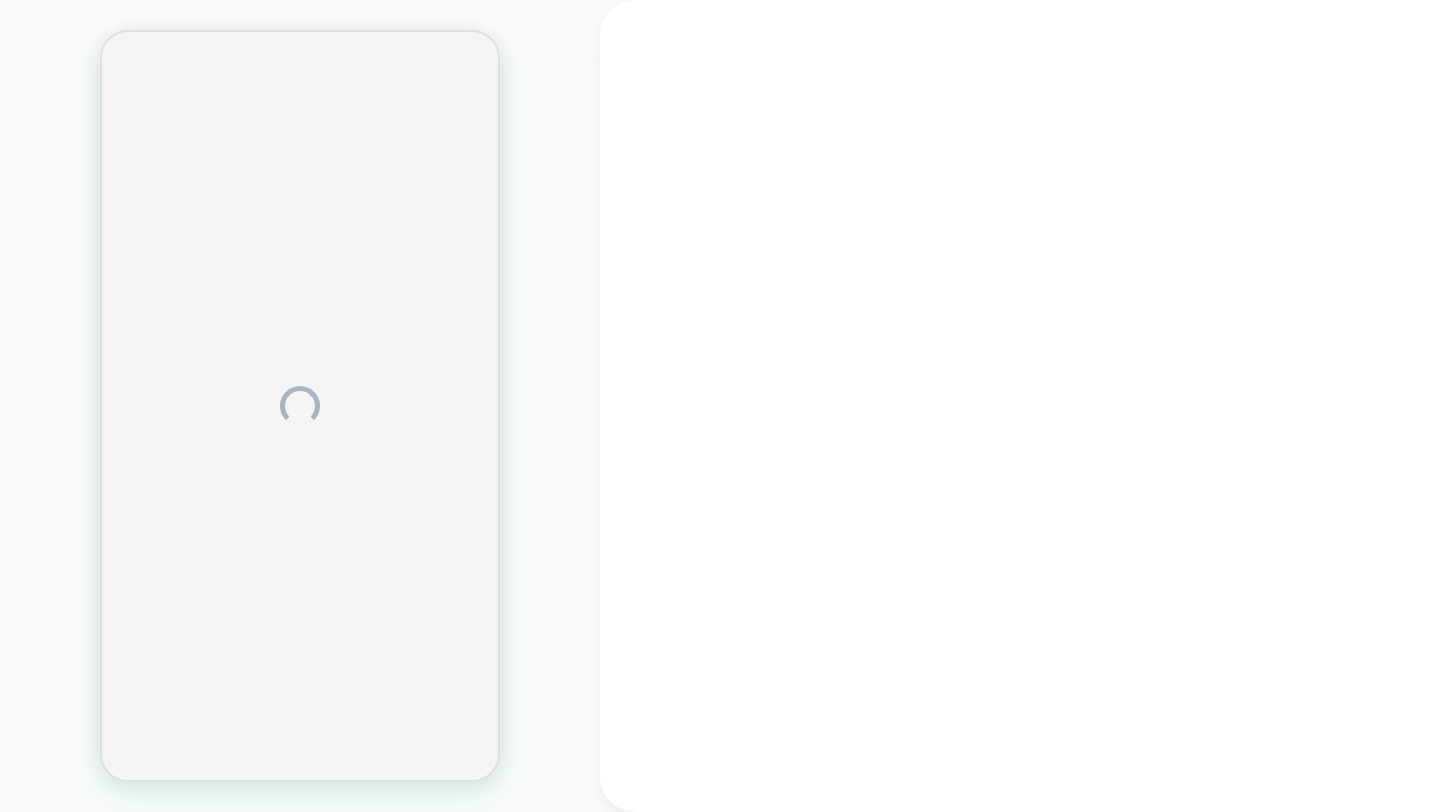 scroll, scrollTop: 0, scrollLeft: 0, axis: both 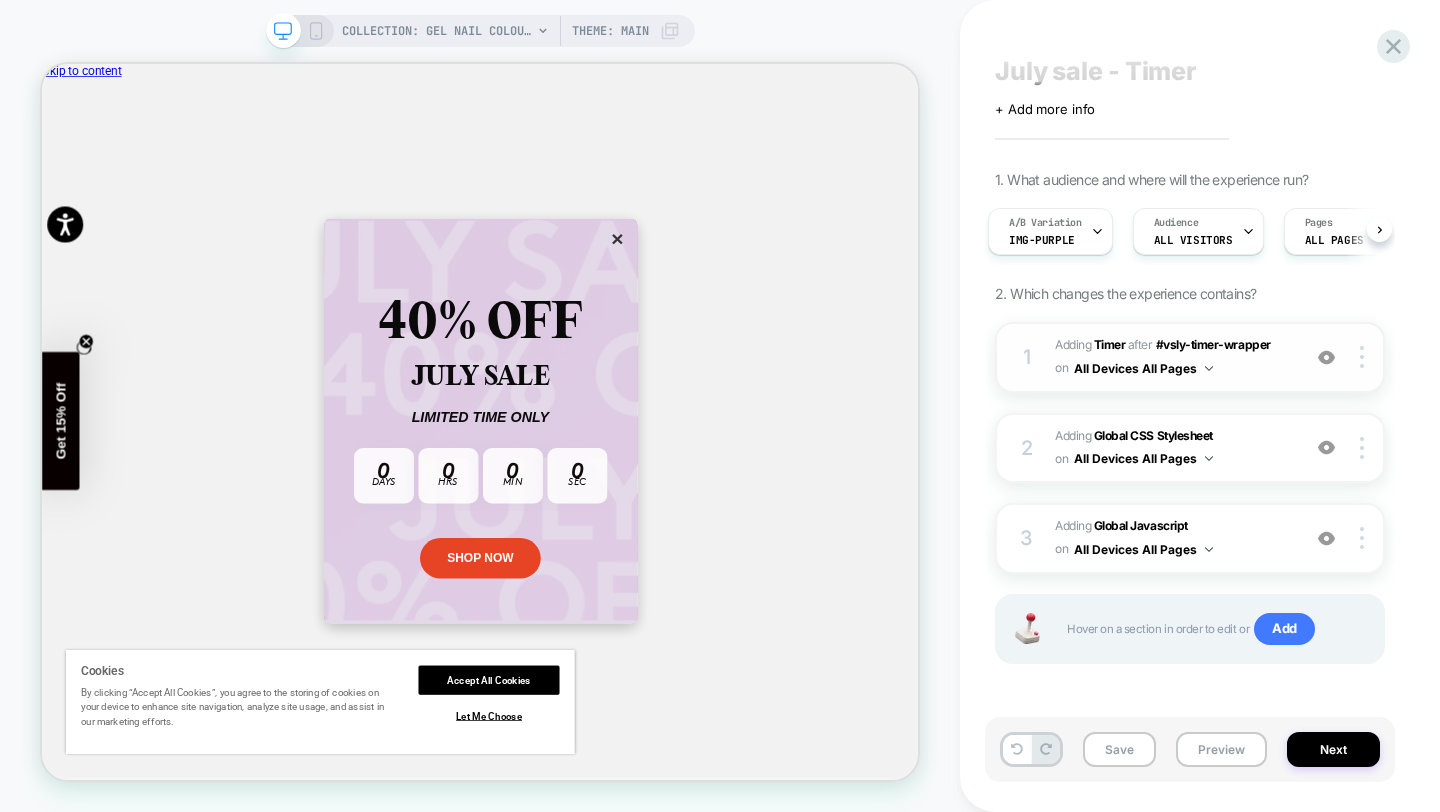 click on "#_loomi_addon_1728507024495_dup1732050018_dup1732052127_dup1734438701_dup1735815000_dup1739267975_dup1743080967_dup1747919861_dup1750030898_dup1752670518 Adding   Timer   AFTER #vsly-timer-wrapper #vsly-timer-wrapper   on All Devices All Pages" at bounding box center [1172, 357] 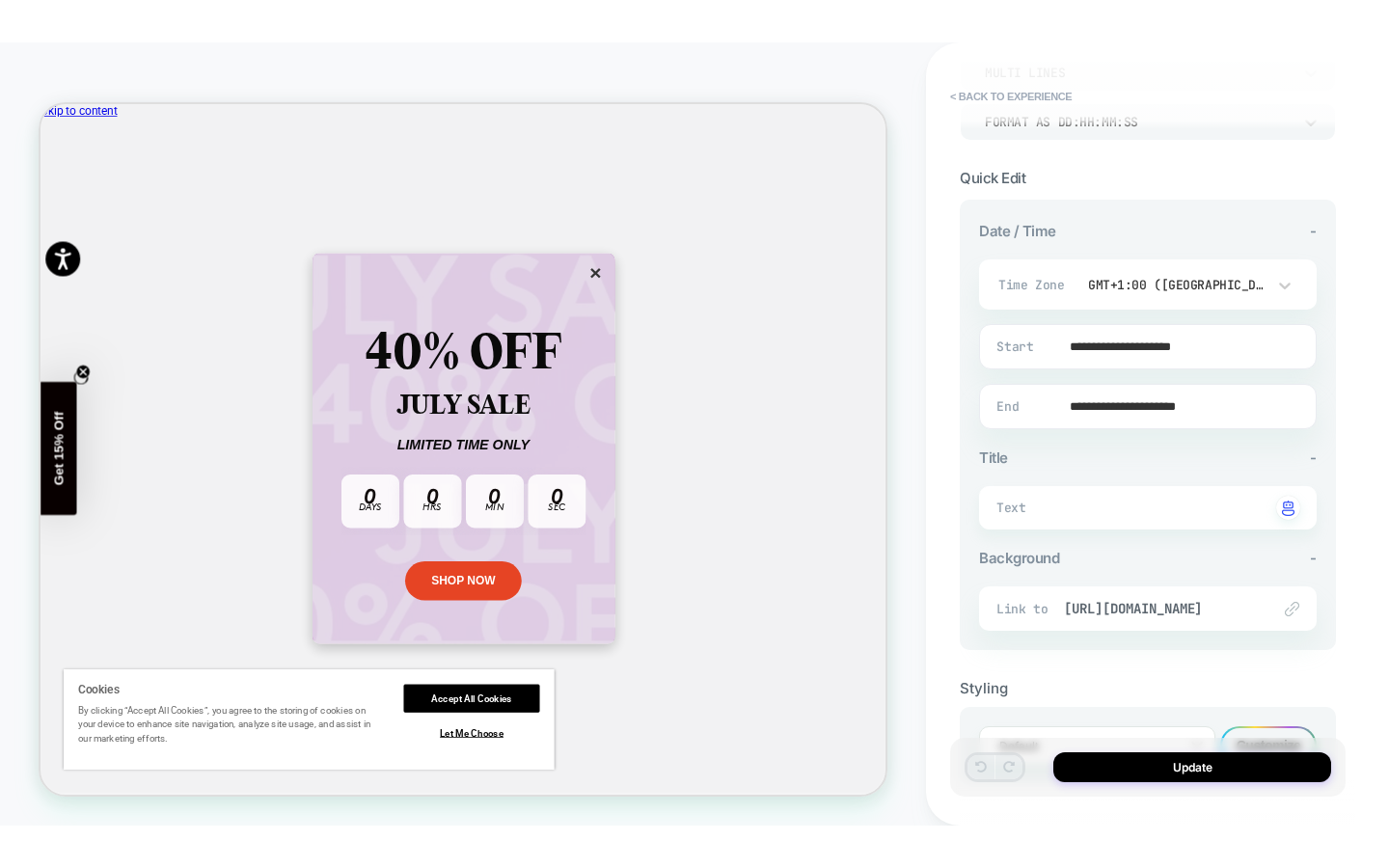scroll, scrollTop: 325, scrollLeft: 0, axis: vertical 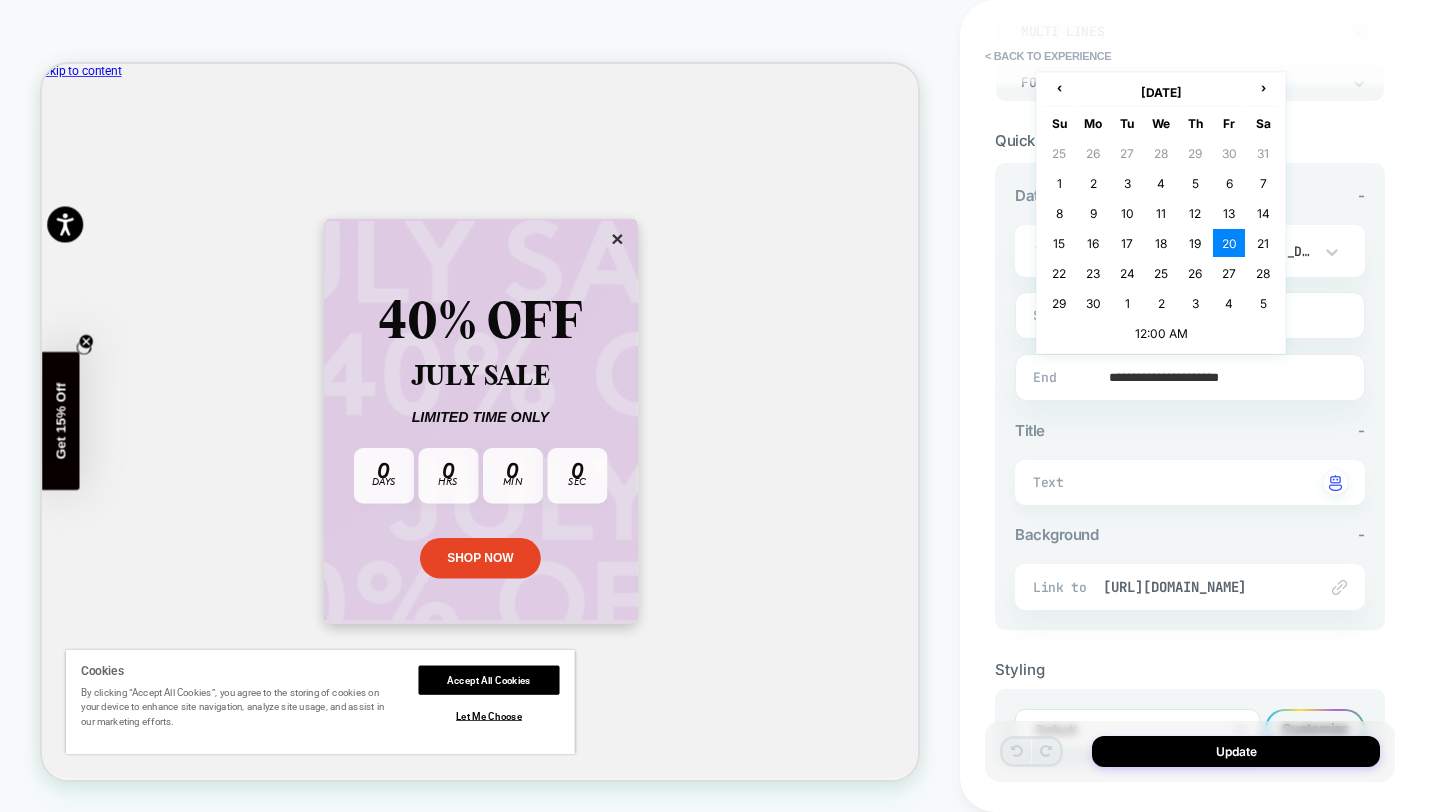 click on "**********" at bounding box center (1186, 377) 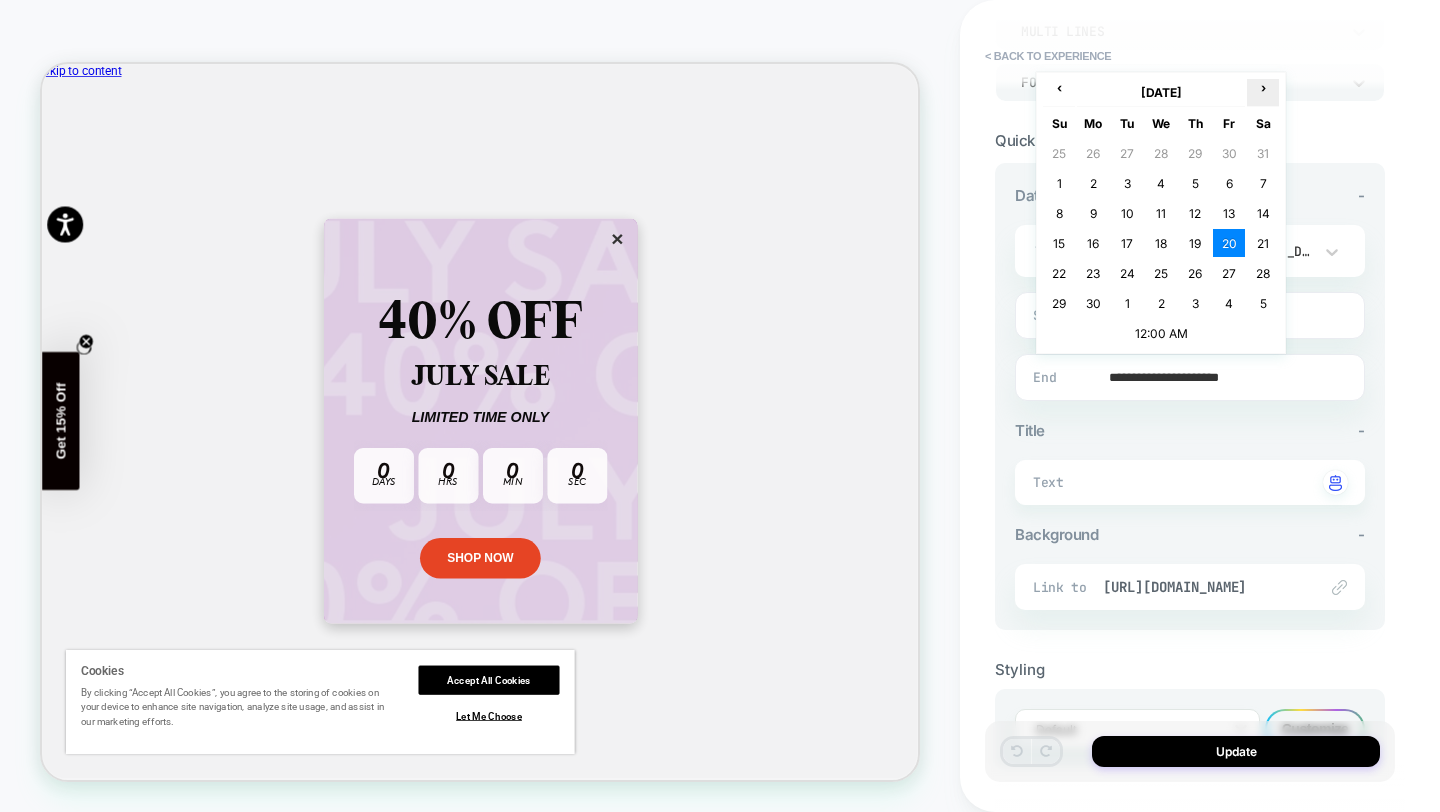 click on "›" at bounding box center (1263, 87) 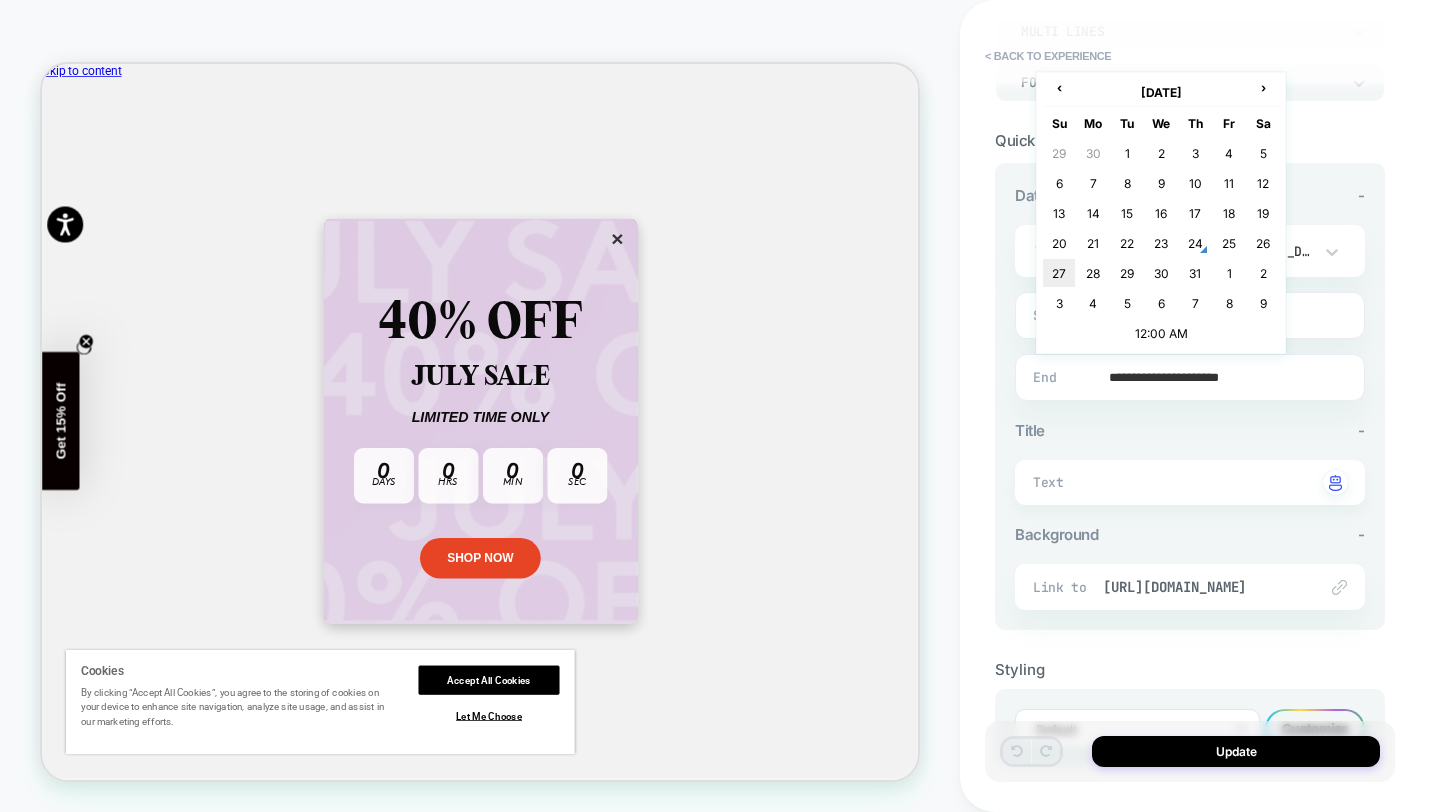 click on "27" at bounding box center [1059, 273] 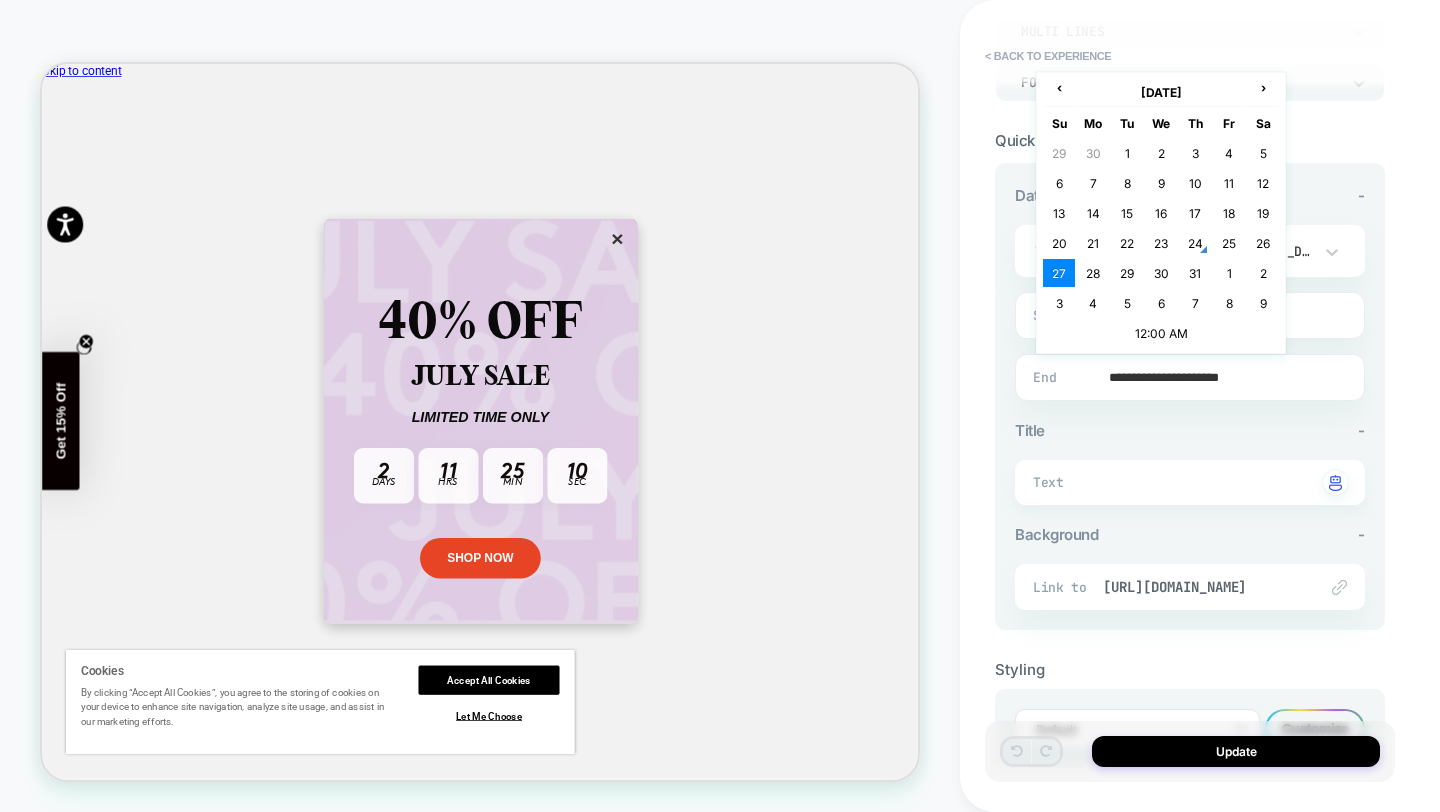 click on "**********" at bounding box center (1186, 377) 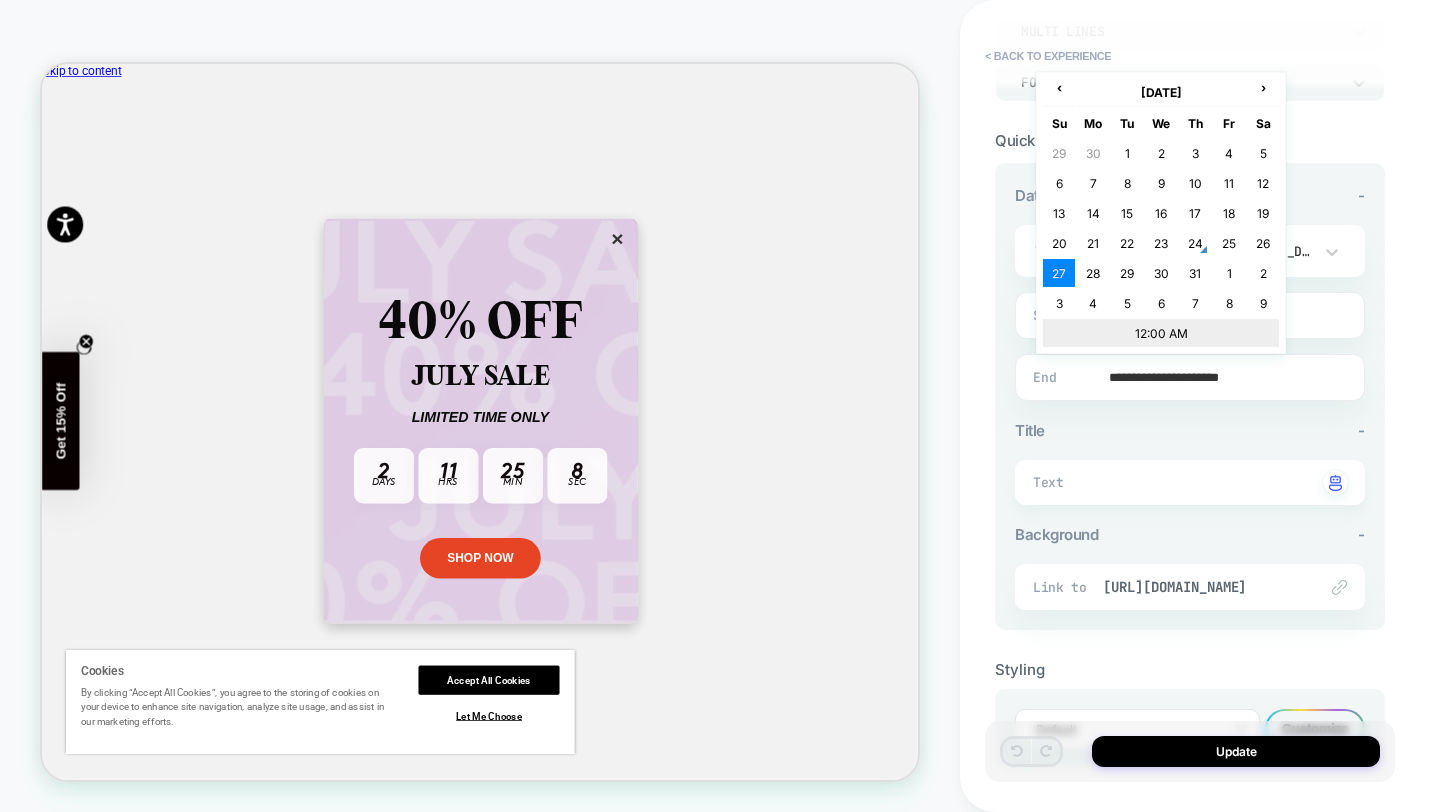 click on "12:00 AM" at bounding box center [1161, 333] 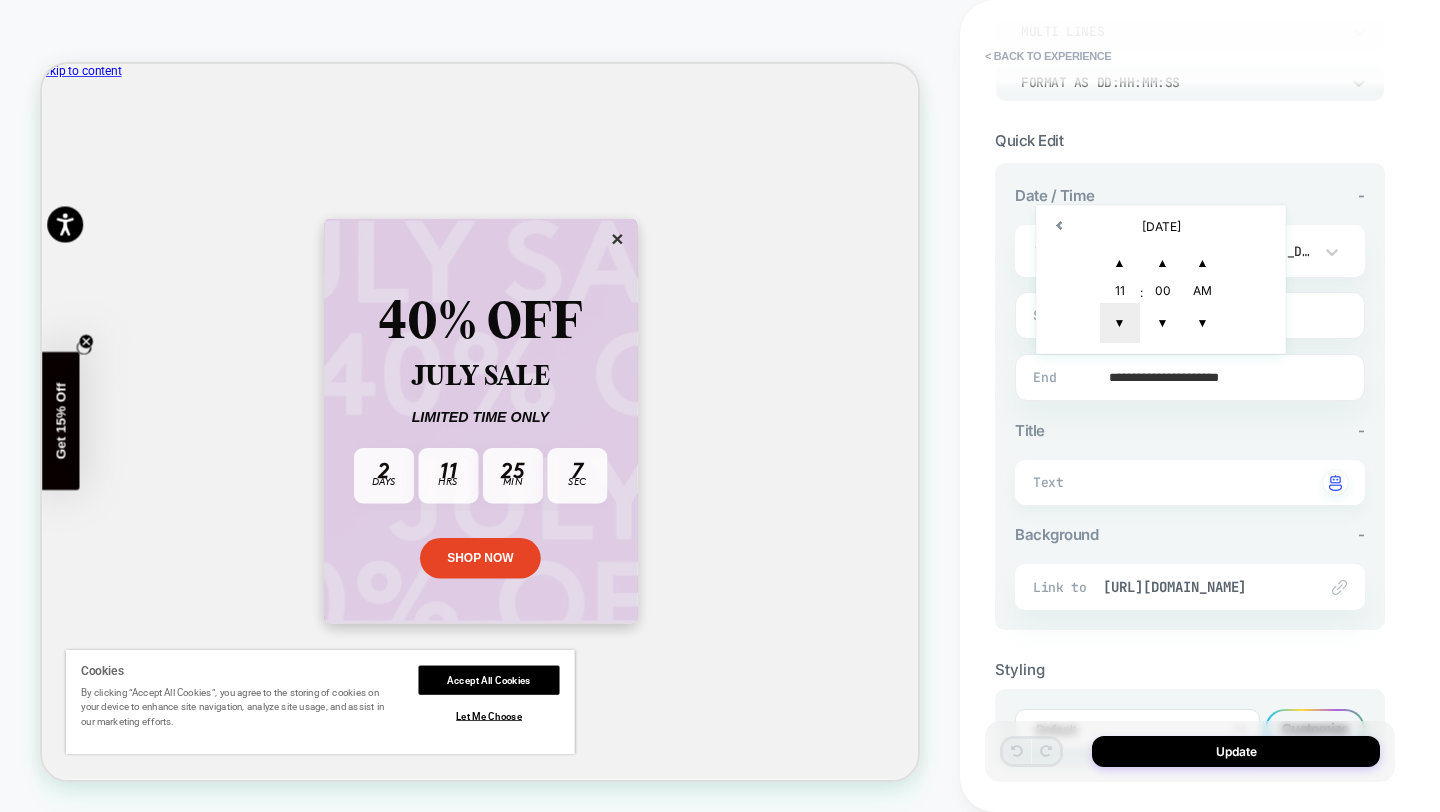 click on "▼" at bounding box center (1120, 323) 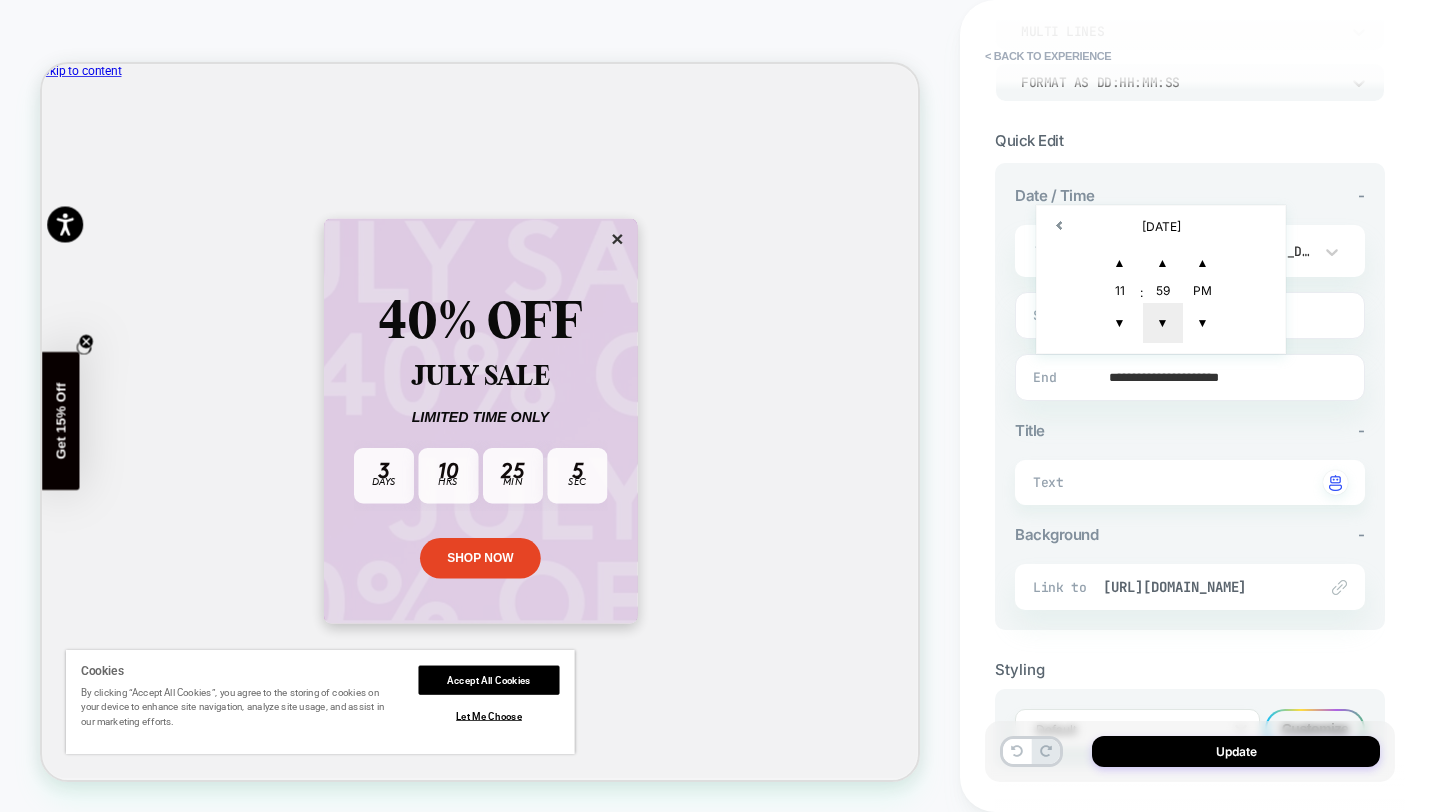 click on "▼" at bounding box center (1163, 323) 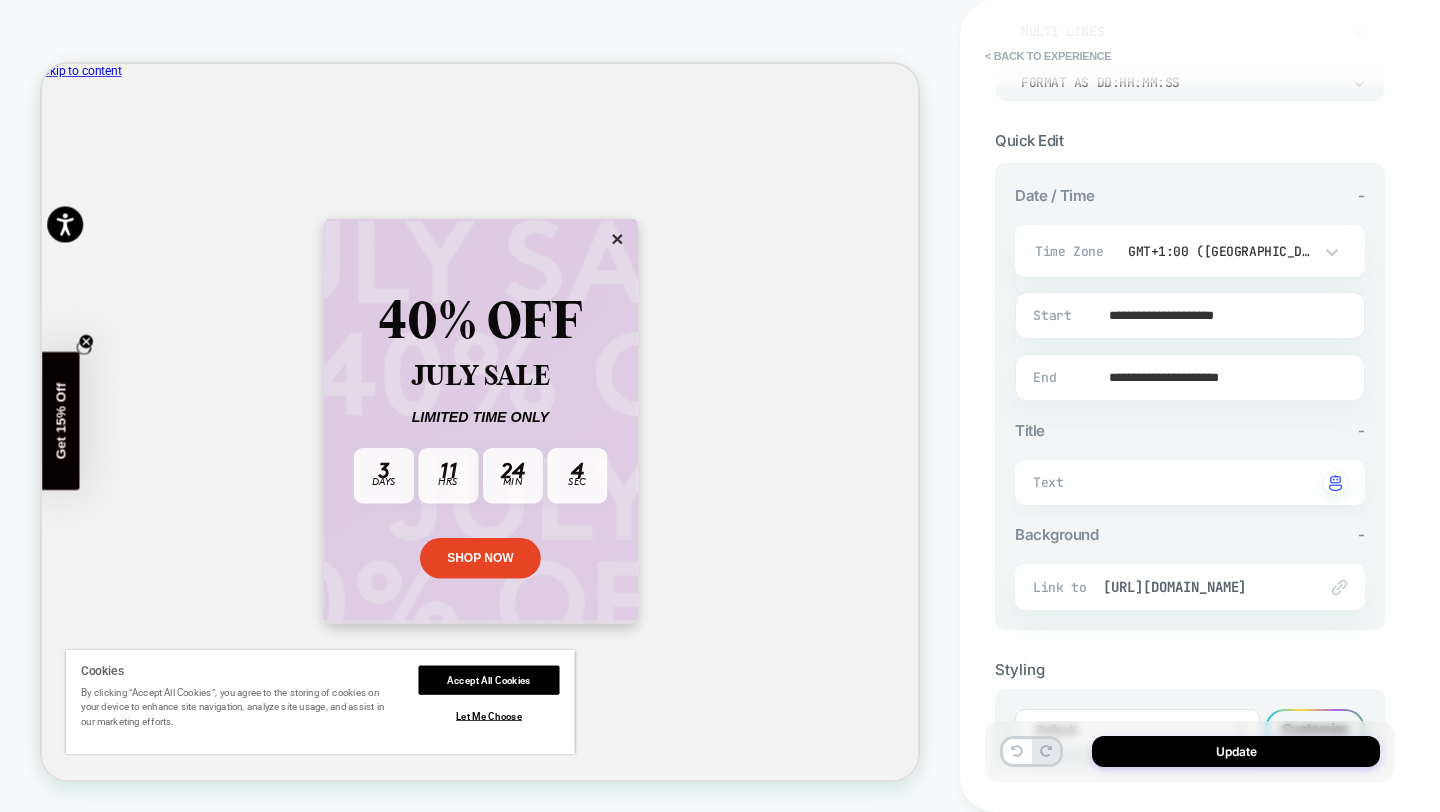 click on "**********" at bounding box center (1190, 396) 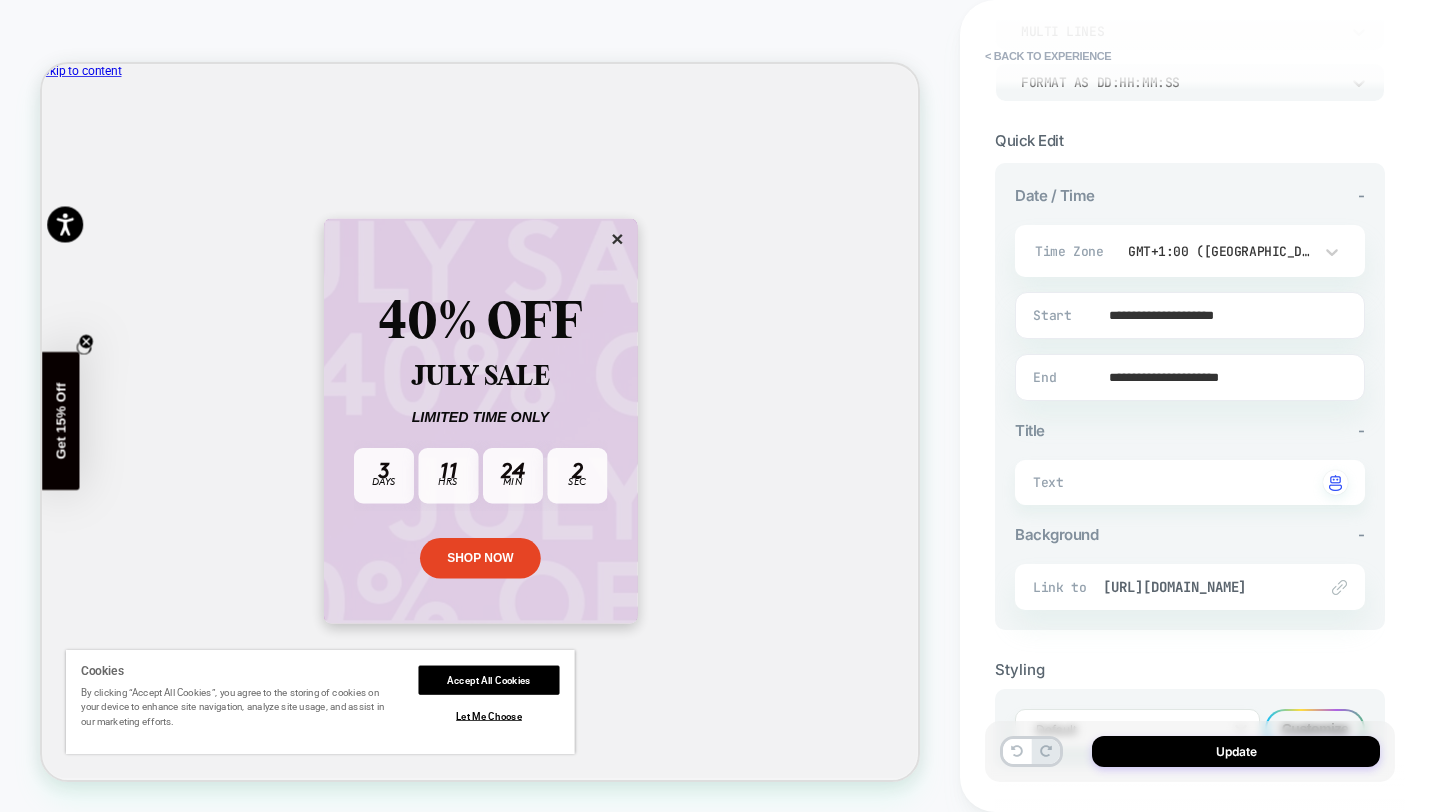 click on "**********" at bounding box center (1186, 315) 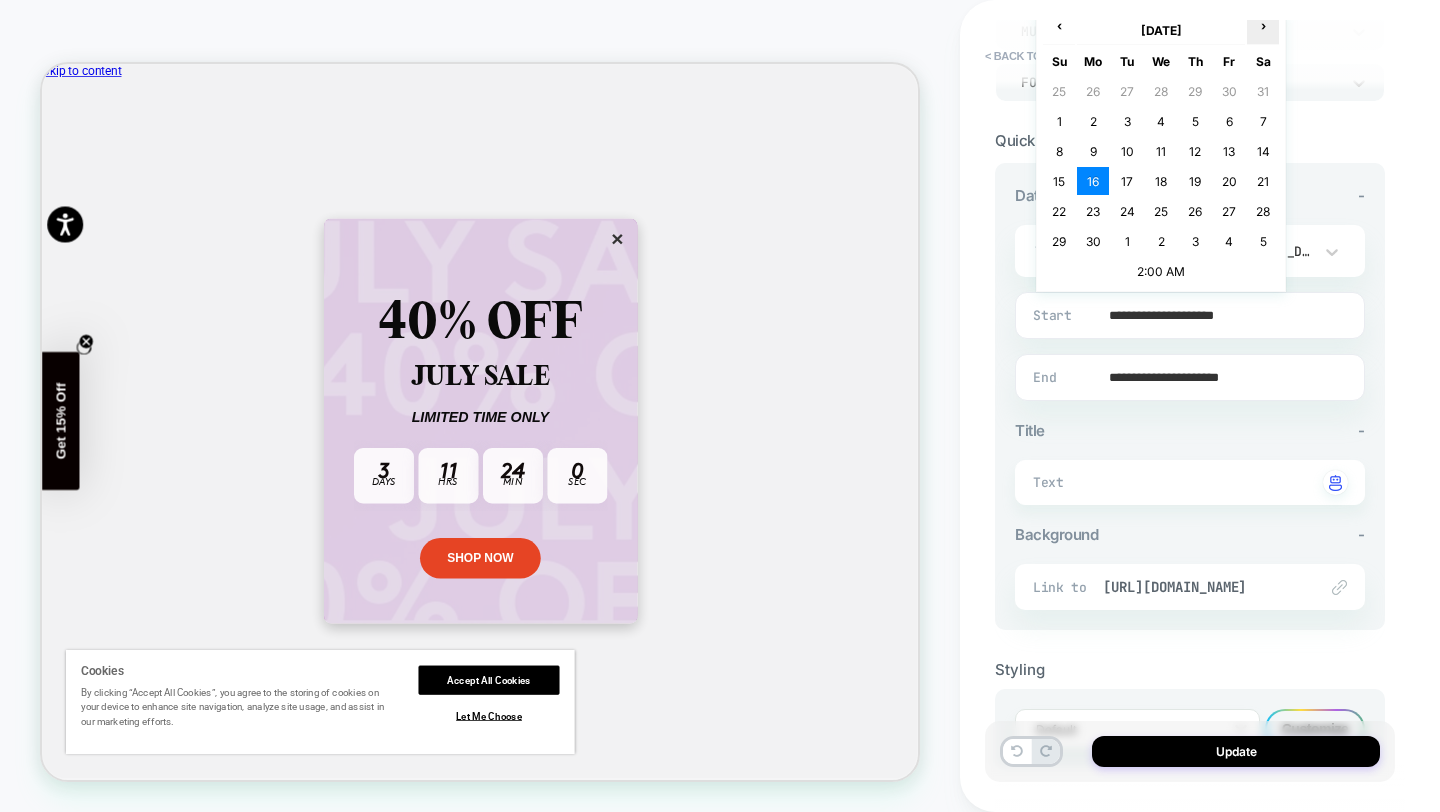 click on "›" at bounding box center (1263, 25) 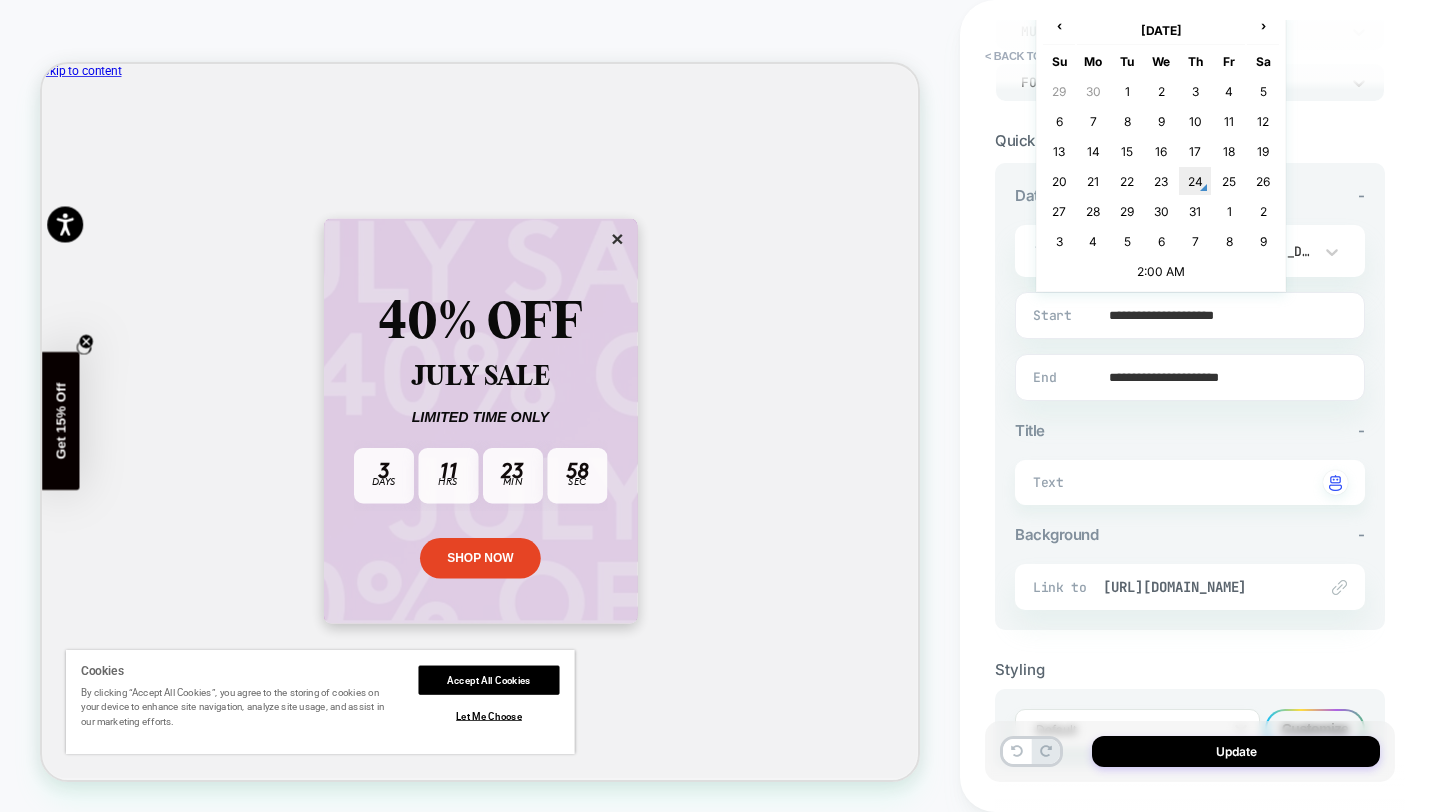 click on "24" at bounding box center [1195, 181] 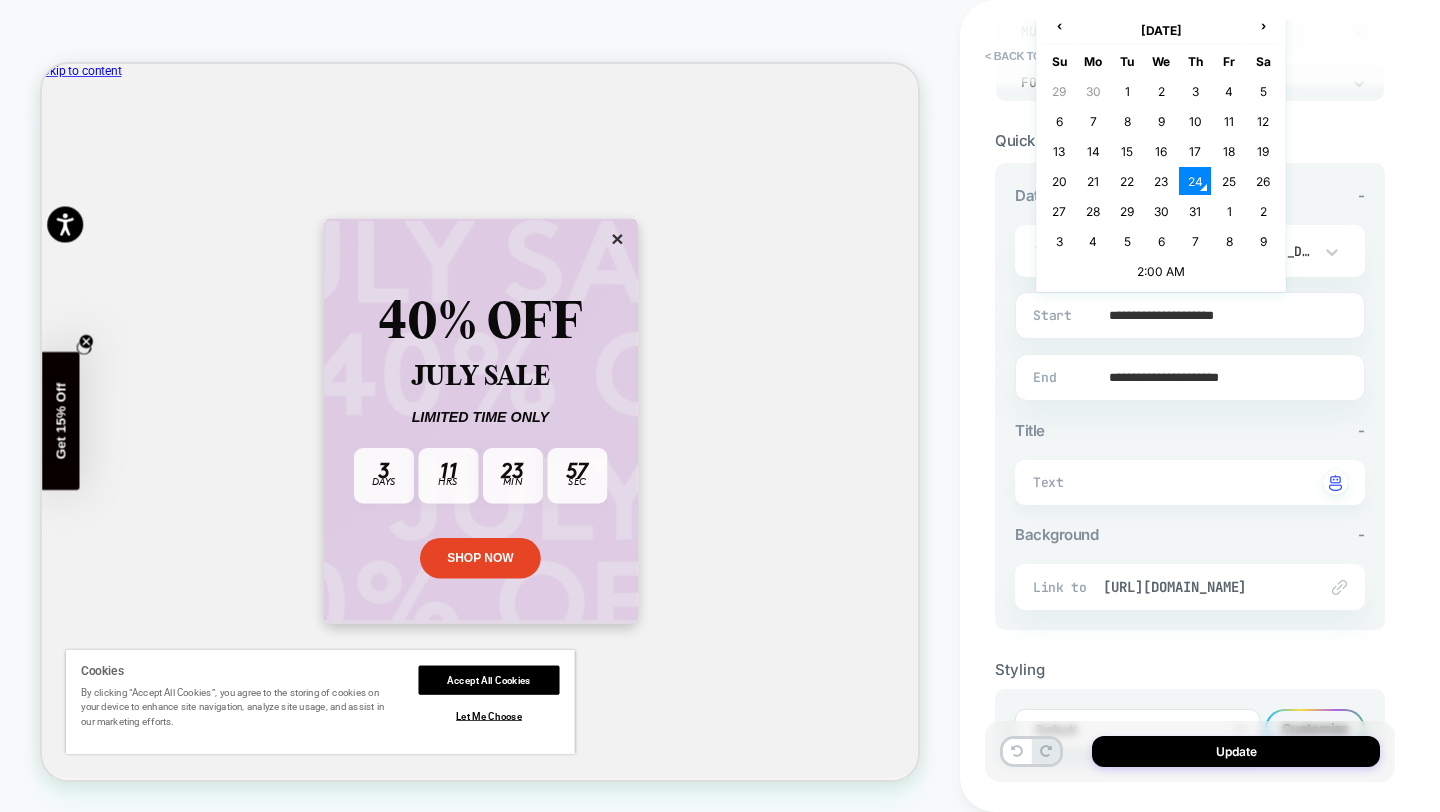click on "**********" at bounding box center (1186, 315) 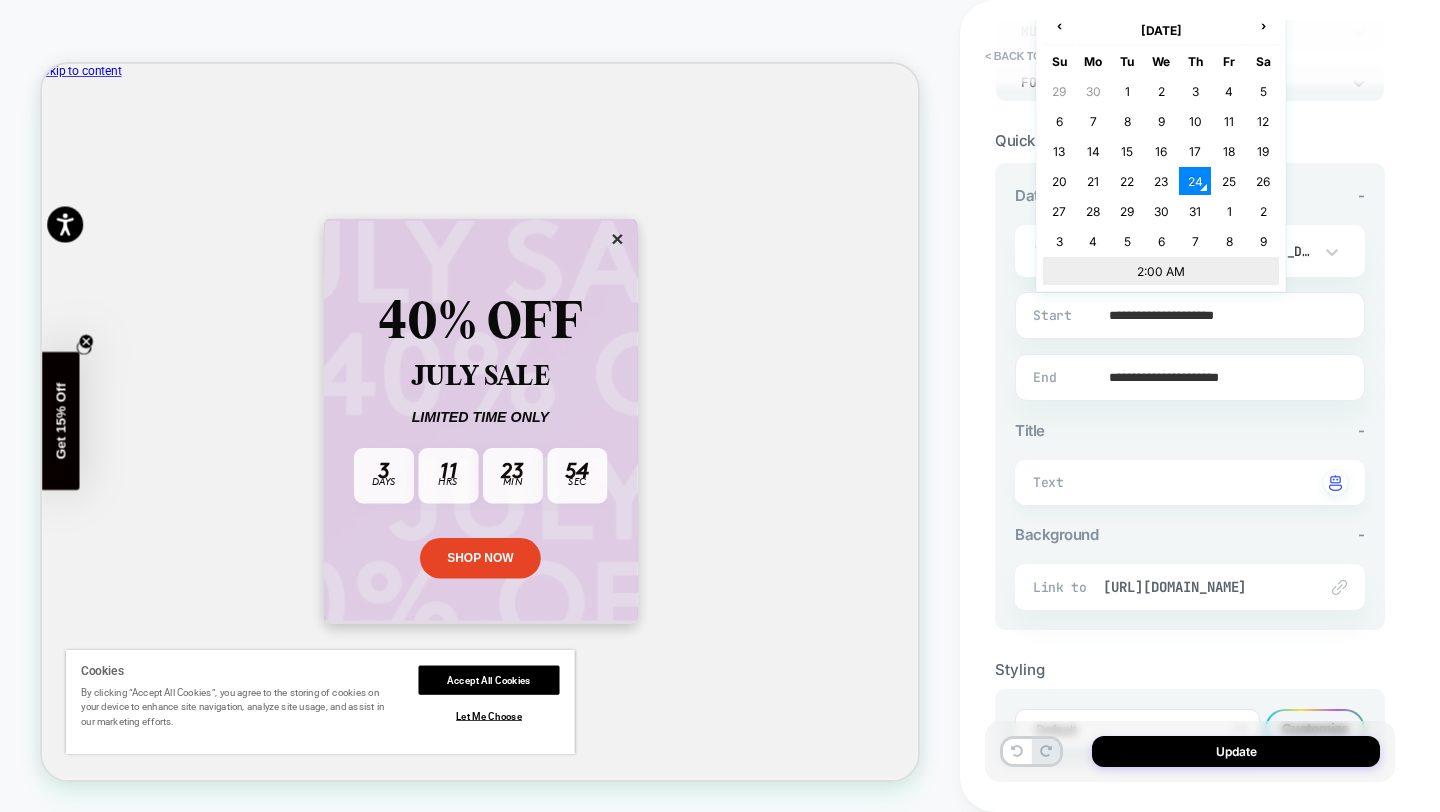 click on "2:00 AM" at bounding box center (1161, 271) 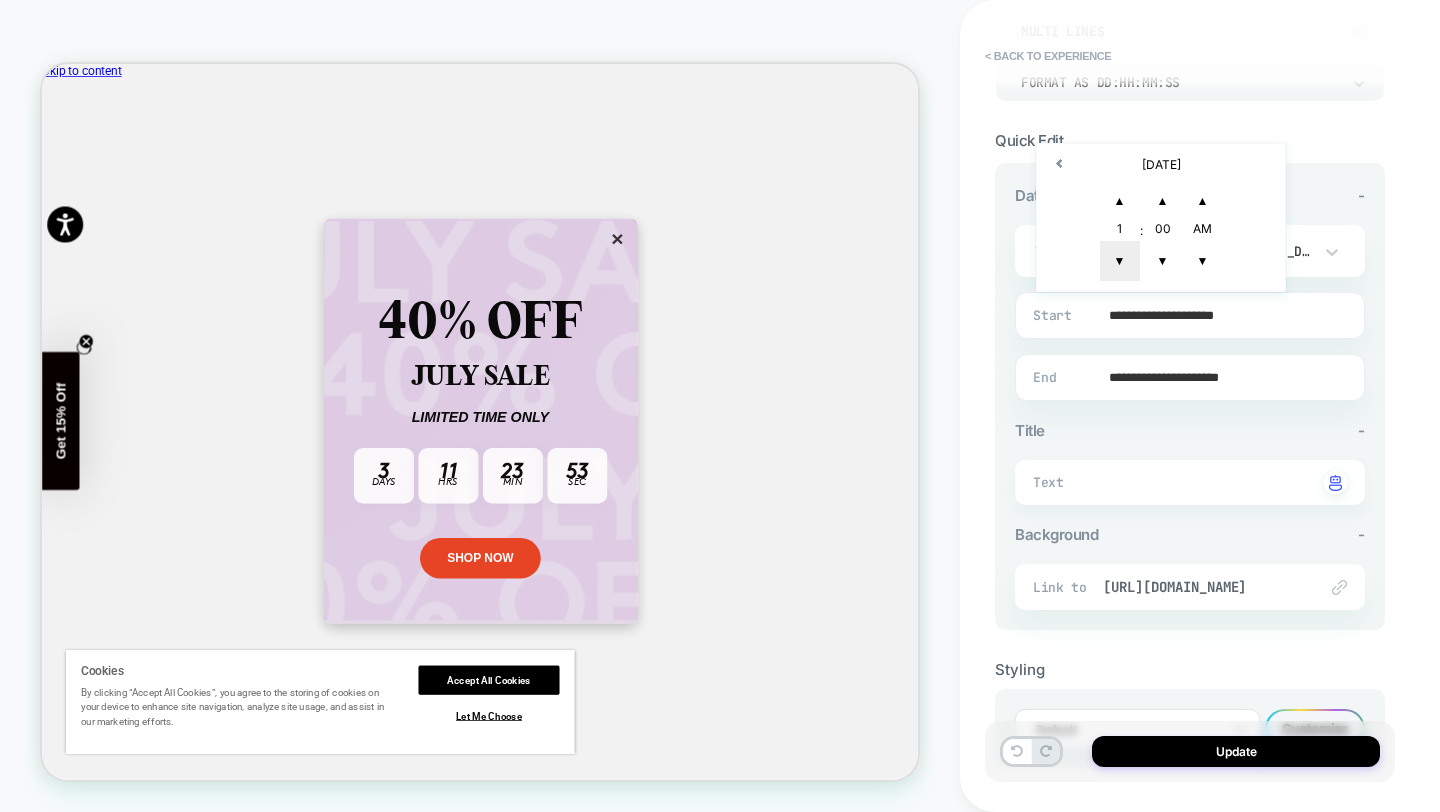 click on "▼" at bounding box center (1120, 261) 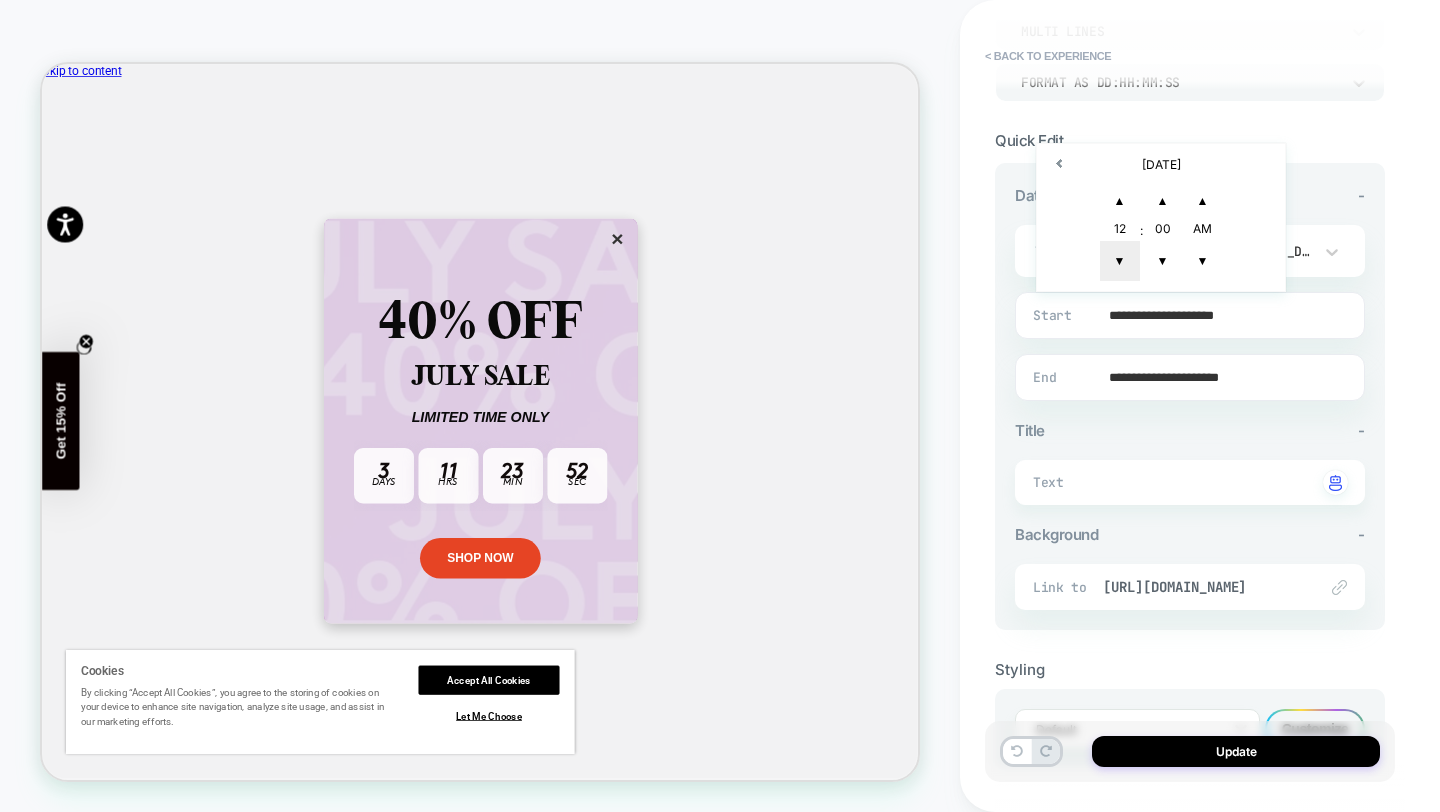click on "▼" at bounding box center [1120, 261] 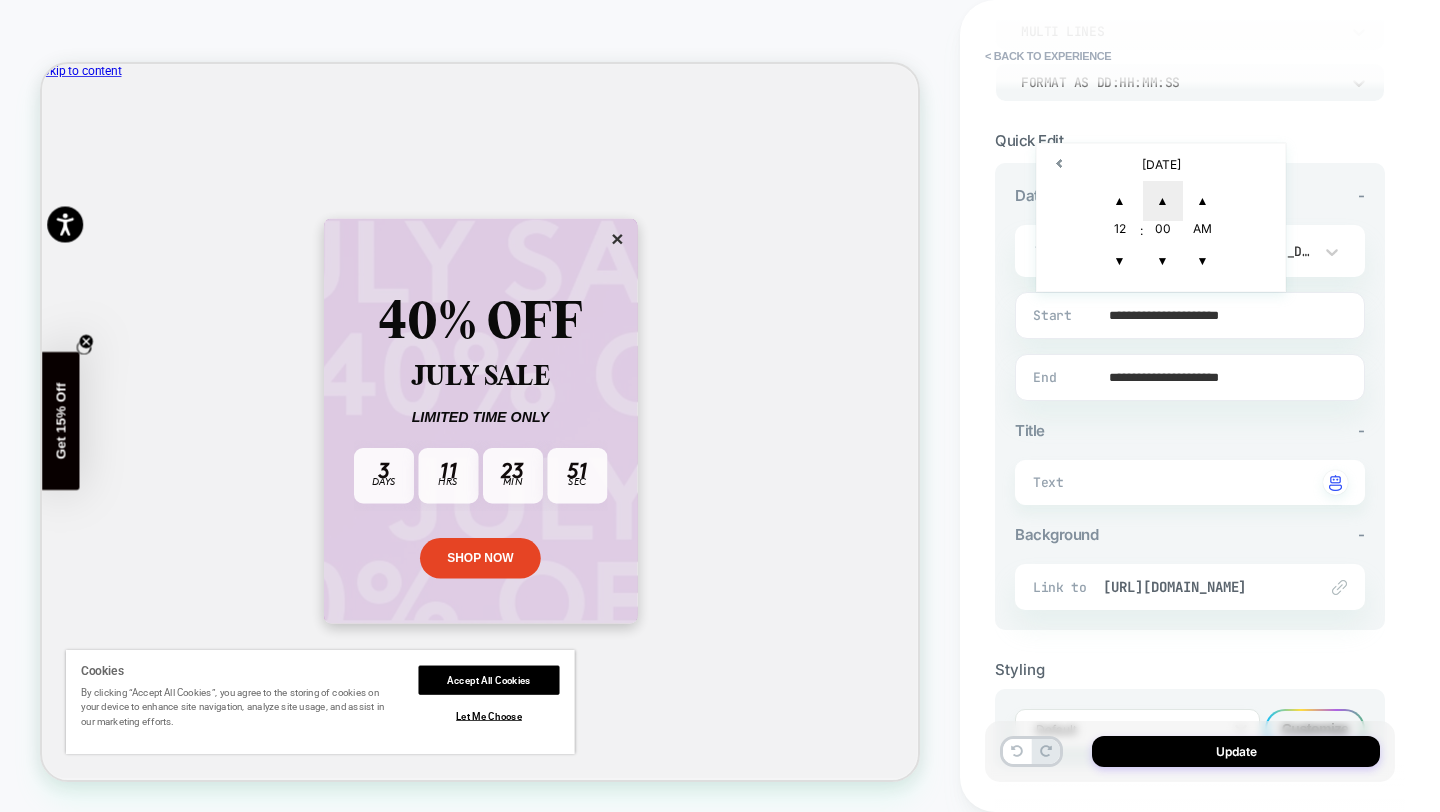 click on "▲" at bounding box center (1163, 201) 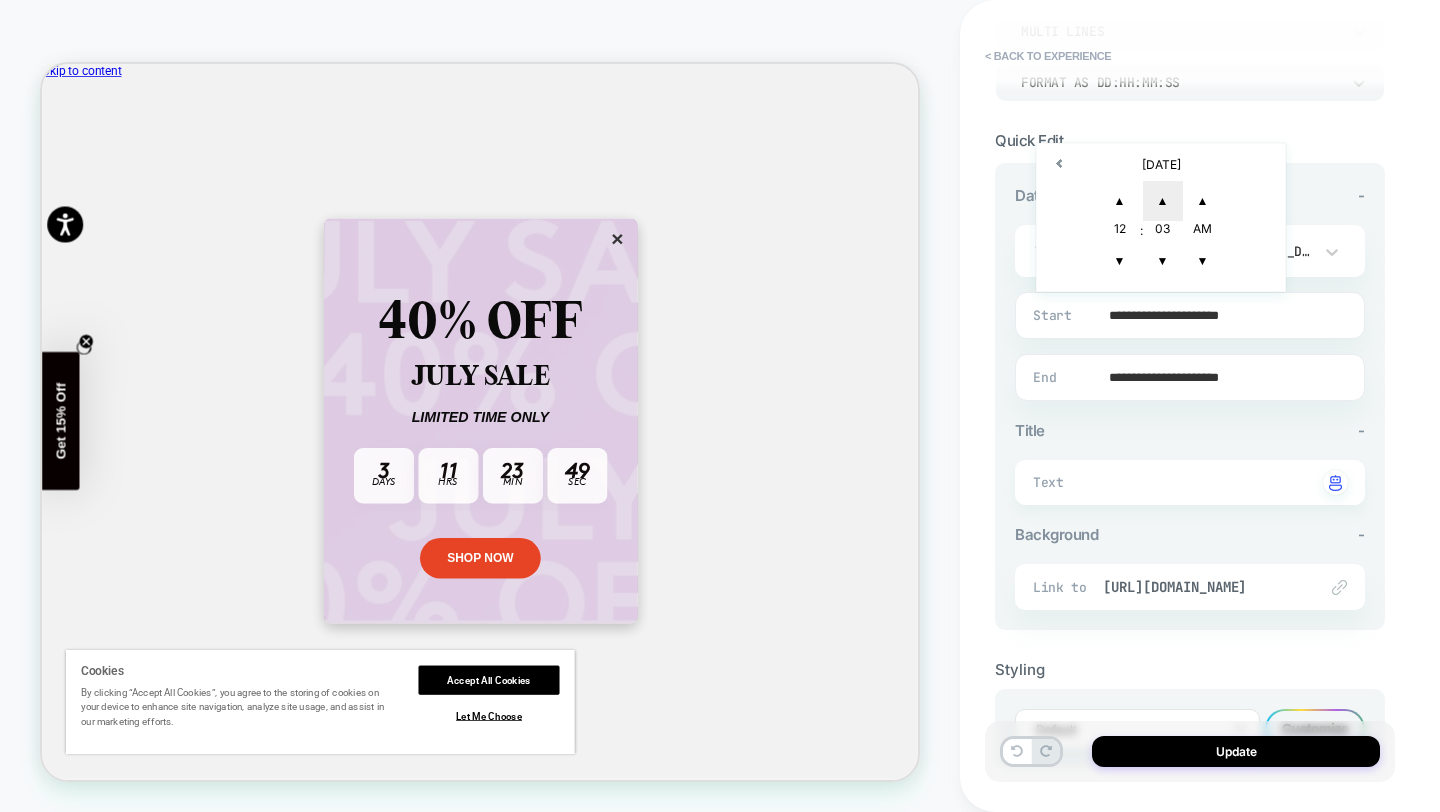 click on "▲" at bounding box center [1163, 201] 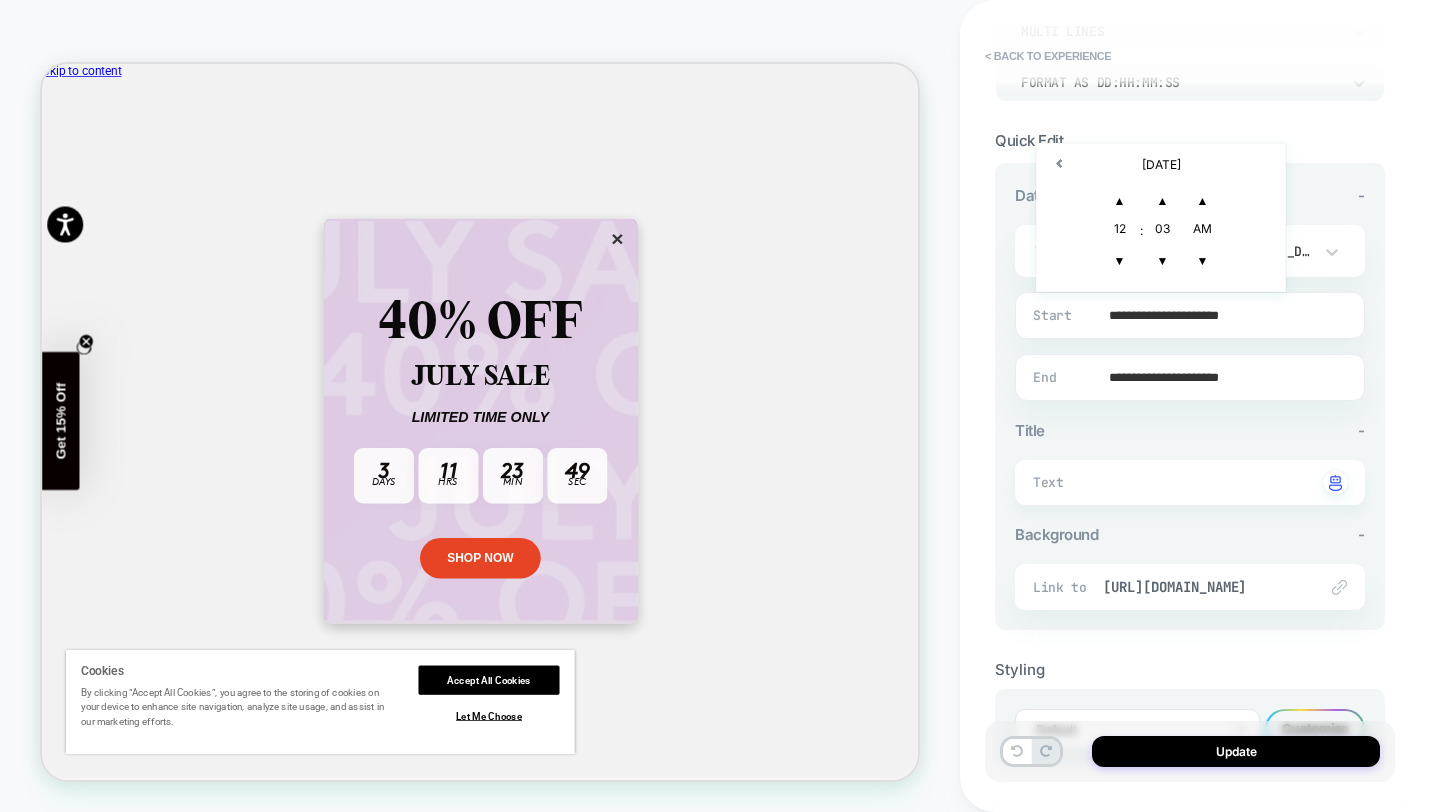 click on "03" at bounding box center (1163, 231) 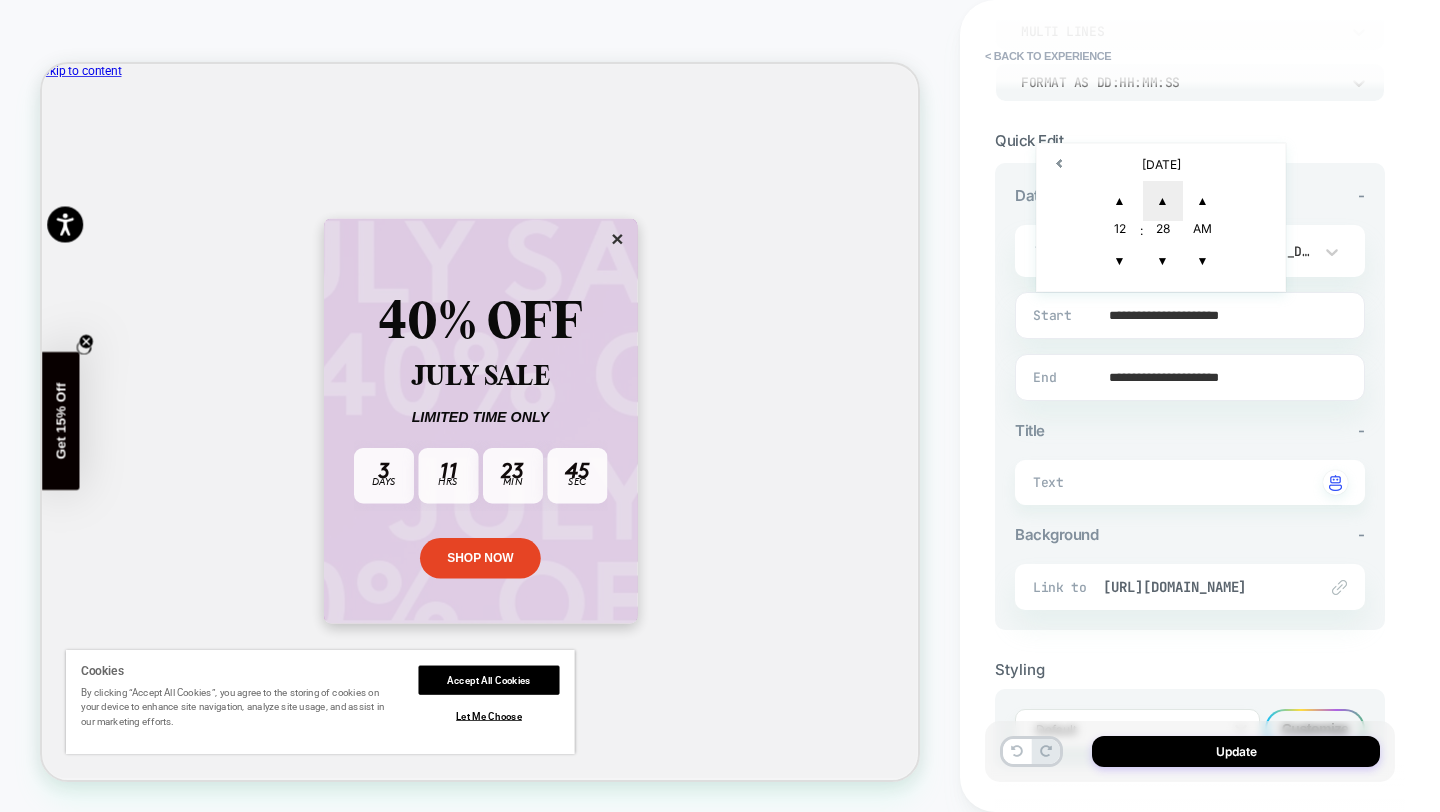click on "▲" at bounding box center (1163, 201) 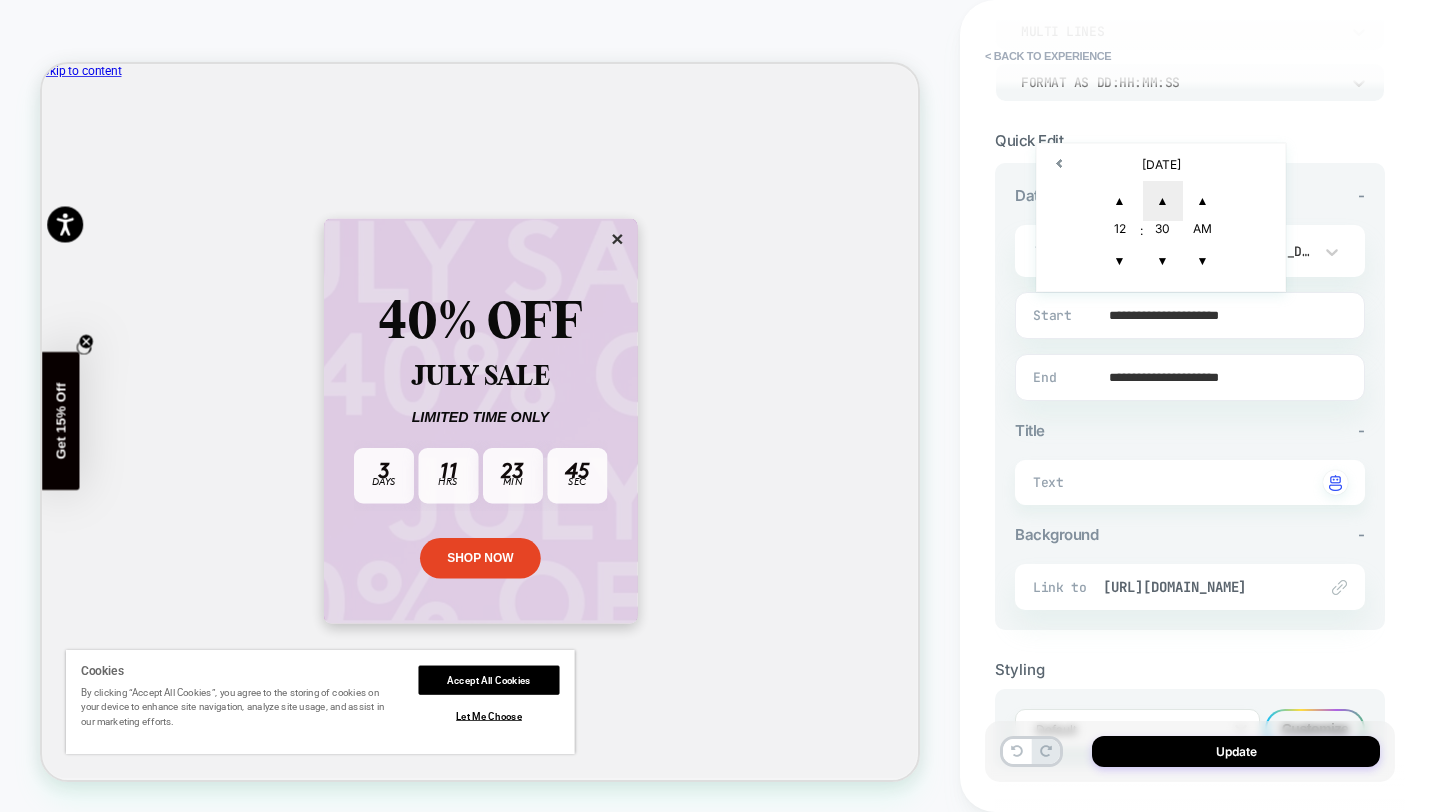 click on "▲" at bounding box center (1163, 201) 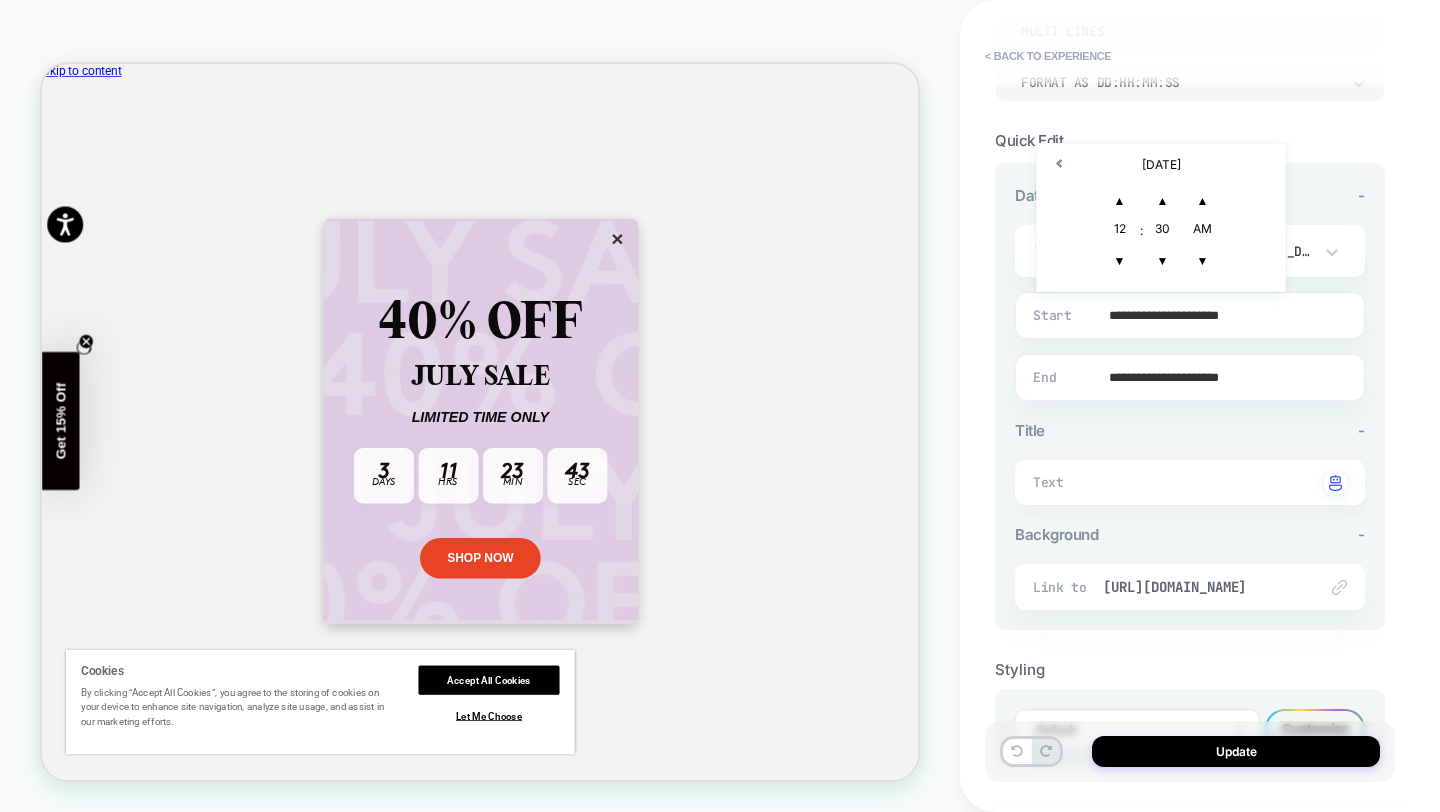 click on "**********" at bounding box center [1190, 396] 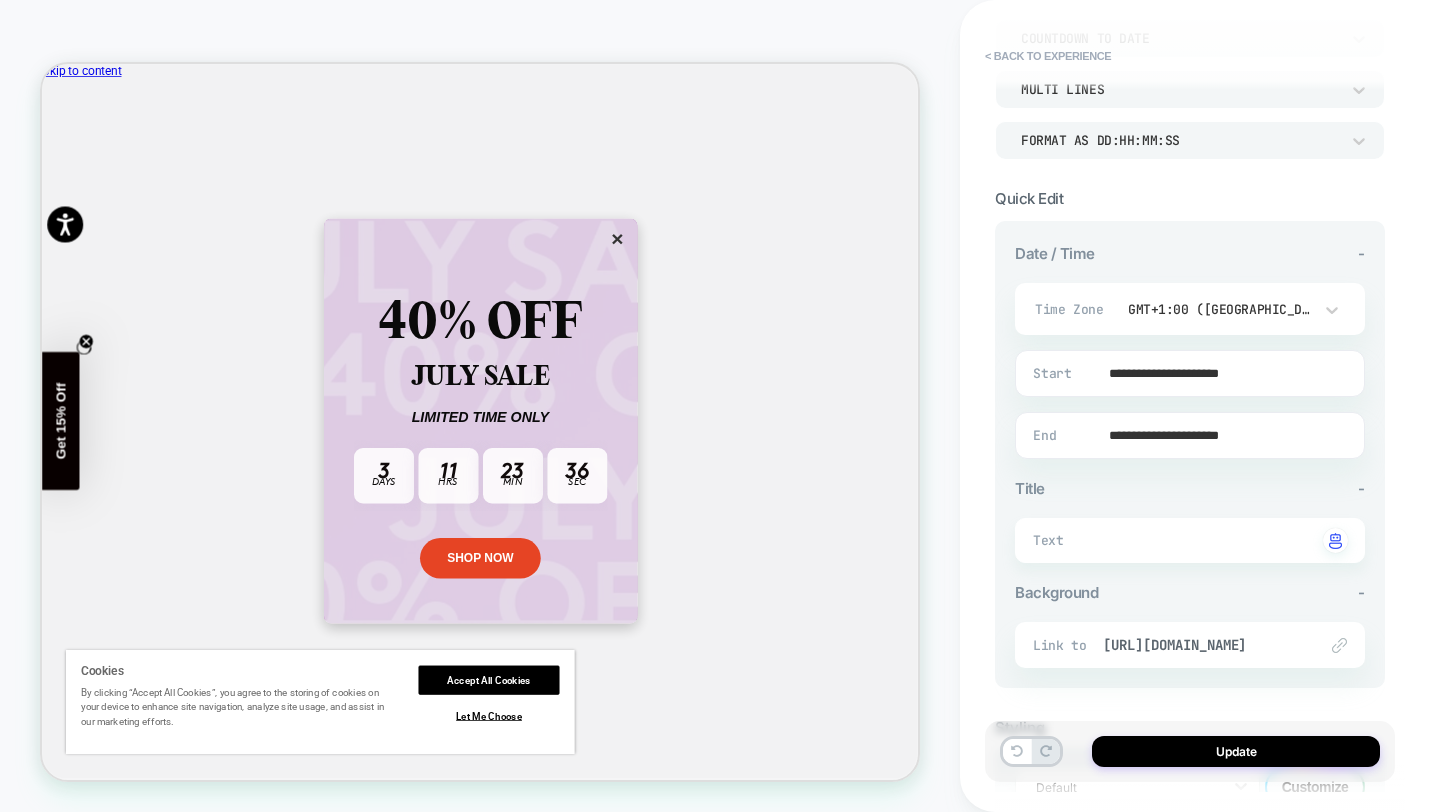 scroll, scrollTop: 311, scrollLeft: 0, axis: vertical 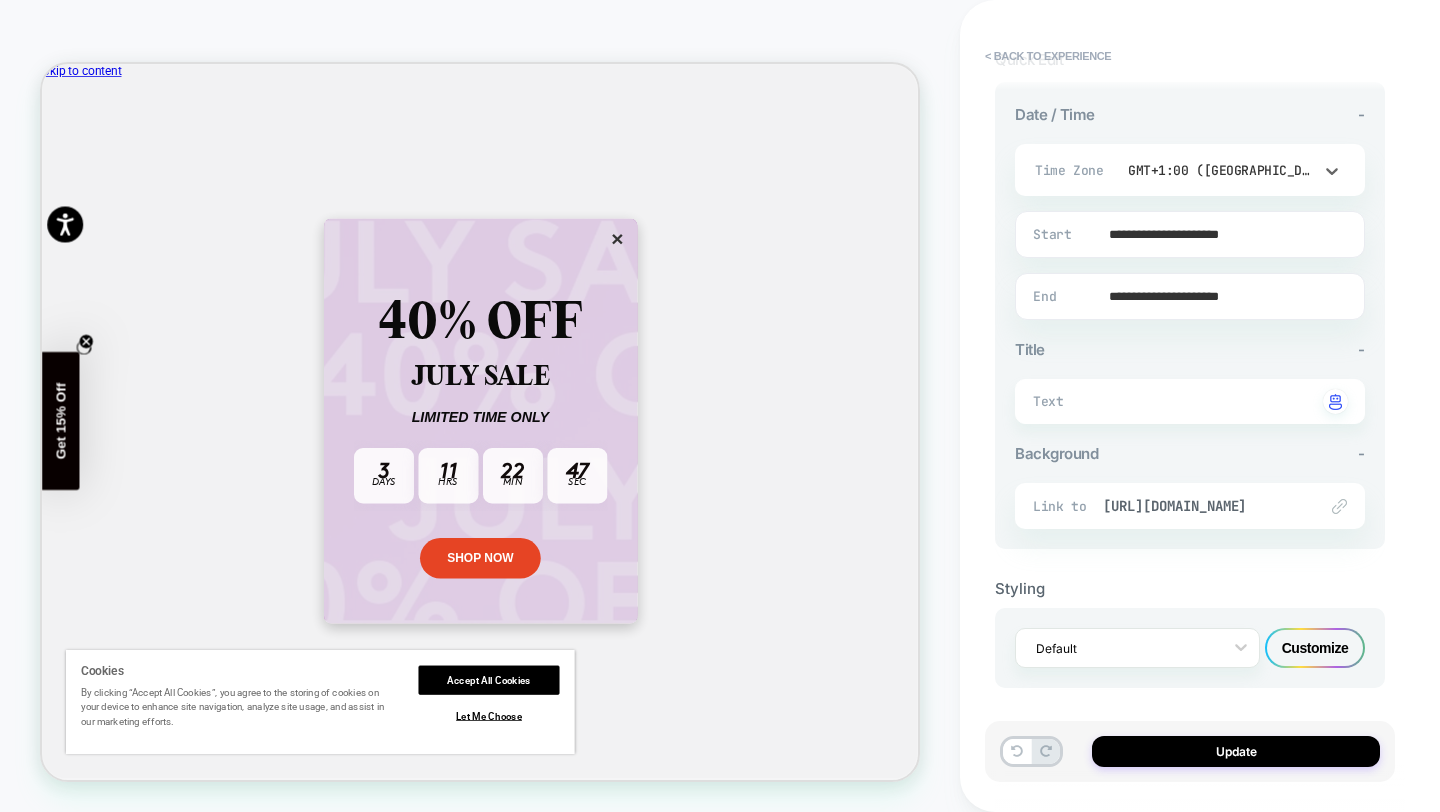 click on "GMT+1:00 (Paris, Berlin, Amsterdam, Madrid, Rome)" at bounding box center [1220, 170] 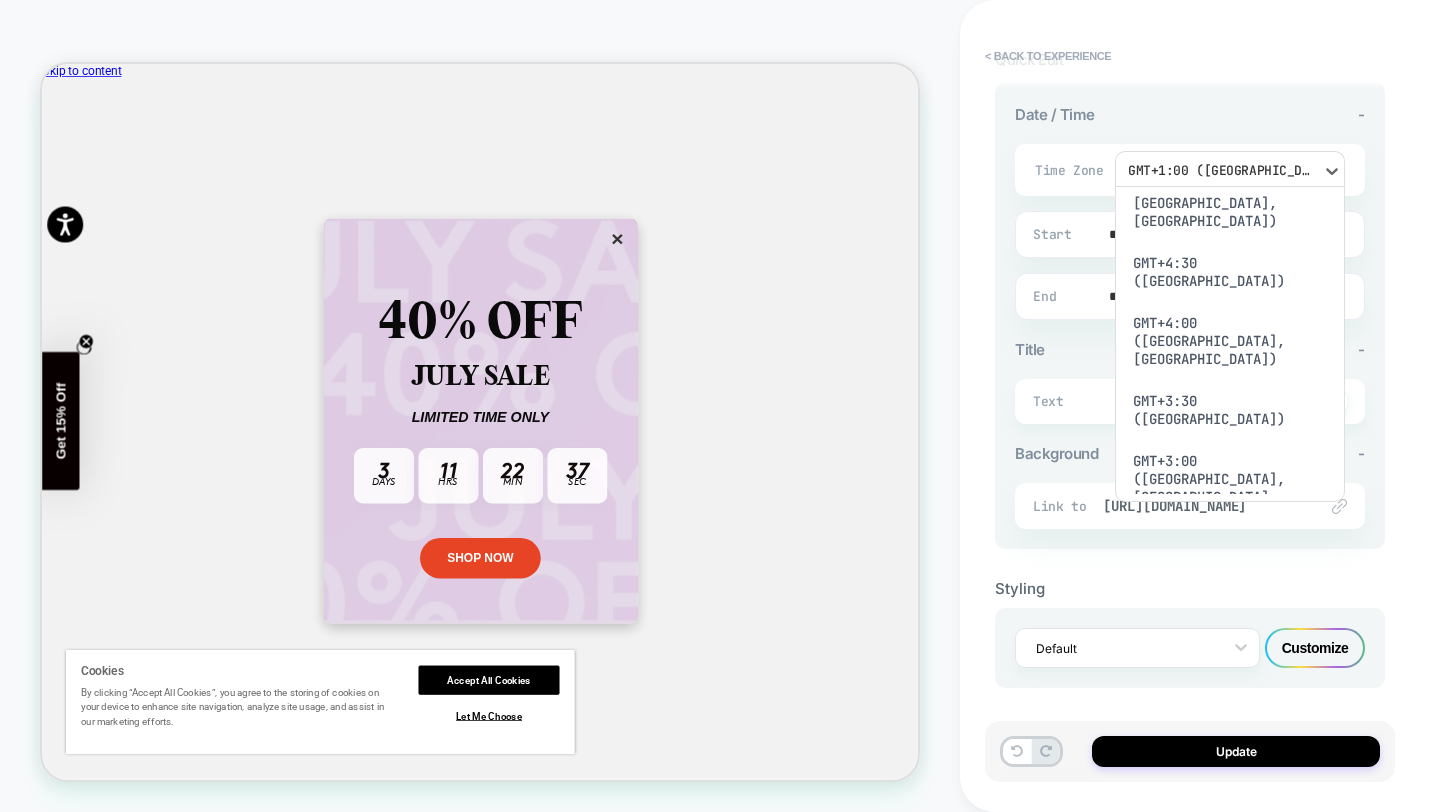 scroll, scrollTop: 1365, scrollLeft: 0, axis: vertical 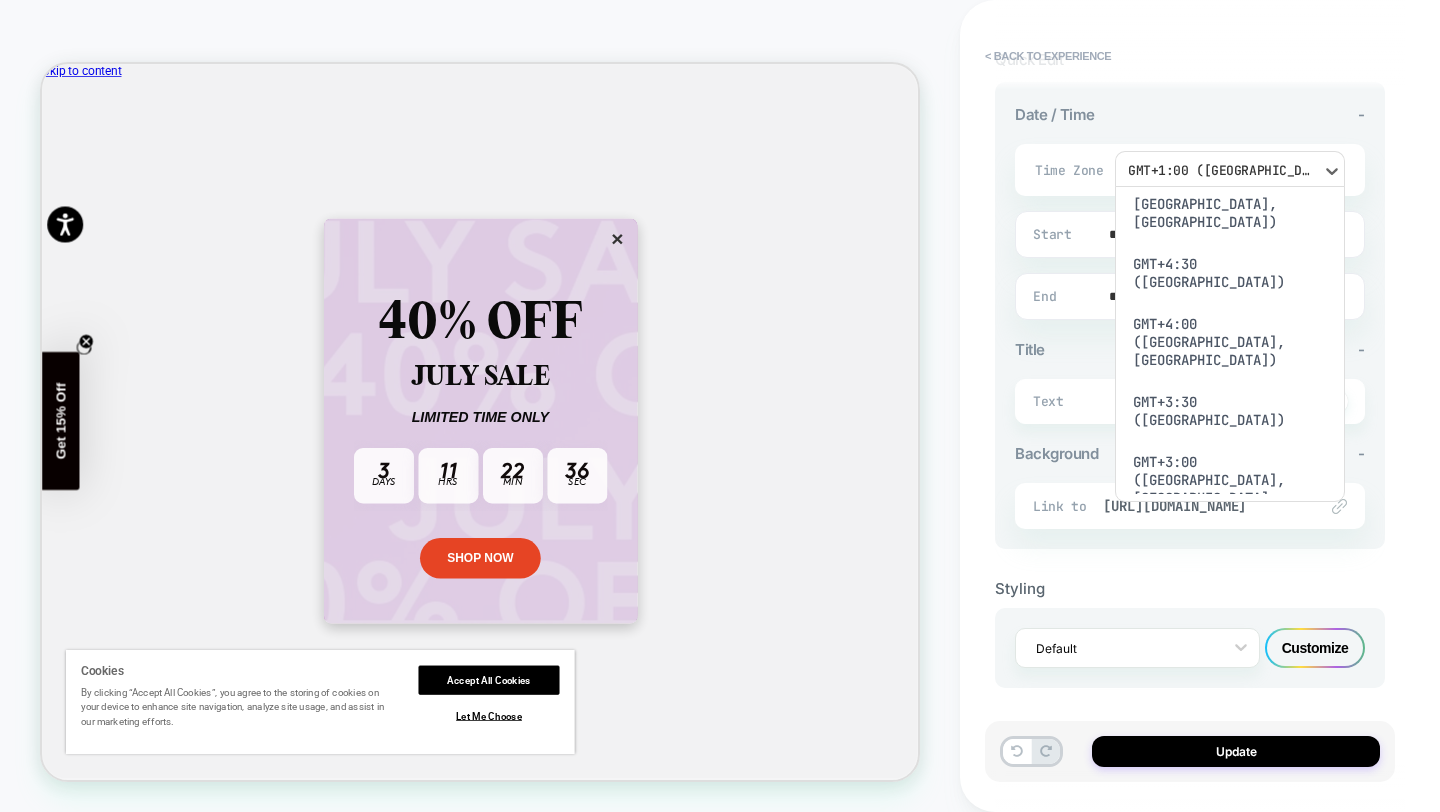 click on "GMT ([GEOGRAPHIC_DATA], [GEOGRAPHIC_DATA], [GEOGRAPHIC_DATA])" at bounding box center (1230, 804) 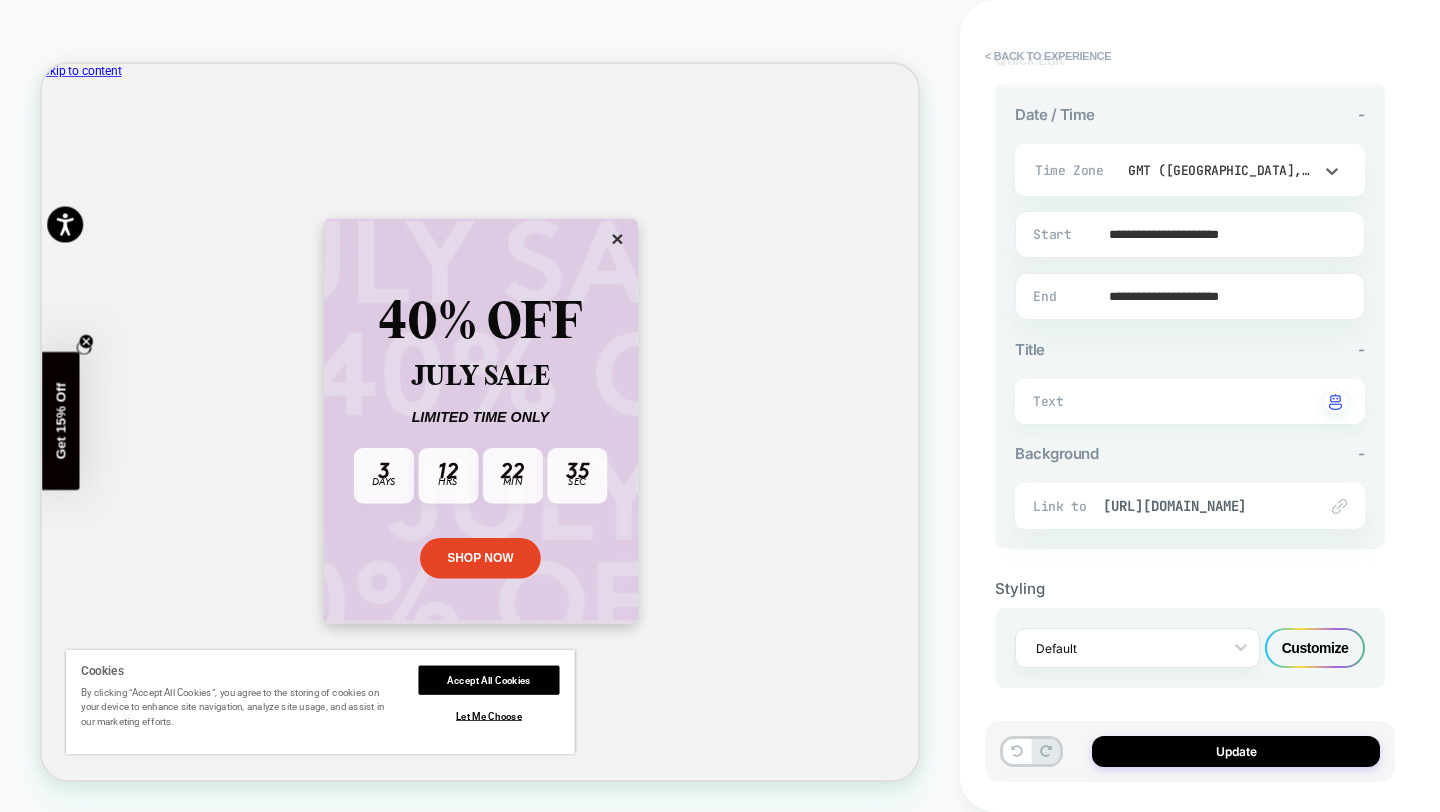 click on "GMT ([GEOGRAPHIC_DATA], [GEOGRAPHIC_DATA], [GEOGRAPHIC_DATA])" at bounding box center [1220, 170] 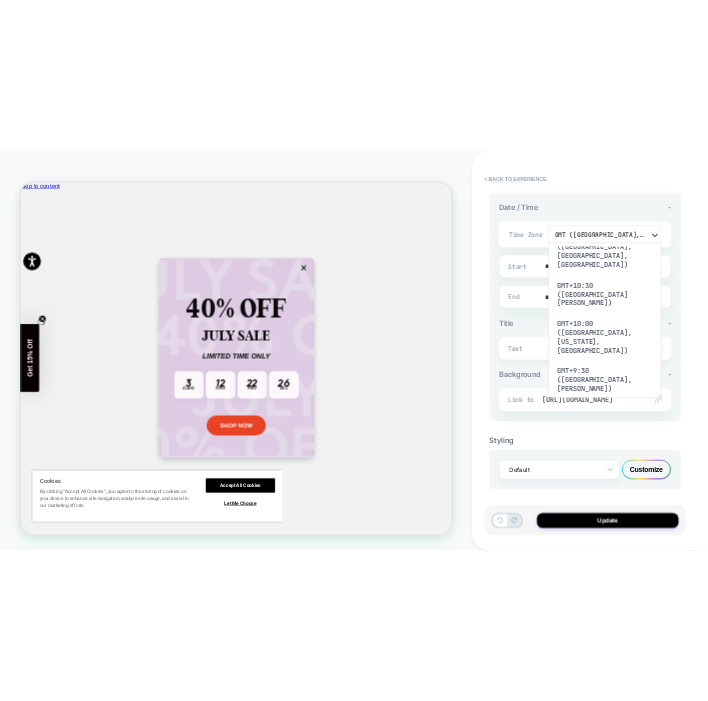 scroll, scrollTop: 0, scrollLeft: 0, axis: both 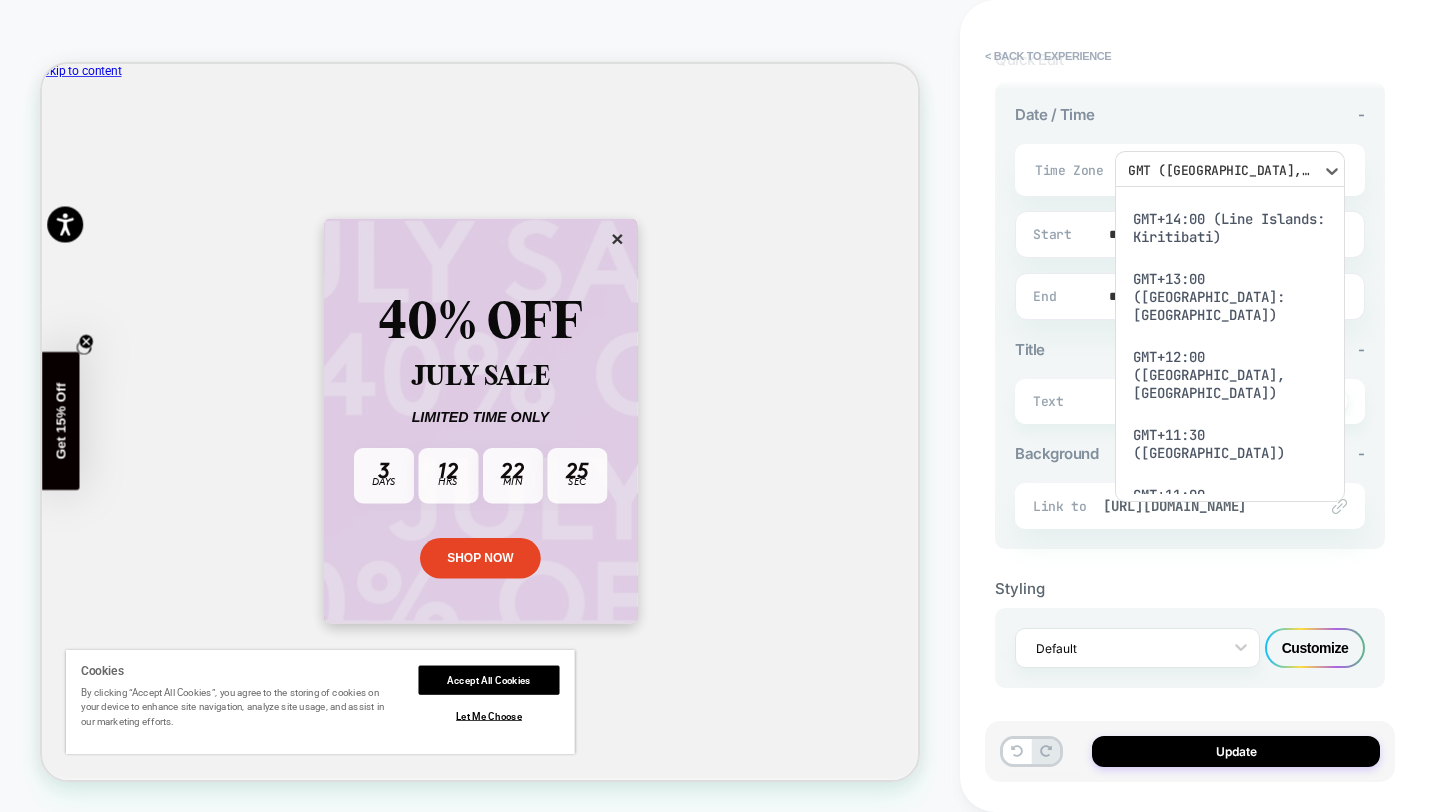 click at bounding box center (720, 406) 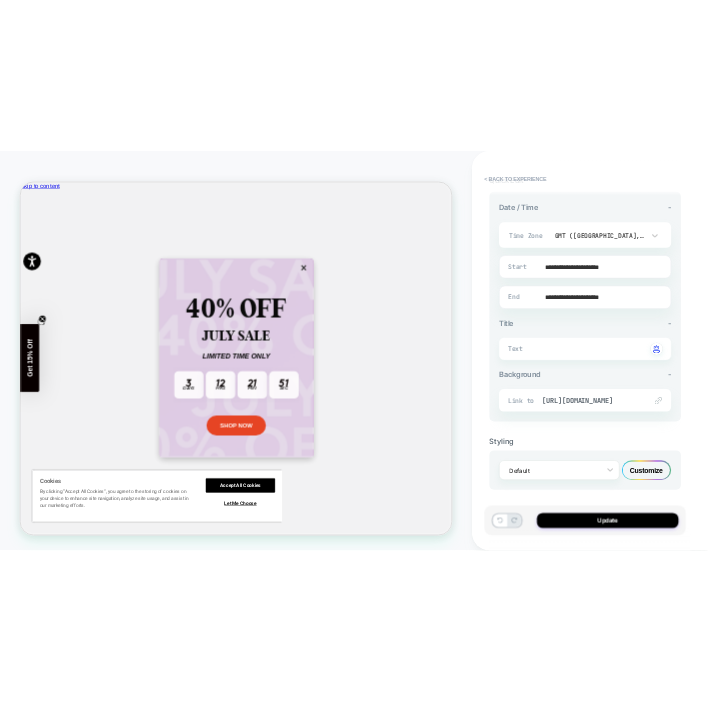 scroll, scrollTop: 418, scrollLeft: 0, axis: vertical 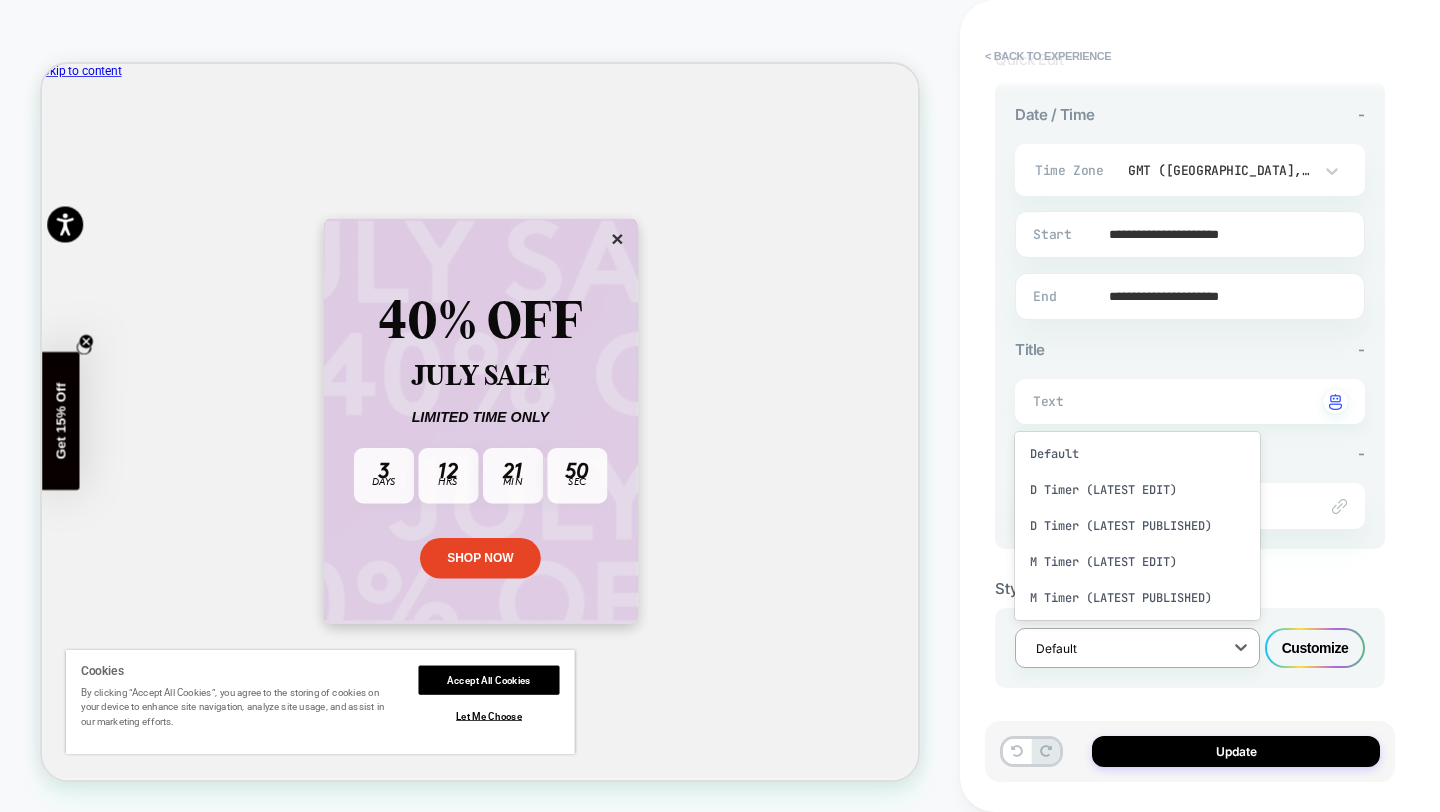 click at bounding box center [1124, 648] 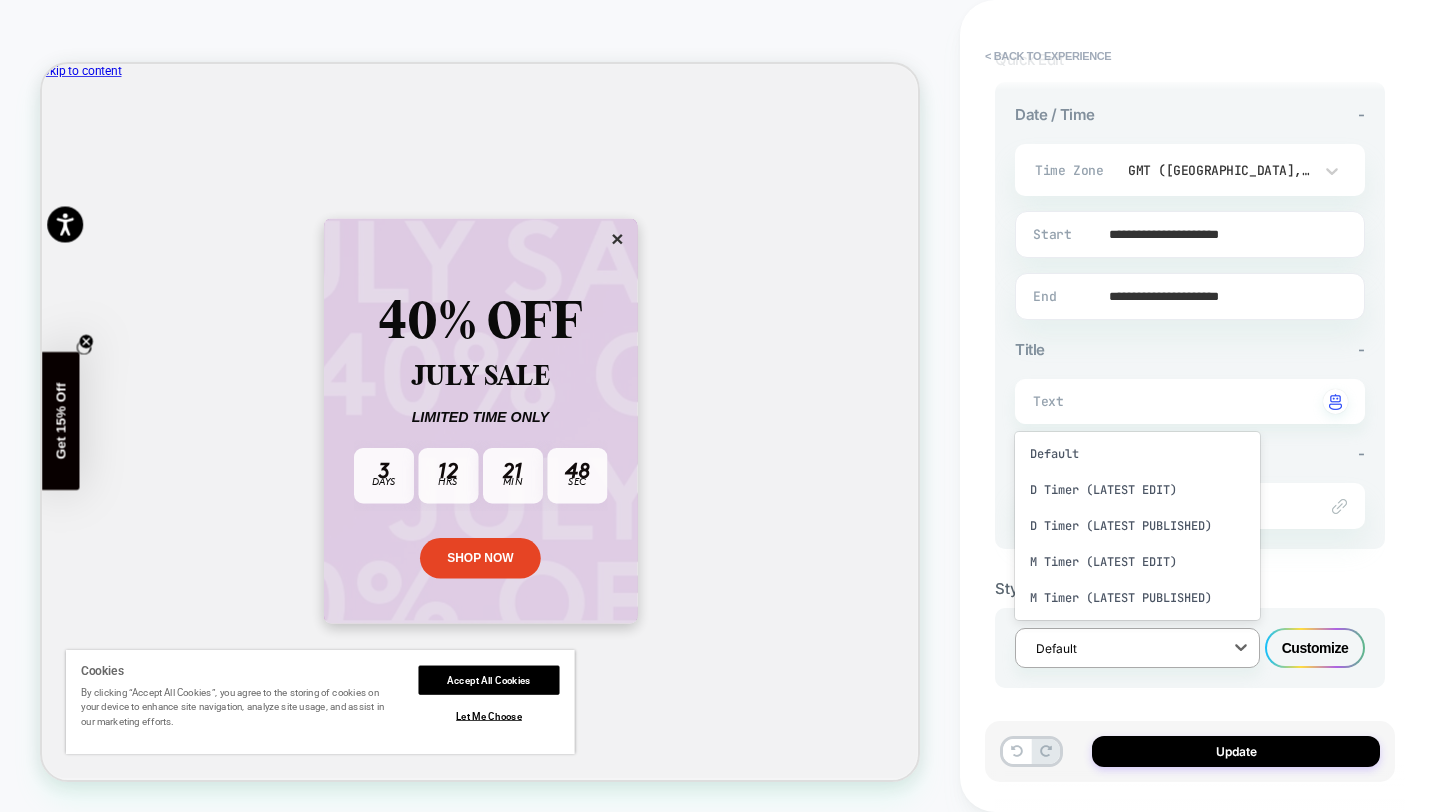 click on "**********" at bounding box center [1200, 406] 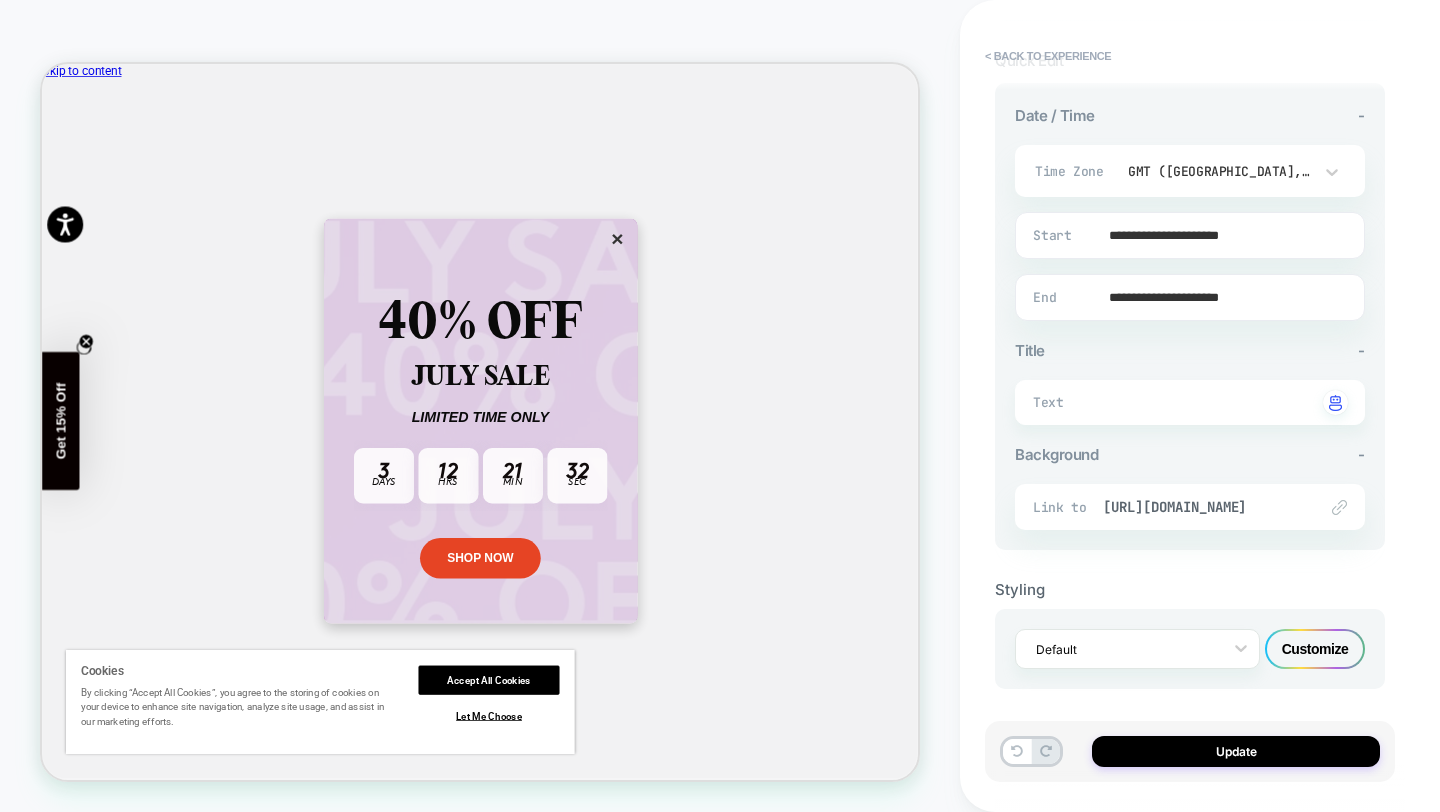 scroll, scrollTop: 418, scrollLeft: 0, axis: vertical 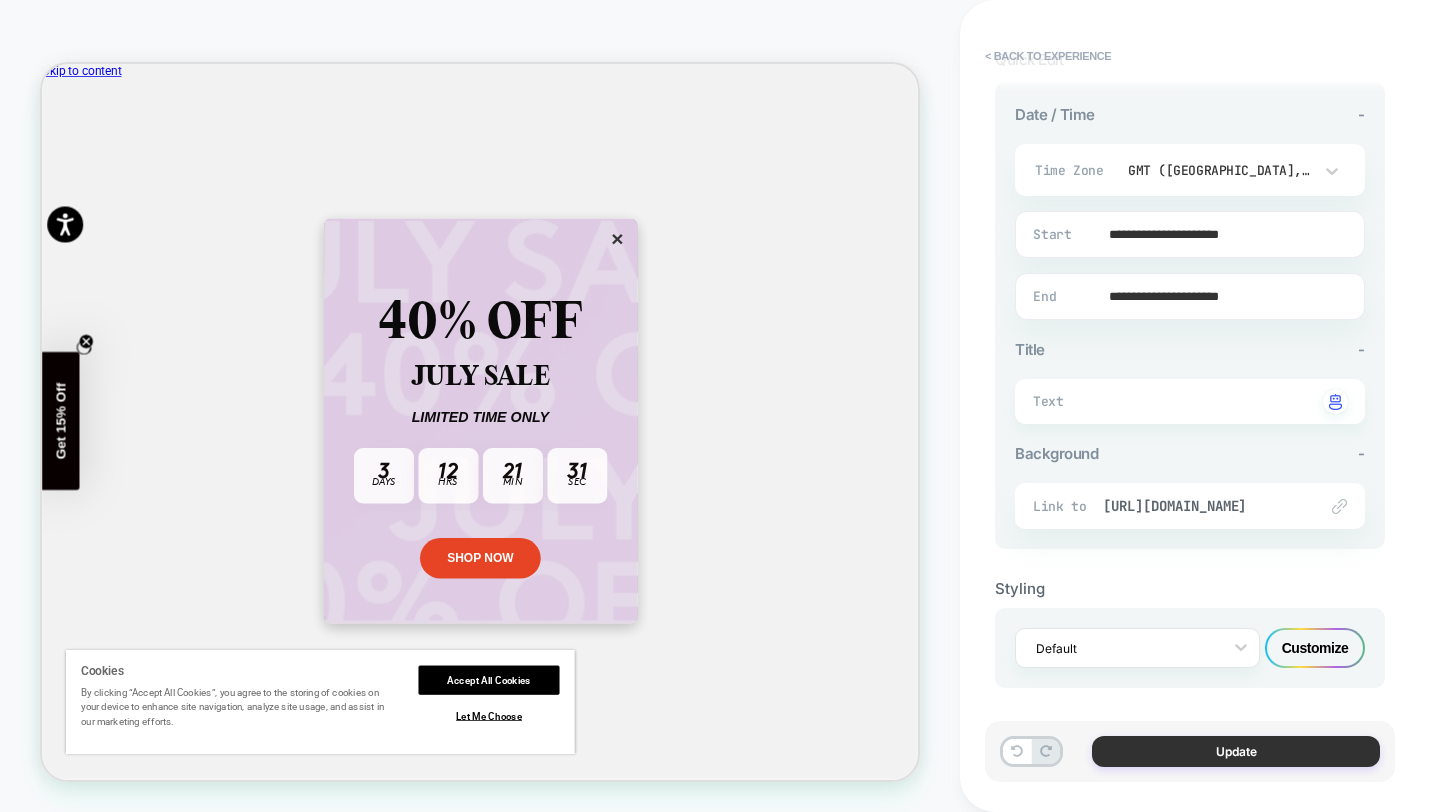 click on "Update" at bounding box center (1236, 751) 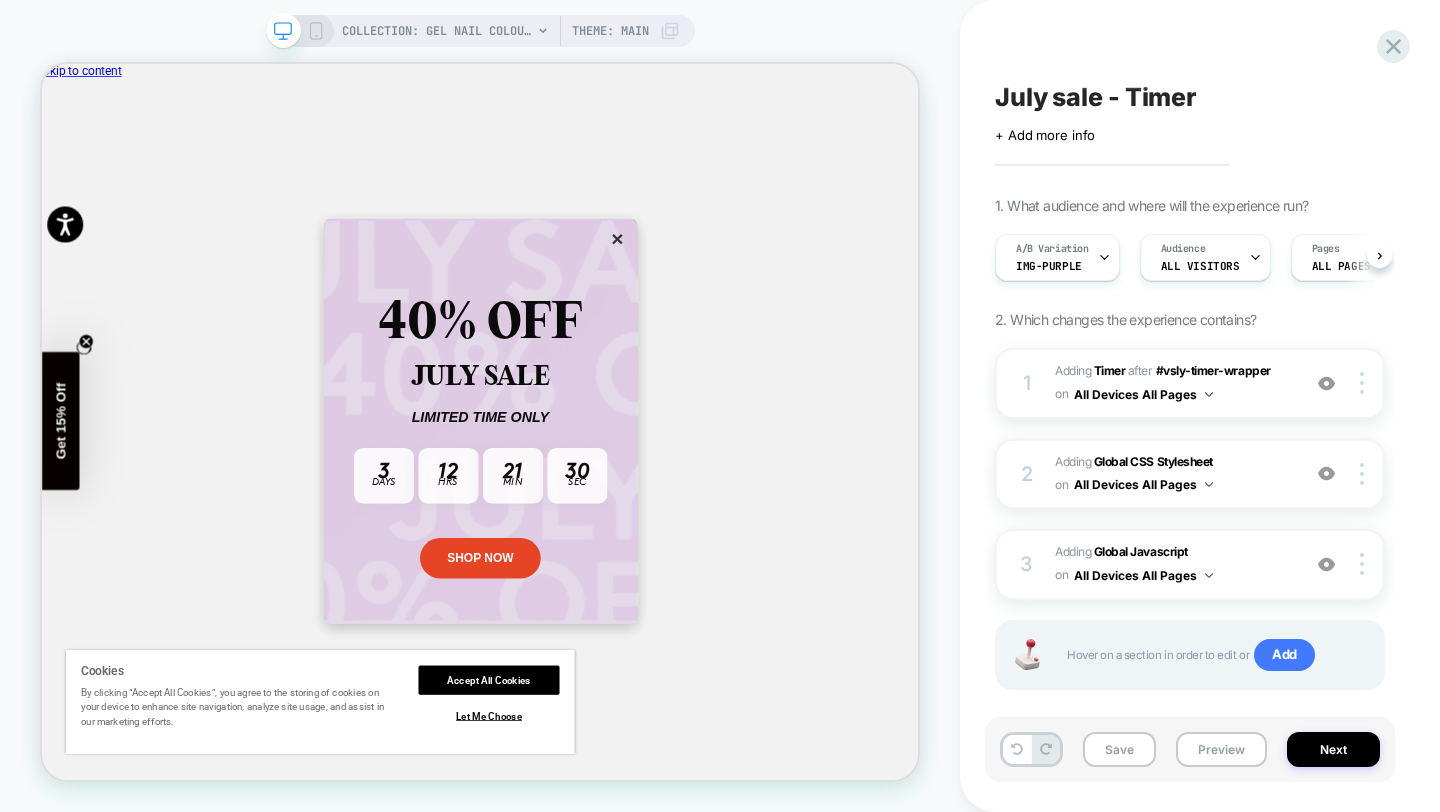 scroll, scrollTop: 0, scrollLeft: 1, axis: horizontal 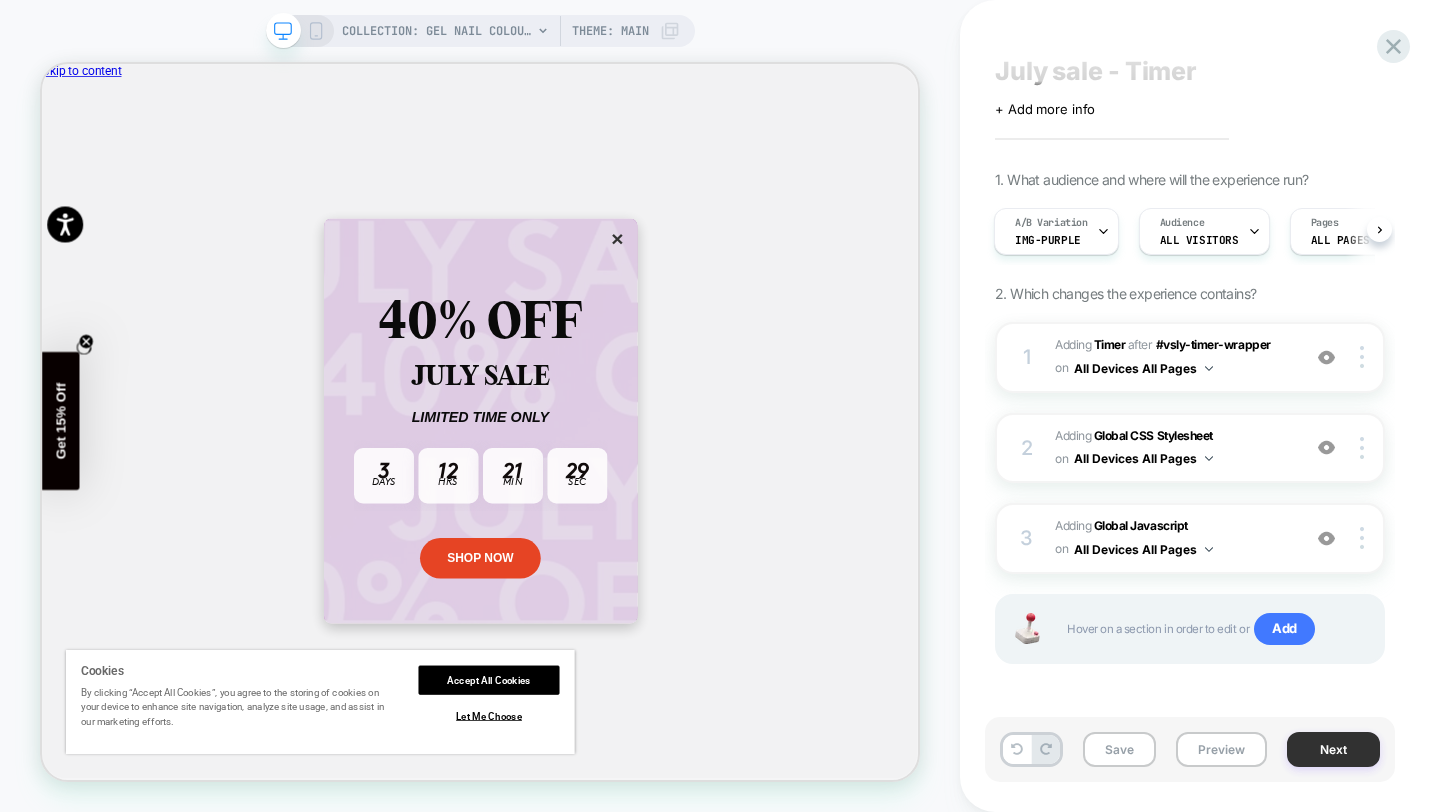 click on "Next" at bounding box center (1333, 749) 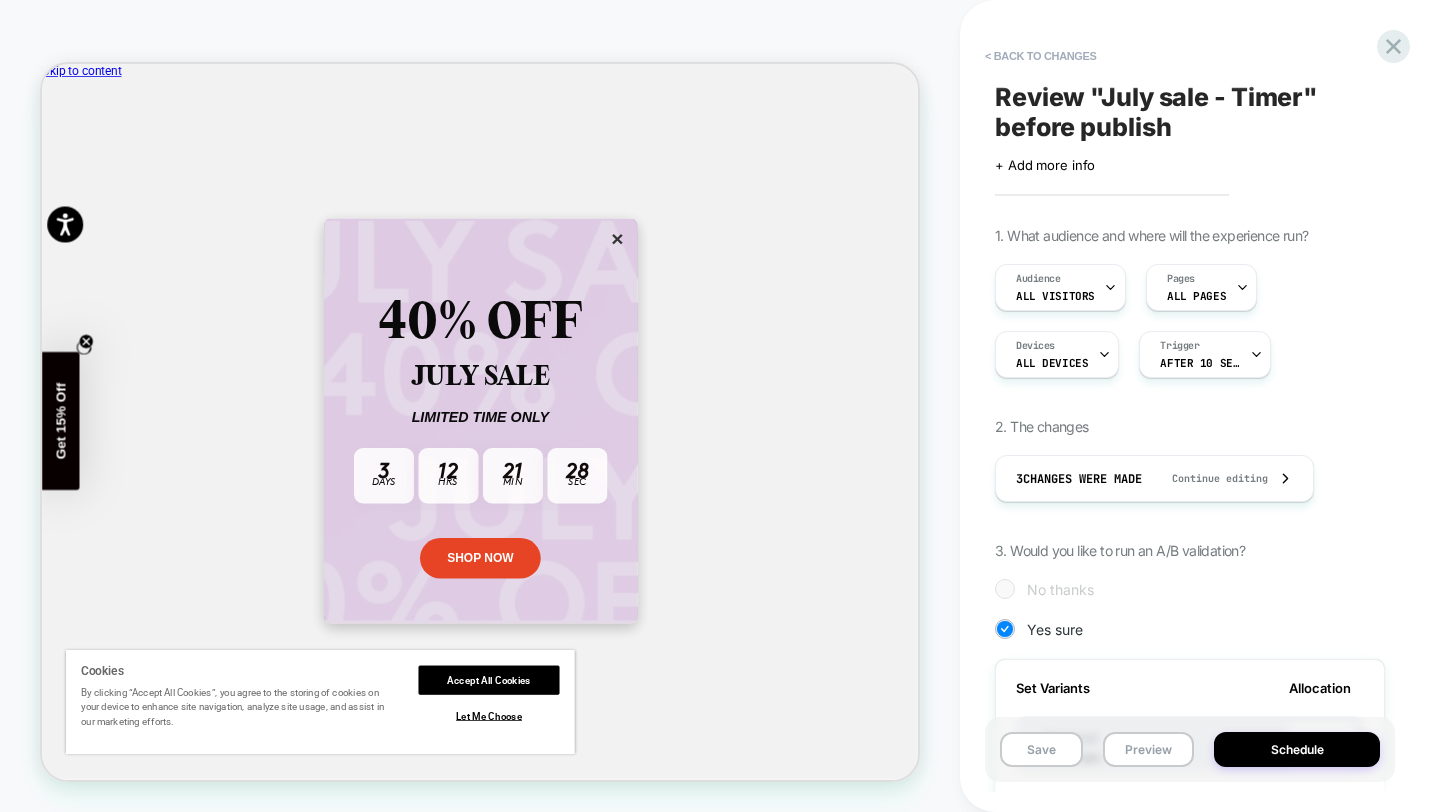 scroll, scrollTop: 0, scrollLeft: 2, axis: horizontal 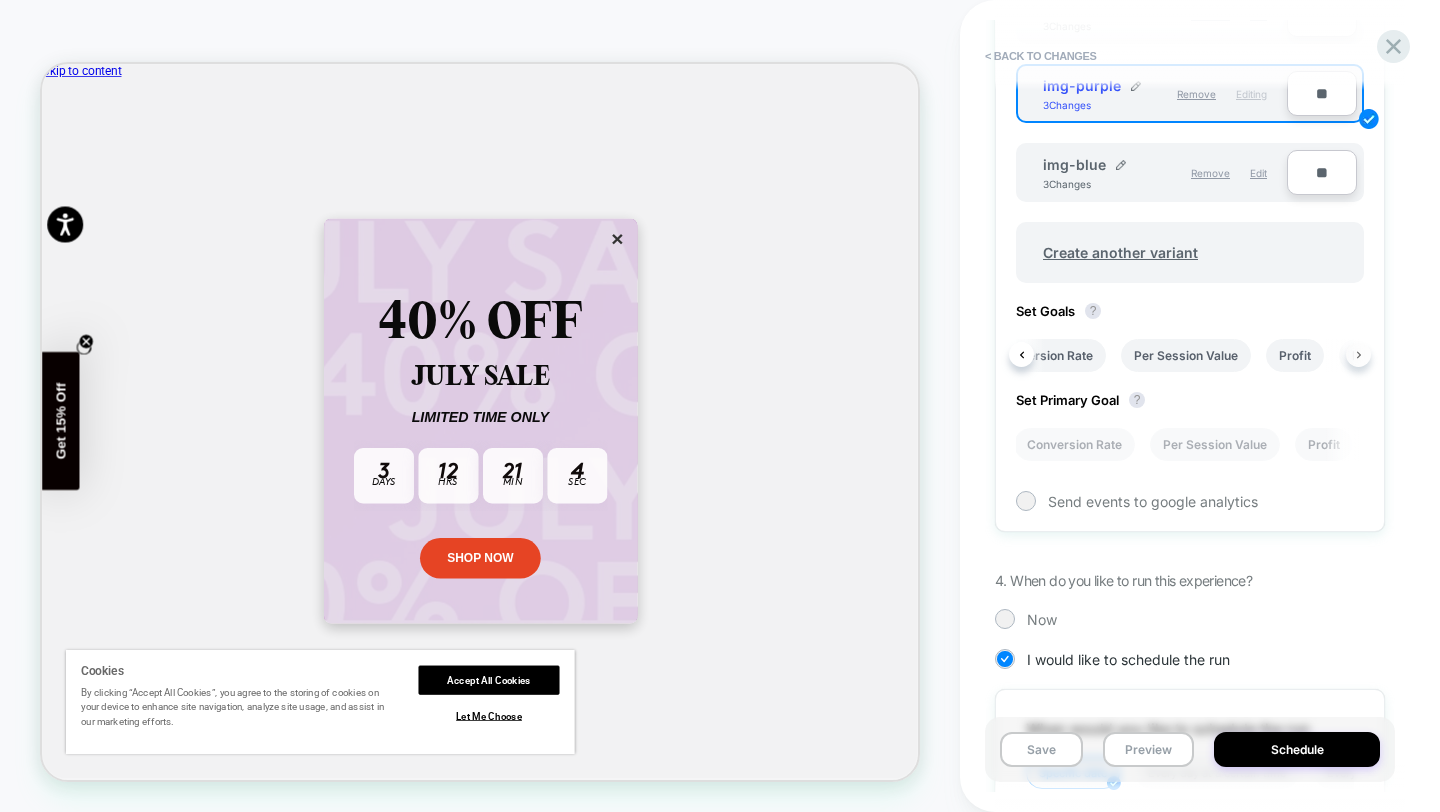click at bounding box center (1358, 354) 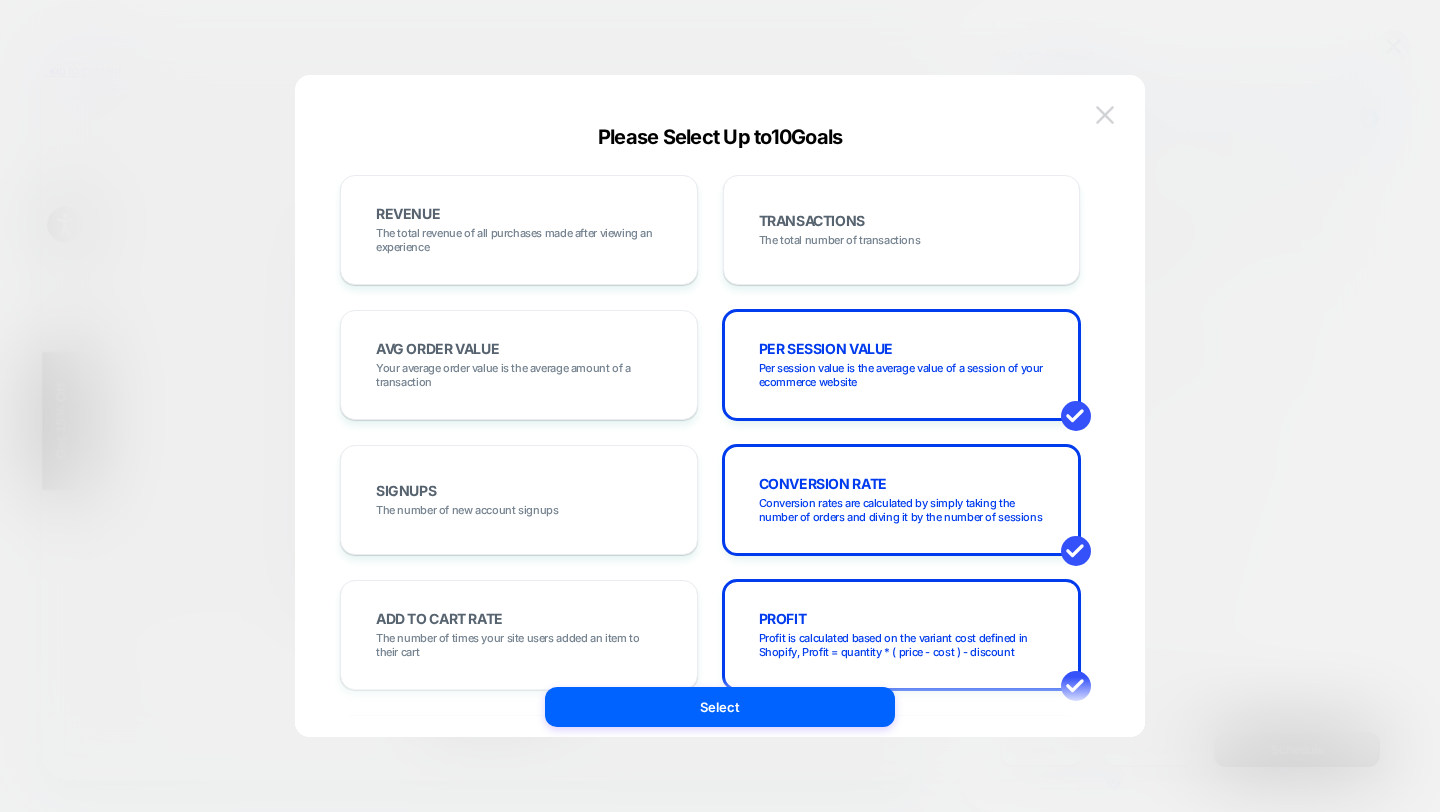 click at bounding box center (1105, 115) 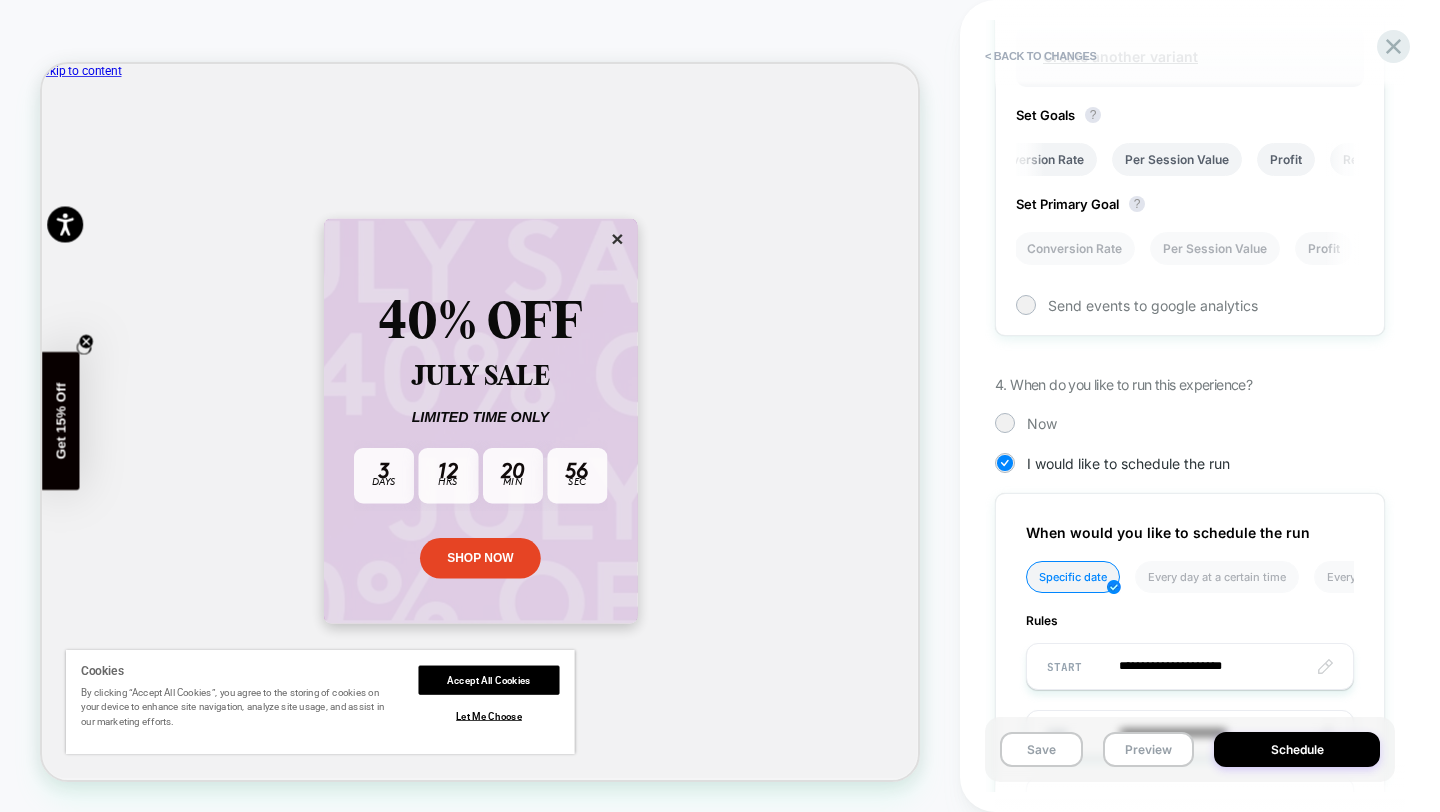 scroll, scrollTop: 845, scrollLeft: 0, axis: vertical 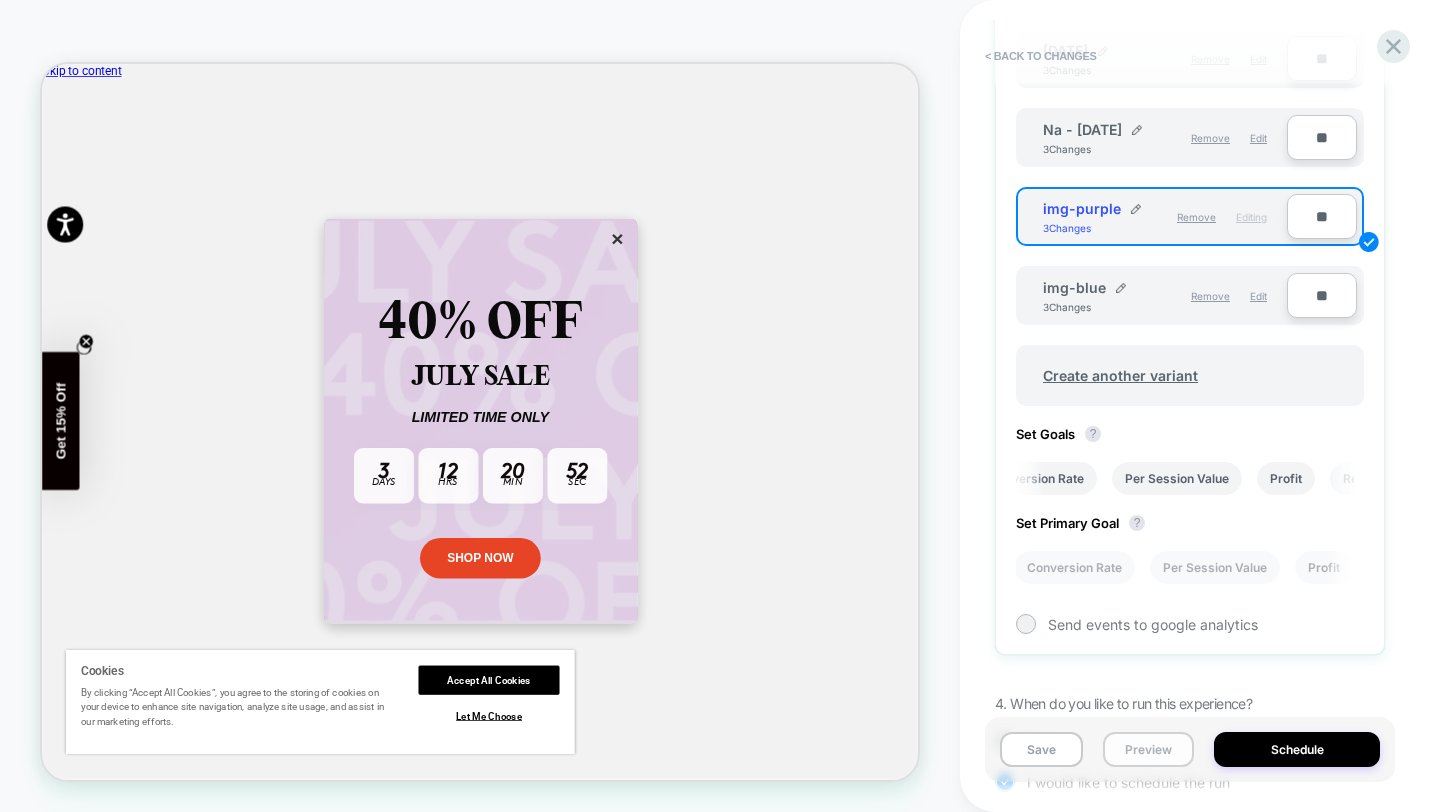 click on "Preview" at bounding box center [1148, 749] 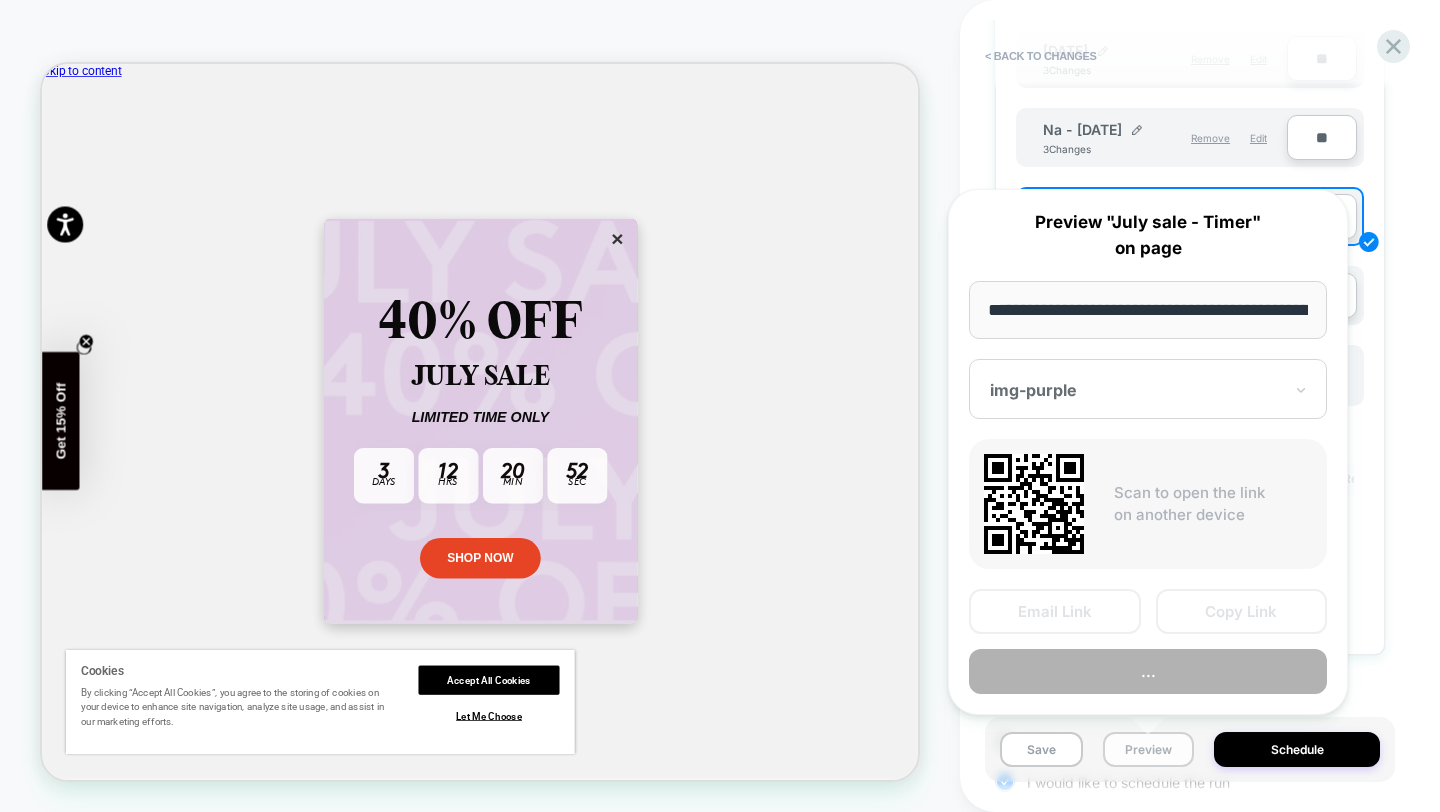 scroll, scrollTop: 0, scrollLeft: 212, axis: horizontal 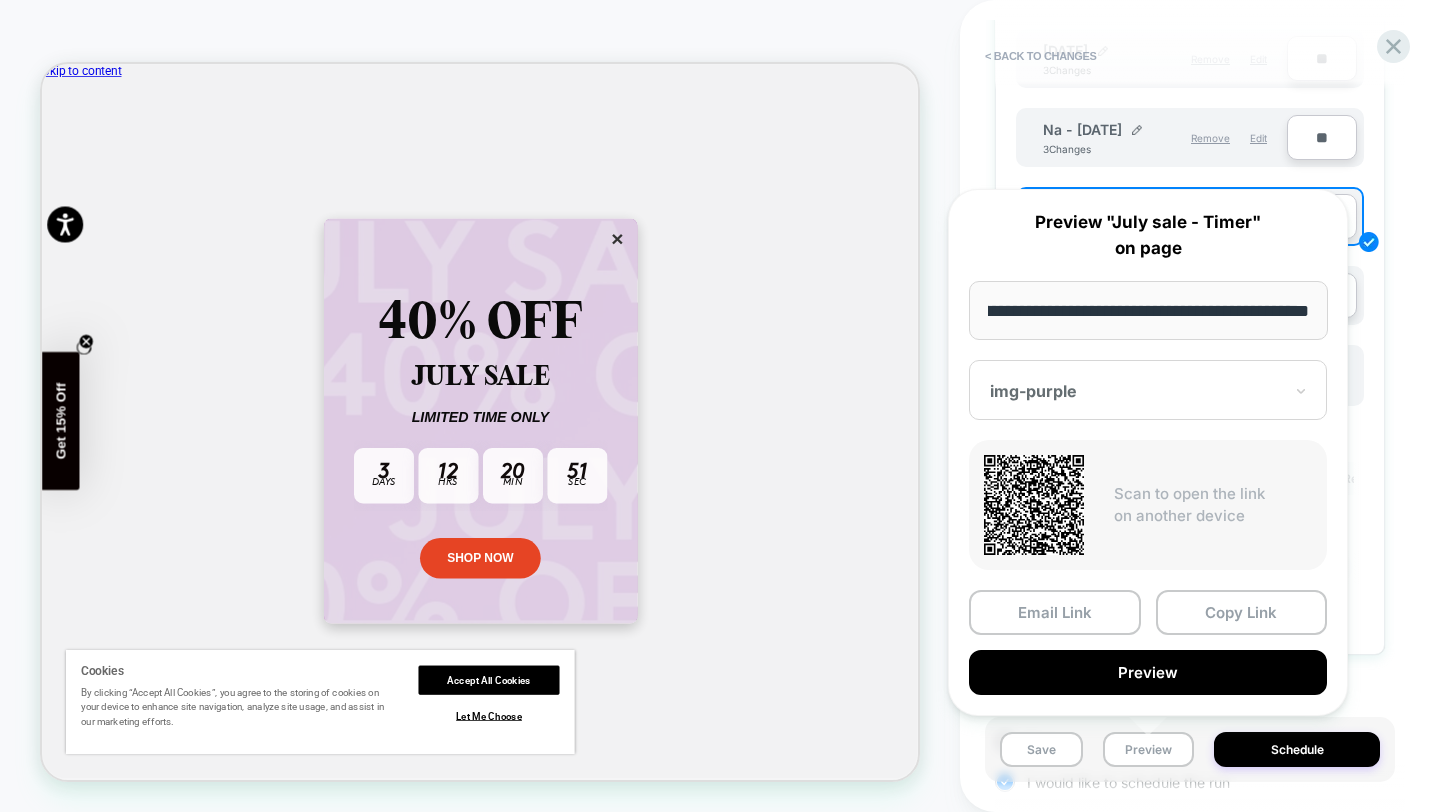 click on "Review " July sale - Timer " before publish Click to edit experience details + Add more info 1. What audience and where will the experience run? Audience All Visitors Pages ALL PAGES Devices ALL DEVICES Trigger After 10 Seconds 2. The changes 3  Changes were made Continue editing 3. Would you like to run an A/B validation? Set the required variant to 100%, or remove the excess variants No thanks Yes sure Set Variants Allocation Original No changes ** Variation 1 4  Changes Remove Edit *** july24 3  Changes Remove Edit ** Na - july24 3  Changes Remove Edit ** img-purple 3  Changes Remove Editing ** img-blue 3  Changes Remove Edit ** Create another variant Set Goals ? Conversion Rate Per Session Value Profit Revenue From Clicks Ctr Clicks Set Primary Goal ? Conversion Rate Per Session Value Profit Revenue From Clicks Ctr Clicks Send events to google analytics 4. When do you like to run this experience? Now I would like to schedule the run When would you like to schedule the run Specific date Rules START ‹ ›" at bounding box center [1200, 406] 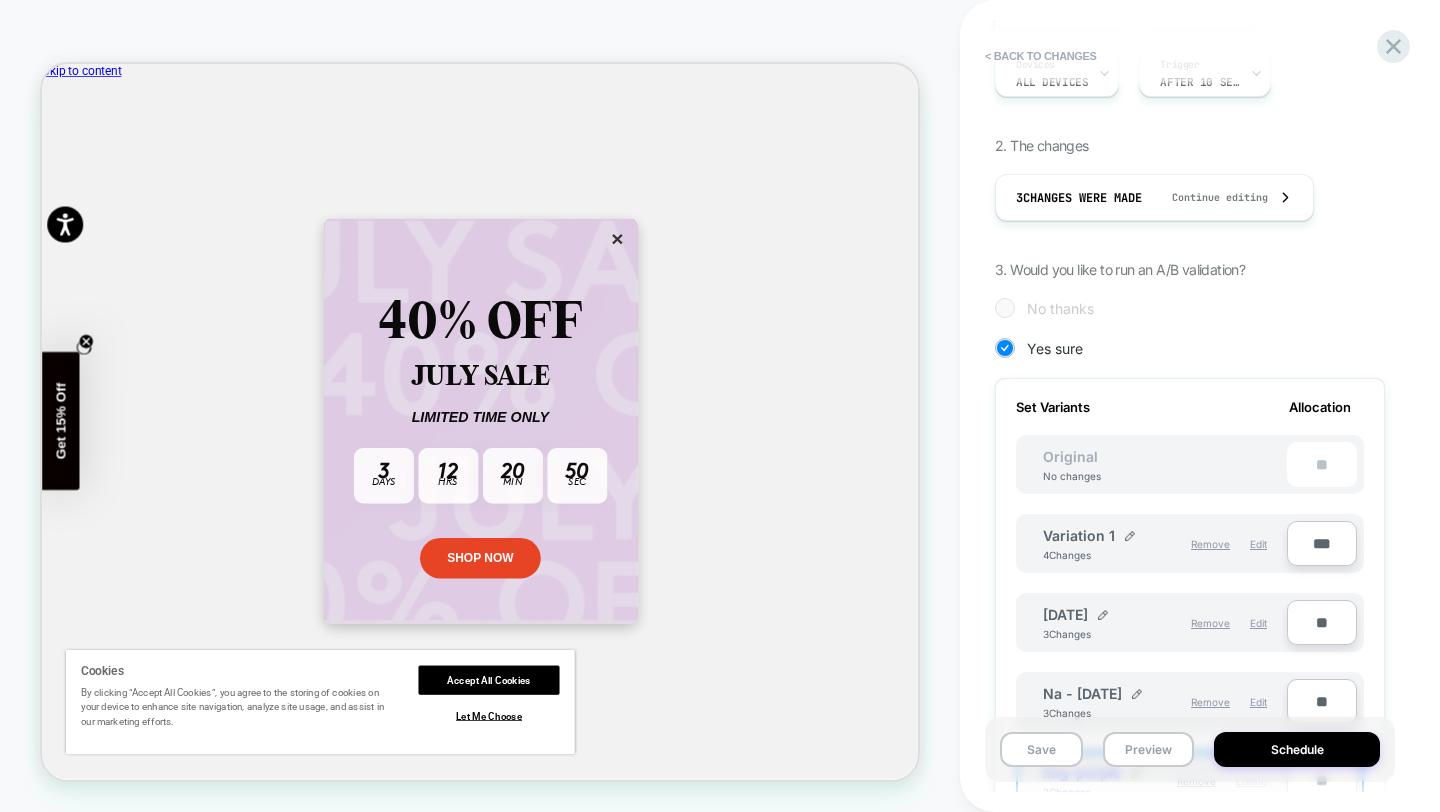 scroll, scrollTop: 0, scrollLeft: 0, axis: both 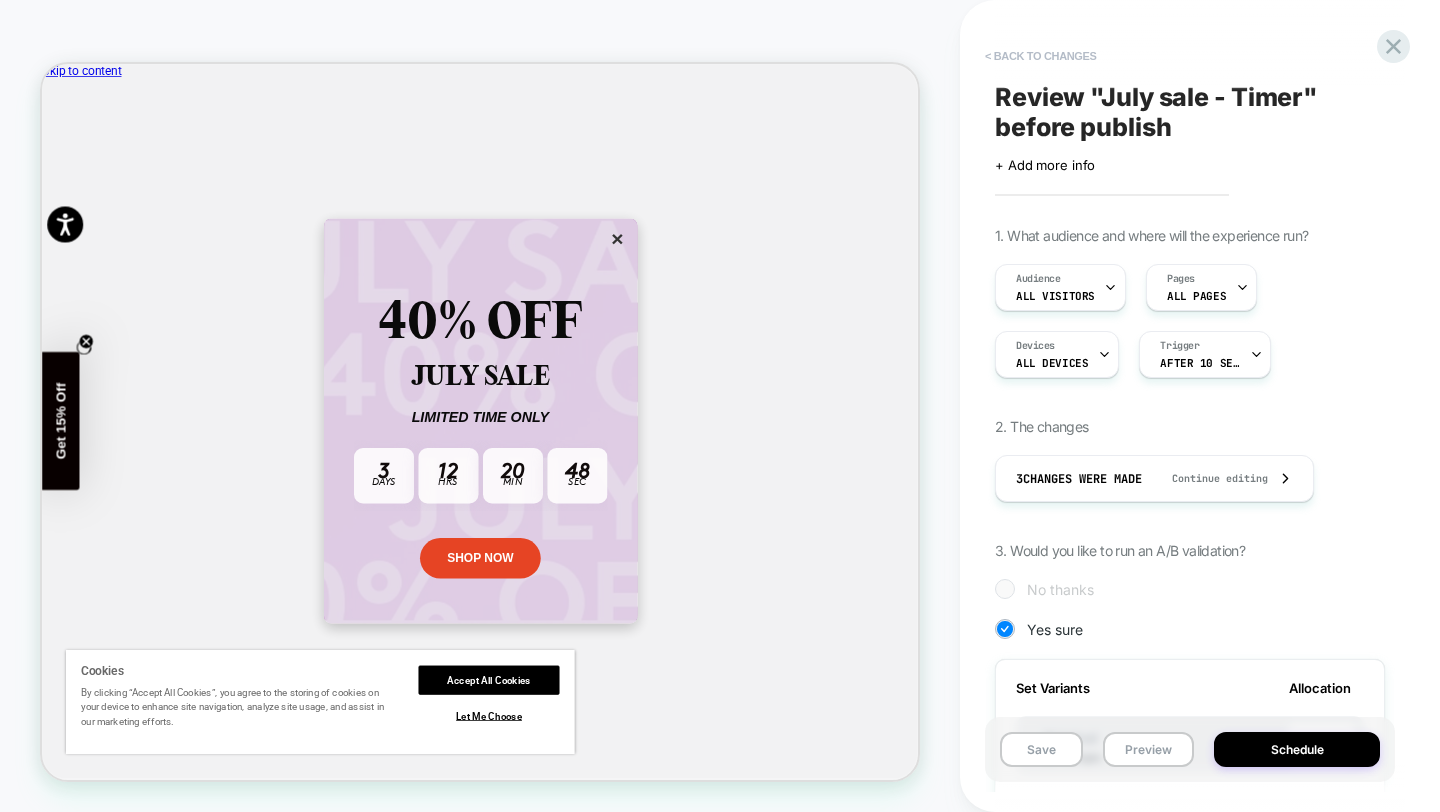 click on "< Back to changes" at bounding box center (1041, 56) 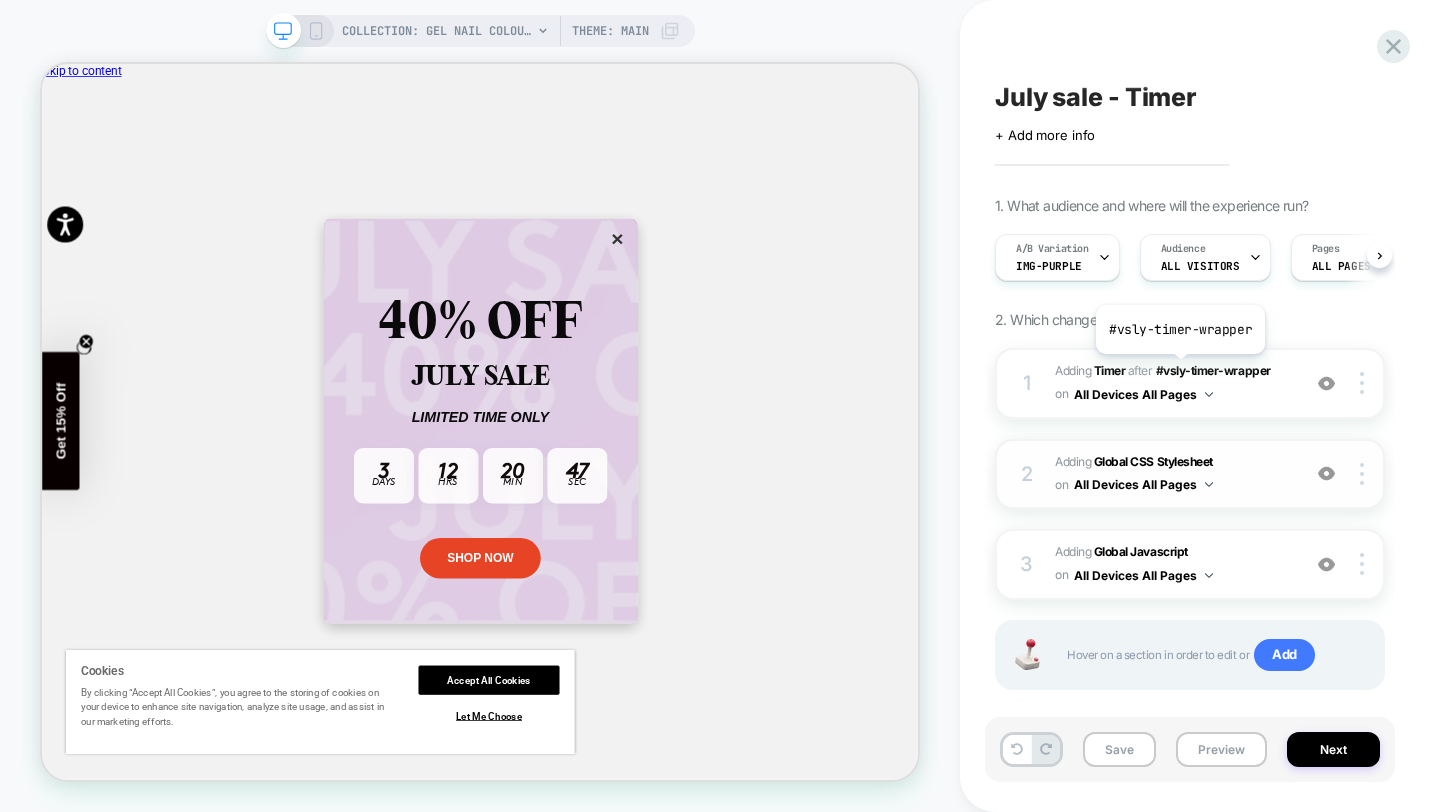 scroll, scrollTop: 0, scrollLeft: 1, axis: horizontal 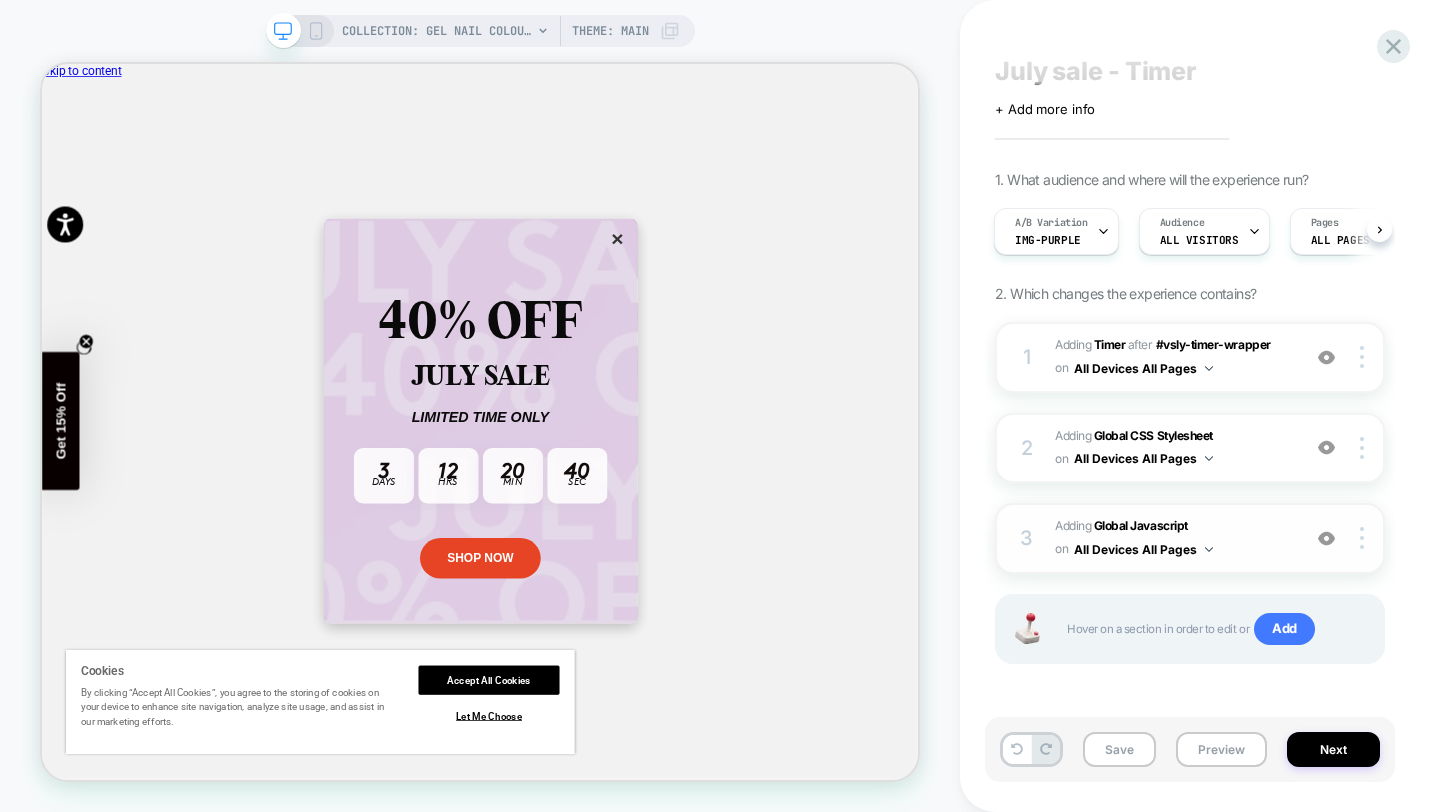 click on "Adding   Global Javascript   on All Devices All Pages" at bounding box center [1172, 538] 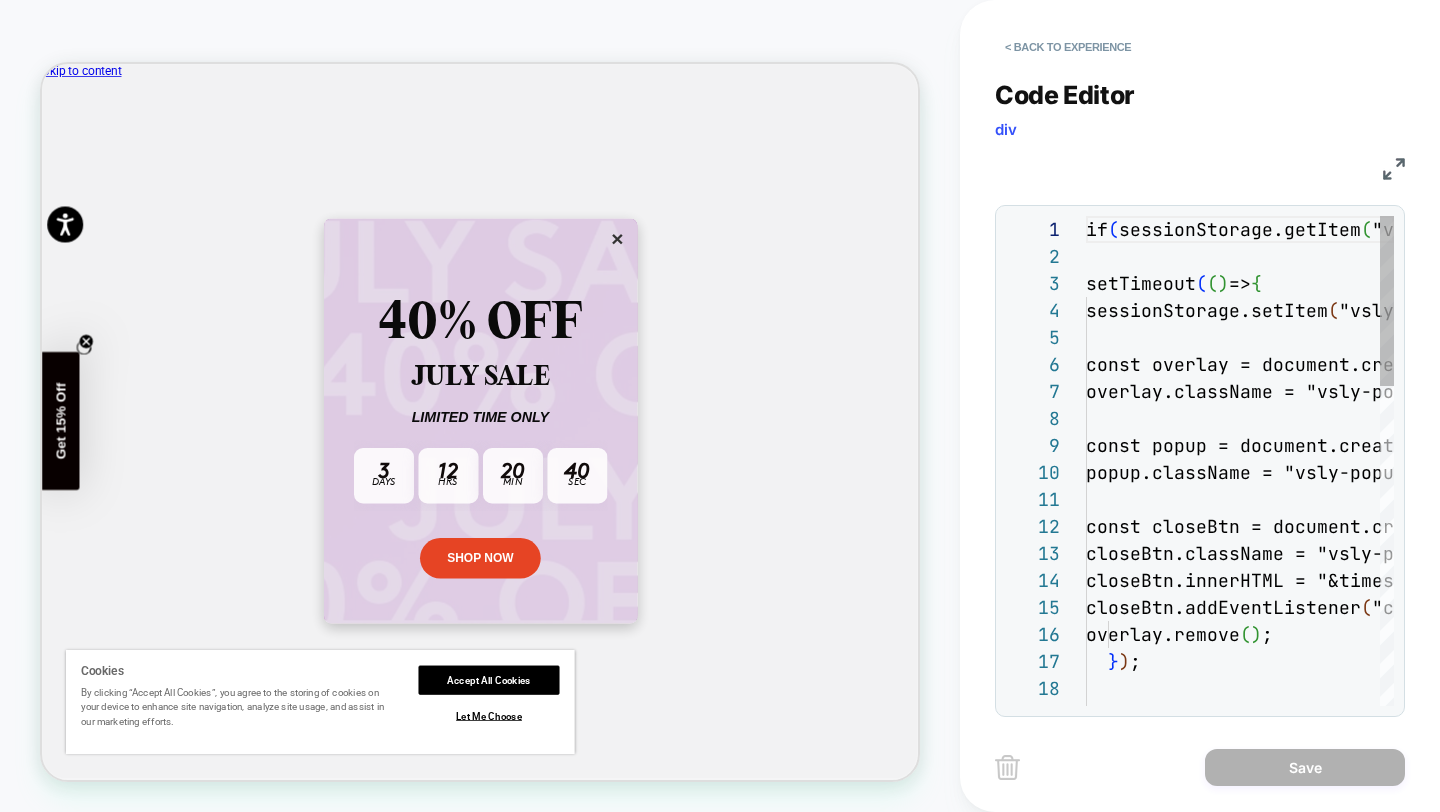 scroll, scrollTop: 270, scrollLeft: 0, axis: vertical 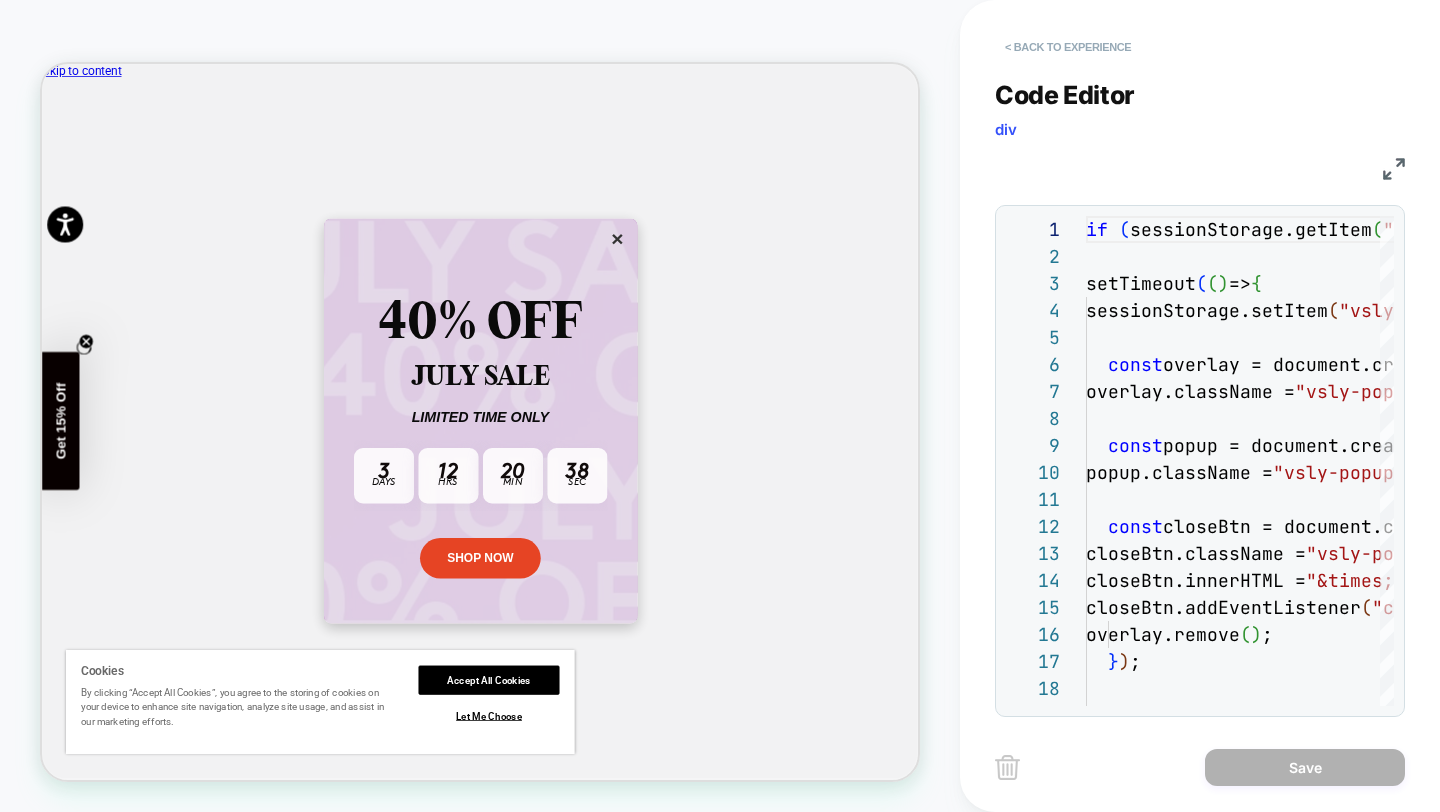 click on "< Back to experience" at bounding box center (1068, 47) 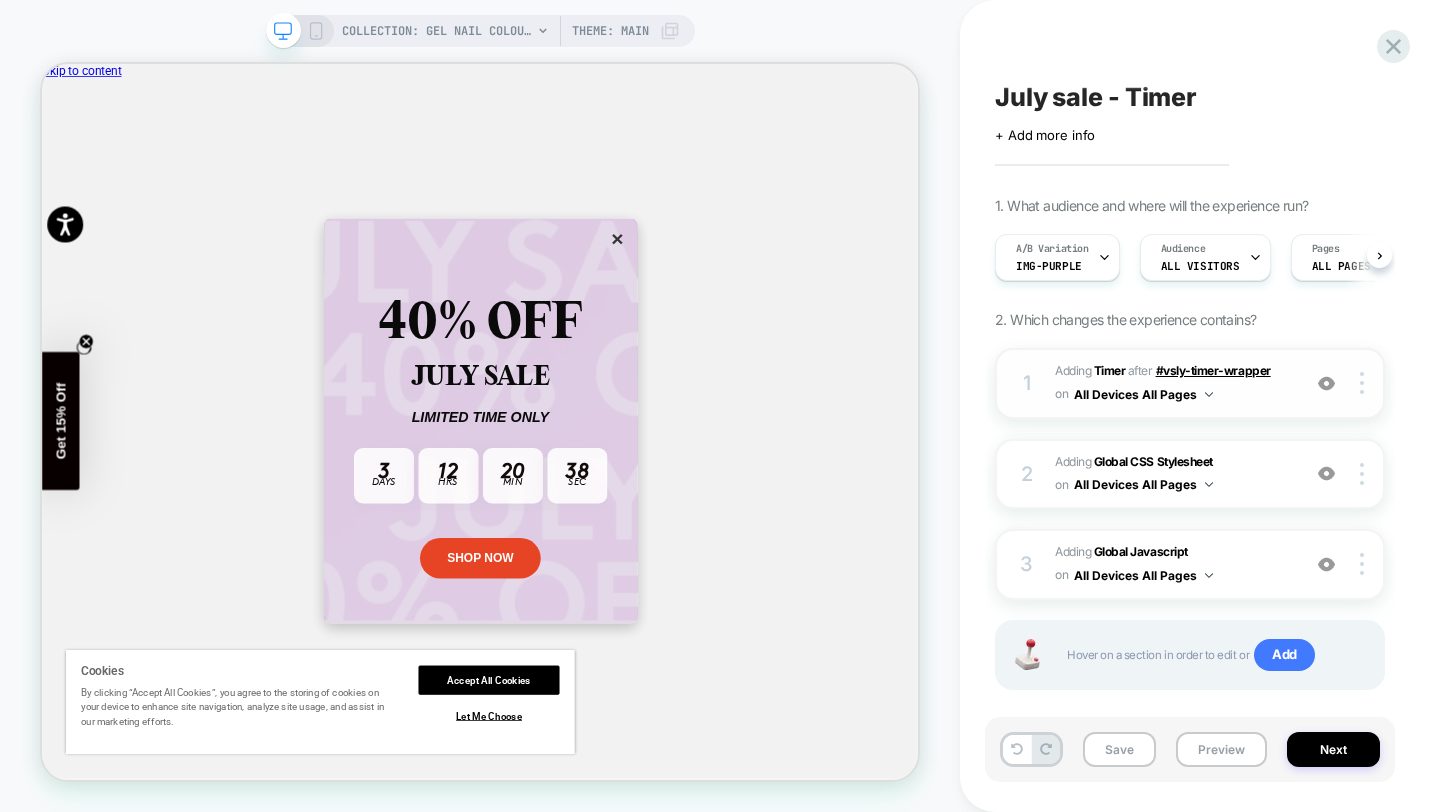 scroll, scrollTop: 0, scrollLeft: 1, axis: horizontal 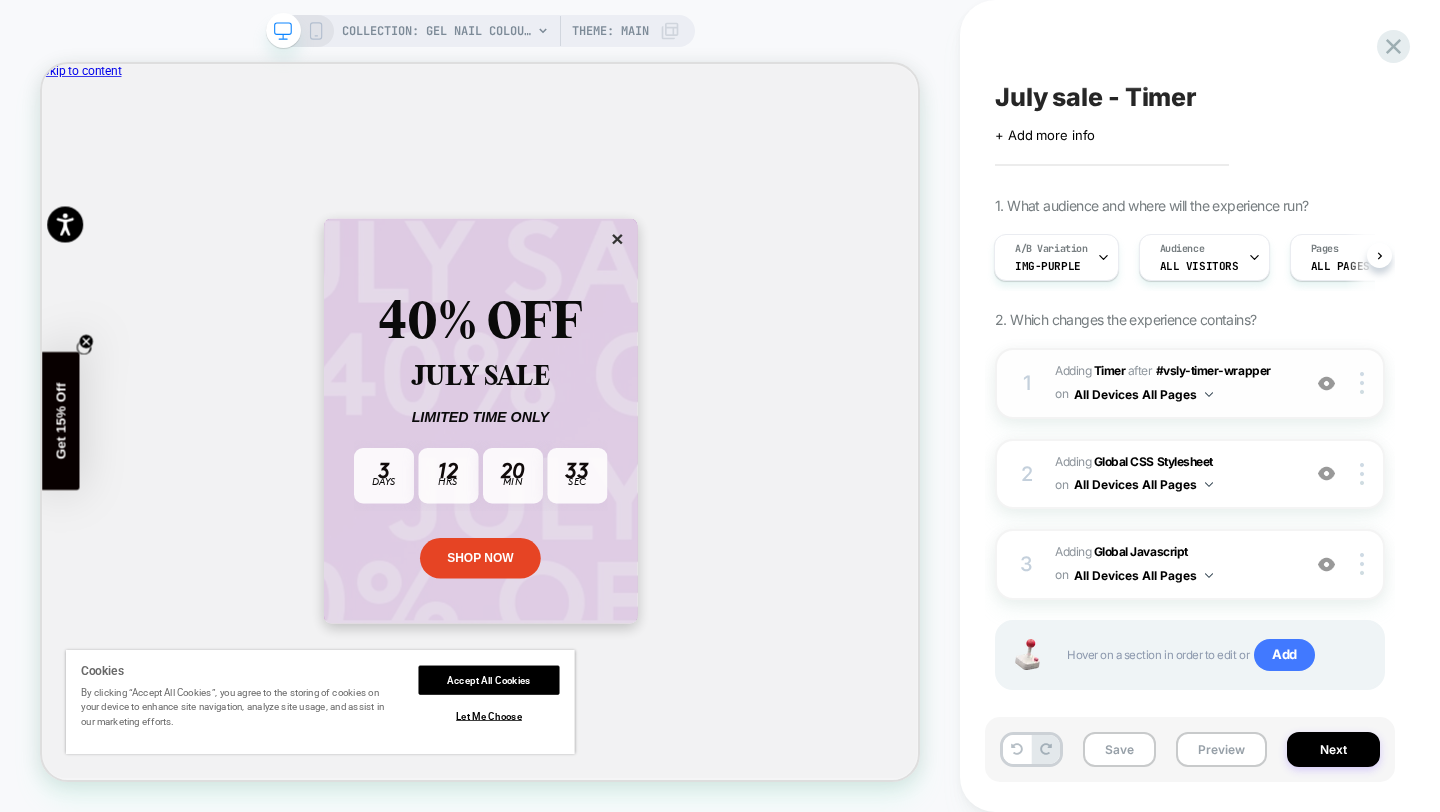 click on "on All Devices All Pages" at bounding box center [1134, 394] 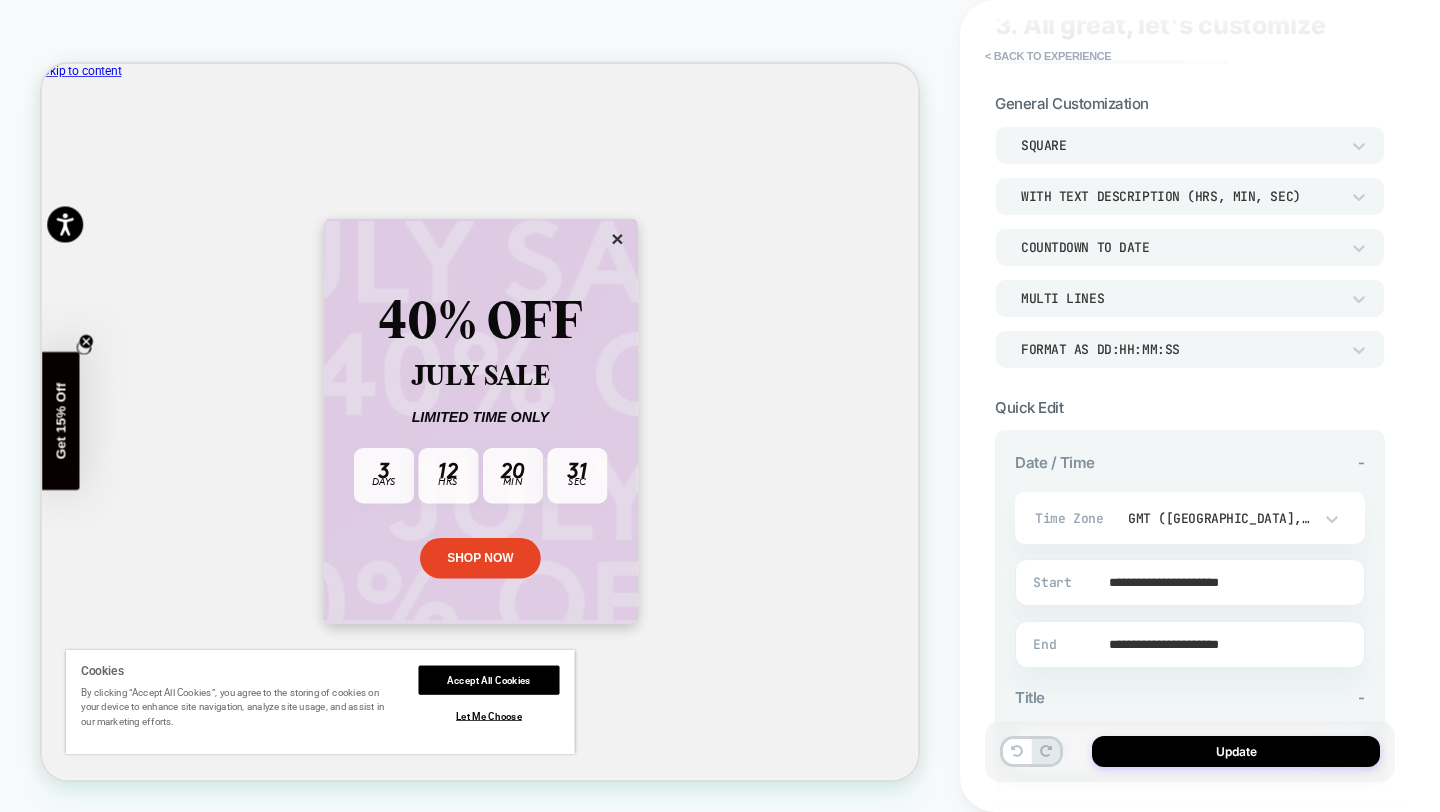 scroll, scrollTop: 295, scrollLeft: 0, axis: vertical 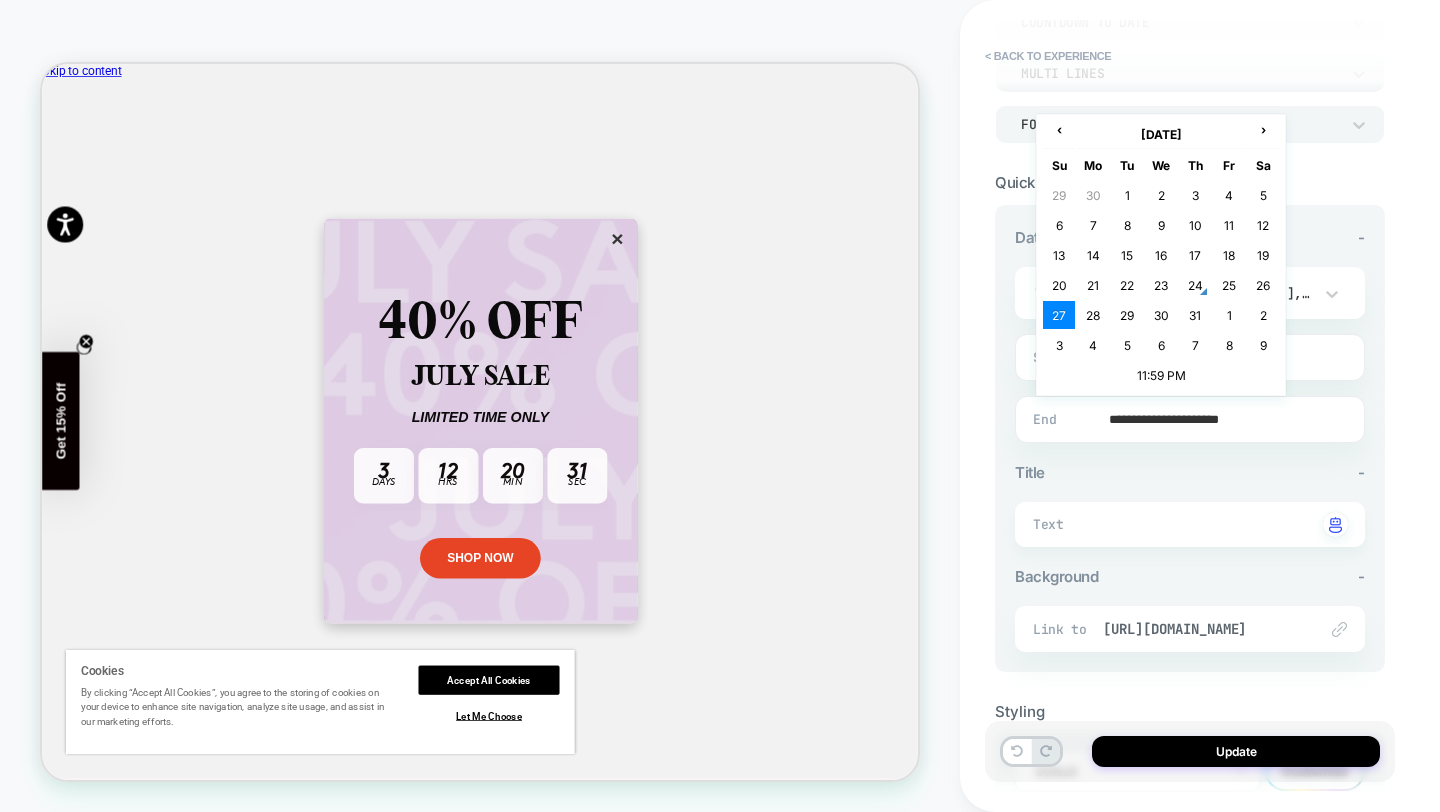 click on "**********" at bounding box center (1186, 419) 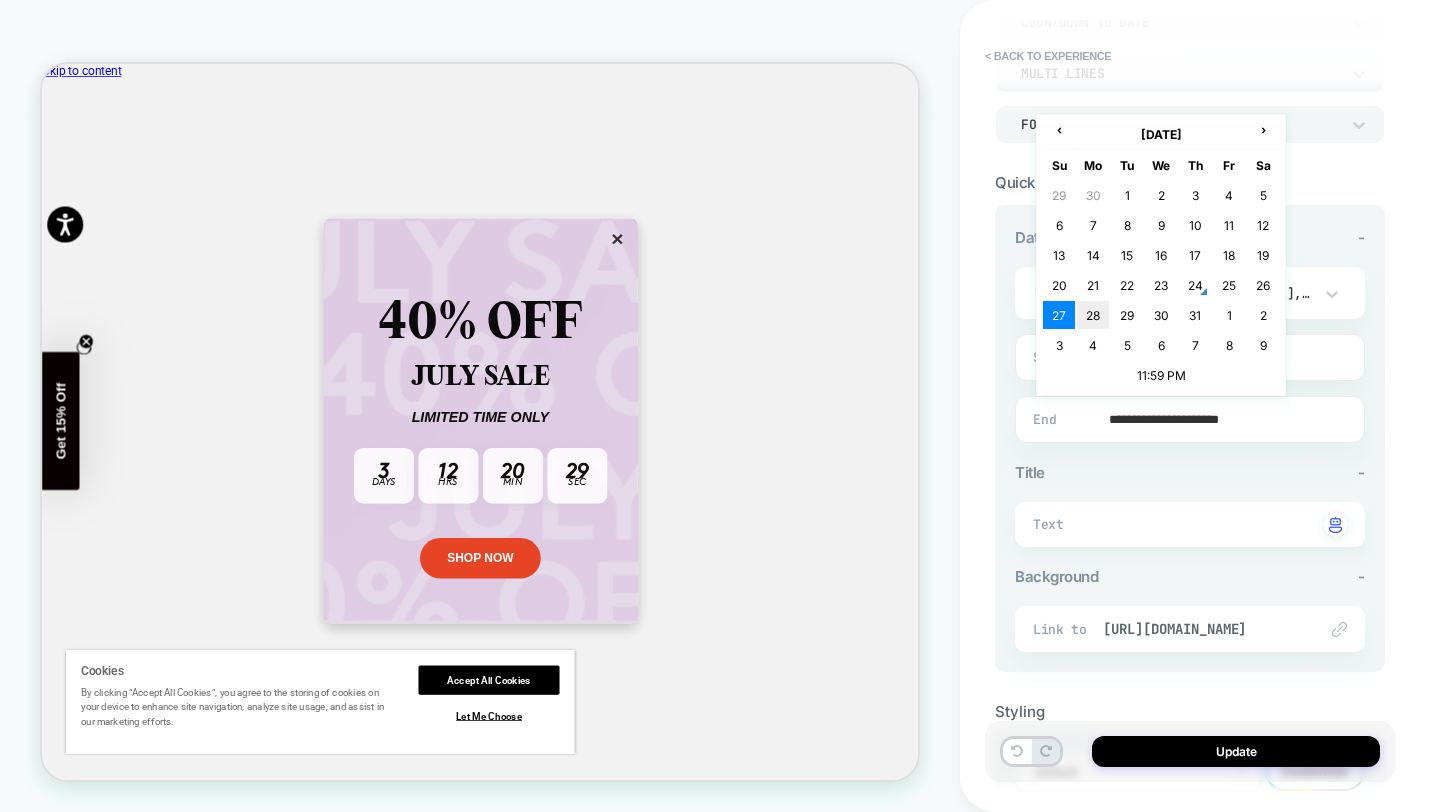 click on "28" at bounding box center [1093, 315] 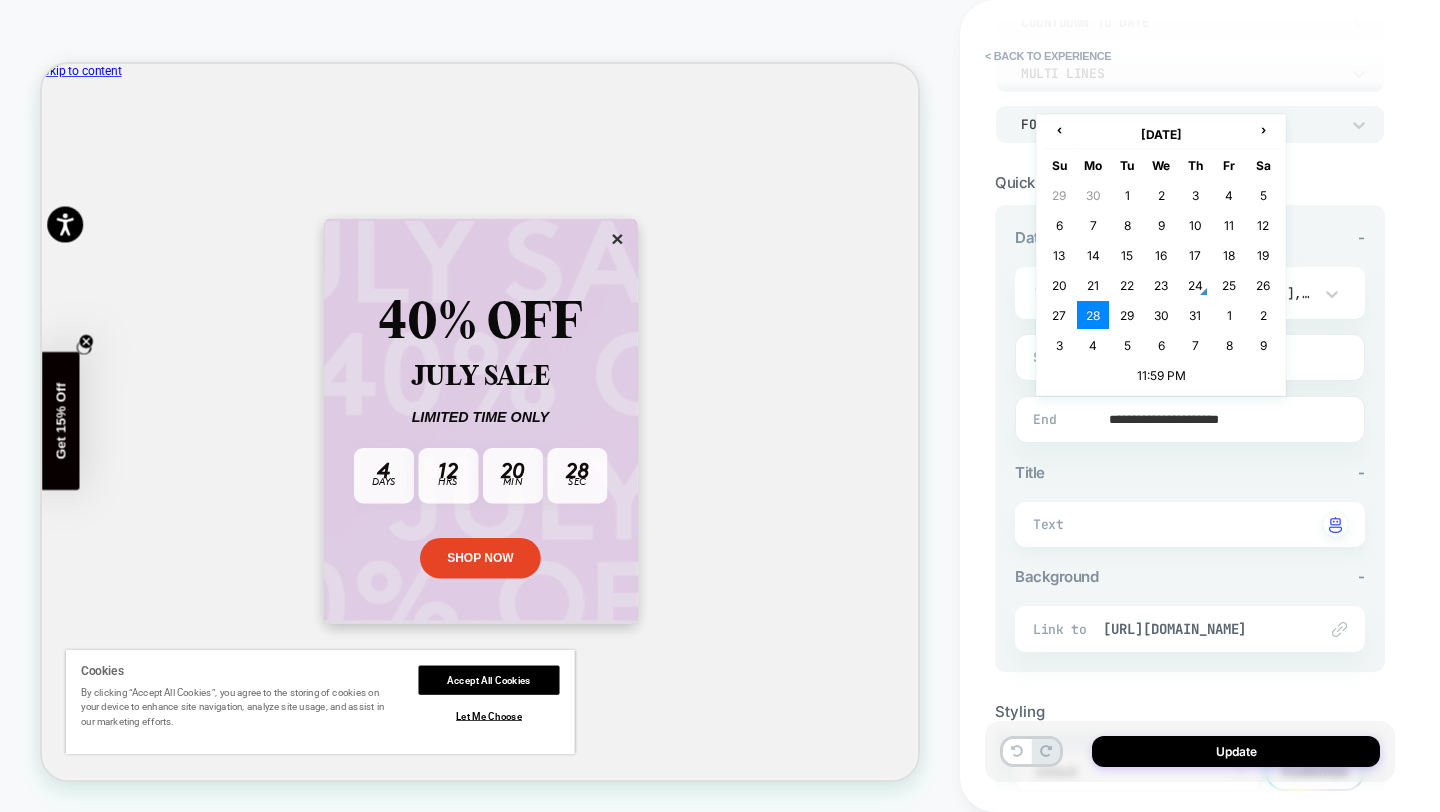 click on "**********" at bounding box center [1186, 419] 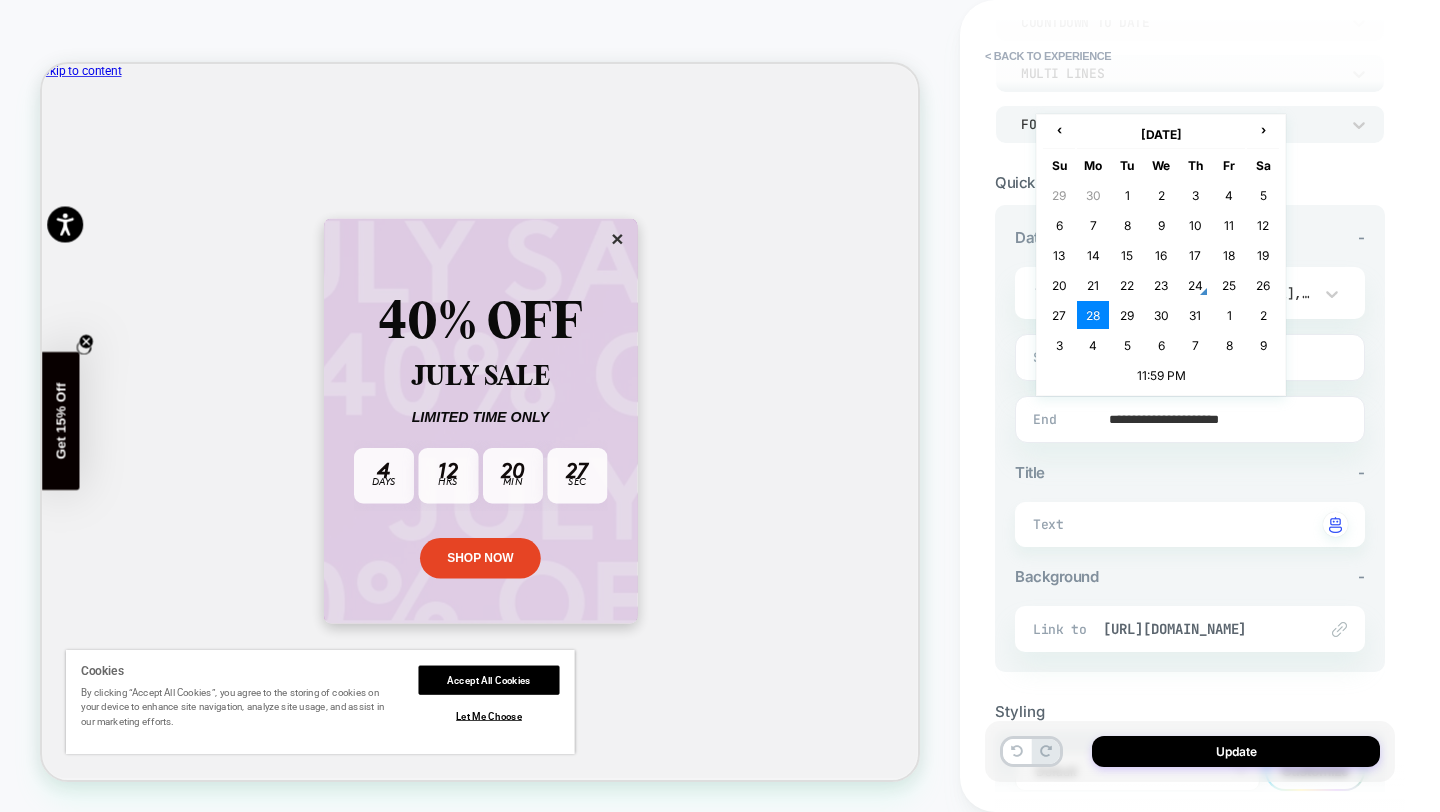 click on "**********" at bounding box center (1186, 419) 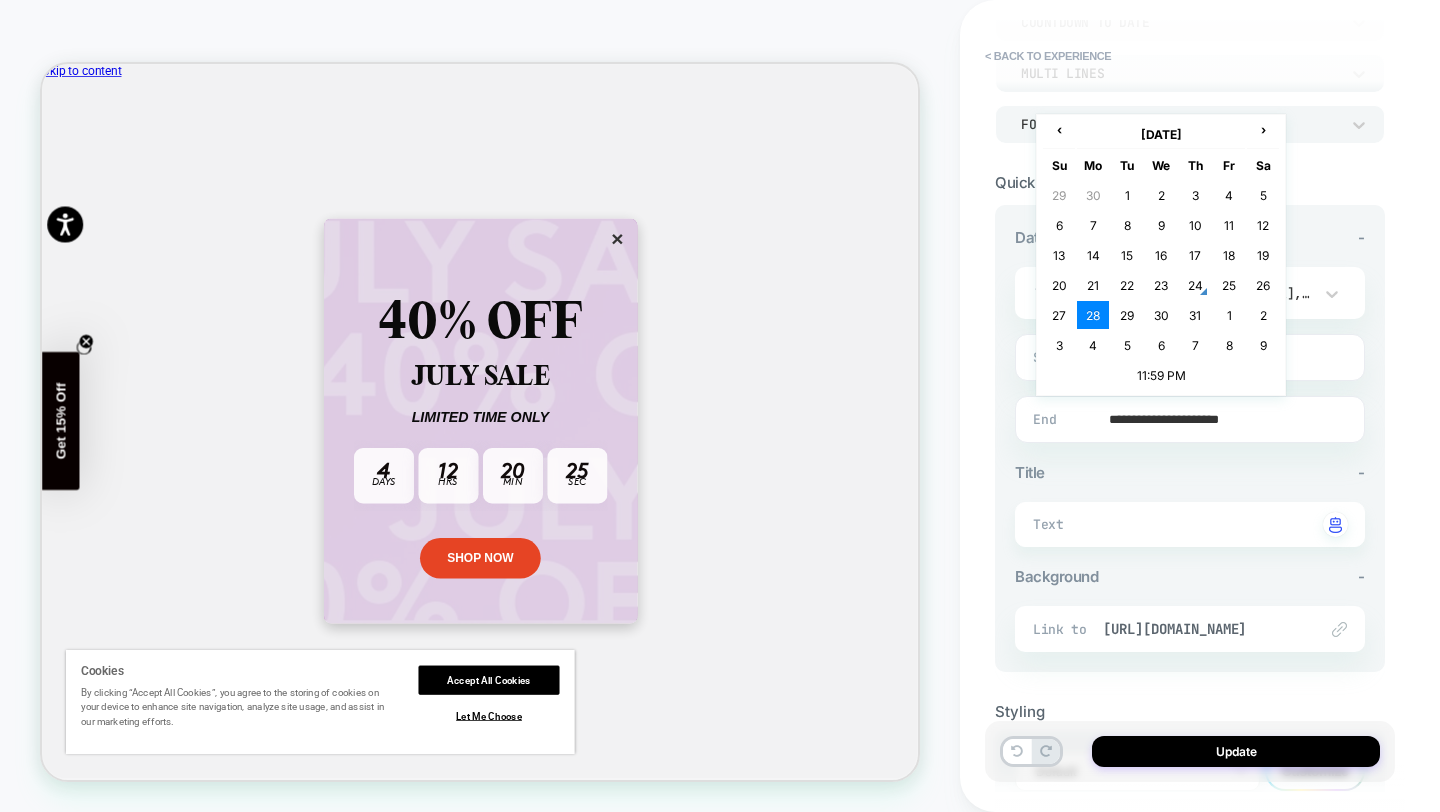 click on "**********" at bounding box center (1186, 419) 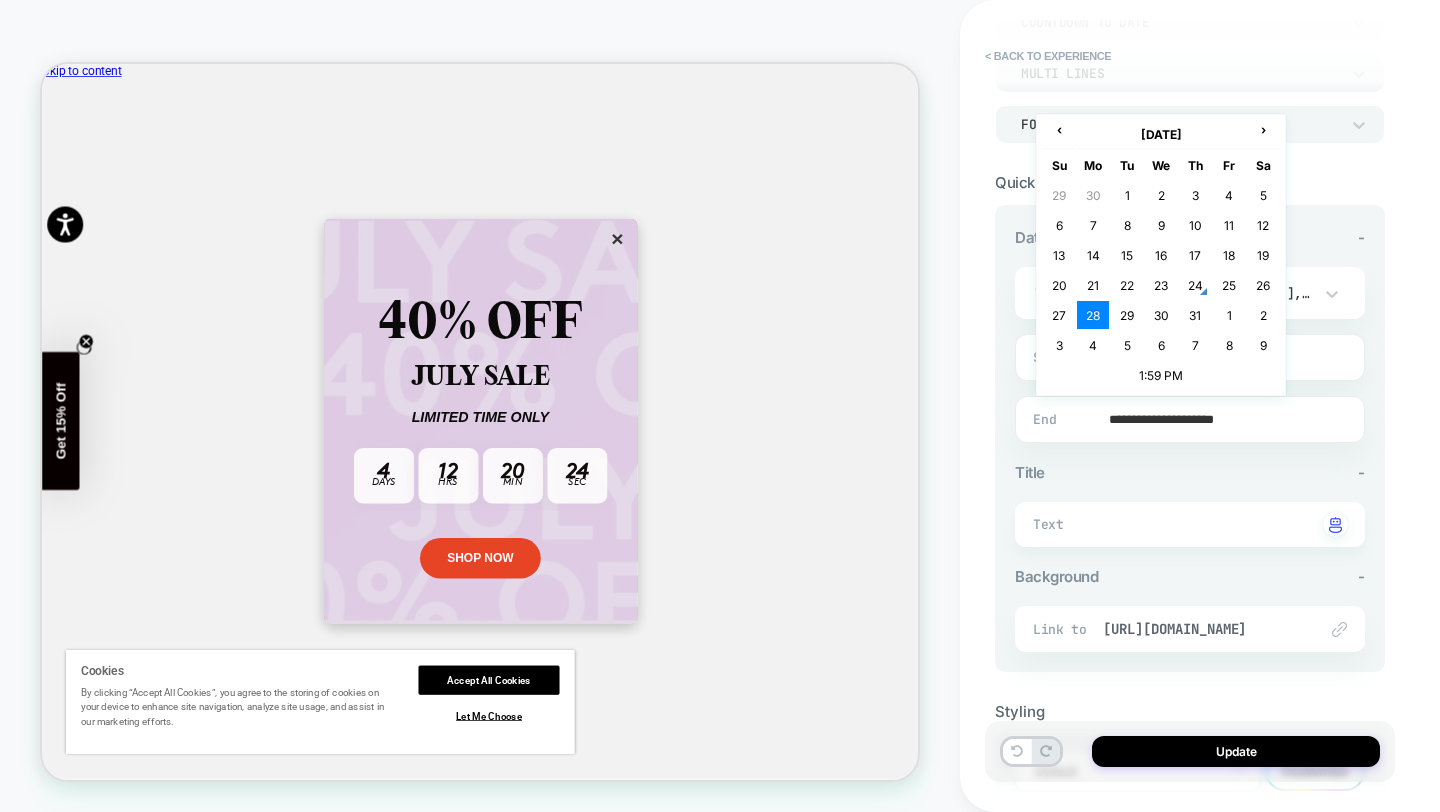 type on "**********" 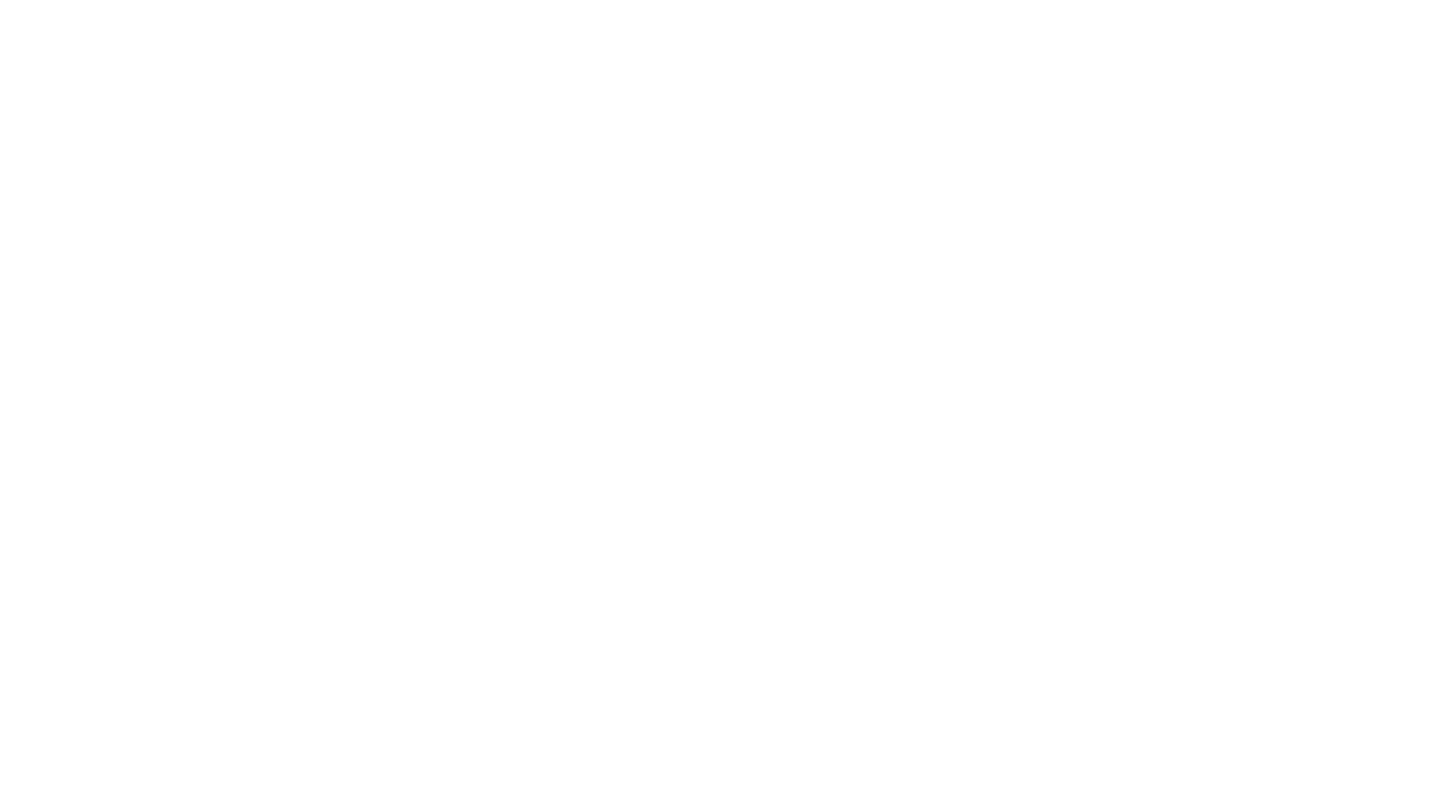 scroll, scrollTop: 0, scrollLeft: 0, axis: both 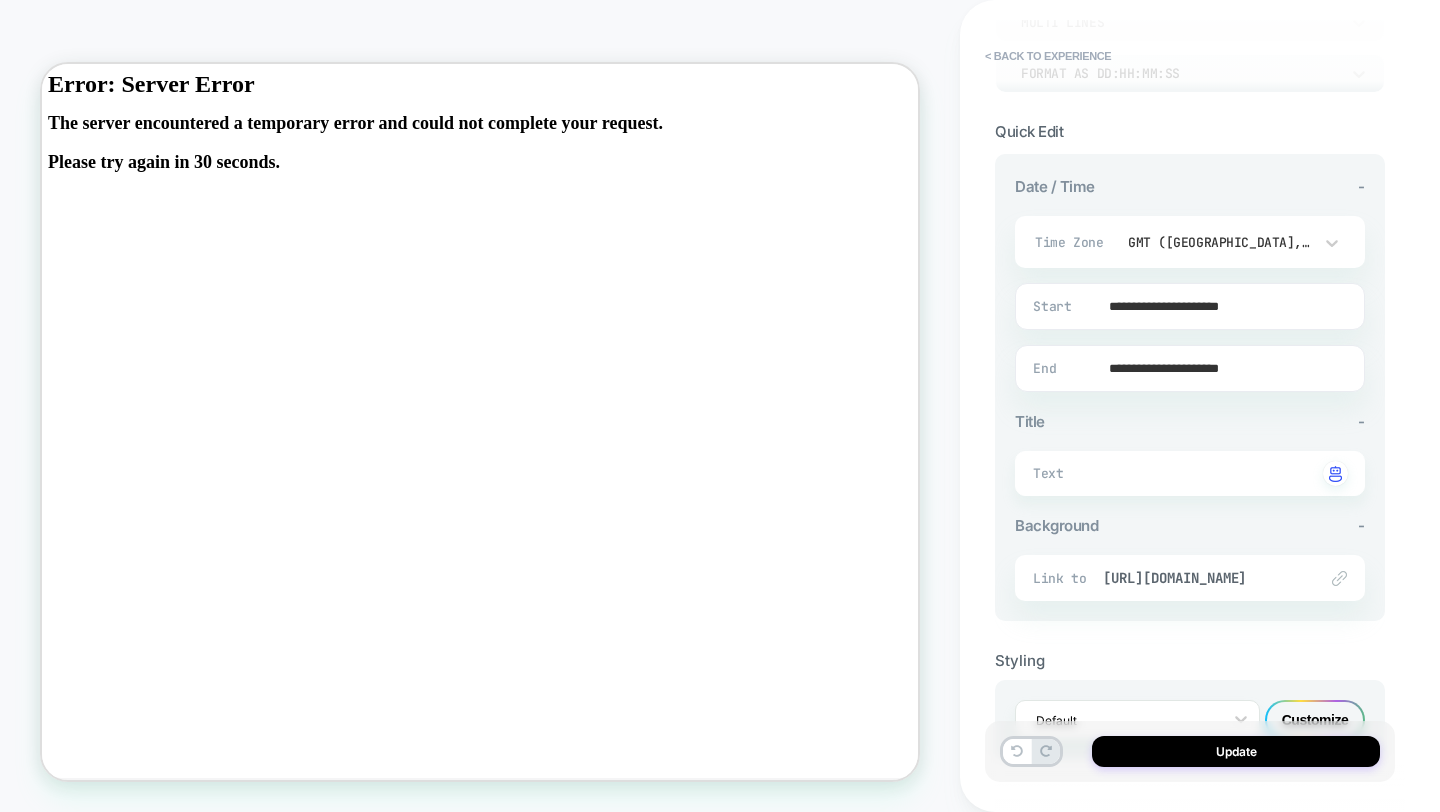 click on "**********" at bounding box center [1186, 368] 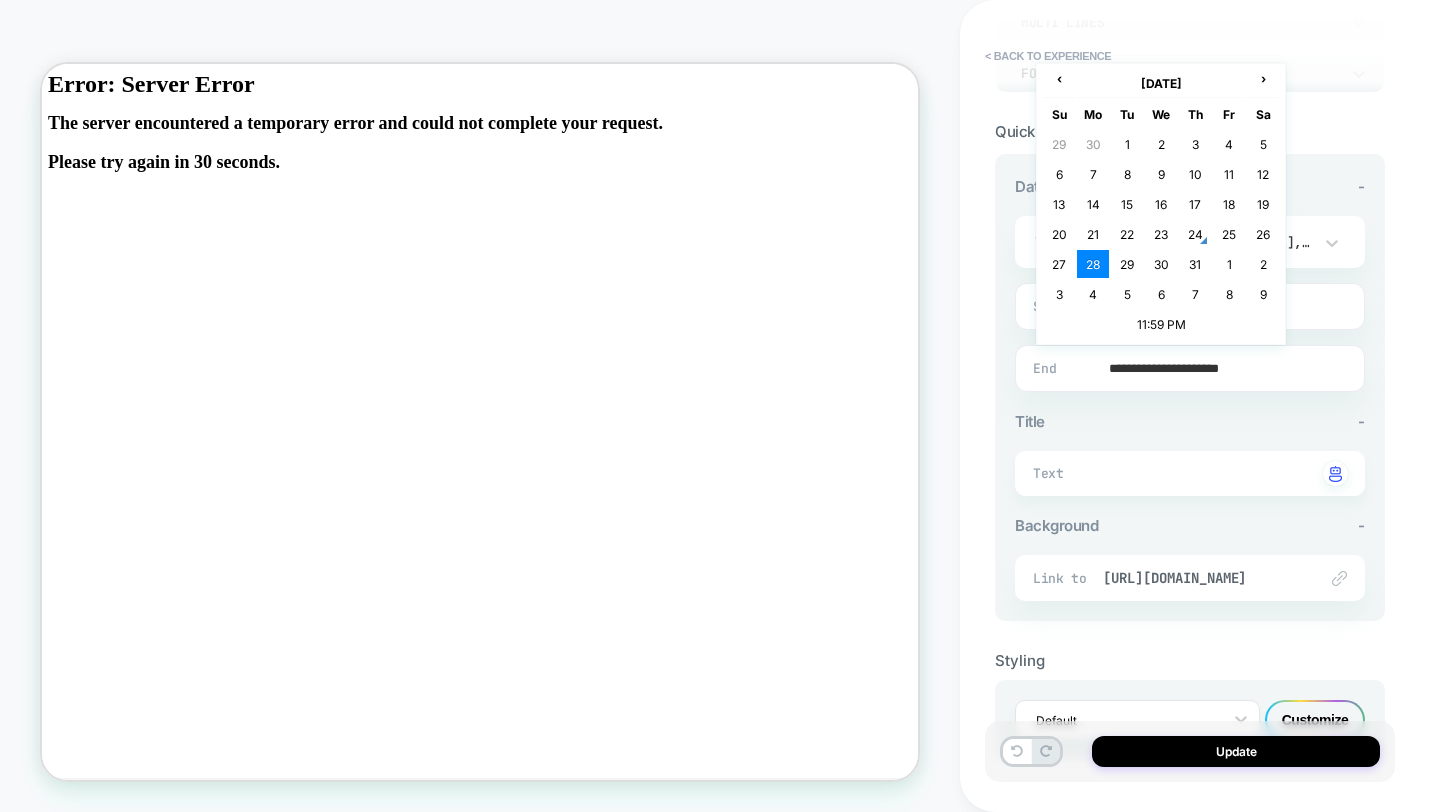 click on "28" at bounding box center (1093, 264) 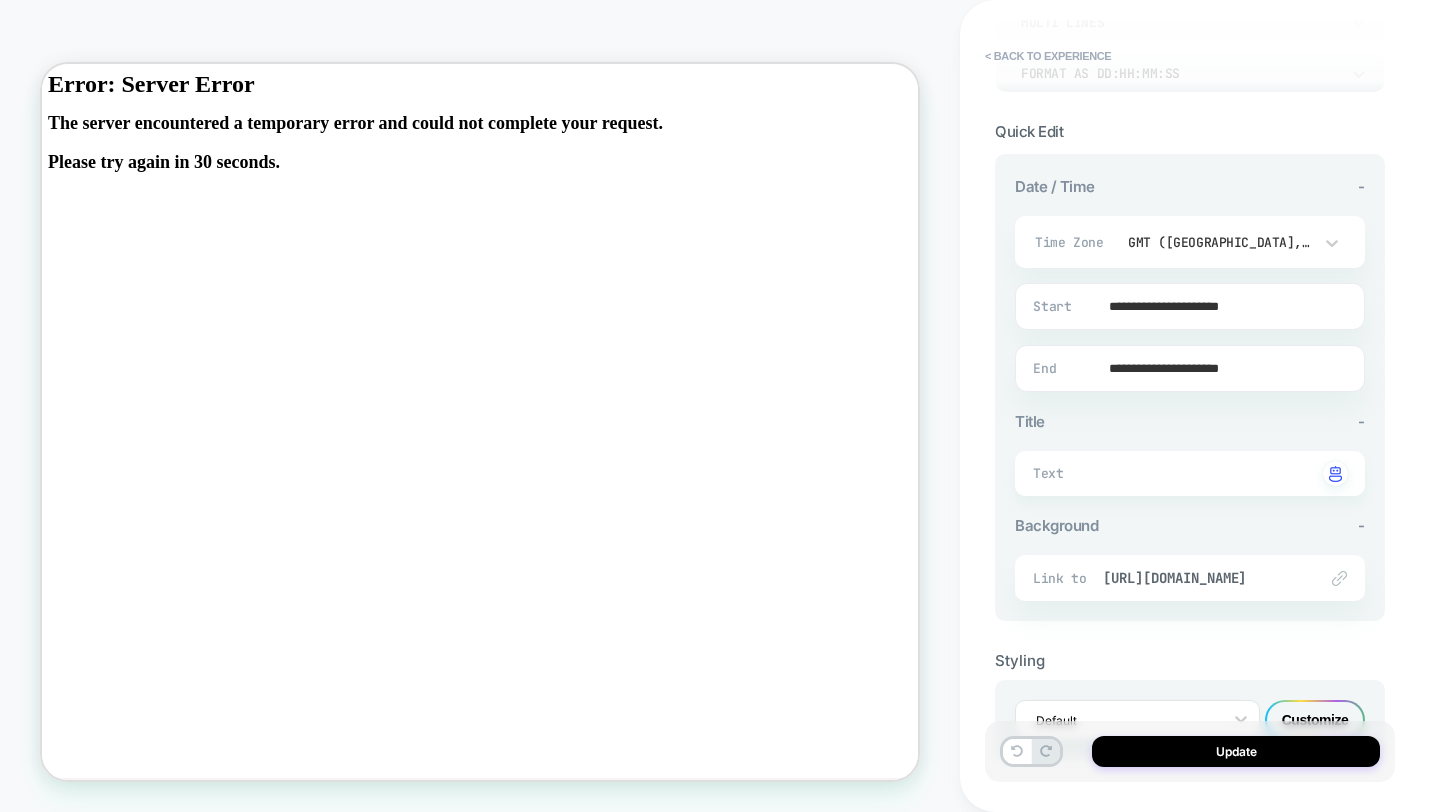click on "**********" at bounding box center (1186, 368) 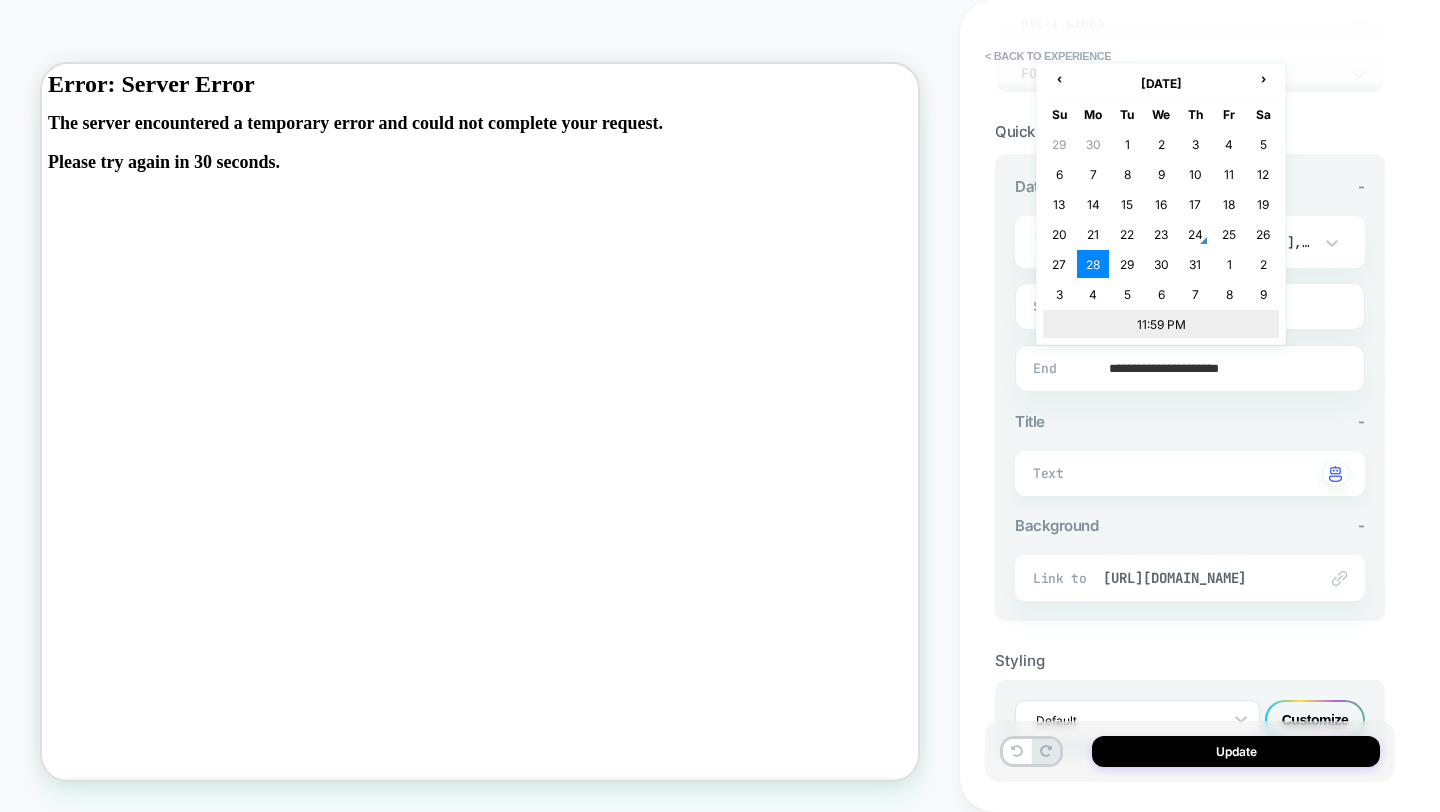 click on "11:59 PM" at bounding box center [1161, 324] 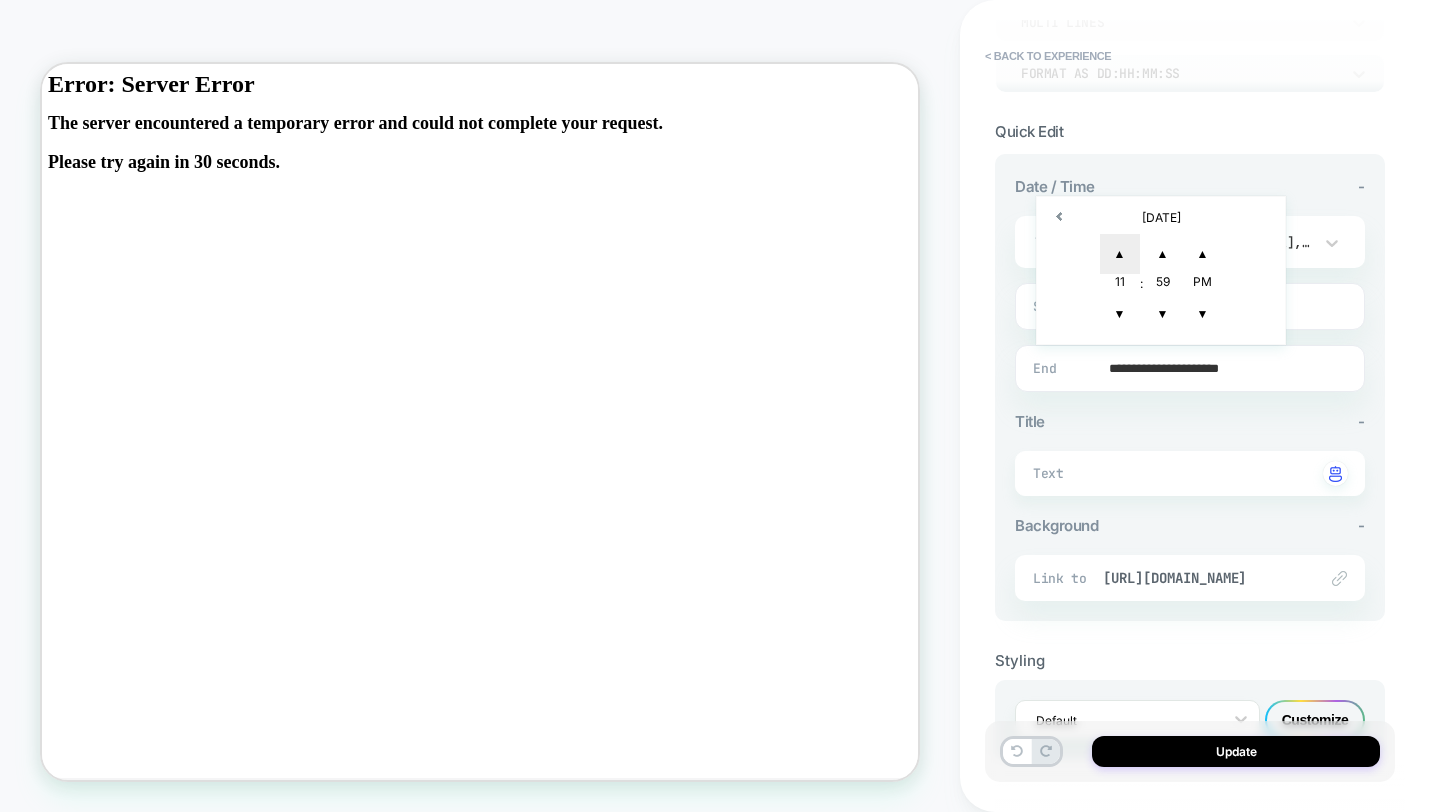 click on "▲" at bounding box center [1120, 254] 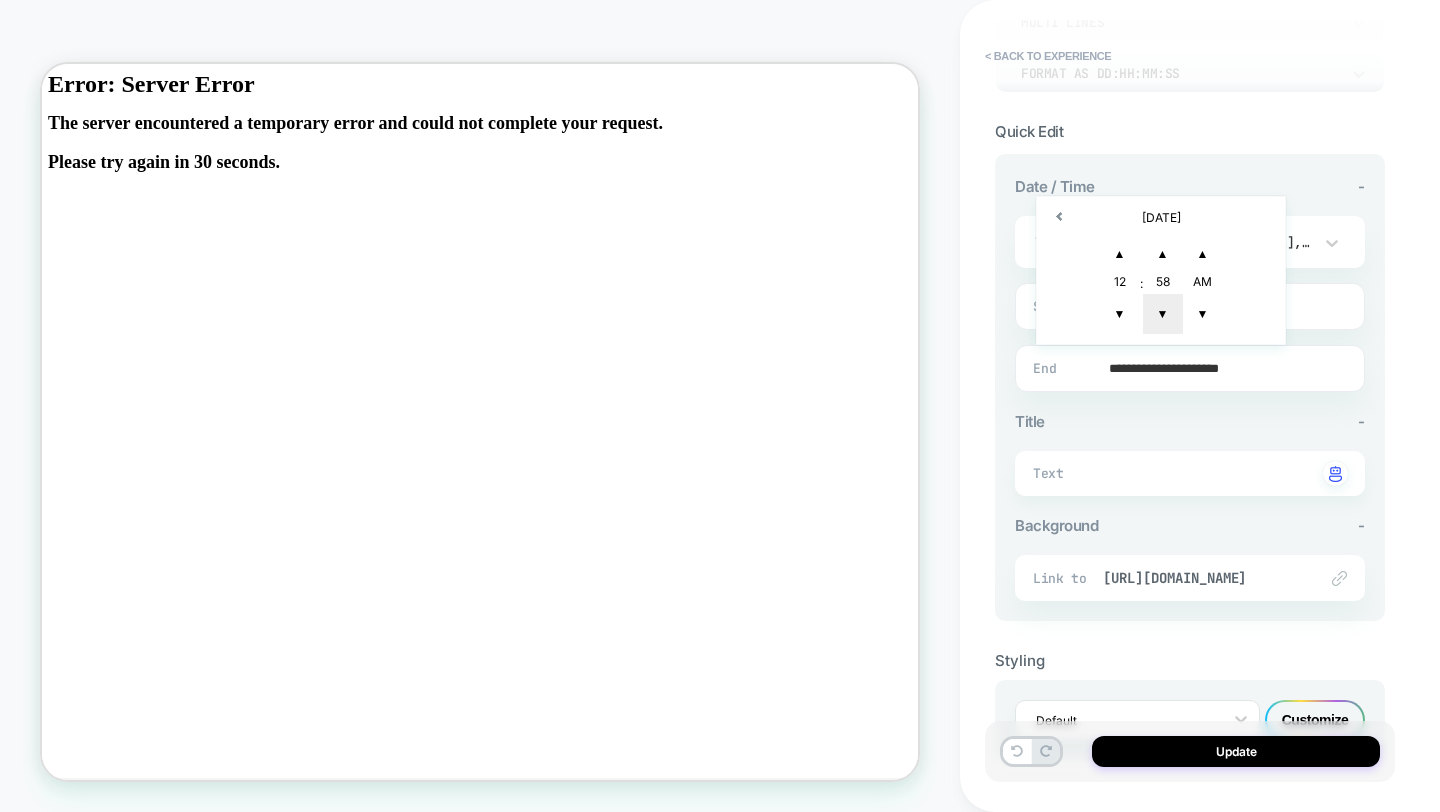 click on "▼" at bounding box center [1163, 314] 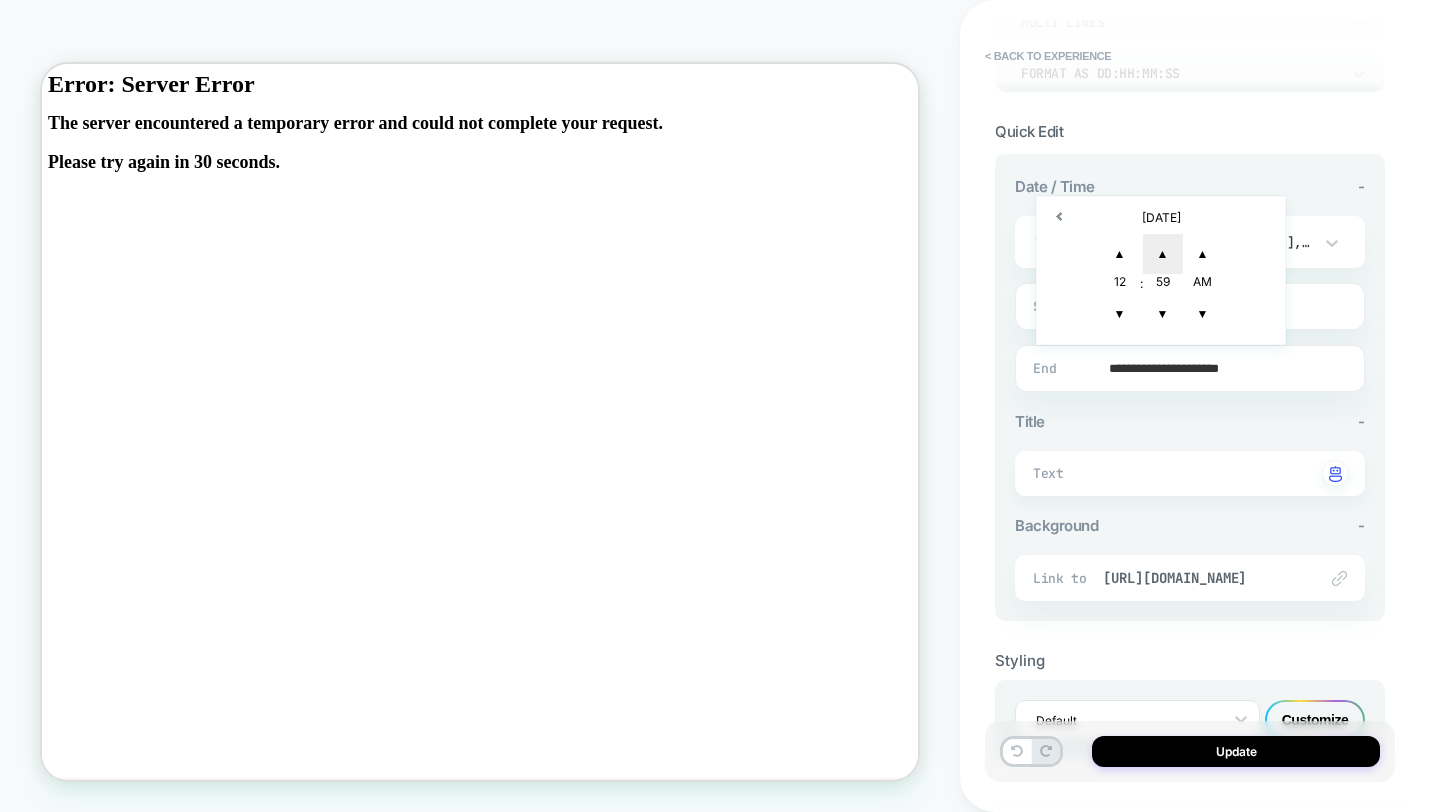 click on "▲" at bounding box center [1163, 254] 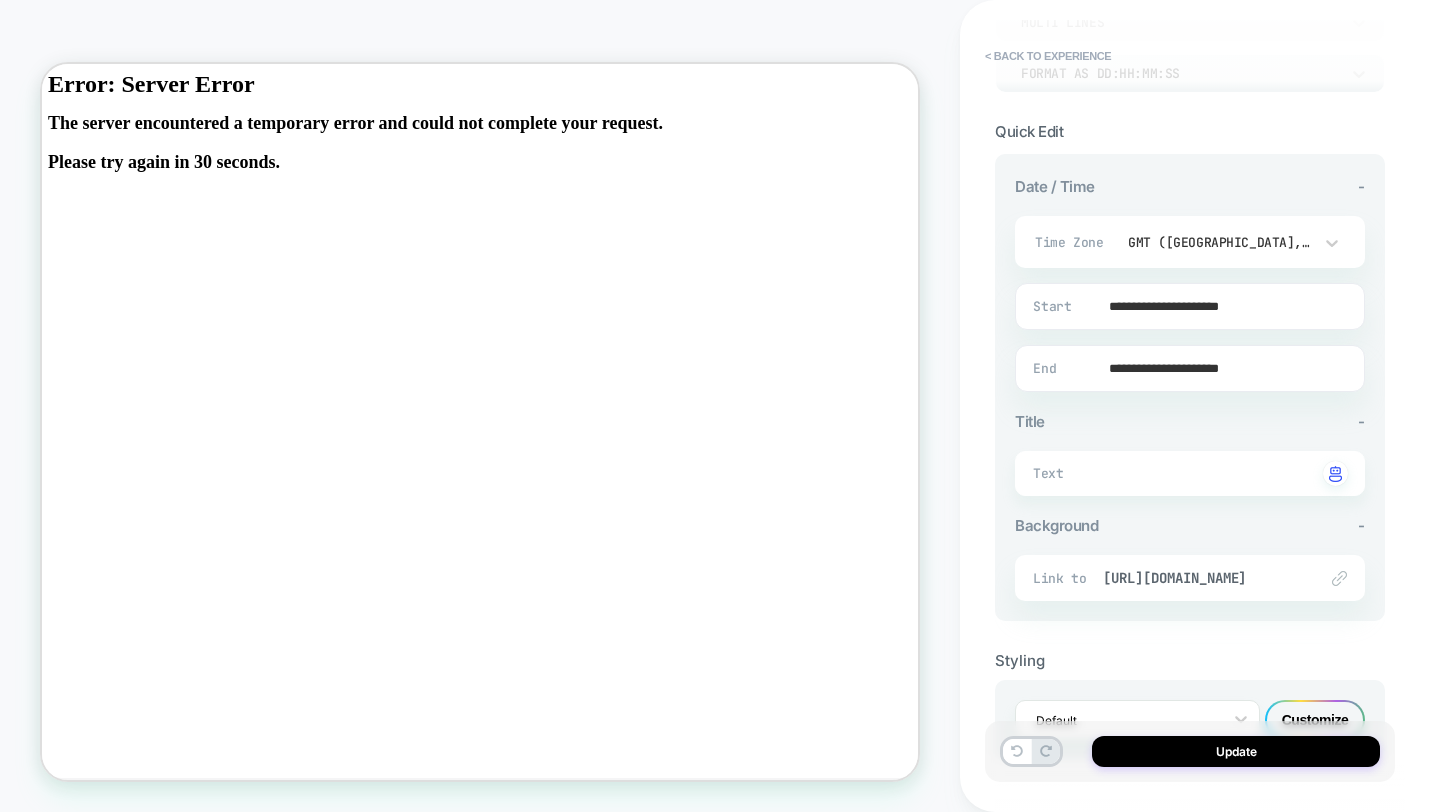 click on "**********" at bounding box center [1190, 387] 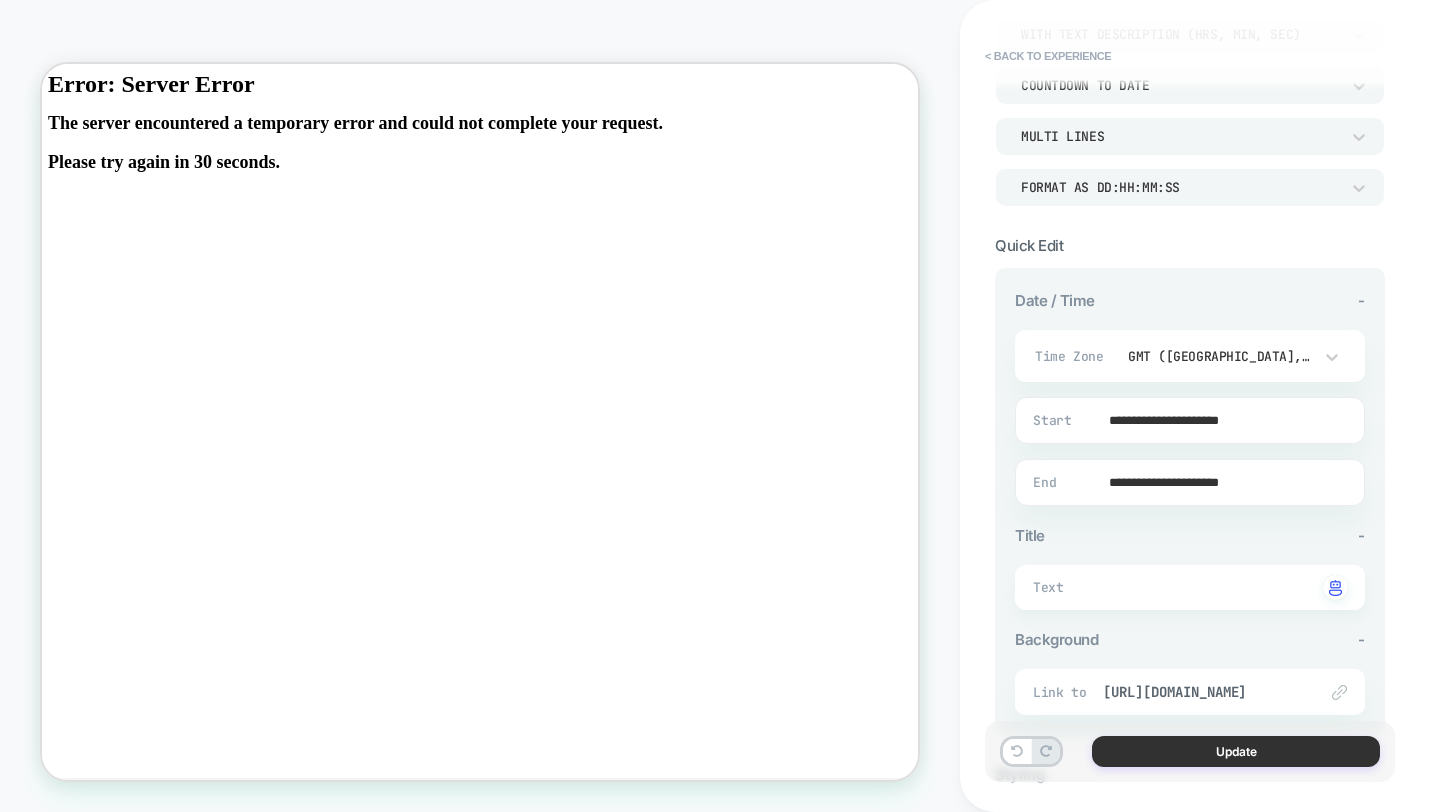 scroll, scrollTop: 225, scrollLeft: 0, axis: vertical 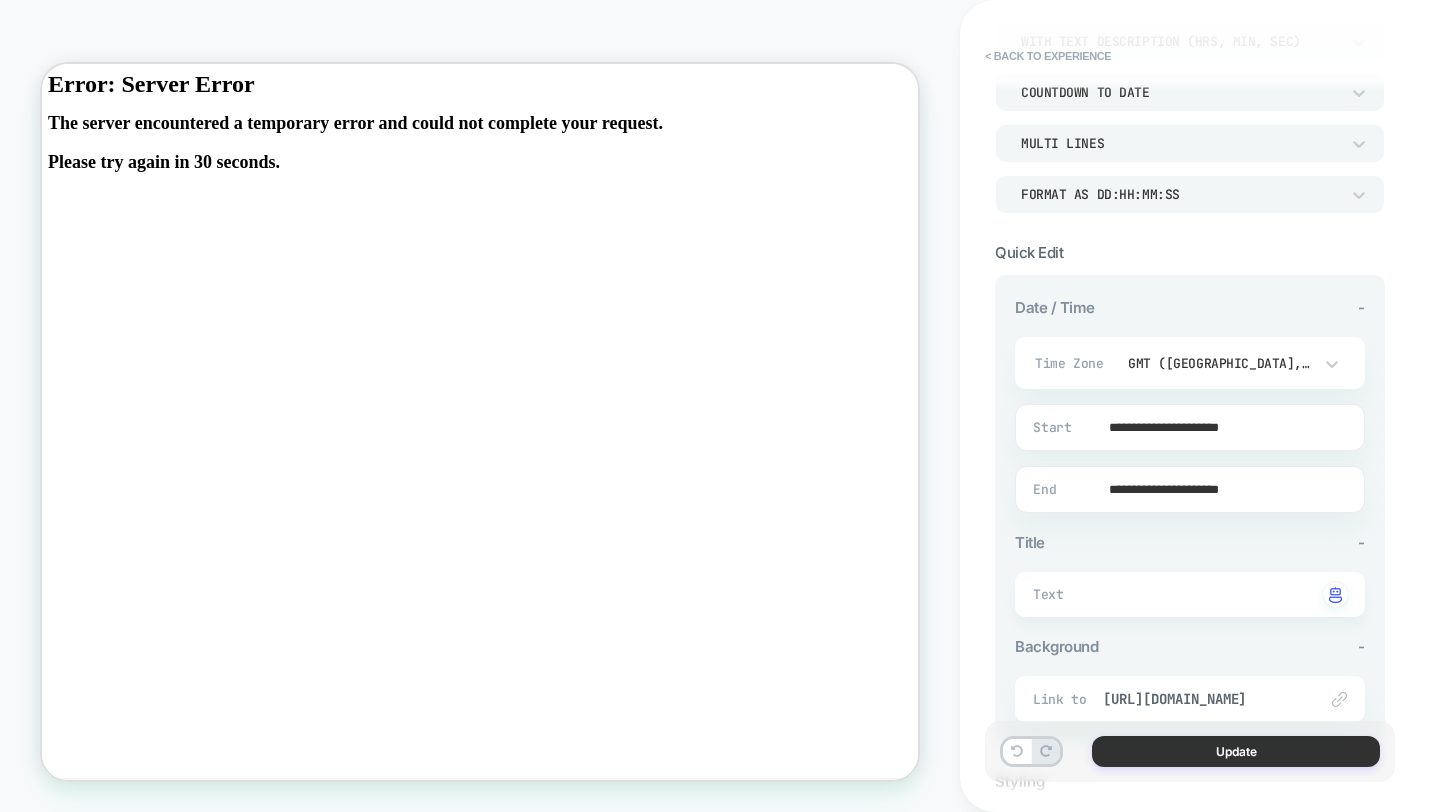 click on "Update" at bounding box center (1236, 751) 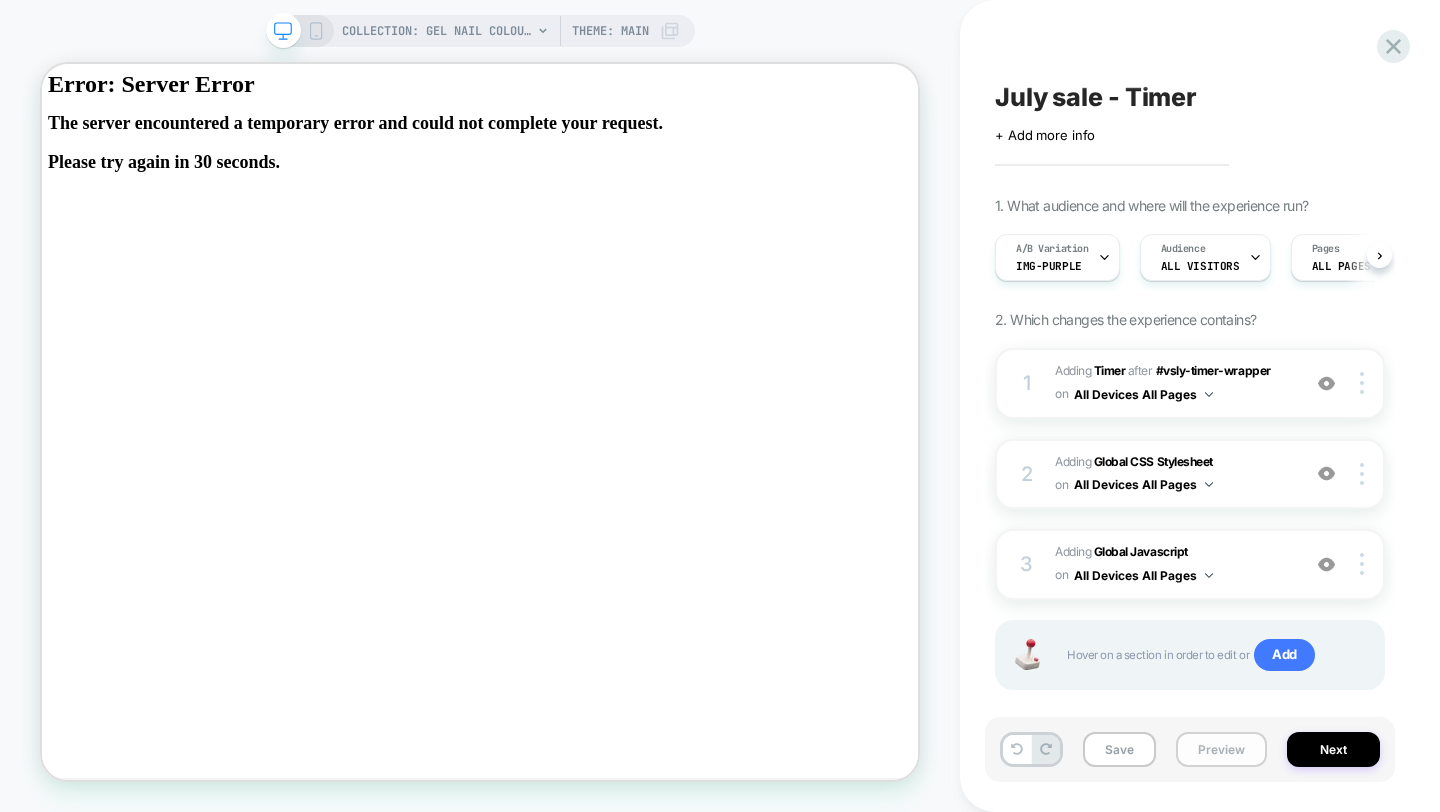 scroll, scrollTop: 0, scrollLeft: 1, axis: horizontal 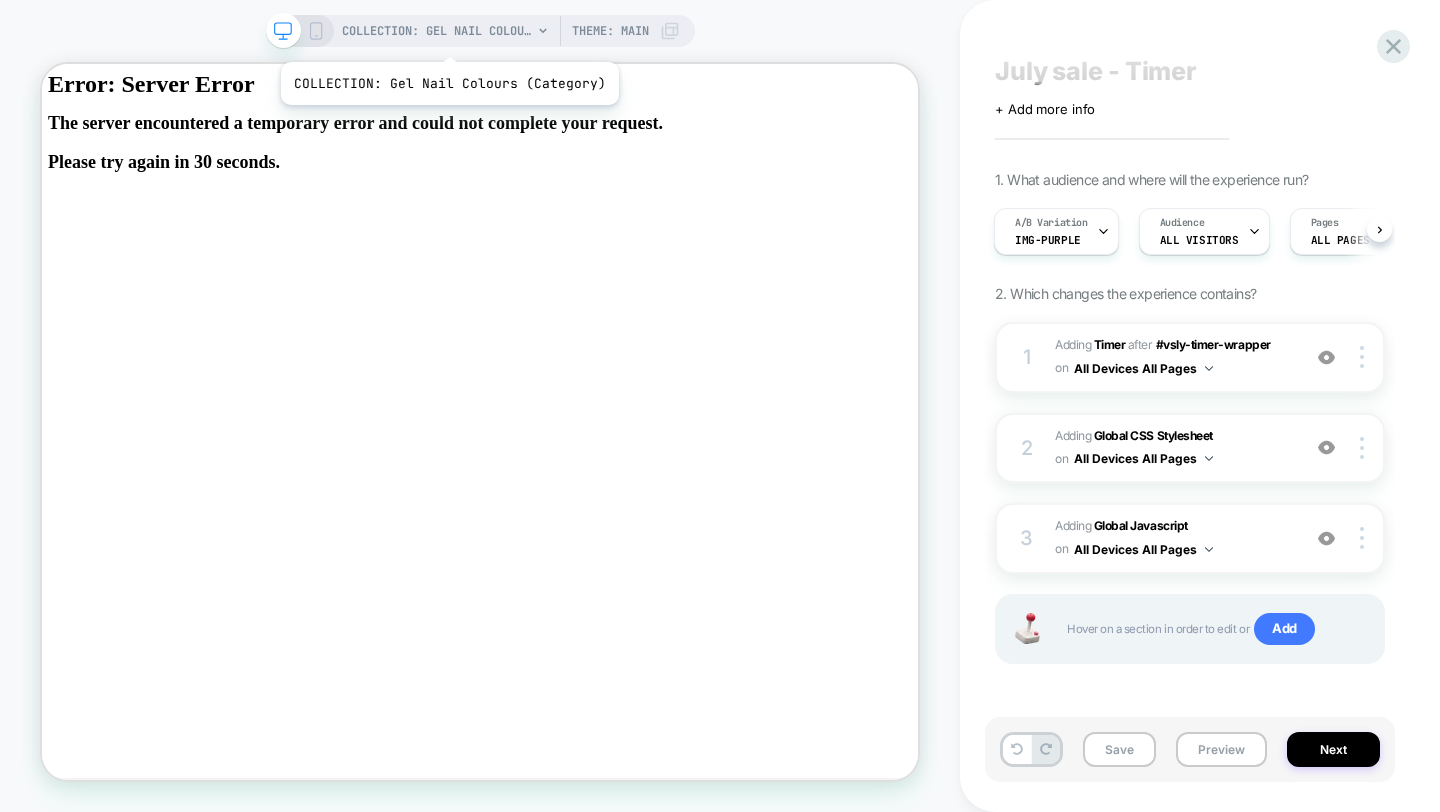 click on "COLLECTION: Gel Nail Colours (Category)" at bounding box center (437, 31) 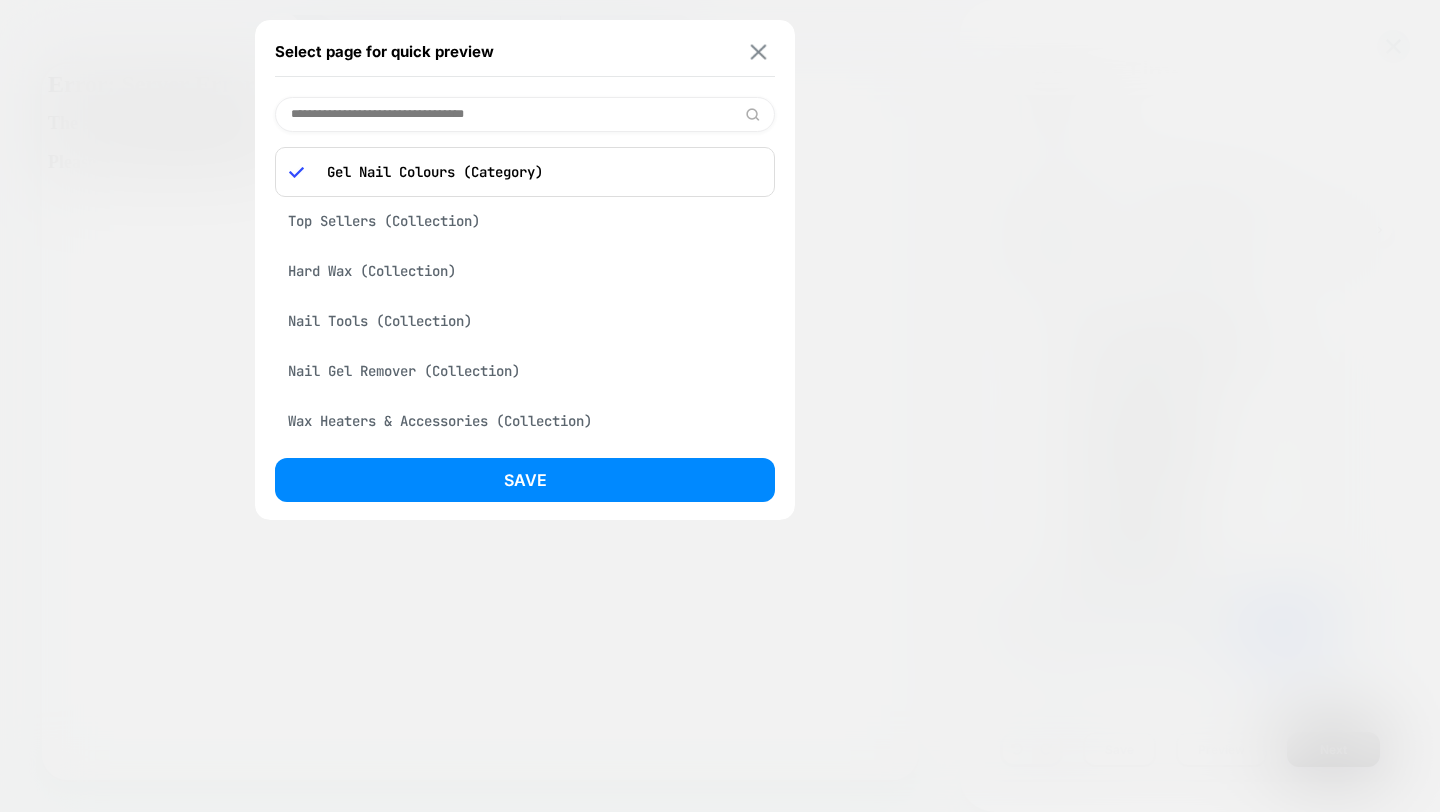 click at bounding box center (759, 51) 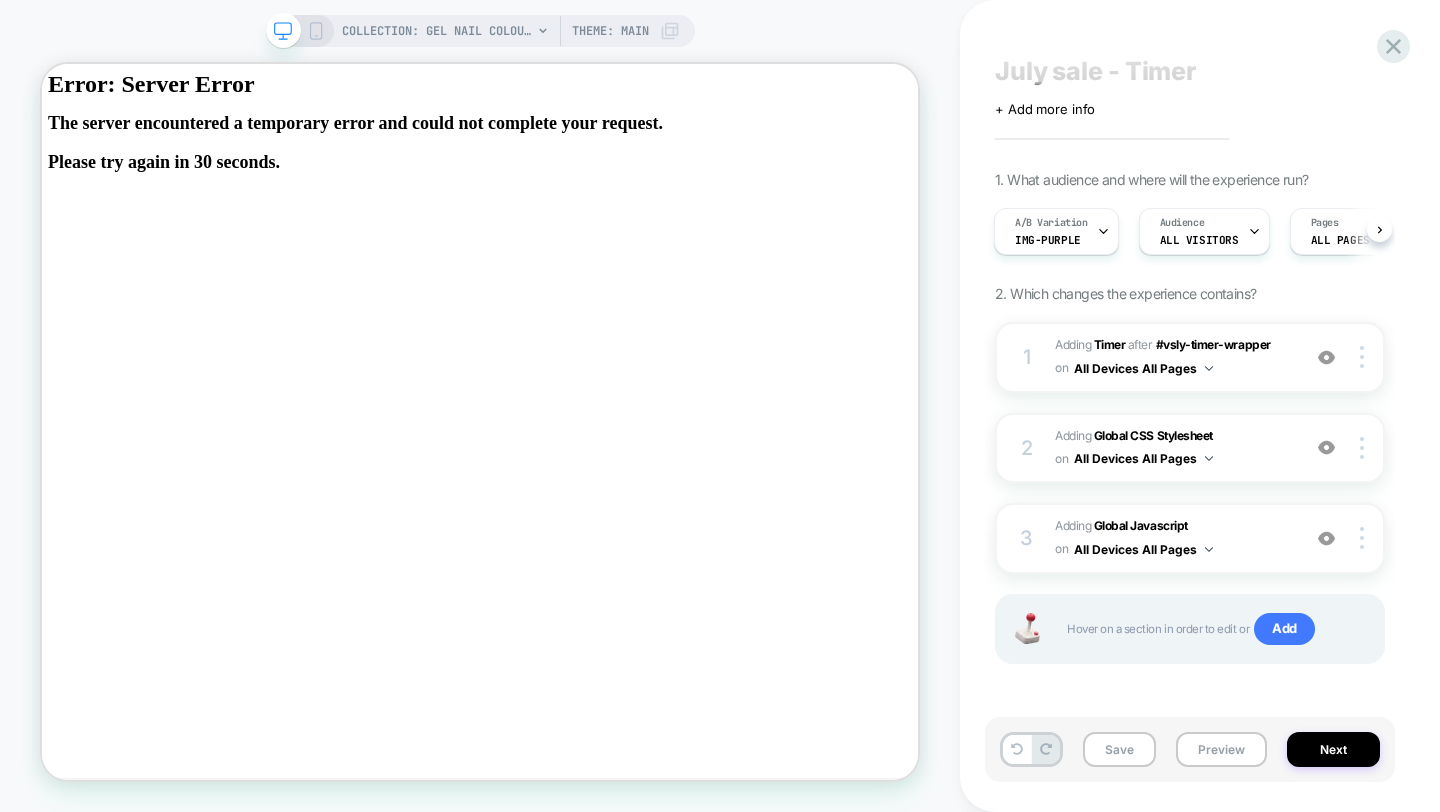 click on "The server encountered a temporary error and could not complete your request. Please try again in 30 seconds." at bounding box center [626, 169] 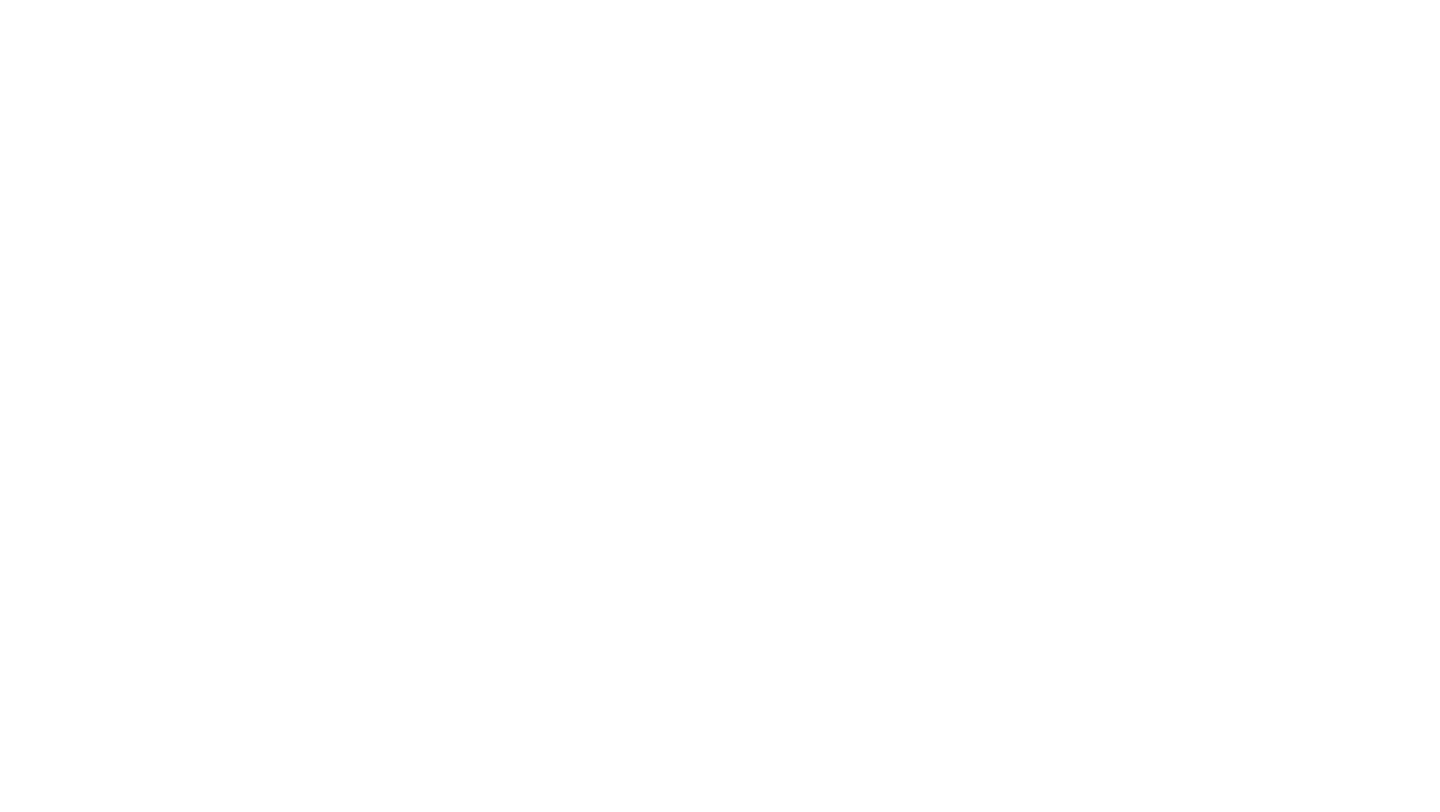 scroll, scrollTop: 0, scrollLeft: 0, axis: both 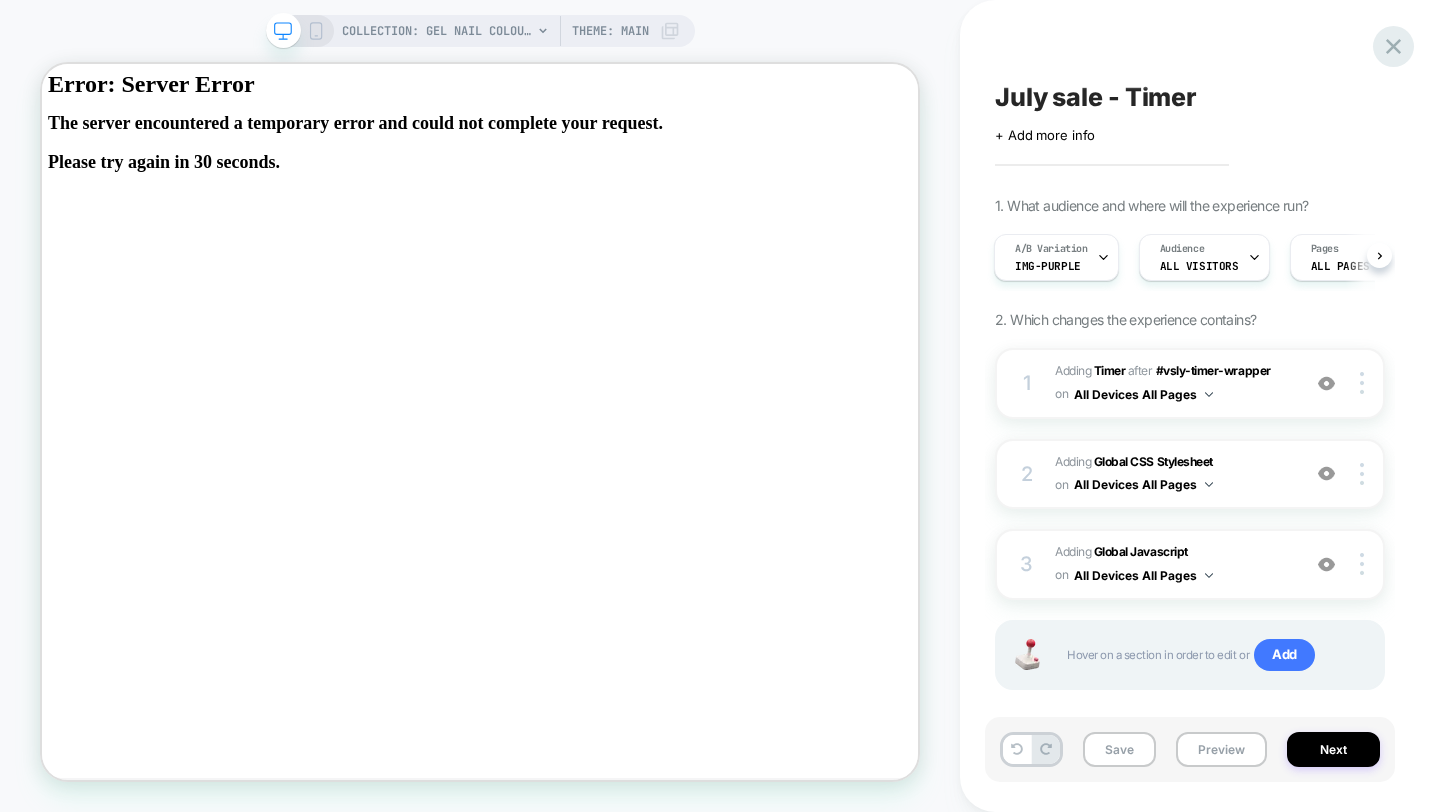 click 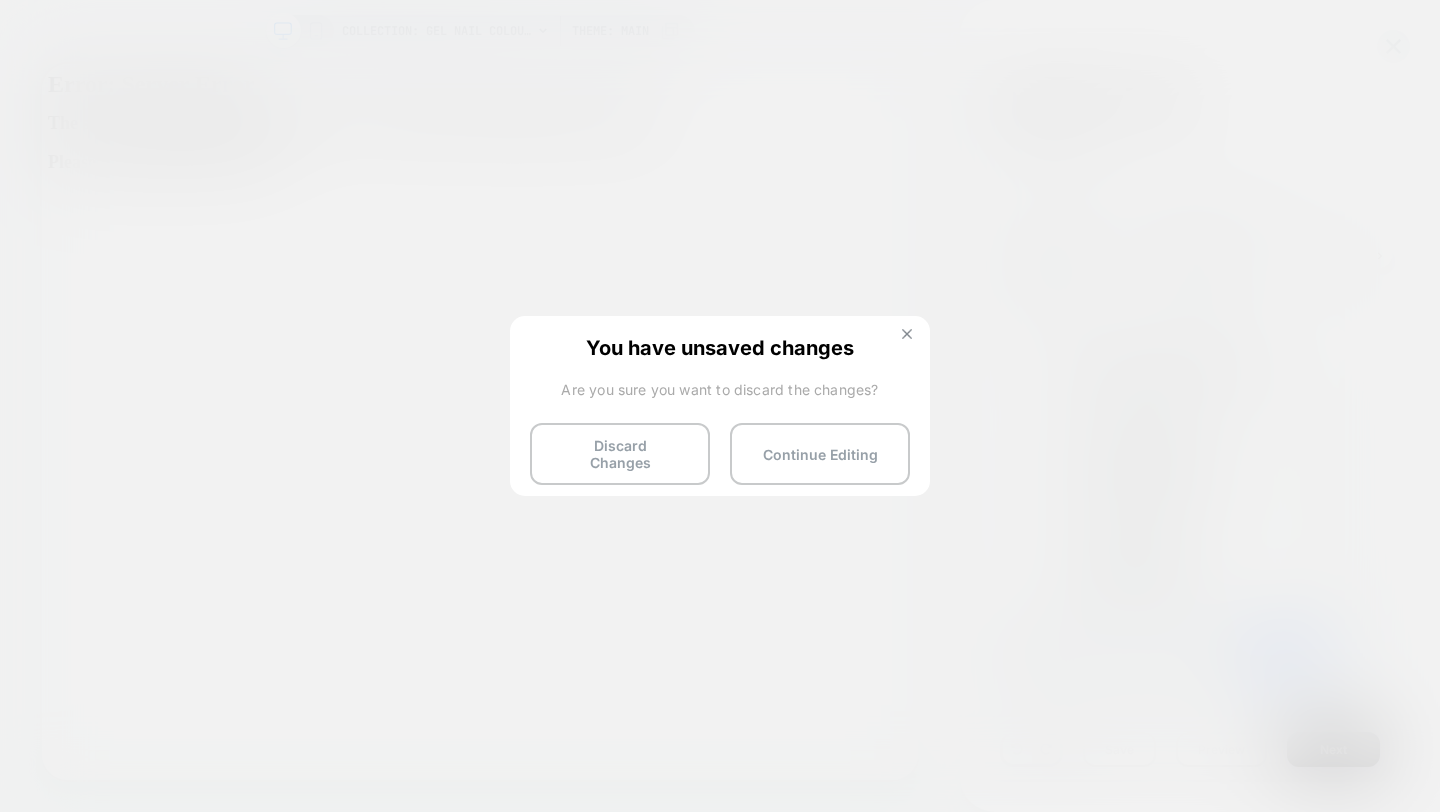 click at bounding box center [907, 334] 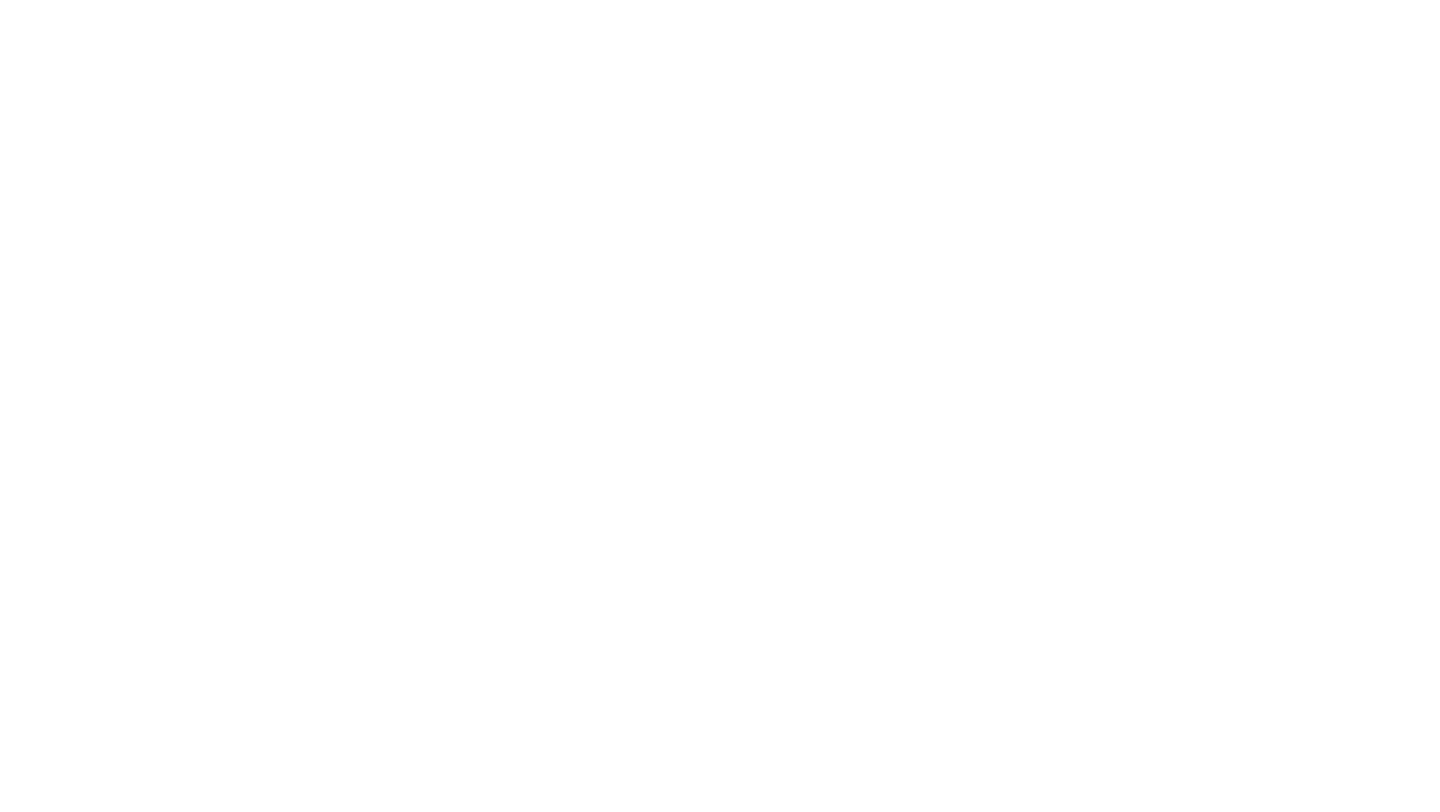 scroll, scrollTop: 0, scrollLeft: 0, axis: both 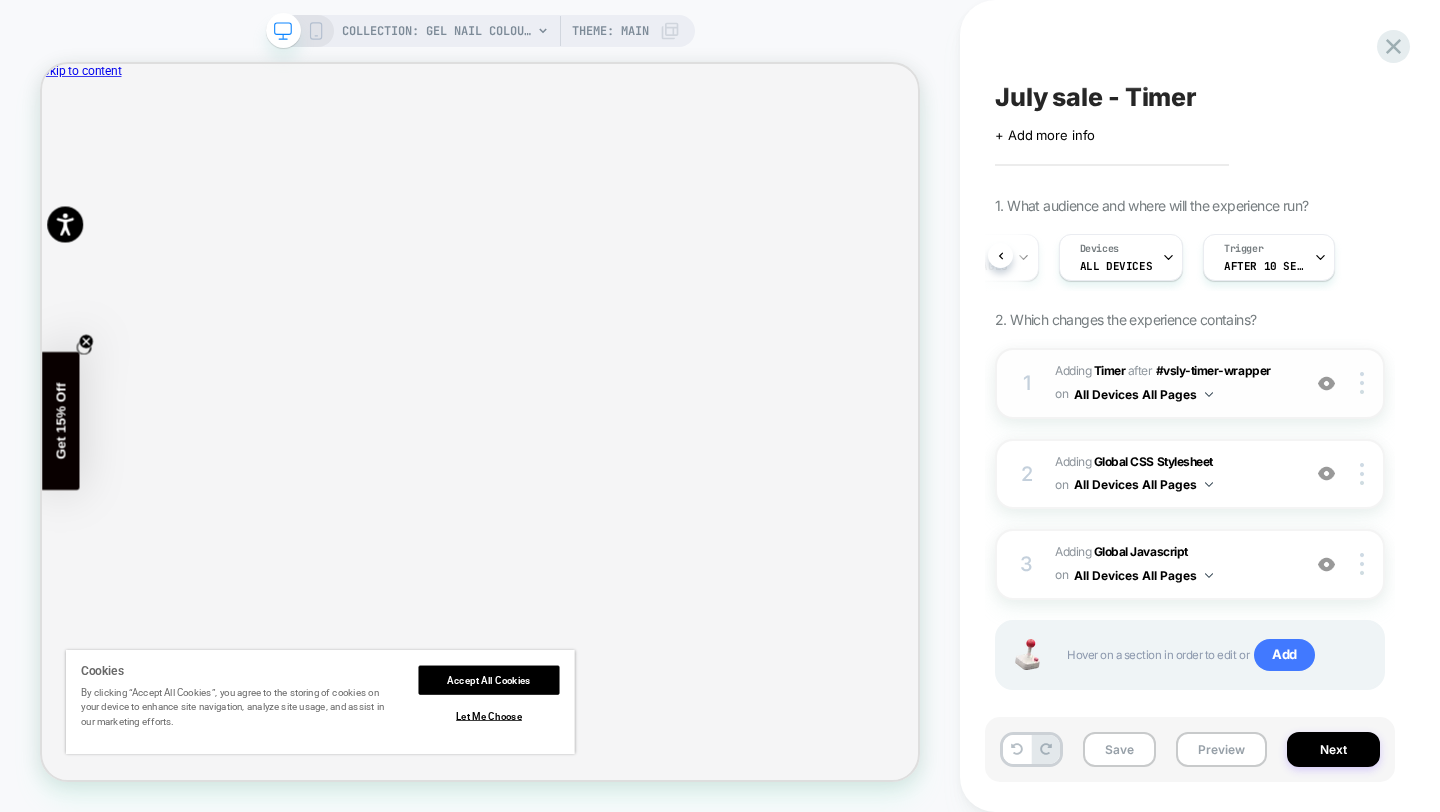 click on "1 #_loomi_addon_1728507024495_dup1732050018_dup1732052127_dup1734438701_dup1735815000_dup1739267975_dup1743080967_dup1747919861_dup1750030898_dup1752670518 Adding   Timer   AFTER #vsly-timer-wrapper #vsly-timer-wrapper   on All Devices All Pages Add Before Add After Duplicate Replace Position Copy CSS Selector Copy Widget Id Rename Target   Desktop Delete" at bounding box center [1190, 383] 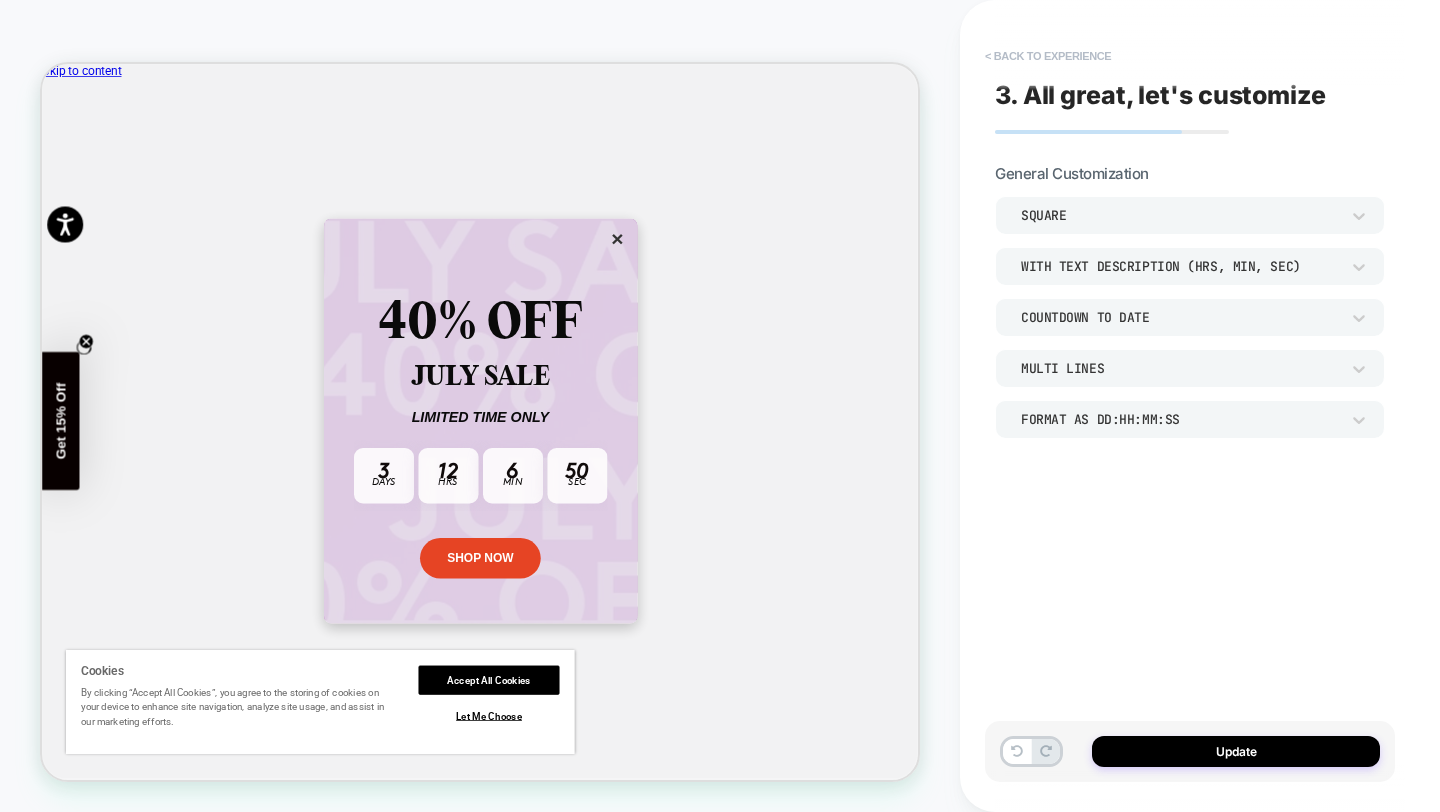 click on "< Back to experience" at bounding box center (1048, 56) 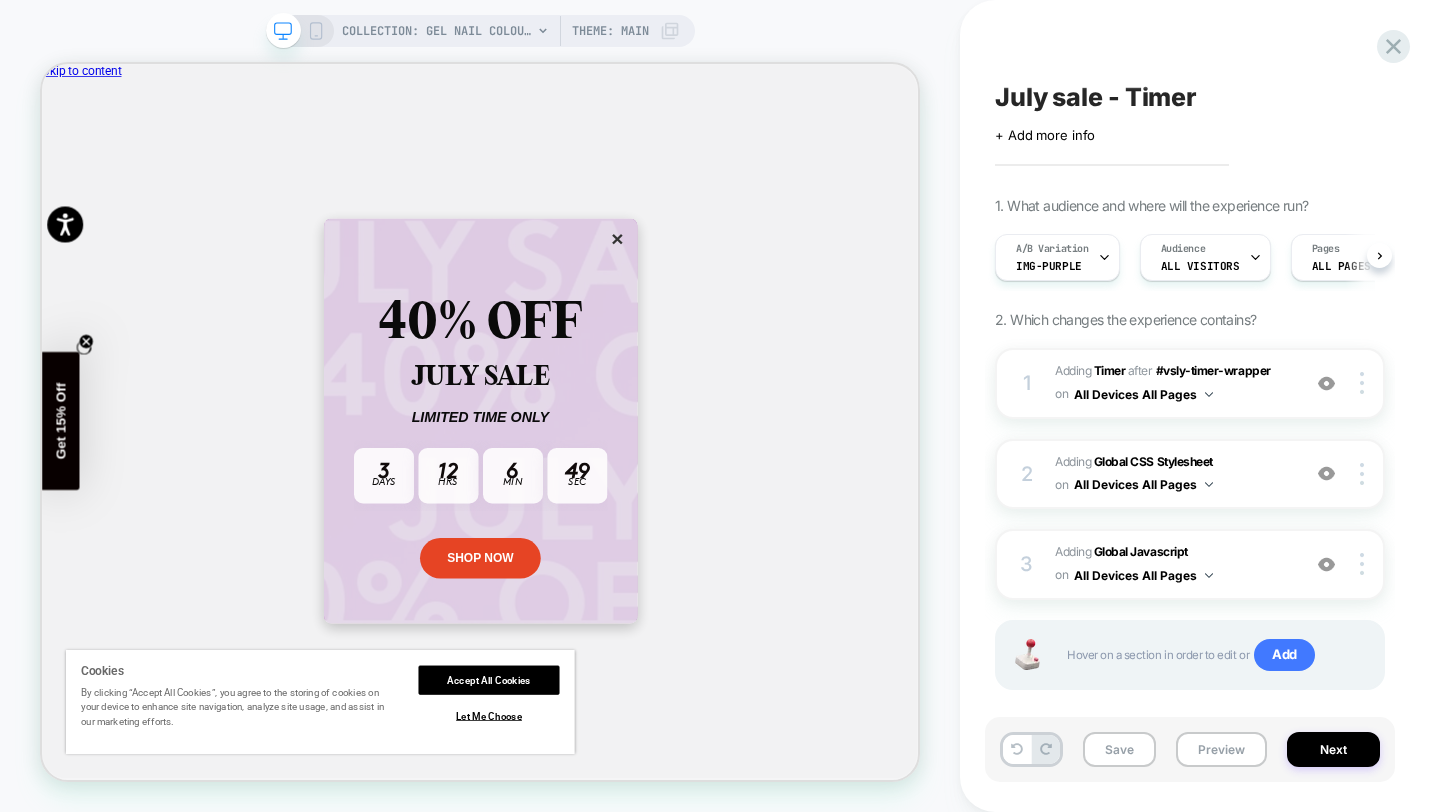 scroll, scrollTop: 0, scrollLeft: 1, axis: horizontal 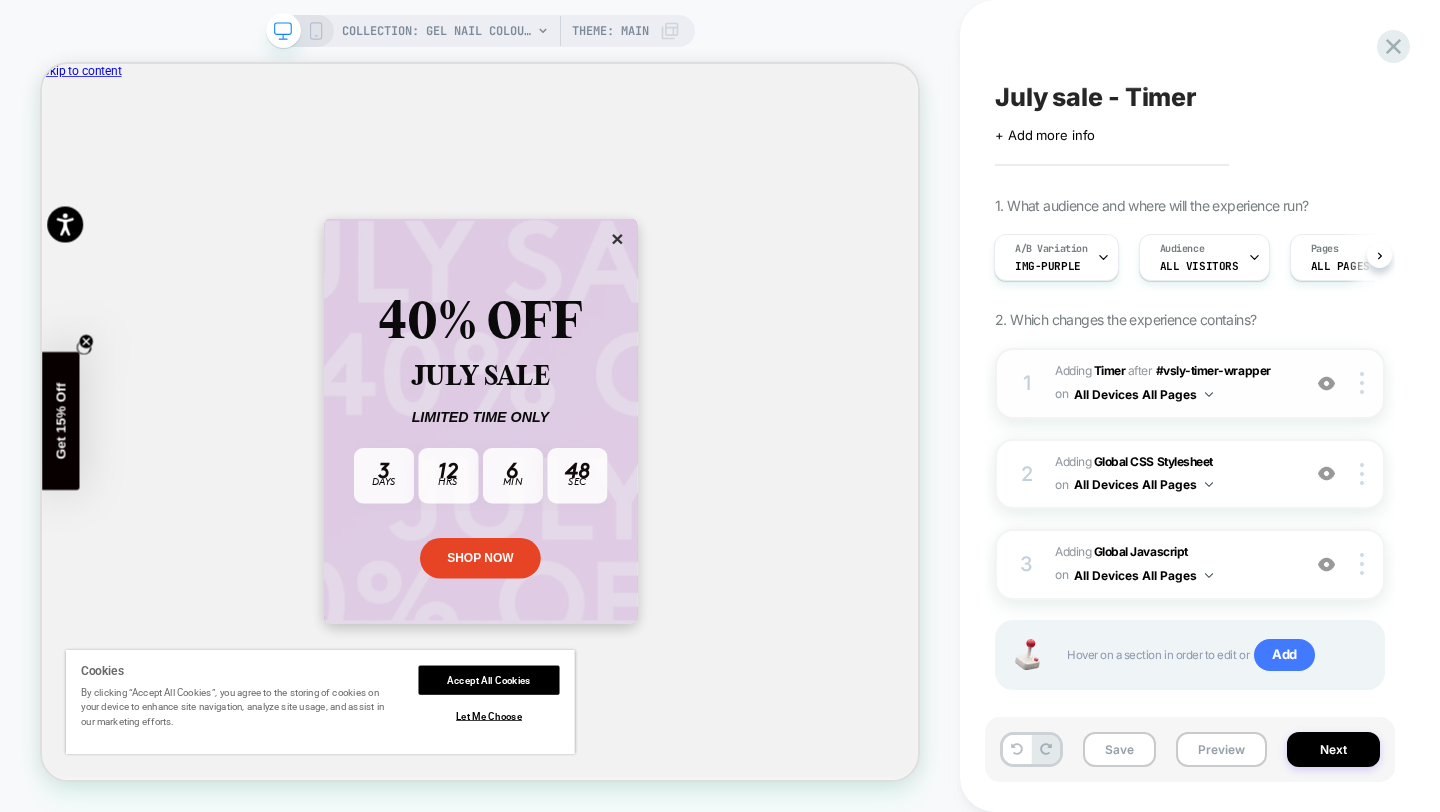 click on "All Devices All Pages" at bounding box center (1143, 394) 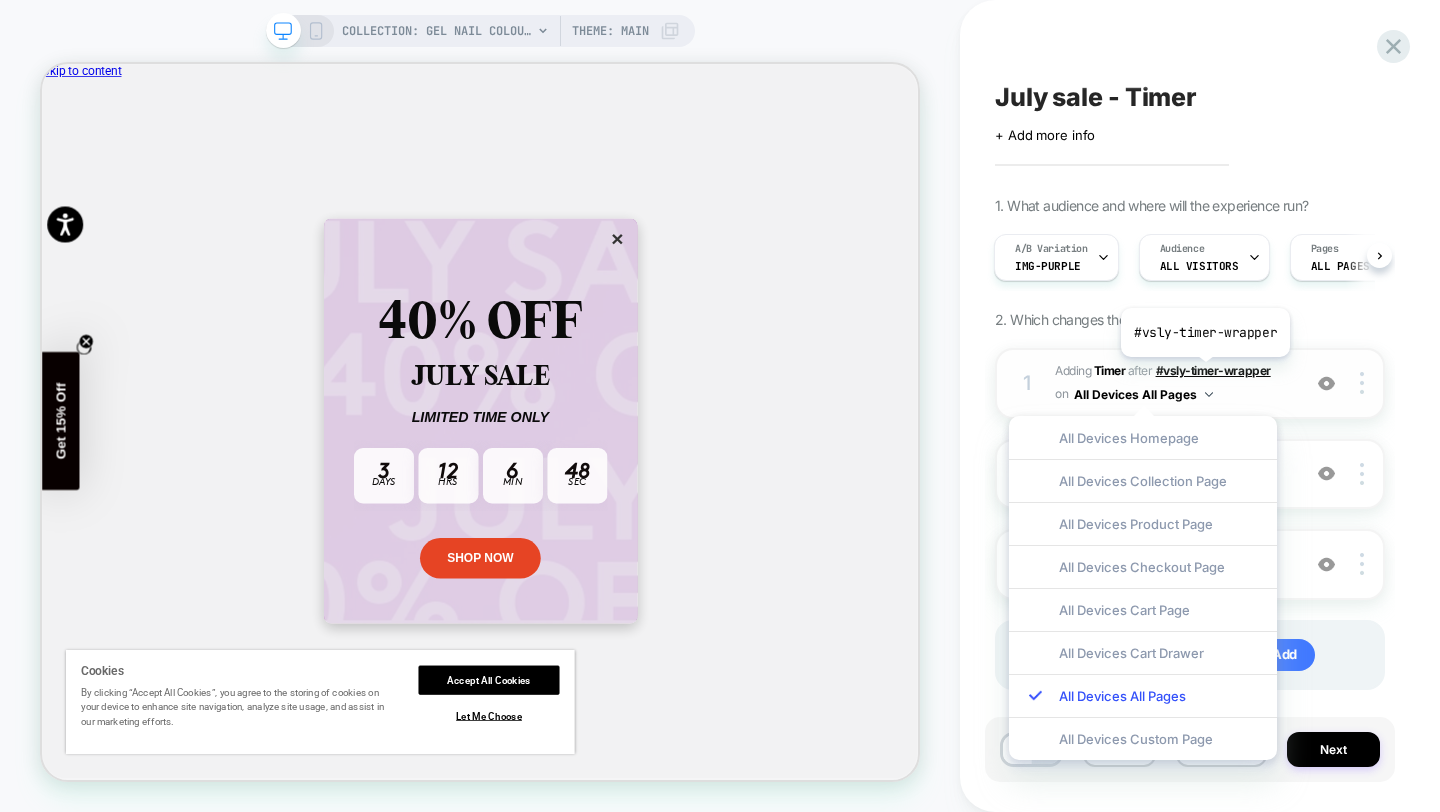 click on "#vsly-timer-wrapper" at bounding box center (1213, 370) 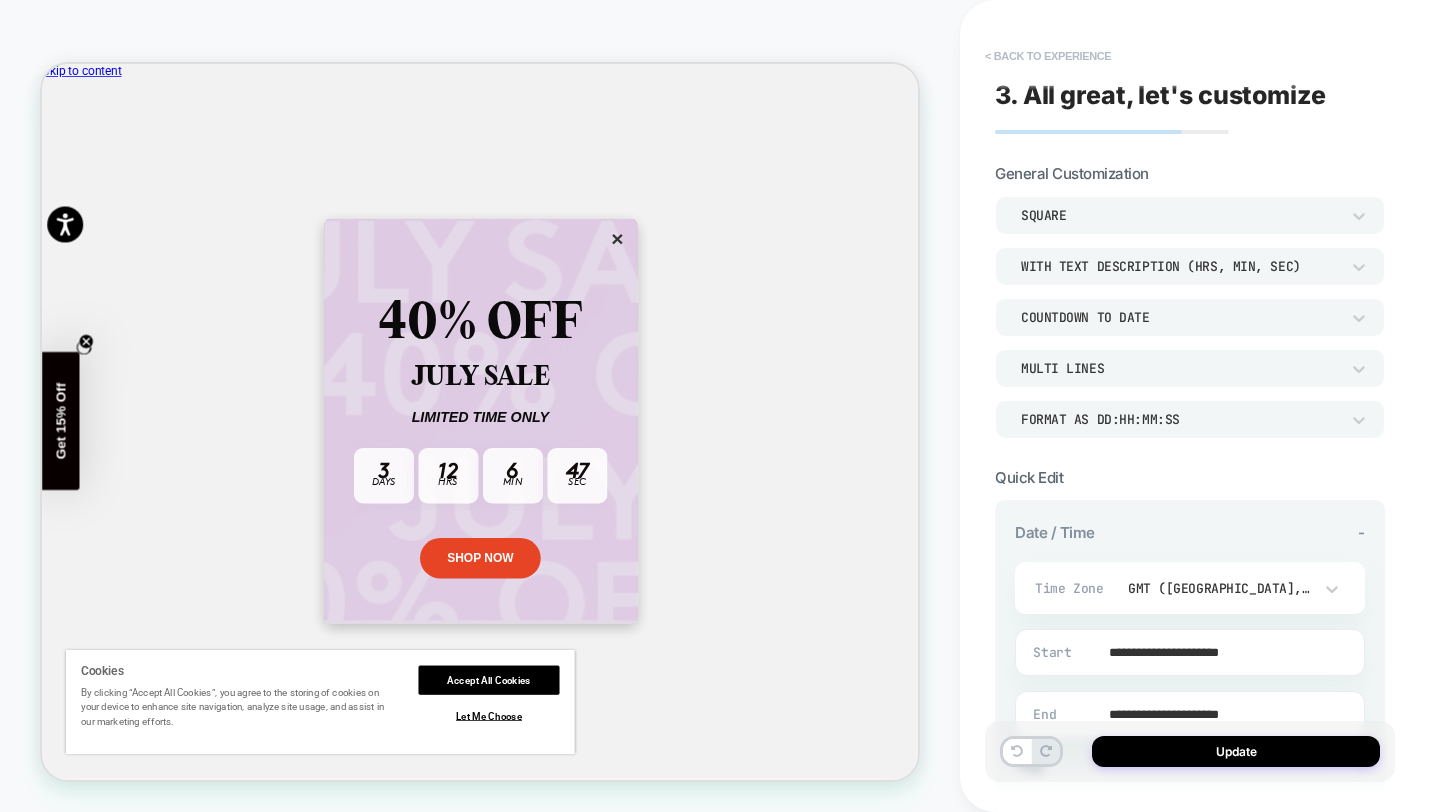 click on "< Back to experience" at bounding box center (1048, 56) 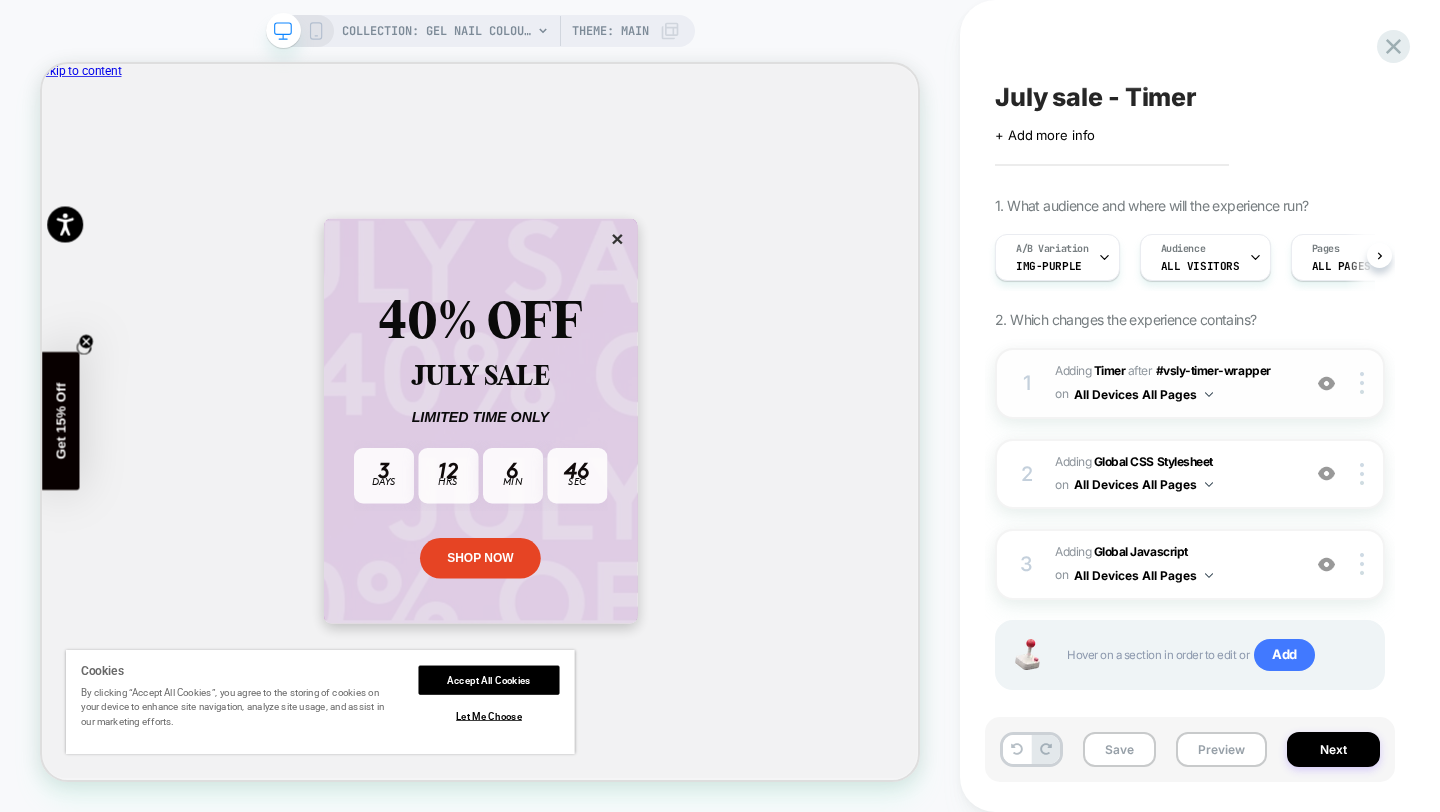 scroll, scrollTop: 0, scrollLeft: 1, axis: horizontal 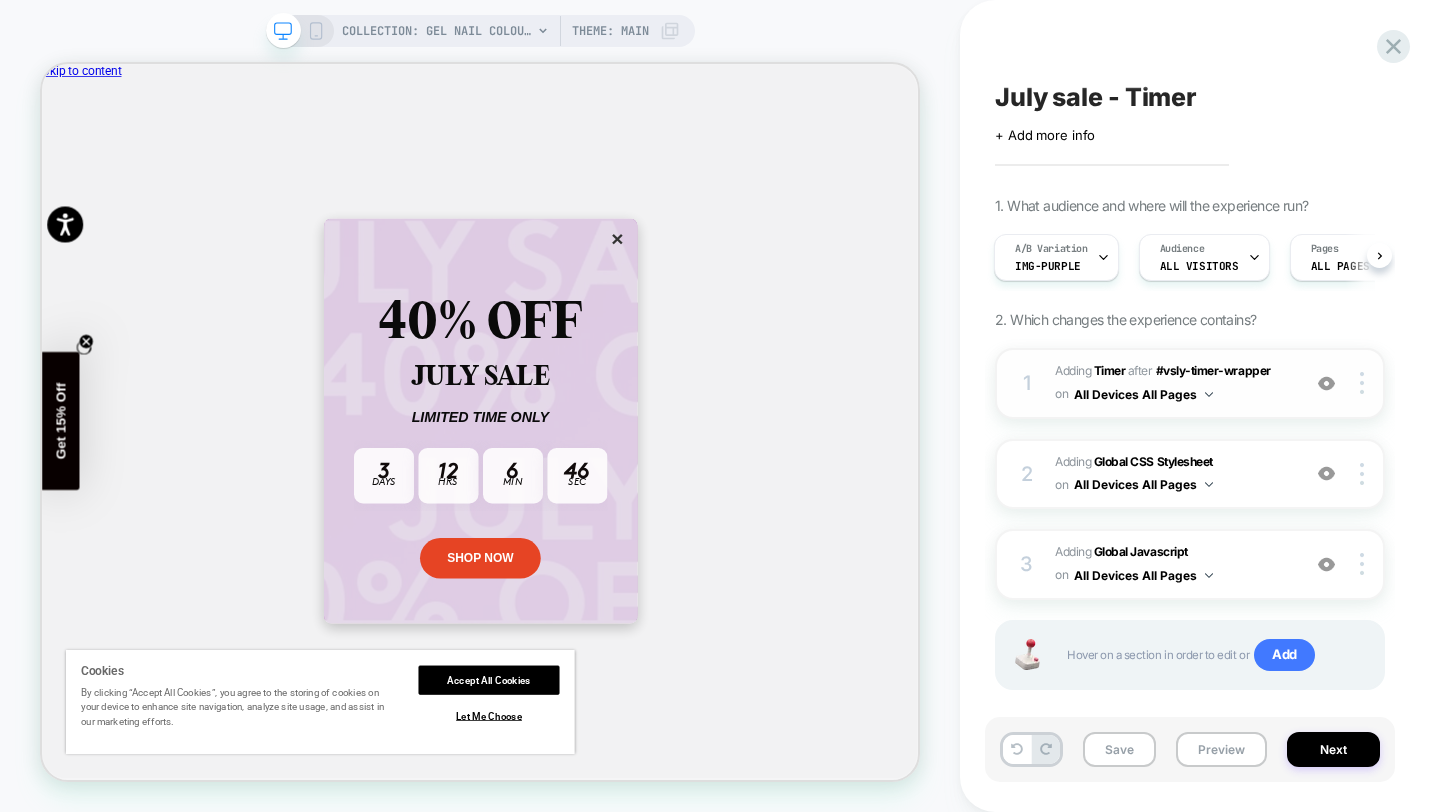click at bounding box center [1326, 383] 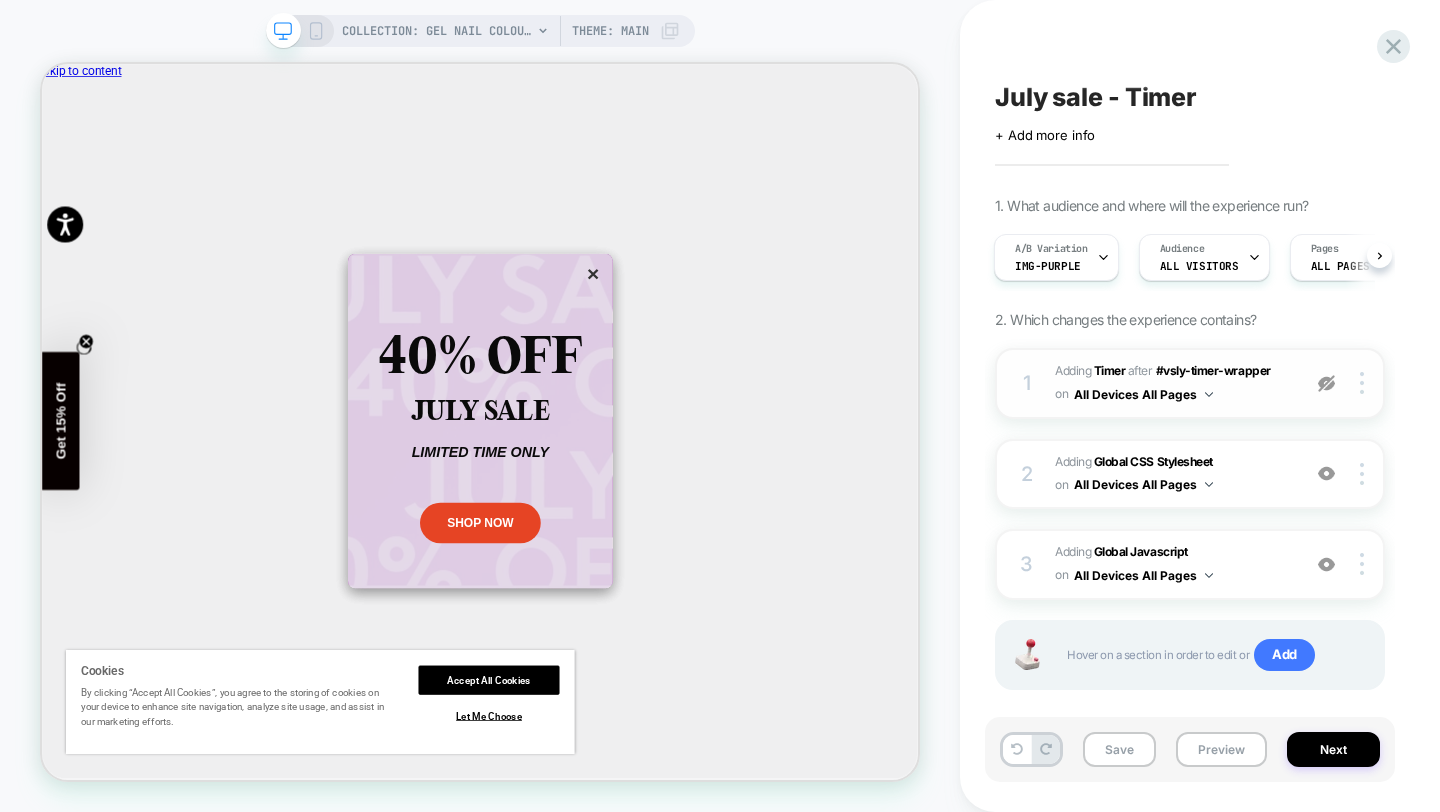 click at bounding box center [1326, 383] 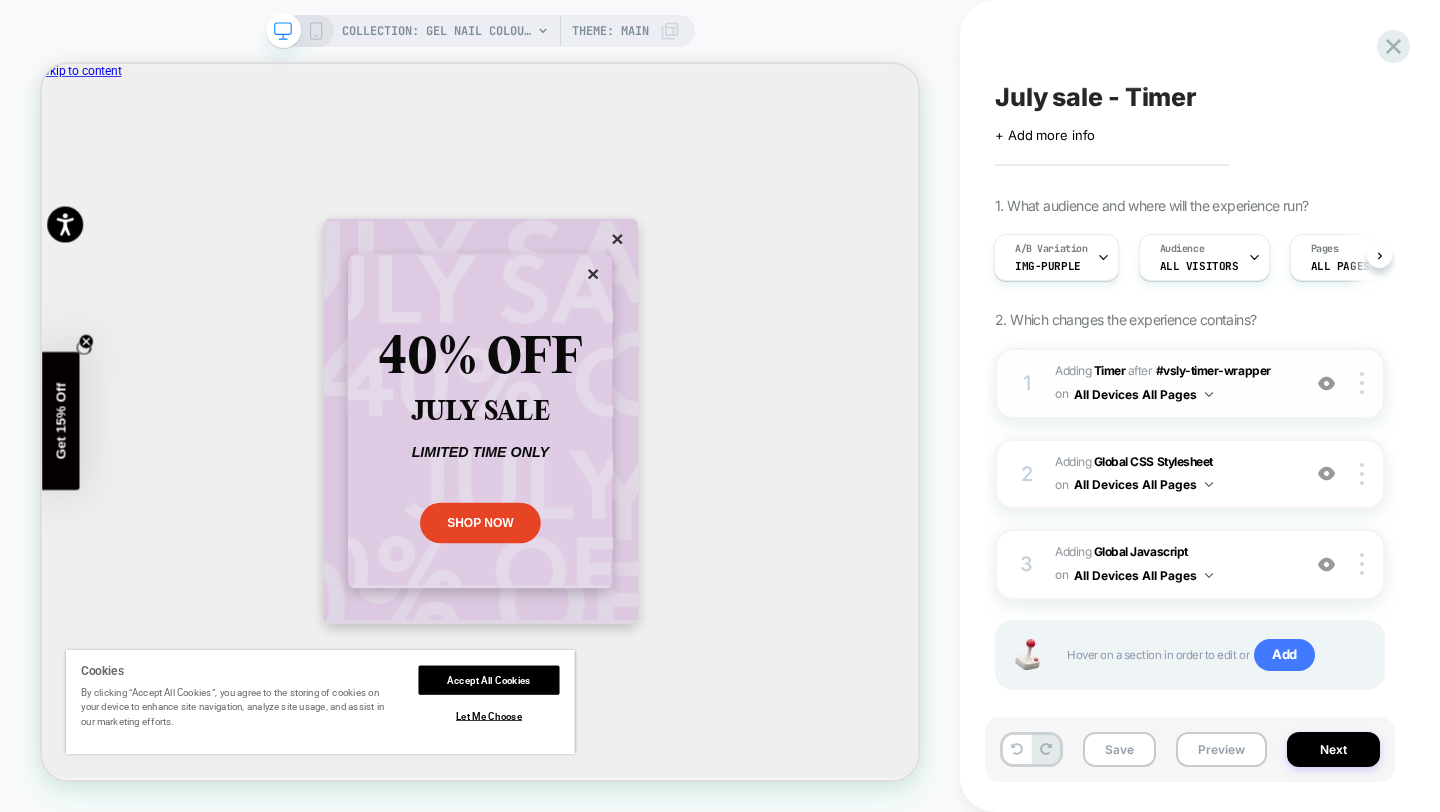 click on "#_loomi_addon_1728507024495_dup1732050018_dup1732052127_dup1734438701_dup1735815000_dup1739267975_dup1743080967_dup1747919861_dup1750030898_dup1752670518 Adding   Timer   AFTER #vsly-timer-wrapper #vsly-timer-wrapper   on All Devices All Pages" at bounding box center (1172, 383) 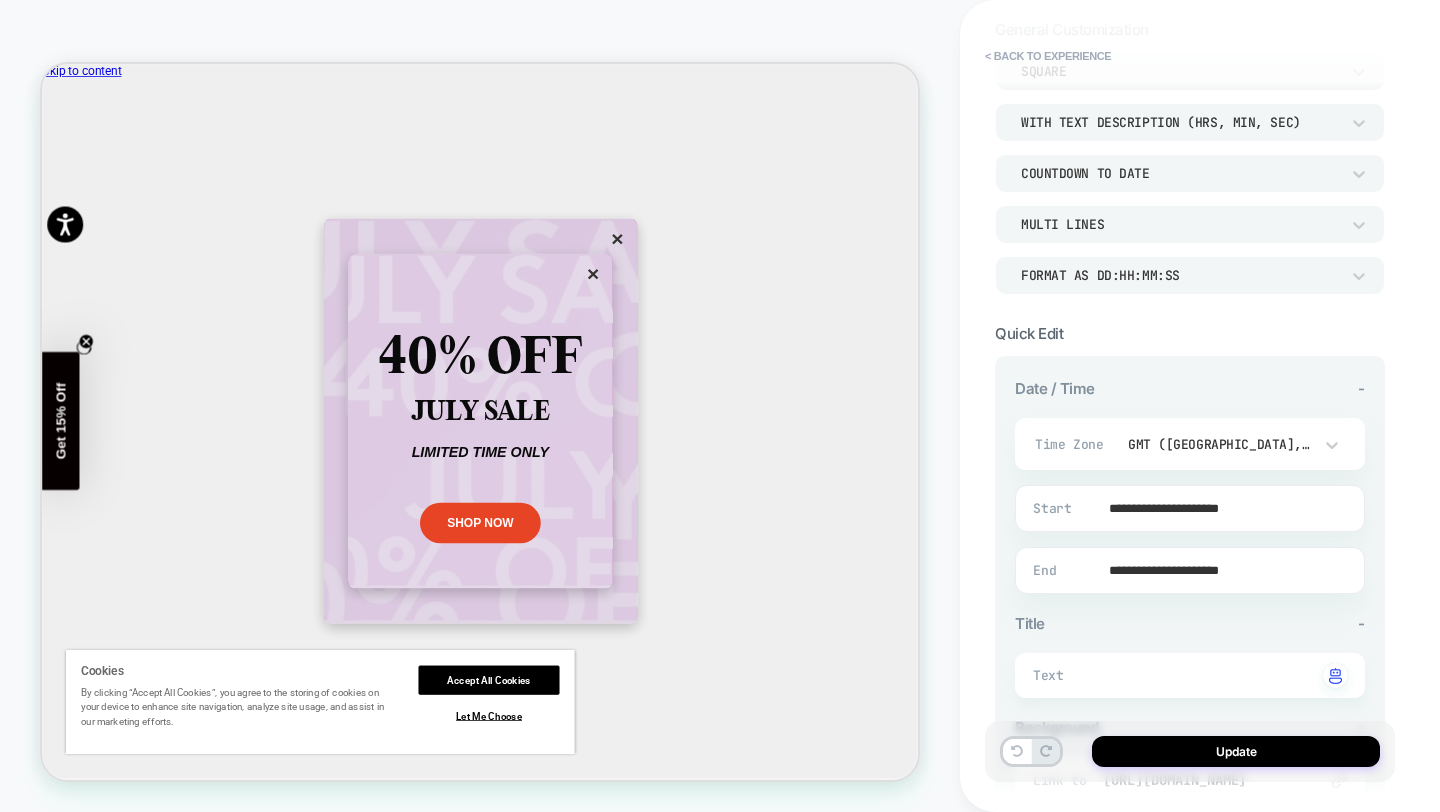 scroll, scrollTop: 0, scrollLeft: 0, axis: both 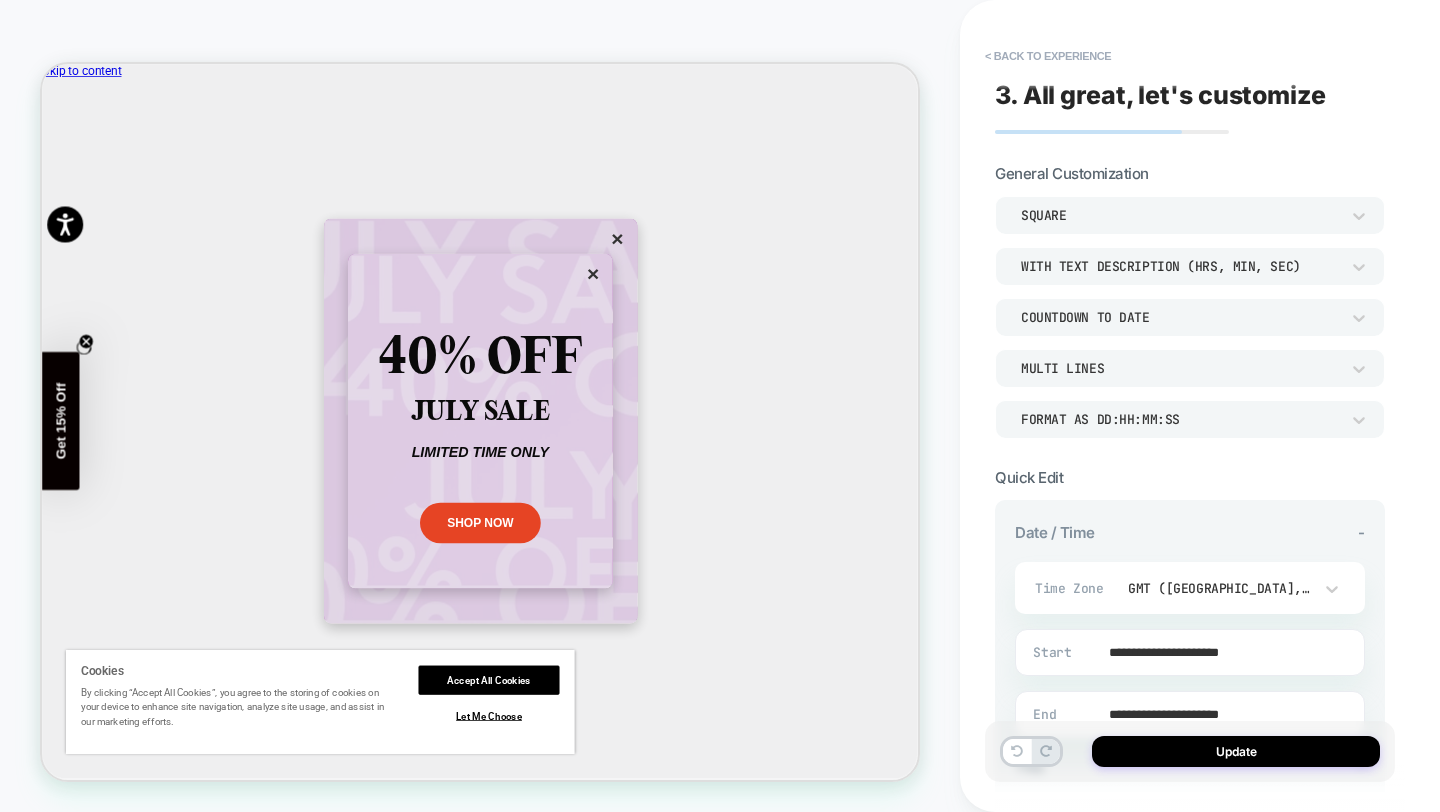 click on "×" at bounding box center (777, 344) 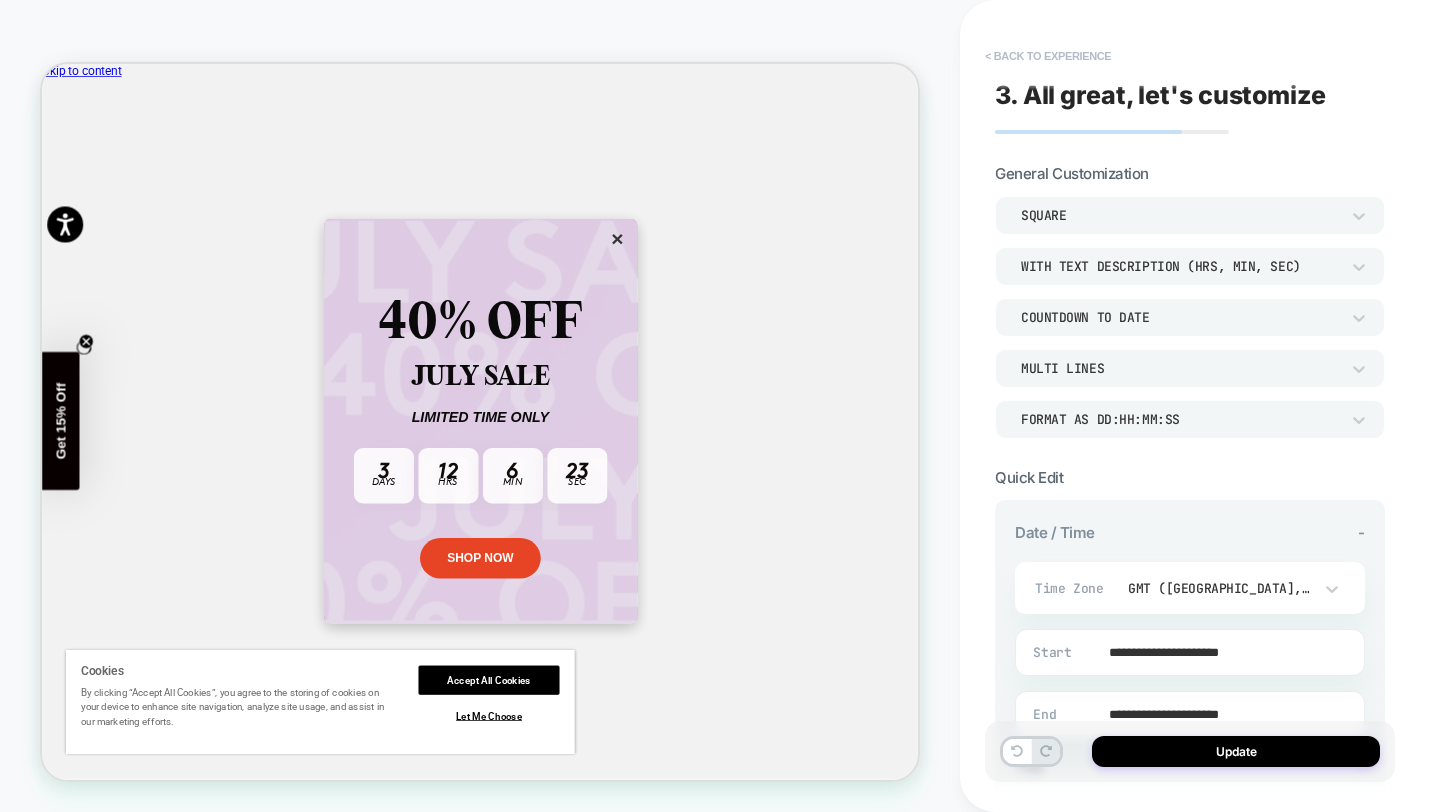 click on "< Back to experience" at bounding box center [1048, 56] 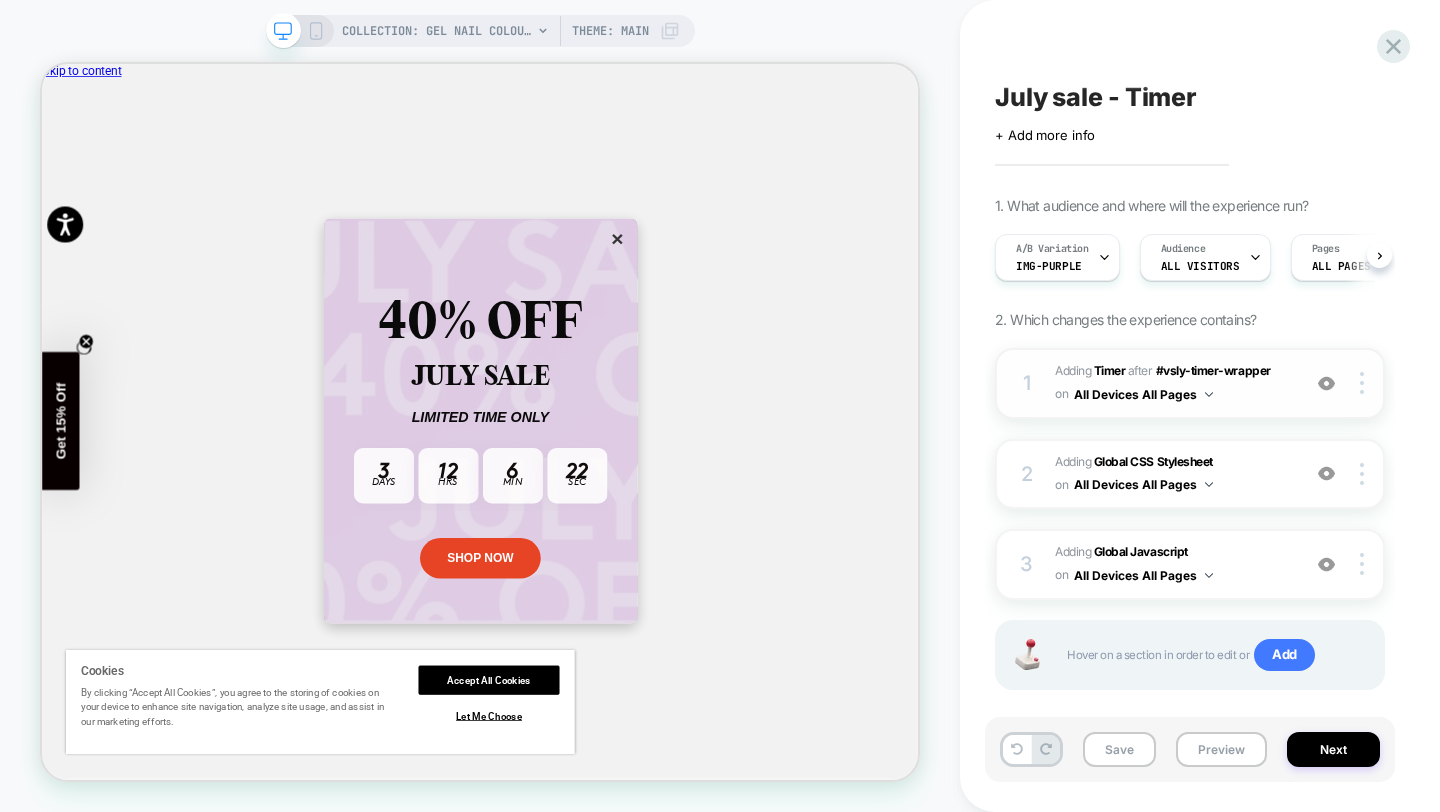 scroll, scrollTop: 0, scrollLeft: 1, axis: horizontal 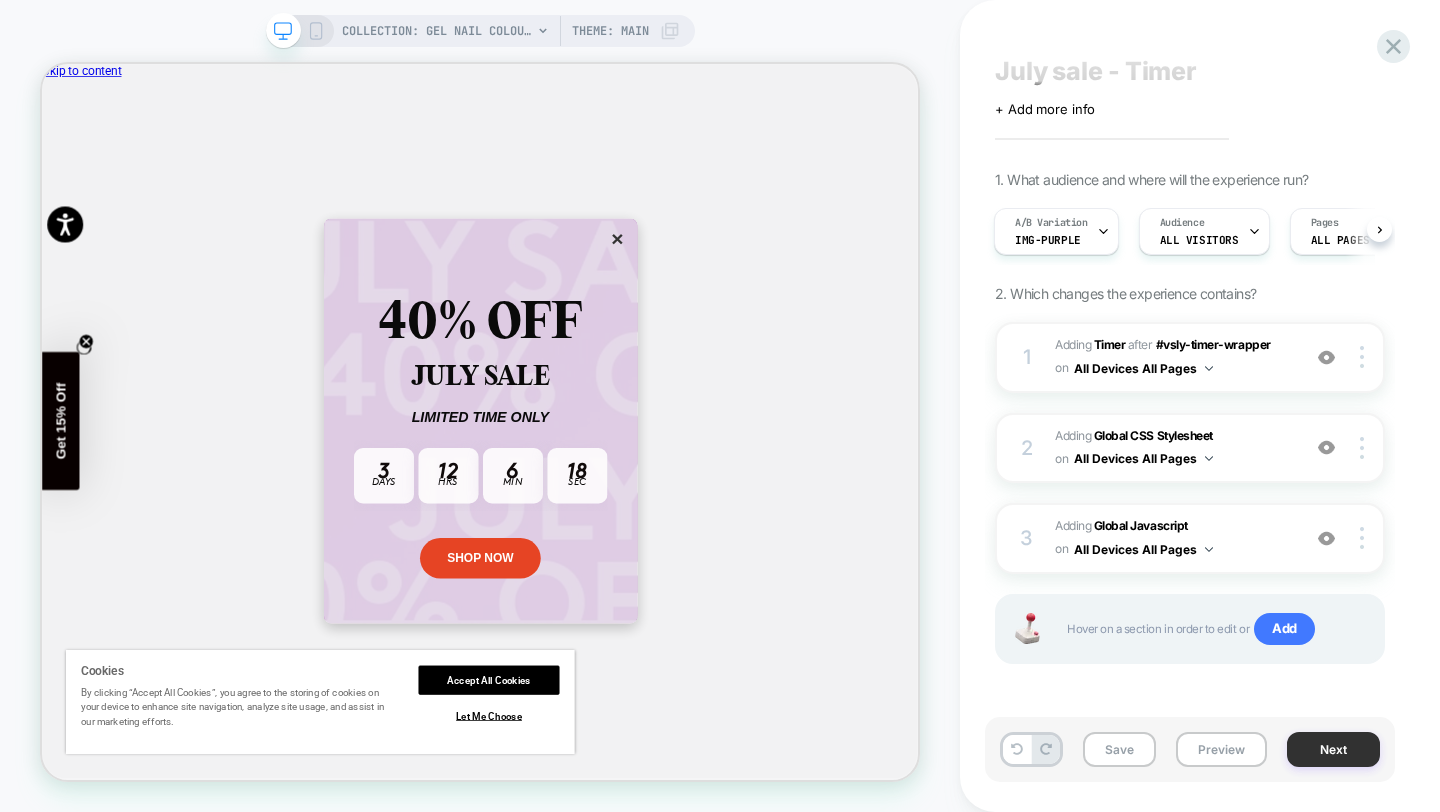 click on "Next" at bounding box center [1333, 749] 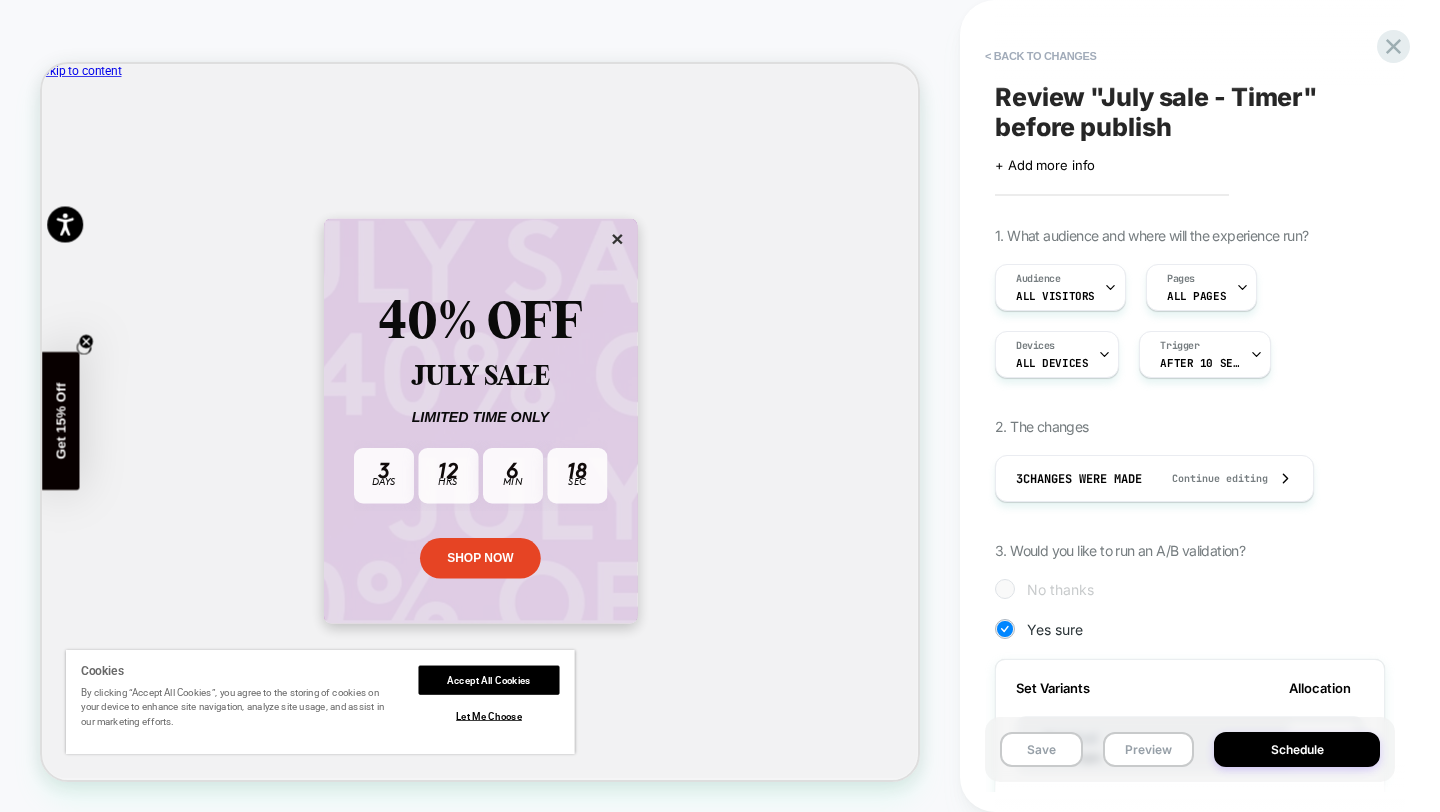 scroll, scrollTop: 0, scrollLeft: 2, axis: horizontal 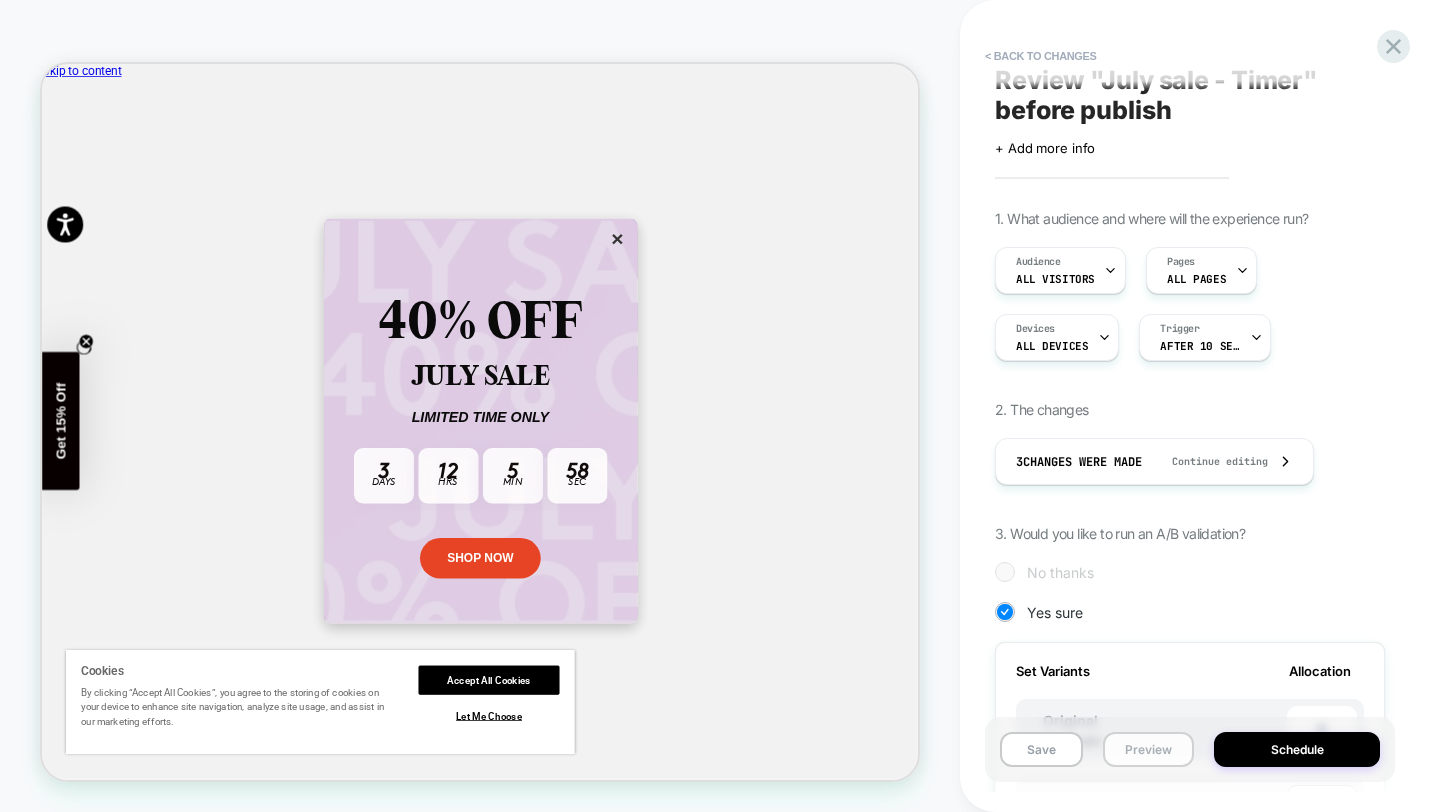 click on "Preview" at bounding box center [1148, 749] 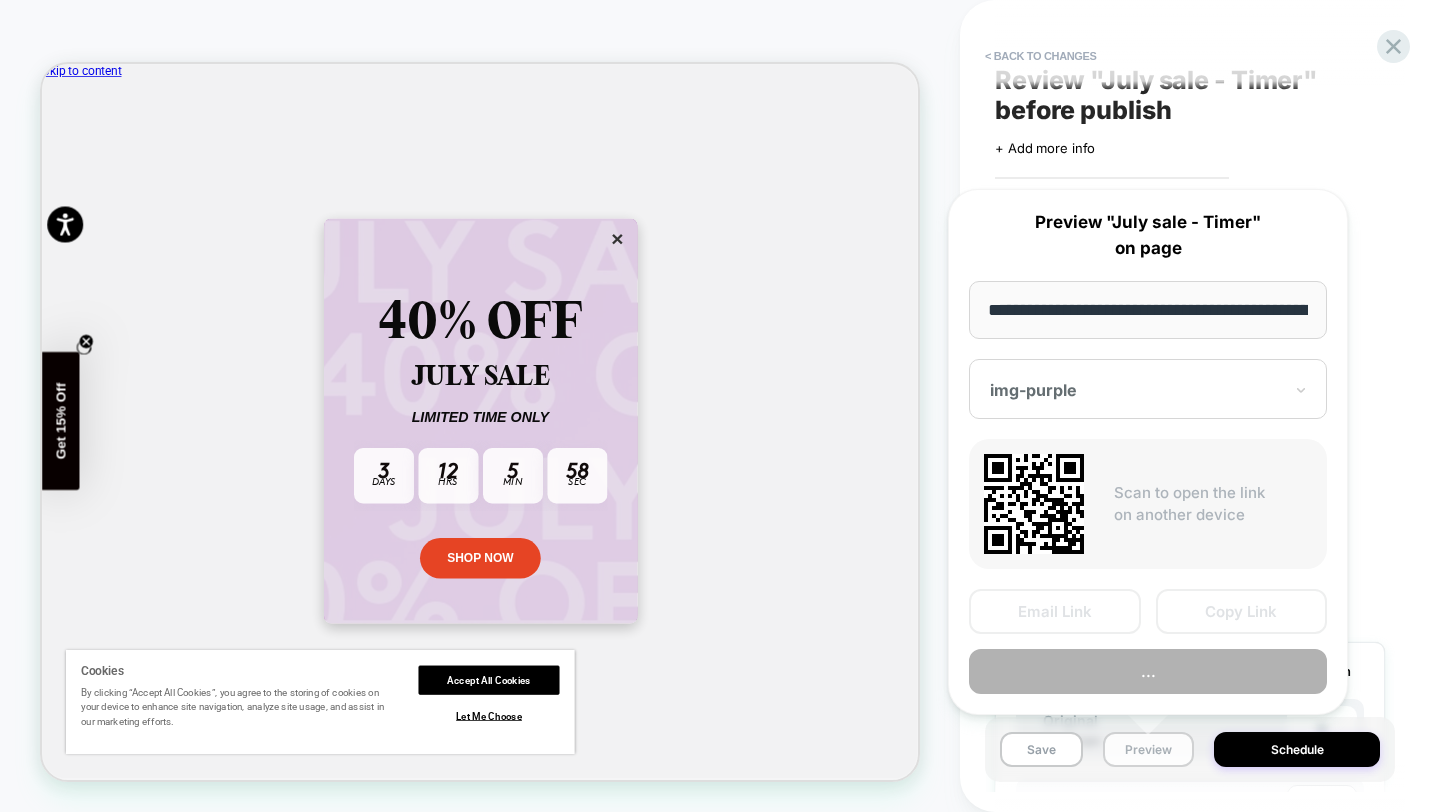 scroll, scrollTop: 0, scrollLeft: 212, axis: horizontal 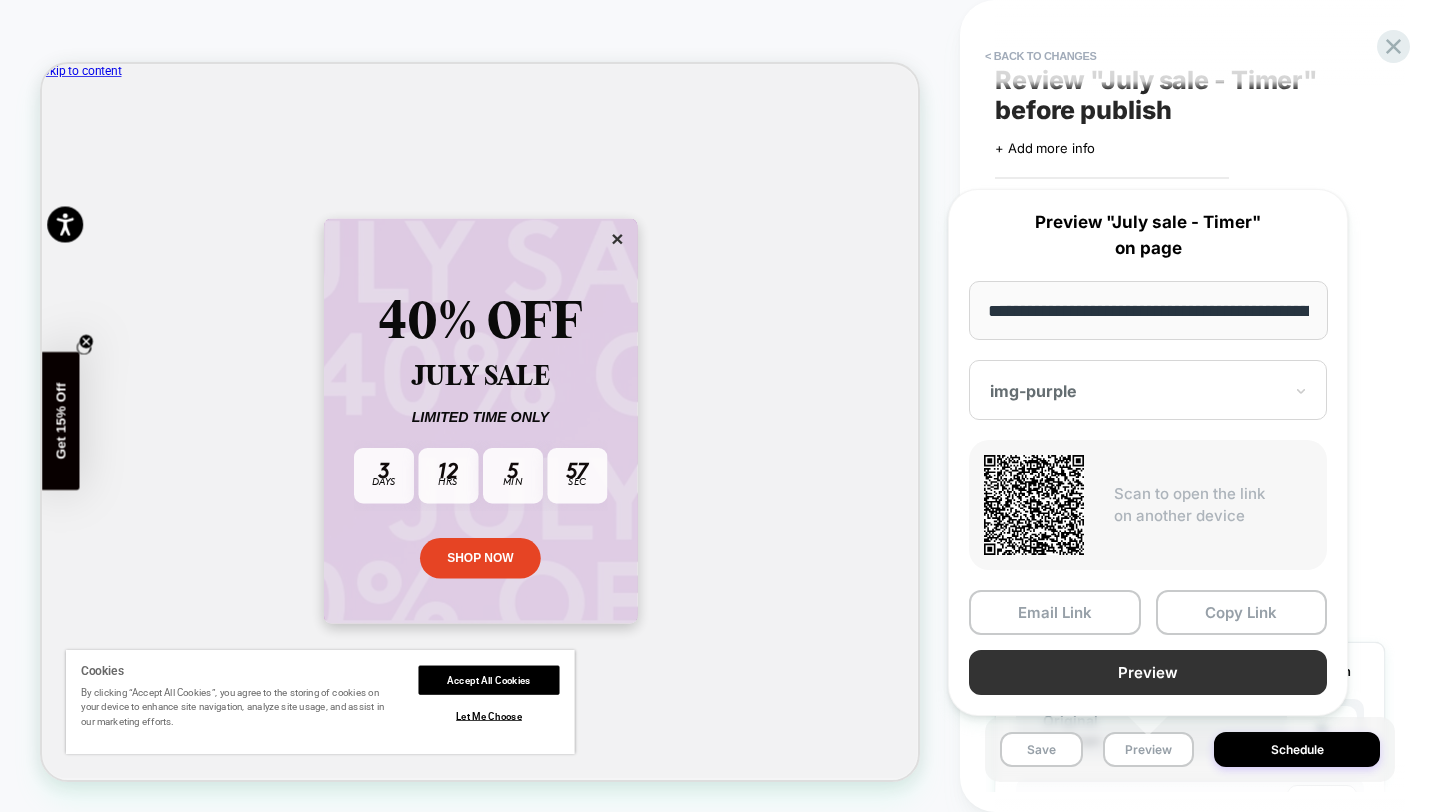 click on "Preview" at bounding box center (1148, 672) 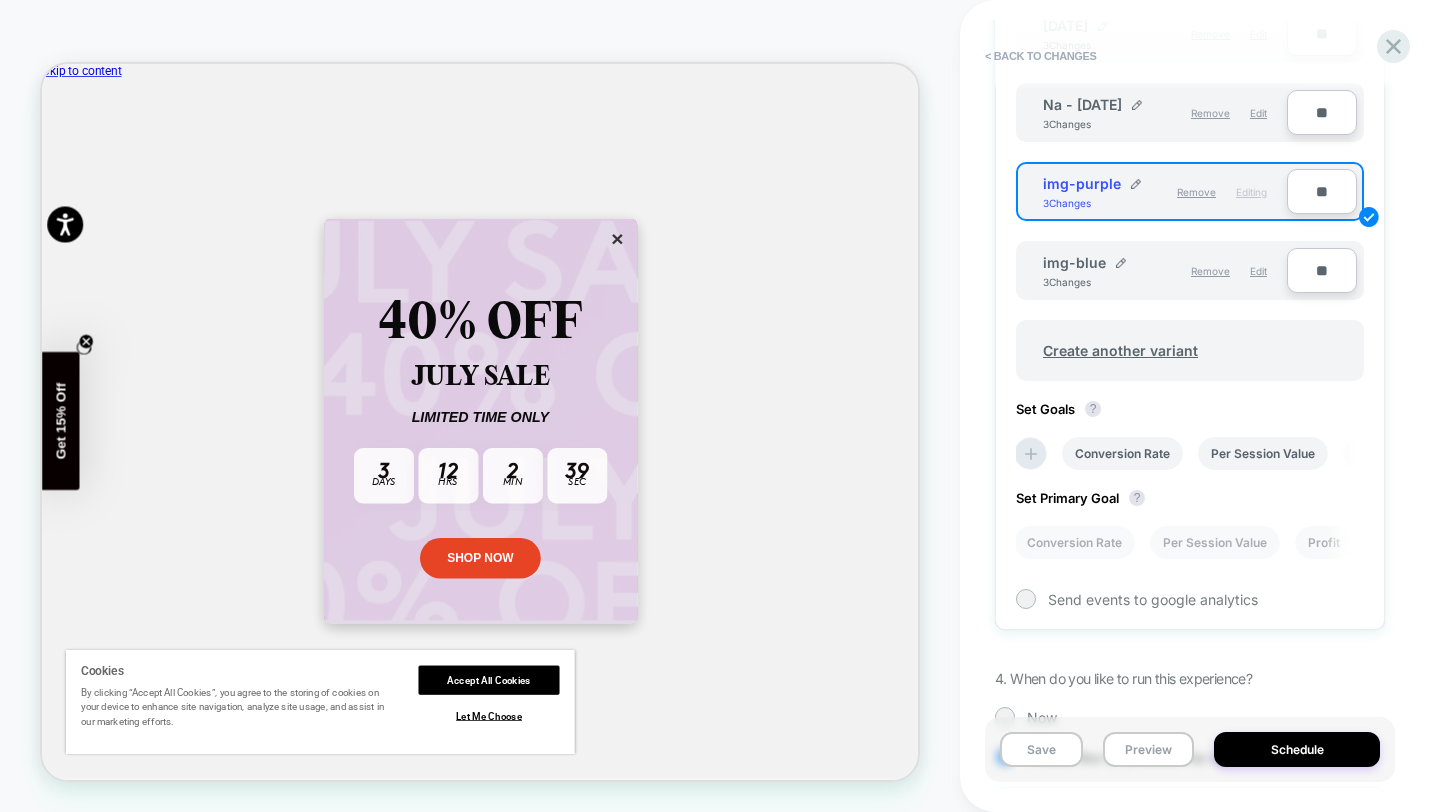 scroll, scrollTop: 874, scrollLeft: 0, axis: vertical 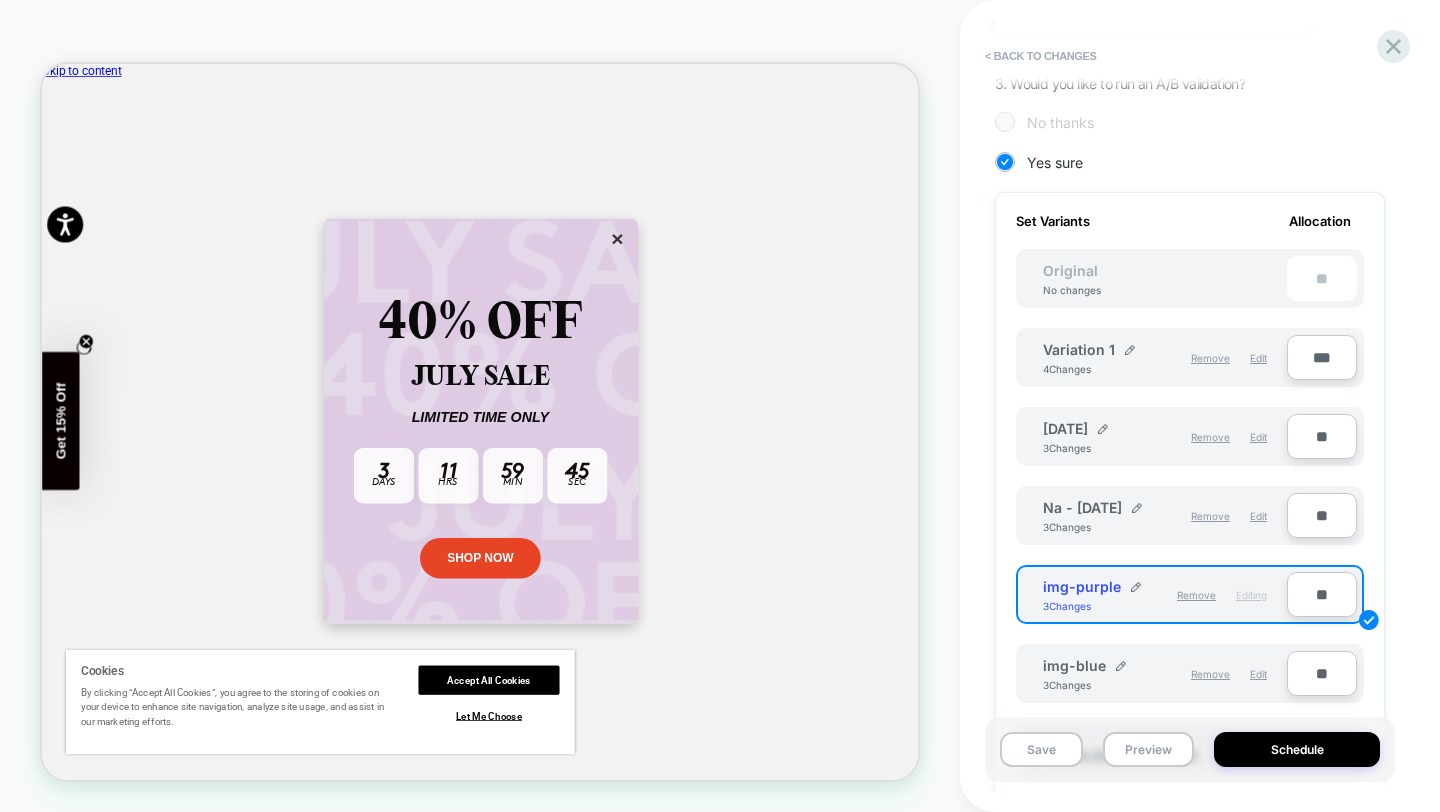 click on "Variation 1 4  Changes Remove Edit" at bounding box center (1155, 358) 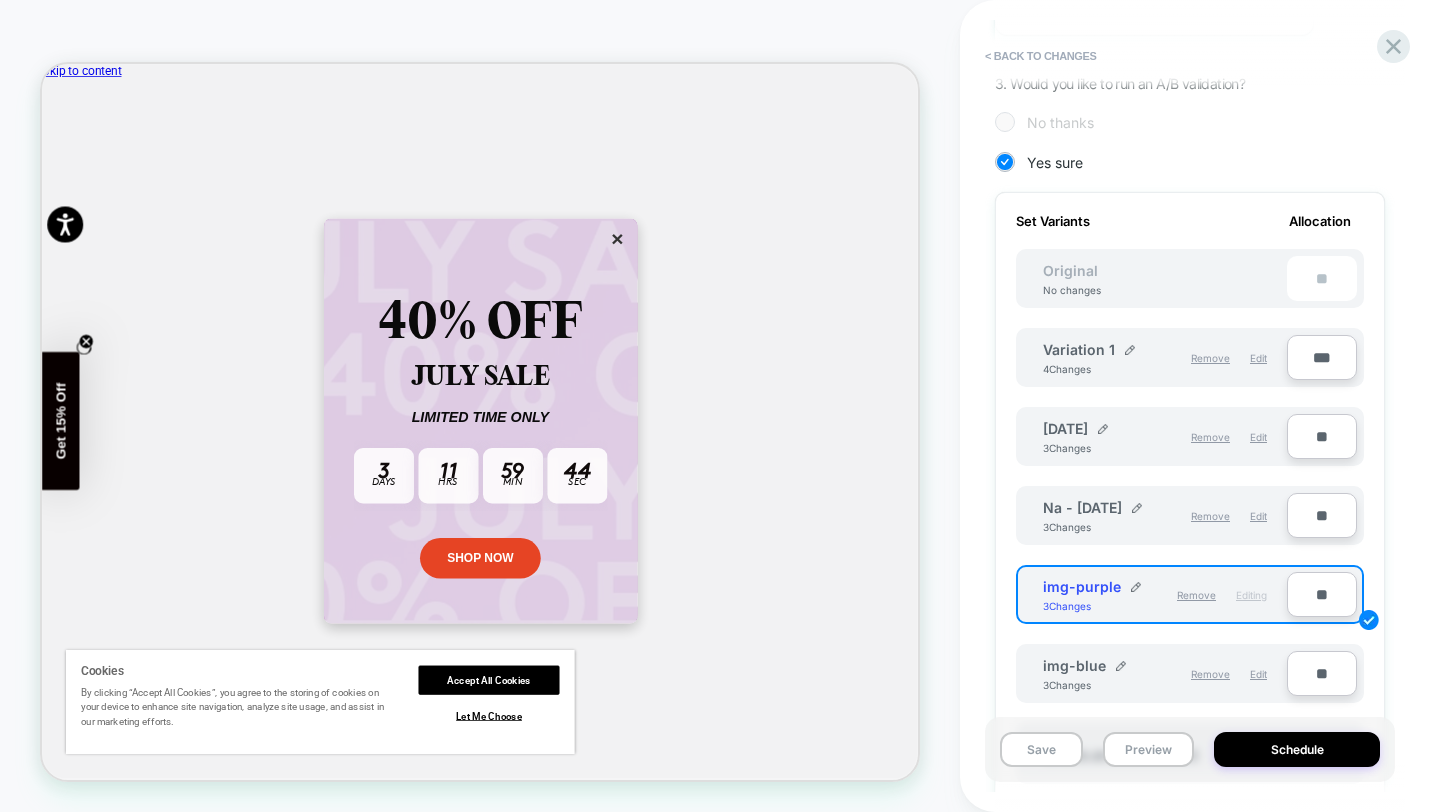 click on "Variation 1 4  Changes" at bounding box center (1104, 358) 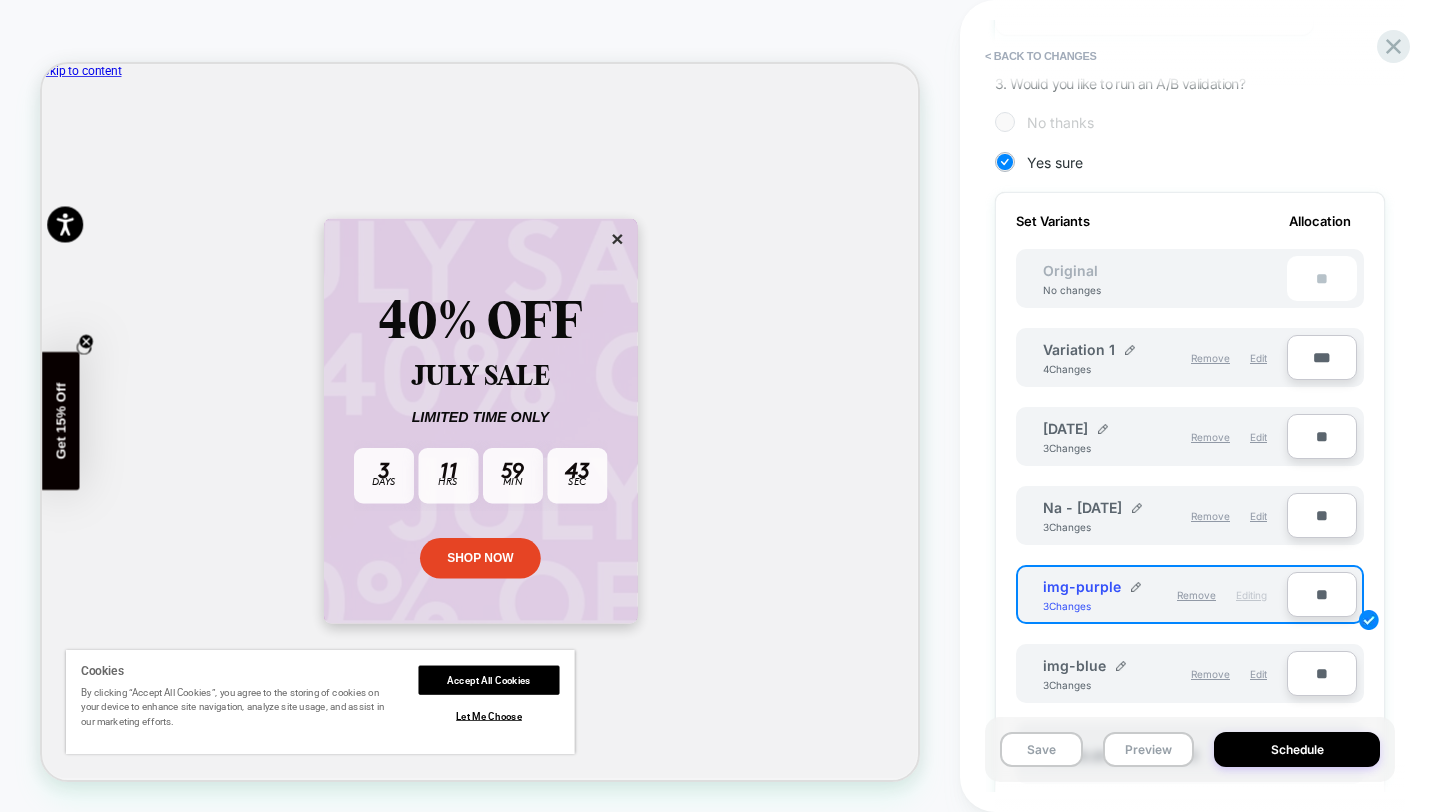 click on "Variation 1 4  Changes" at bounding box center [1104, 358] 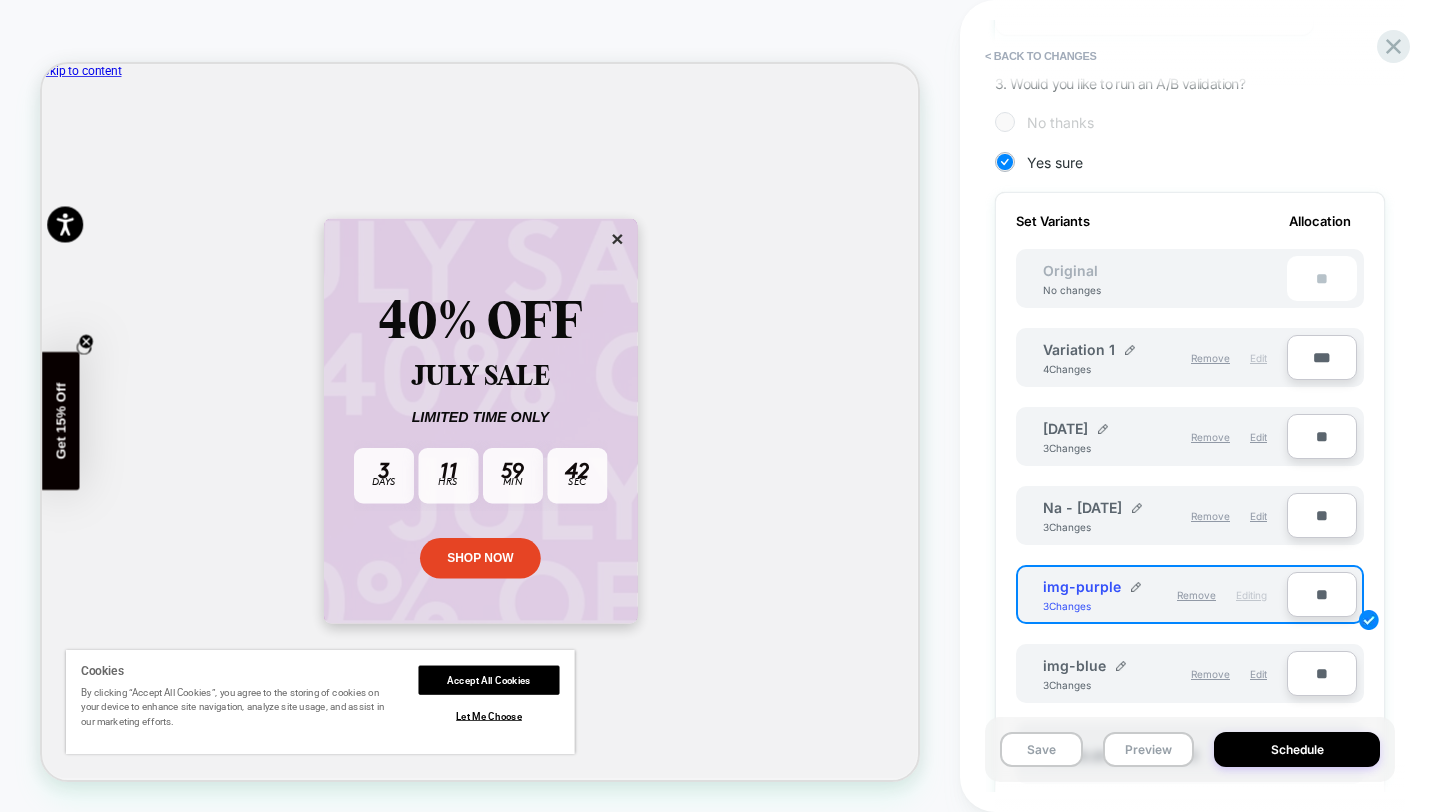 click on "Edit" at bounding box center (1258, 358) 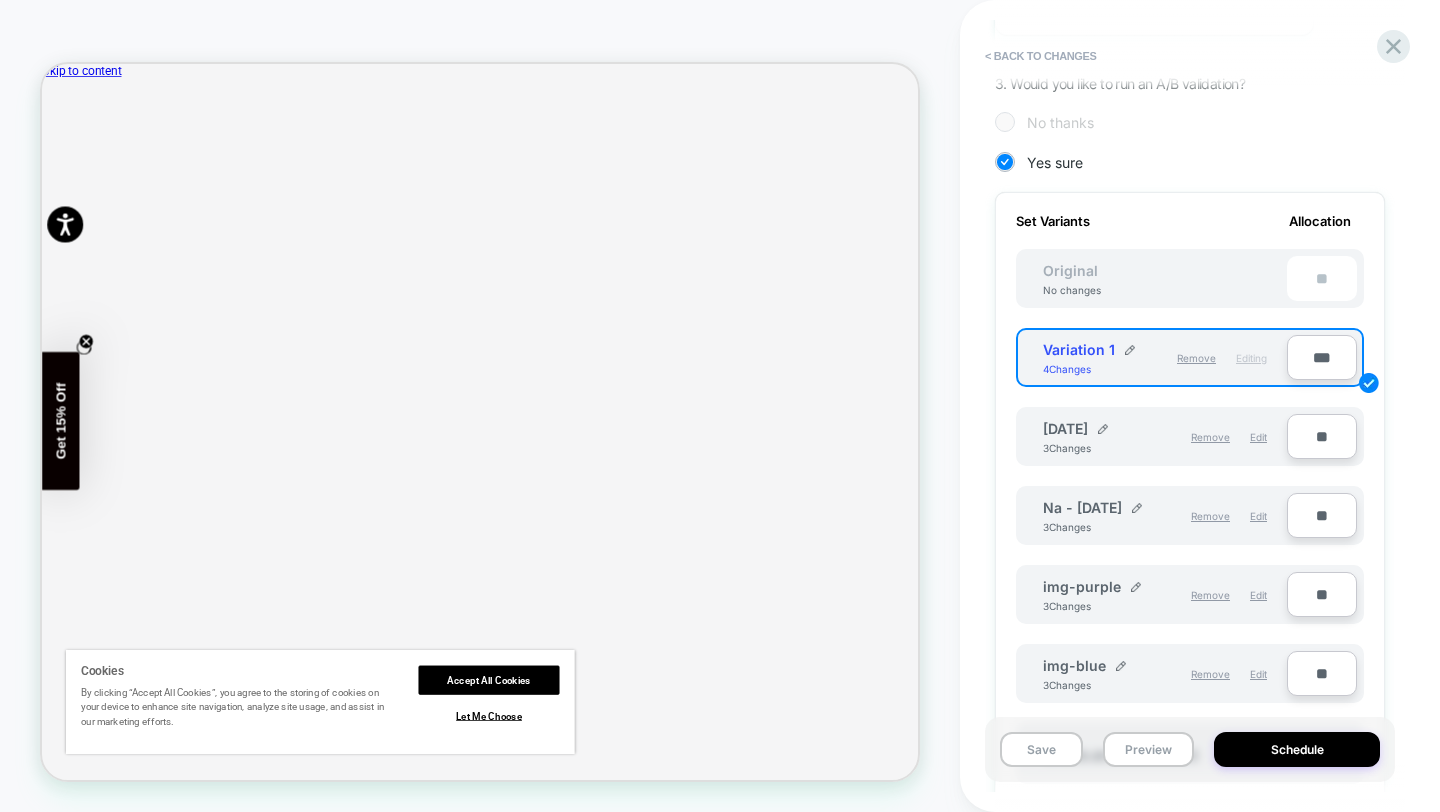 click on "**" at bounding box center (1322, 594) 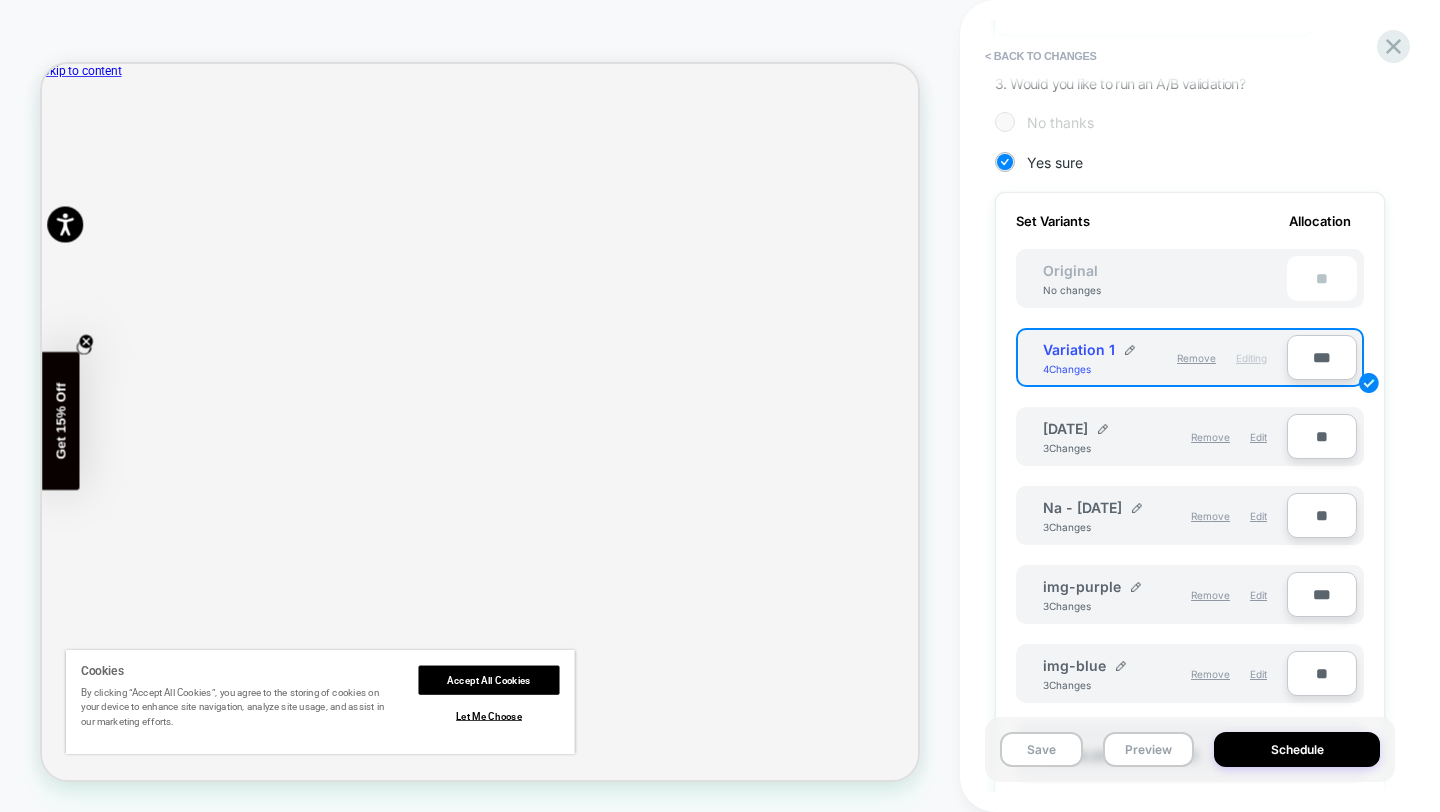 click on "***" at bounding box center [1322, 357] 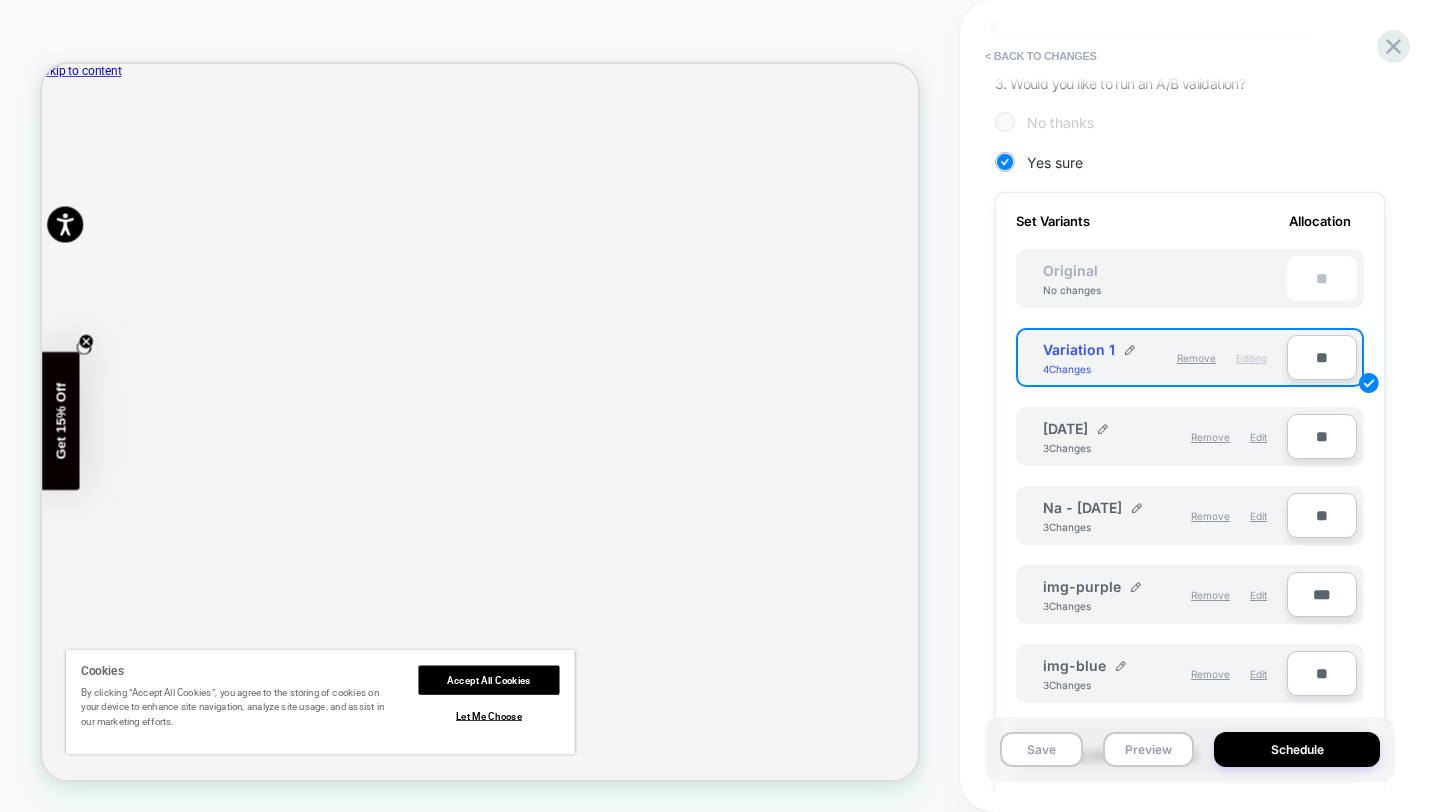 type on "**" 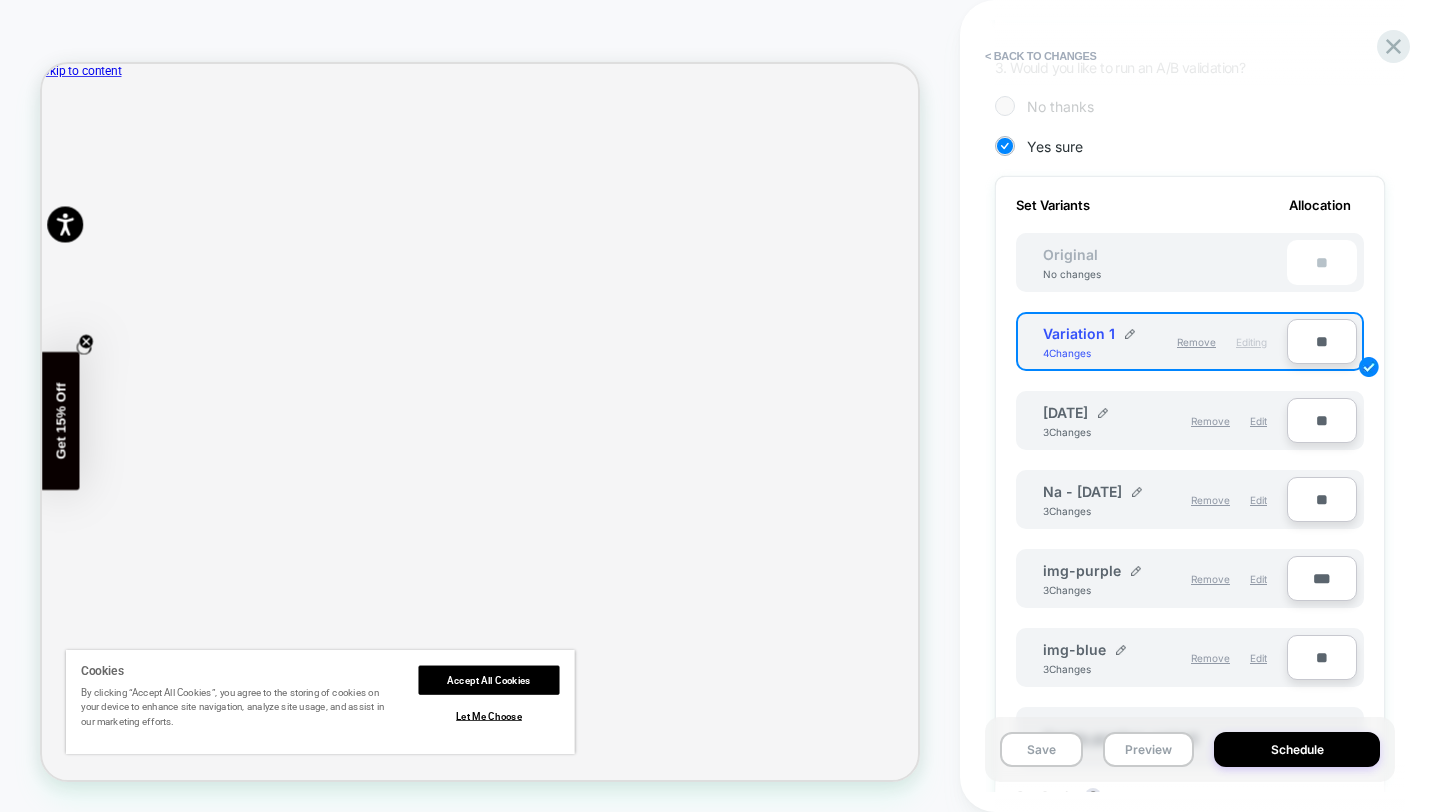 click on "Set Variants Allocation Original No changes ** Variation 1 4  Changes Remove Editing ** [DATE] 3  Changes Remove Edit ** Na - [DATE] 3  Changes Remove Edit ** img-purple 3  Changes Remove Edit *** img-blue 3  Changes Remove Edit ** Create another variant Set Goals ? Conversion Rate Per Session Value Profit Revenue From Clicks Ctr Clicks Set Primary Goal ? Conversion Rate Per Session Value Profit Revenue From Clicks Ctr Clicks Send events to google analytics" at bounding box center (1190, 596) 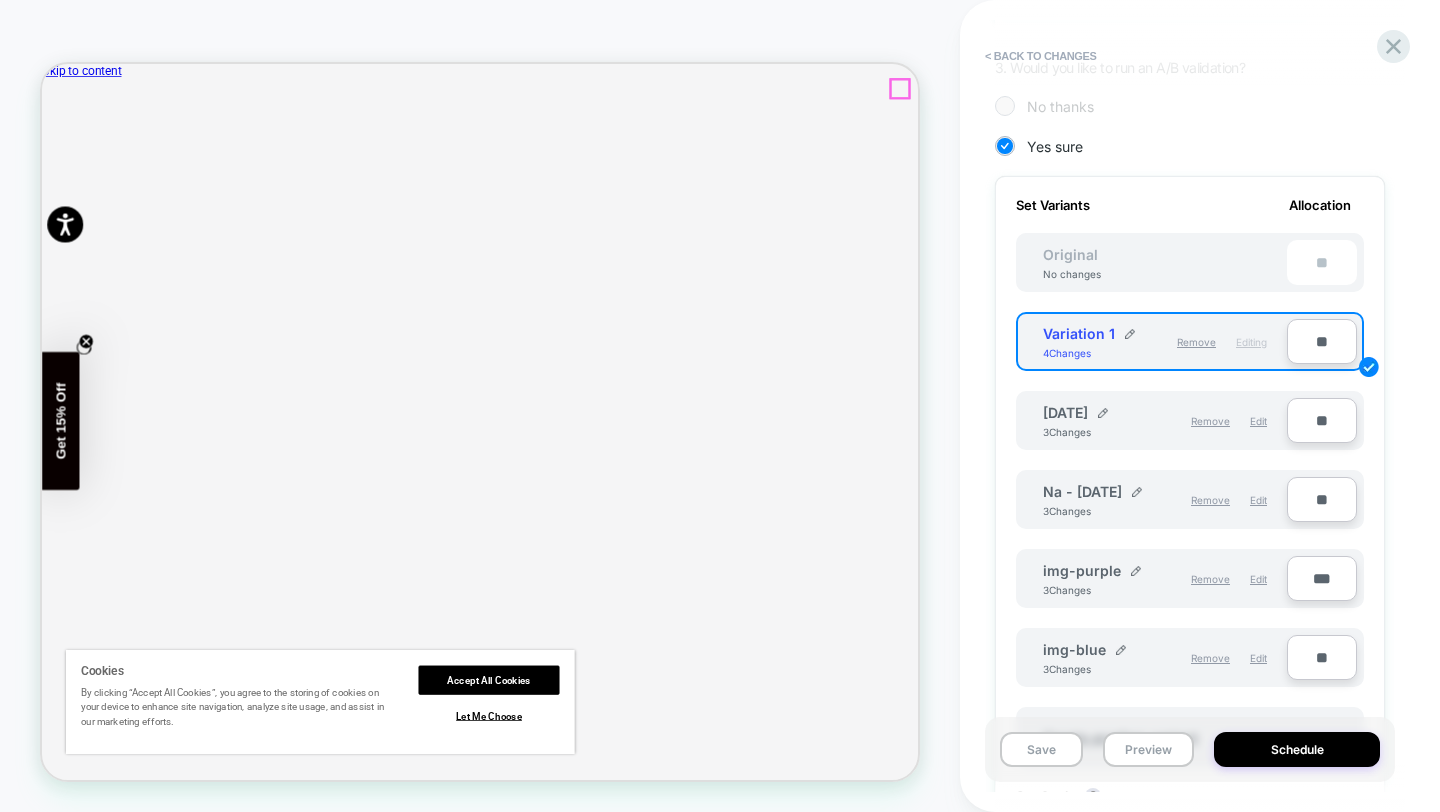 click 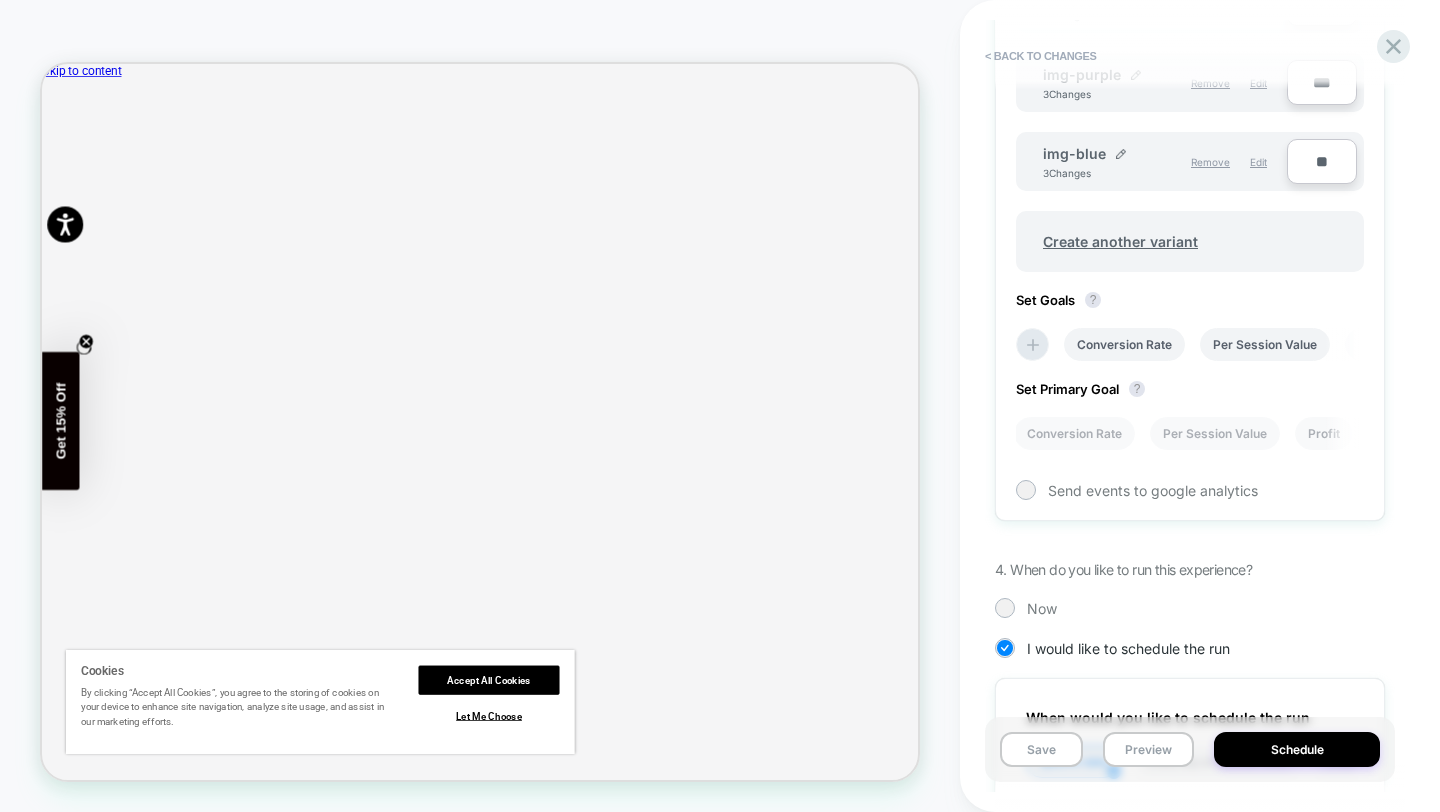 scroll, scrollTop: 88, scrollLeft: 0, axis: vertical 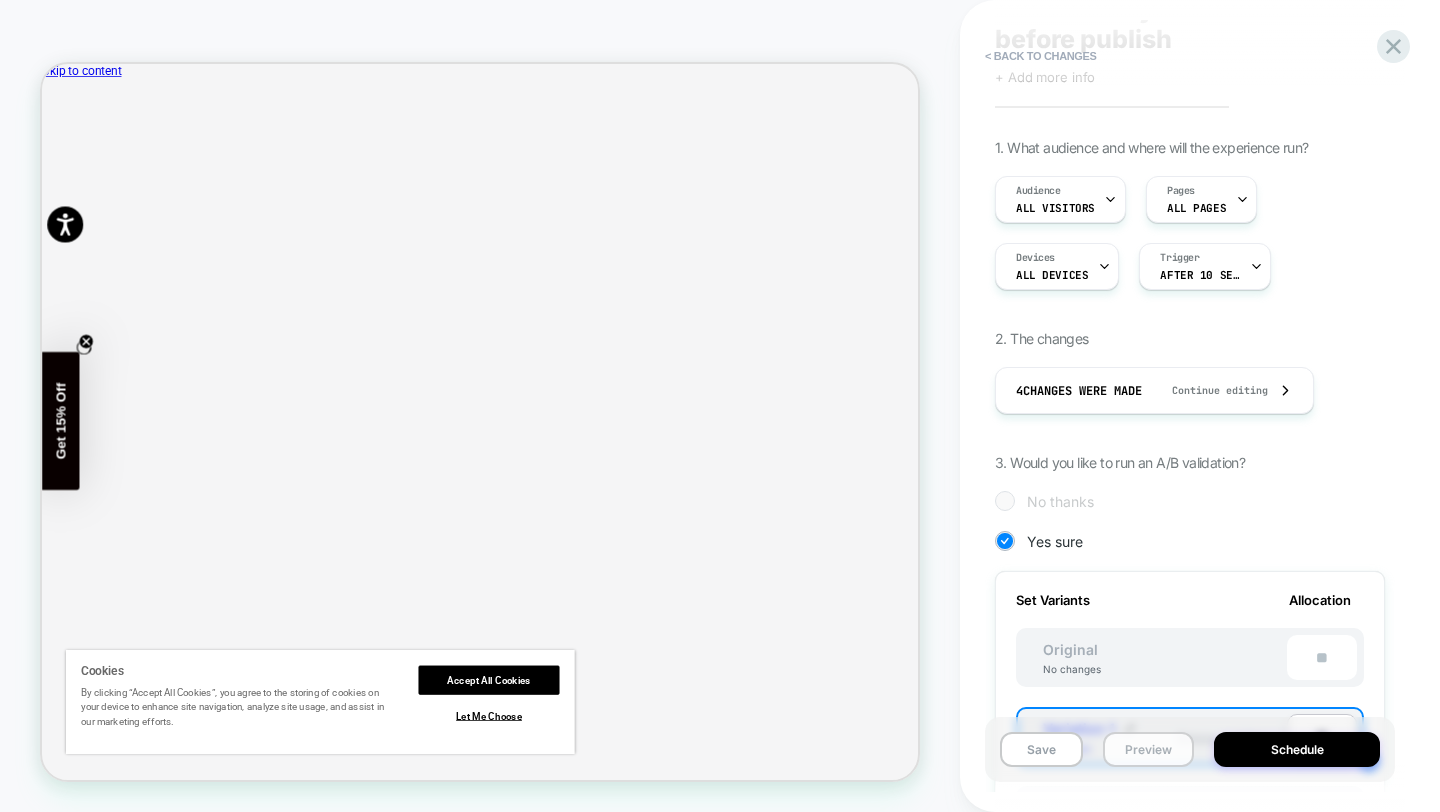 click on "Save Preview Schedule" at bounding box center (1190, 749) 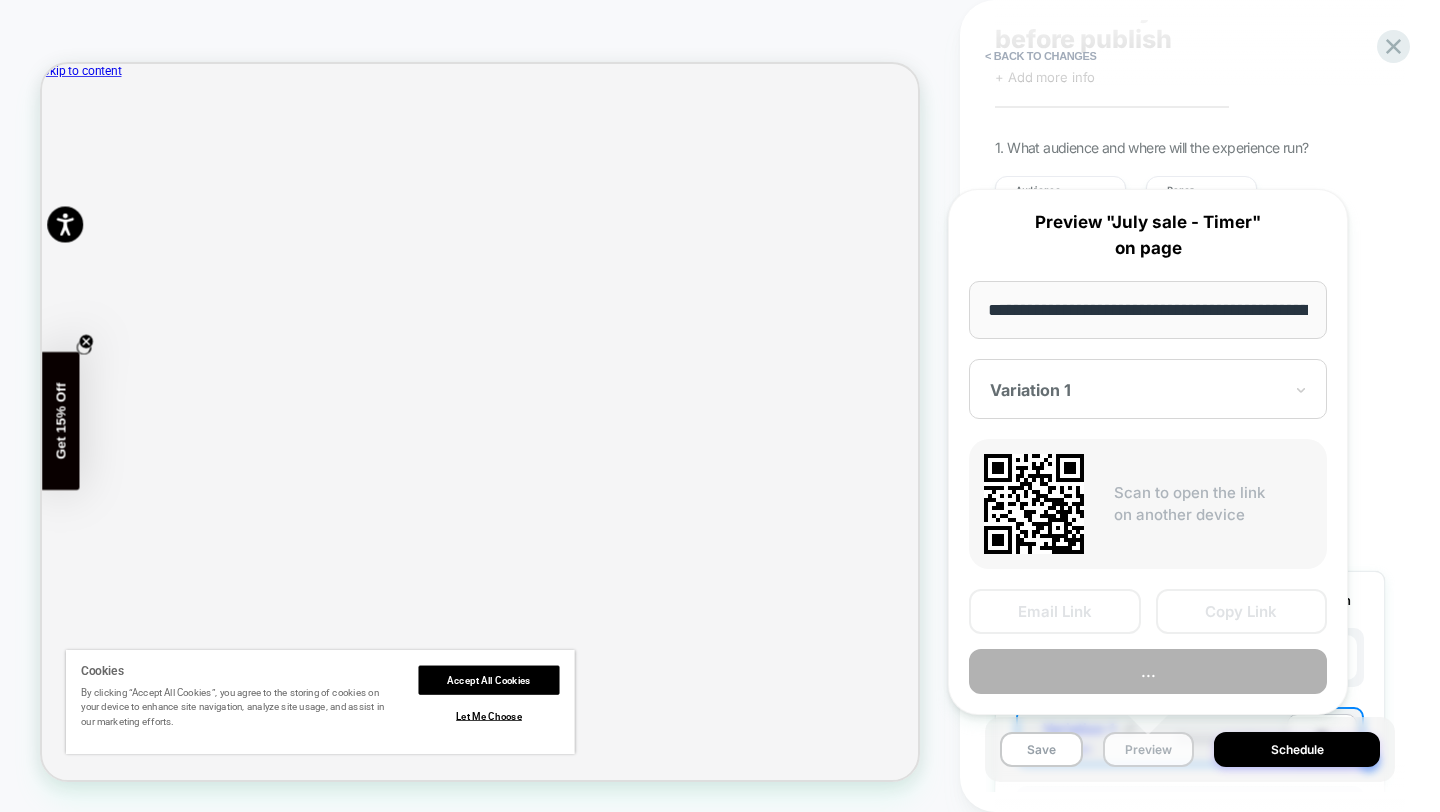 scroll, scrollTop: 0, scrollLeft: 212, axis: horizontal 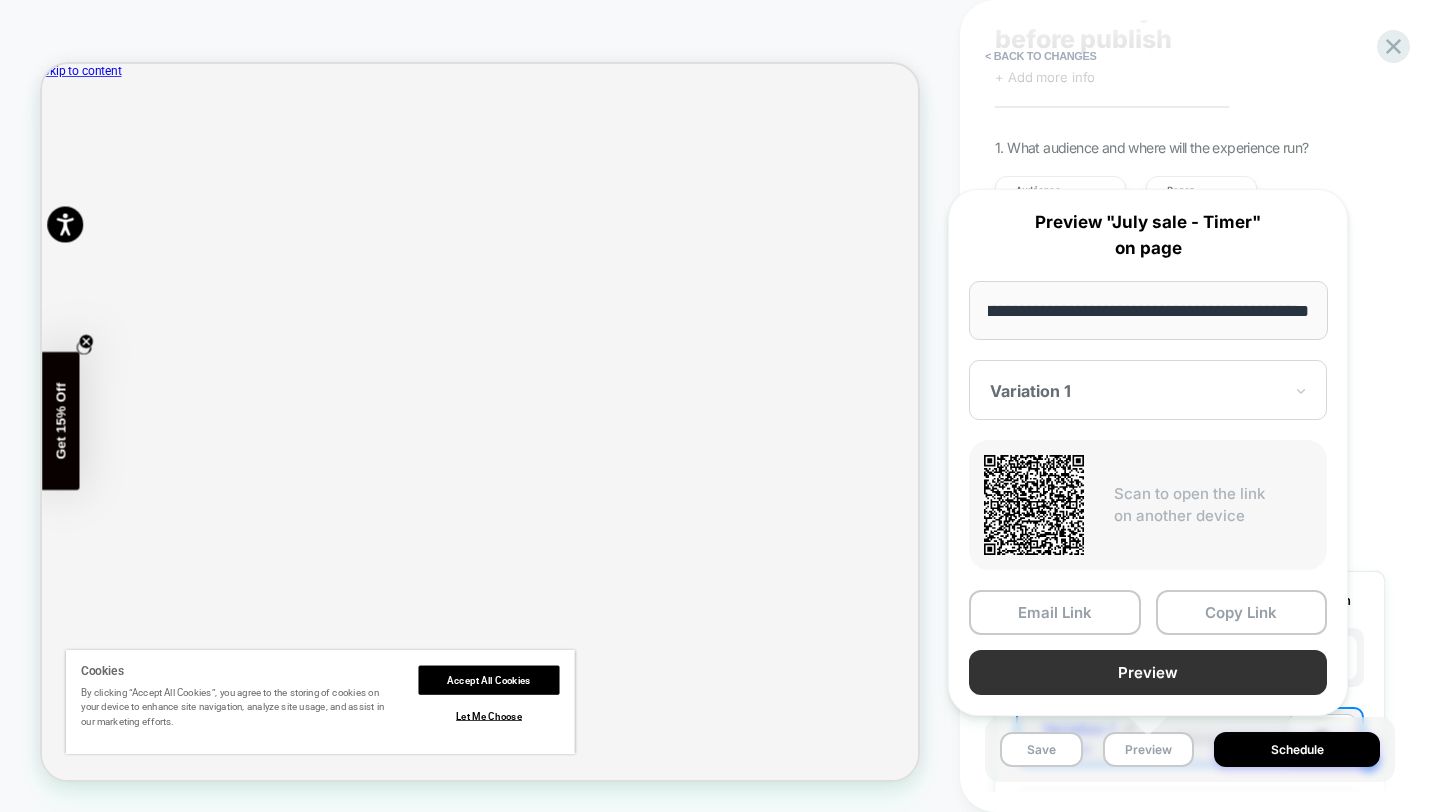 click on "Preview" at bounding box center (1148, 672) 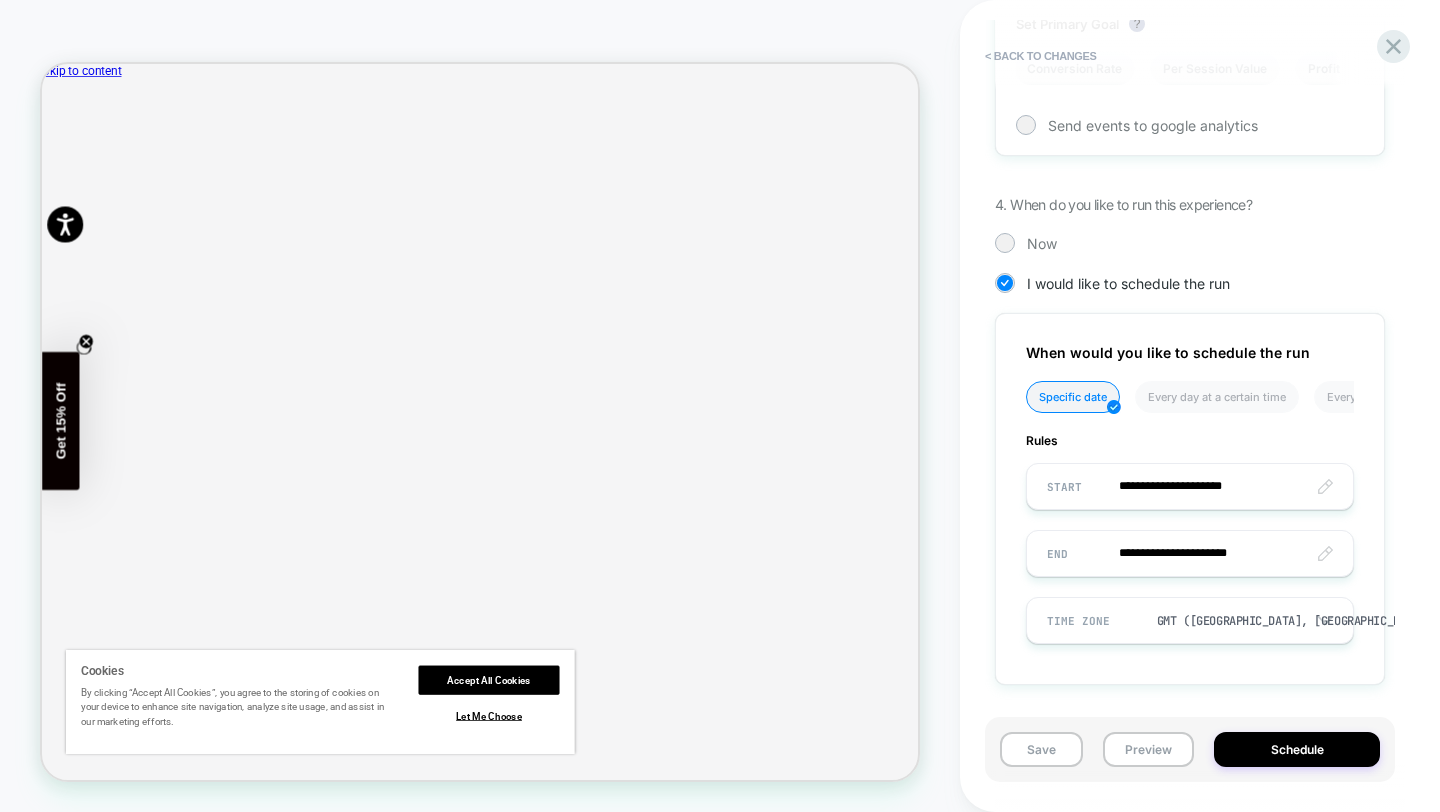 scroll, scrollTop: 1346, scrollLeft: 0, axis: vertical 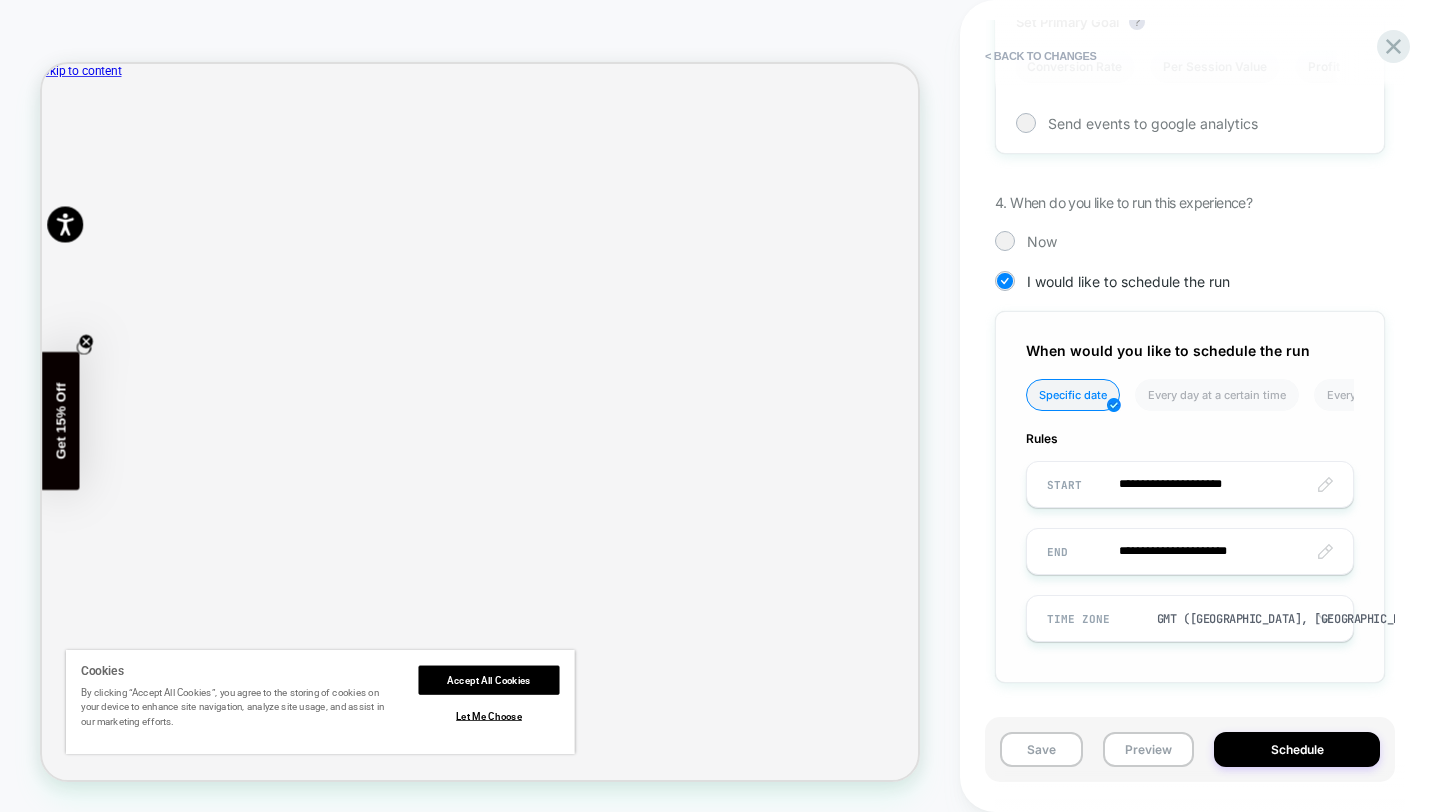 click on "**********" at bounding box center [1190, 484] 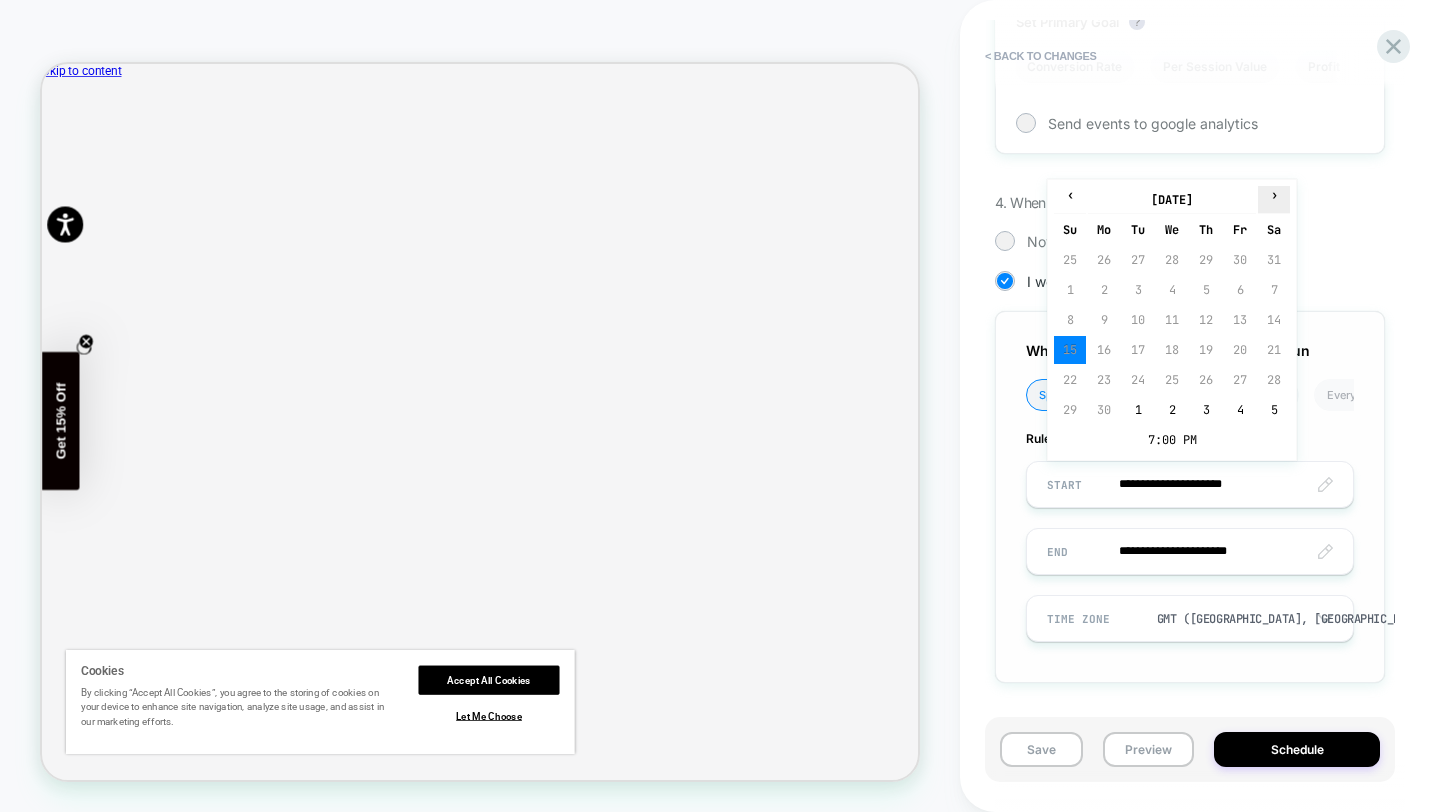 click on "›" at bounding box center [1274, 195] 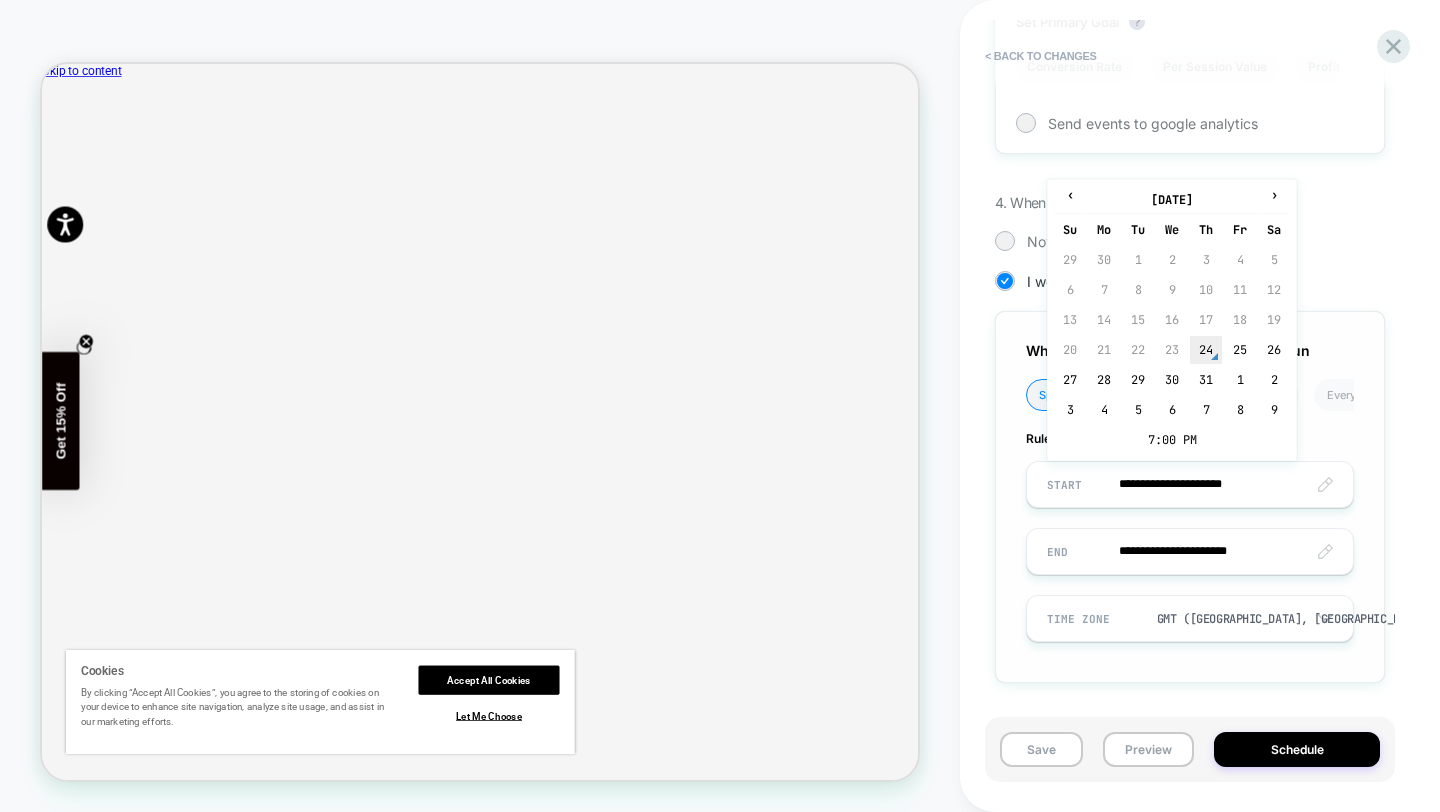 click on "24" at bounding box center [1206, 350] 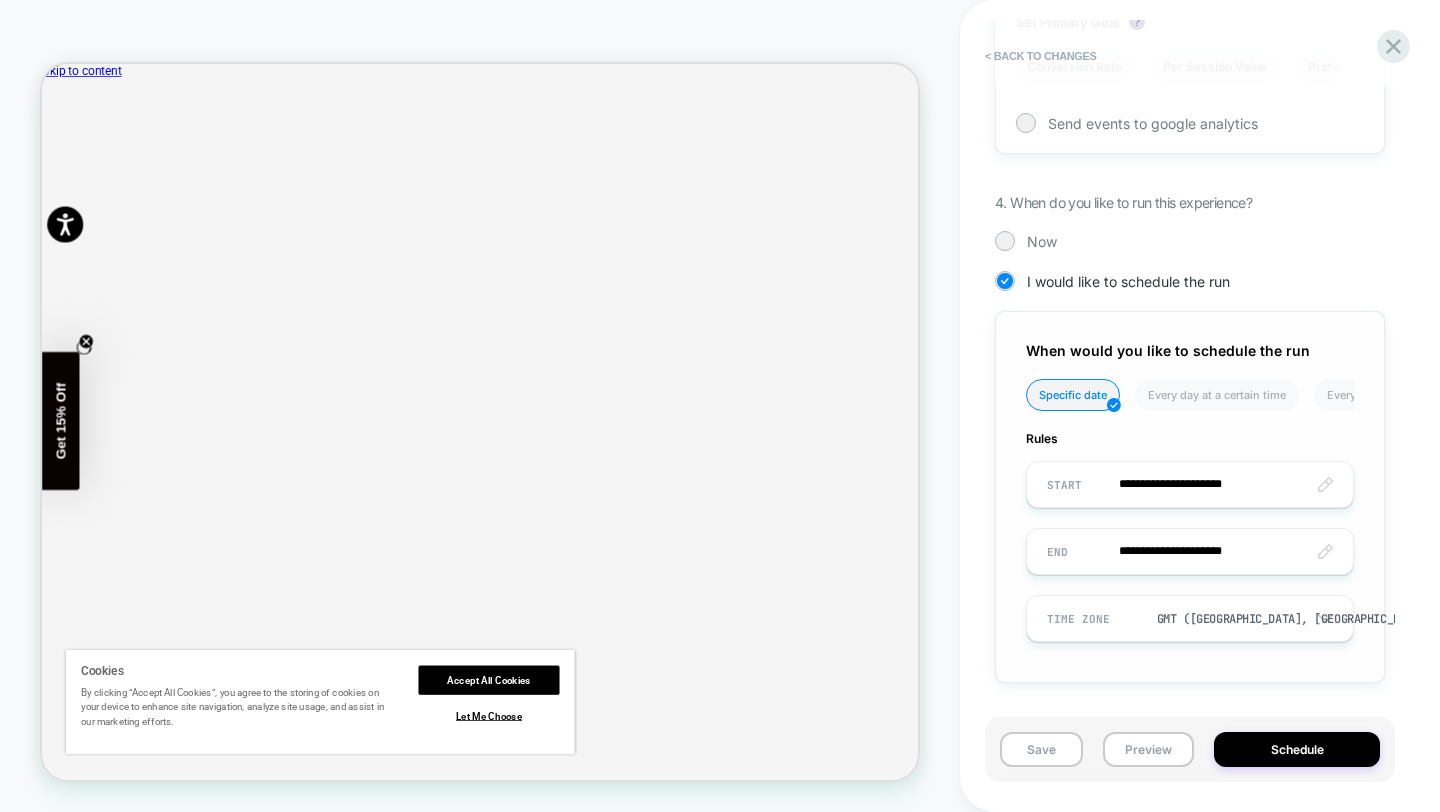 click on "**********" at bounding box center [1190, 484] 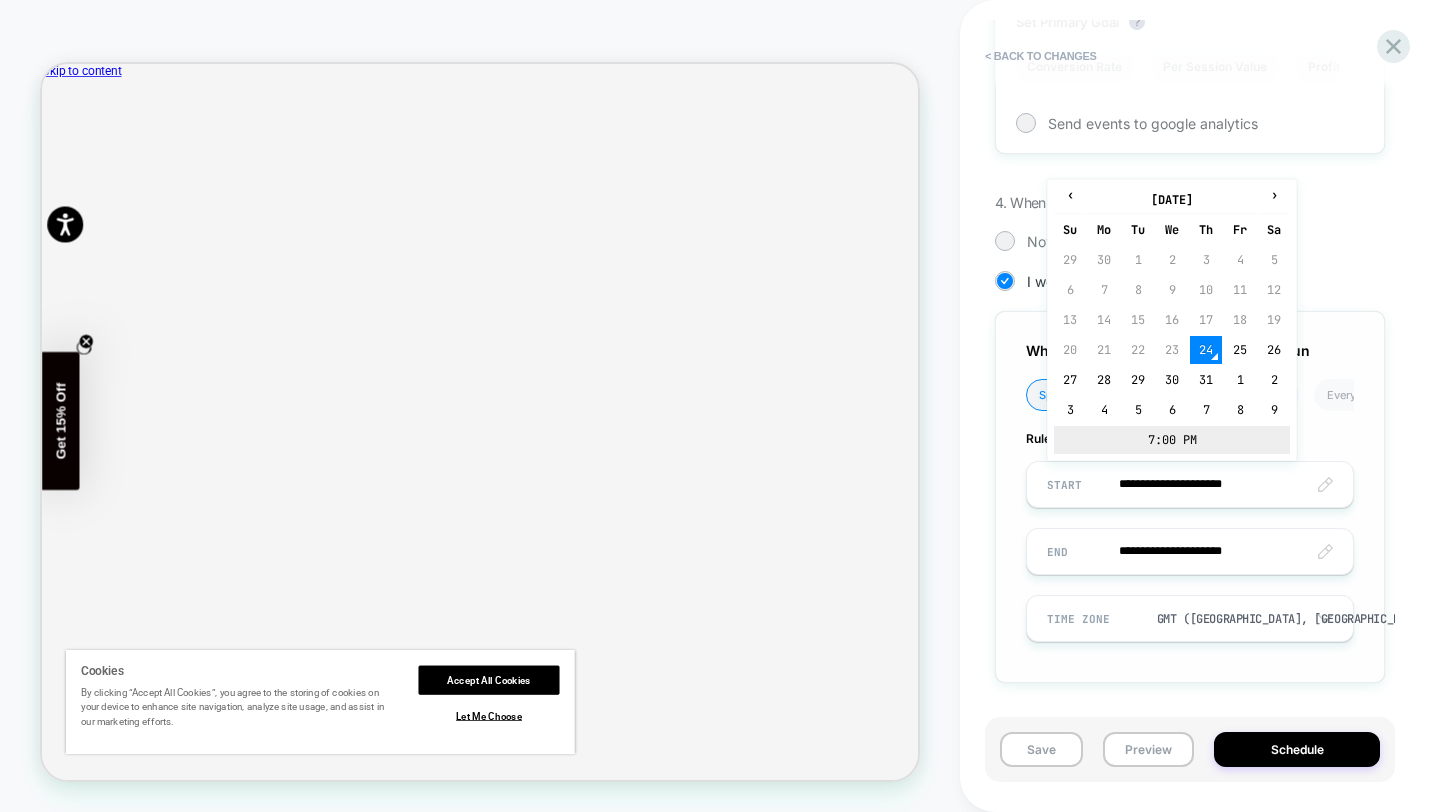 click on "7:00 PM" at bounding box center (1172, 440) 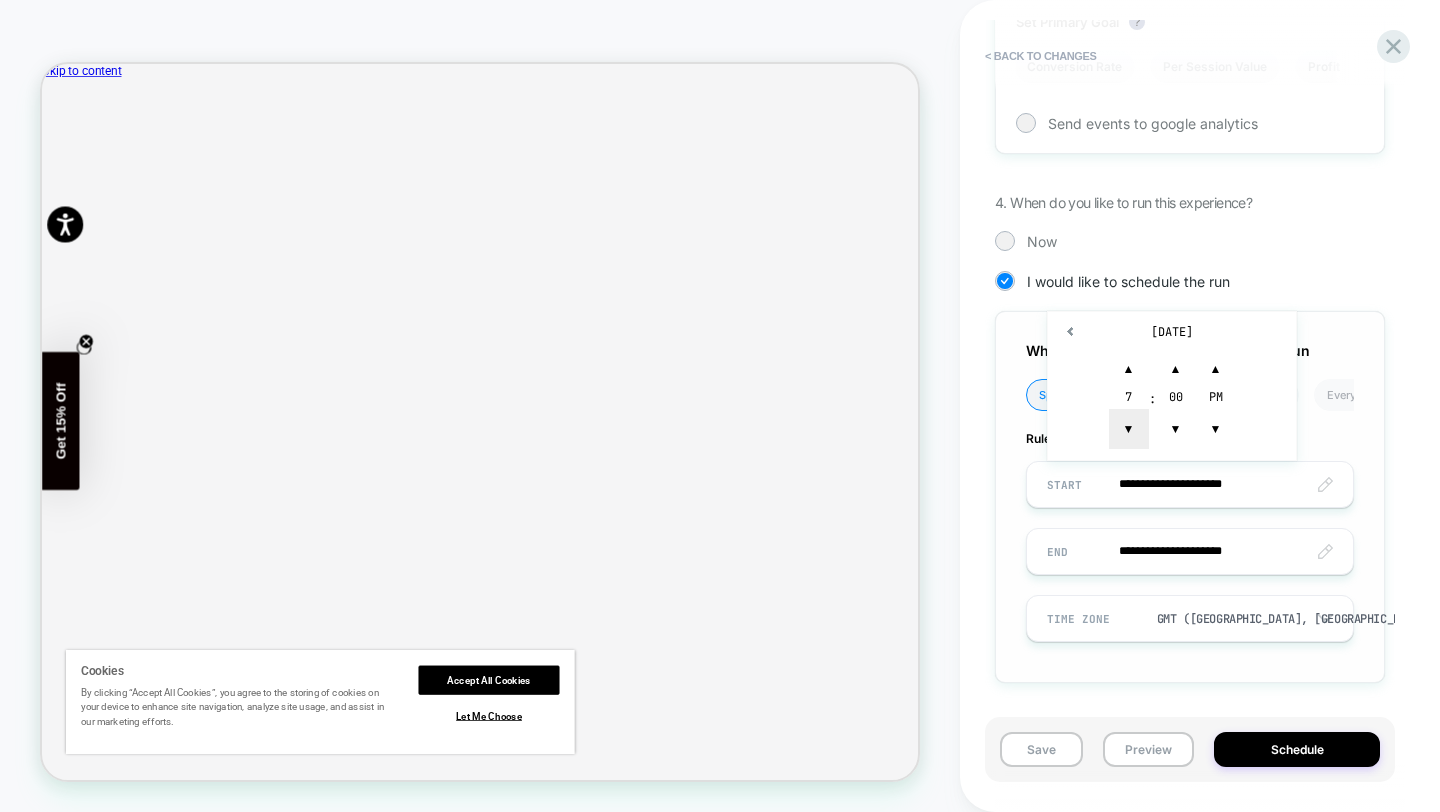 click on "▼" at bounding box center [1129, 429] 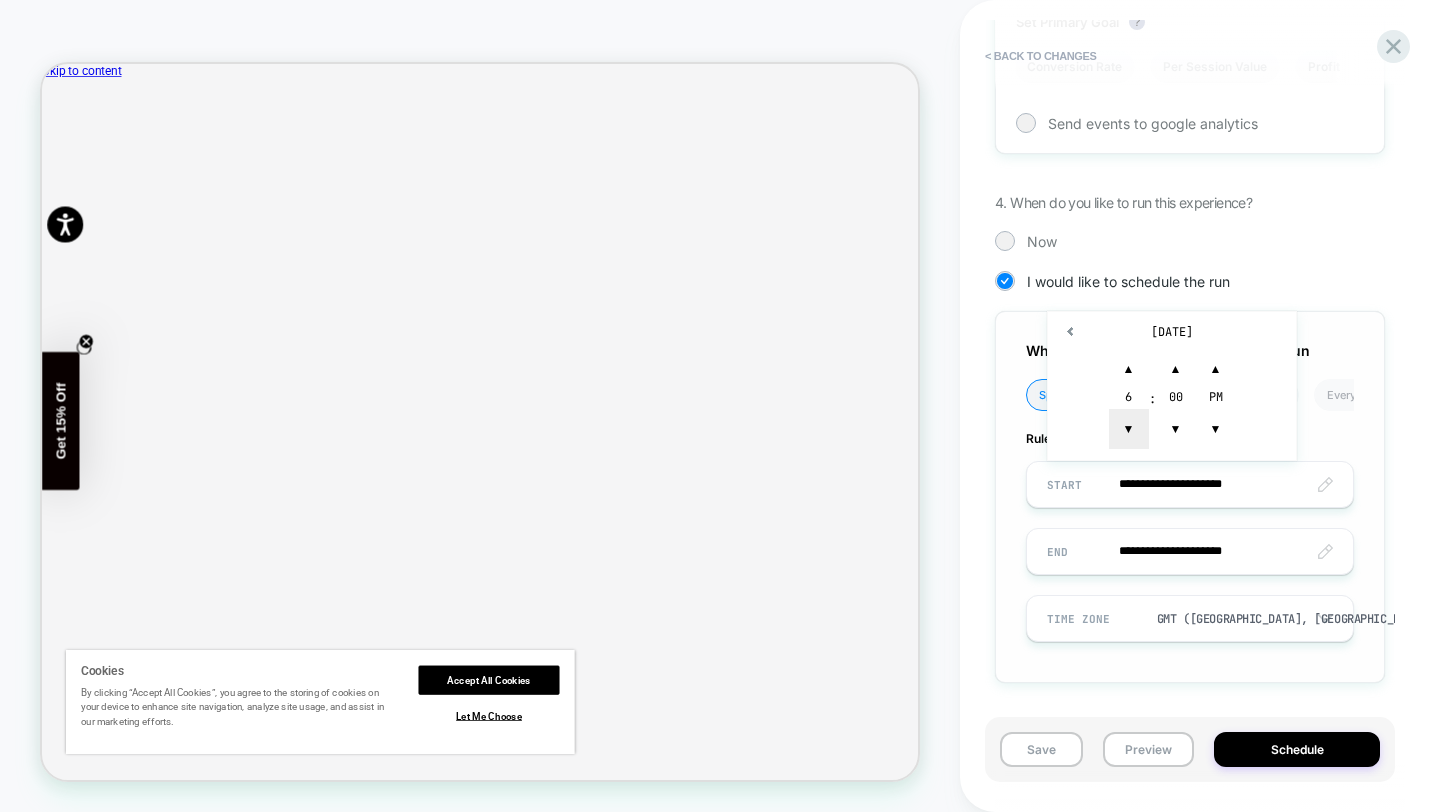 click on "▼" at bounding box center (1129, 429) 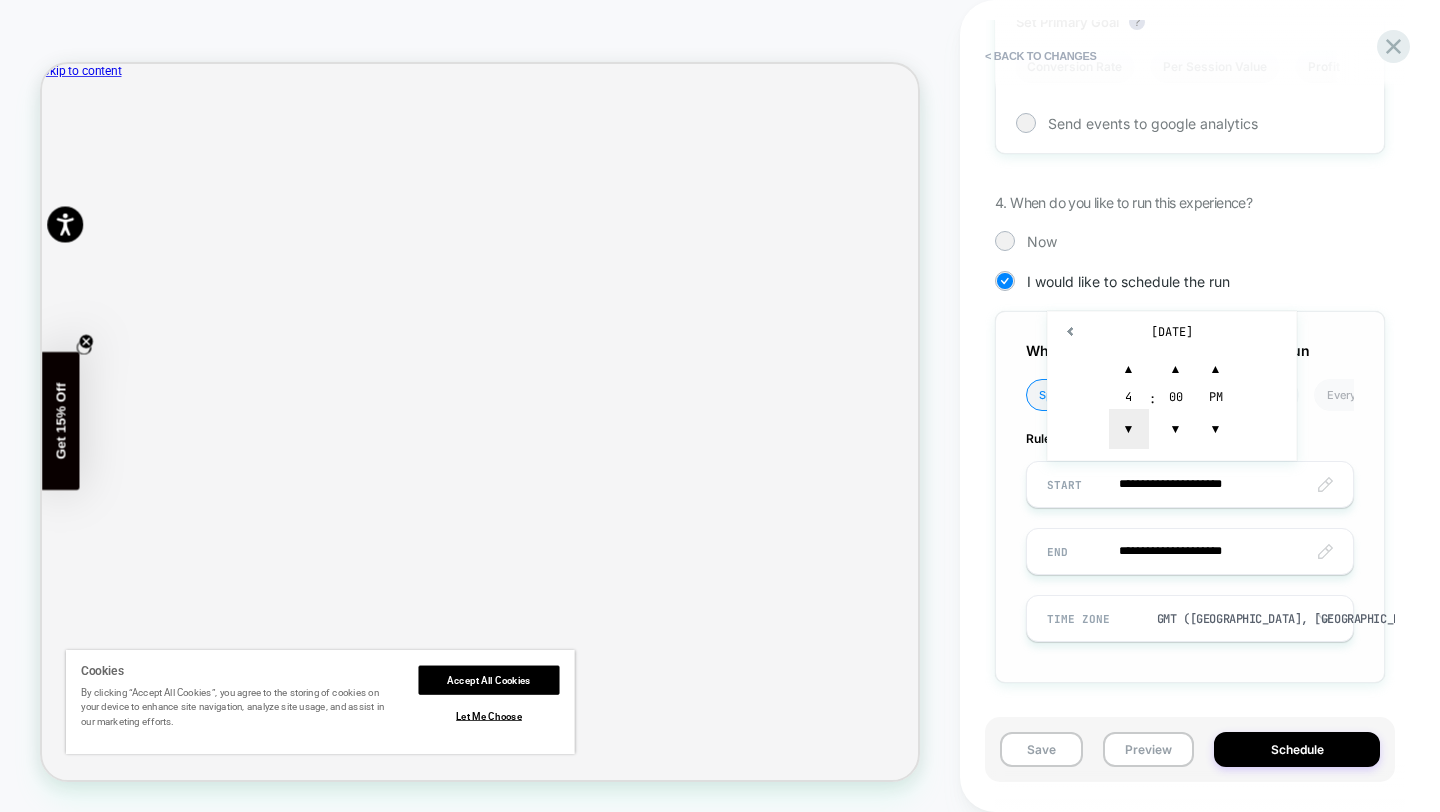 click on "▼" at bounding box center [1129, 429] 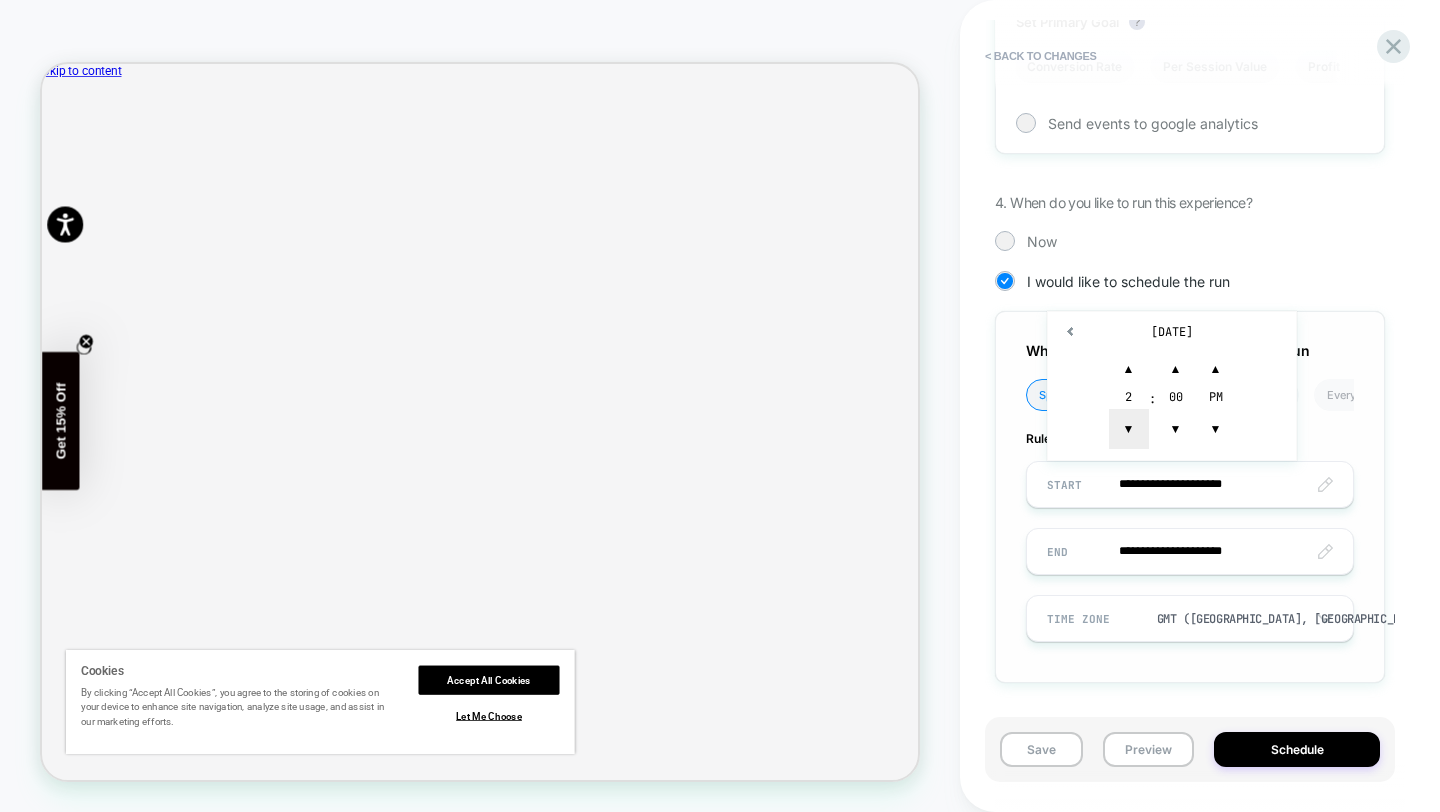 click on "▼" at bounding box center (1129, 429) 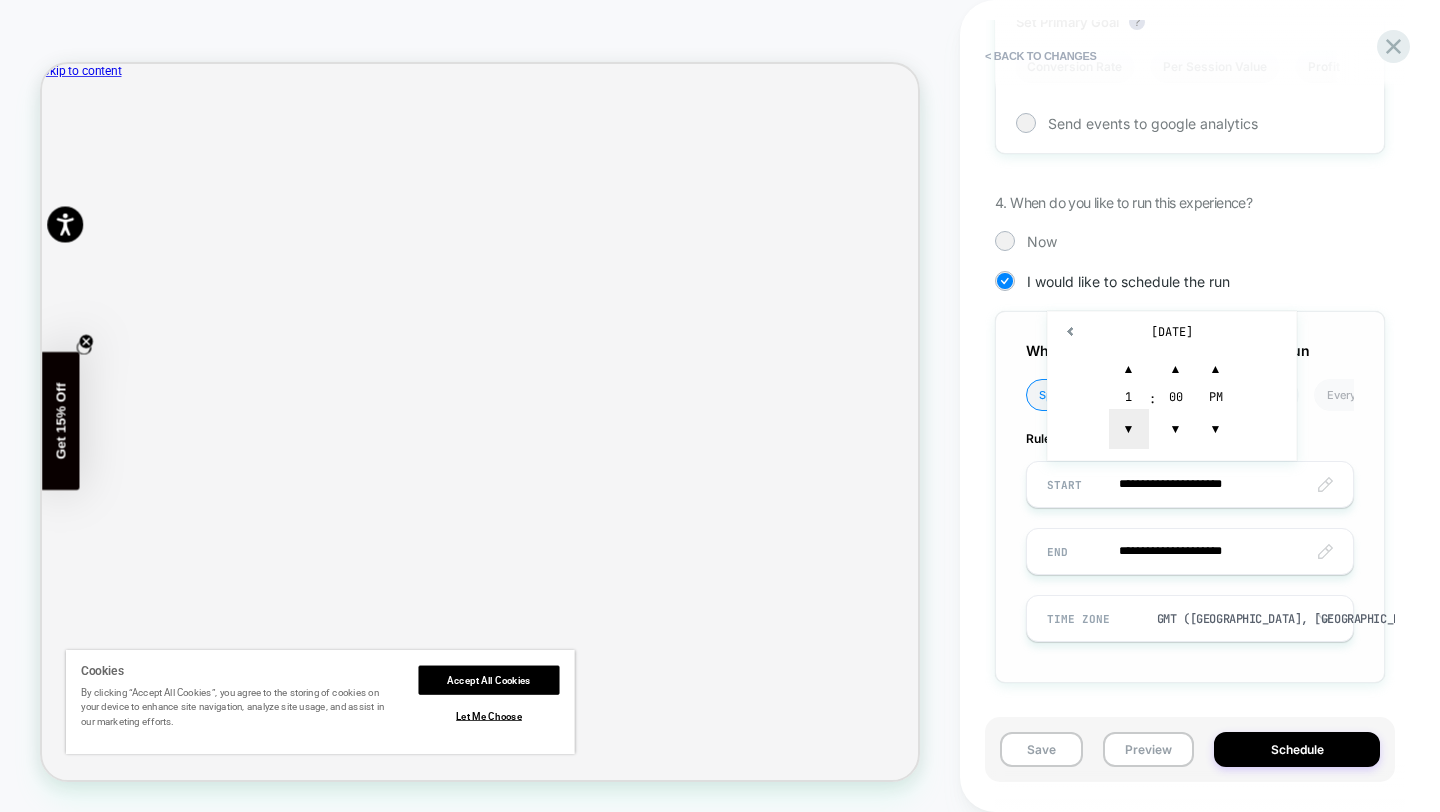 click on "▼" at bounding box center (1129, 429) 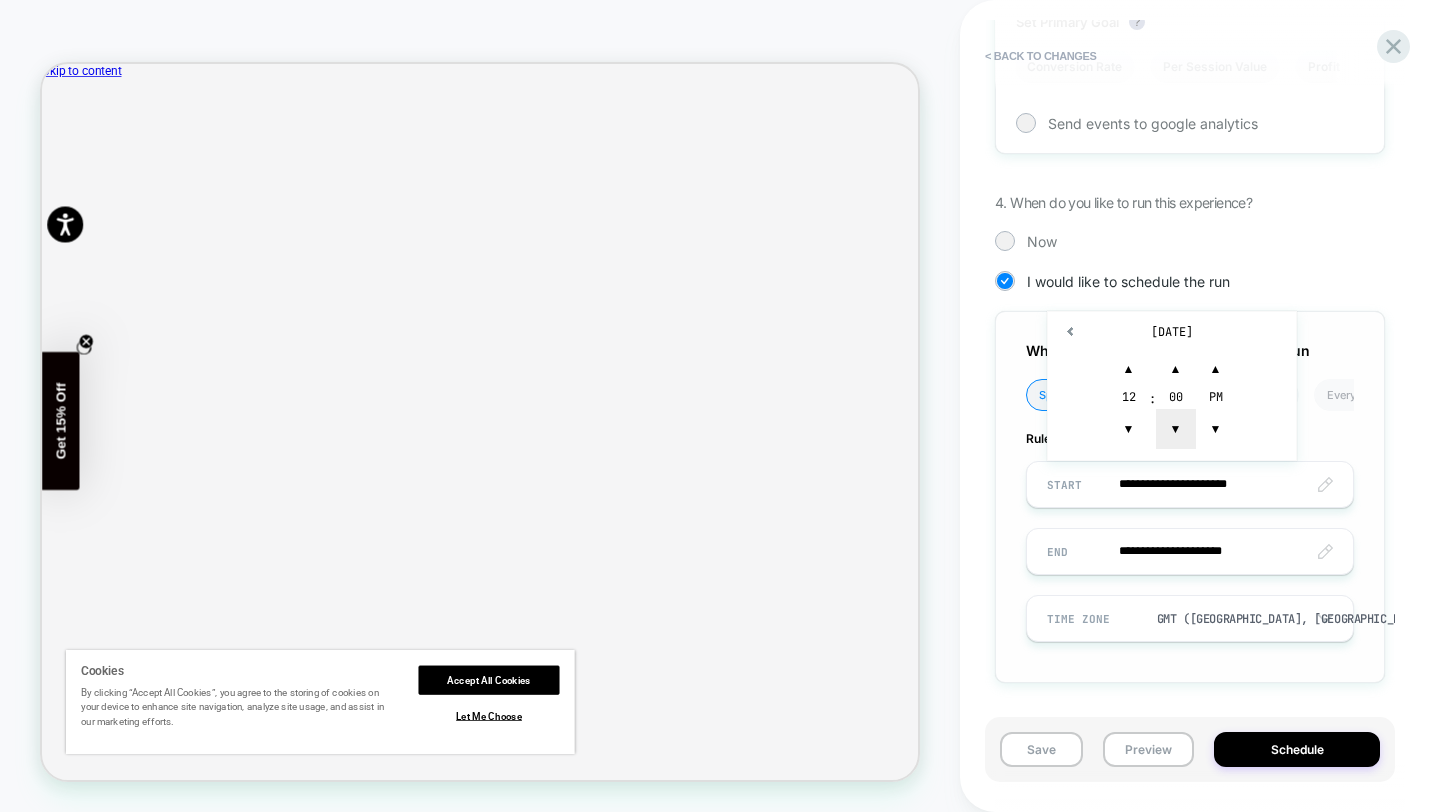 click on "▼" at bounding box center [1176, 429] 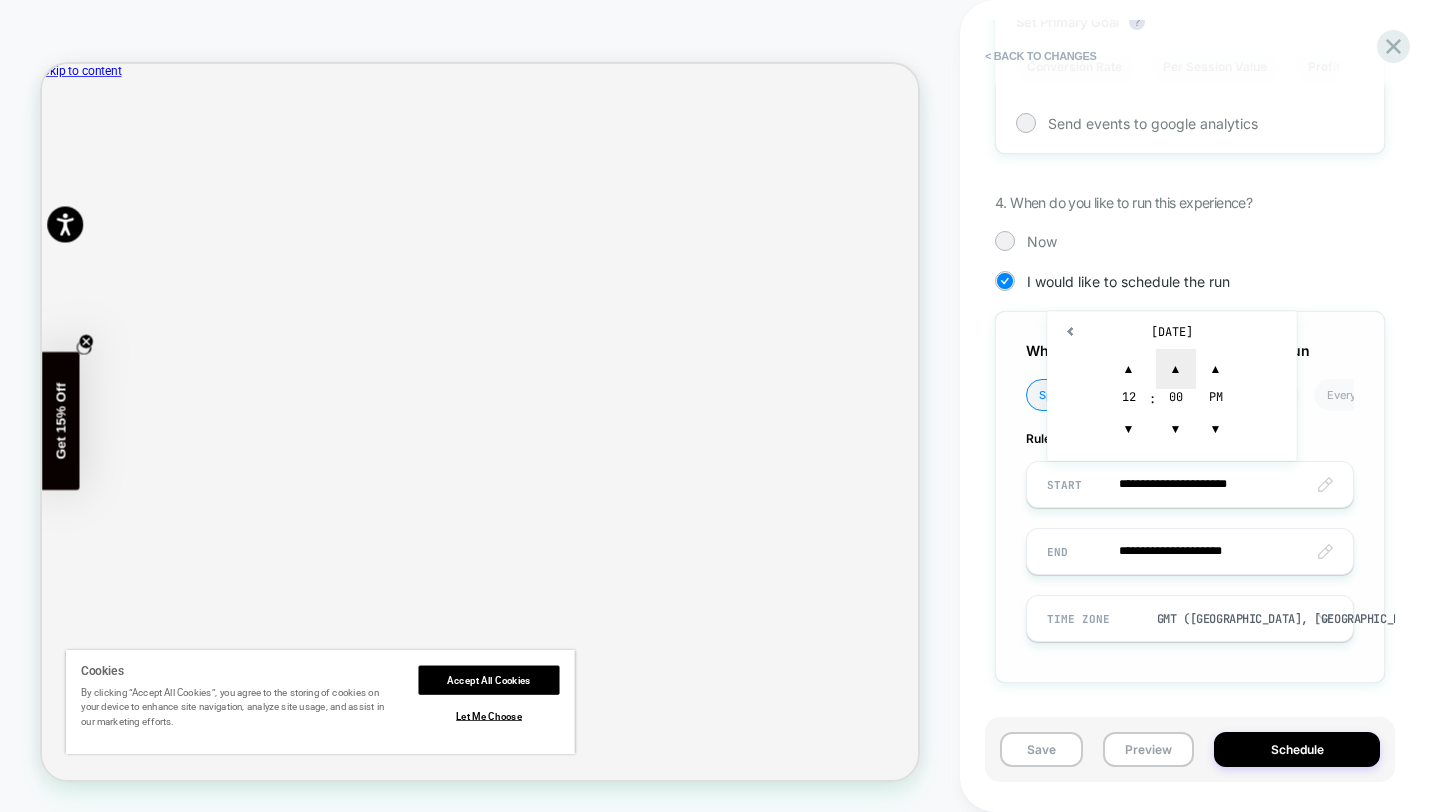 click on "▲" at bounding box center [1176, 369] 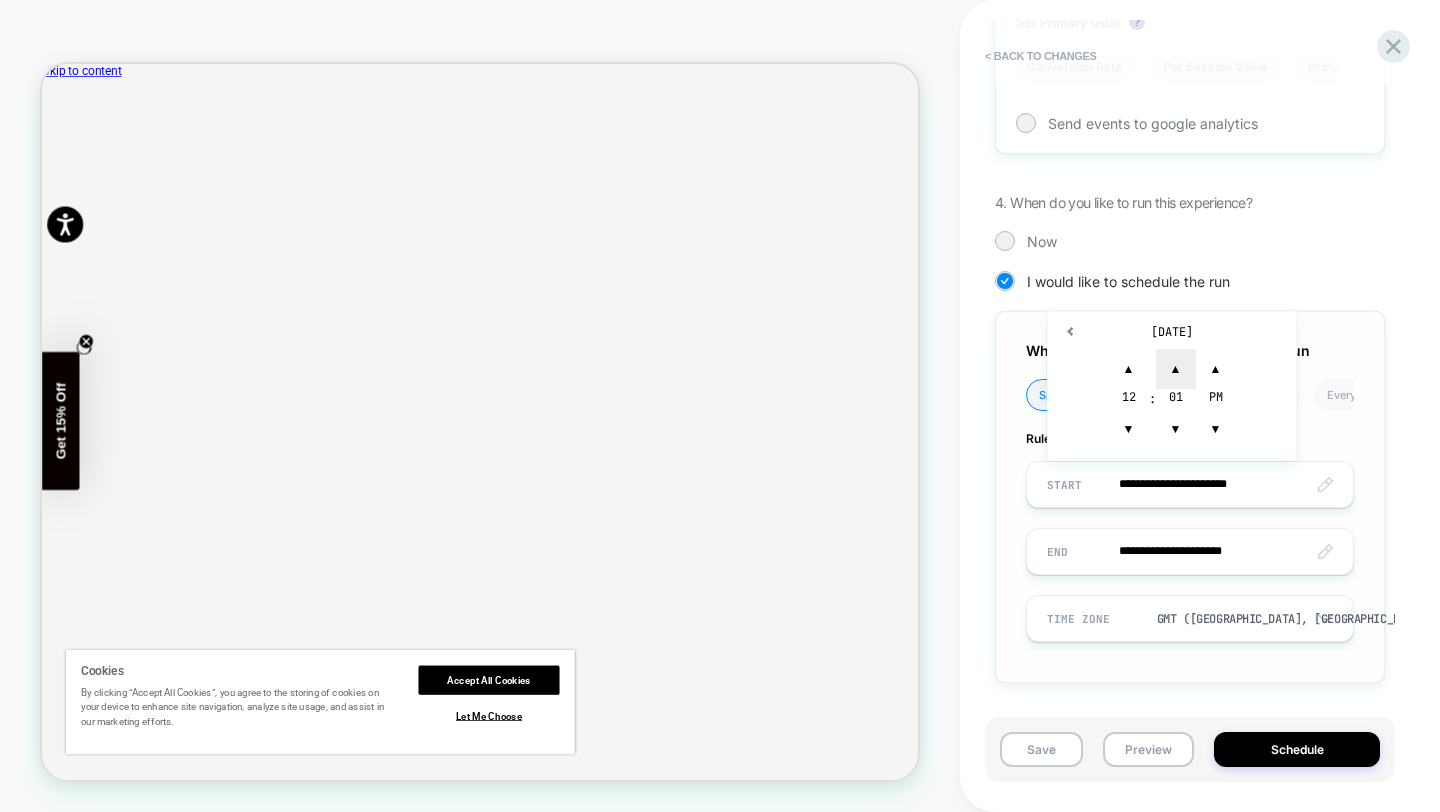 click on "▲" at bounding box center [1176, 369] 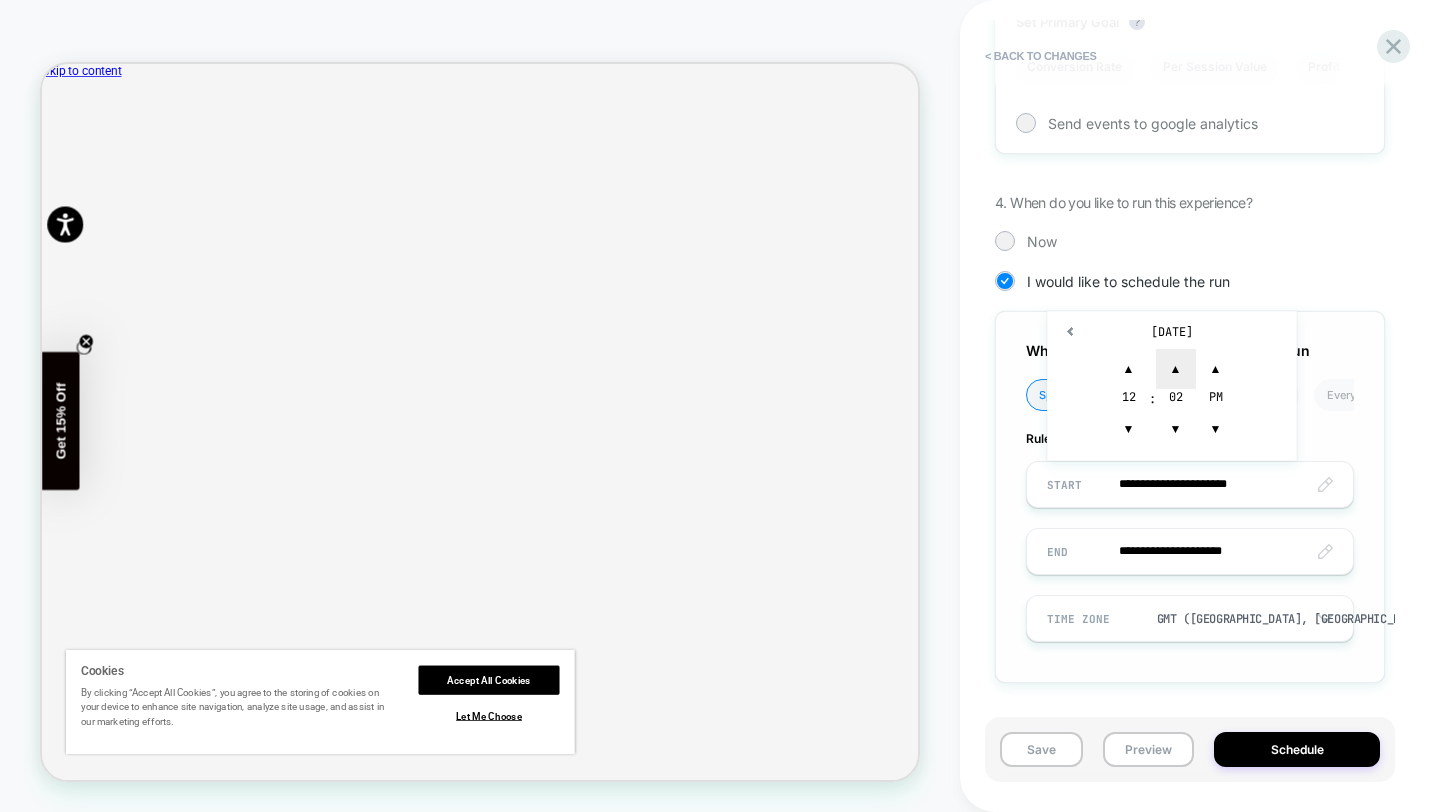 click on "▲" at bounding box center (1176, 369) 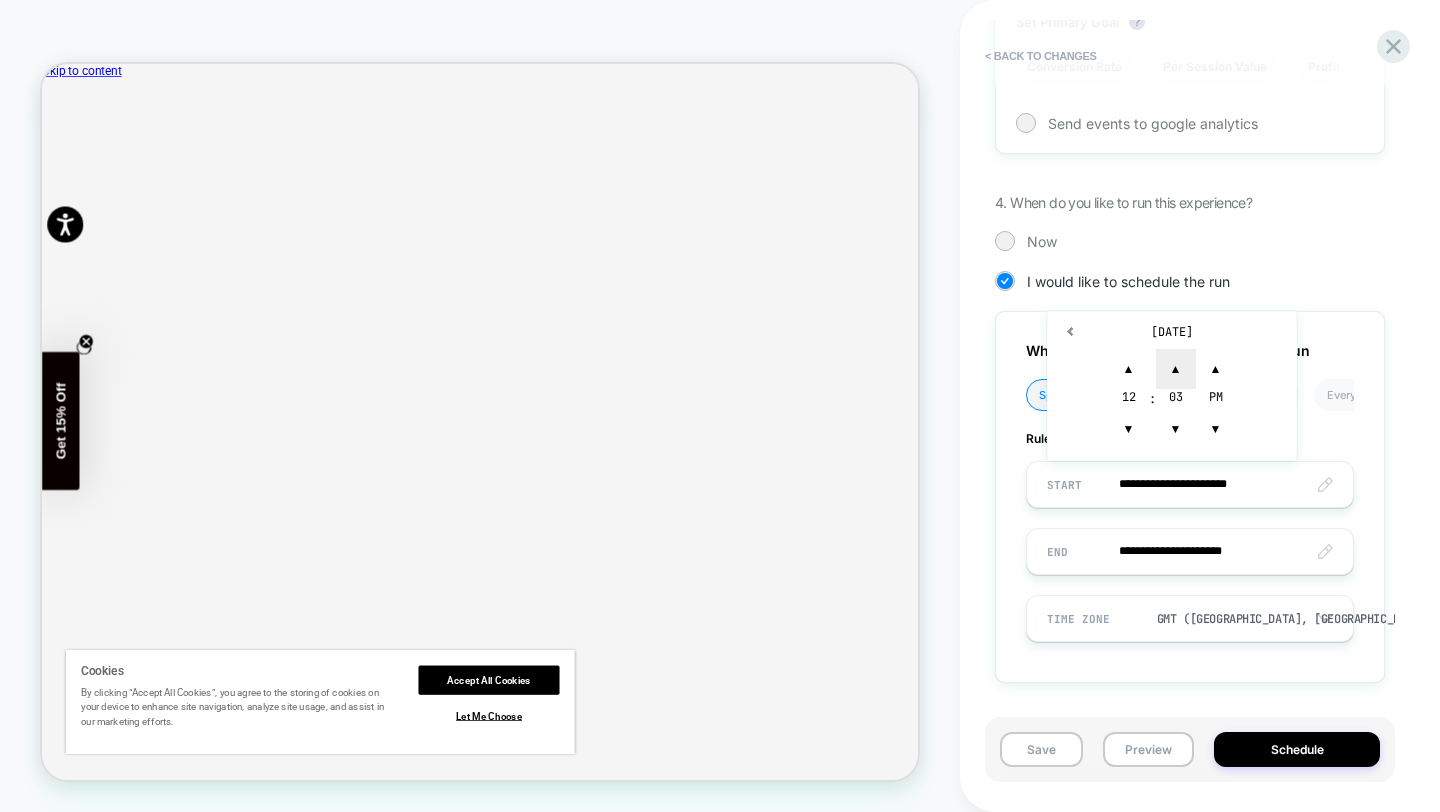 click on "▲" at bounding box center [1176, 369] 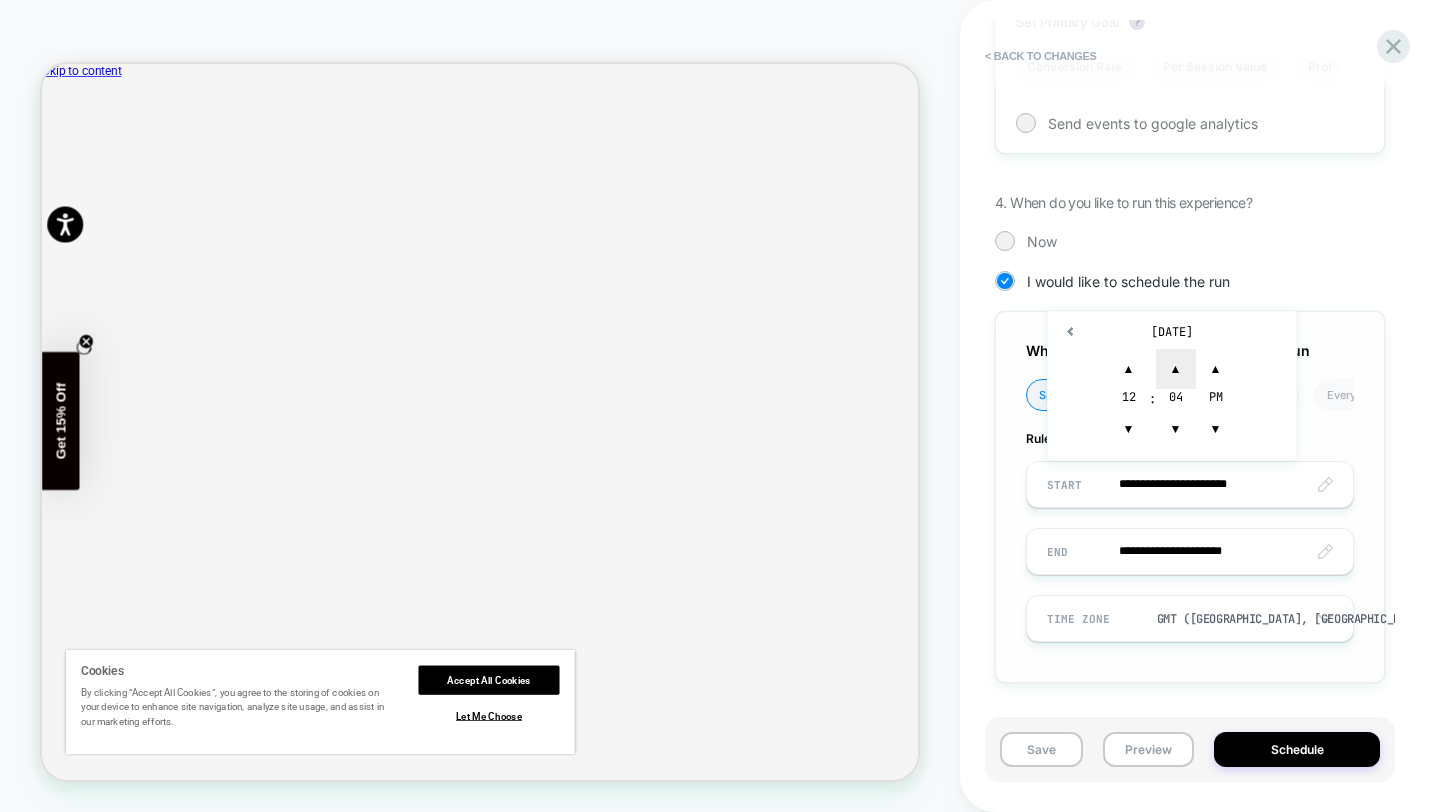 click on "▲" at bounding box center (1176, 369) 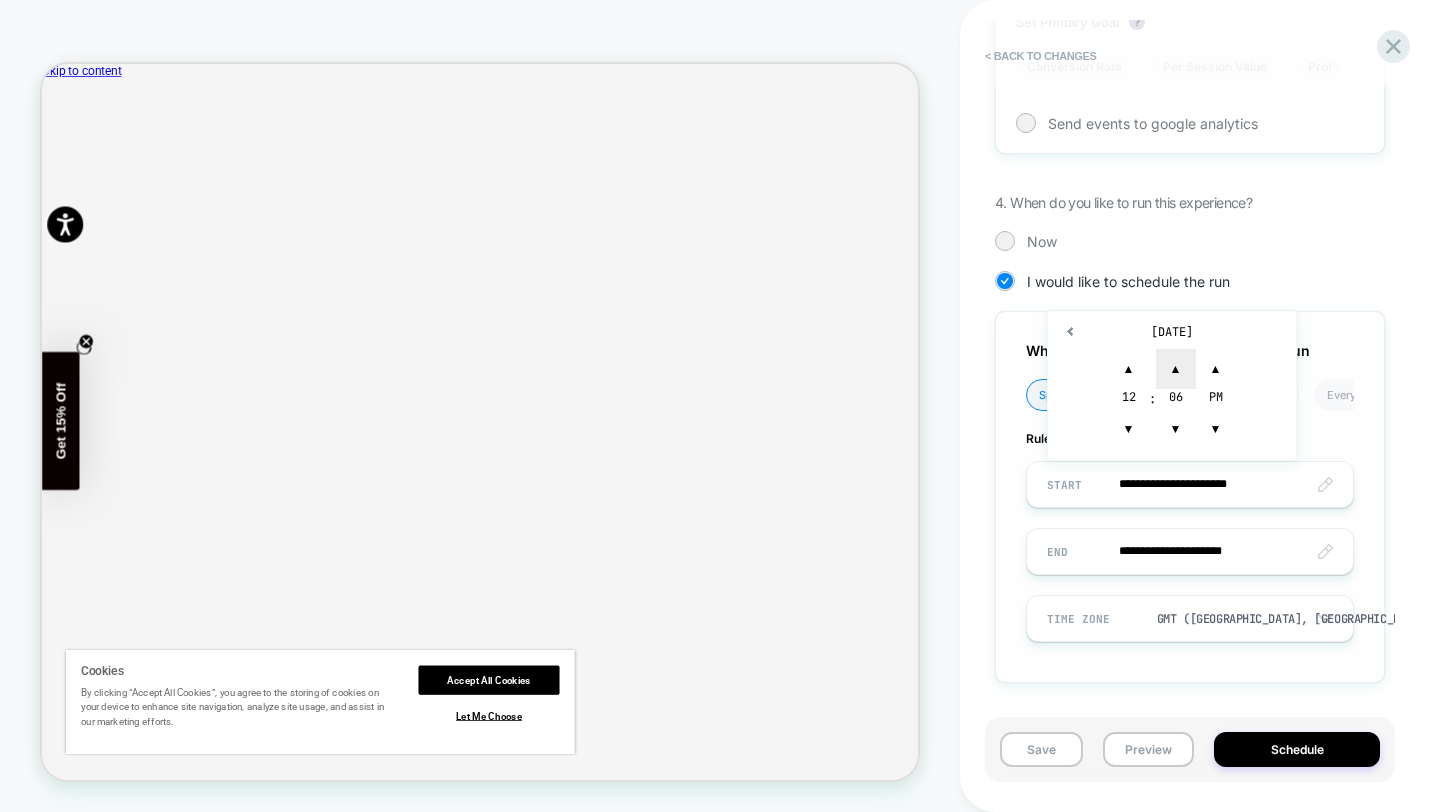 click on "▲" at bounding box center [1176, 369] 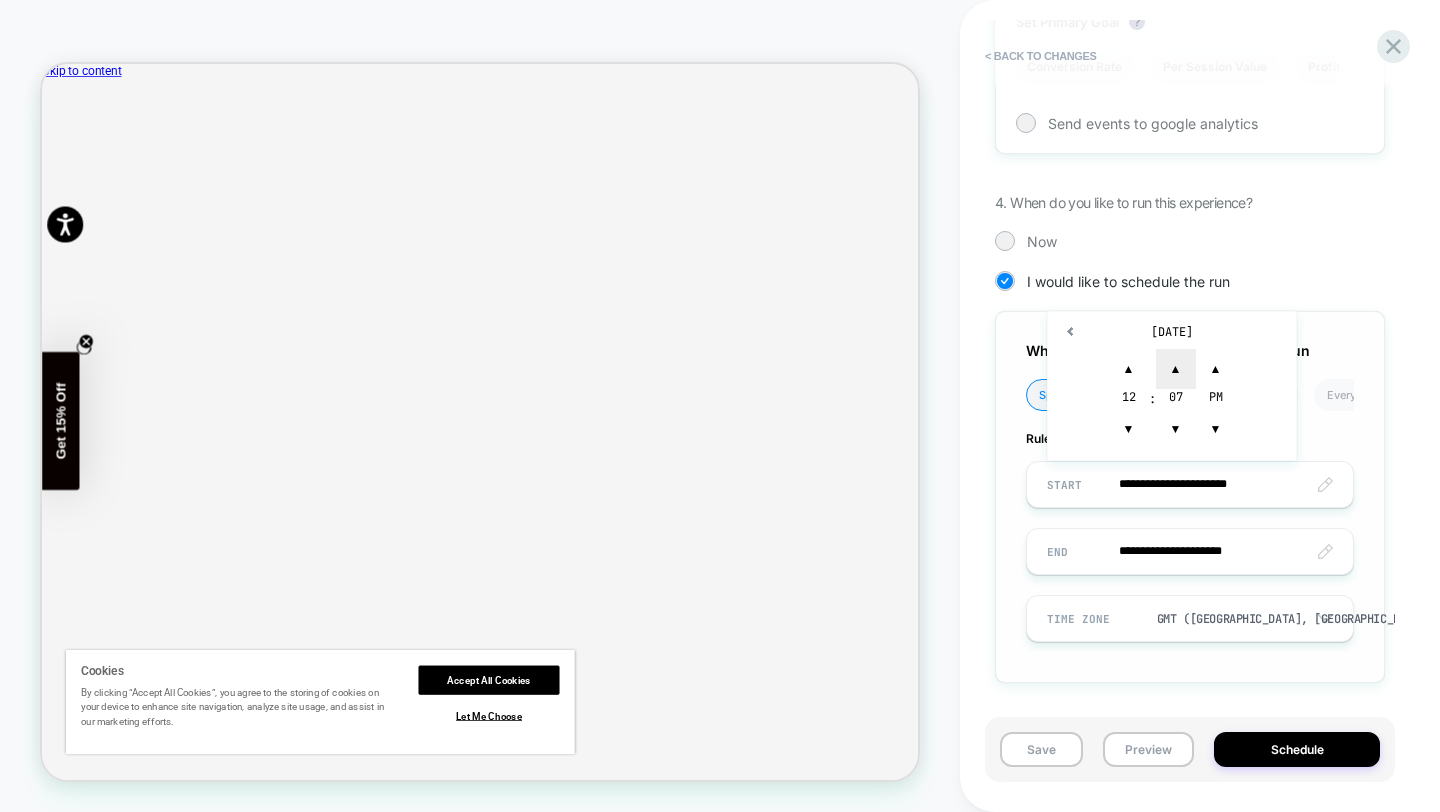 click on "▲" at bounding box center [1176, 369] 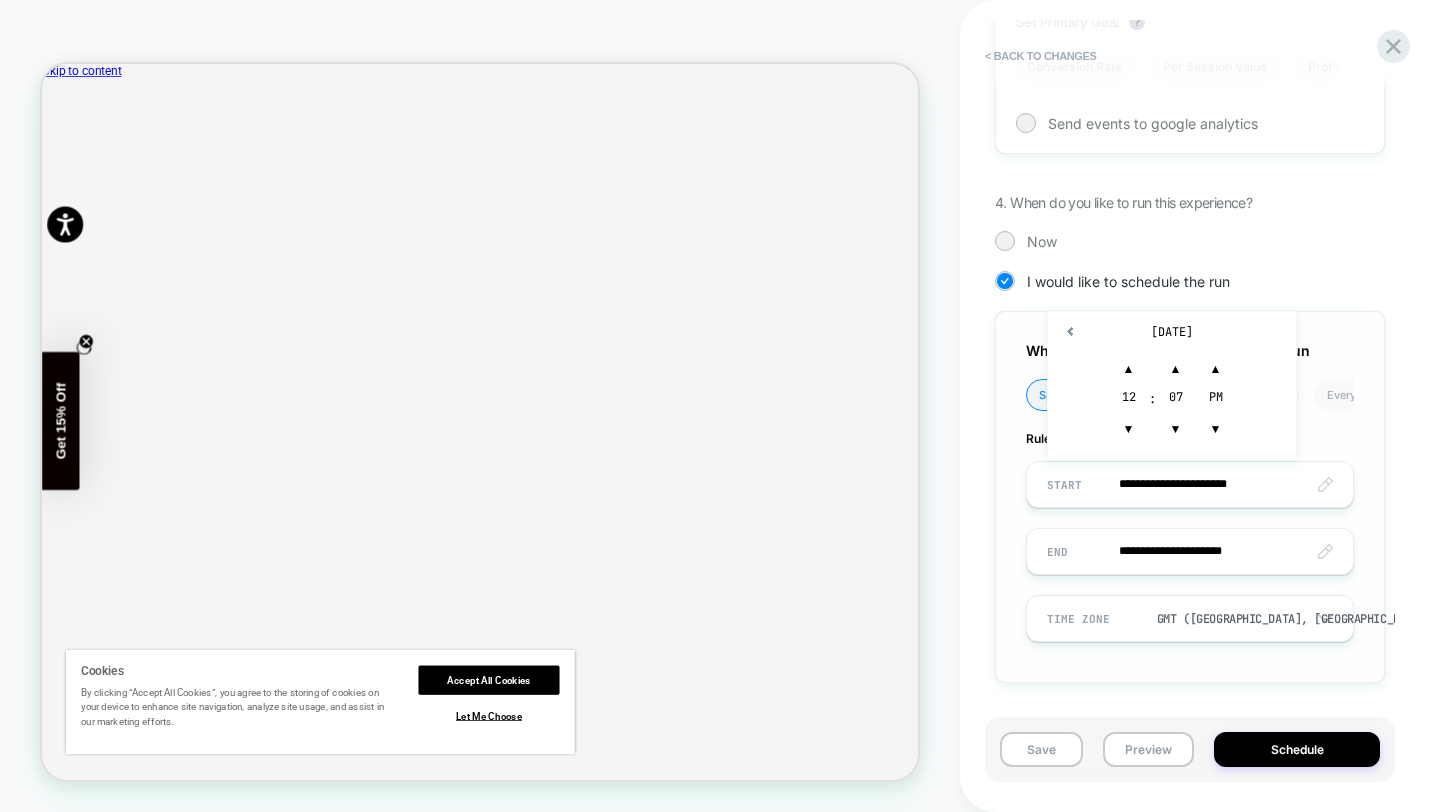 click on "**********" at bounding box center (1190, 551) 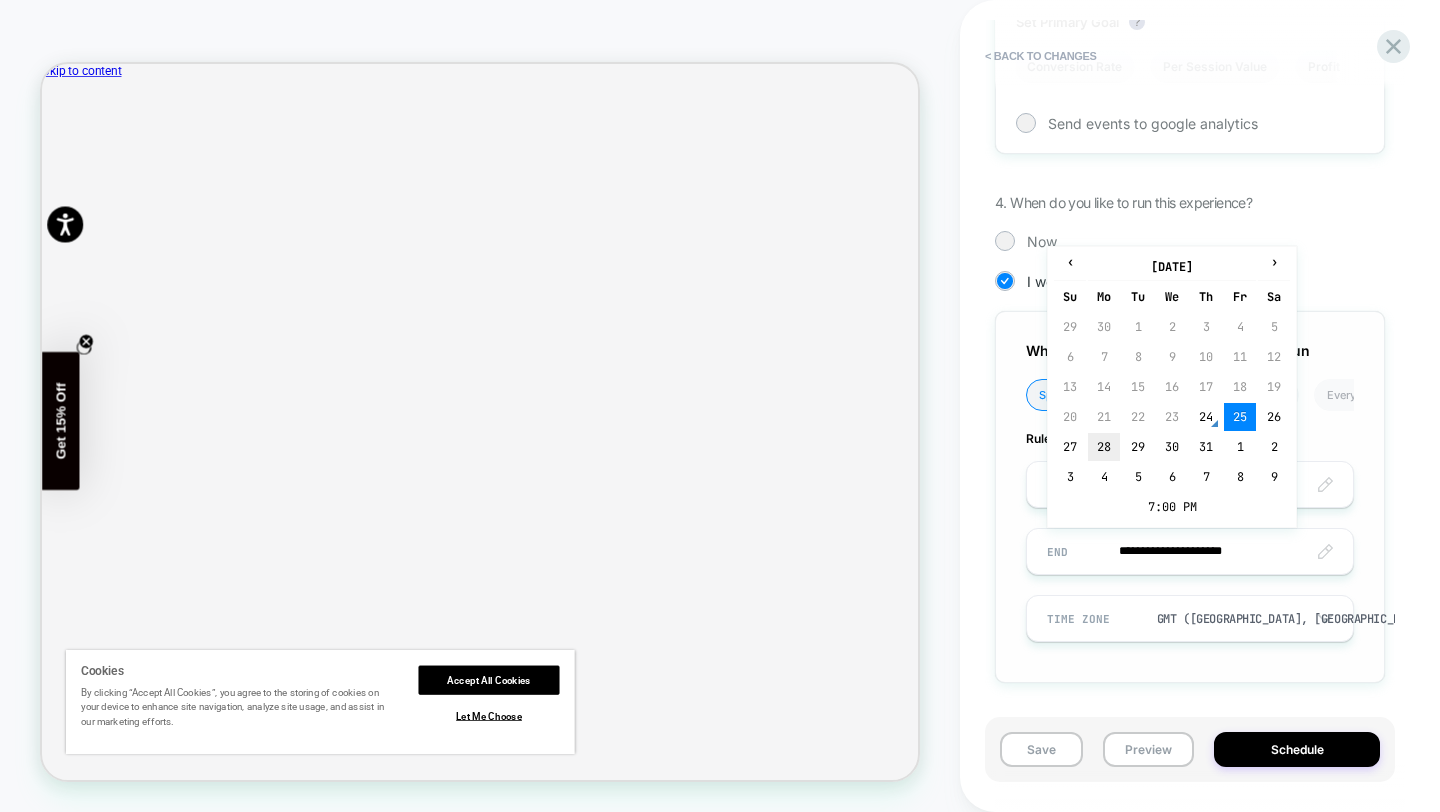 click on "28" at bounding box center (1104, 447) 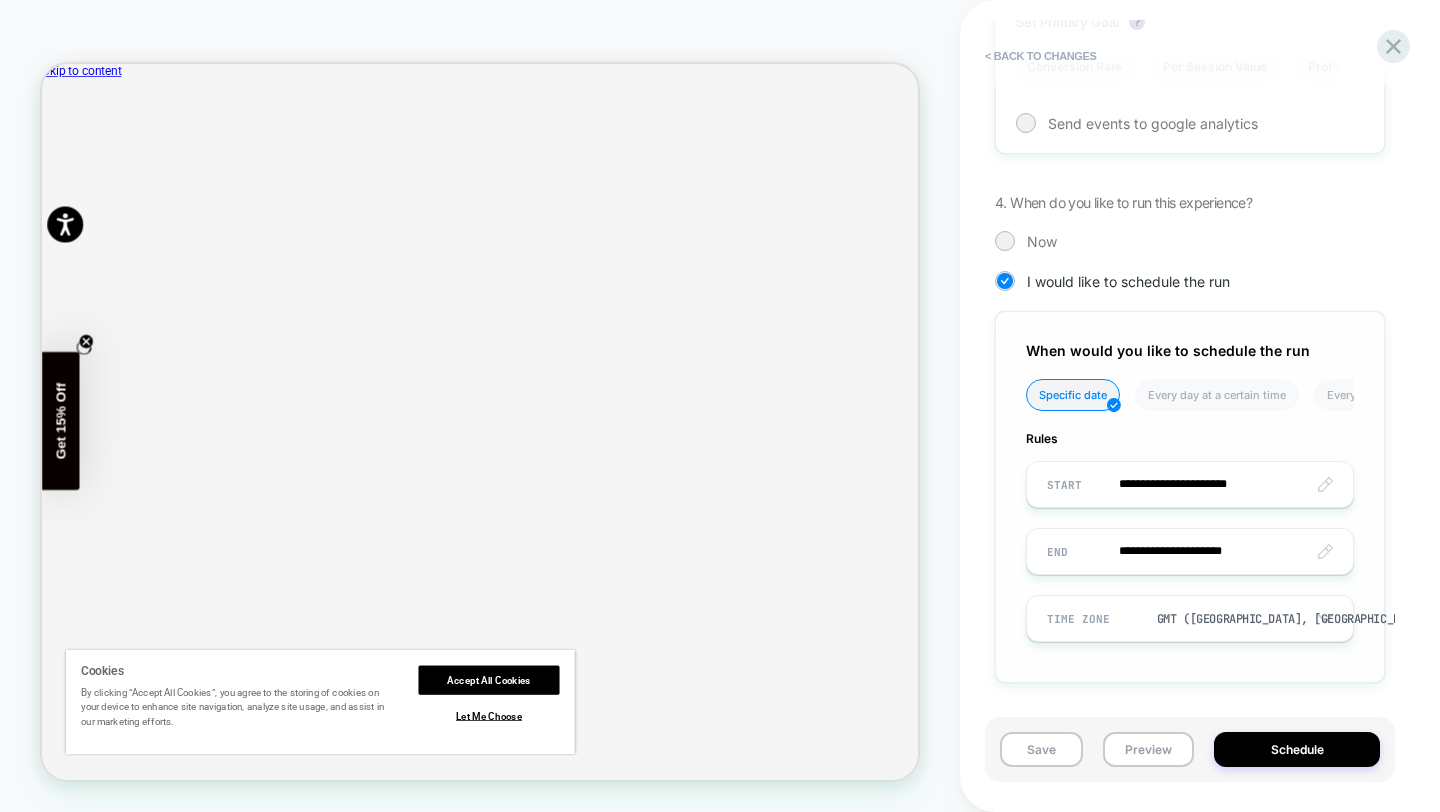 click on "**********" at bounding box center (1190, 551) 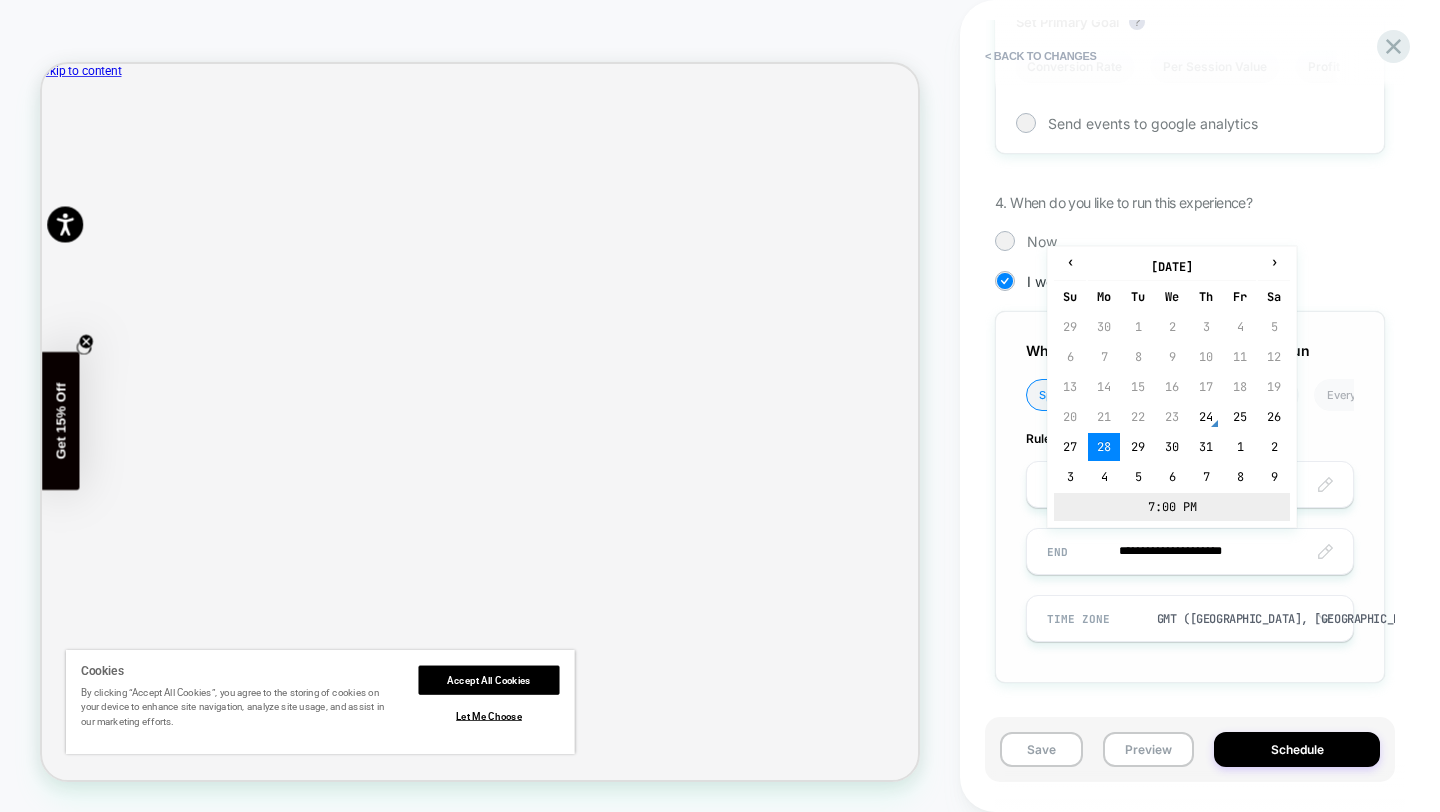 click on "7:00 PM" at bounding box center (1172, 507) 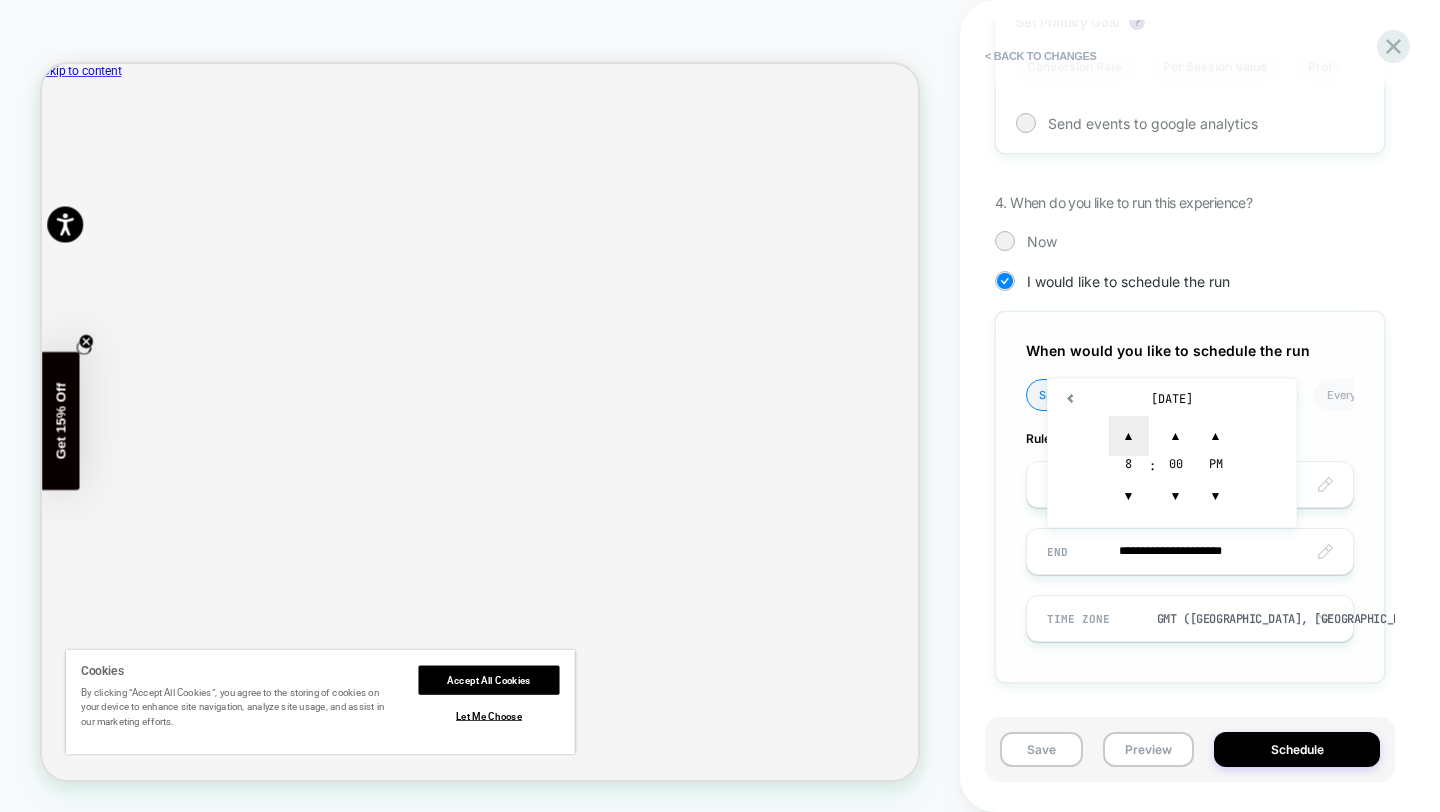 click on "▲" at bounding box center (1129, 436) 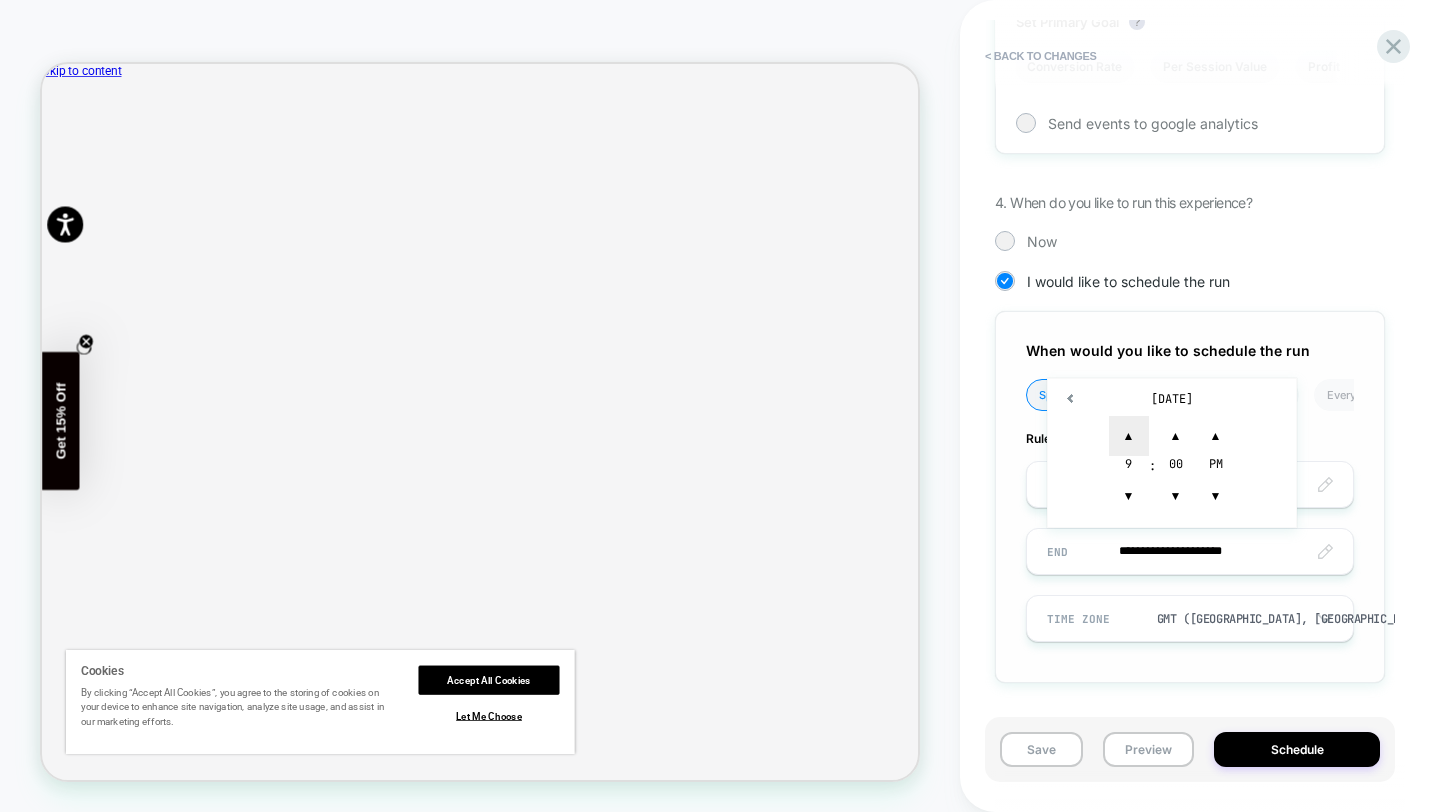 click on "▲" at bounding box center [1129, 436] 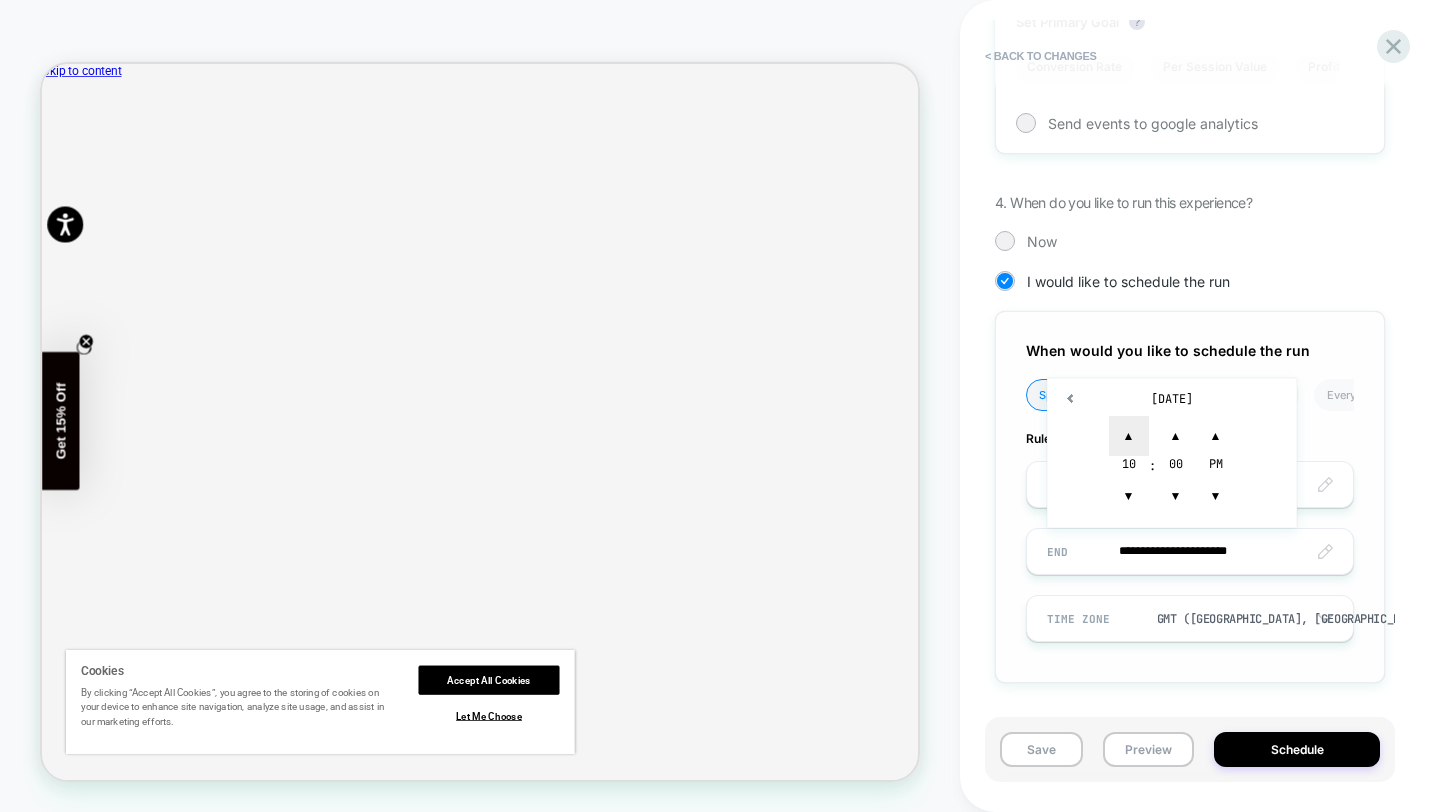 click on "▲" at bounding box center (1129, 436) 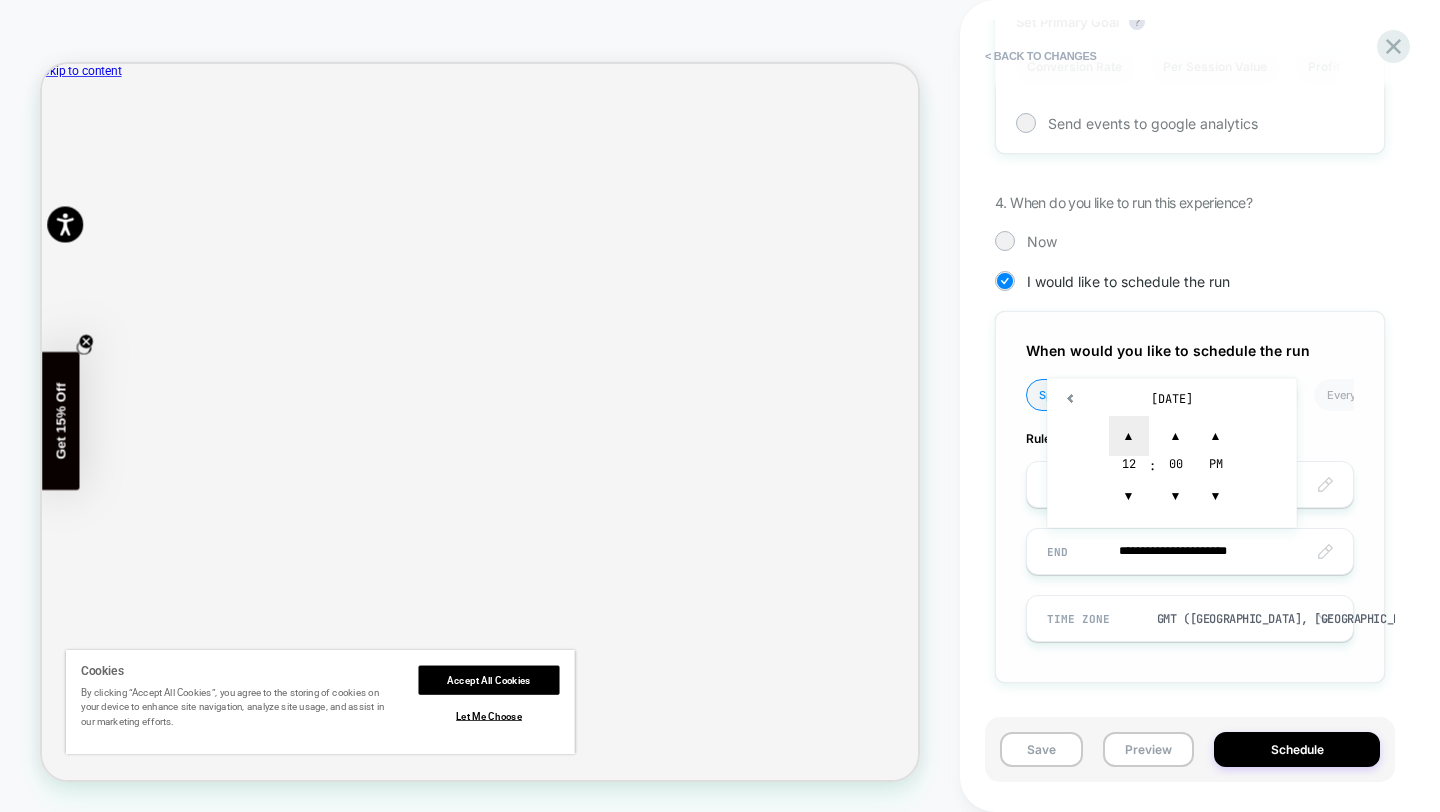click on "▲" at bounding box center [1129, 436] 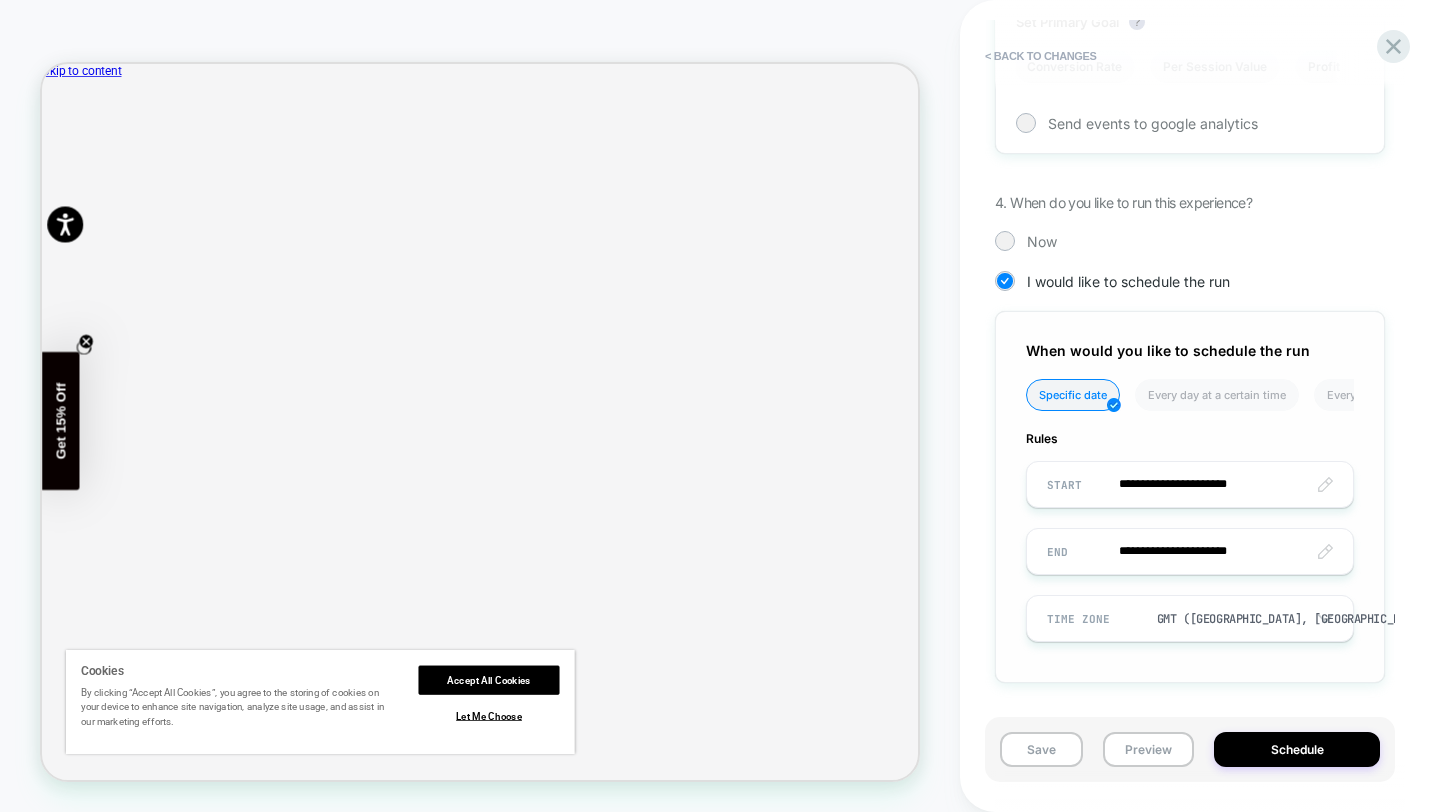 click on "**********" at bounding box center (1190, 497) 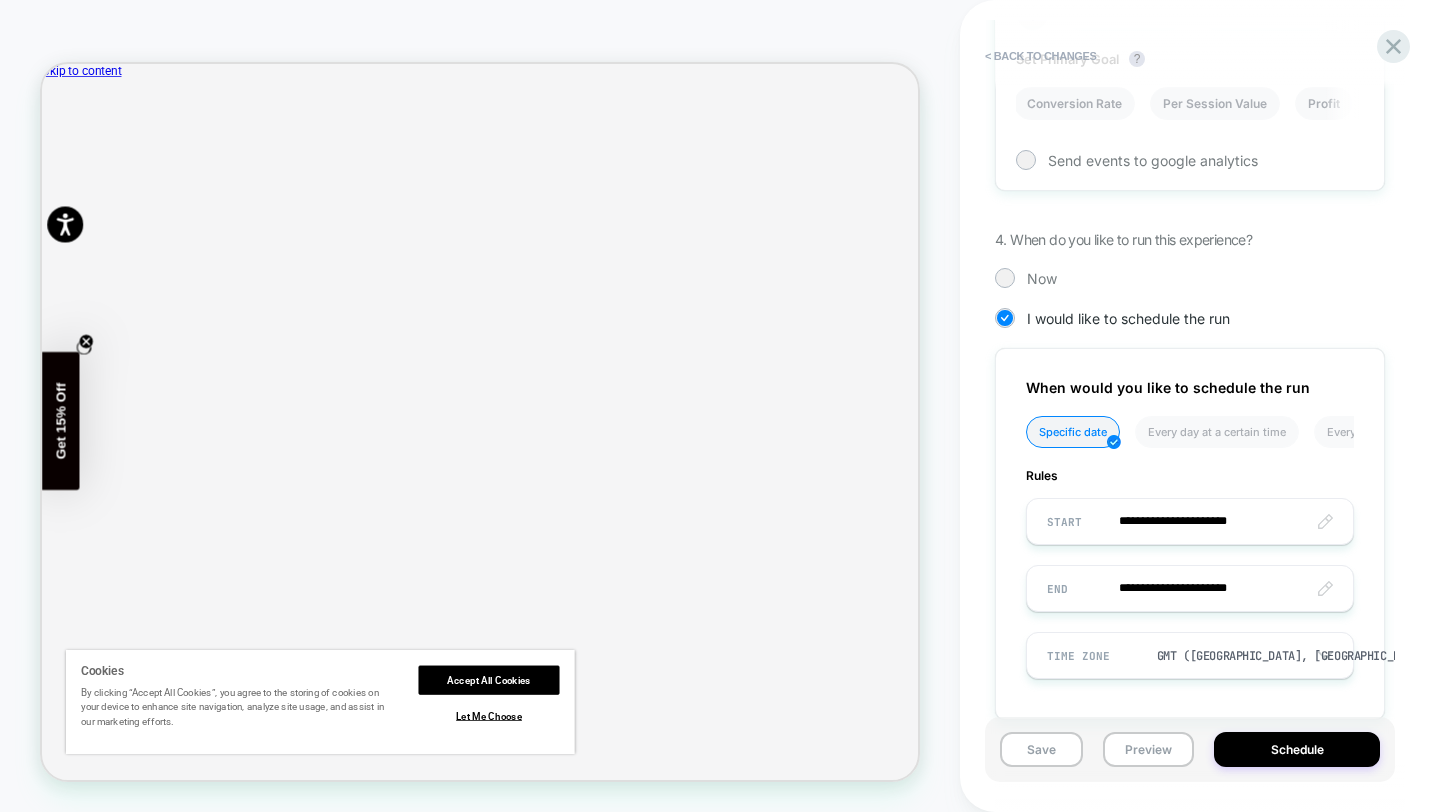 scroll, scrollTop: 1064, scrollLeft: 0, axis: vertical 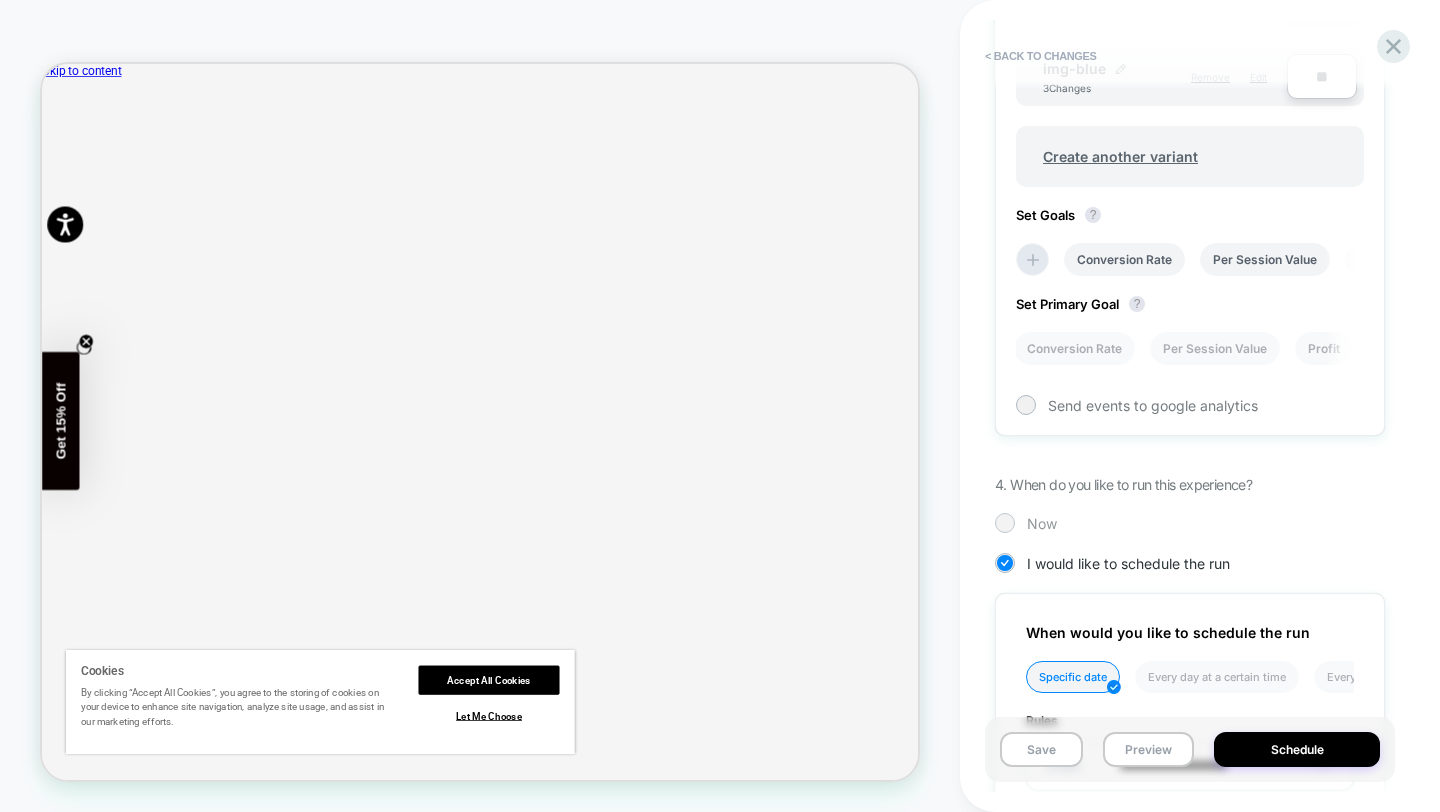 click at bounding box center [1004, 522] 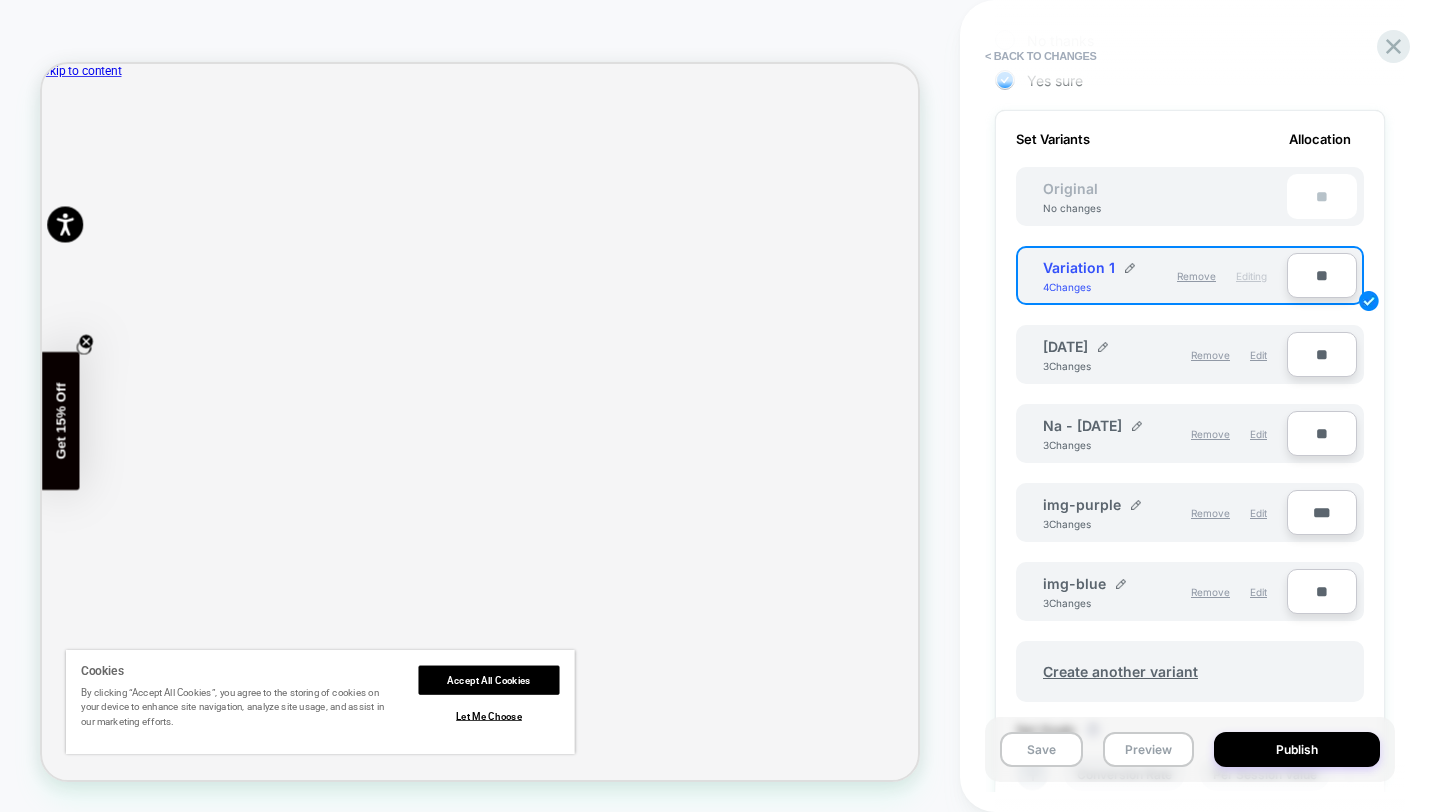 scroll, scrollTop: 662, scrollLeft: 0, axis: vertical 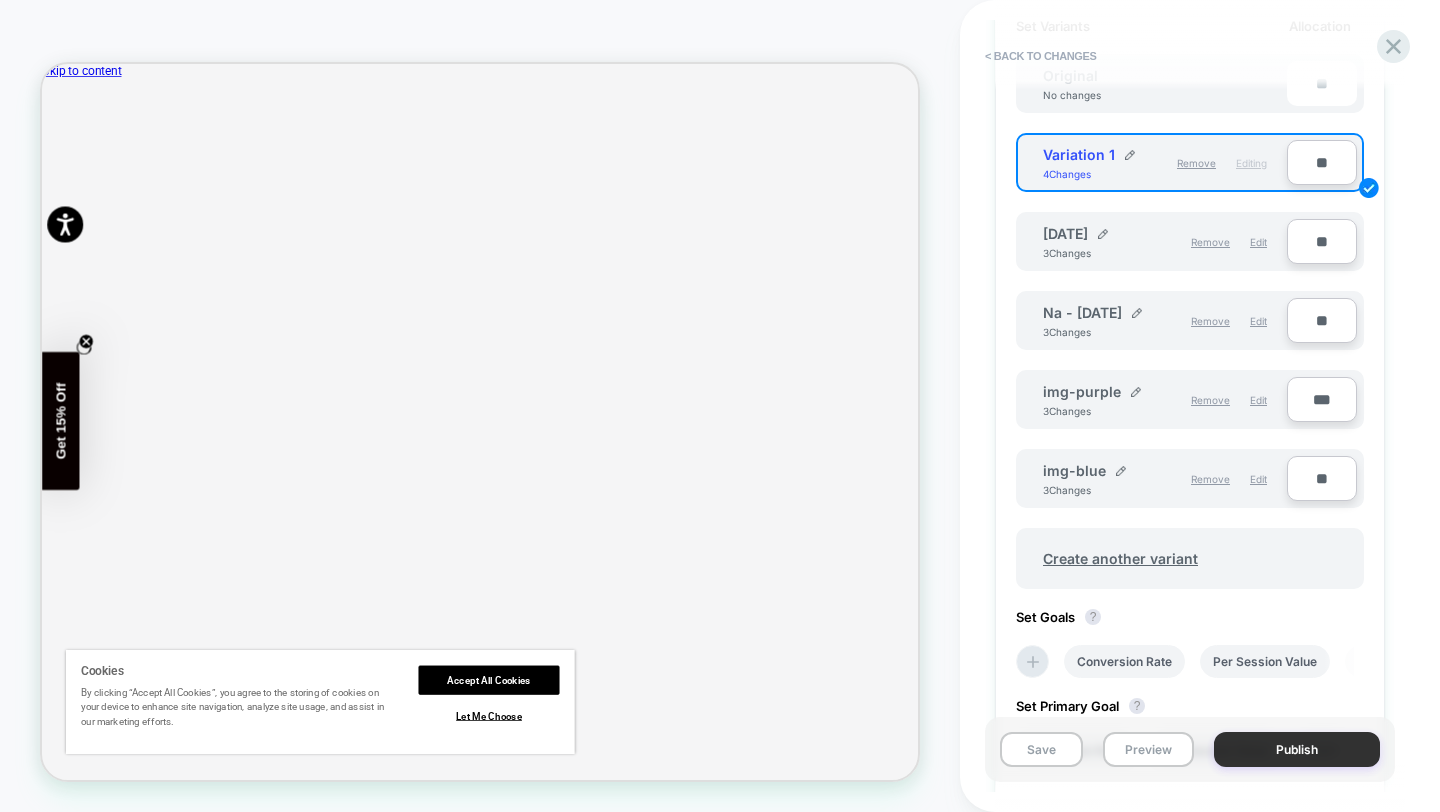 click on "Publish" at bounding box center (1297, 749) 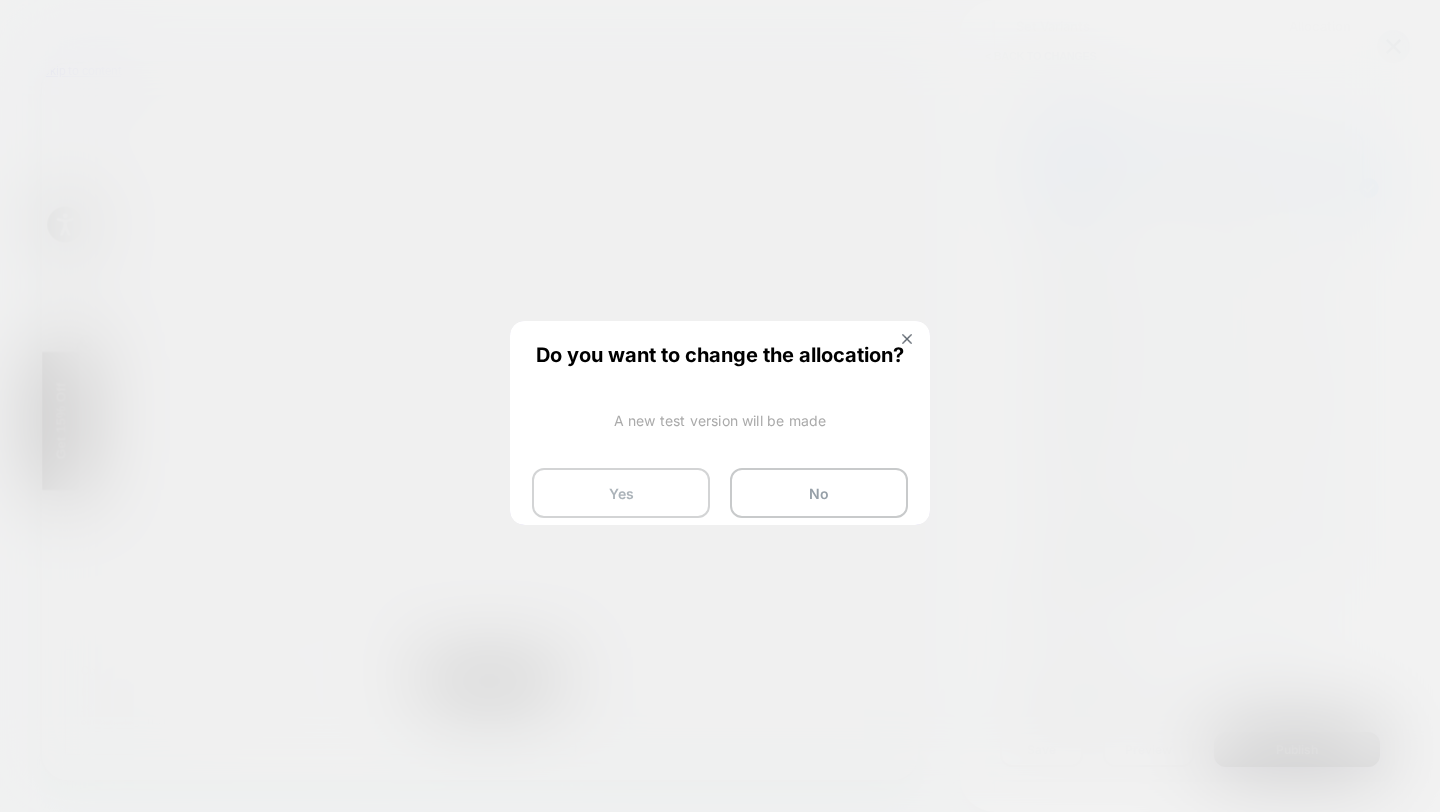 click on "Yes" at bounding box center [621, 493] 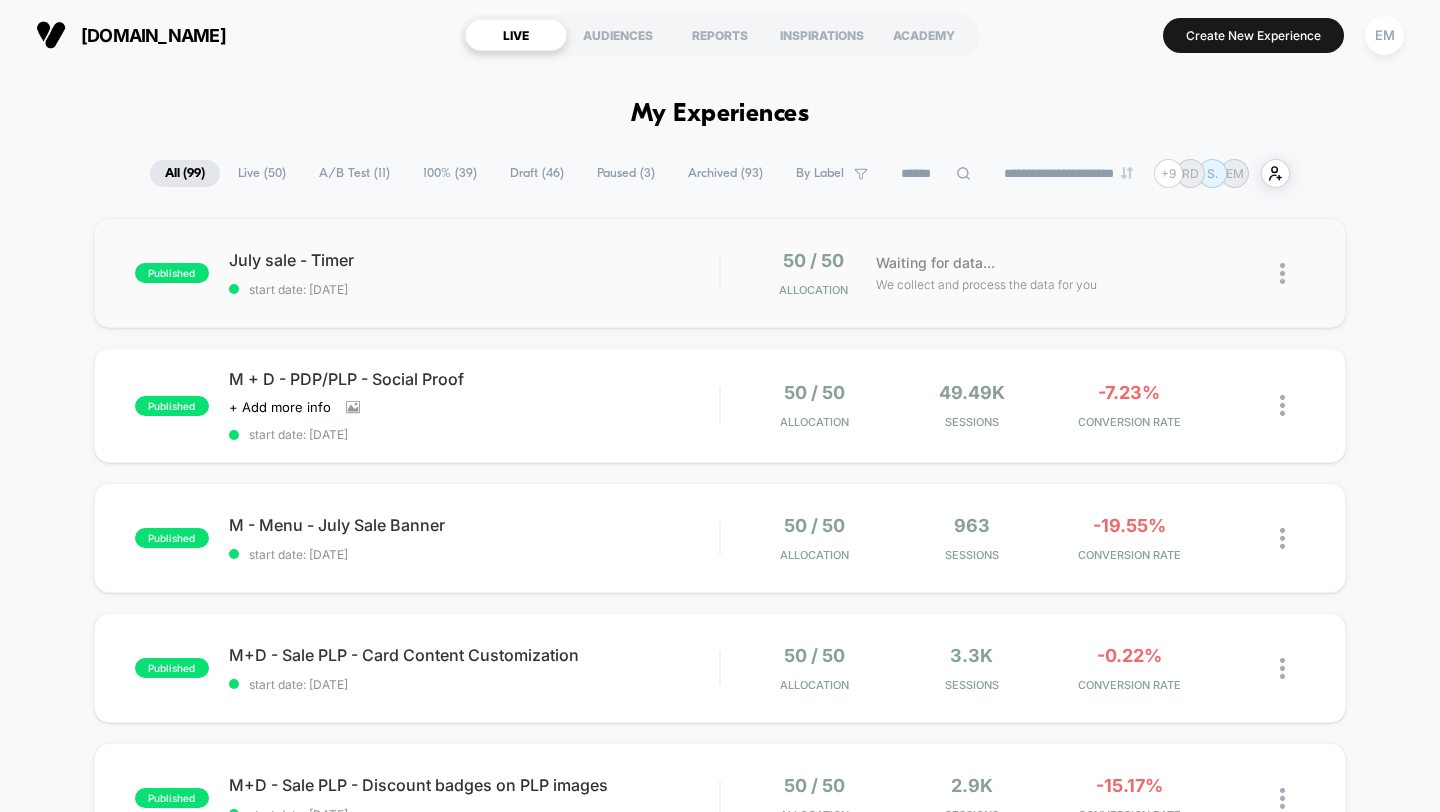 click on "published July sale - Timer start date: [DATE] 50 / 50 Allocation Waiting for data... We collect and process the data for you" at bounding box center [720, 273] 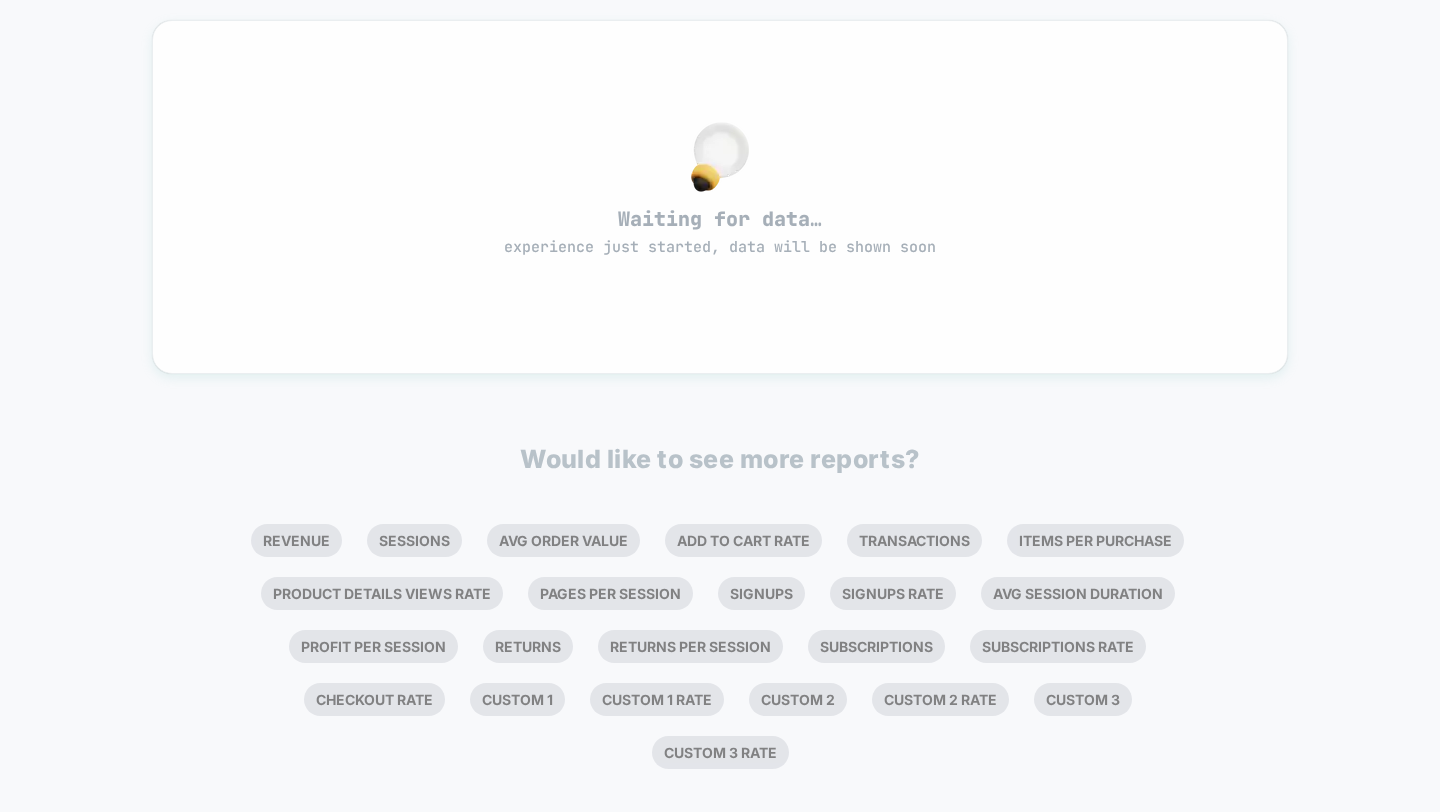 scroll, scrollTop: 0, scrollLeft: 0, axis: both 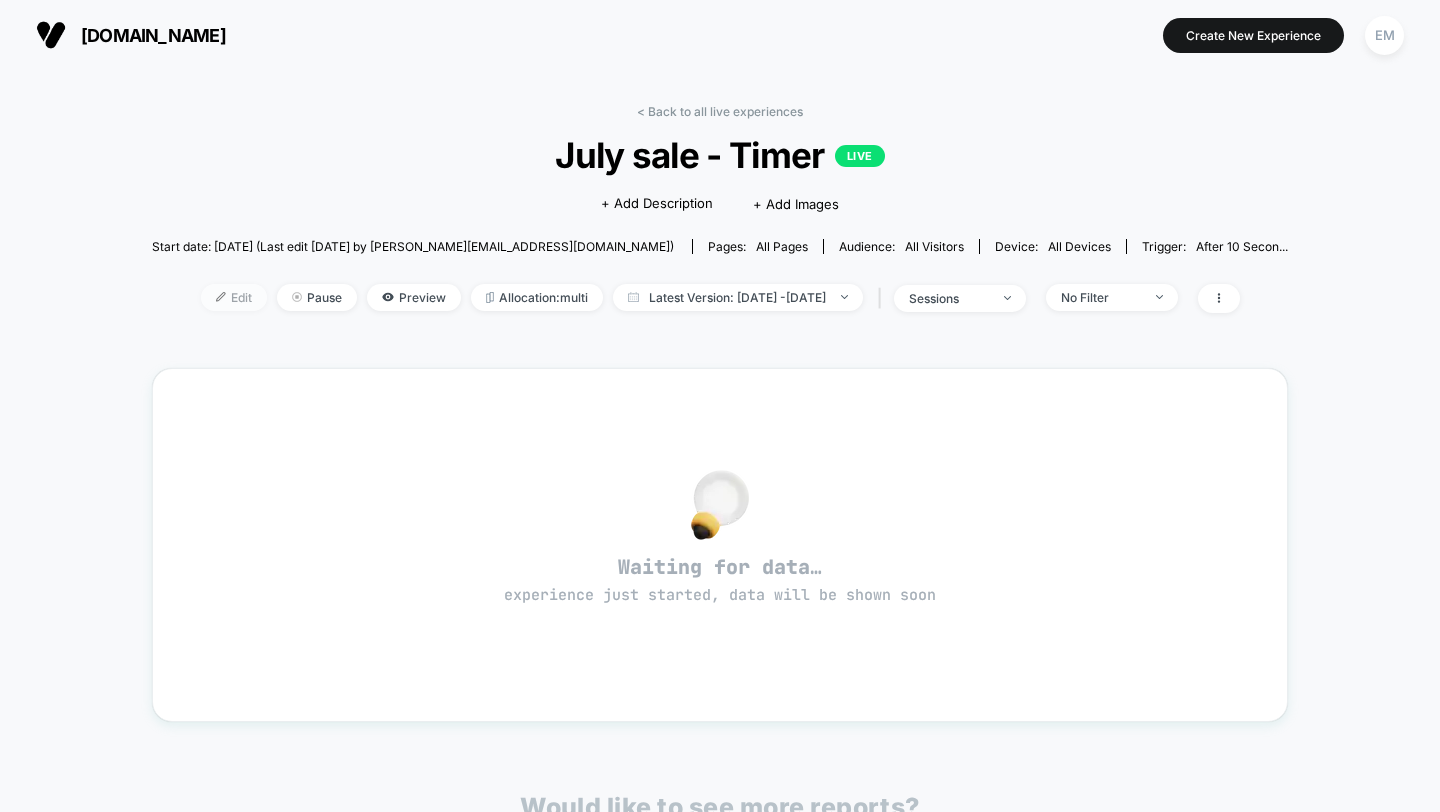 click on "Edit" at bounding box center (234, 297) 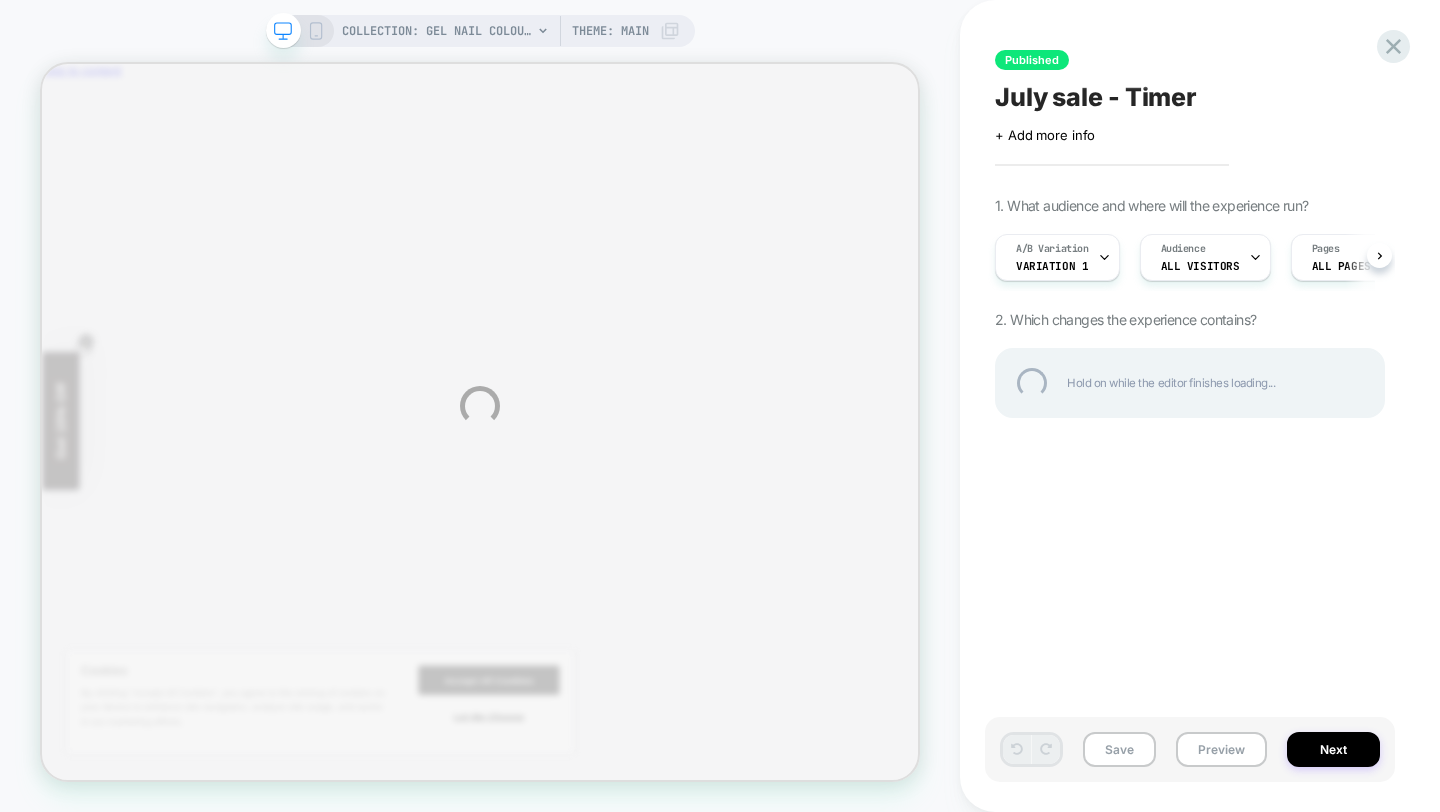 scroll, scrollTop: 0, scrollLeft: 0, axis: both 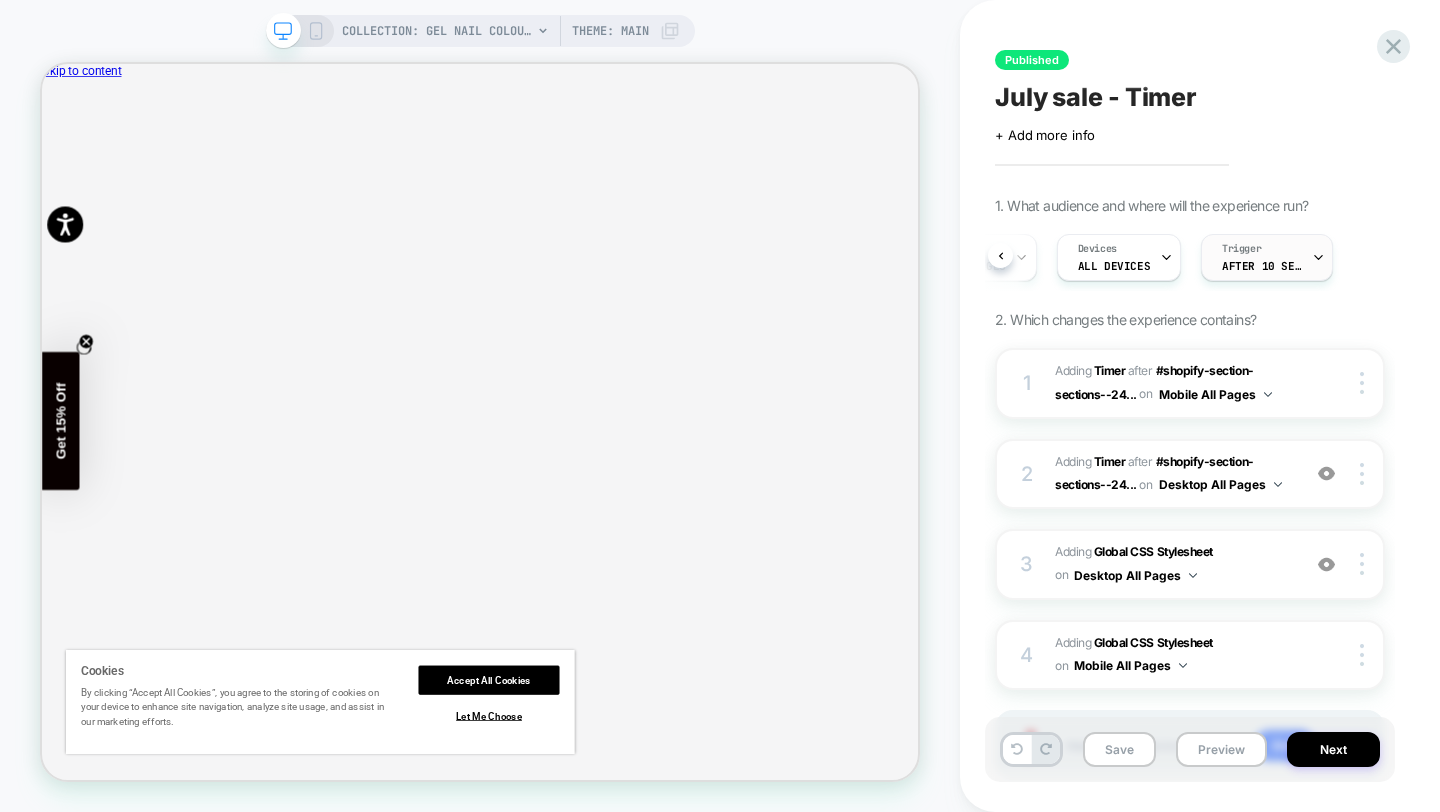 click on "After 10 Seconds" at bounding box center (1262, 266) 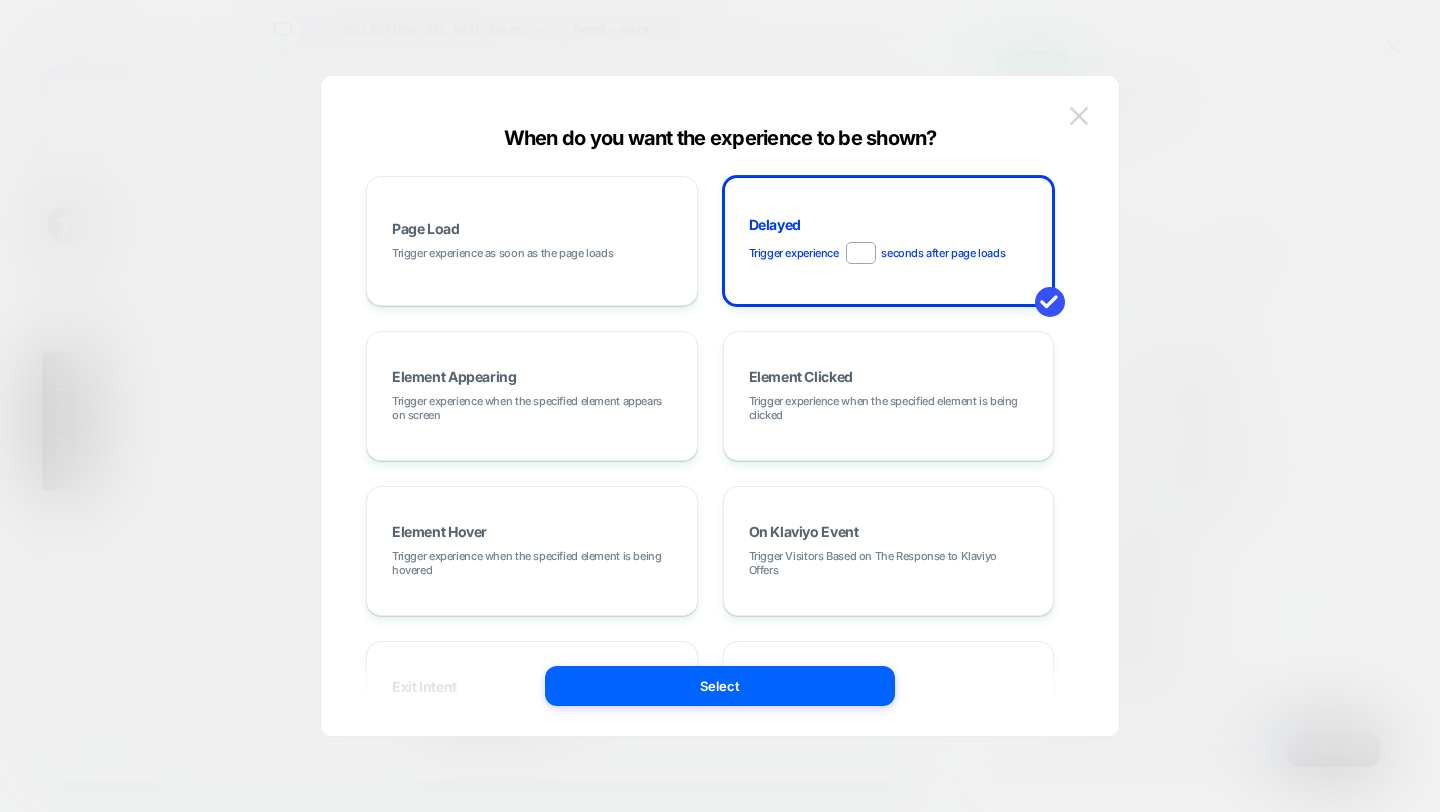 click at bounding box center (1079, 115) 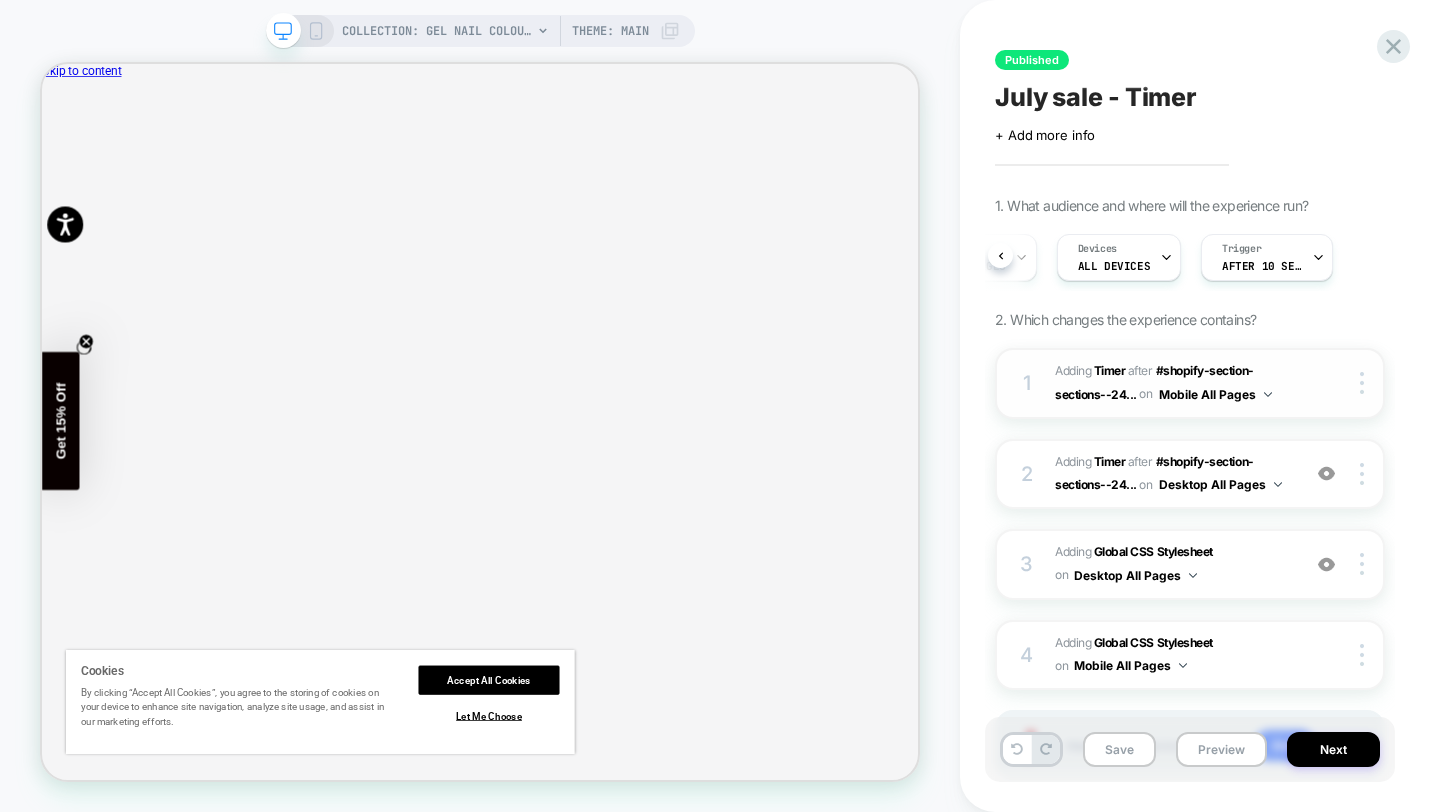 click at bounding box center [1268, 394] 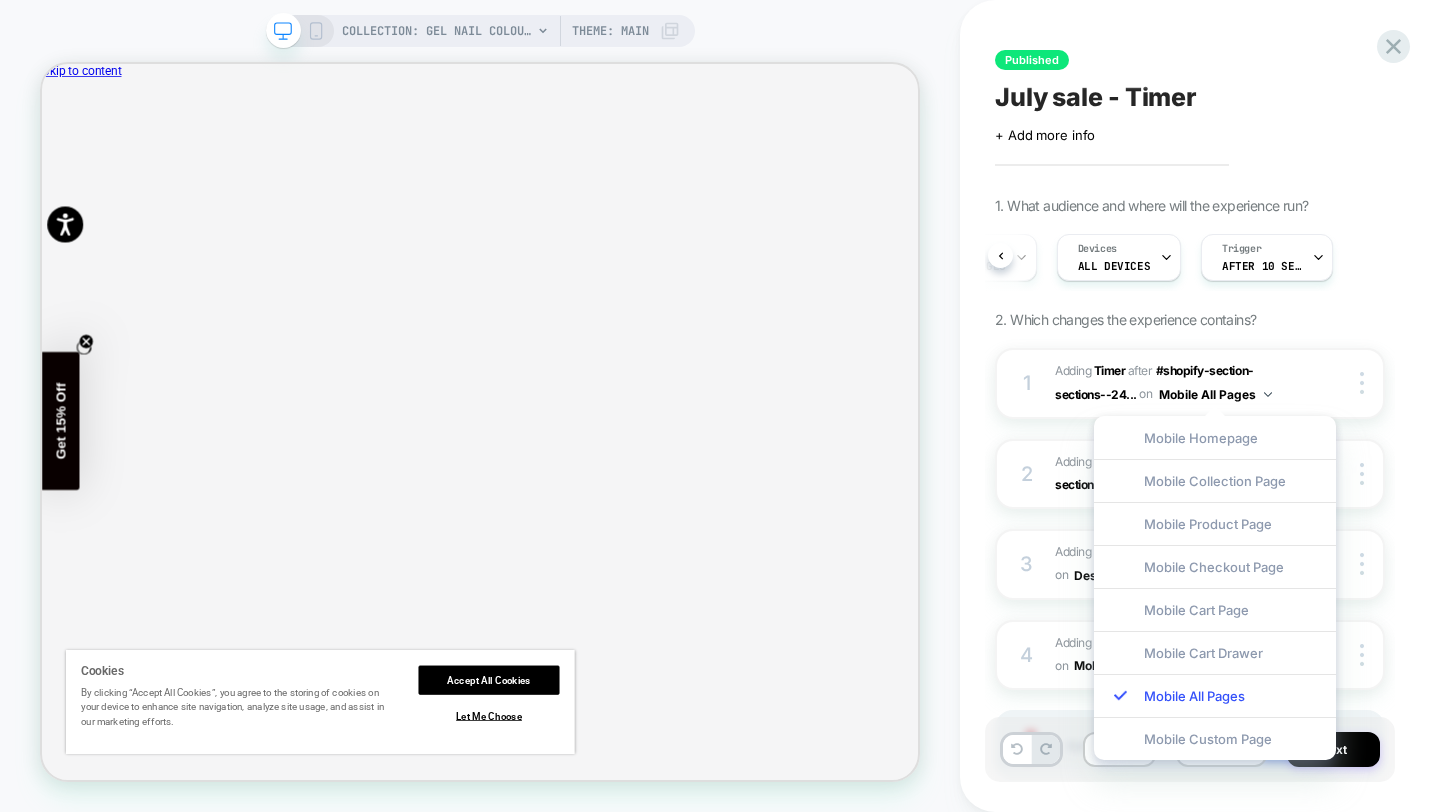 click on "1. What audience and where will the experience run? A/B Variation Variation 1 Audience All Visitors Pages ALL PAGES Devices ALL DEVICES Trigger After 10 Seconds 2. Which changes the experience contains? 1 #_loomi_addon_1728506316856_dup1732050018_dup1732052127_dup1734438701_dup1735815000_dup1739267975_dup1743080967_dup1747919861_dup1750030898_dup1752670518 Adding   Timer   AFTER #shopify-section-sections--24... #shopify-section-sections--24535950328194__header   on Mobile All Pages Copy CSS Selector Copy Widget Id Rename Copy to   Desktop Target   All Devices Delete 2 #_loomi_addon_1728507024495_dup1732050018_dup1732052127_dup1734438701_dup1735815000_dup1739267975_dup1743080967_dup1747919861_dup1750030898_dup1752670518 Adding   Timer   AFTER #shopify-section-sections--24... #shopify-section-sections--24535950328194__header   on Desktop All Pages Add Before Add After Duplicate Replace Position Copy CSS Selector Copy Widget Id Rename Copy to   Mobile Target   All Devices Delete 3 Adding   Global CSS Stylesheet" at bounding box center (1190, 513) 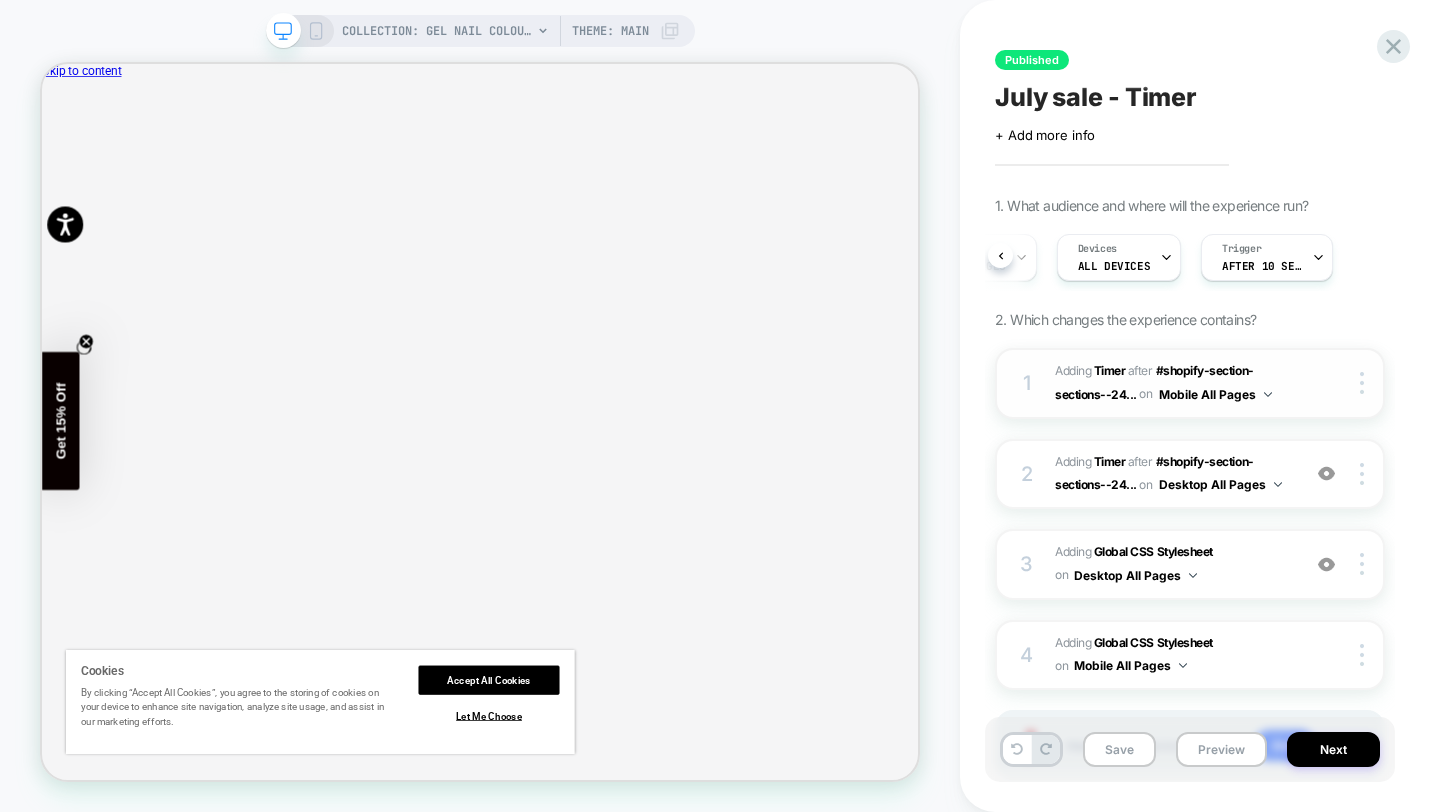scroll, scrollTop: 4, scrollLeft: 0, axis: vertical 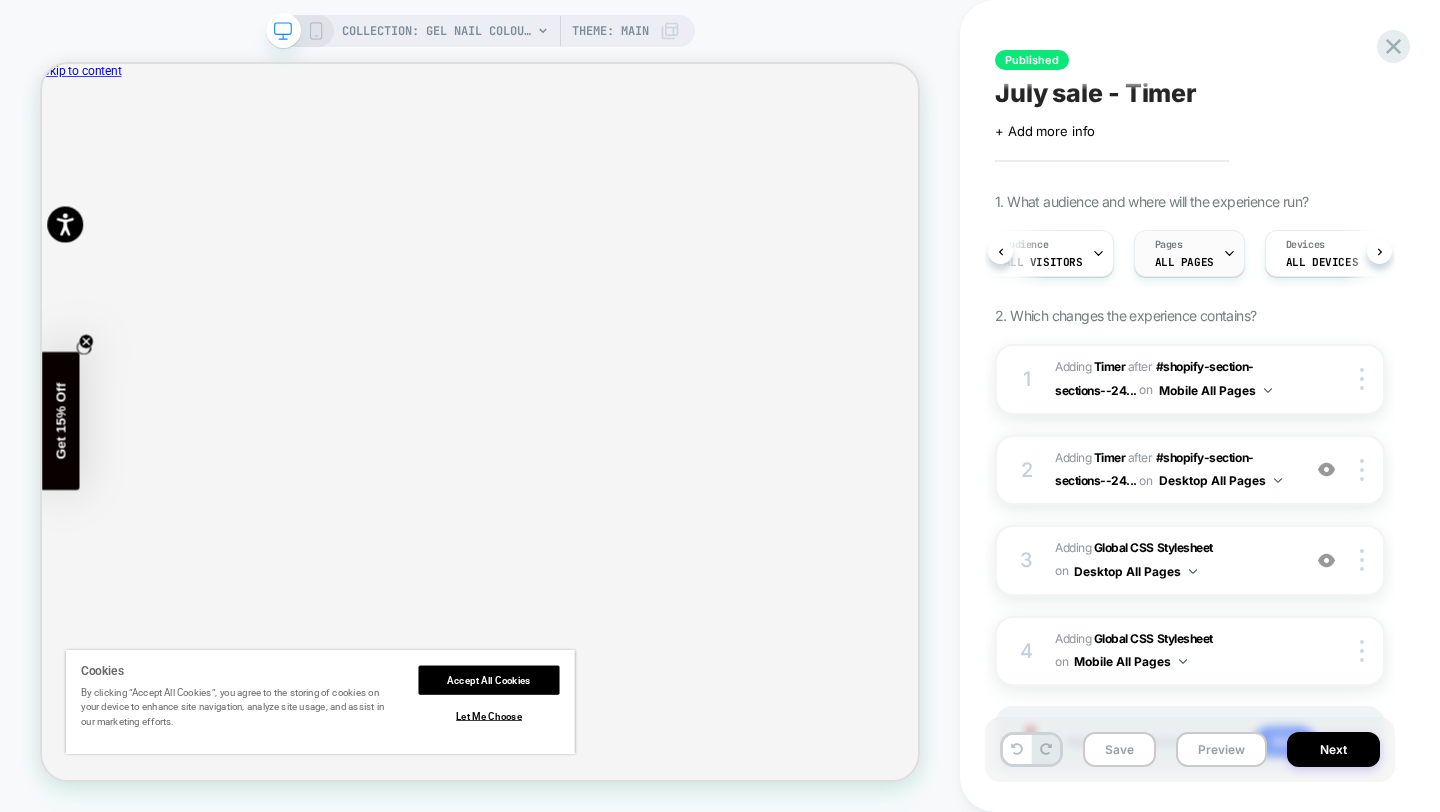 click 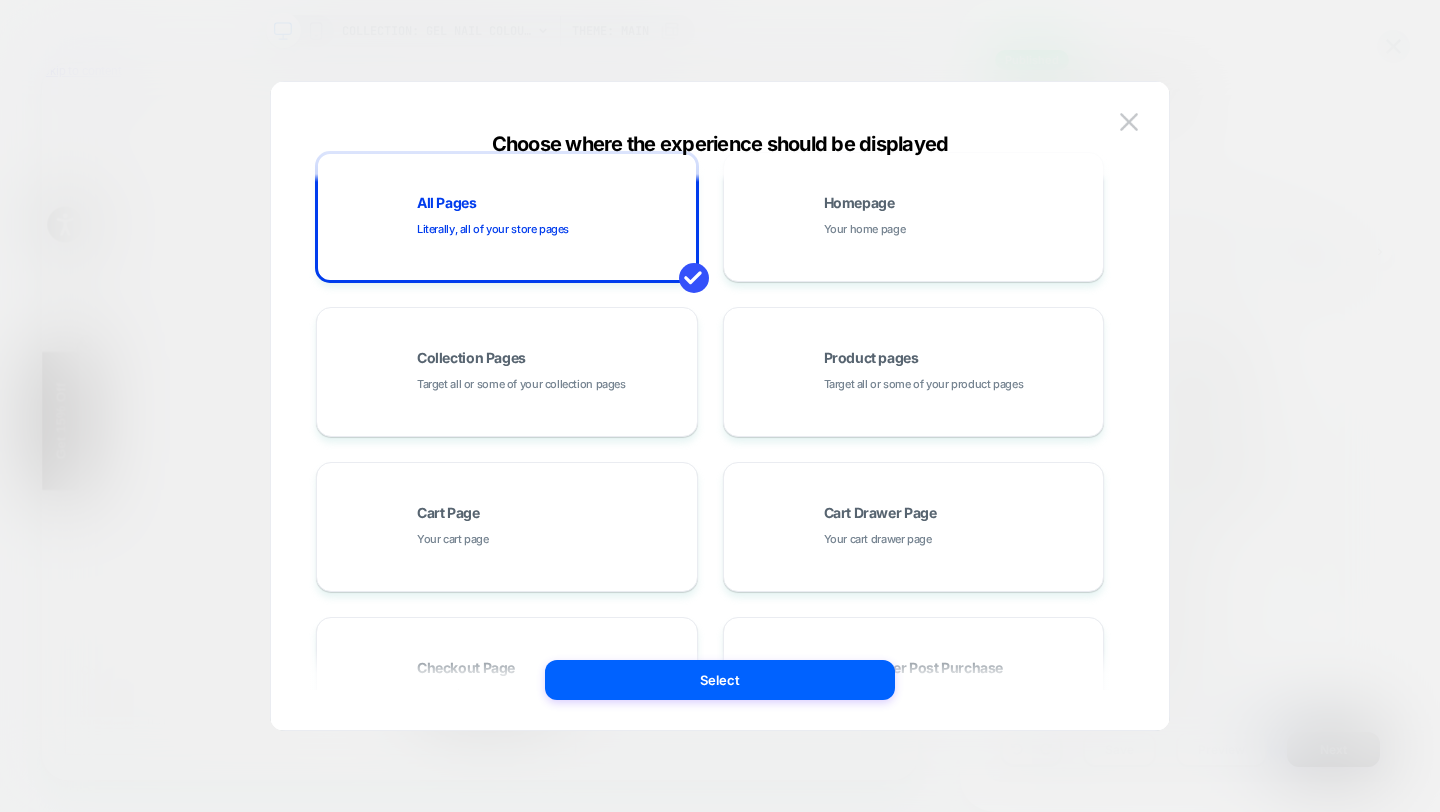 scroll, scrollTop: 0, scrollLeft: 0, axis: both 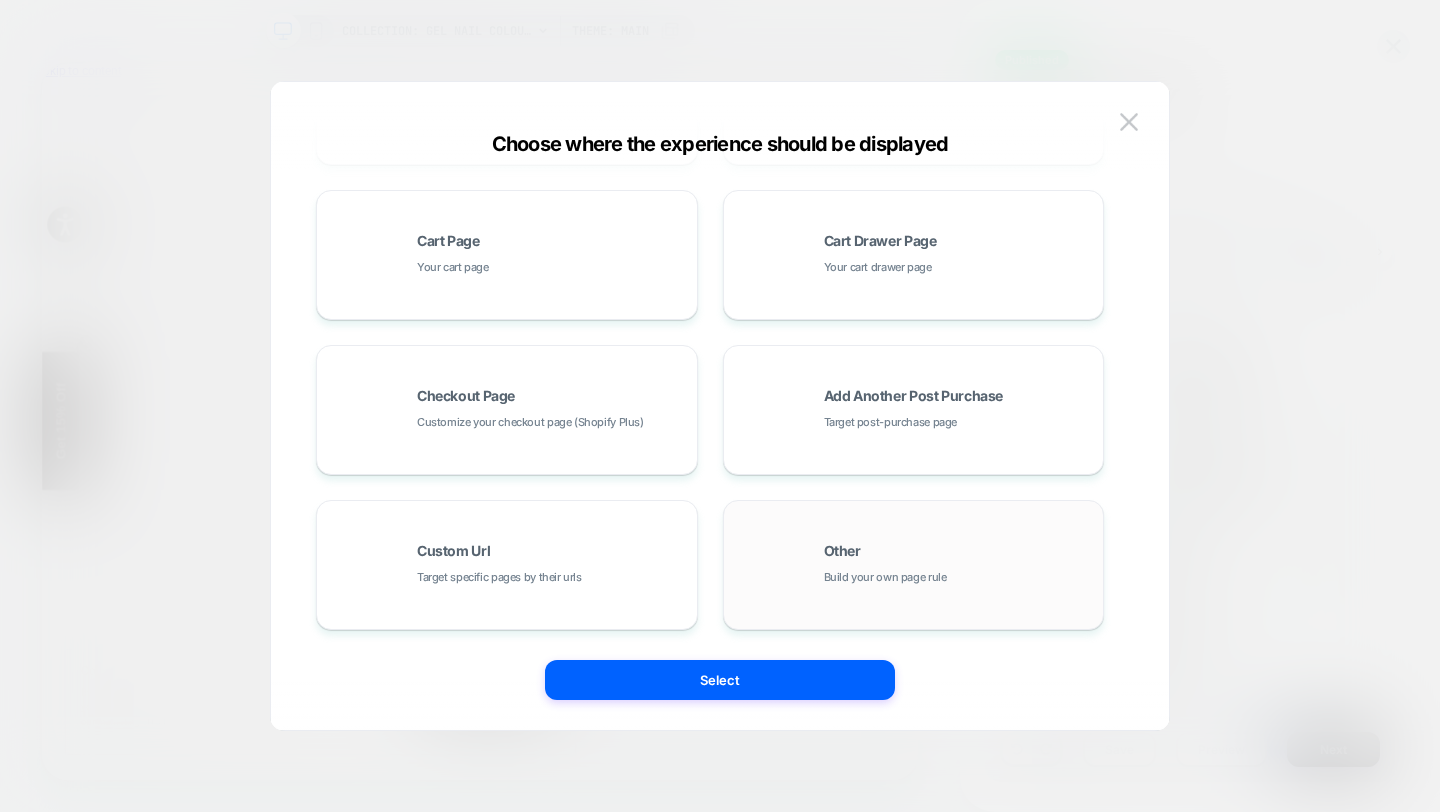 click on "Other Build your own page rule" at bounding box center (914, 565) 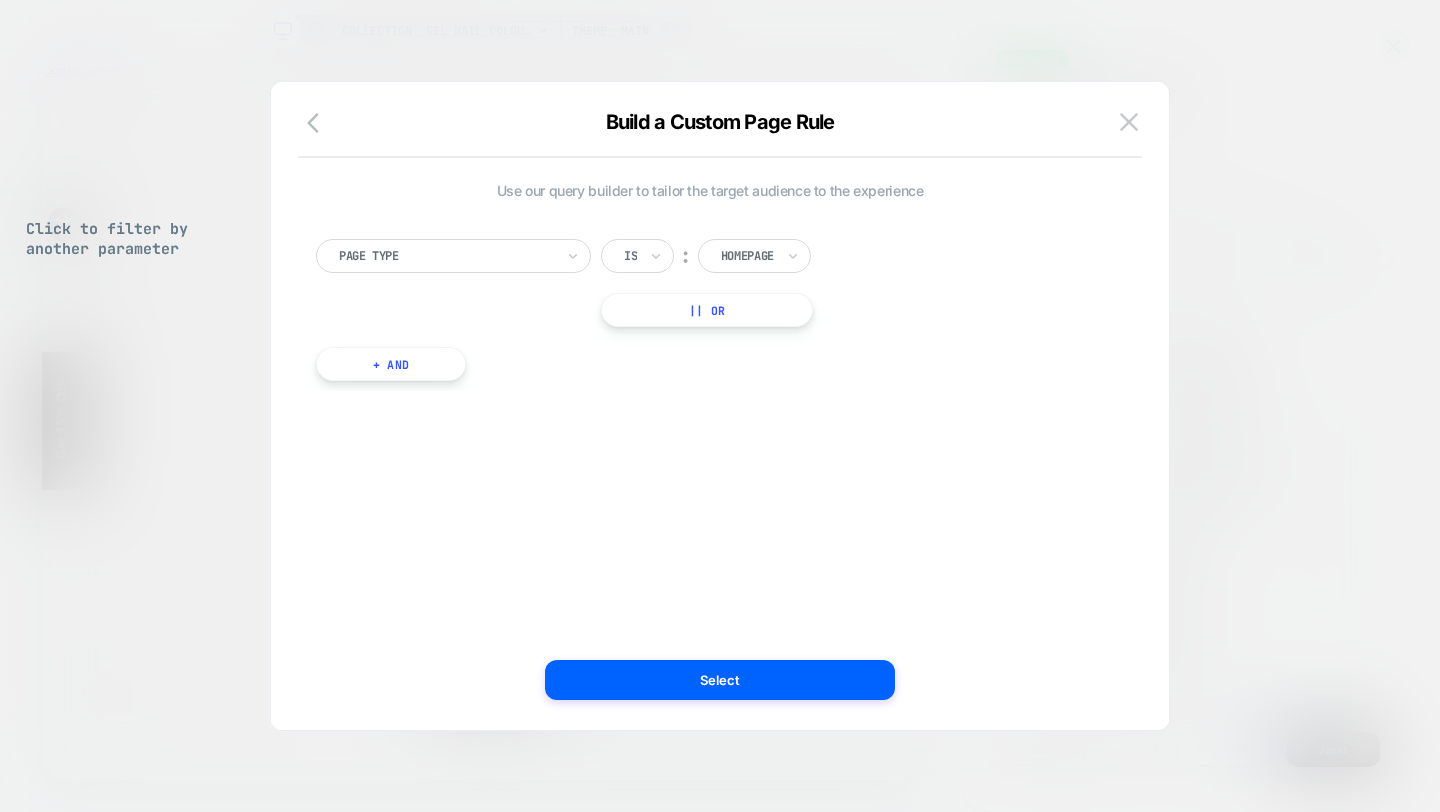 scroll, scrollTop: 0, scrollLeft: 0, axis: both 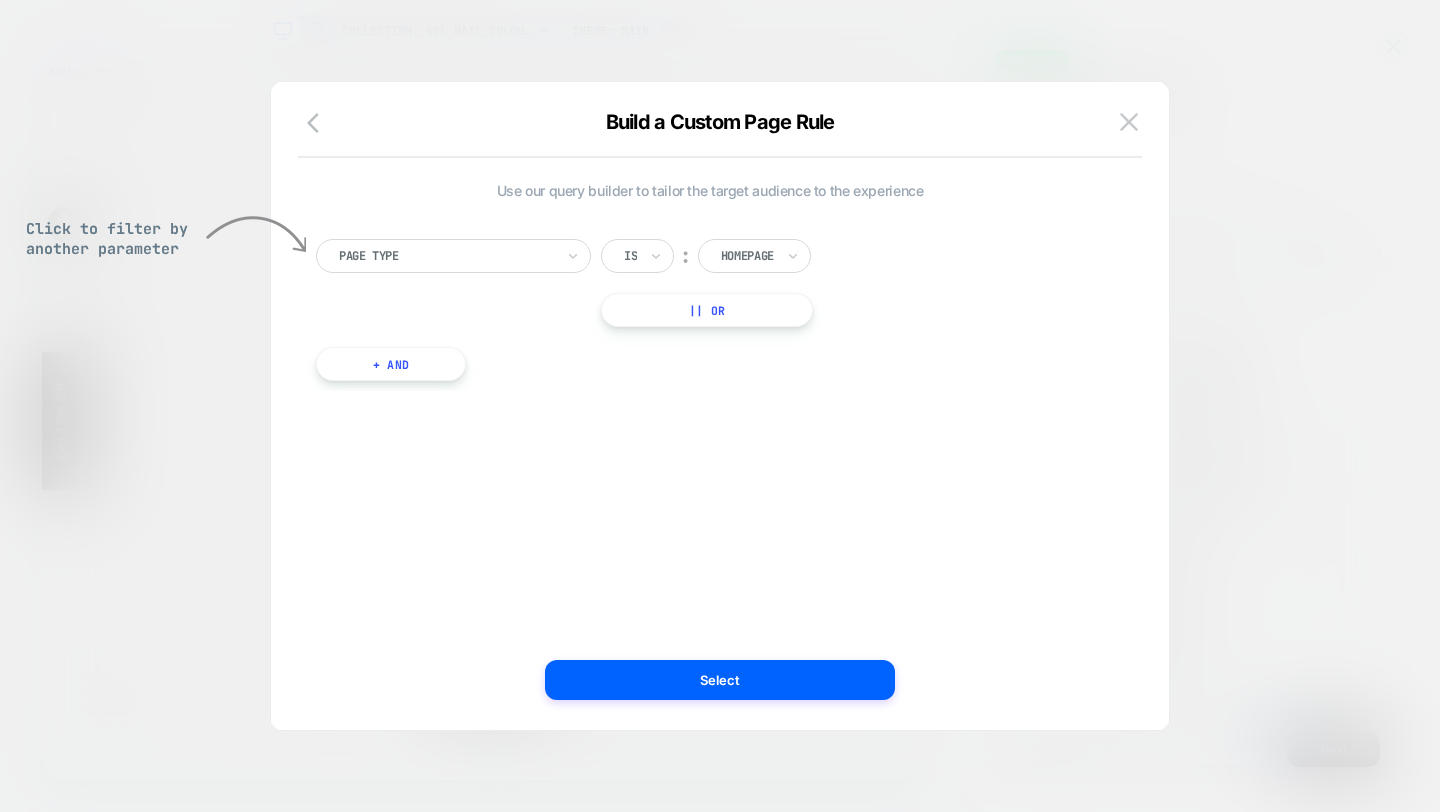 click on "Page Type" at bounding box center [453, 256] 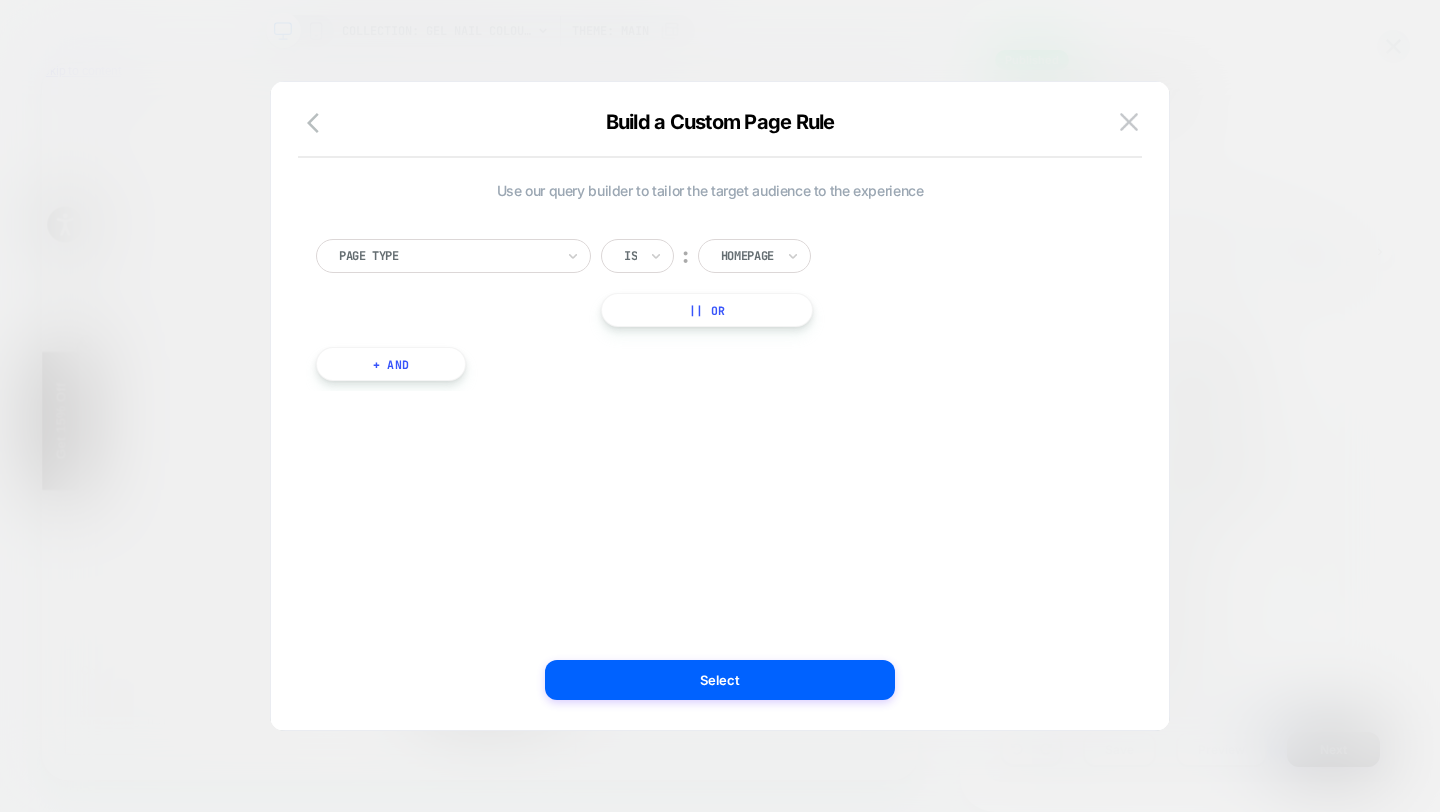 click on "Use our query builder to tailor the target audience to the experience Page Type Is ︰ Homepage || Or + And" at bounding box center [710, 406] 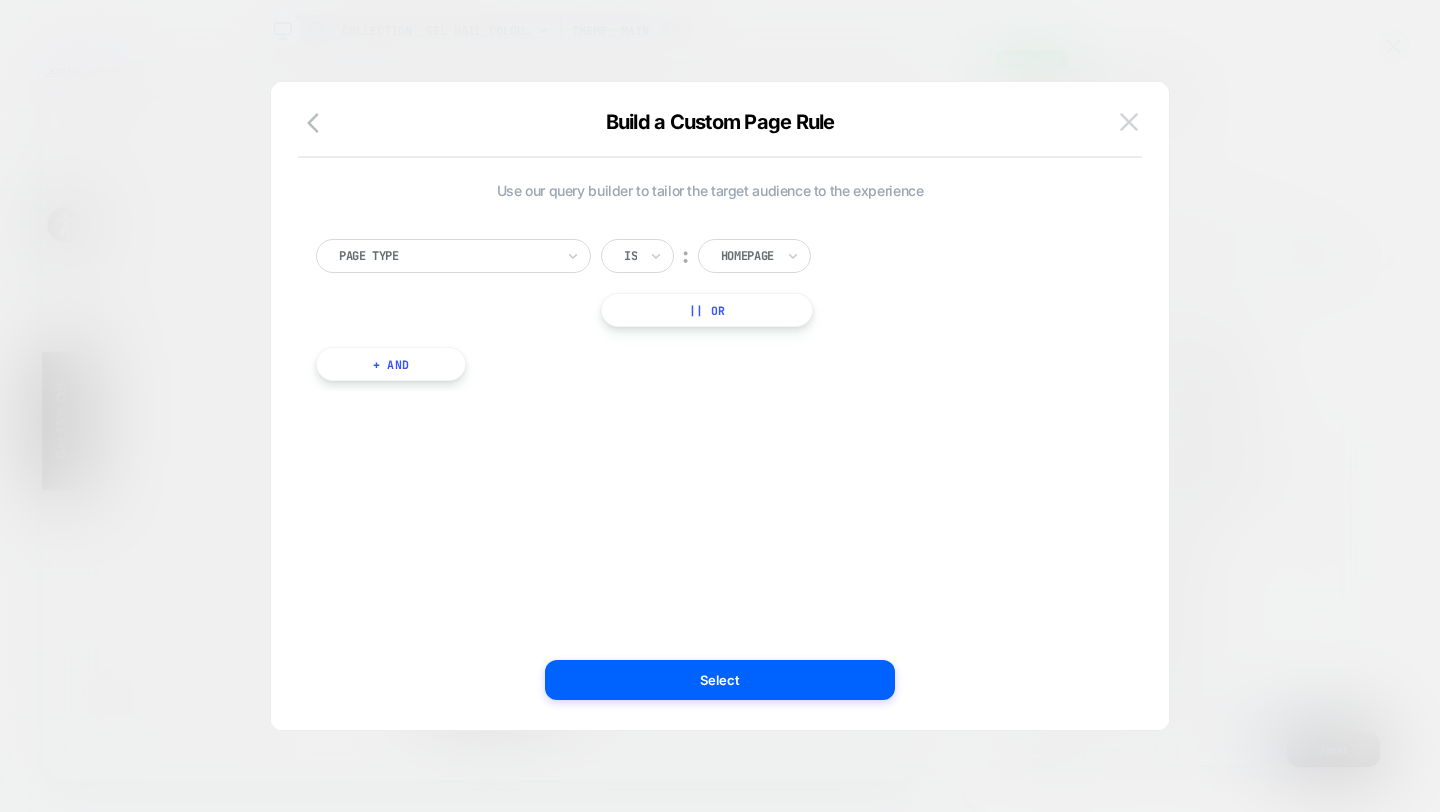 click at bounding box center [1129, 121] 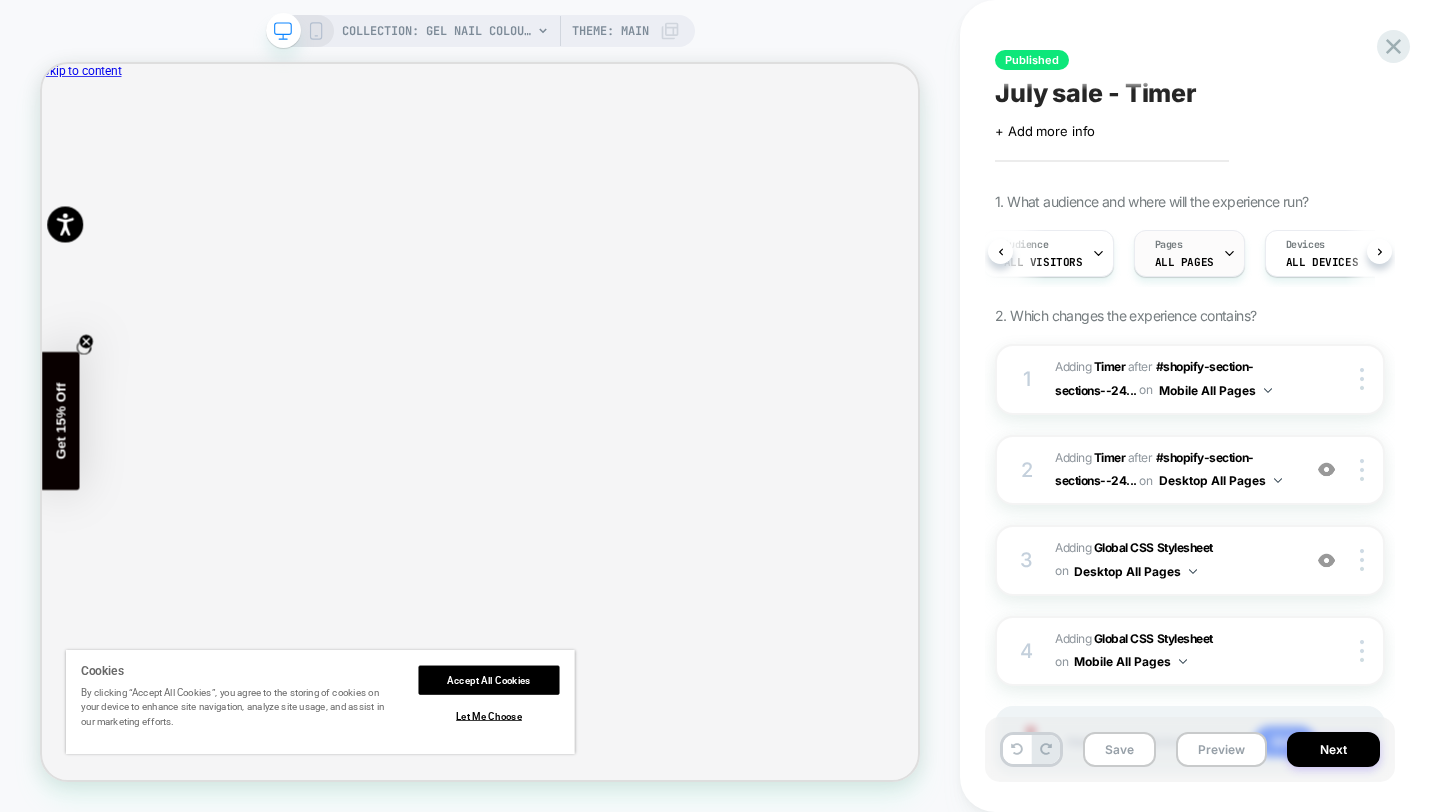 click 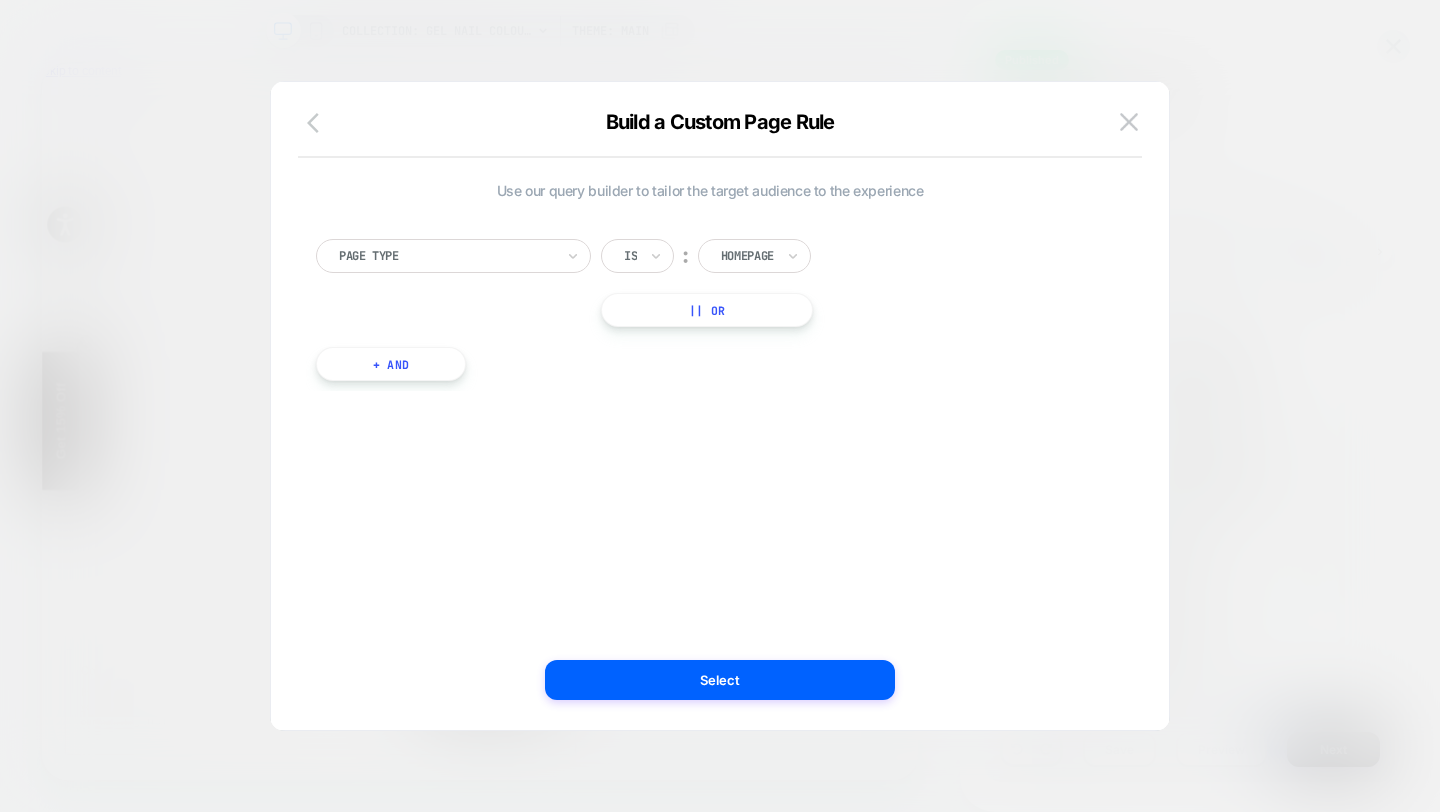 click at bounding box center [319, 124] 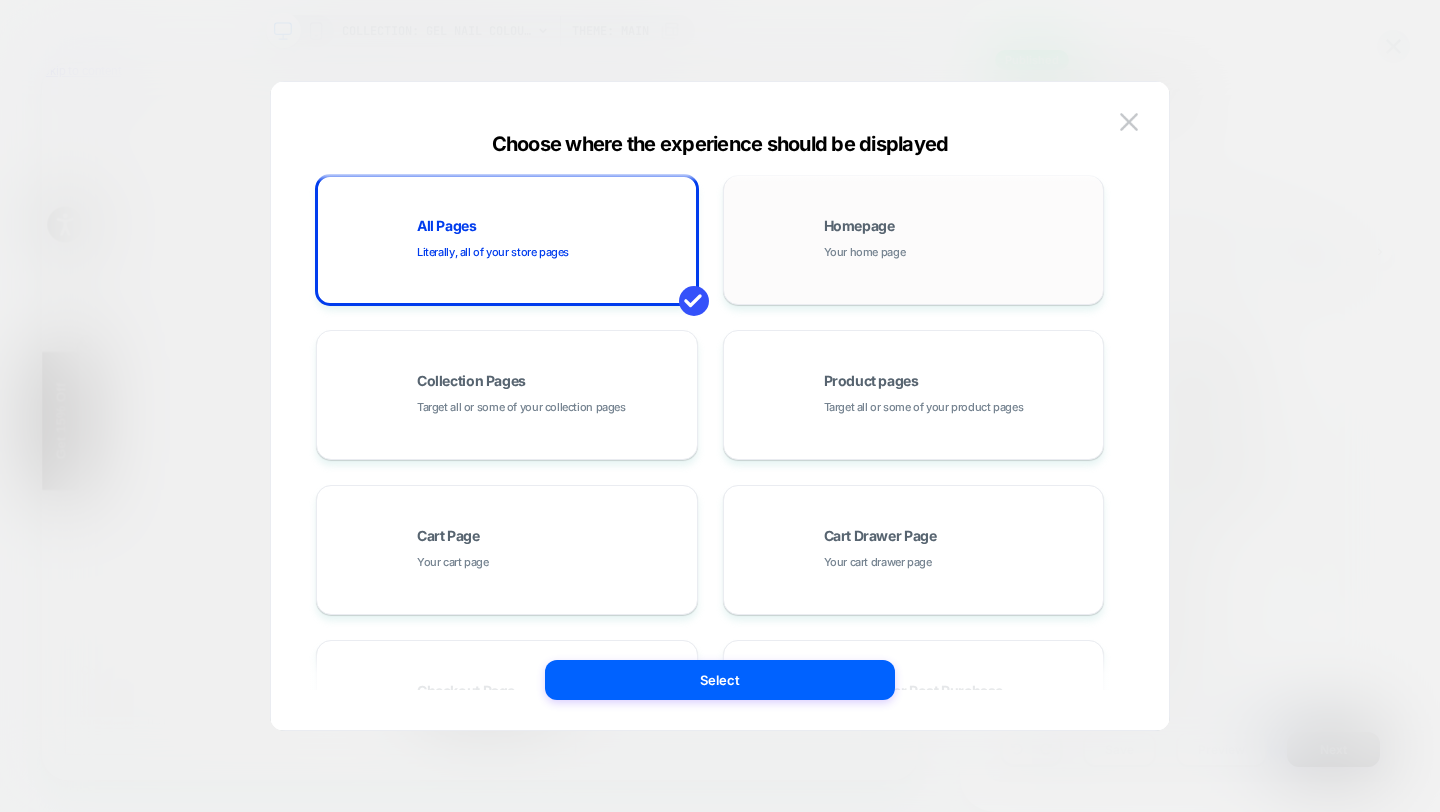 scroll, scrollTop: 8, scrollLeft: 0, axis: vertical 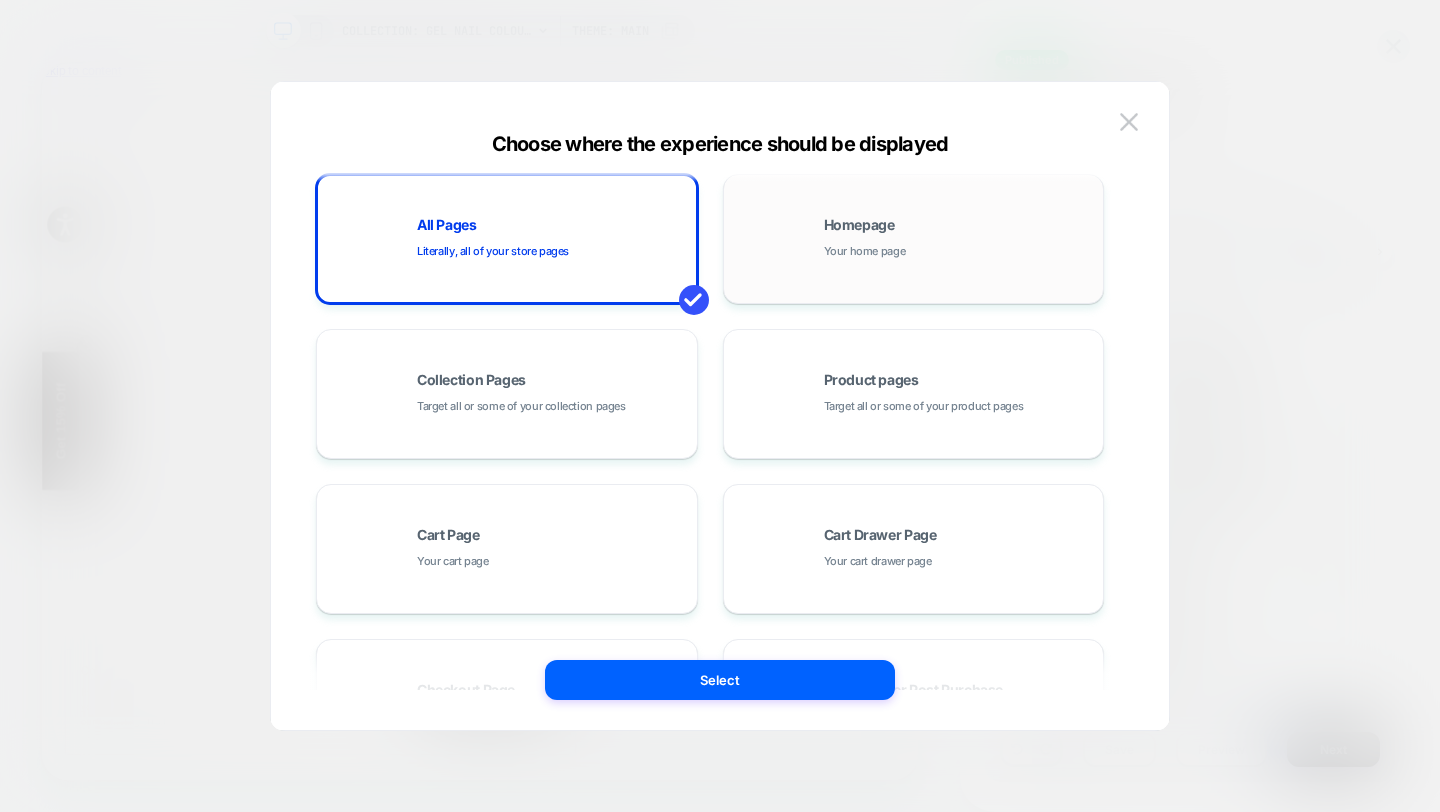 click on "Homepage Your home page" at bounding box center [914, 239] 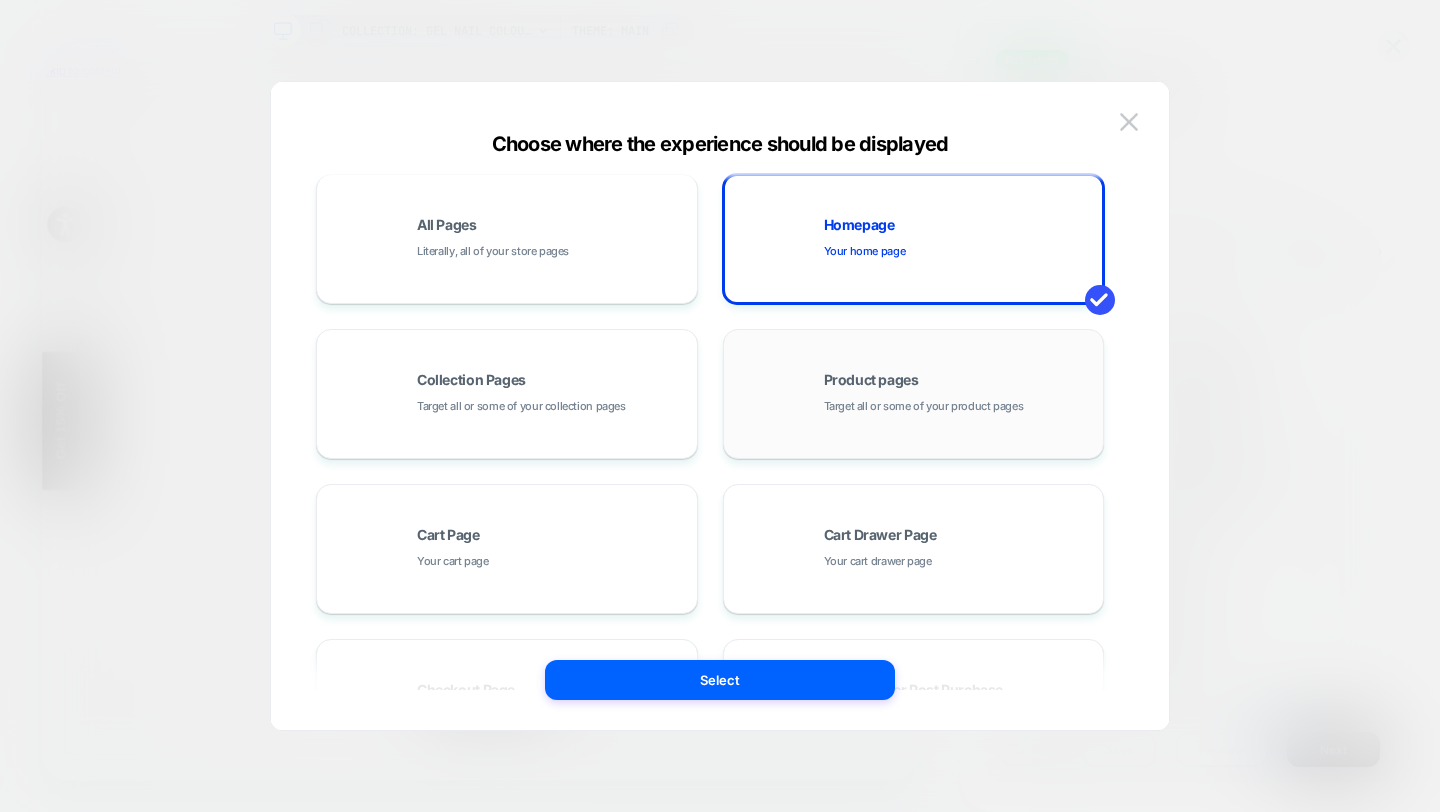 click on "Product pages Target all or some of your product pages" at bounding box center (914, 394) 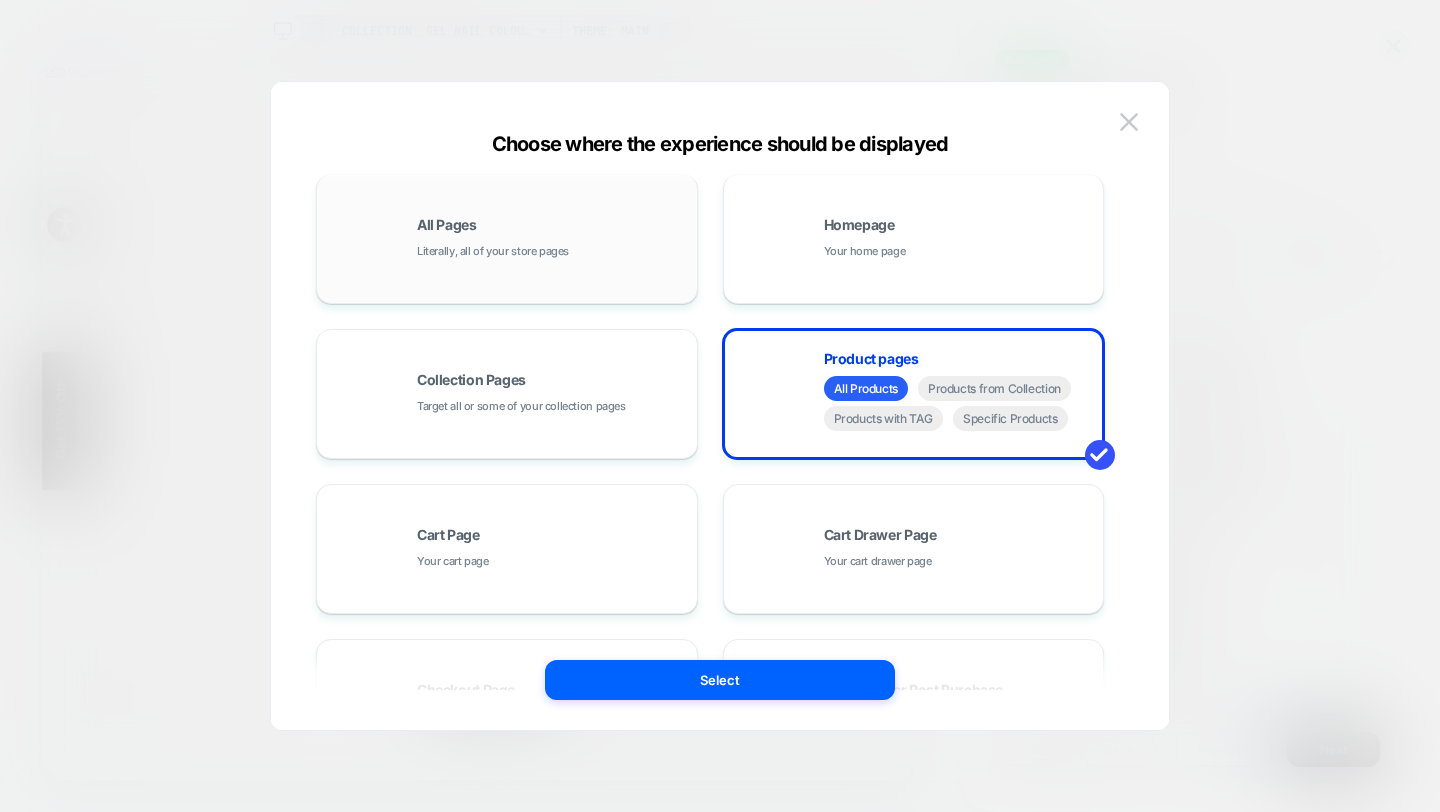 click on "All Pages Literally, all of your store pages" at bounding box center (552, 239) 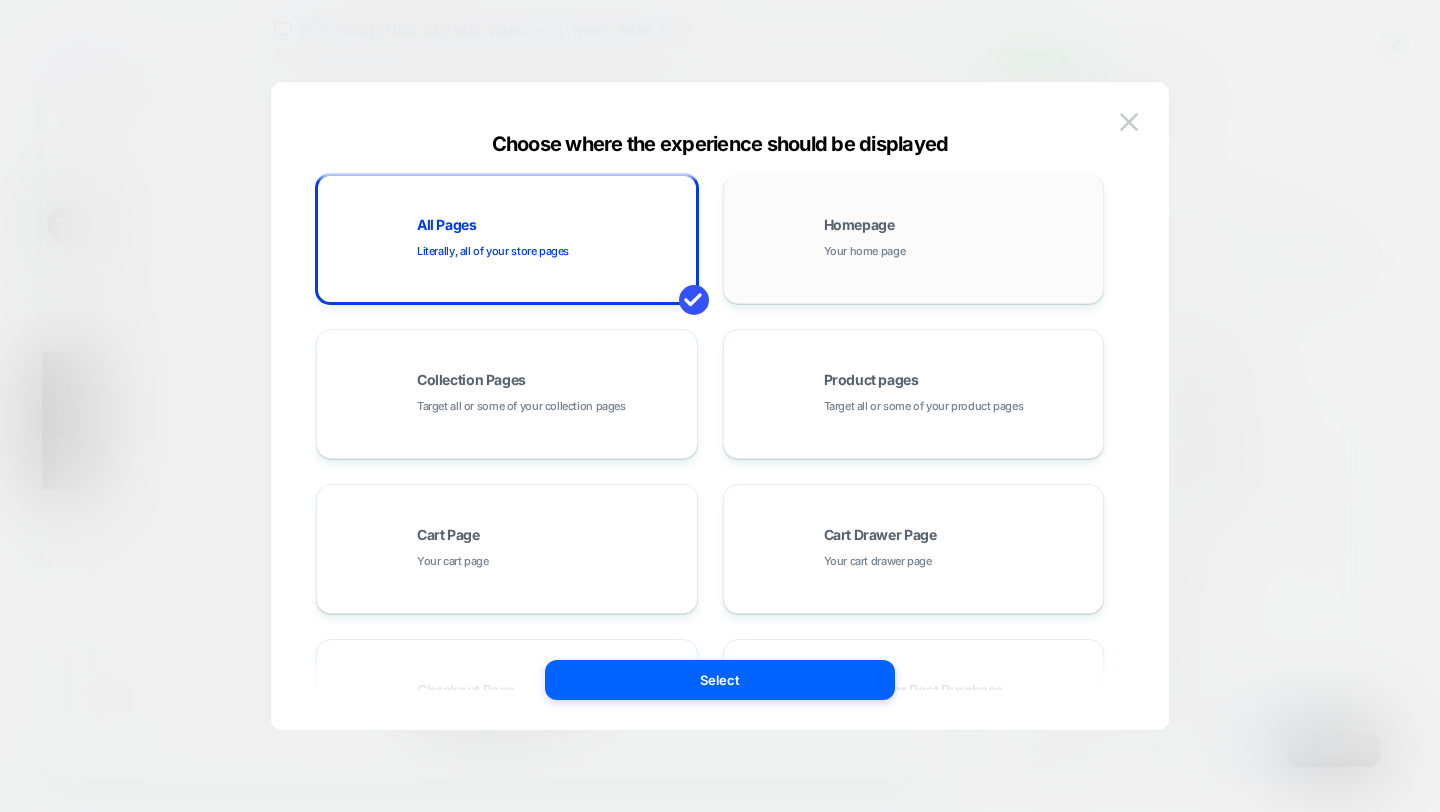 click on "Homepage Your home page" at bounding box center (914, 239) 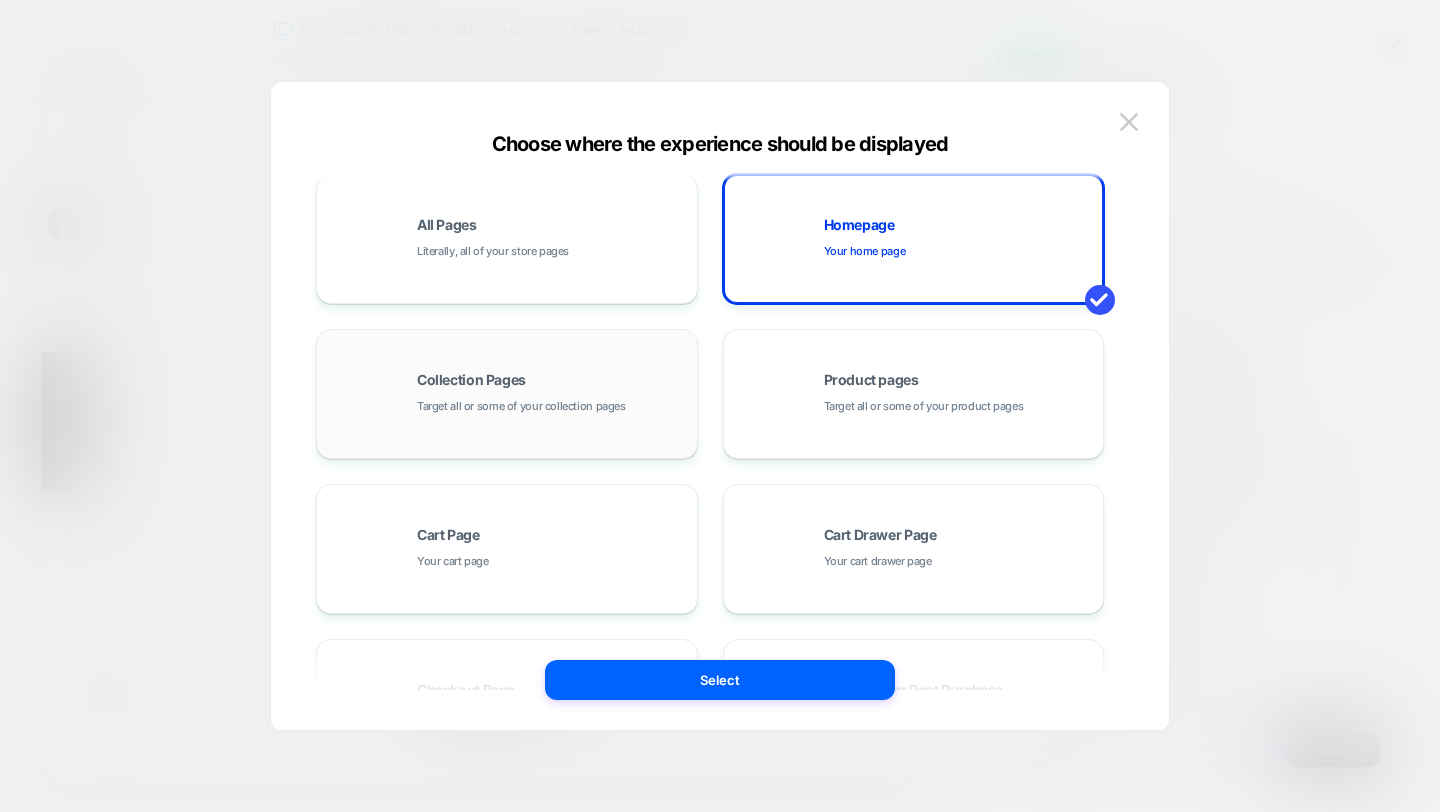 click on "Collection Pages Target all or some of your collection pages" at bounding box center (552, 394) 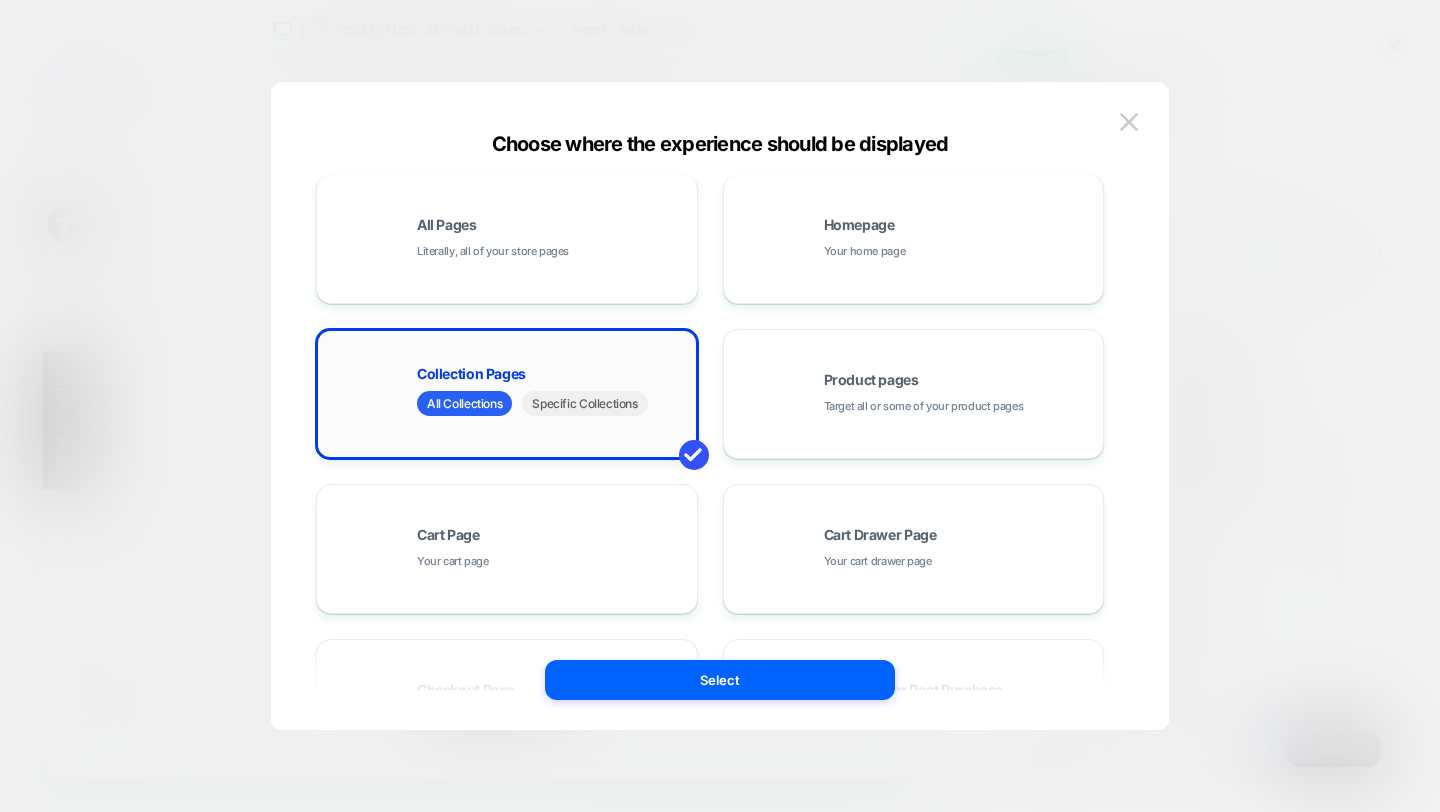 click on "Specific Collections" at bounding box center (584, 403) 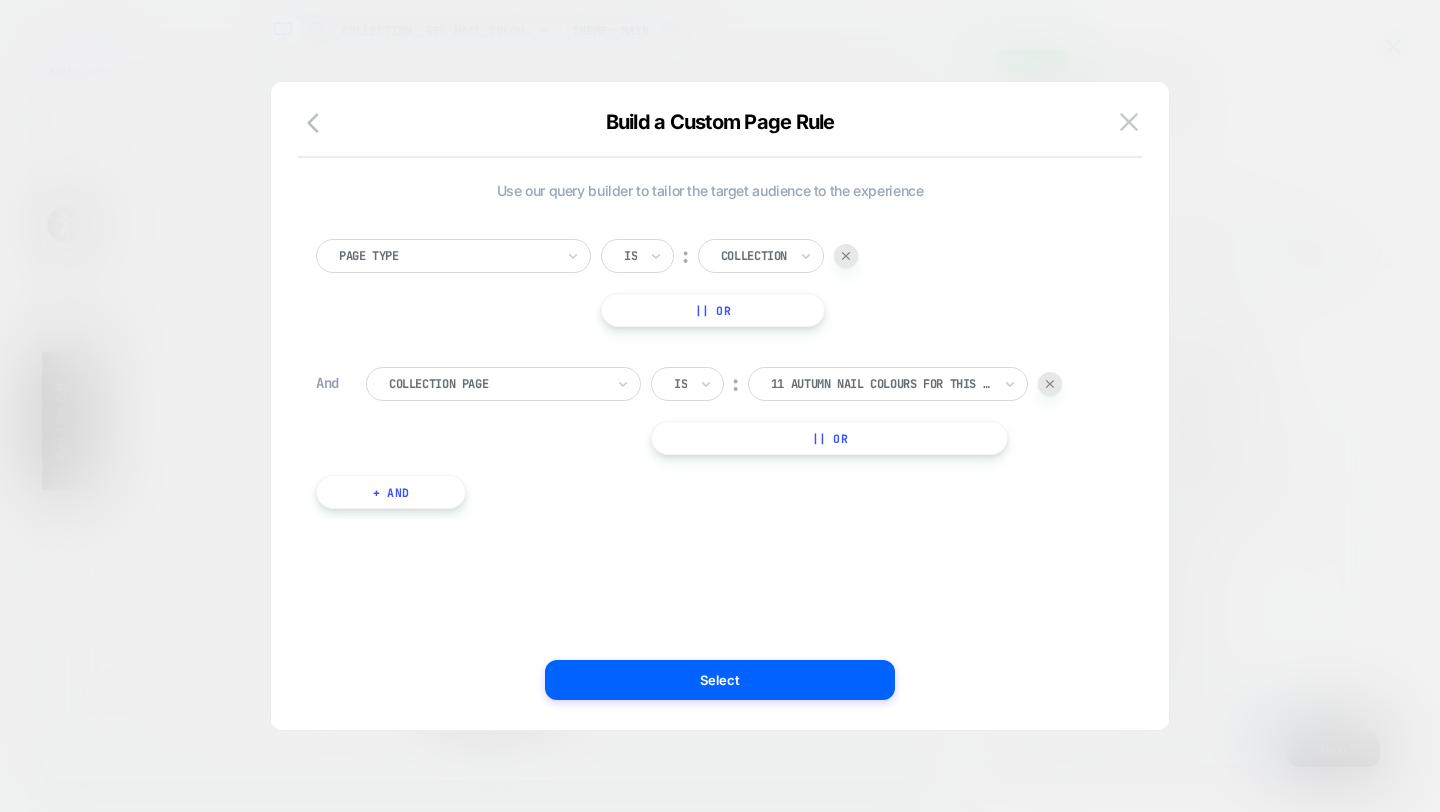 scroll, scrollTop: 0, scrollLeft: 0, axis: both 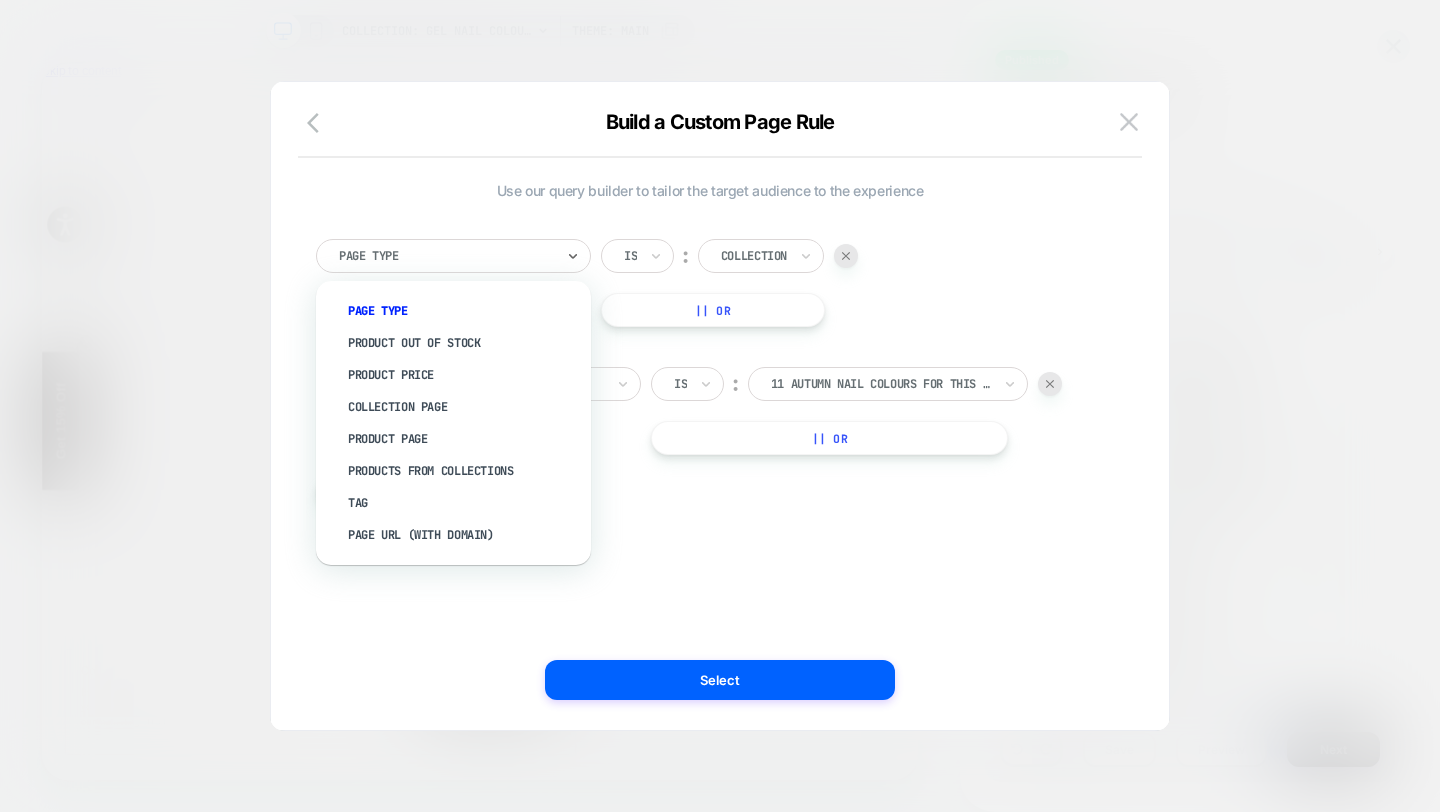 click at bounding box center [446, 256] 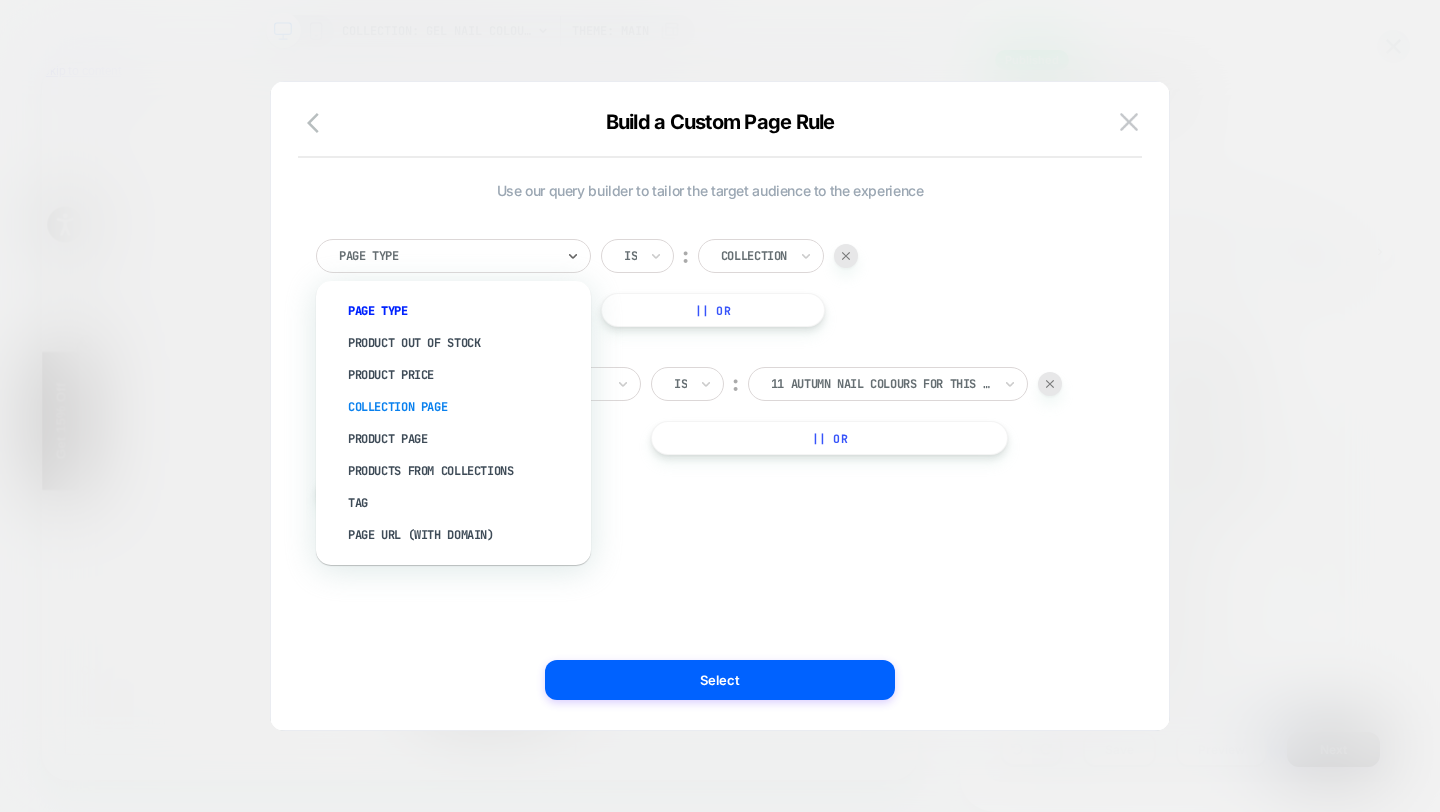 click on "Collection Page" at bounding box center [463, 407] 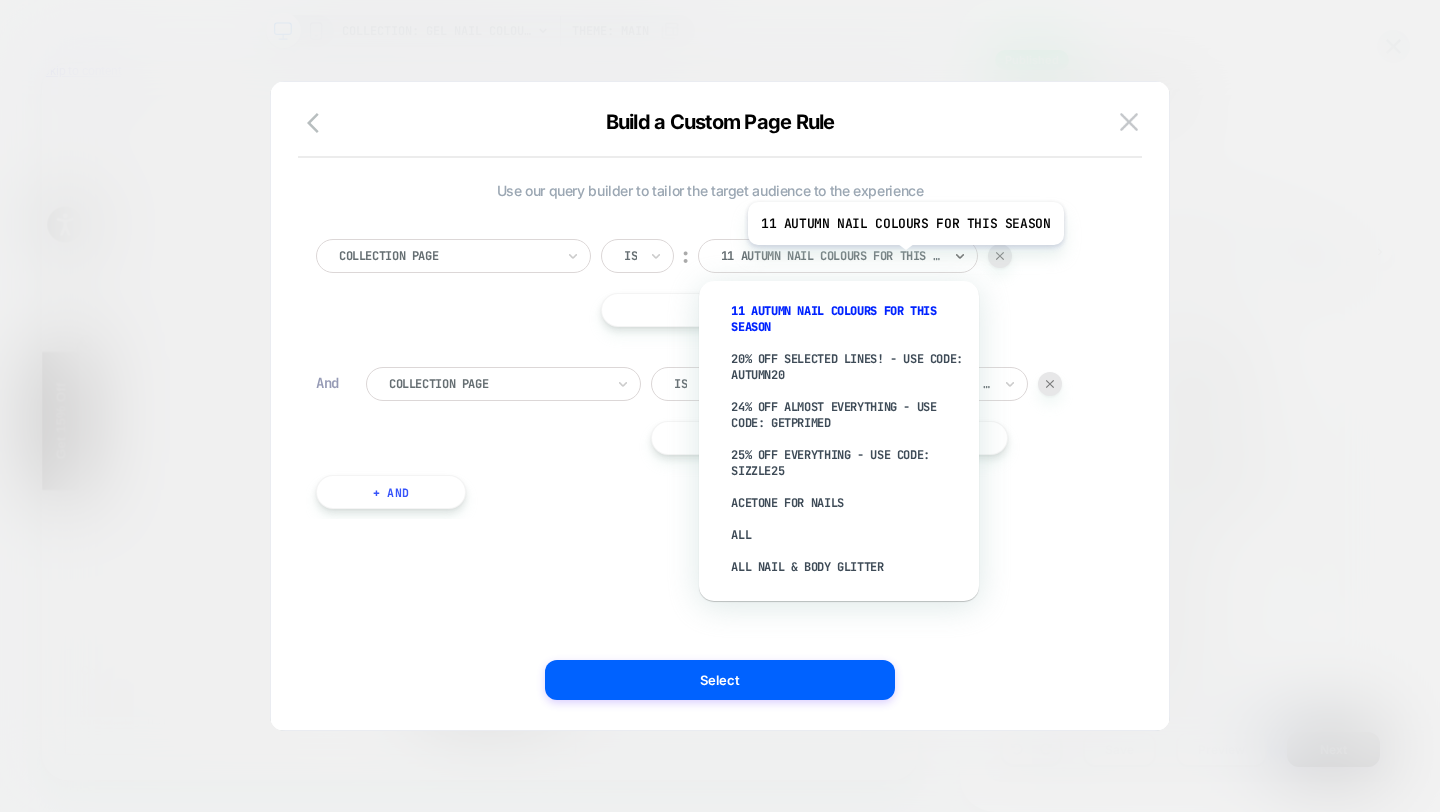 click at bounding box center (831, 256) 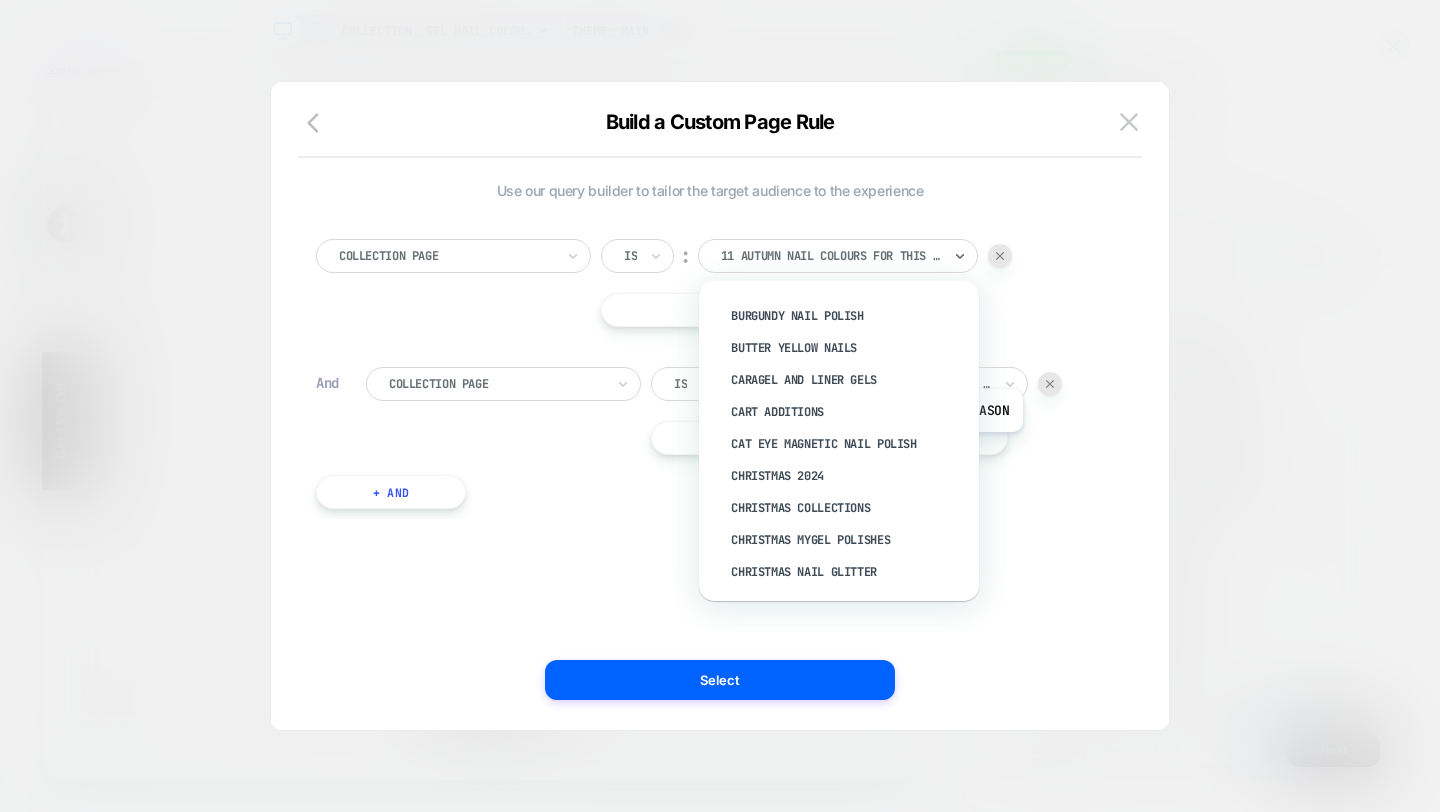 scroll, scrollTop: 1229, scrollLeft: 0, axis: vertical 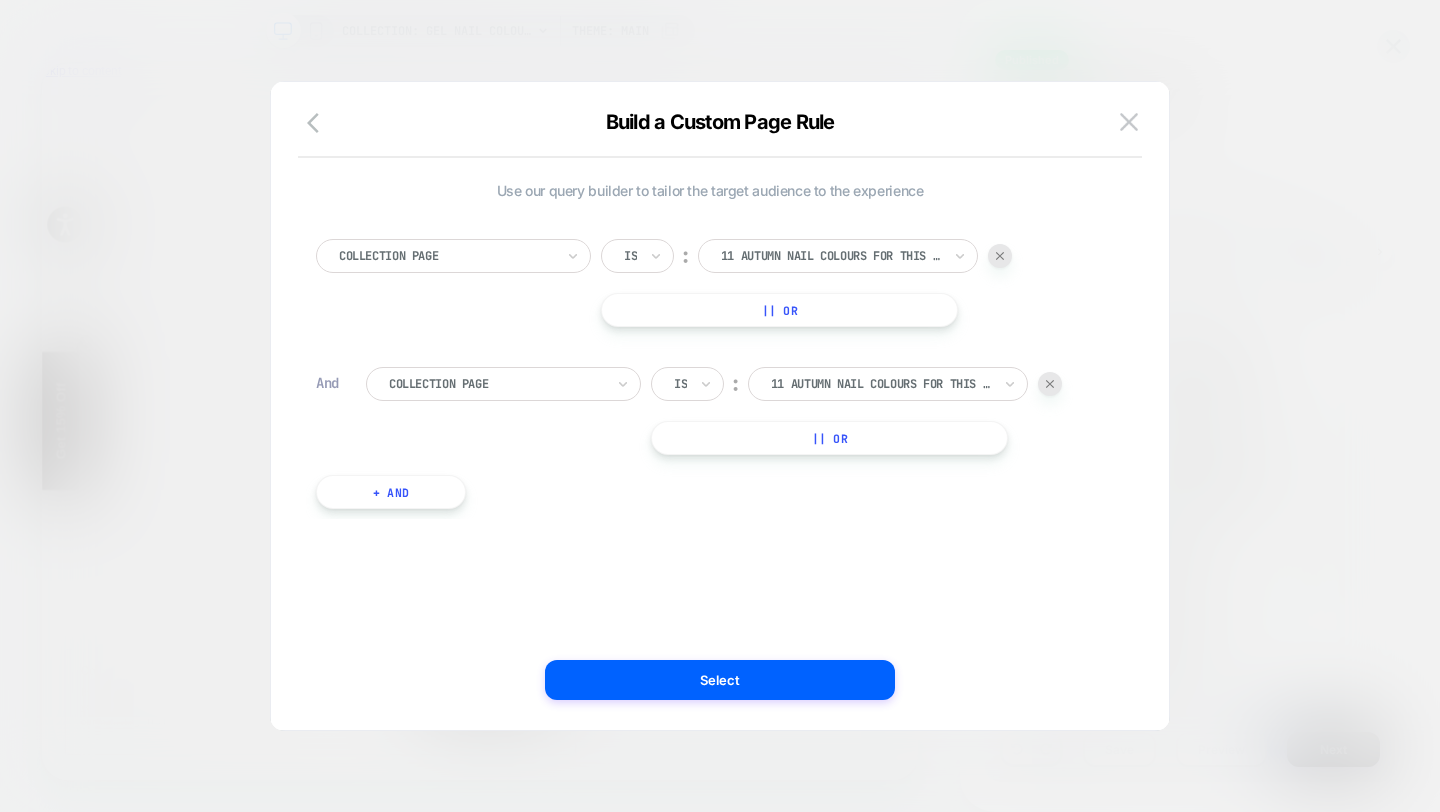 click on "Collection Page Is ︰ 11 Autumn Nail Colours For This Season || Or" at bounding box center (710, 283) 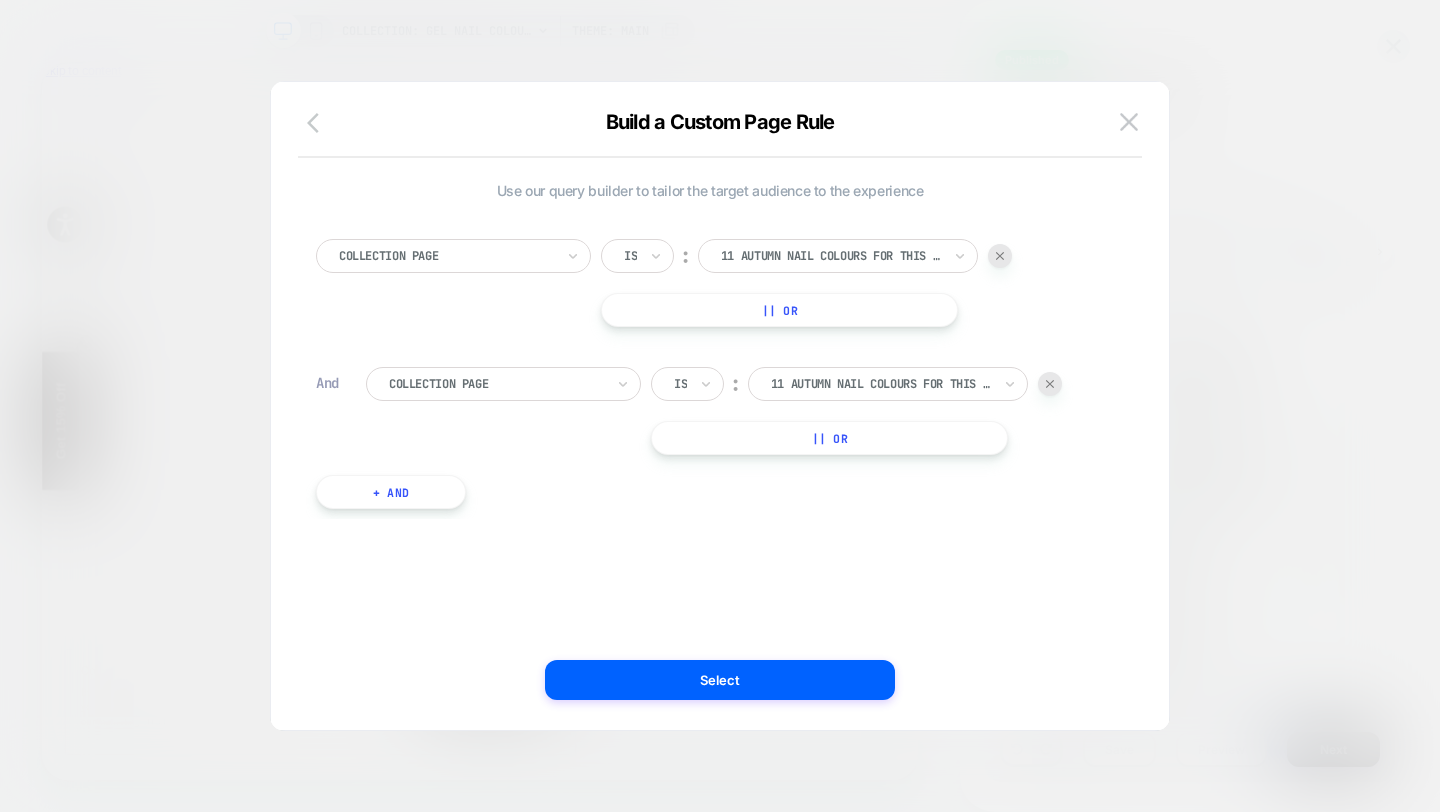 click 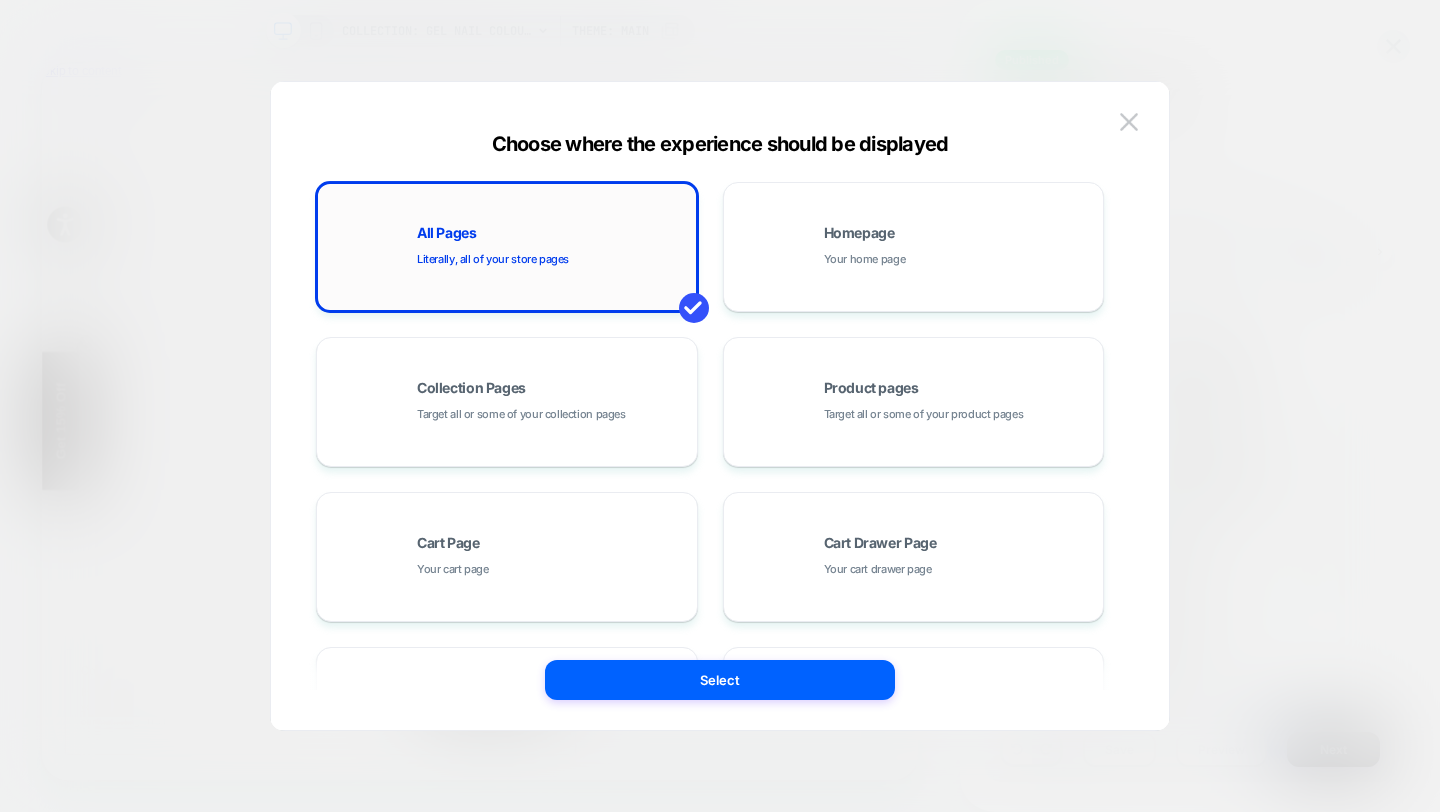 click on "All Pages Literally, all of your store pages" at bounding box center (507, 247) 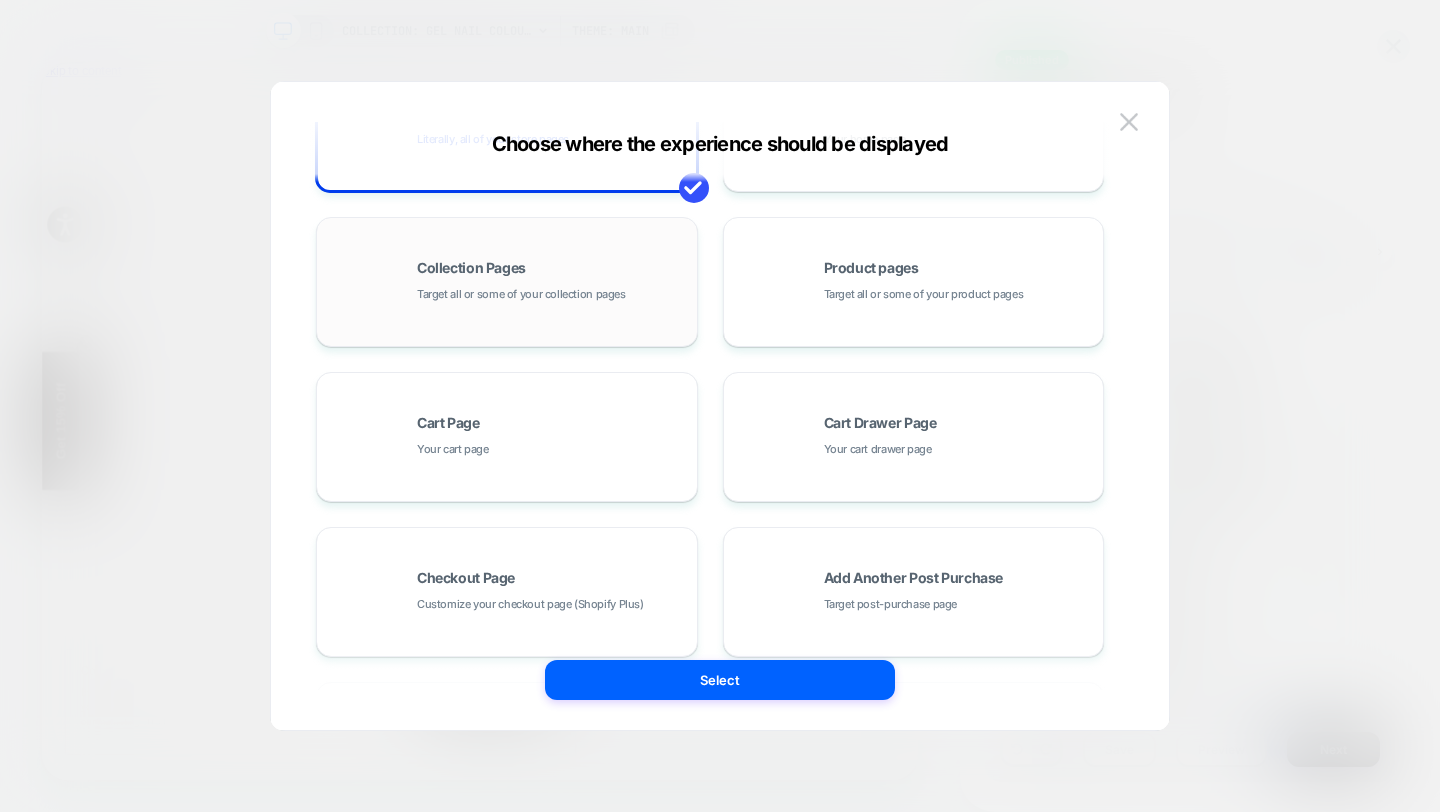 scroll, scrollTop: 119, scrollLeft: 0, axis: vertical 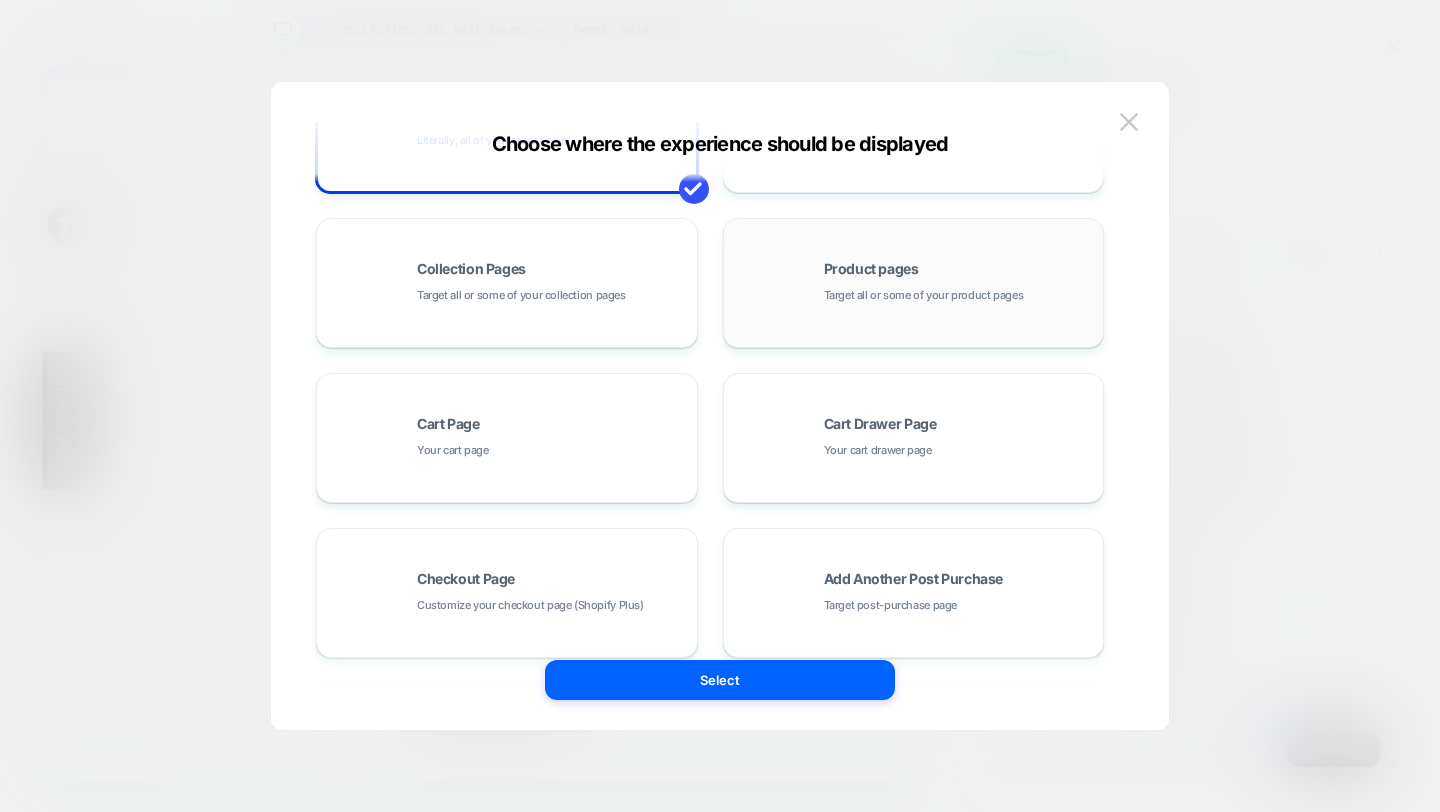 click on "Product pages Target all or some of your product pages" at bounding box center (914, 283) 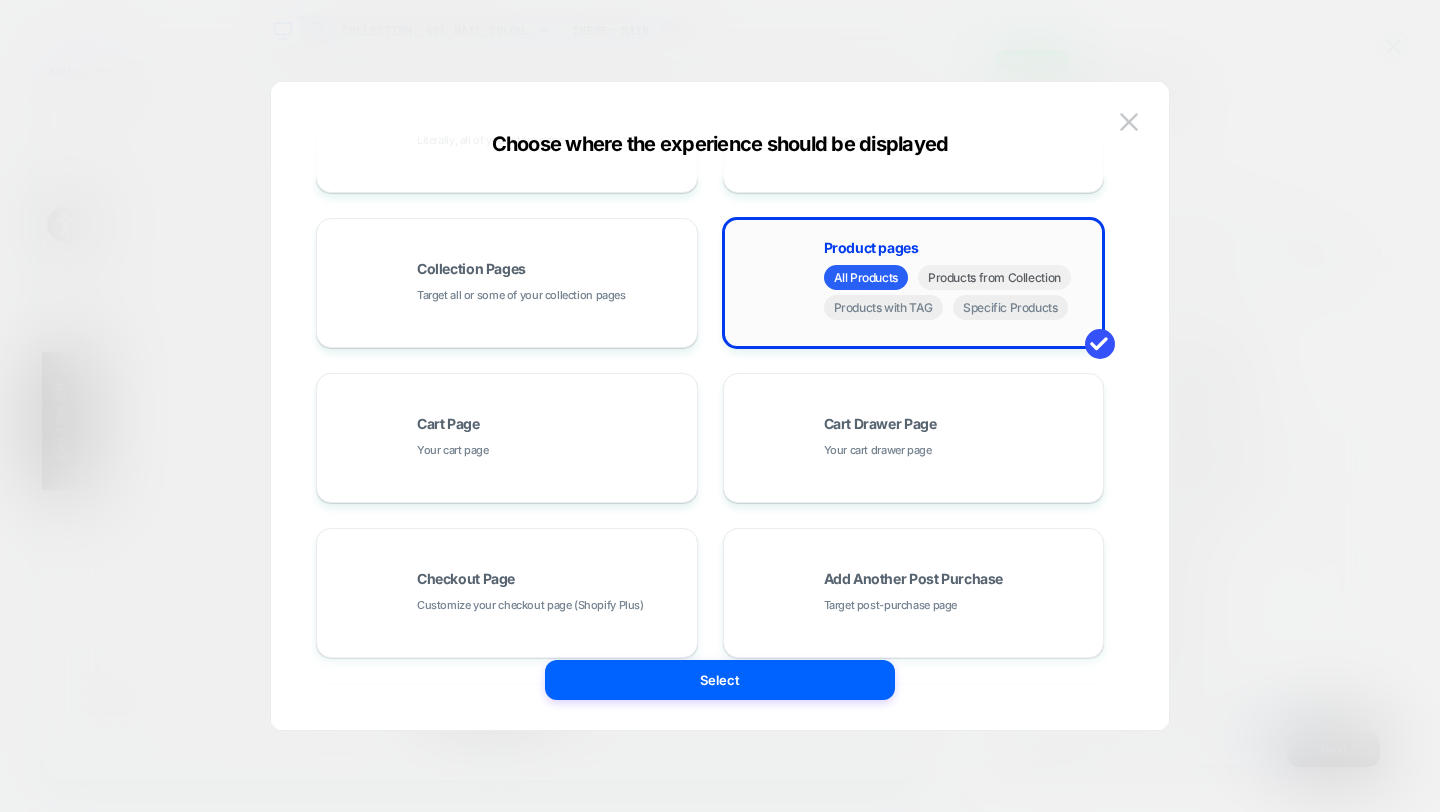 click on "Products from Collection" at bounding box center [994, 277] 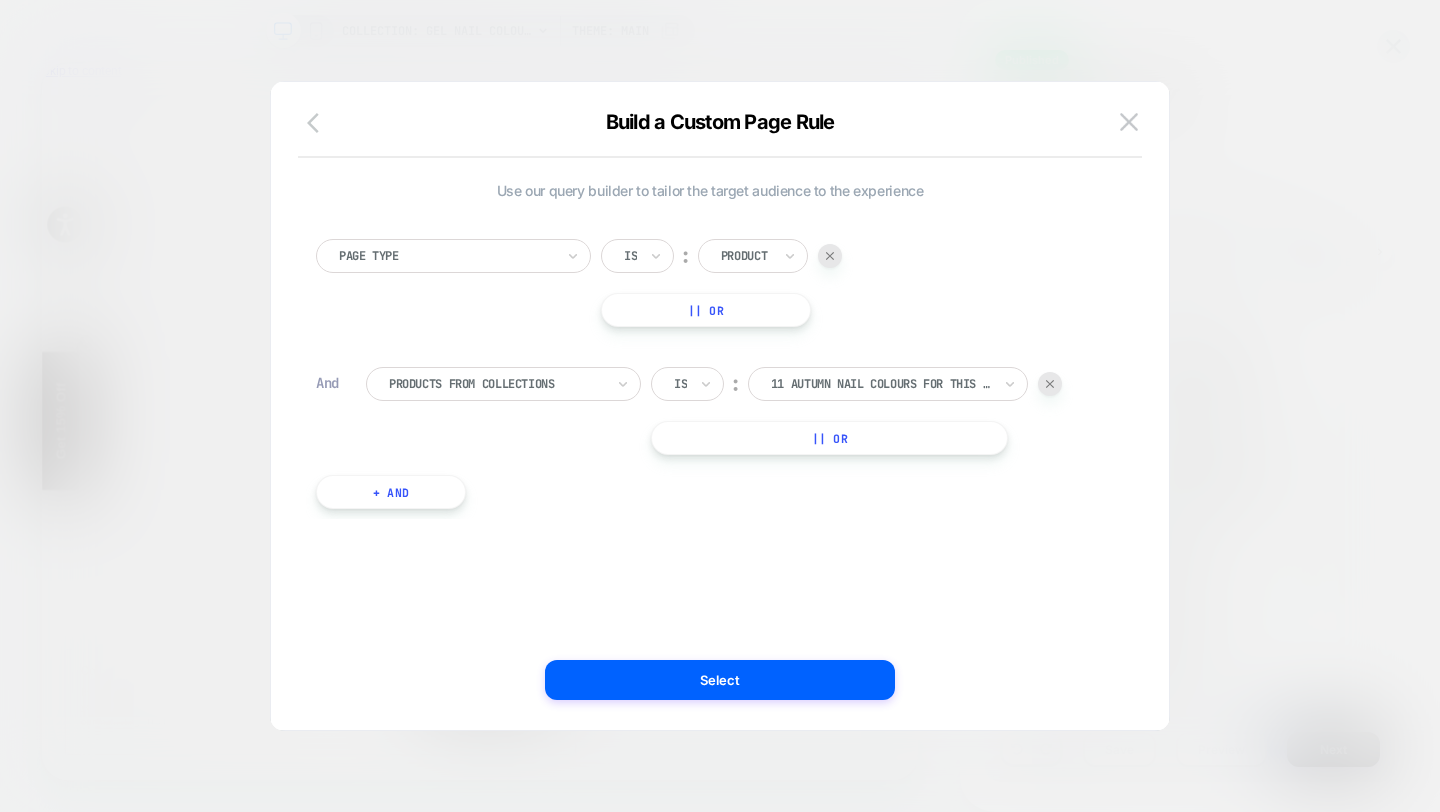 click 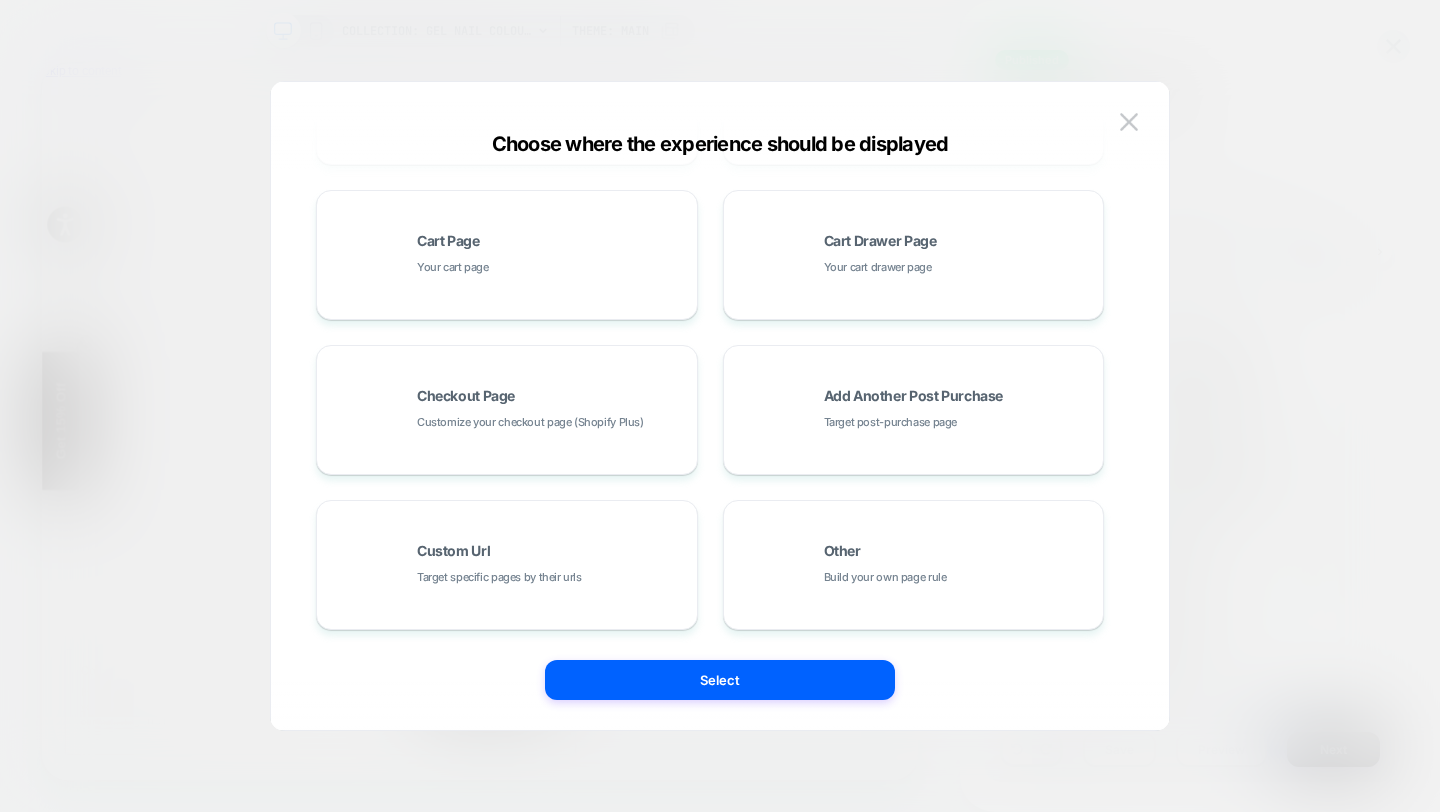 scroll, scrollTop: 0, scrollLeft: 0, axis: both 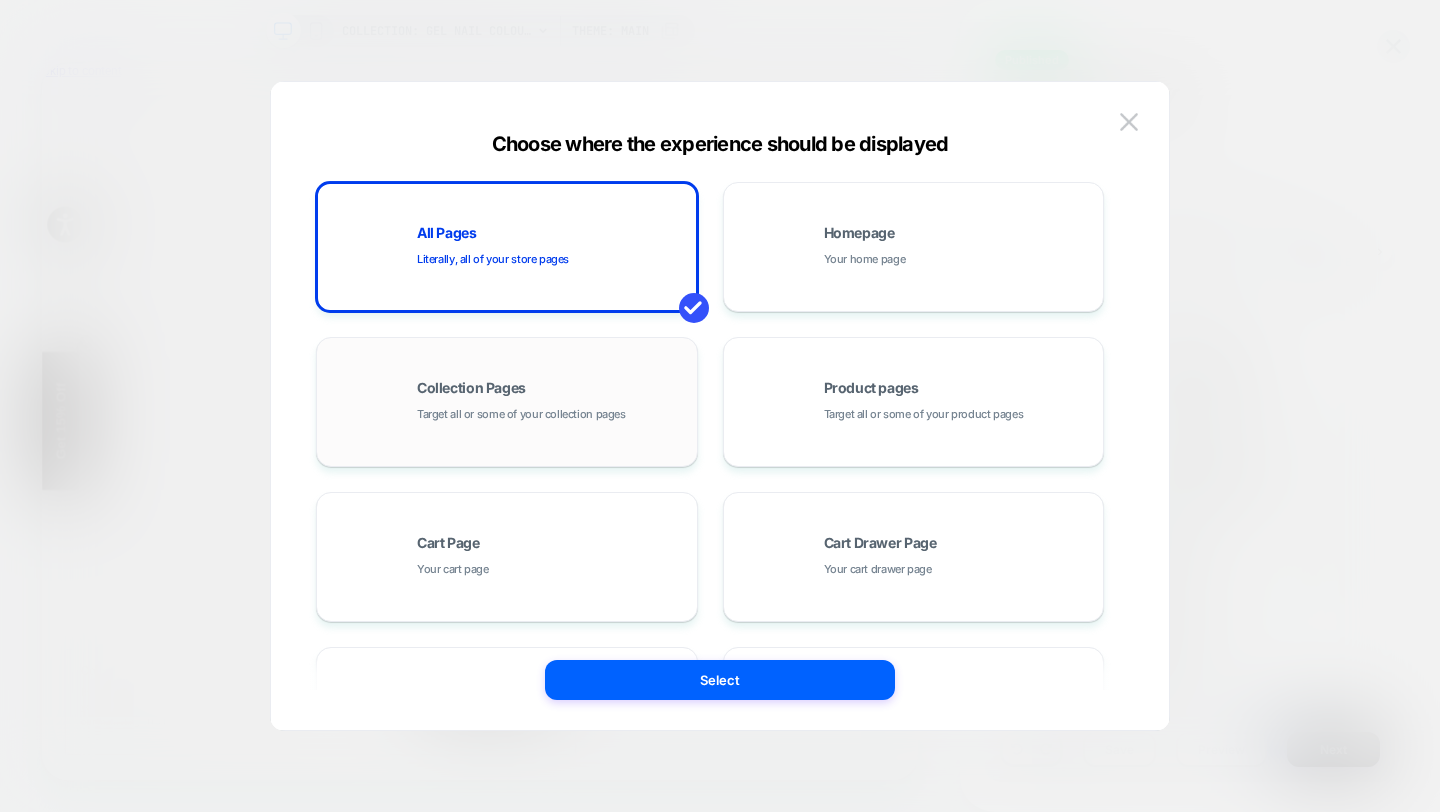 click on "Target all or some of your collection pages" at bounding box center (521, 414) 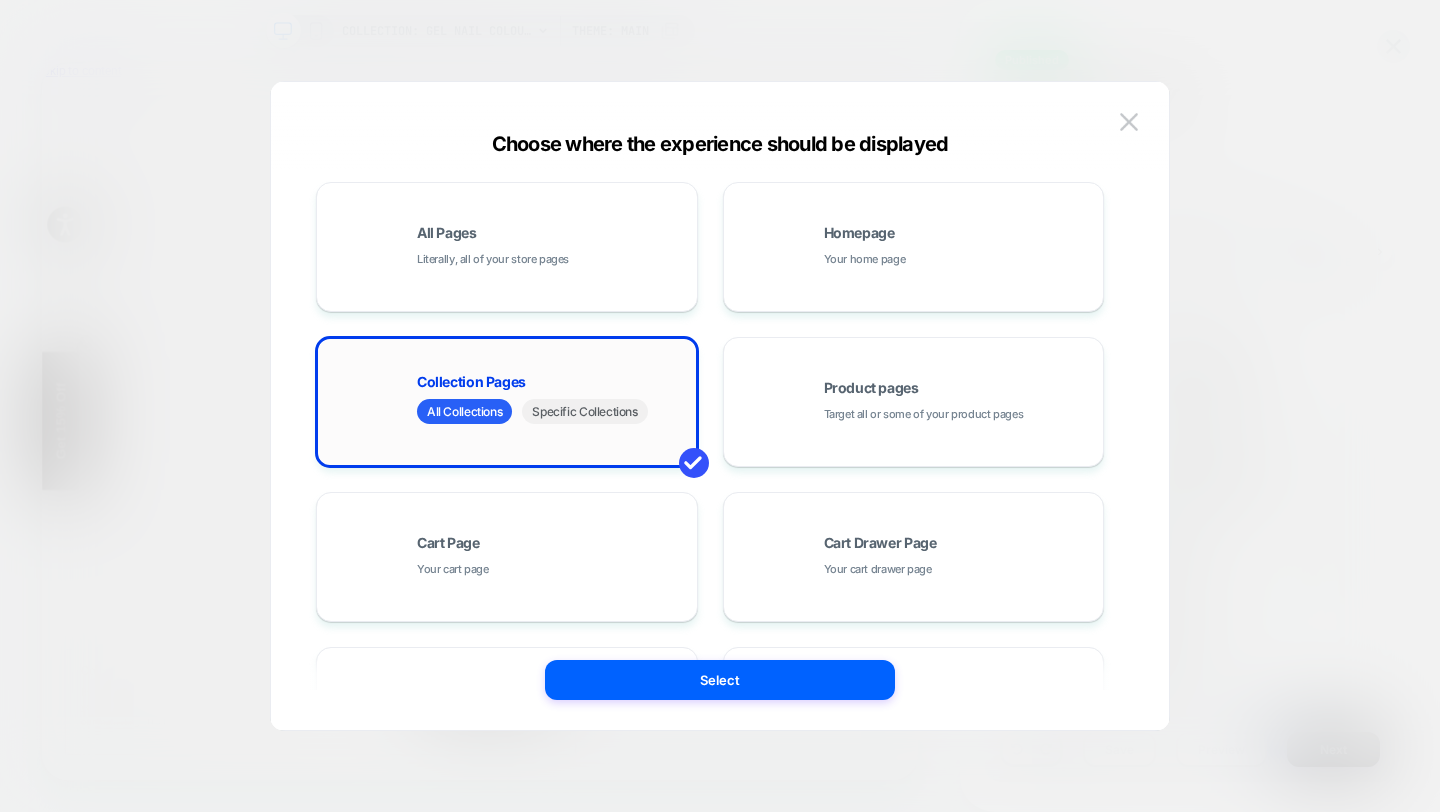 click on "Specific Collections" at bounding box center [584, 411] 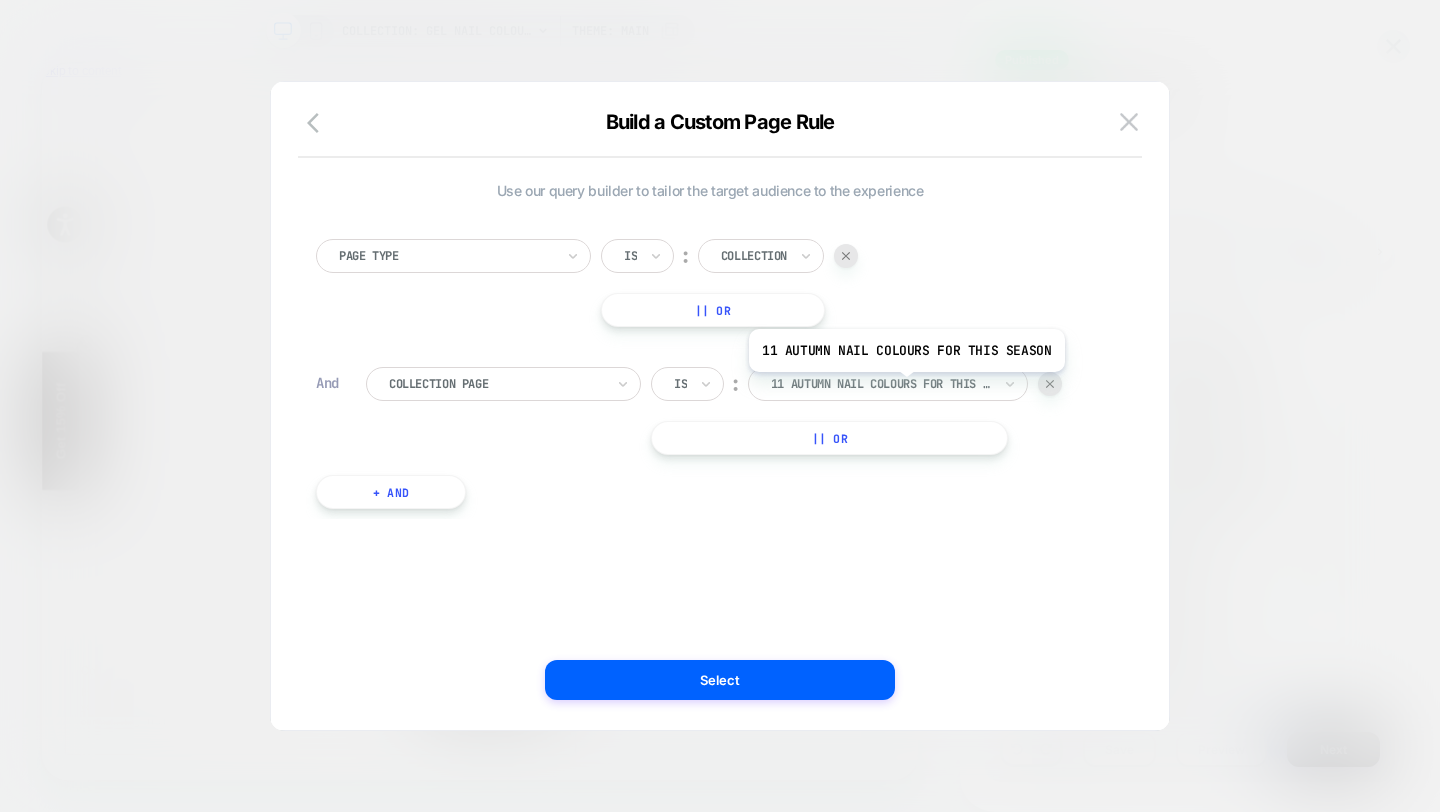 click at bounding box center [881, 384] 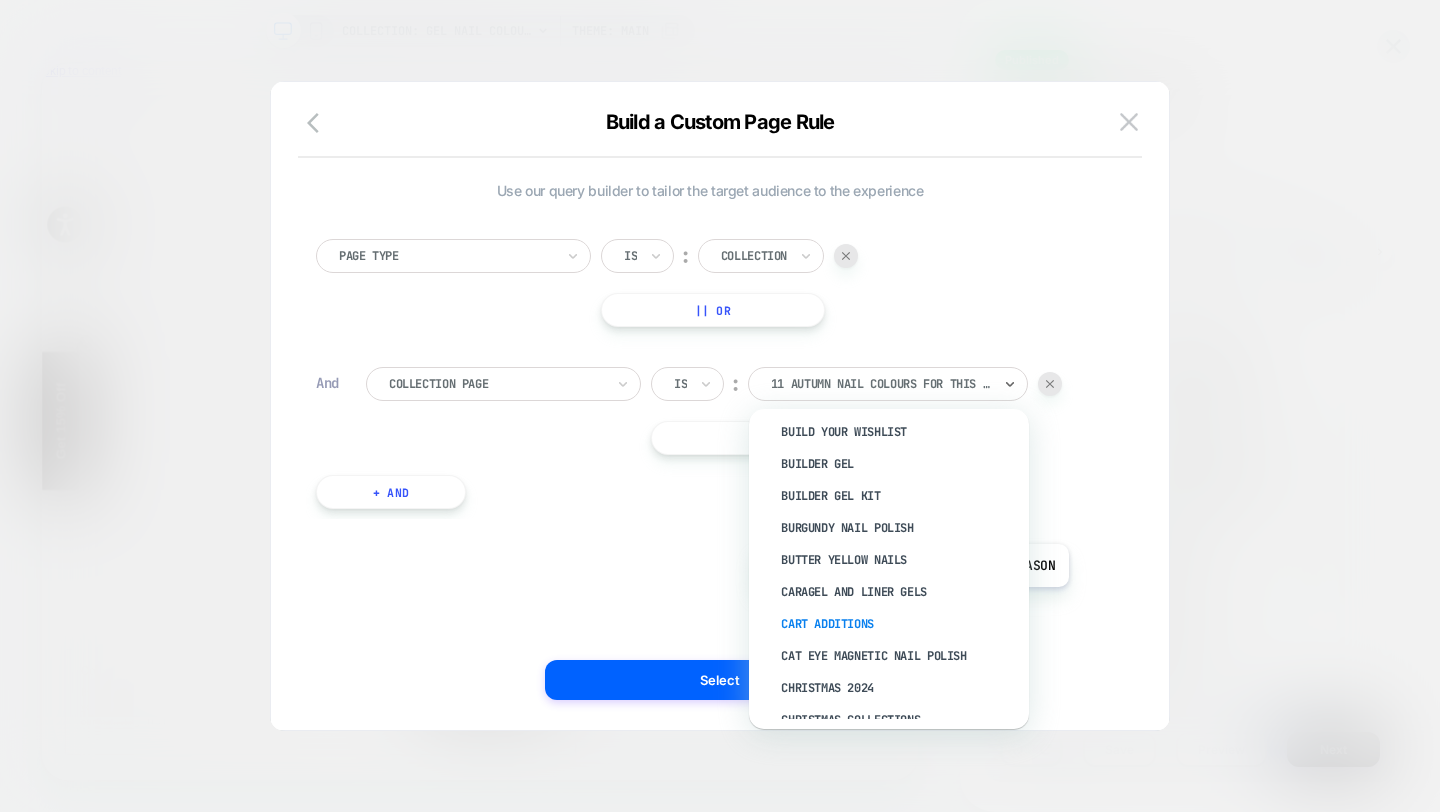 scroll, scrollTop: 1611, scrollLeft: 0, axis: vertical 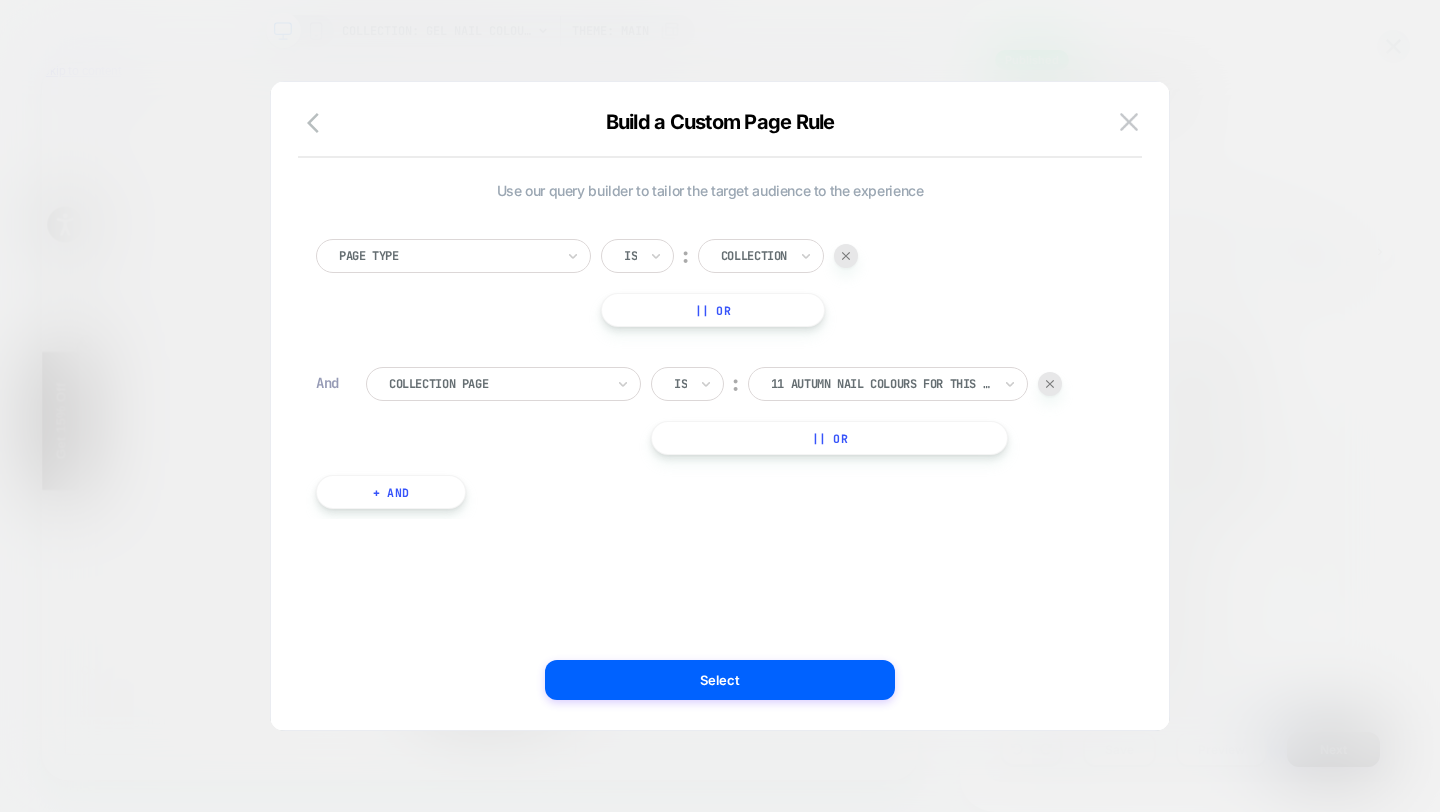 click on "Use our query builder to tailor the target audience to the experience Page Type Is ︰ Collection || Or And Collection Page Is ︰ 11 Autumn Nail Colours For This Season || Or + And" at bounding box center [720, 416] 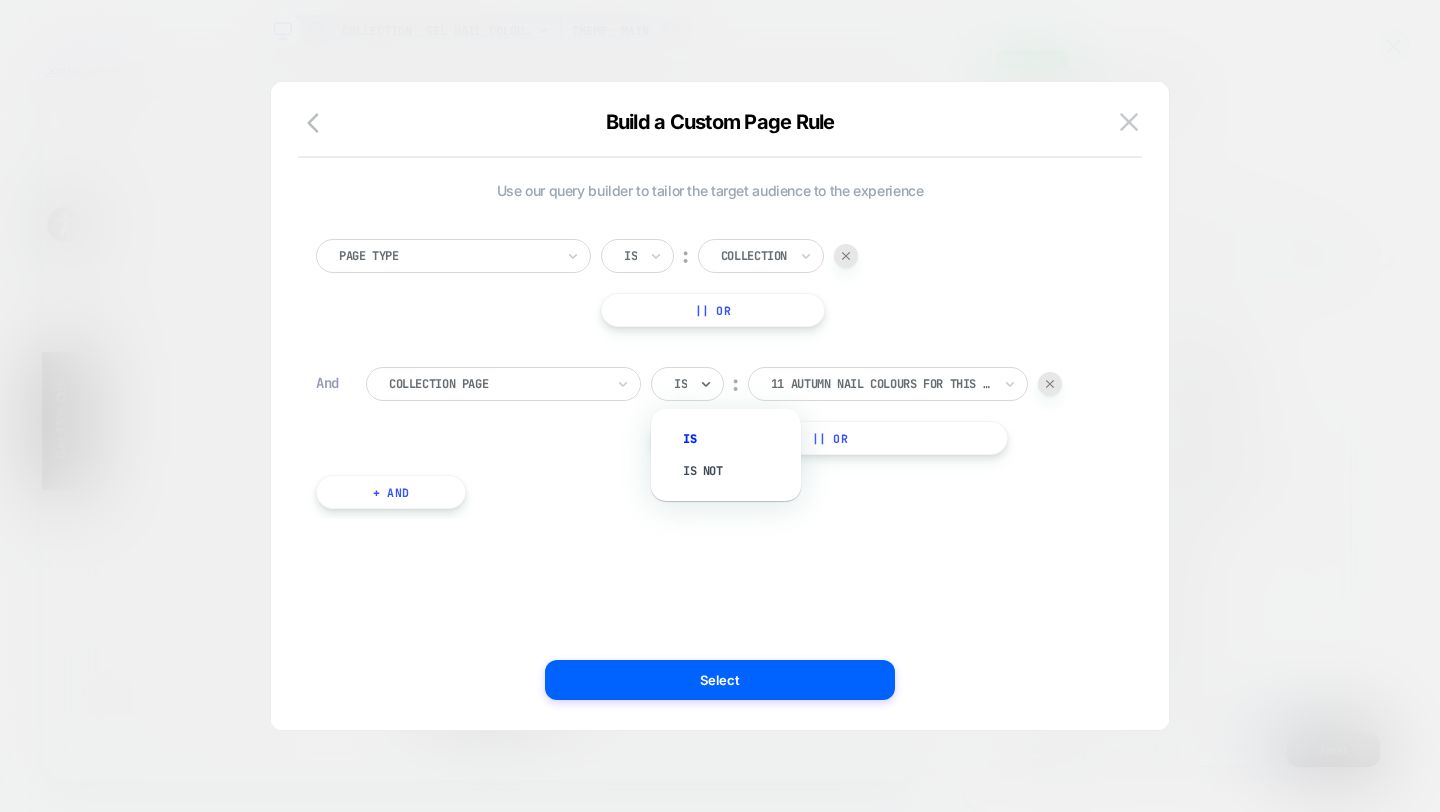 click on "Is" at bounding box center (687, 384) 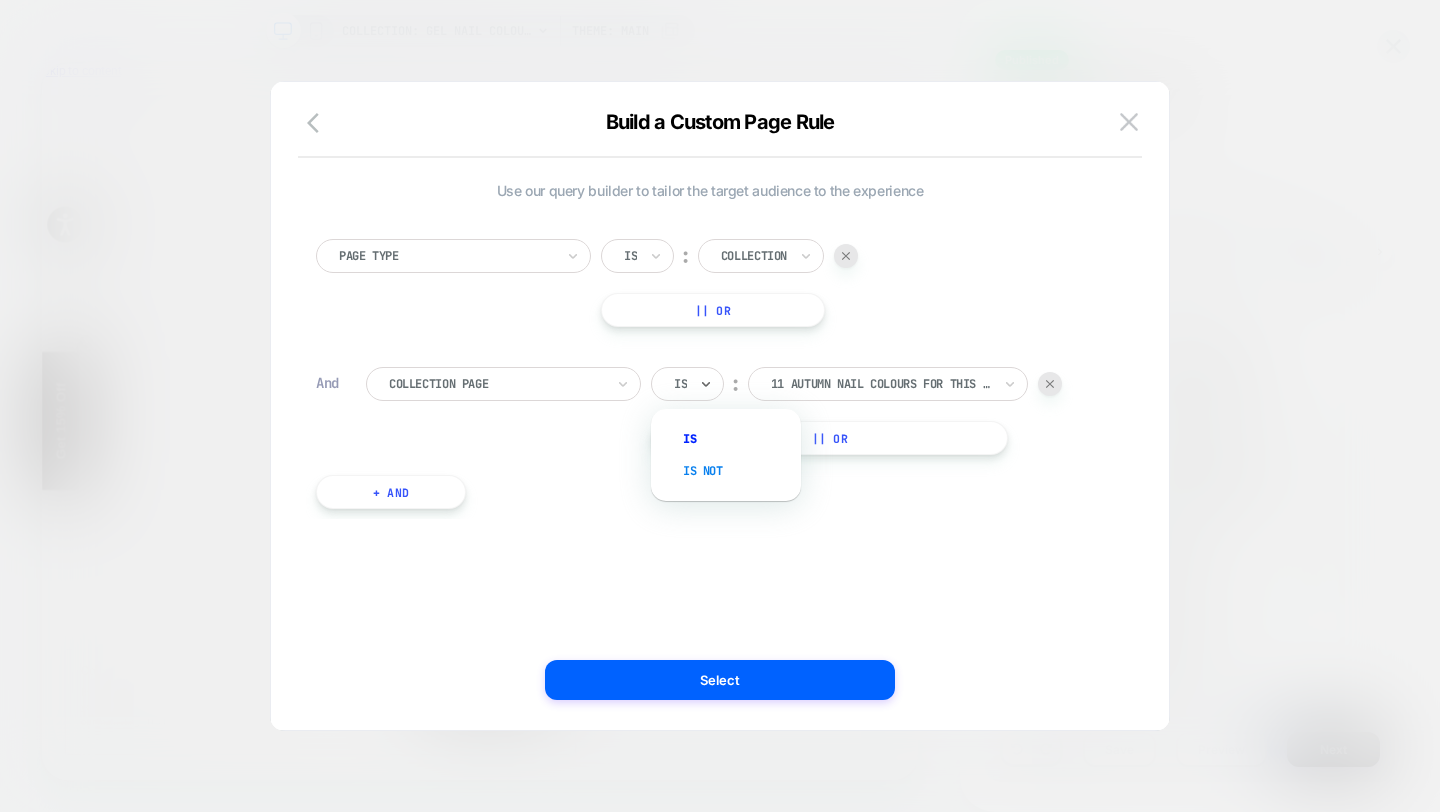 click on "Is not" at bounding box center (736, 471) 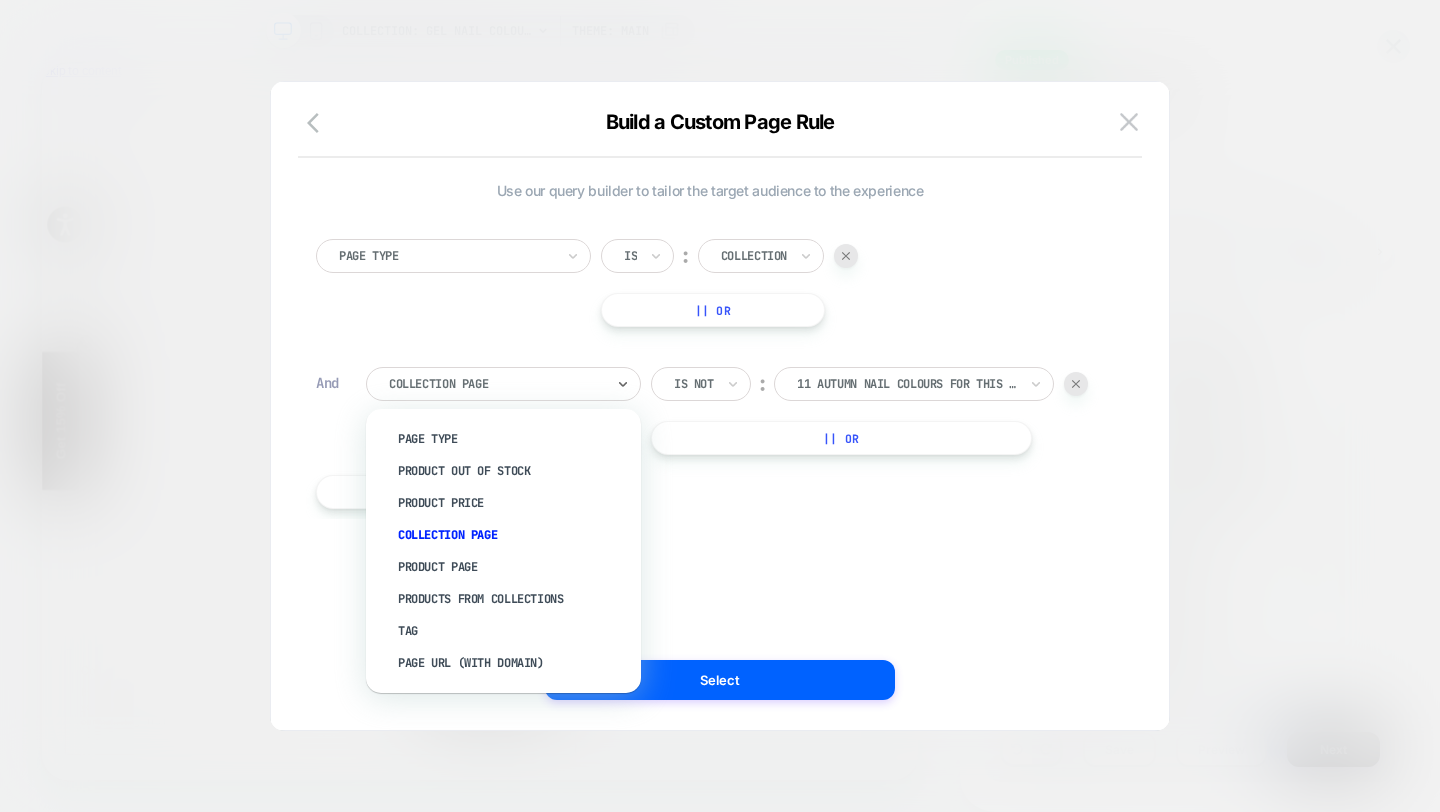 click on "Collection Page" at bounding box center (503, 384) 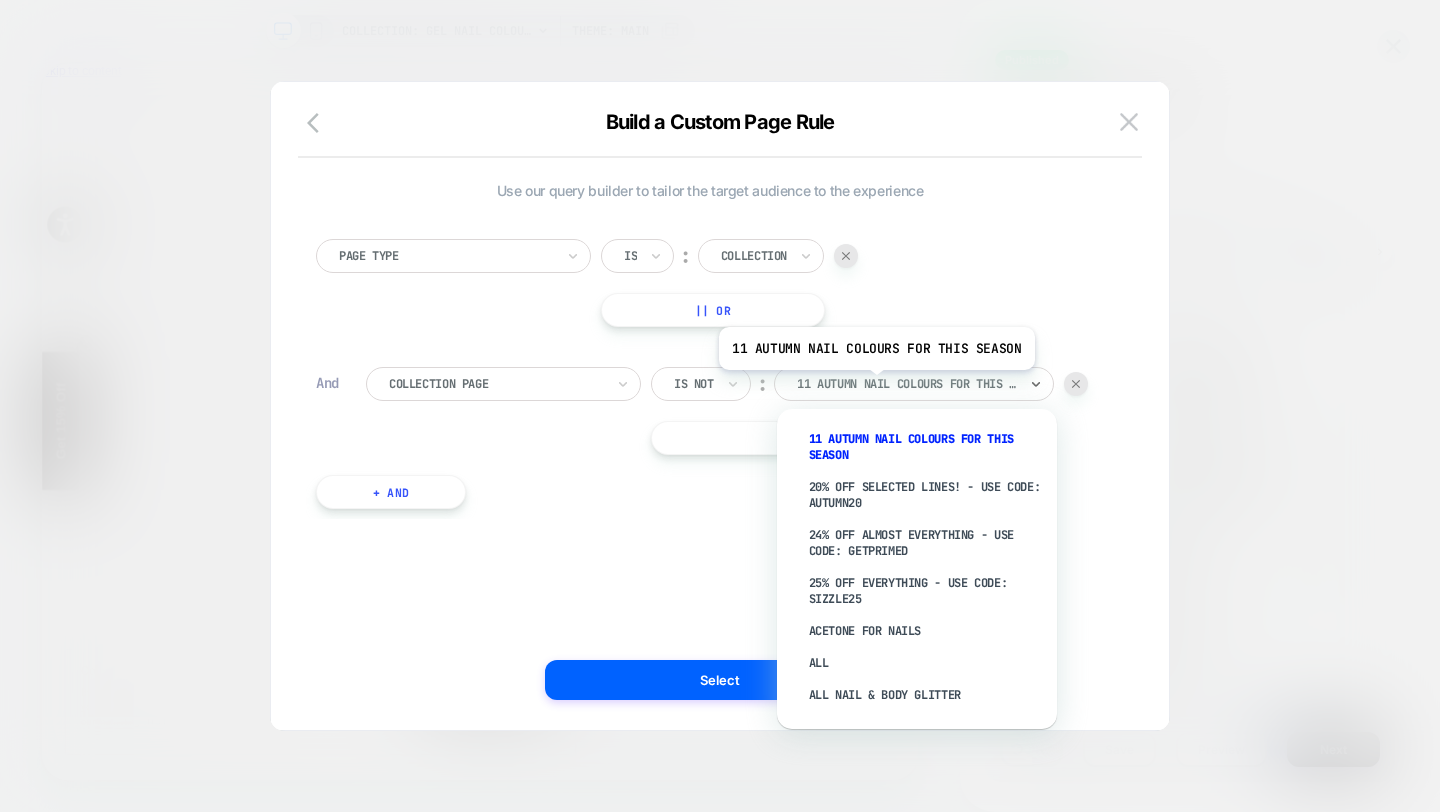 click at bounding box center [907, 384] 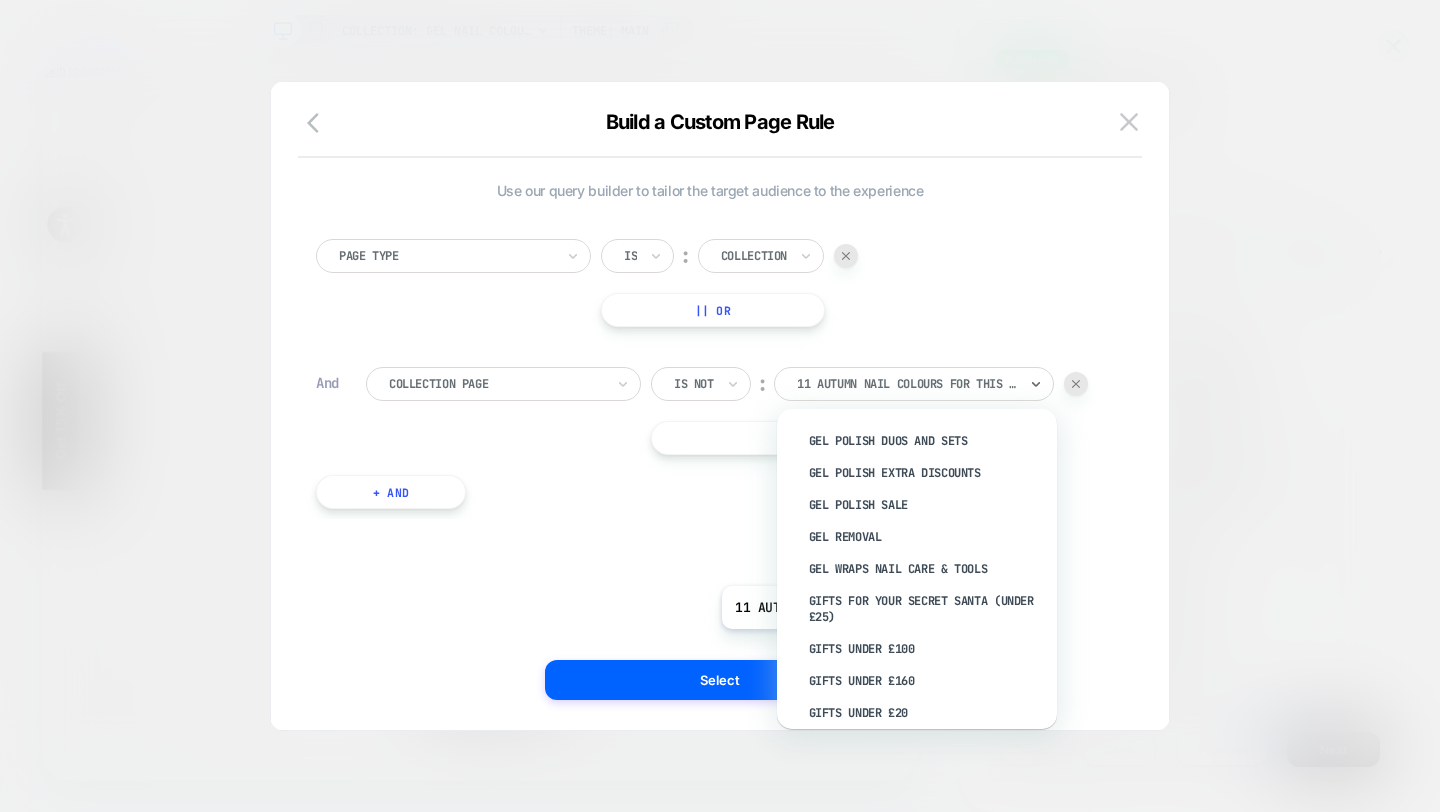 scroll, scrollTop: 2251, scrollLeft: 0, axis: vertical 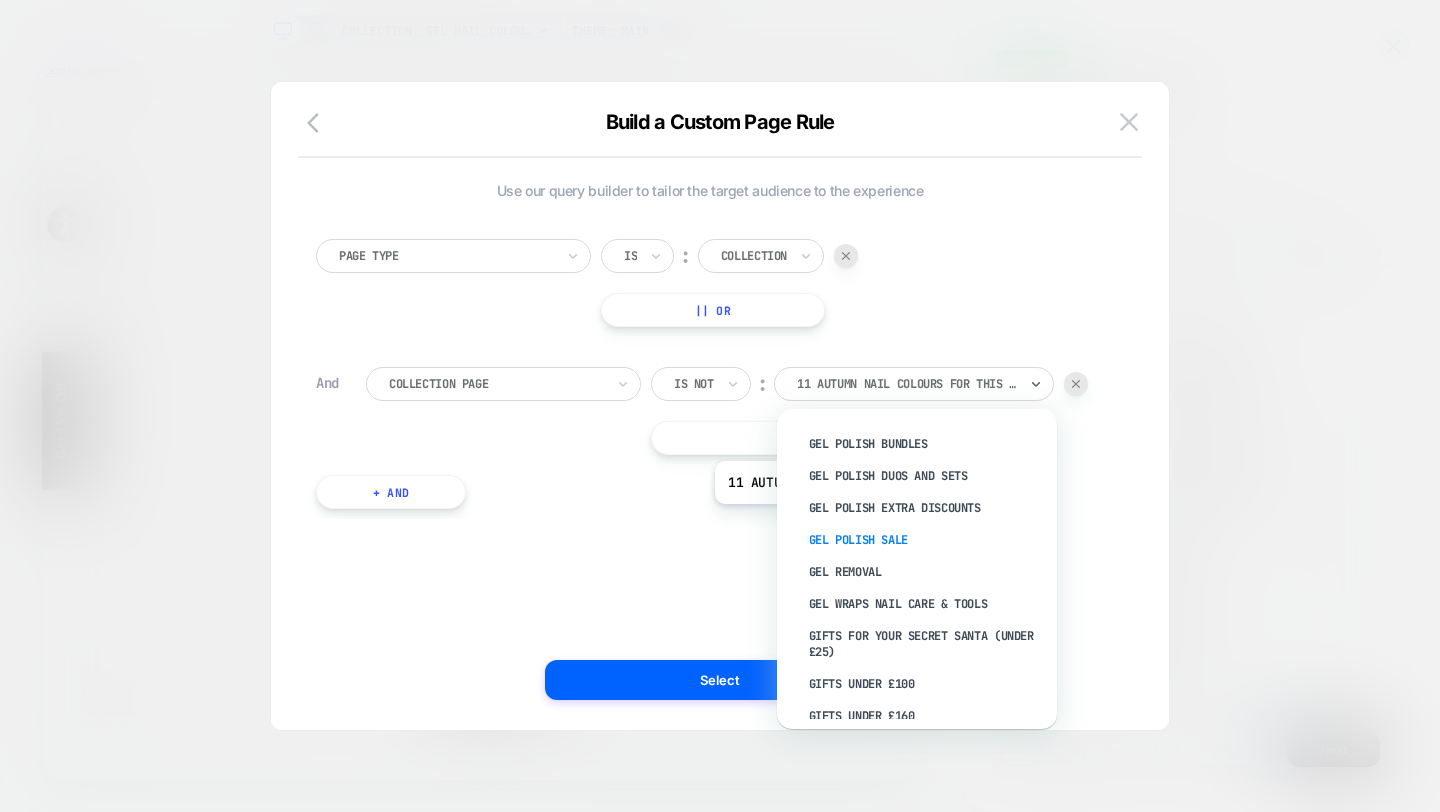click on "Gel Polish Sale" at bounding box center [927, 540] 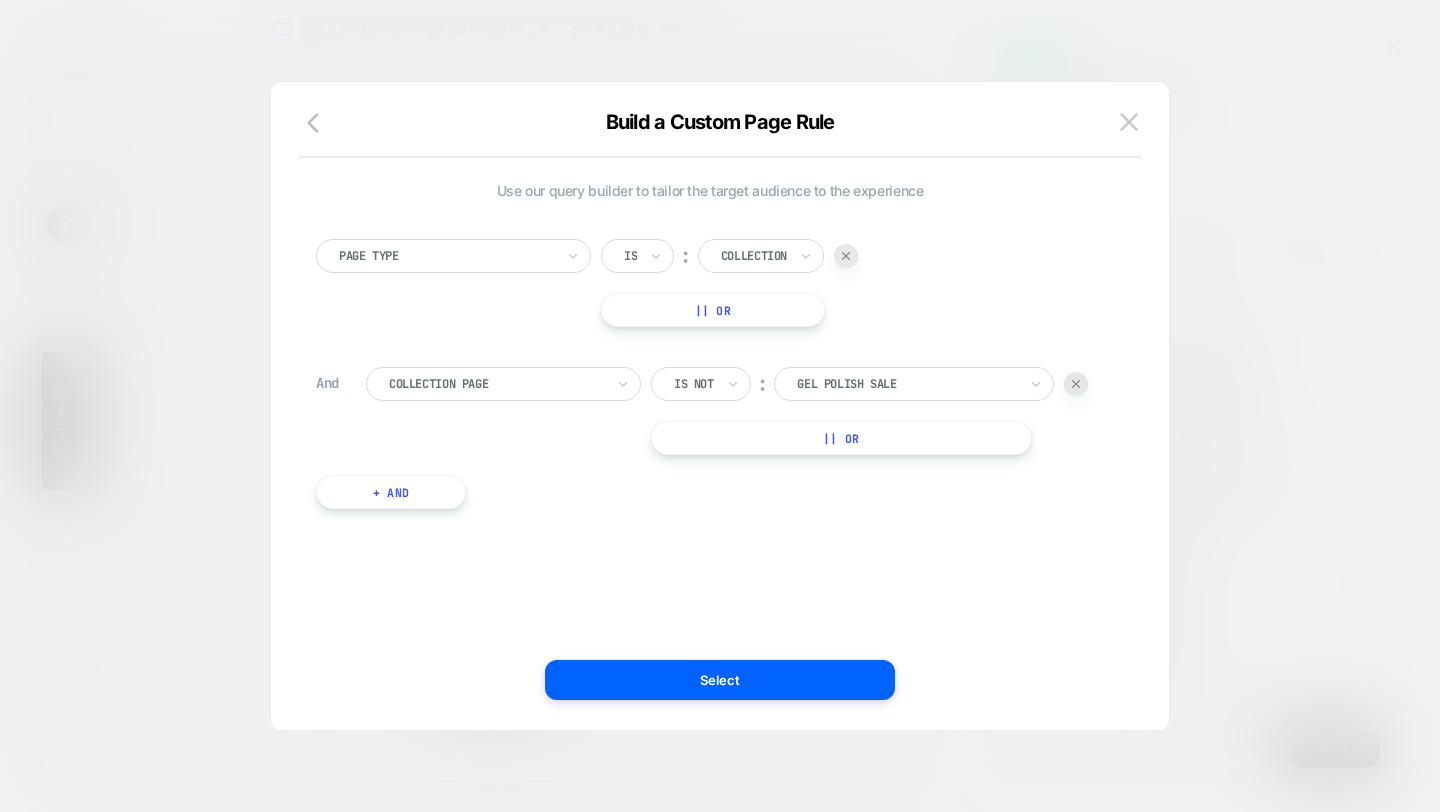 click on "+ And" at bounding box center [391, 492] 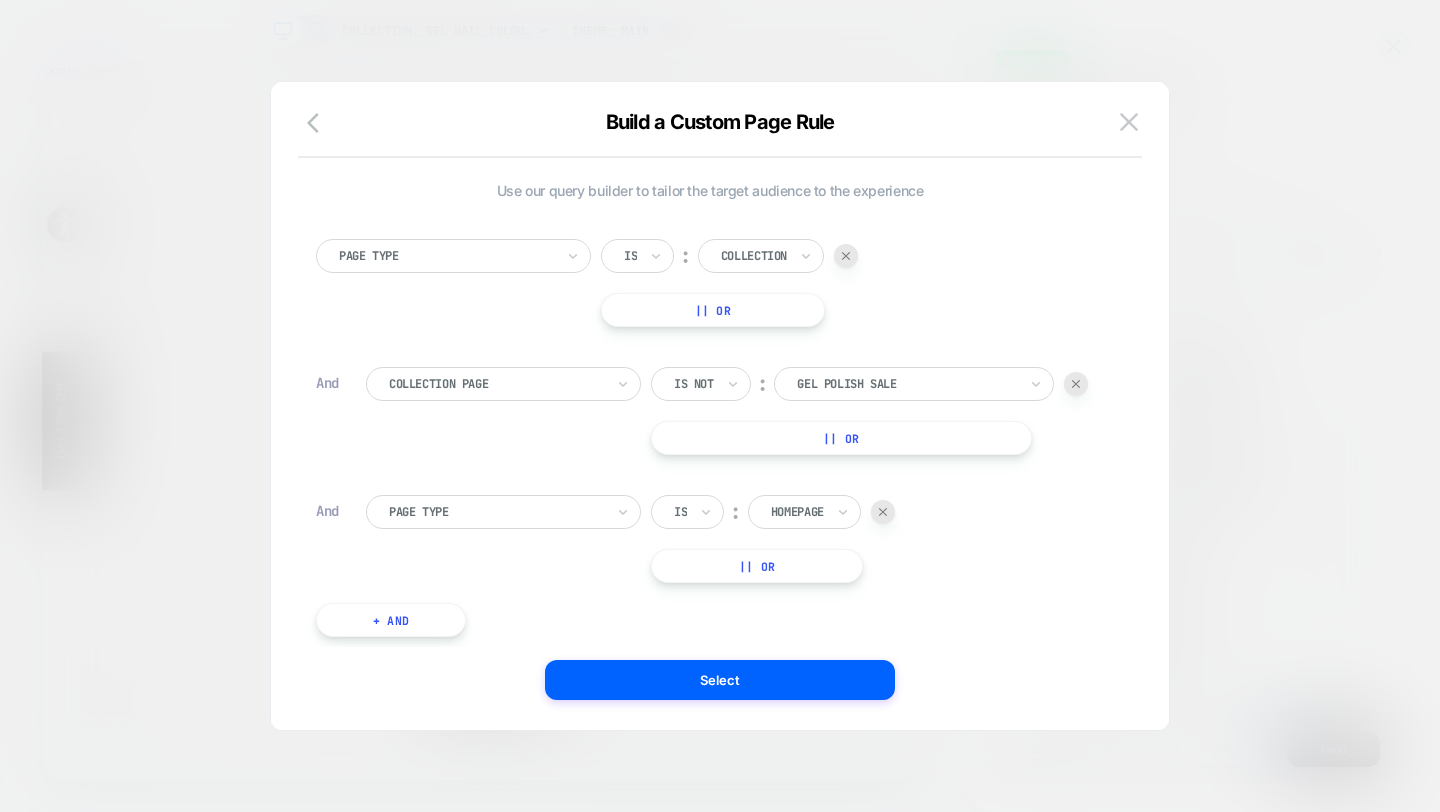click at bounding box center (496, 512) 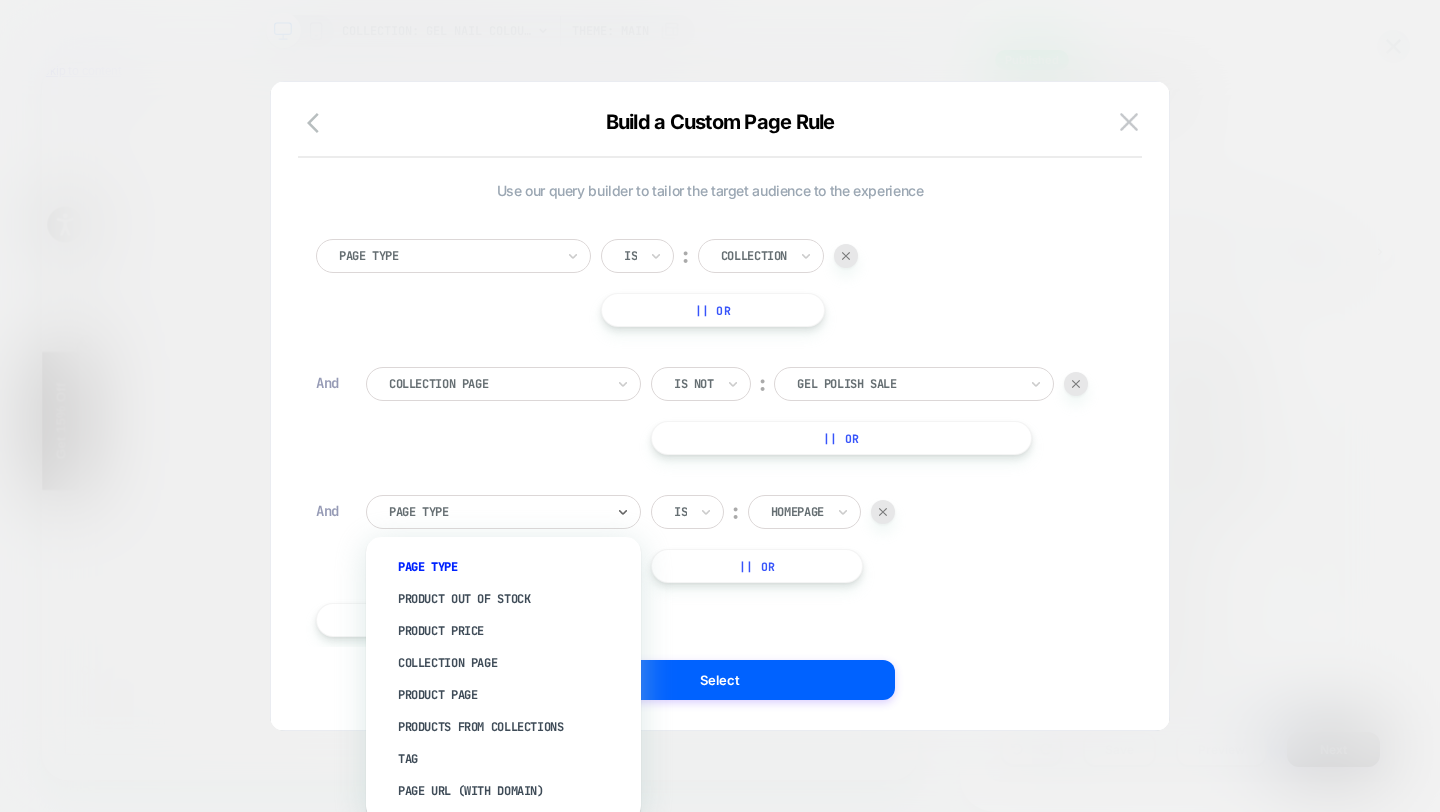 scroll, scrollTop: 20, scrollLeft: 0, axis: vertical 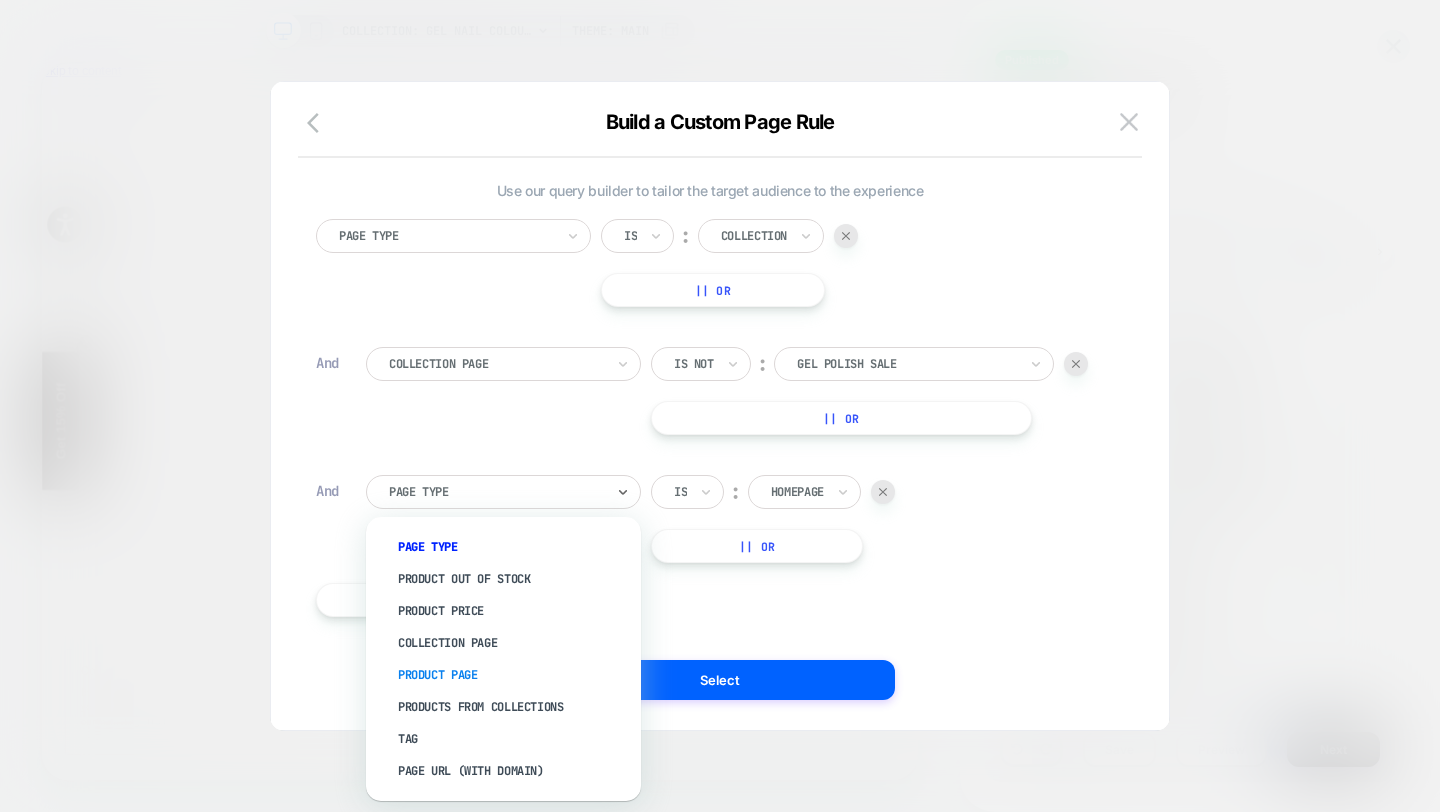 click on "Product Page" at bounding box center [513, 675] 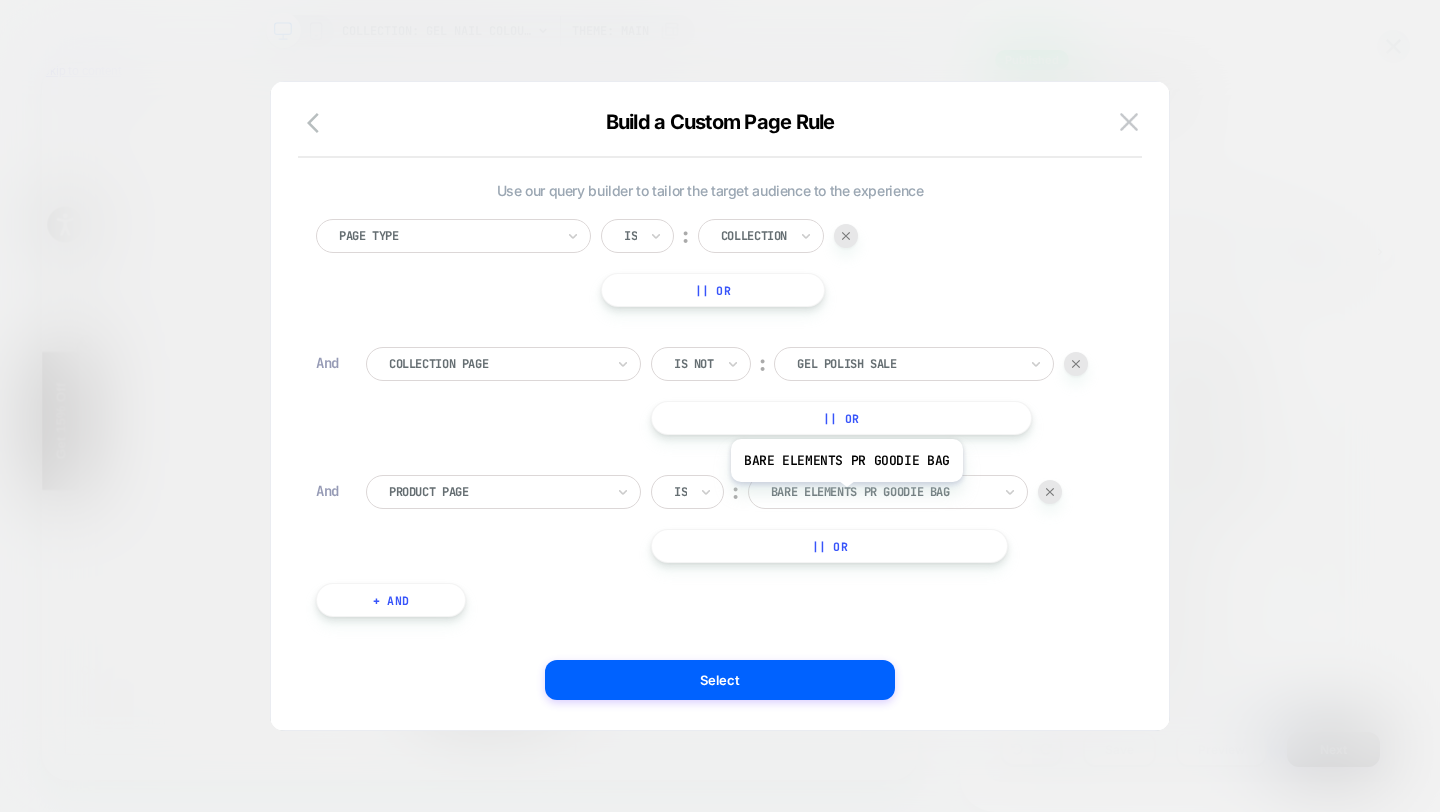 click at bounding box center [881, 492] 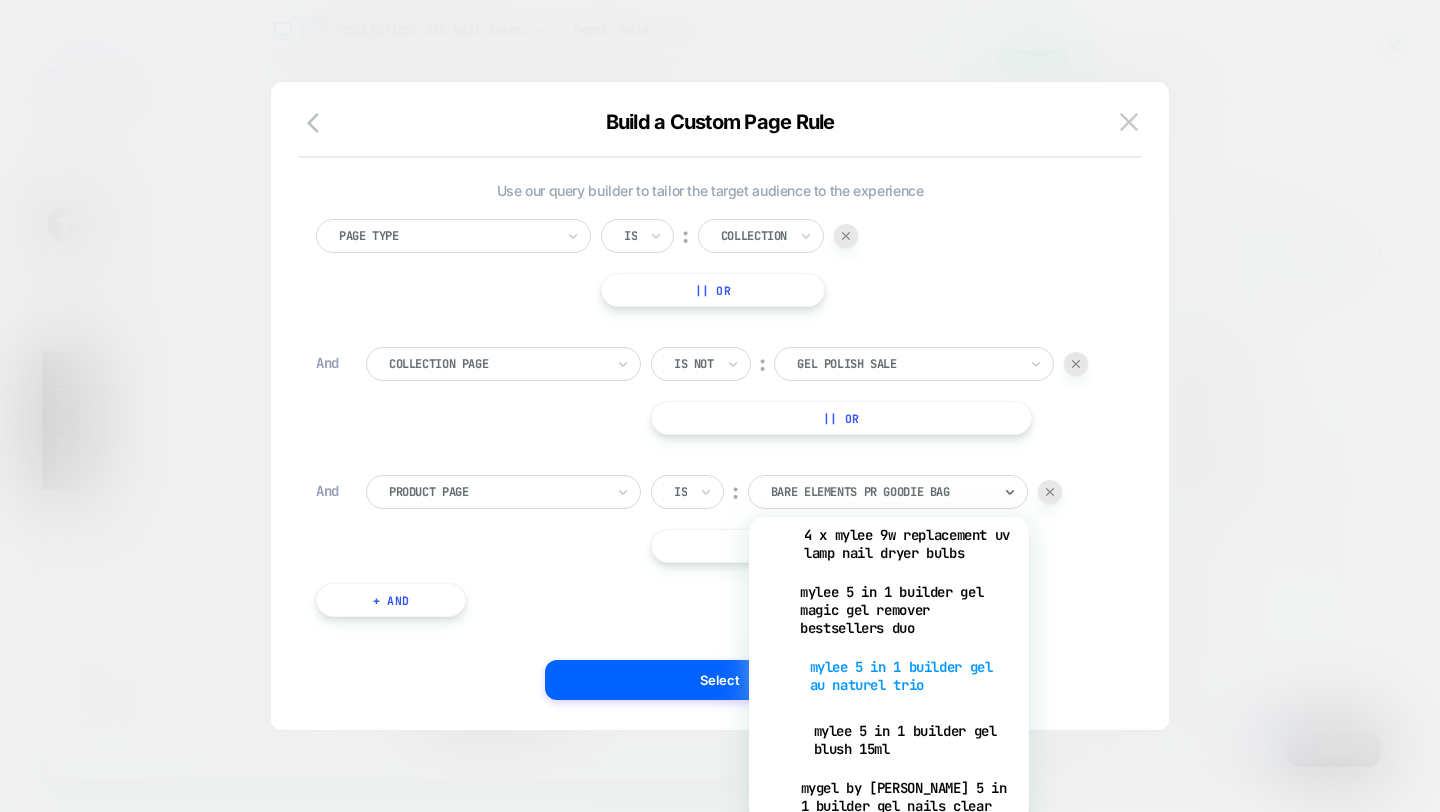 scroll, scrollTop: 1078, scrollLeft: 0, axis: vertical 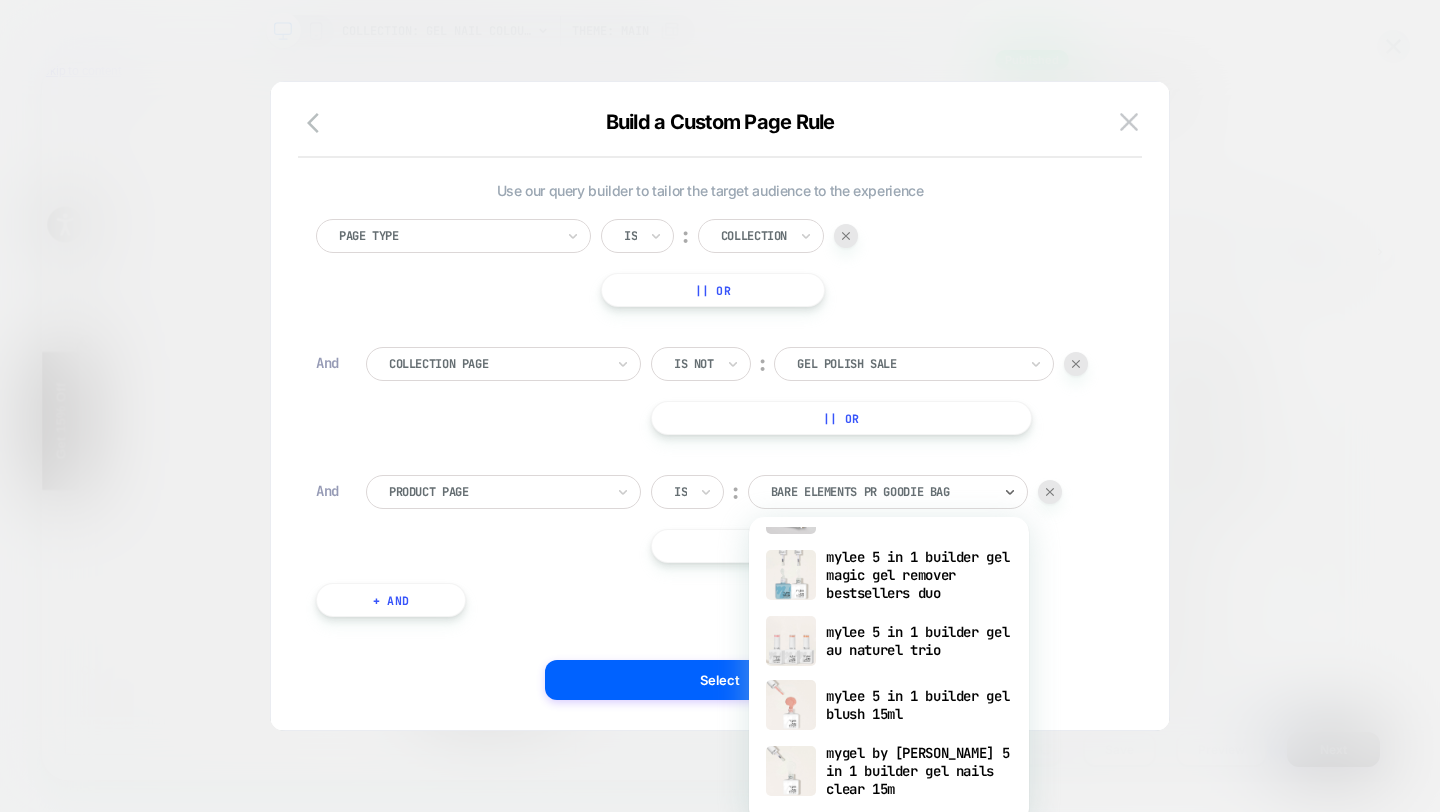 click on "Product Page" at bounding box center [503, 492] 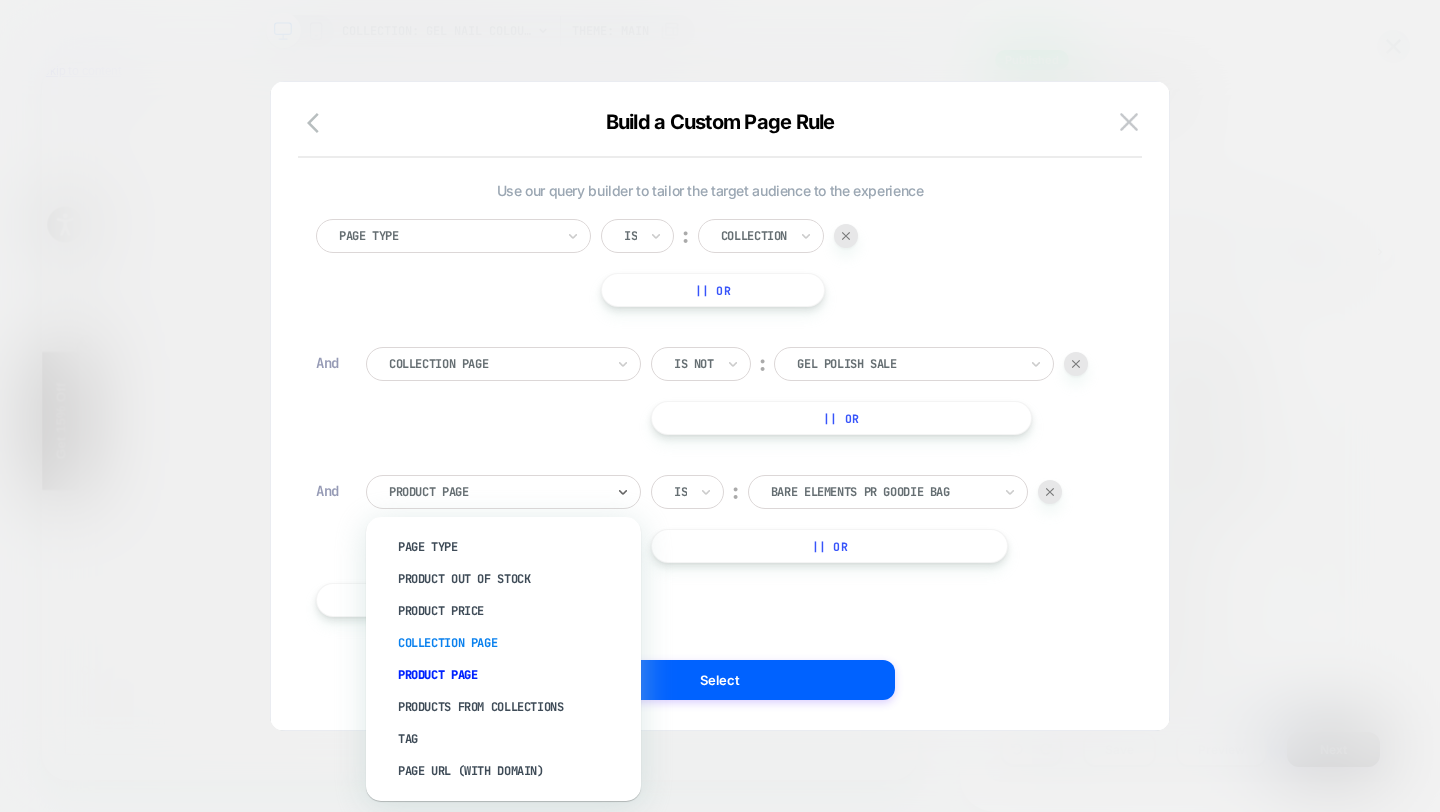 click on "Collection Page" at bounding box center [513, 643] 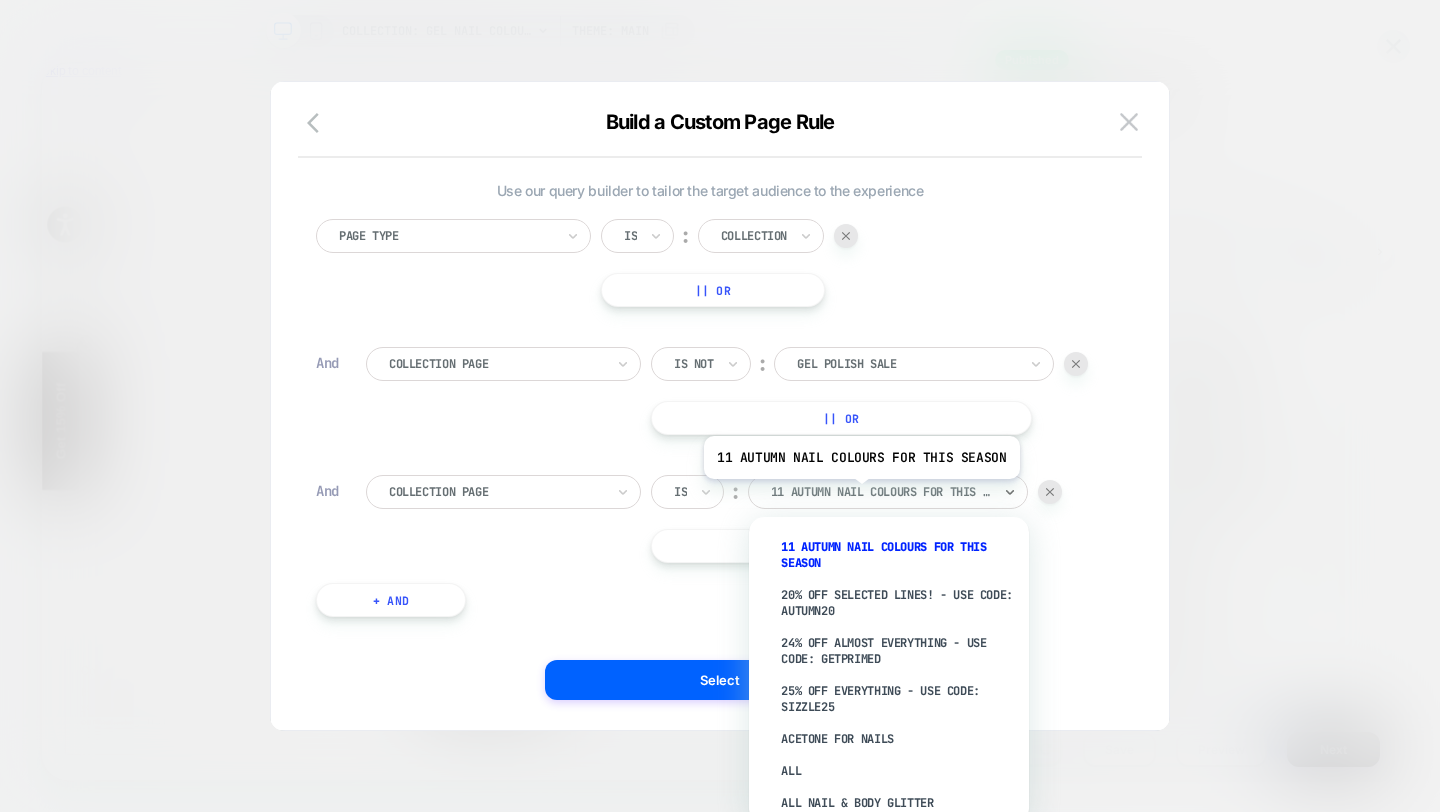 click at bounding box center [881, 492] 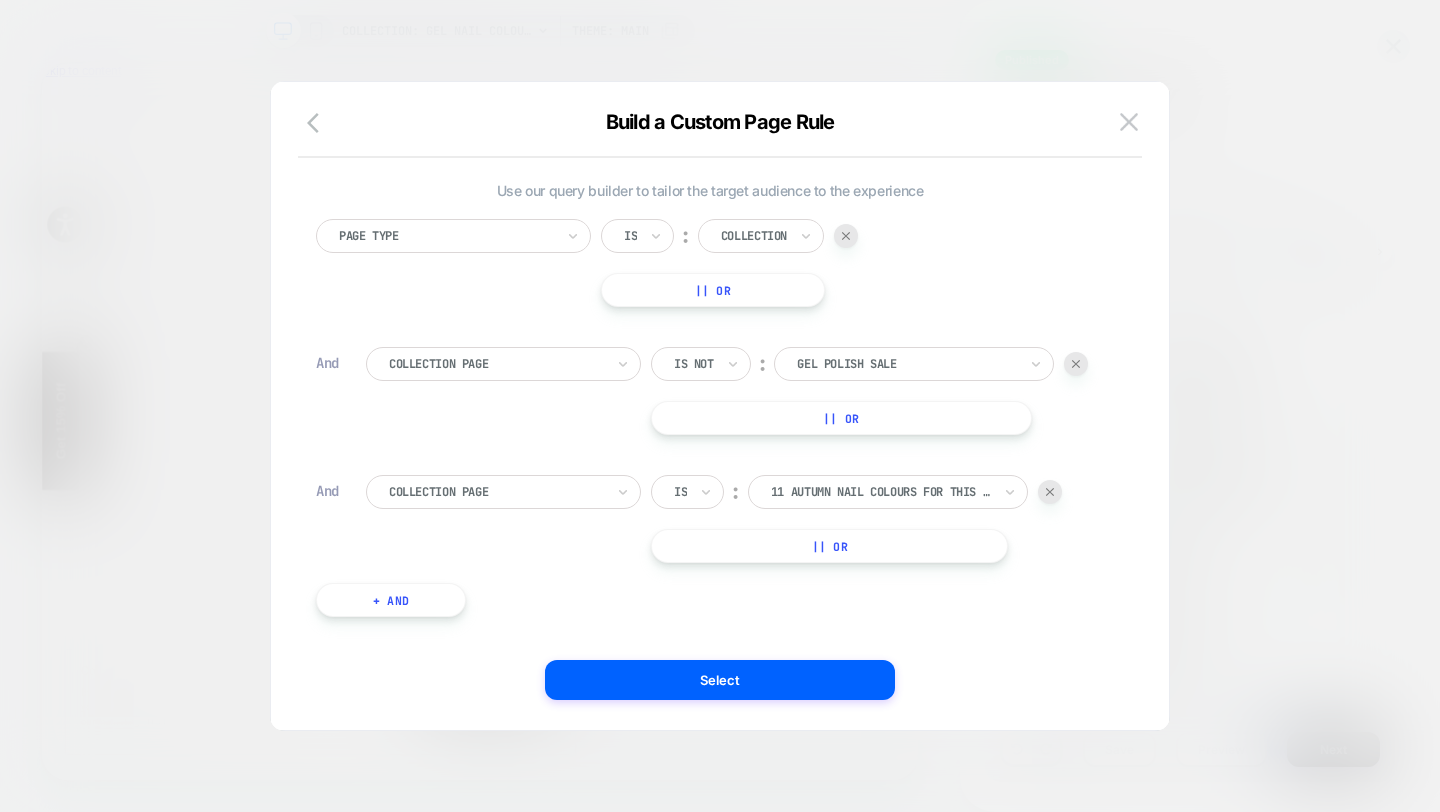 click on "Page Type Is ︰ Collection || Or And Collection Page Is not ︰ Gel Polish Sale || Or And Collection Page Is ︰ 11 Autumn Nail Colours For This Season || Or + And" at bounding box center [710, 428] 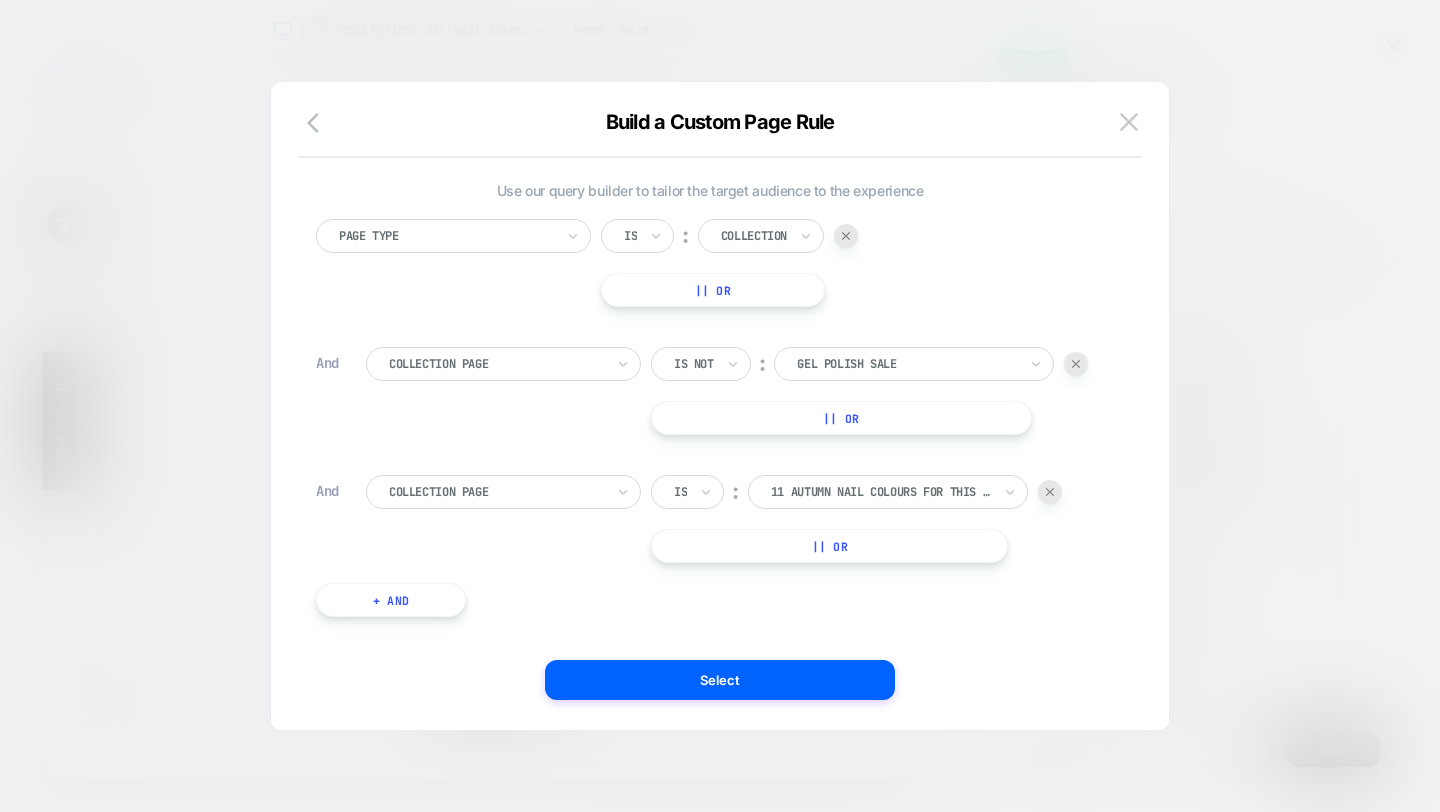 click at bounding box center [496, 364] 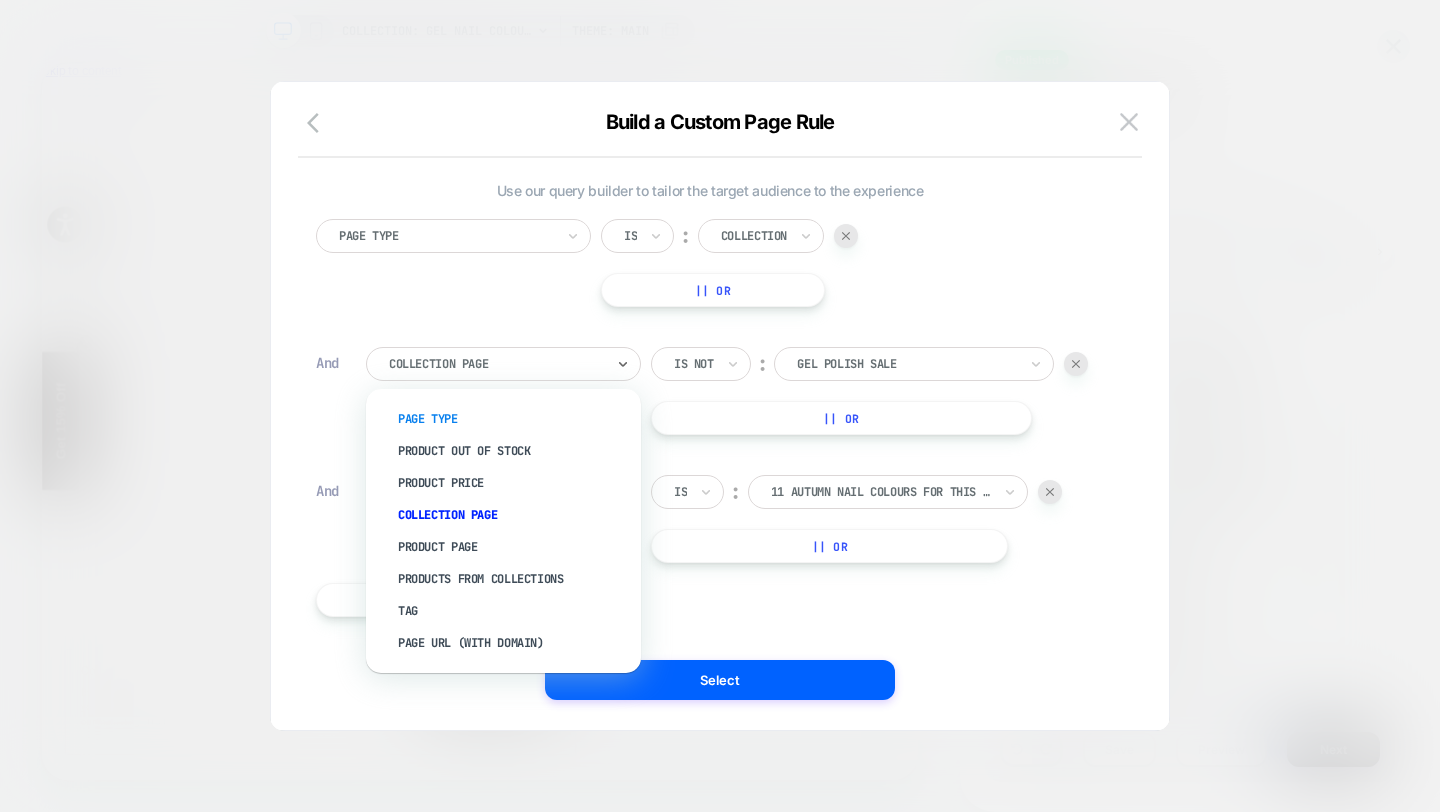 click on "Page Type" at bounding box center (513, 419) 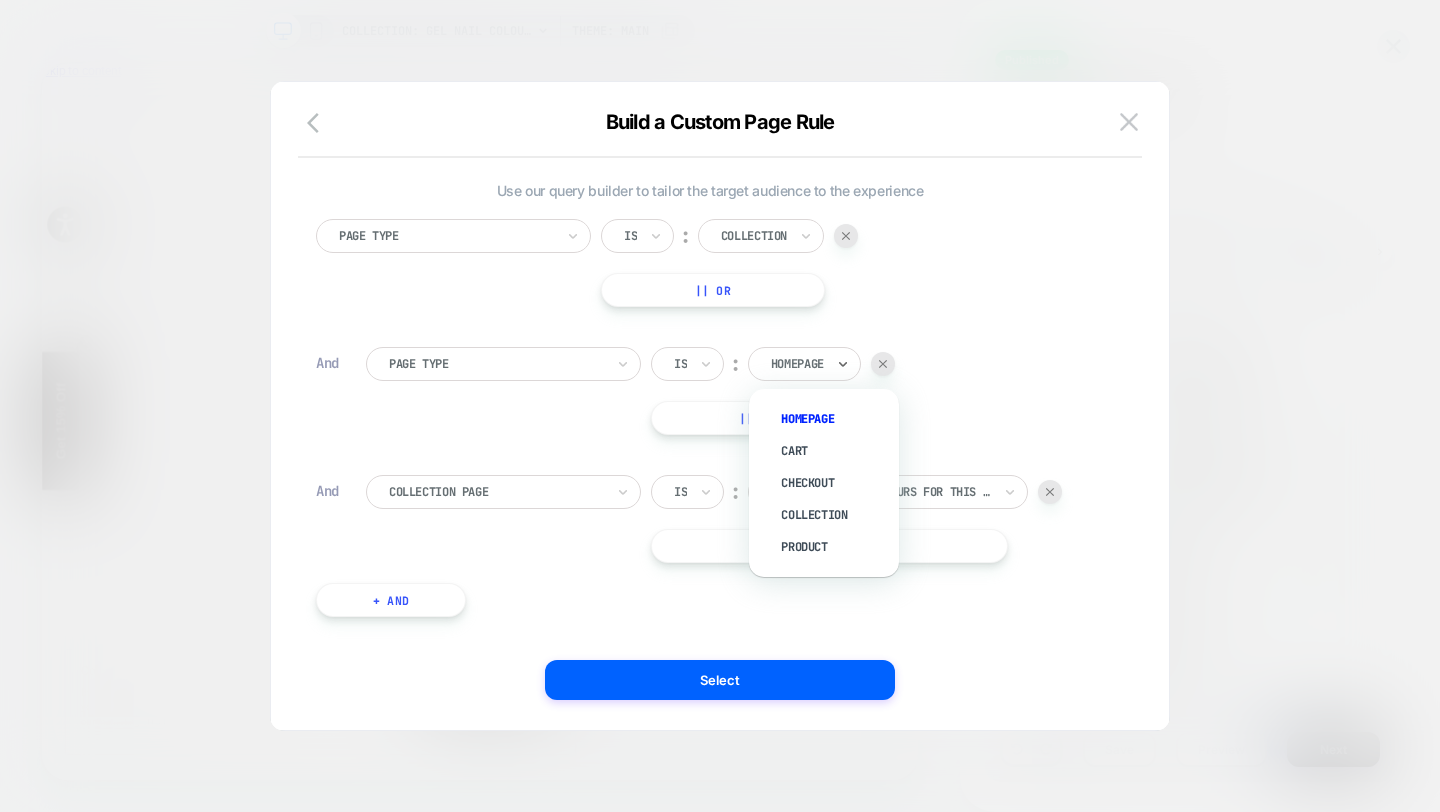 click at bounding box center (797, 364) 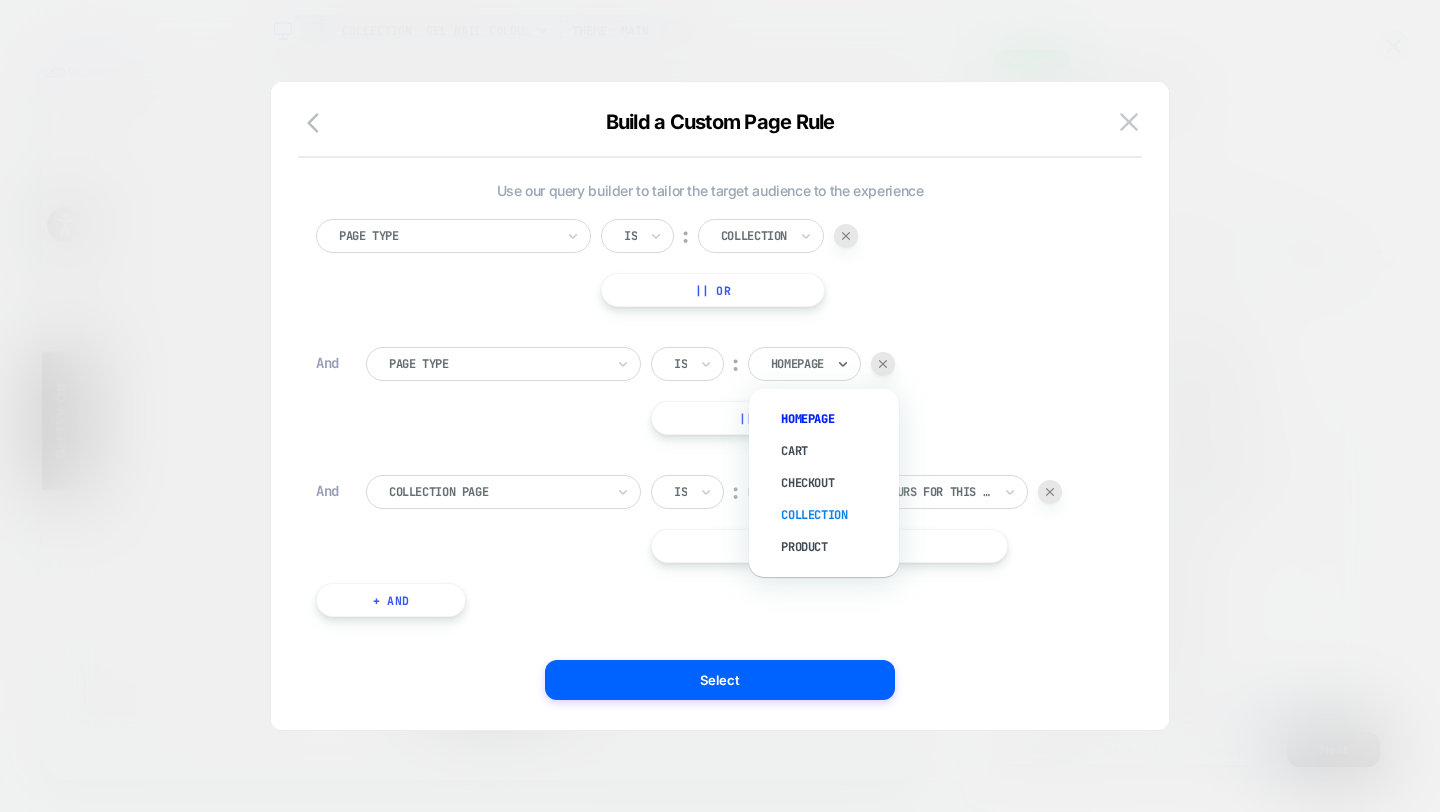 click on "Collection" at bounding box center (834, 515) 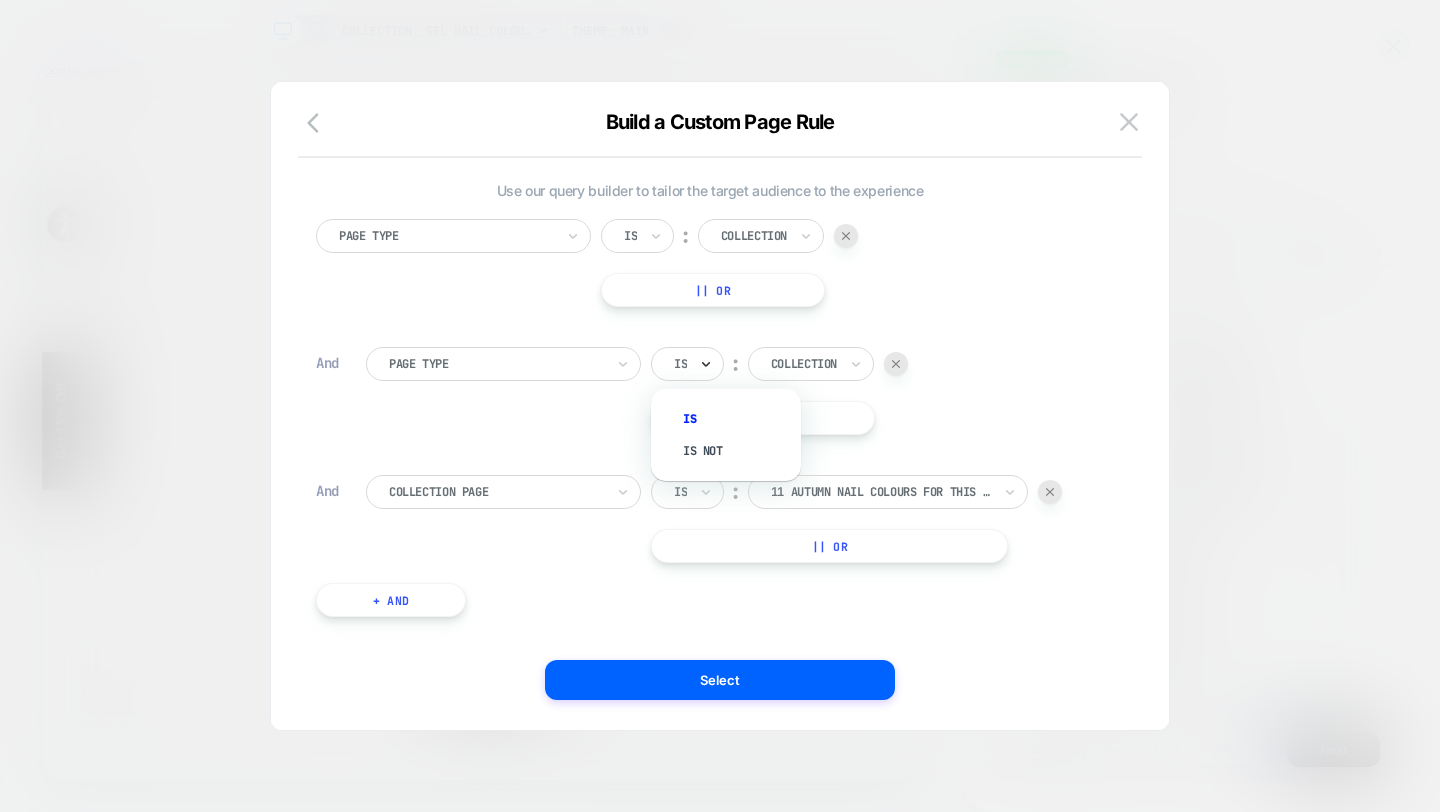click 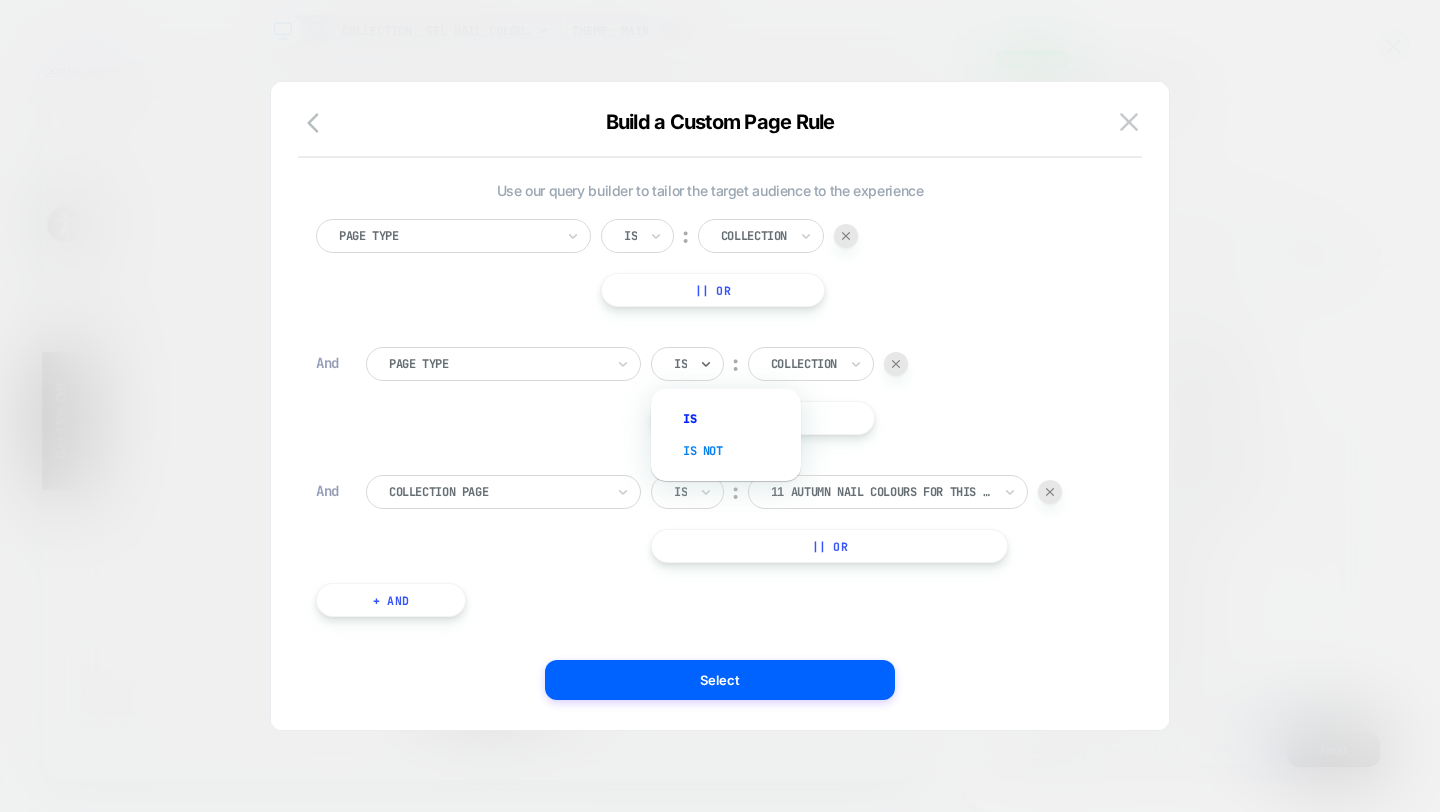 click on "Is not" at bounding box center (736, 451) 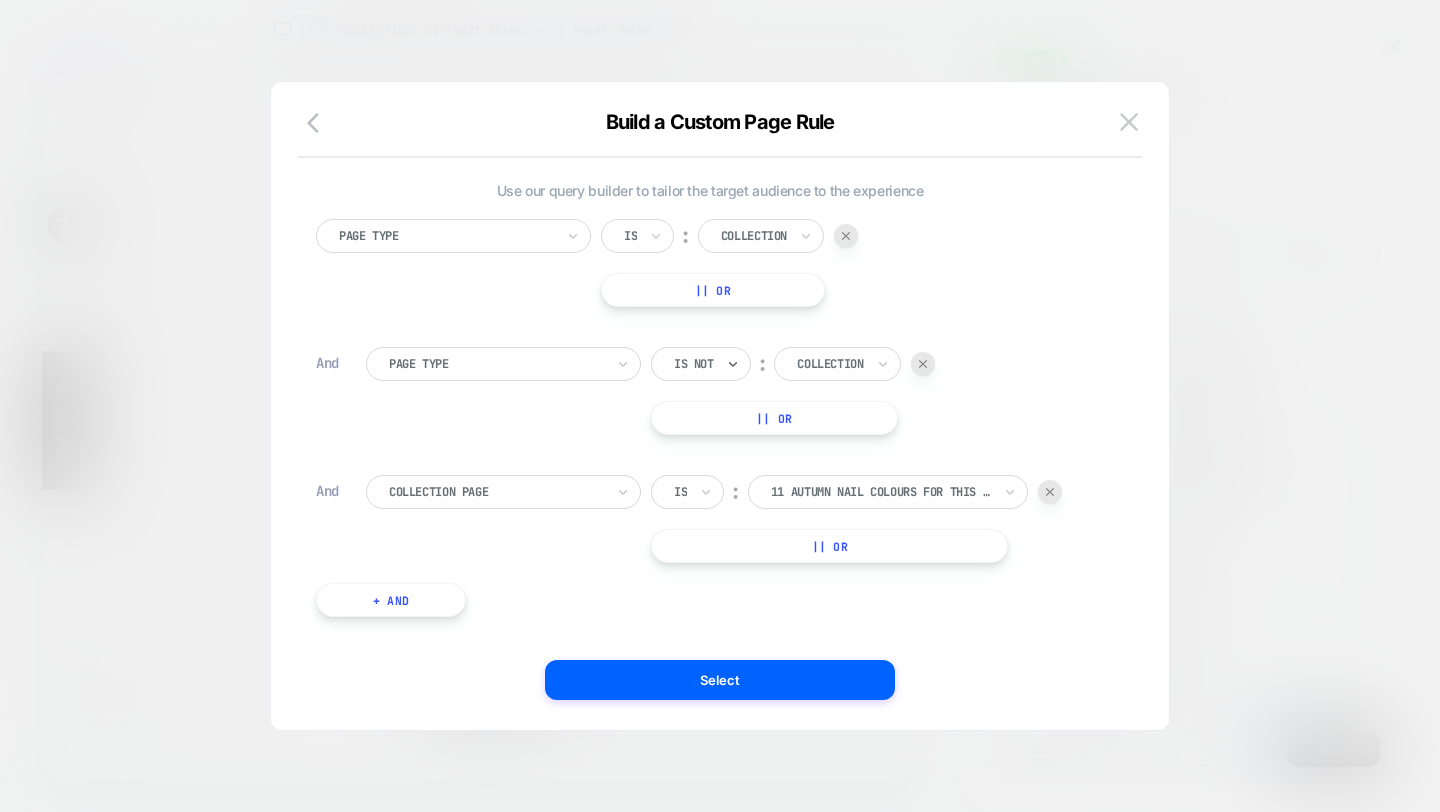 click at bounding box center (830, 364) 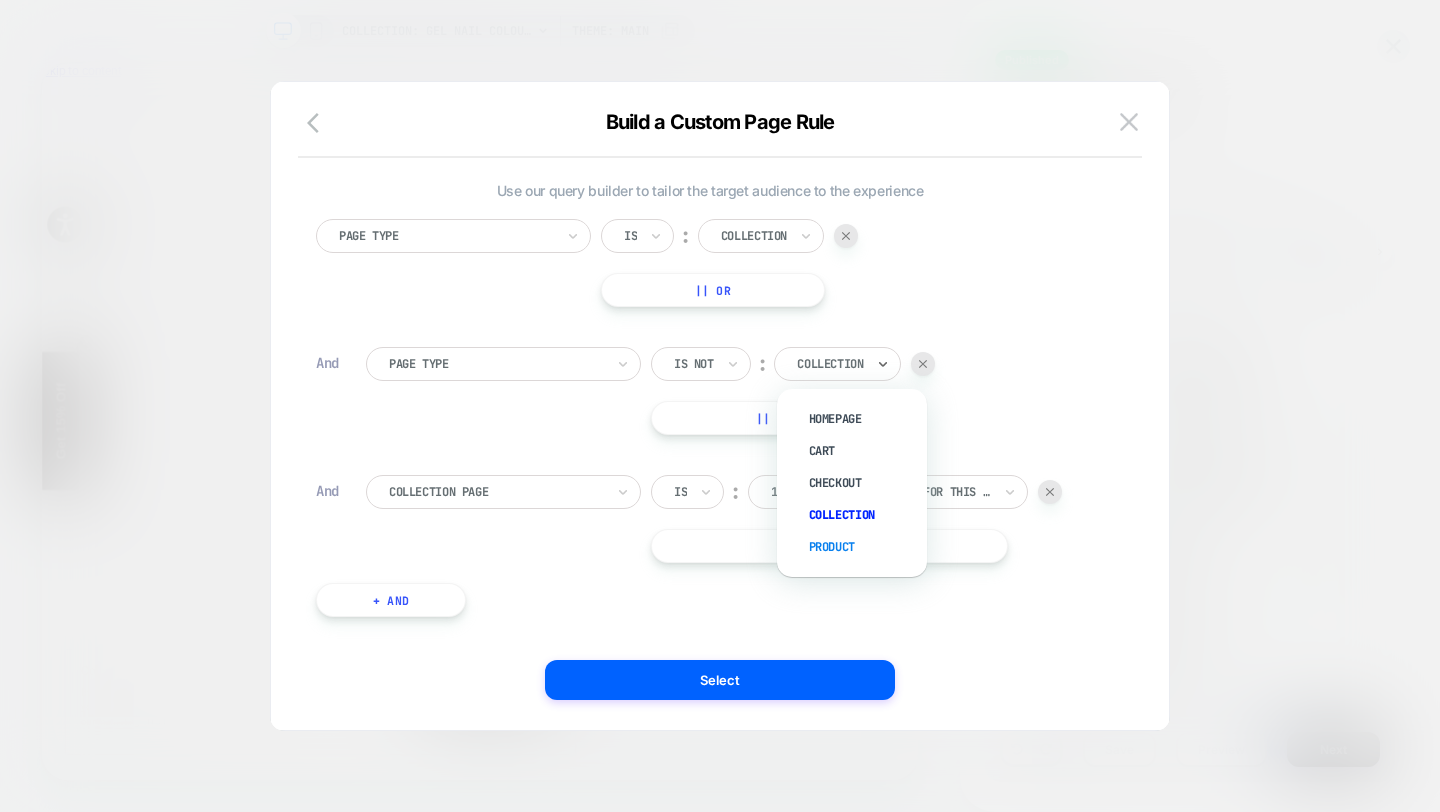 click on "Product" at bounding box center (862, 547) 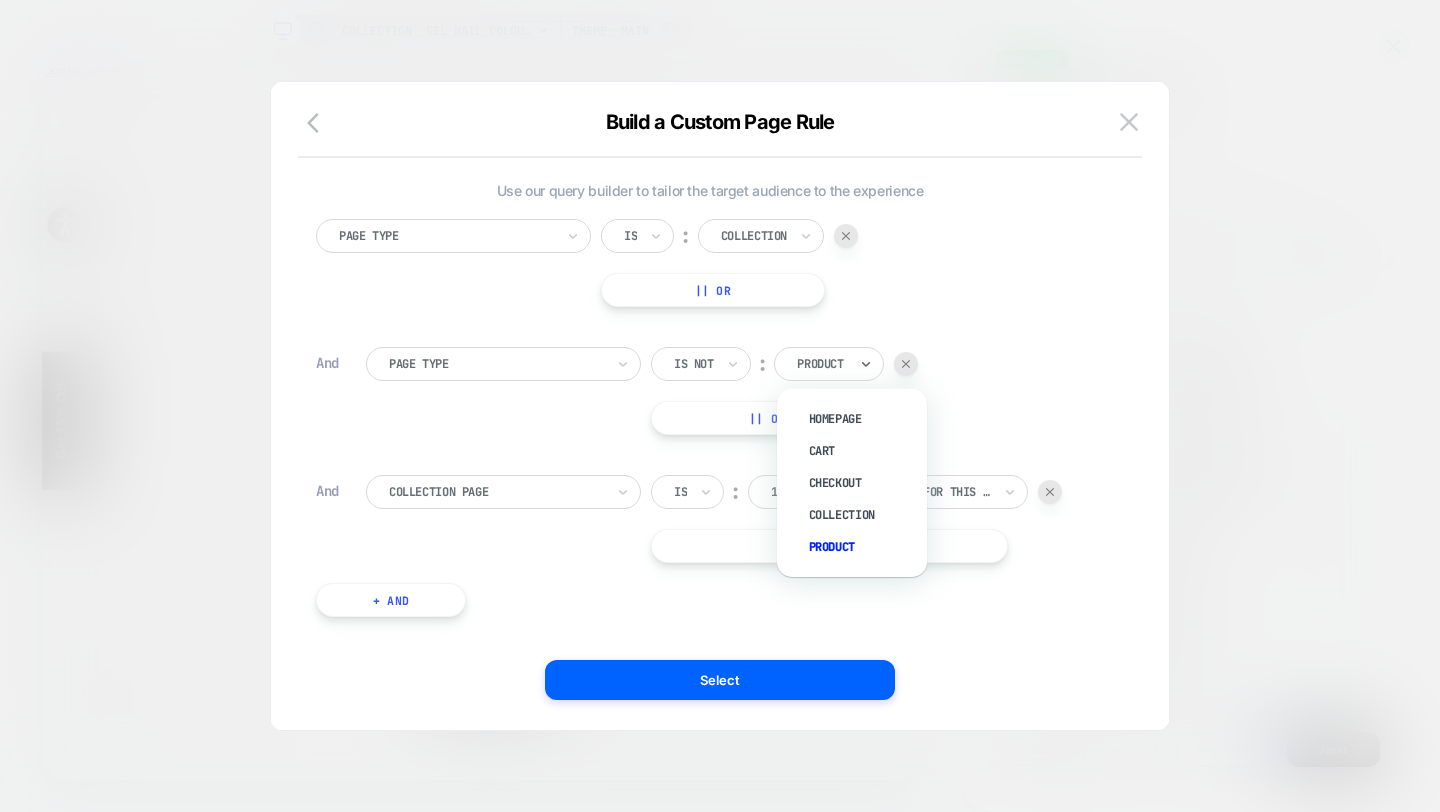 click on "Product" at bounding box center [822, 364] 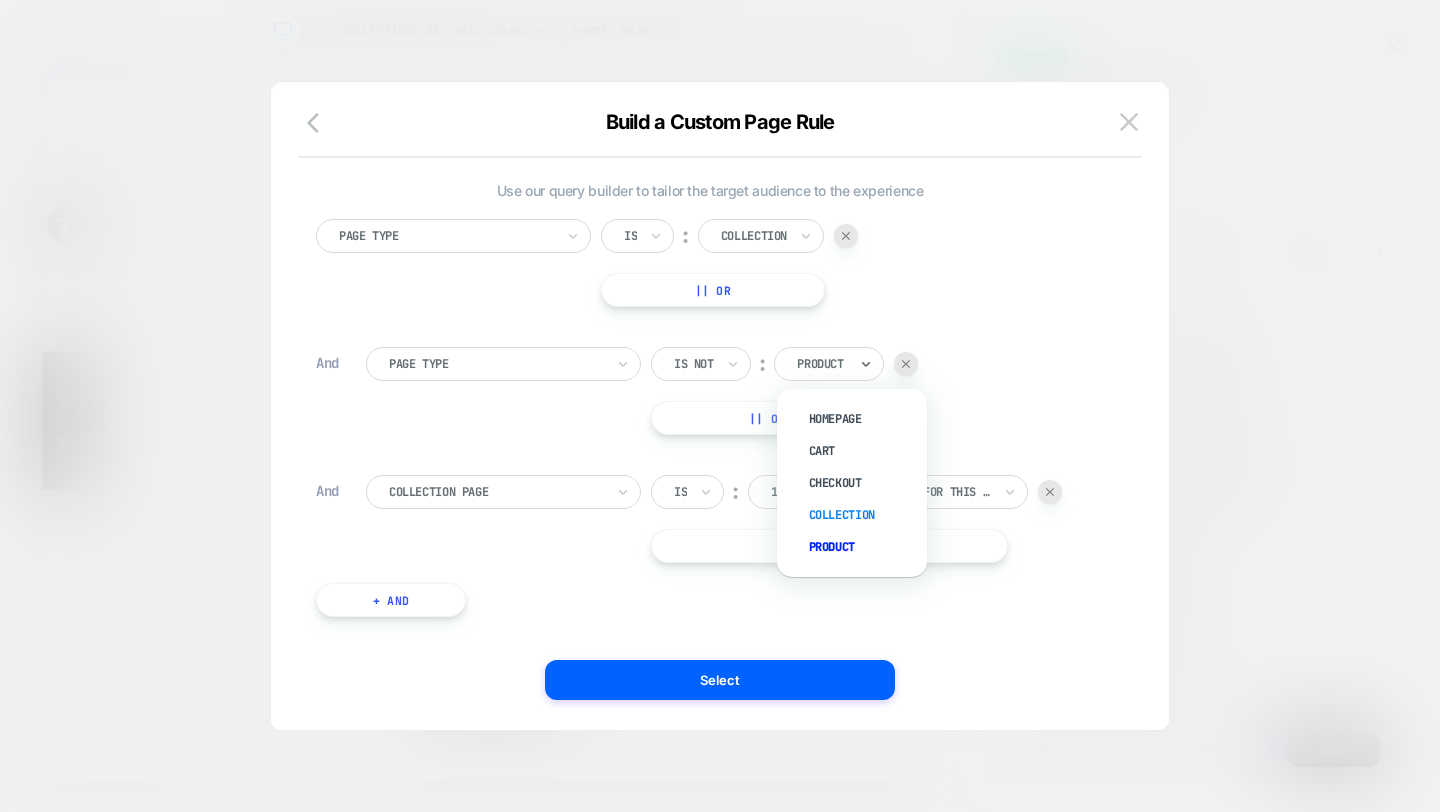 click on "Collection" at bounding box center [862, 515] 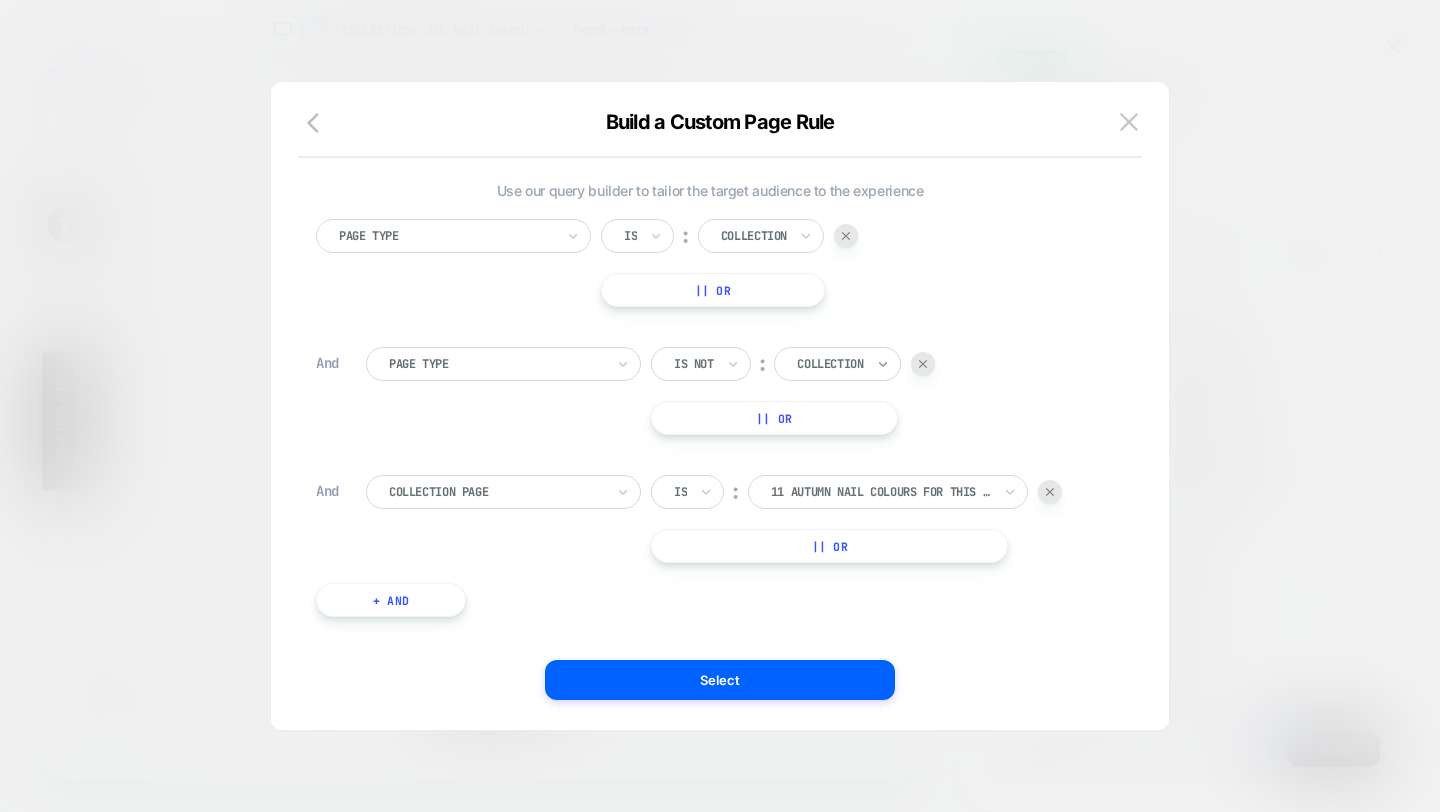 click 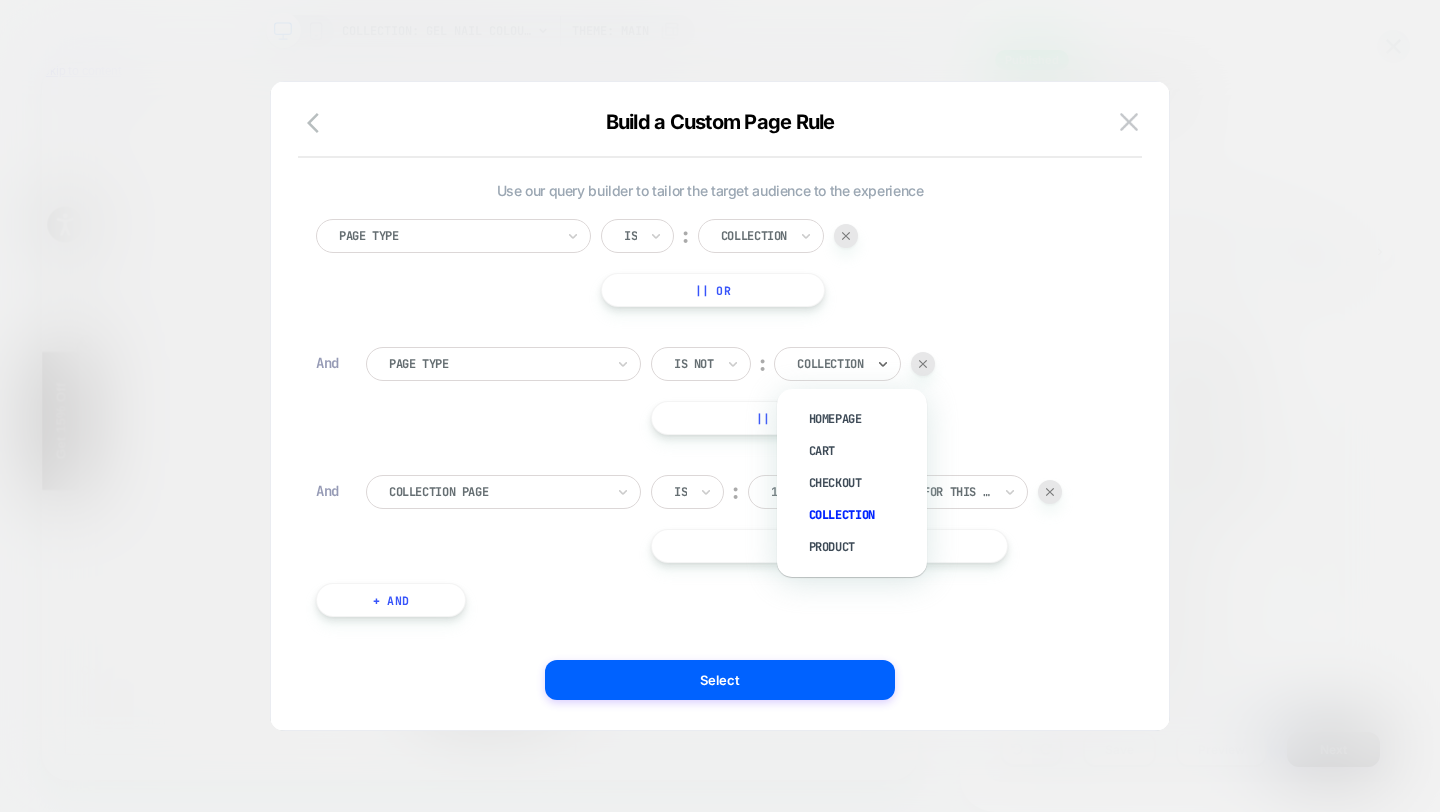 click on "Collection" at bounding box center [862, 515] 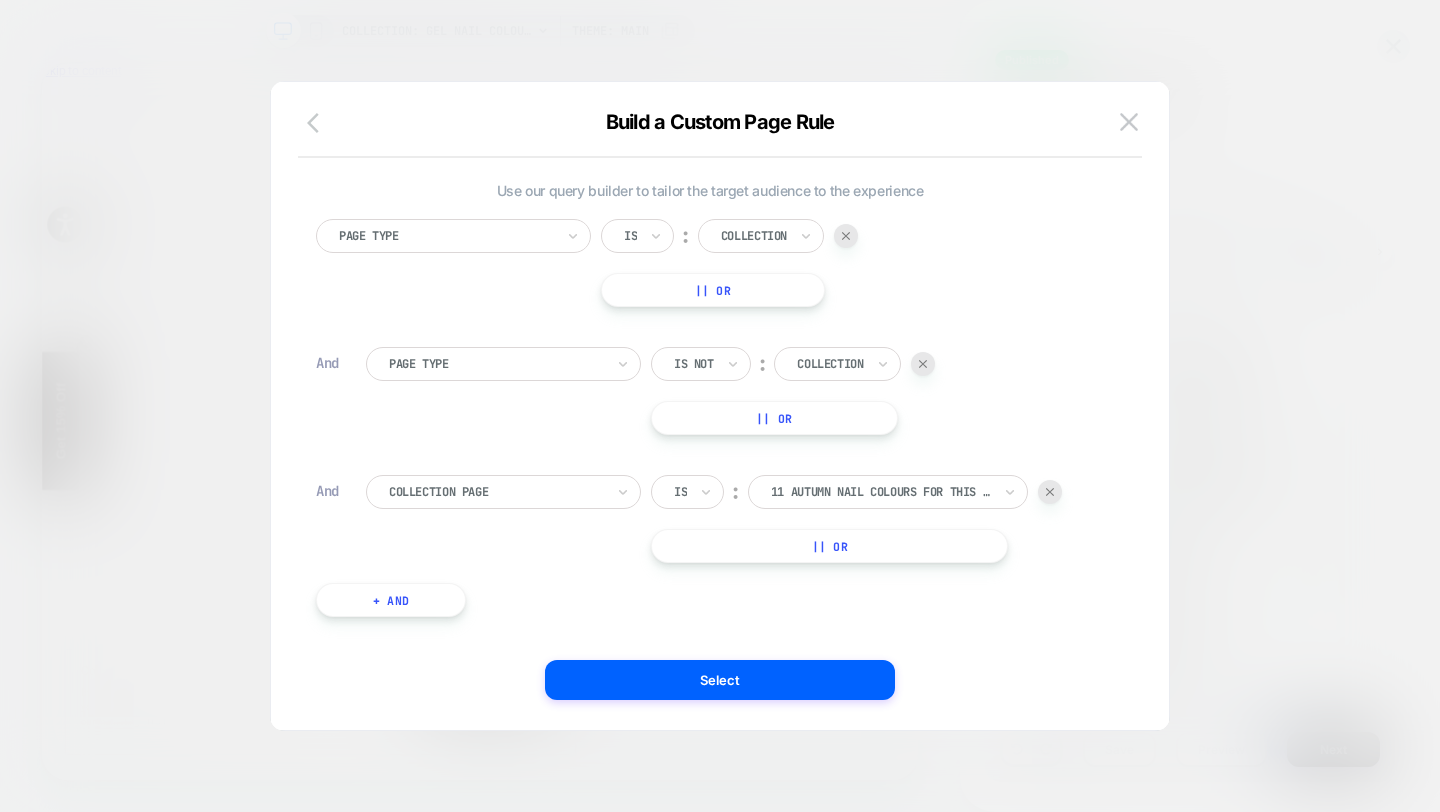 click on "Build a Custom Page Rule" at bounding box center (720, 134) 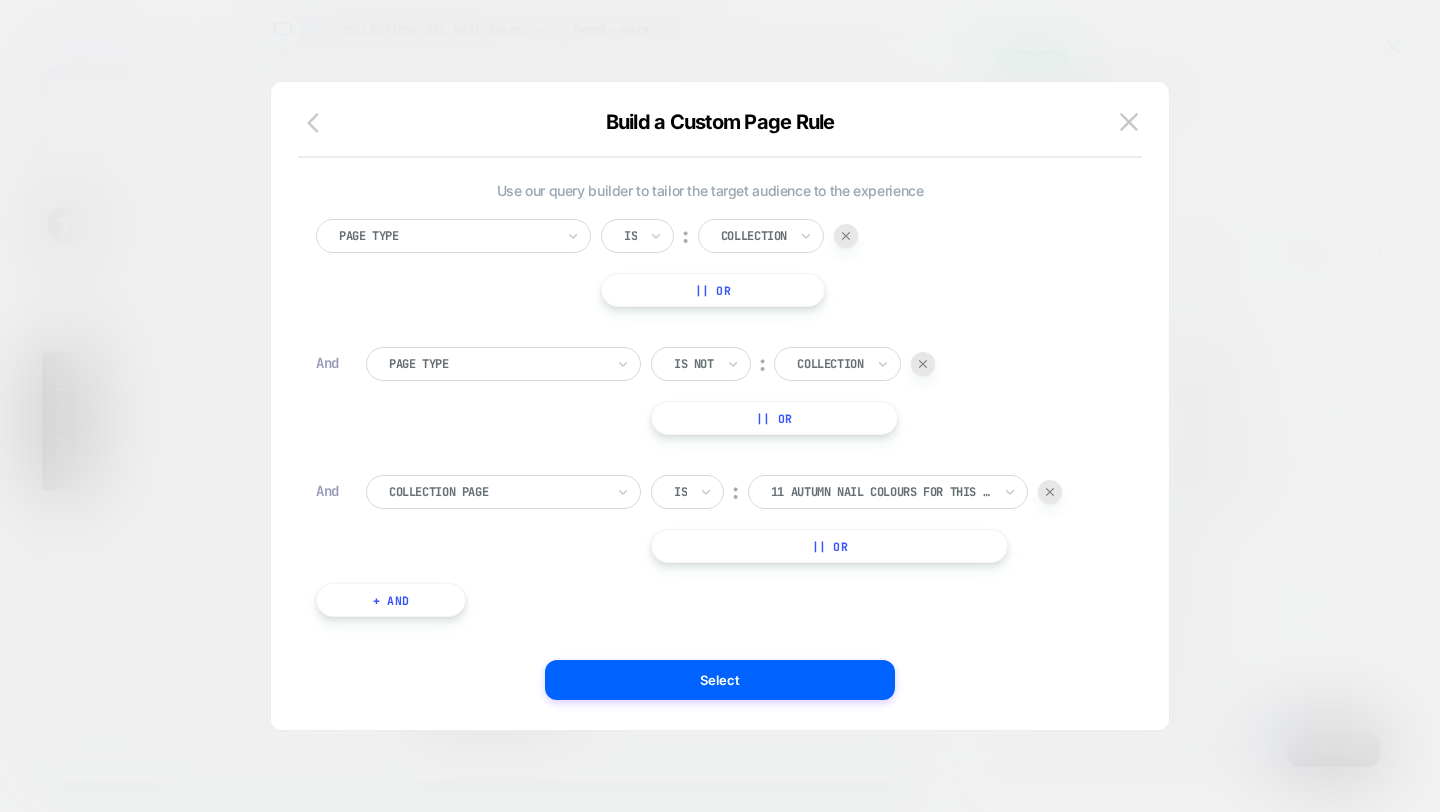 click 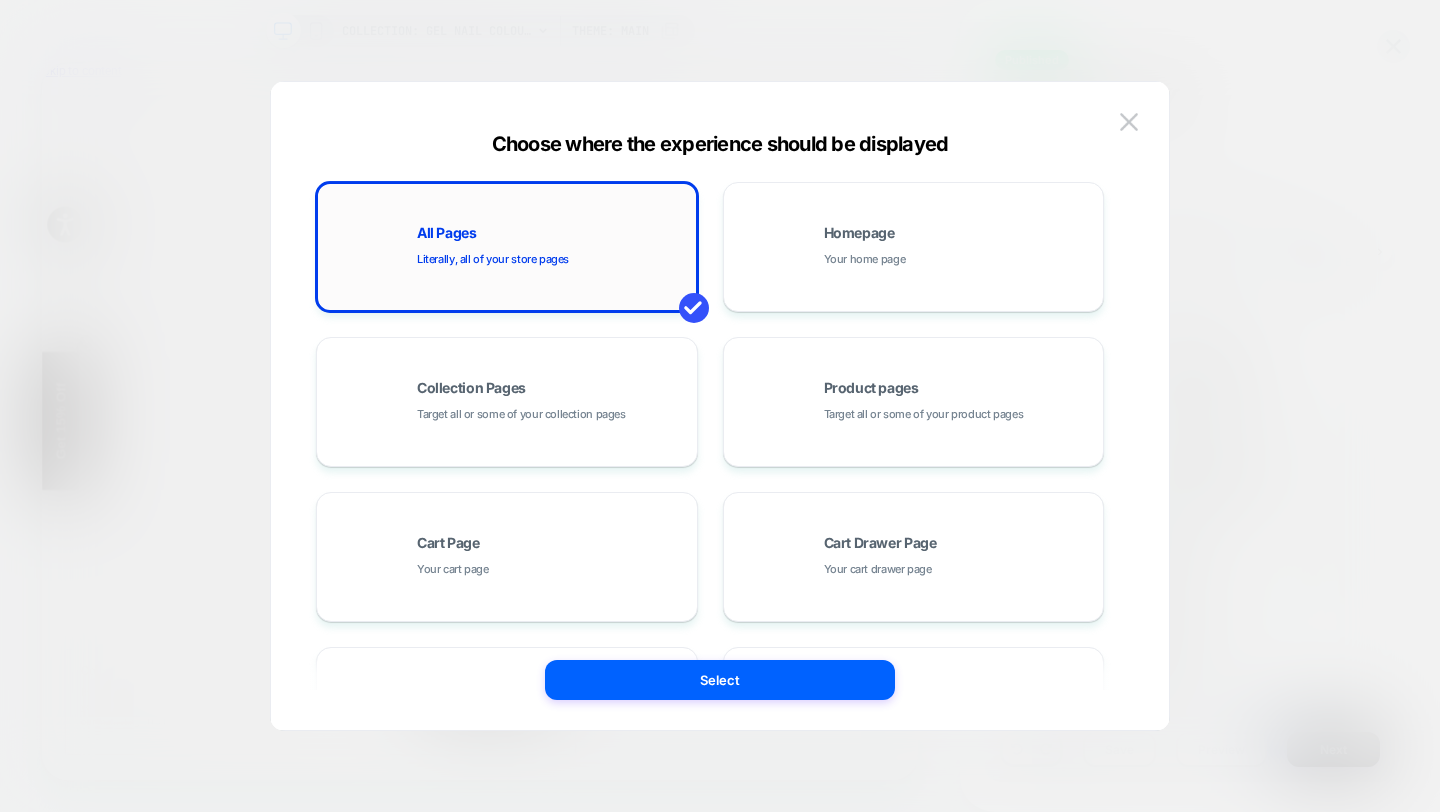click on "Literally, all of your store pages" at bounding box center [493, 259] 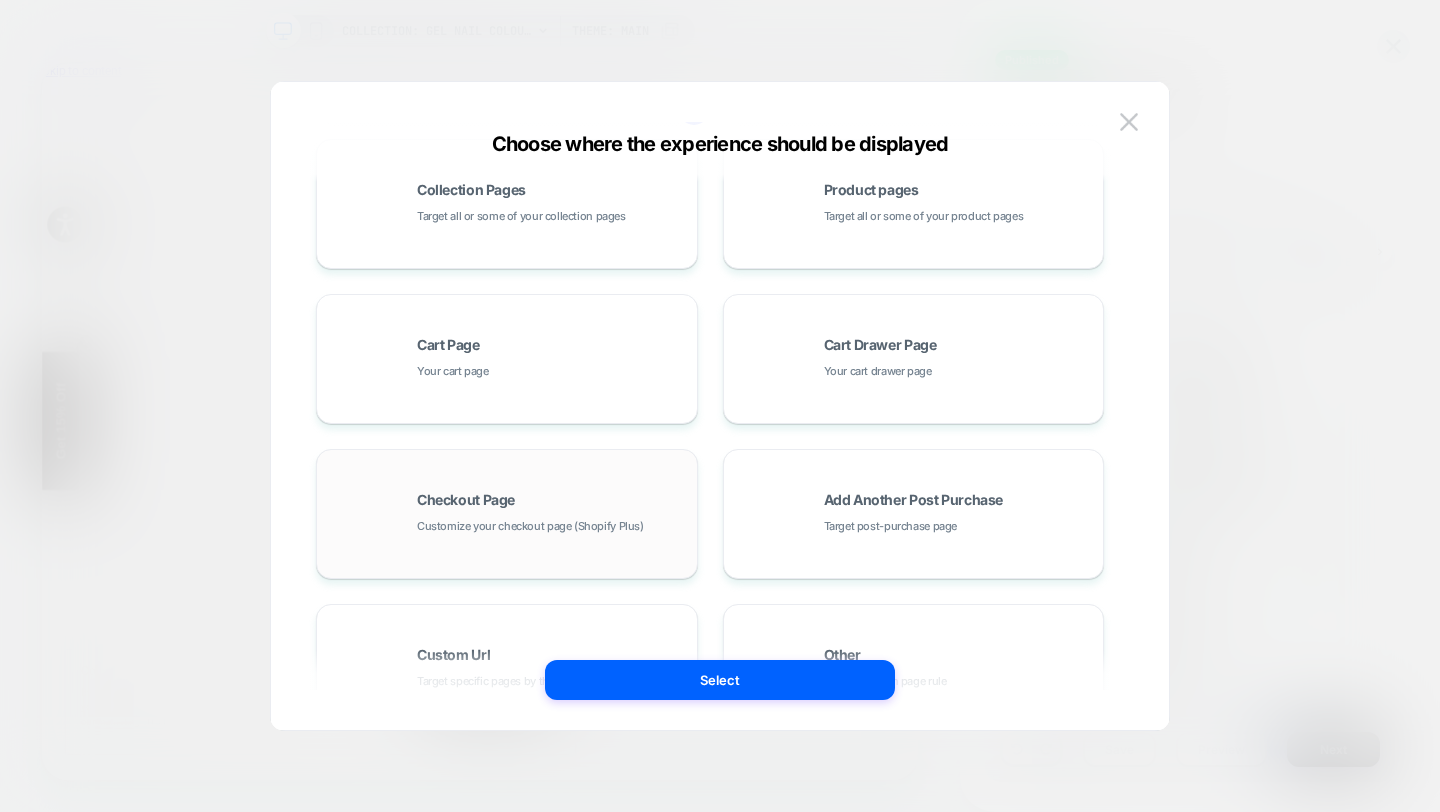 scroll, scrollTop: 302, scrollLeft: 0, axis: vertical 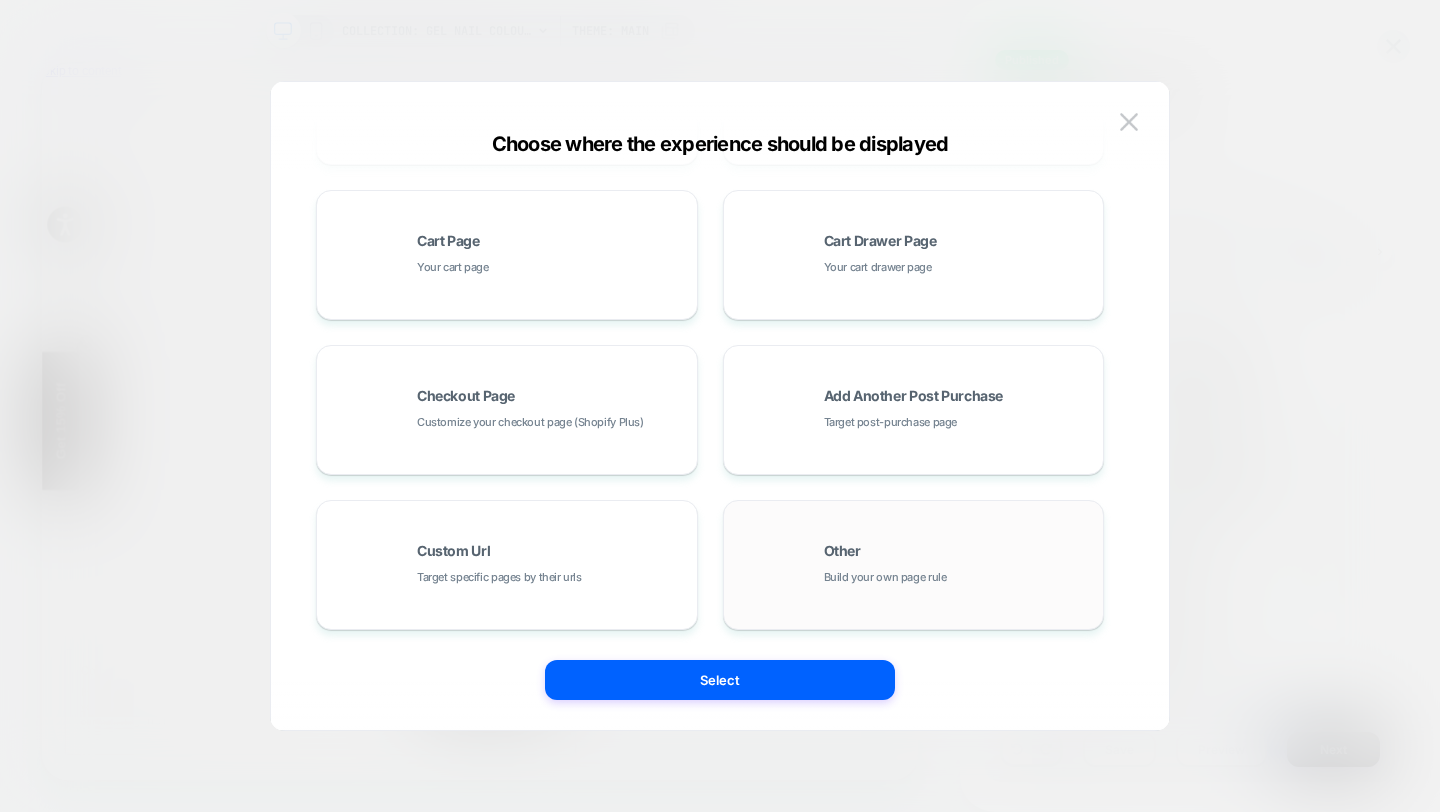 click on "Other Build your own page rule" at bounding box center (959, 565) 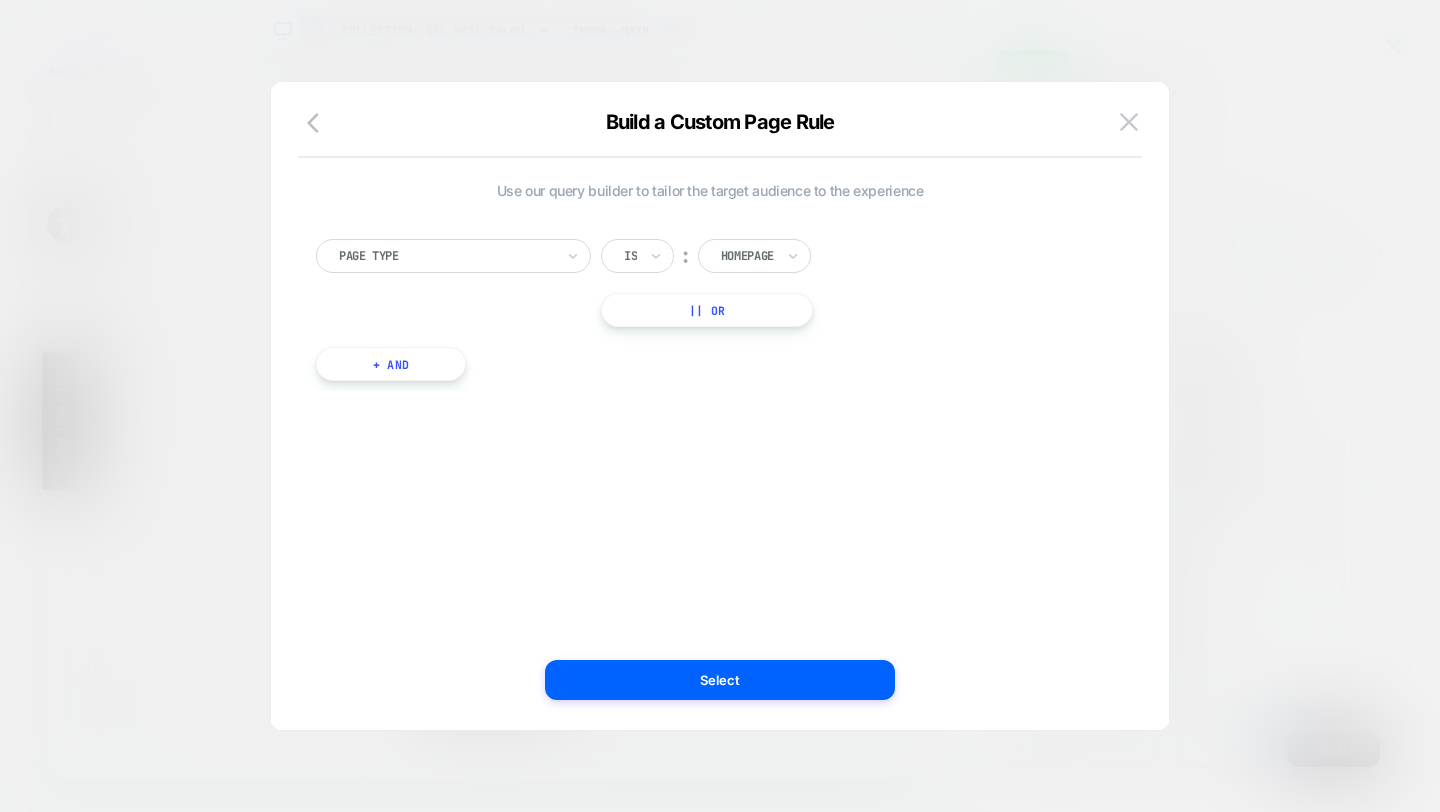 scroll, scrollTop: 0, scrollLeft: 0, axis: both 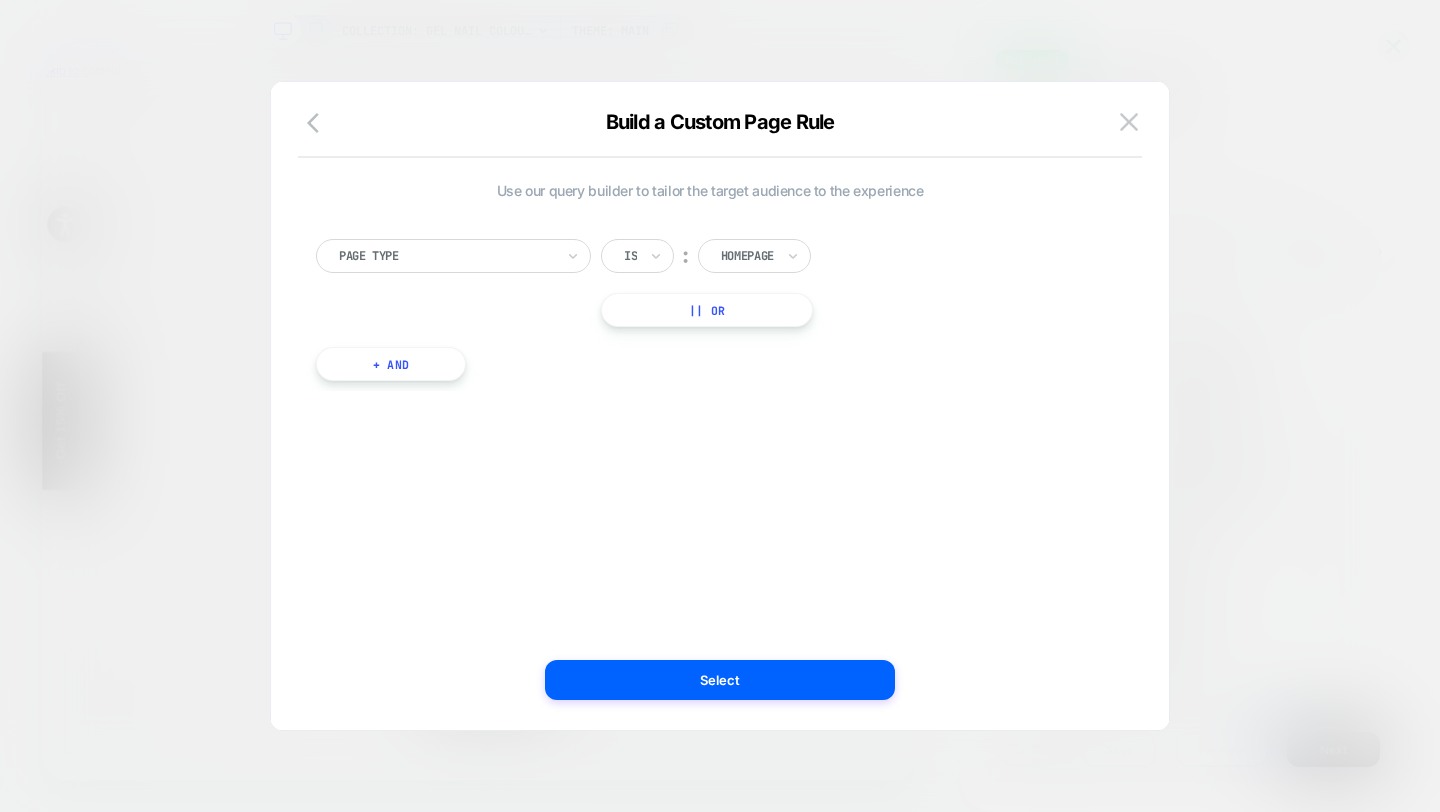 click on "+ And" at bounding box center (391, 364) 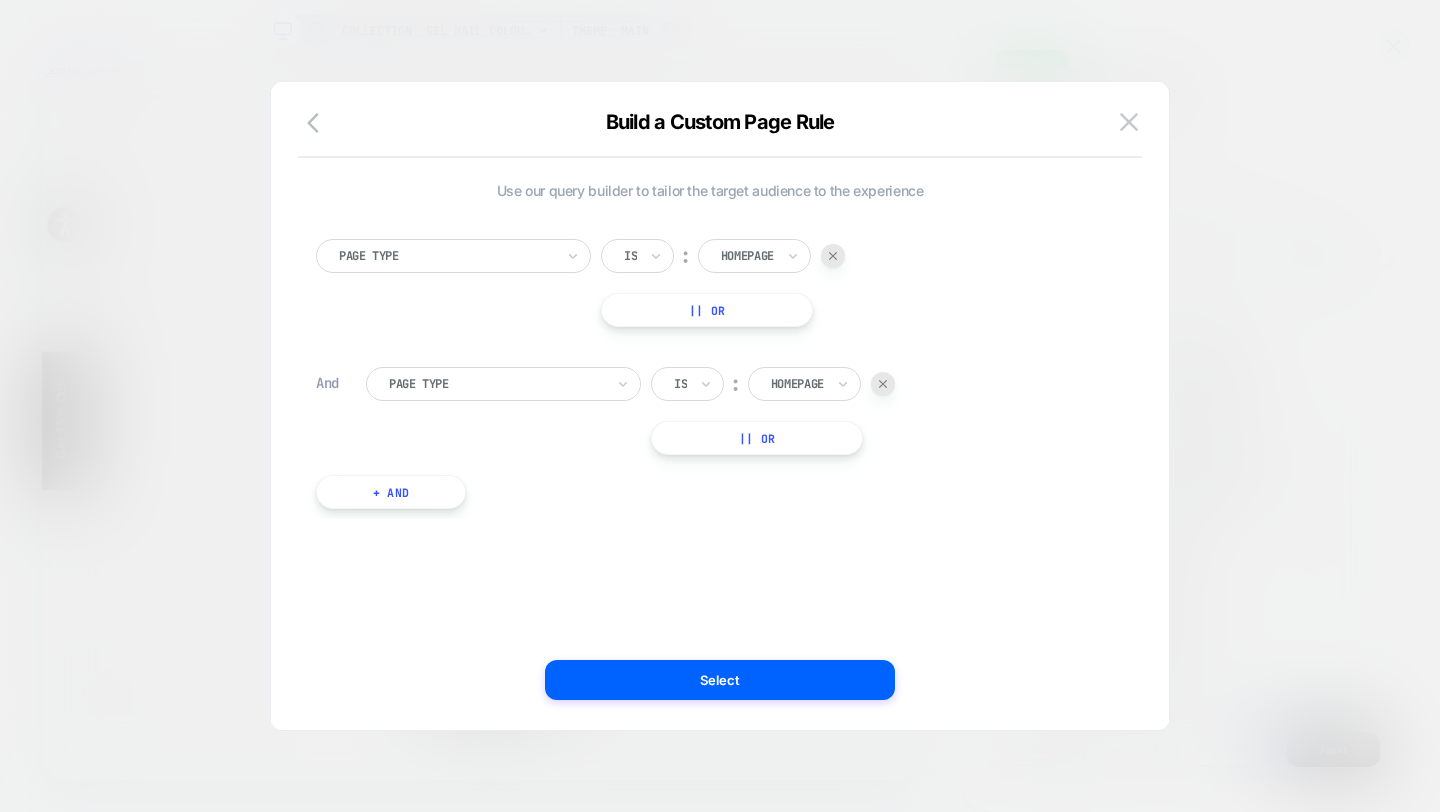 click at bounding box center (797, 384) 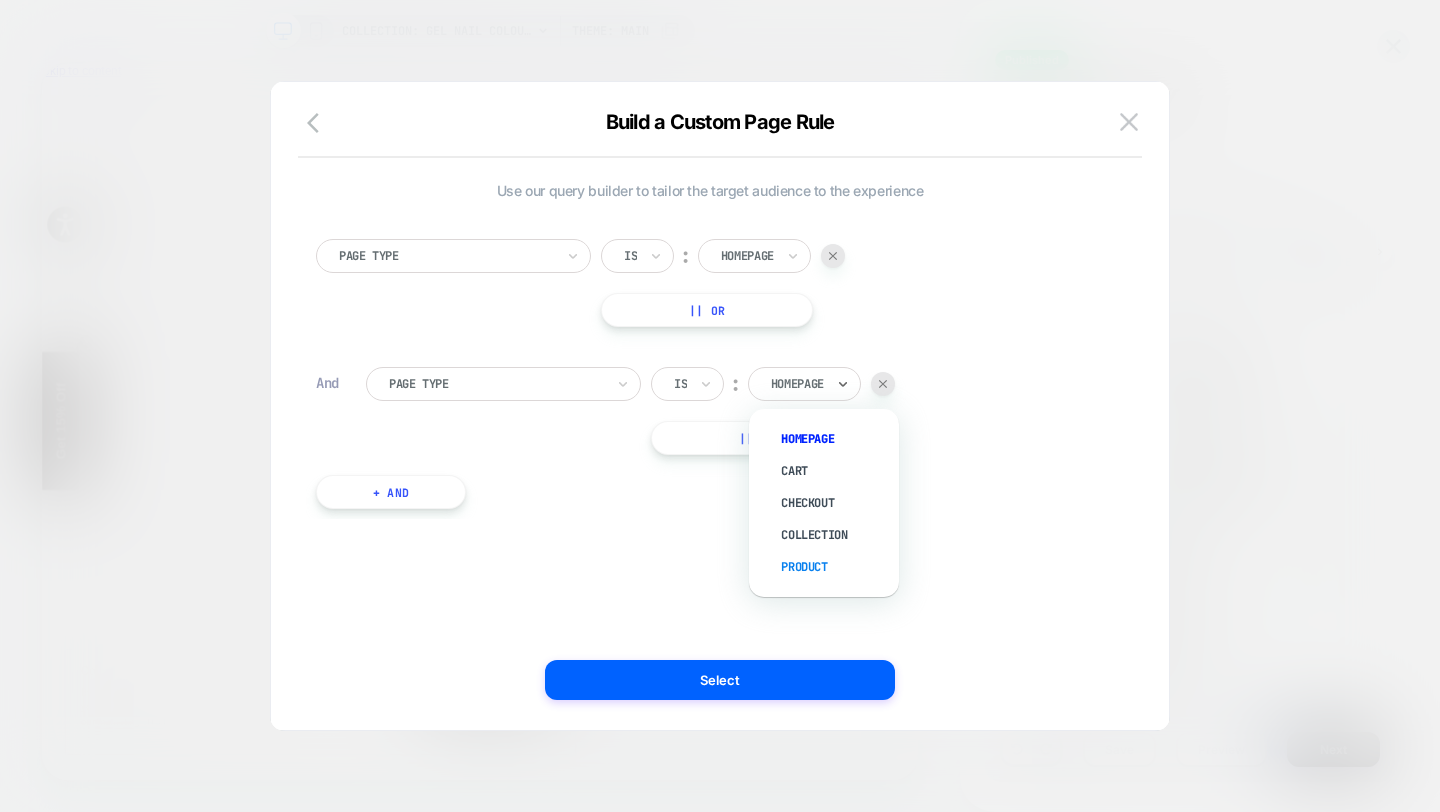 click on "Product" at bounding box center [834, 567] 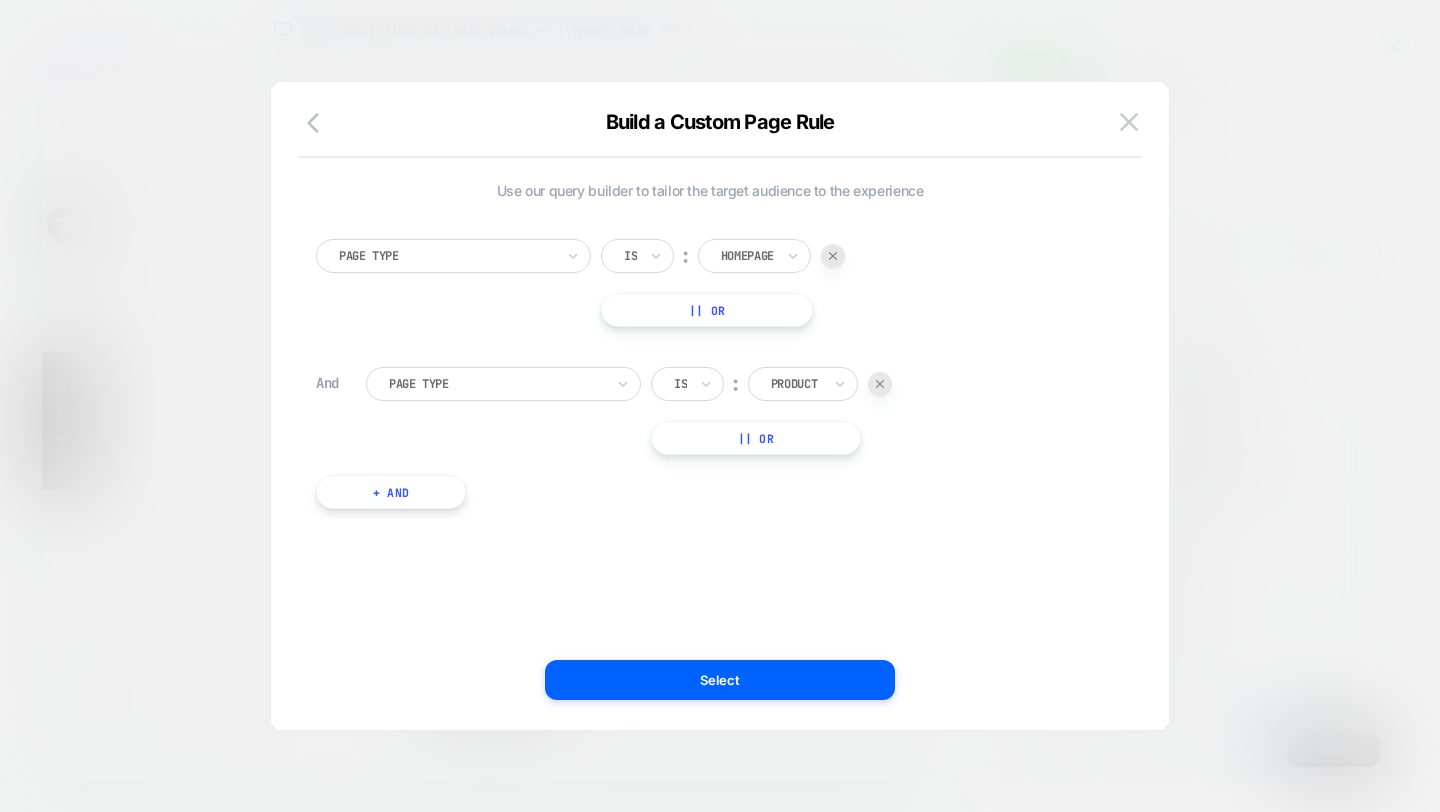 click on "+ And" at bounding box center (391, 492) 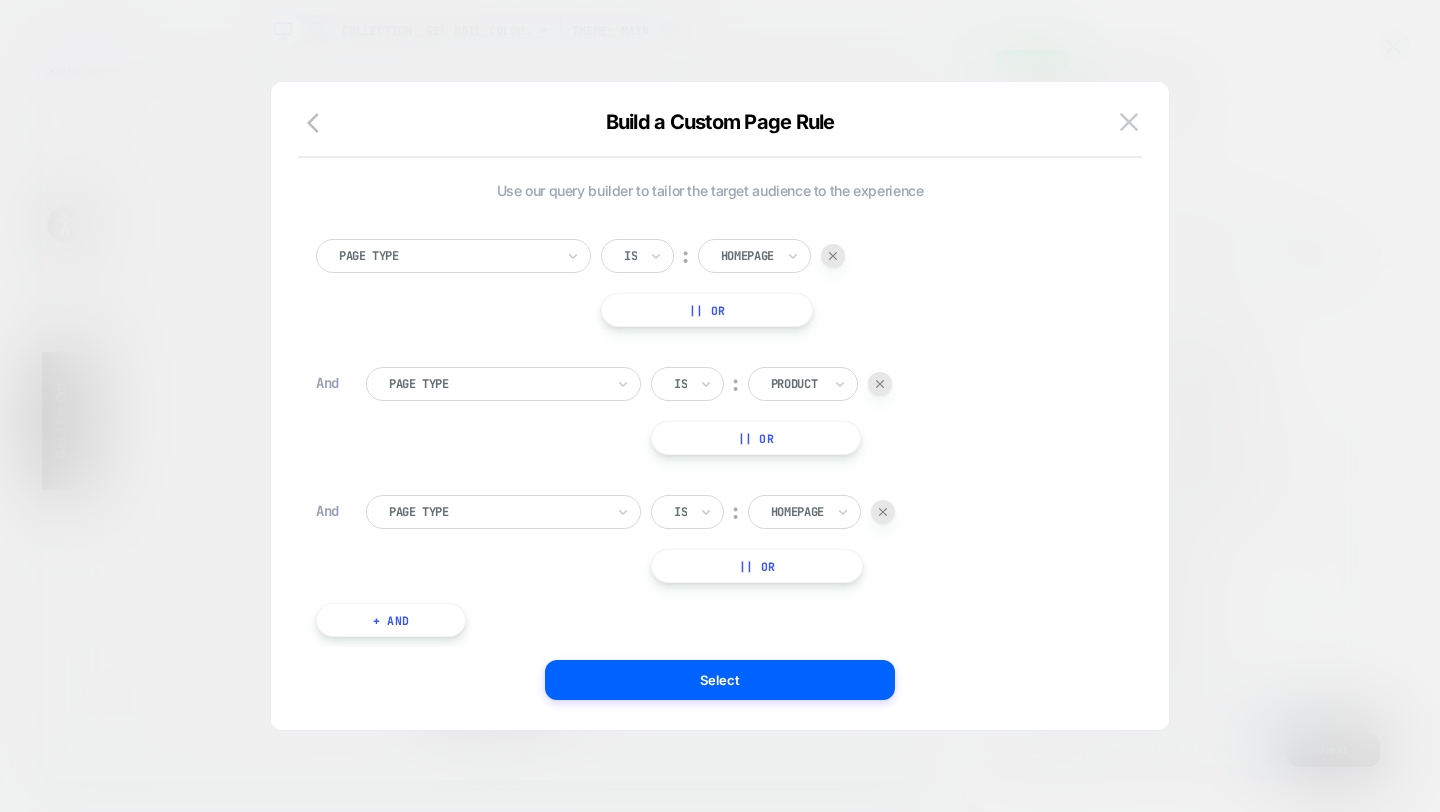 click at bounding box center (678, 512) 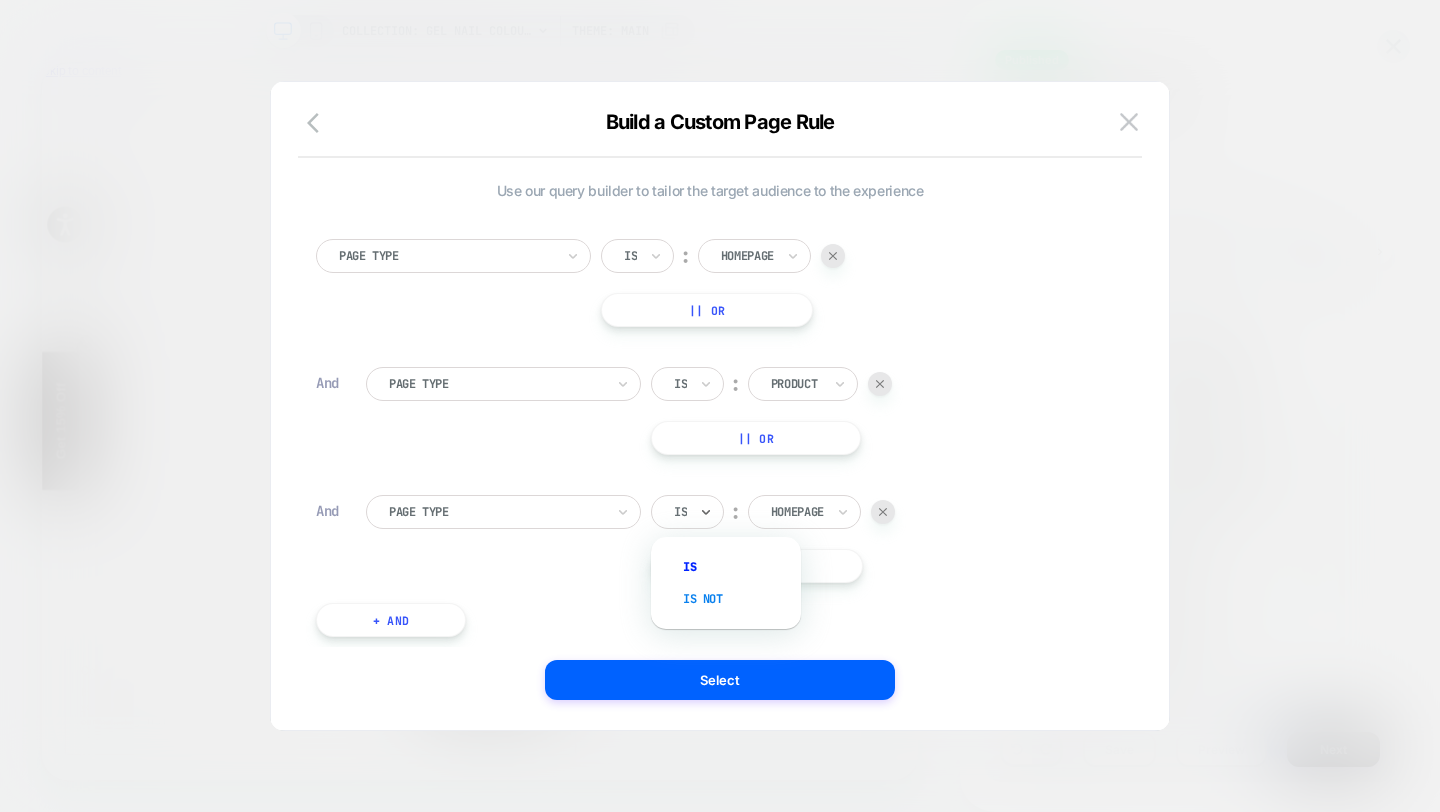 click on "Is not" at bounding box center (736, 599) 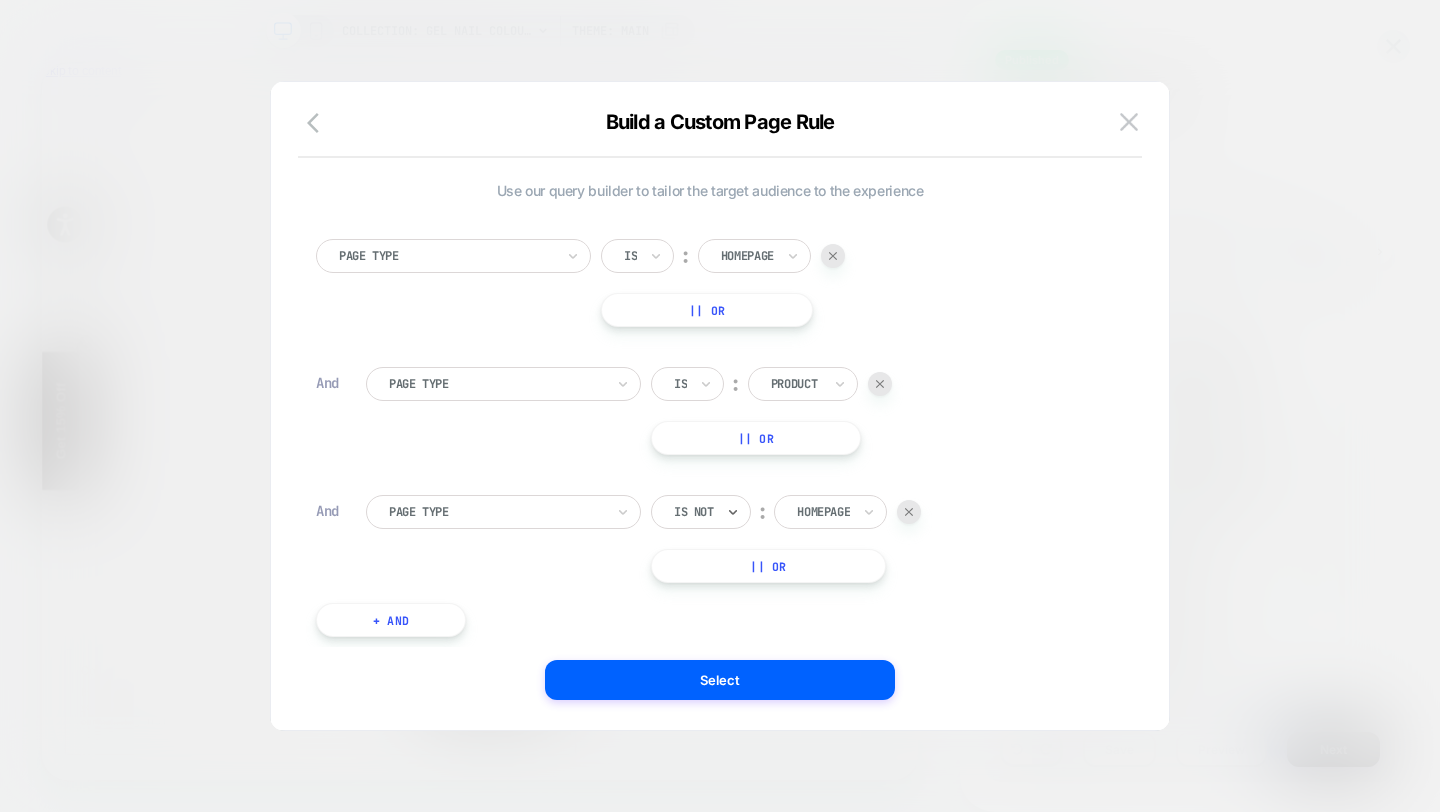 click on "Homepage" at bounding box center [830, 512] 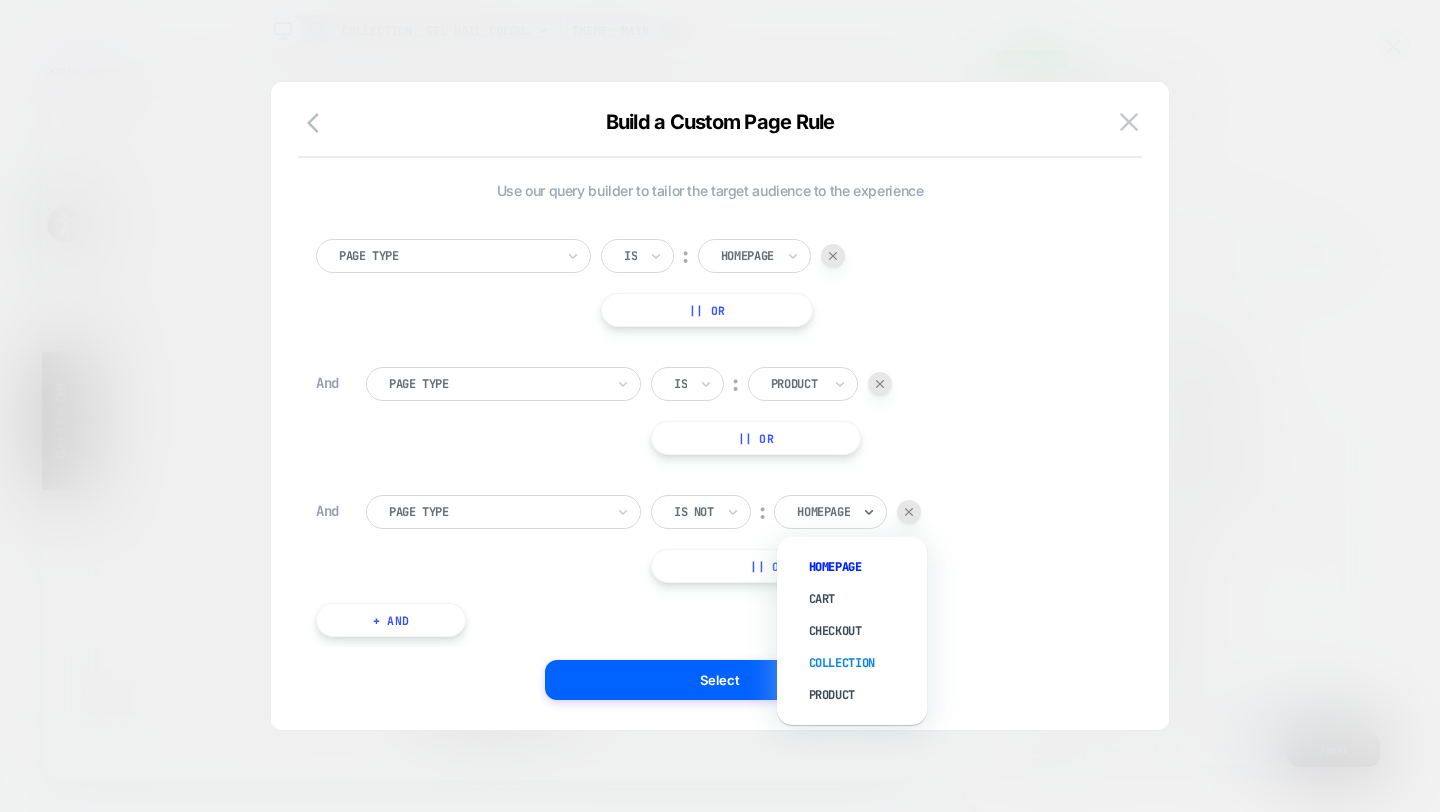 click on "Collection" at bounding box center (862, 663) 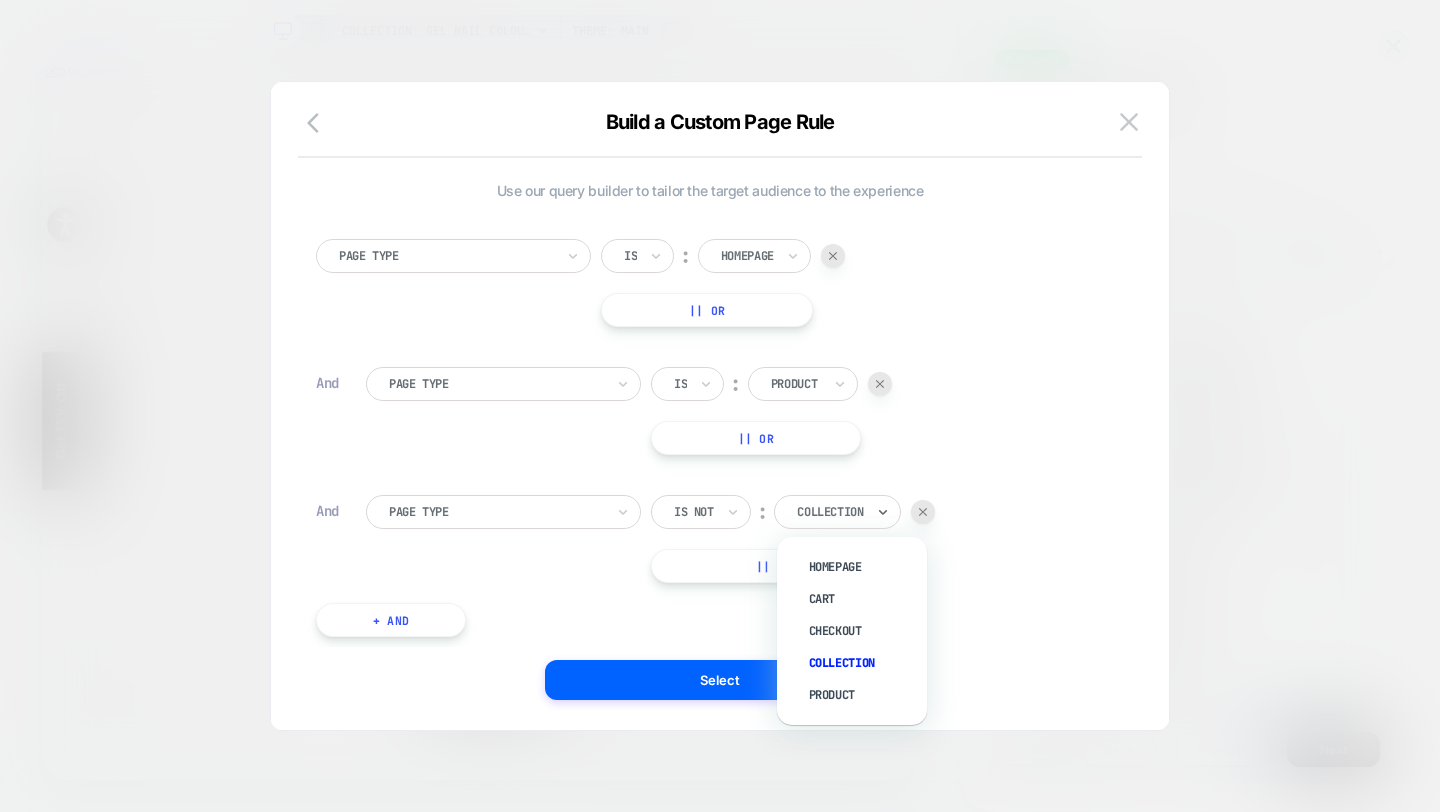 click on "Collection" at bounding box center (837, 512) 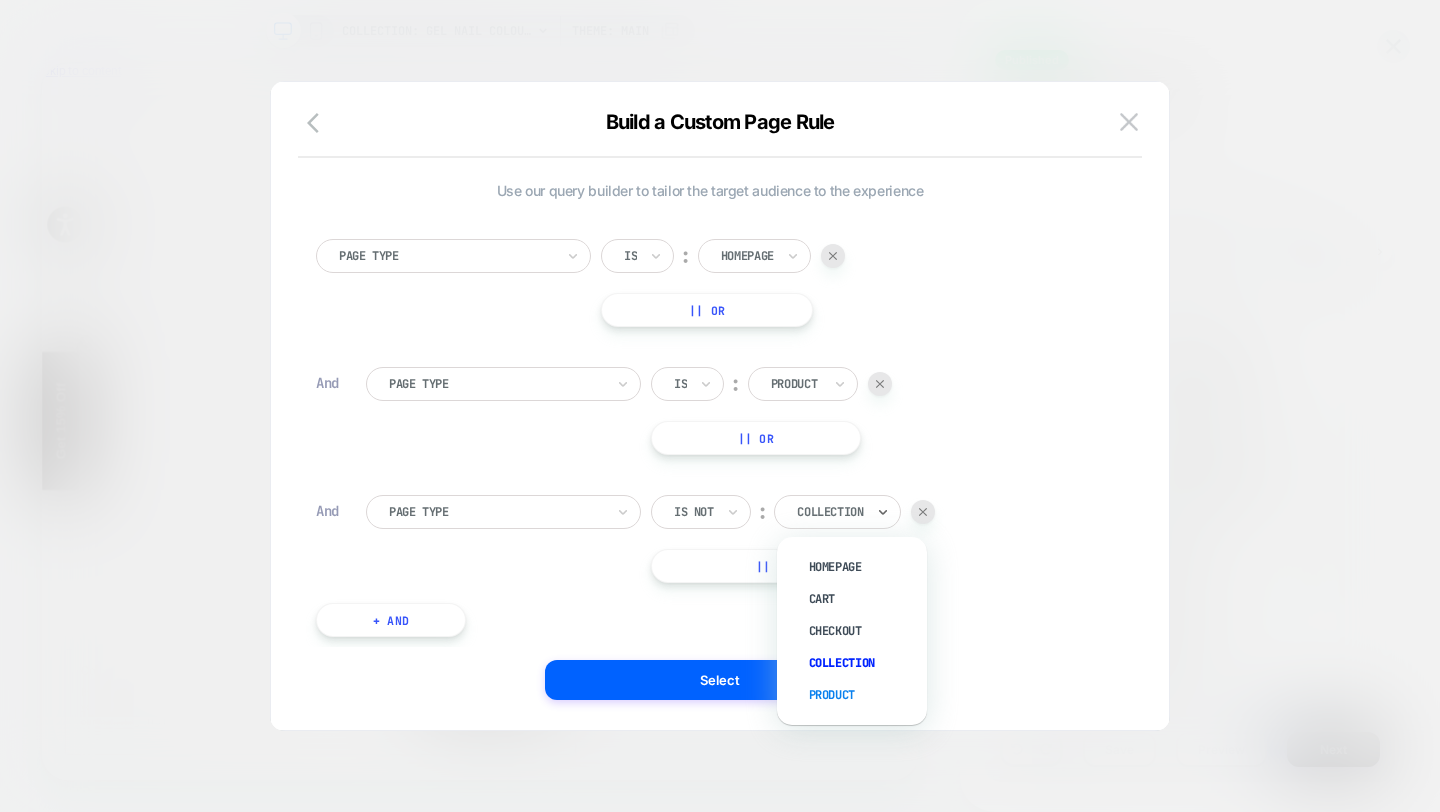 click on "Product" at bounding box center [862, 695] 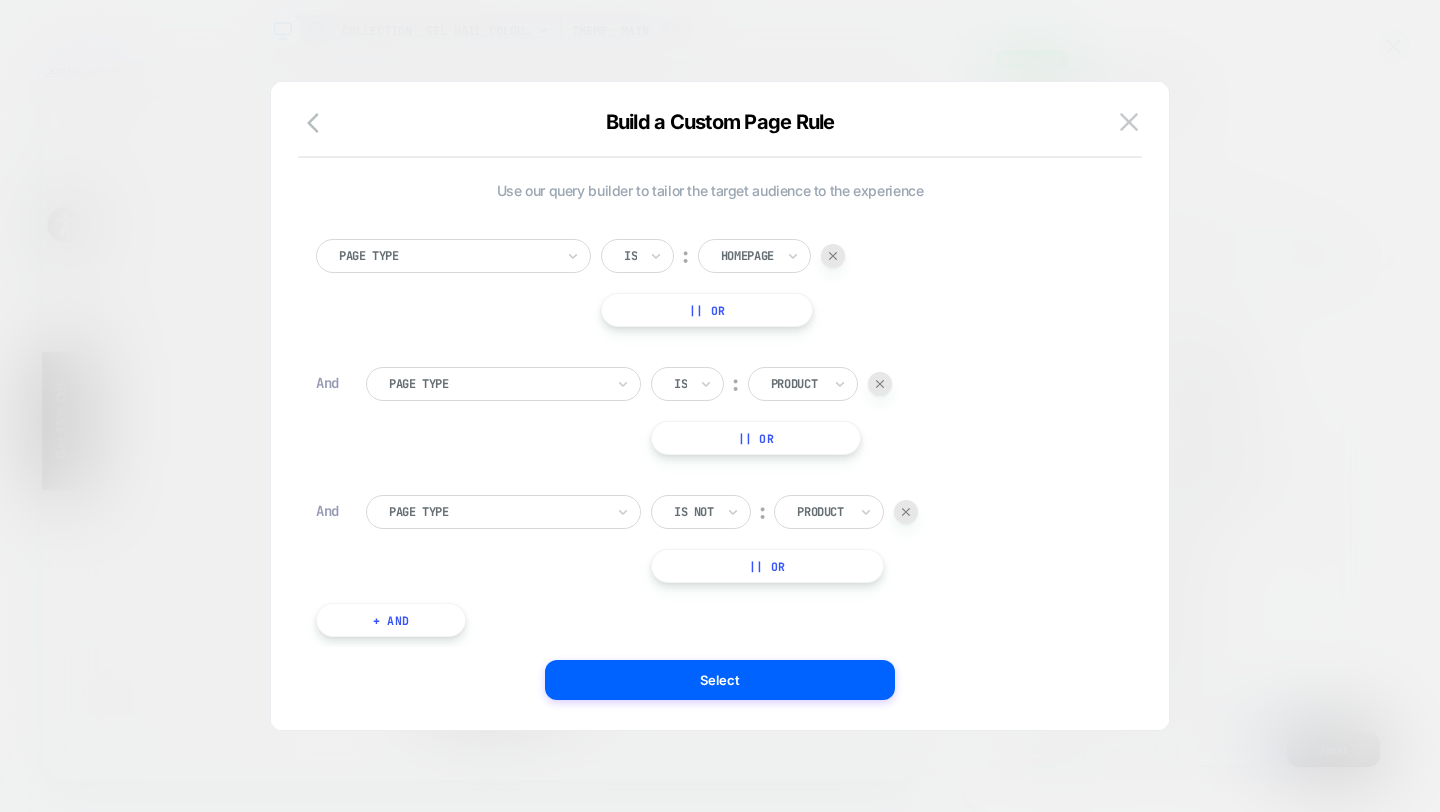click at bounding box center [822, 512] 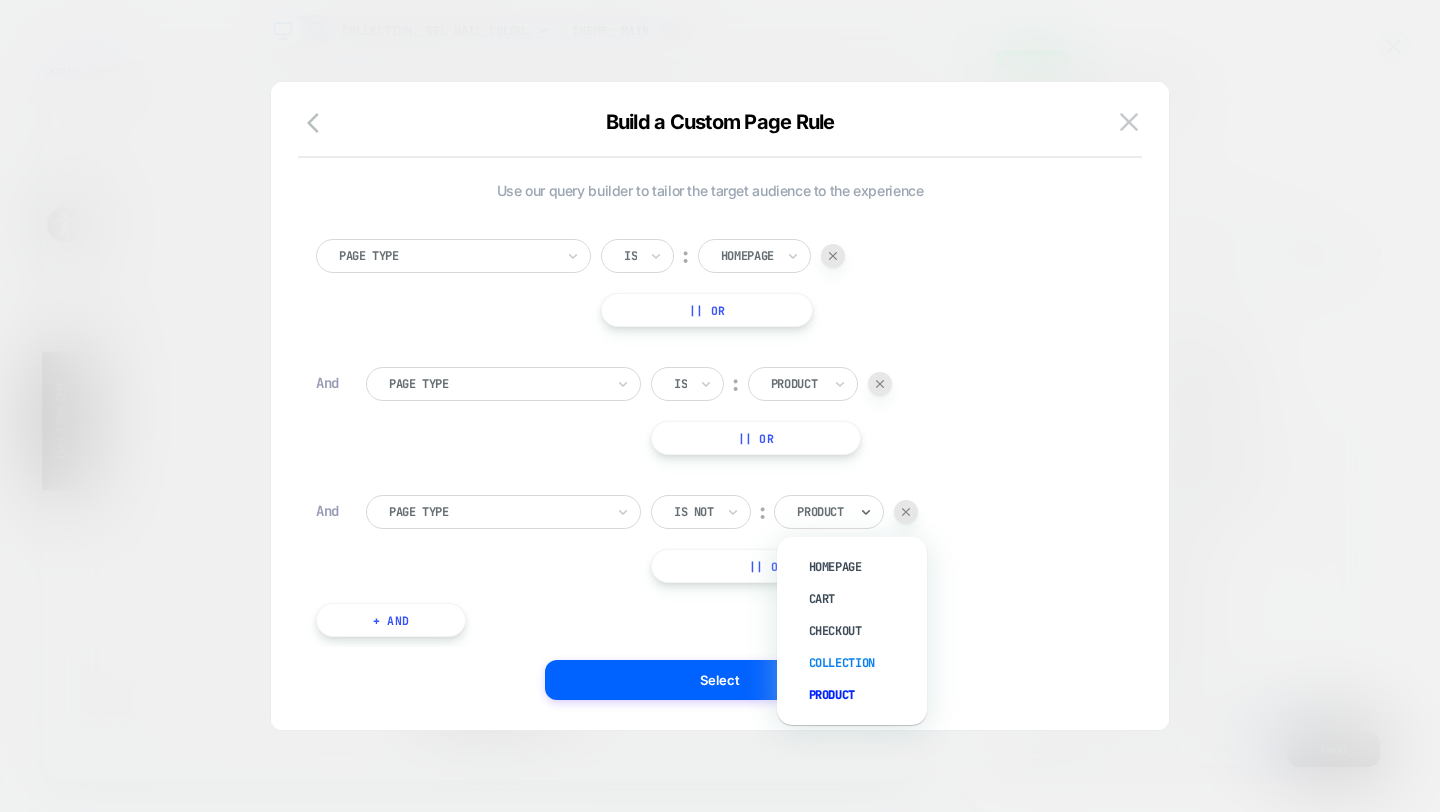 click on "Collection" at bounding box center [862, 663] 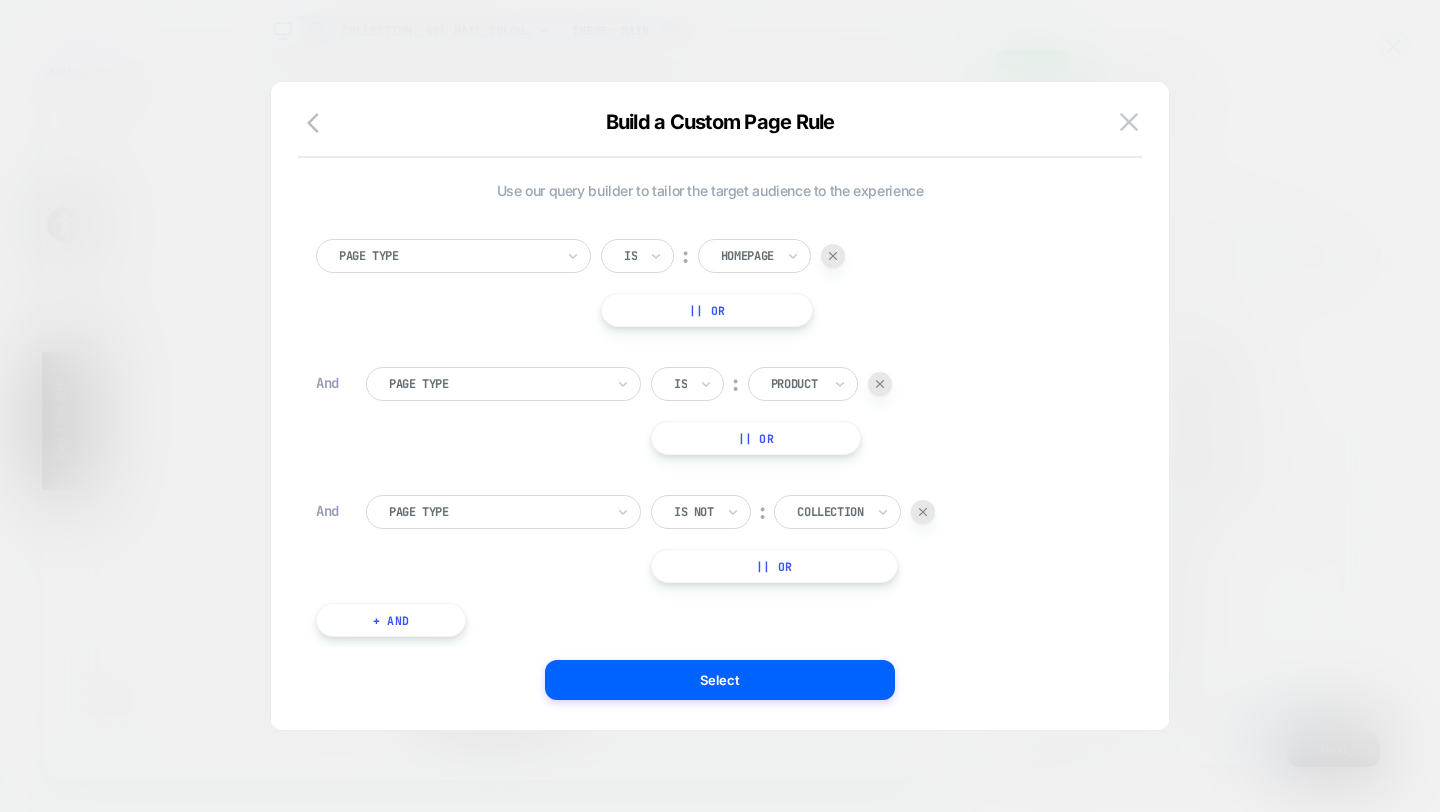 click on "|| Or" at bounding box center [774, 566] 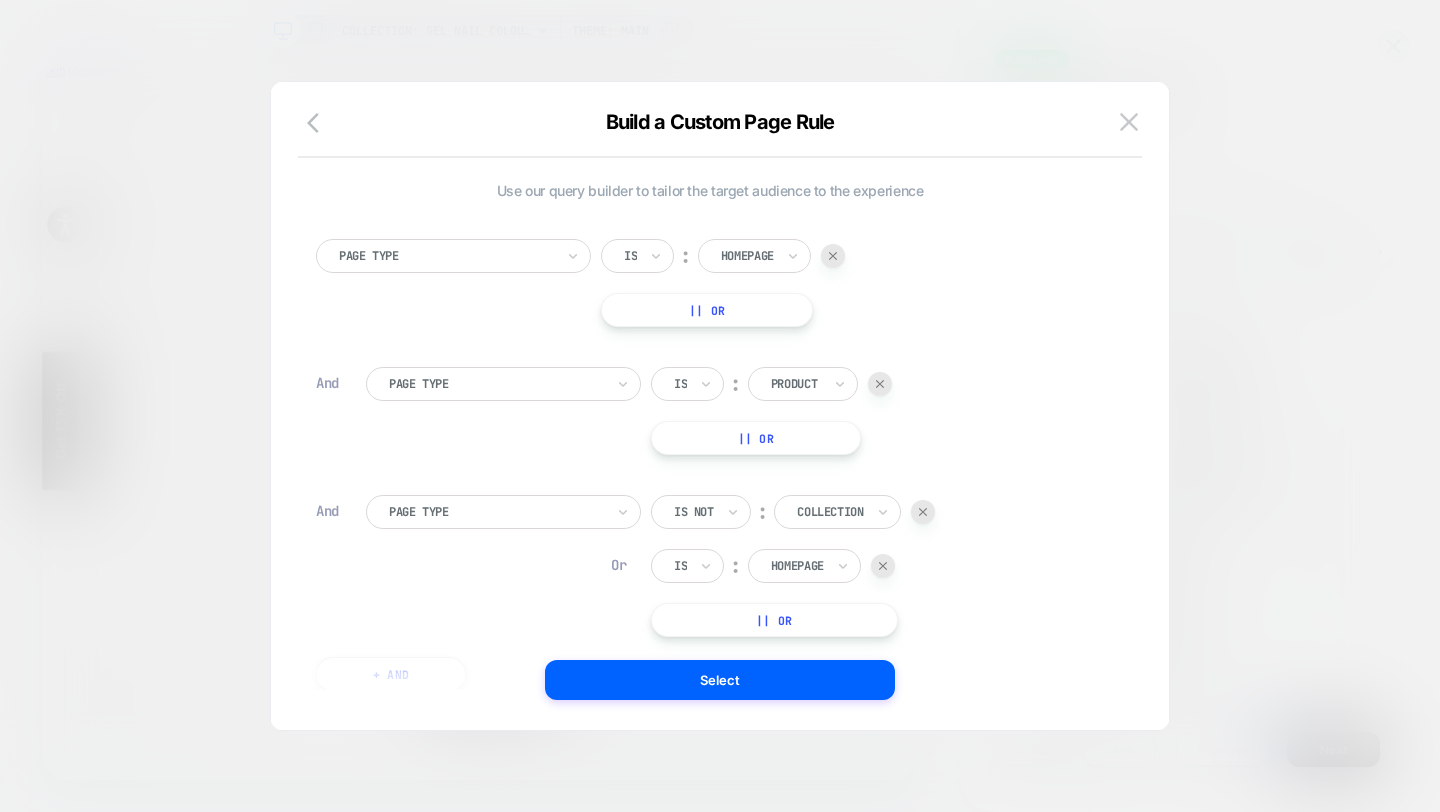 click at bounding box center (883, 566) 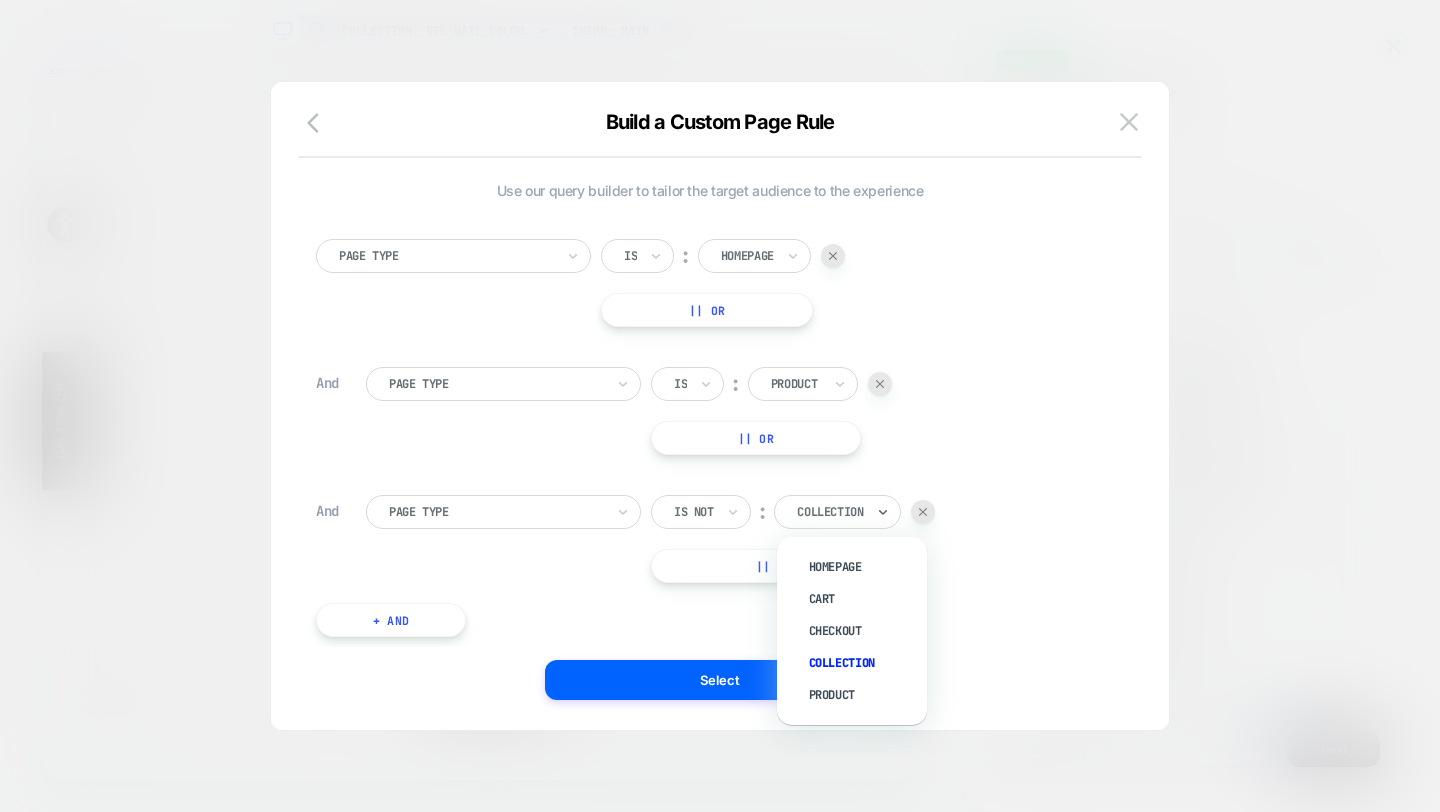 click at bounding box center [830, 512] 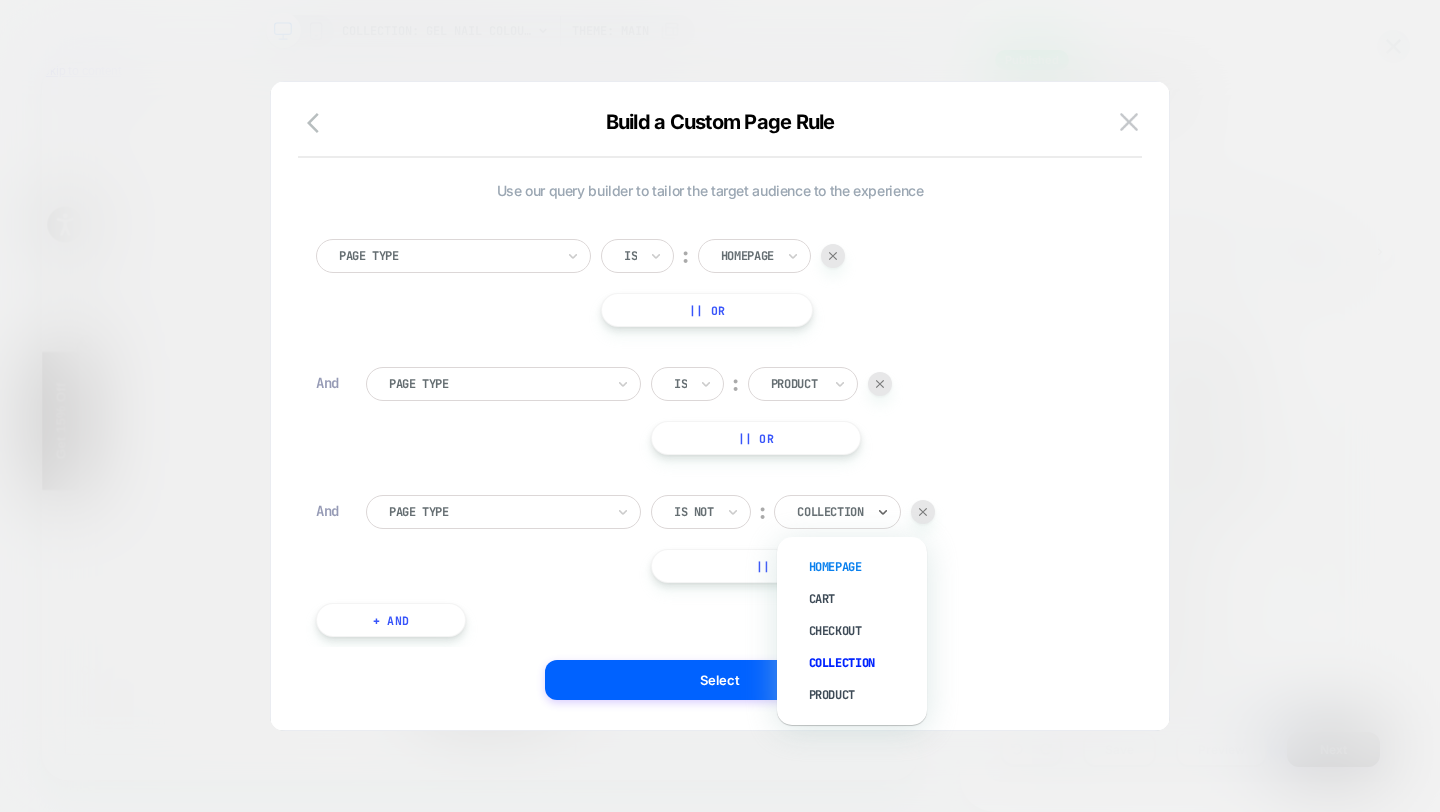 click on "Homepage" at bounding box center [862, 567] 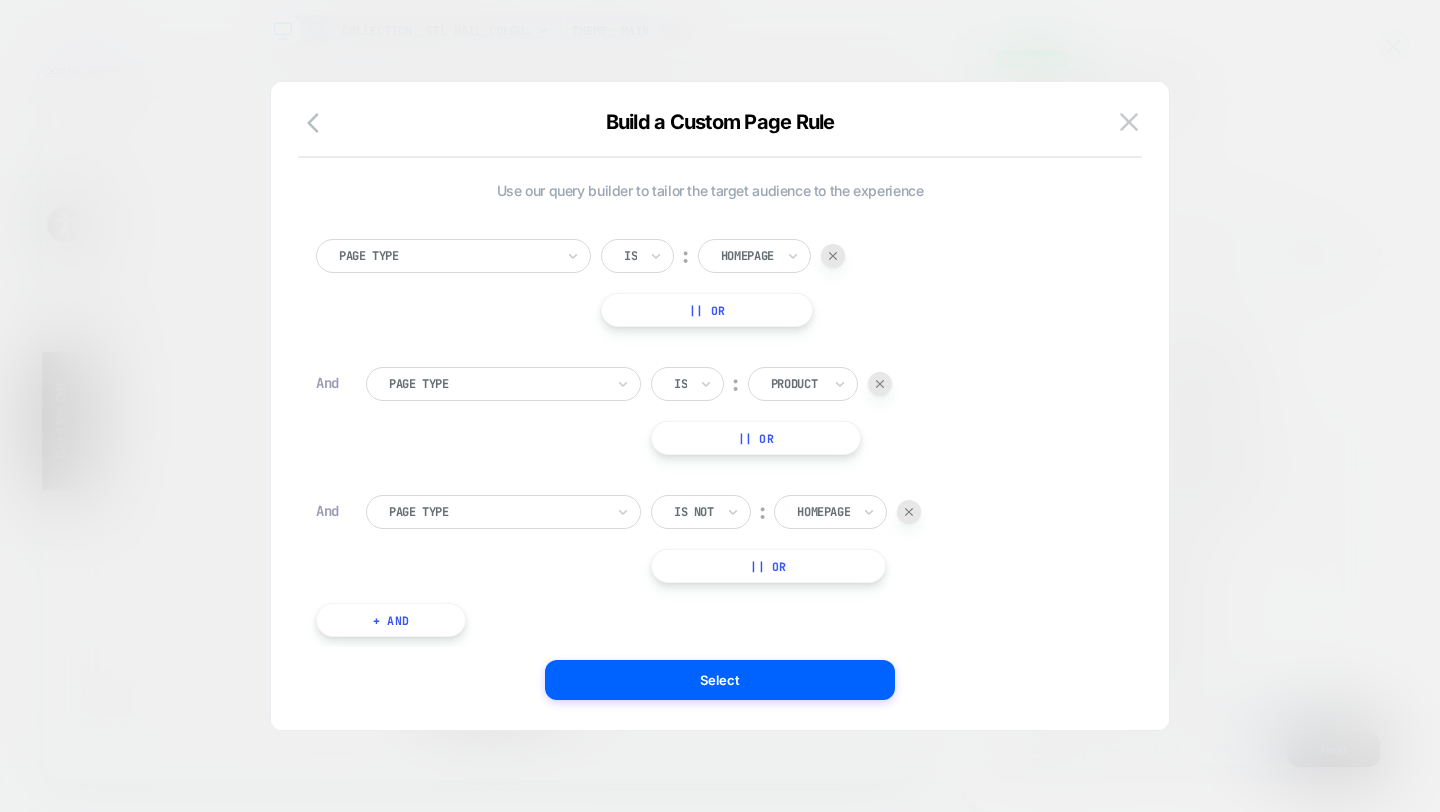 click on "Is not ︰ Homepage || Or" at bounding box center [786, 539] 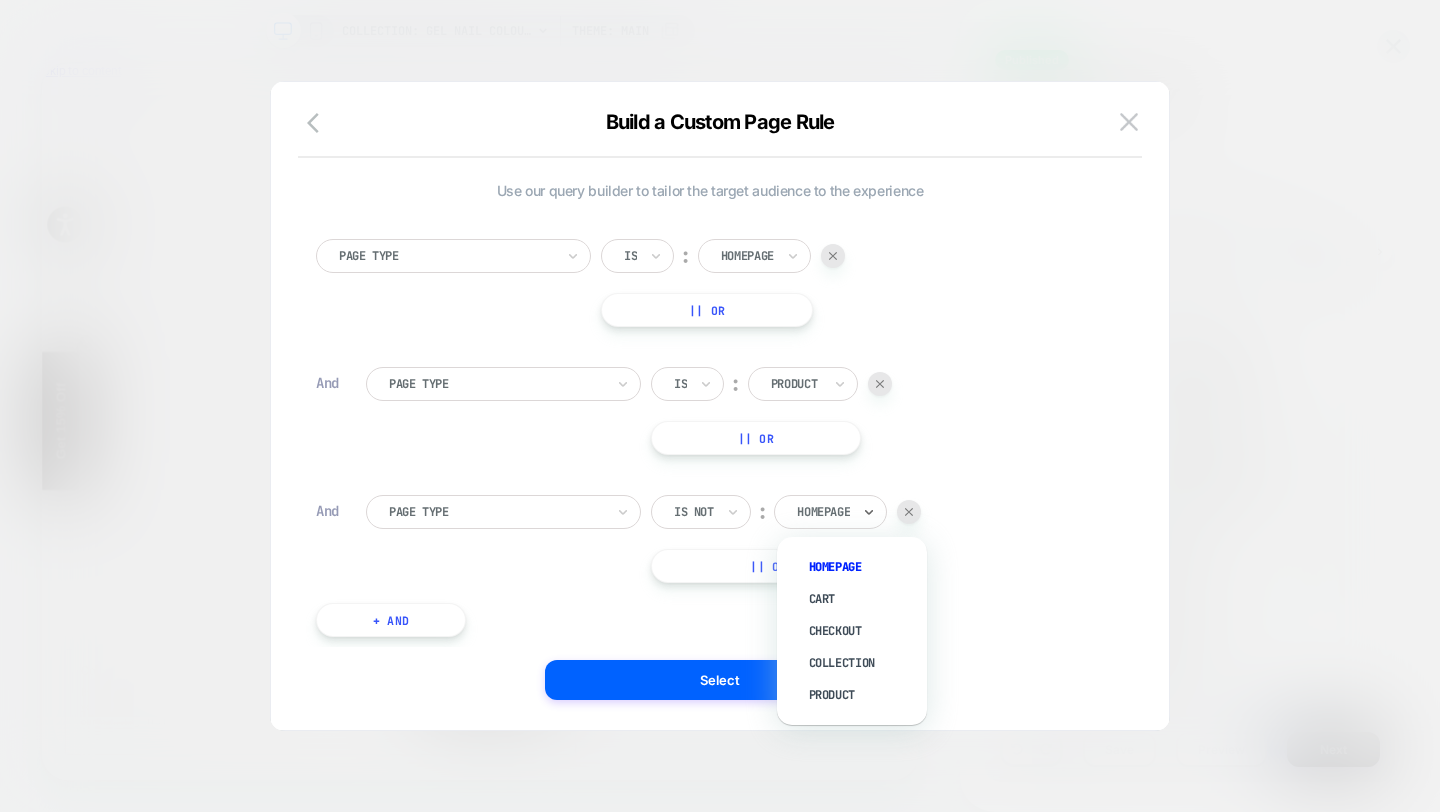 click on "Homepage" at bounding box center [823, 512] 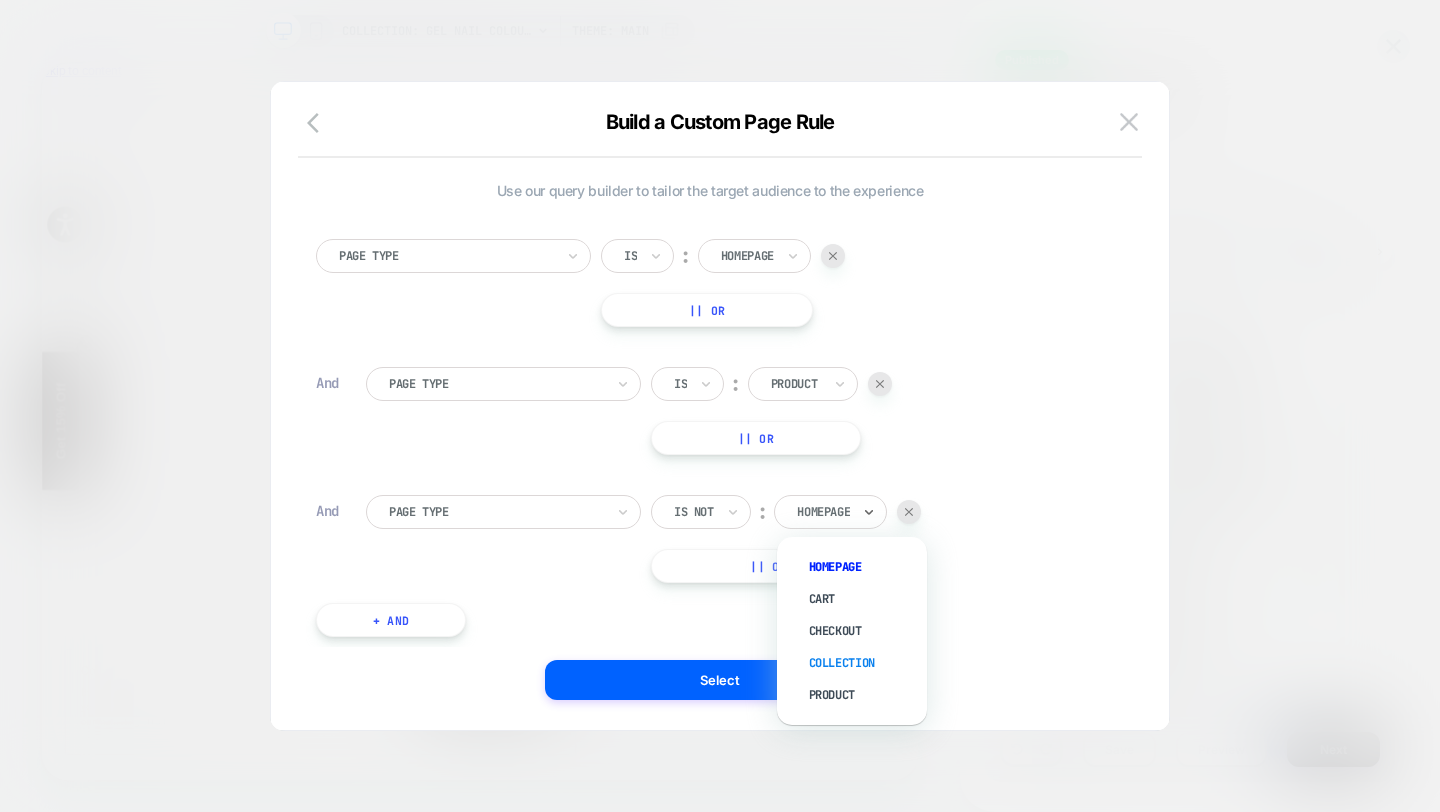 click on "Collection" at bounding box center (862, 663) 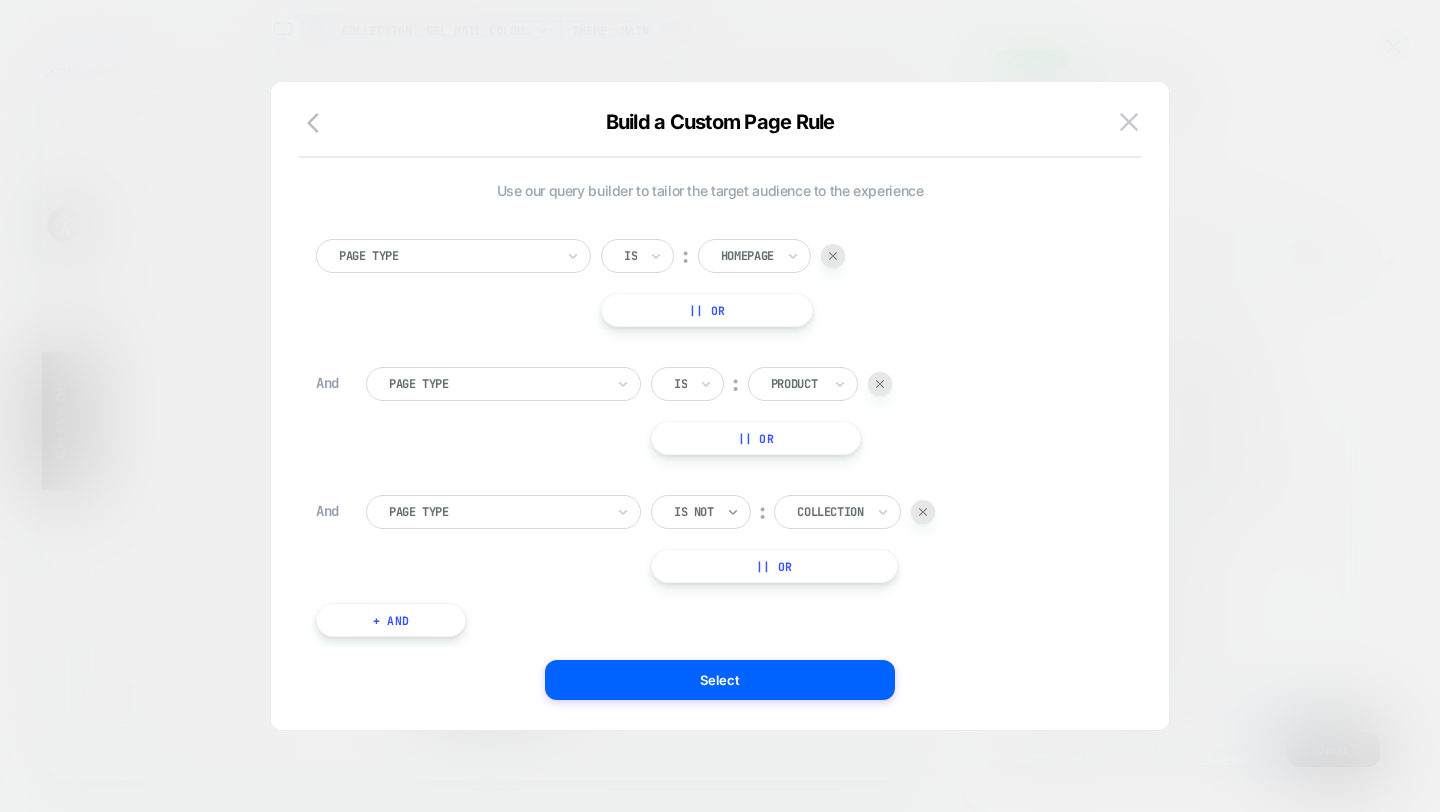 click 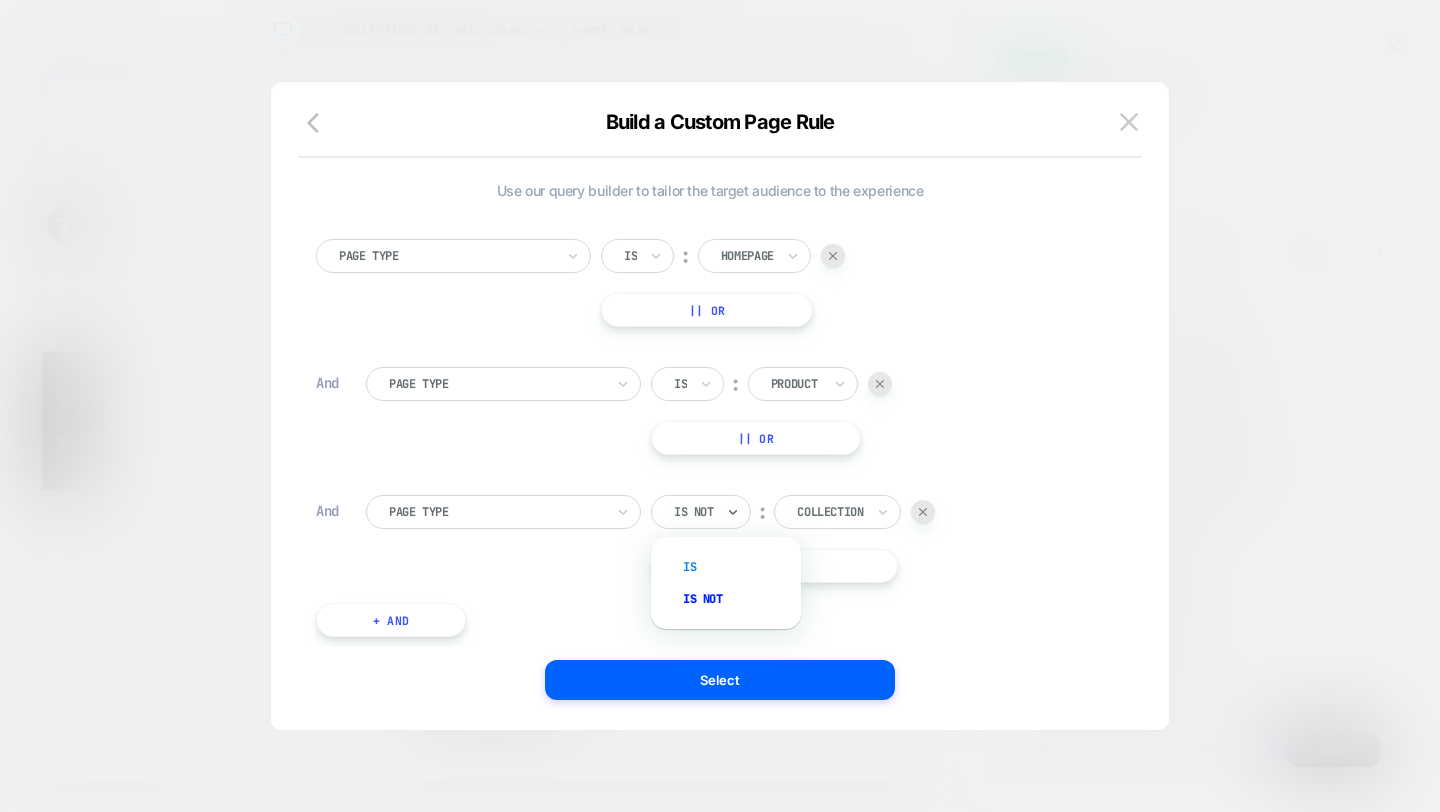 click on "Is" at bounding box center (736, 567) 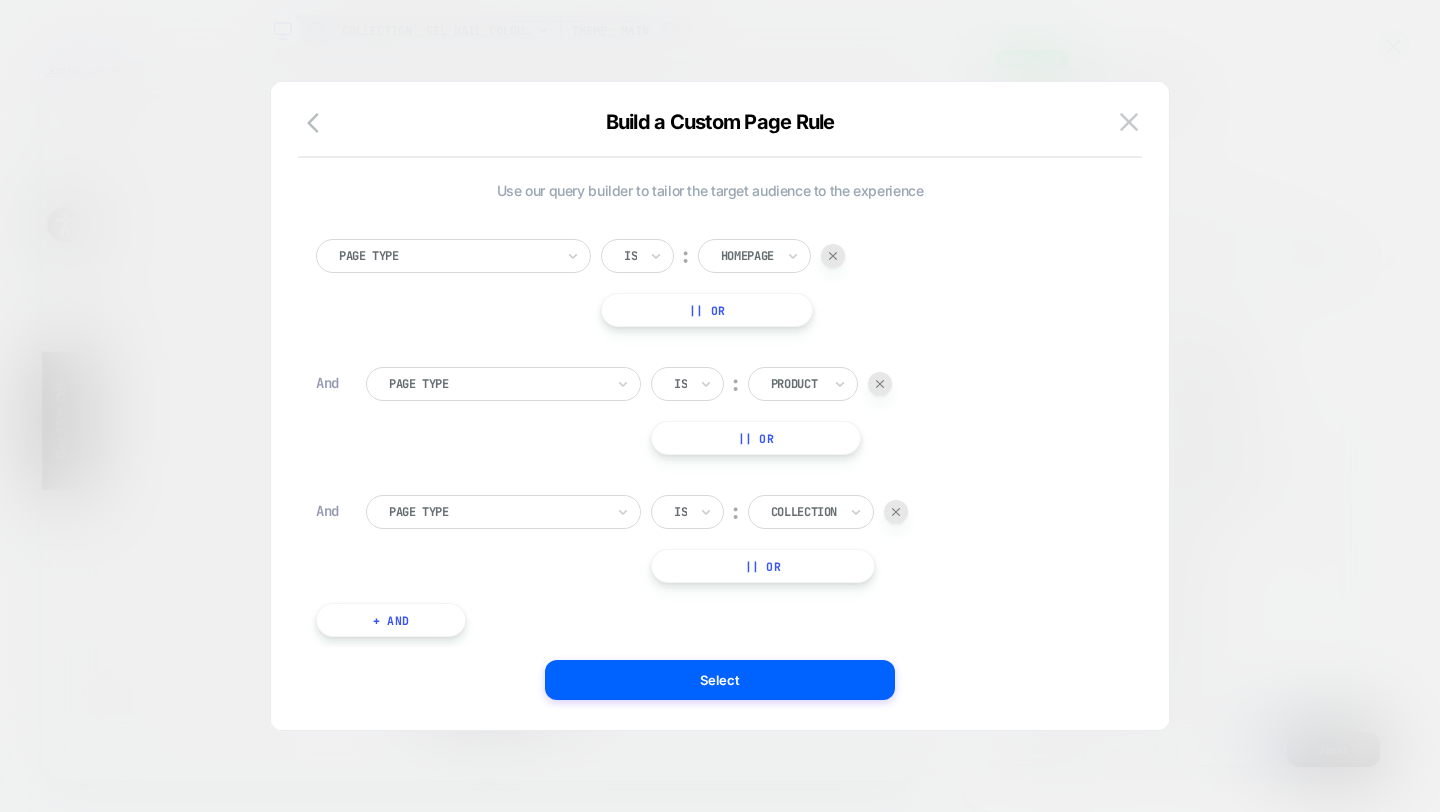 click on "Product" at bounding box center (796, 384) 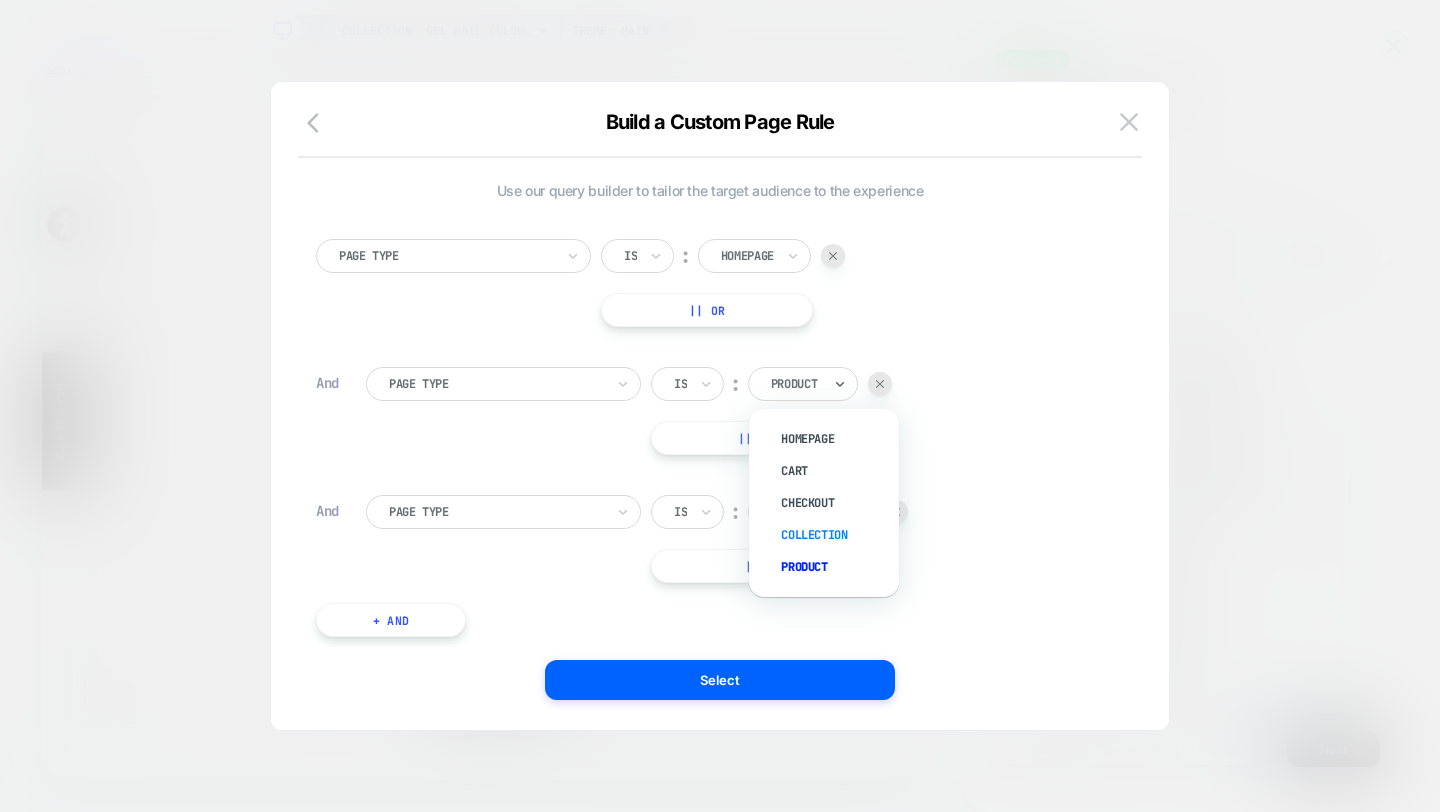 click on "Collection" at bounding box center [834, 535] 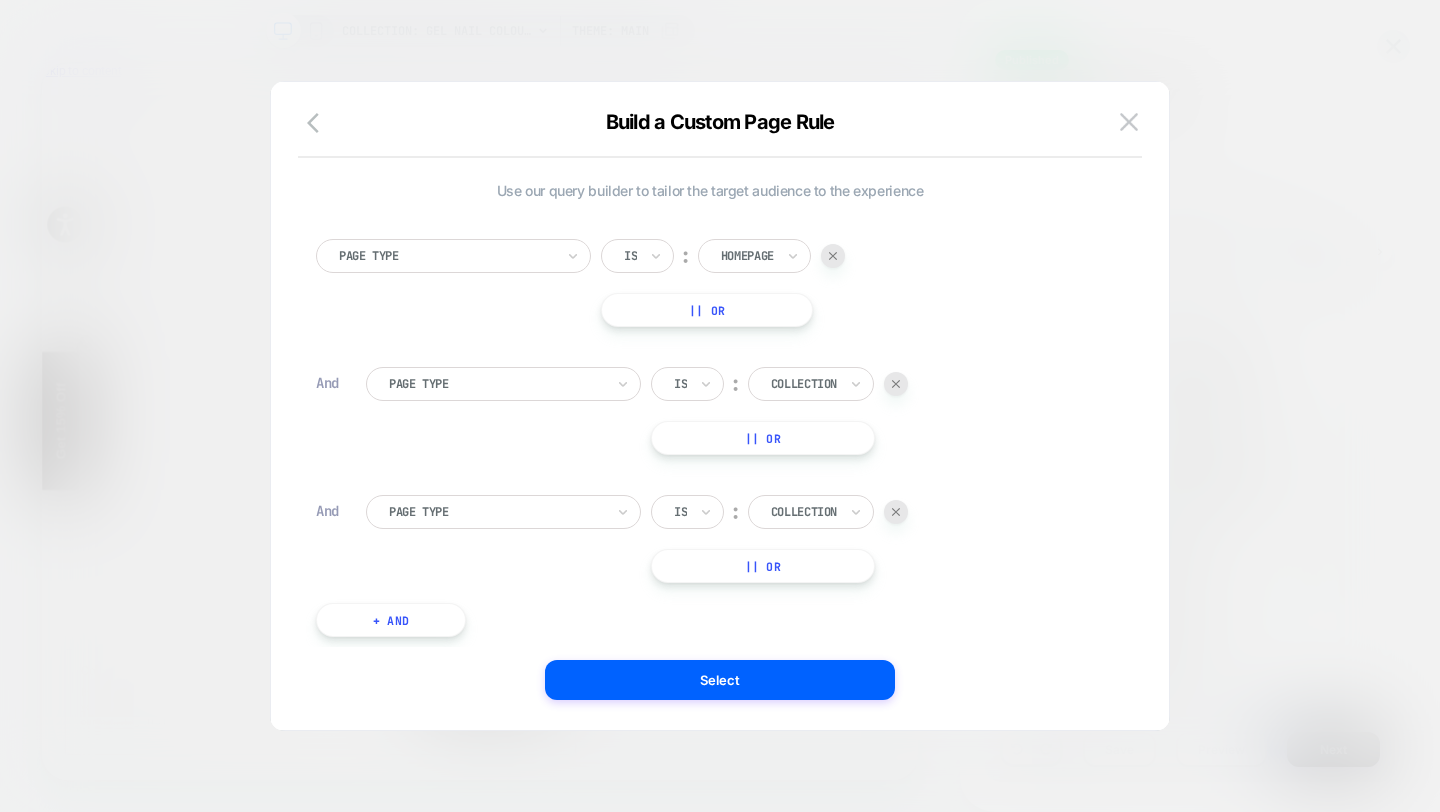 click at bounding box center [804, 512] 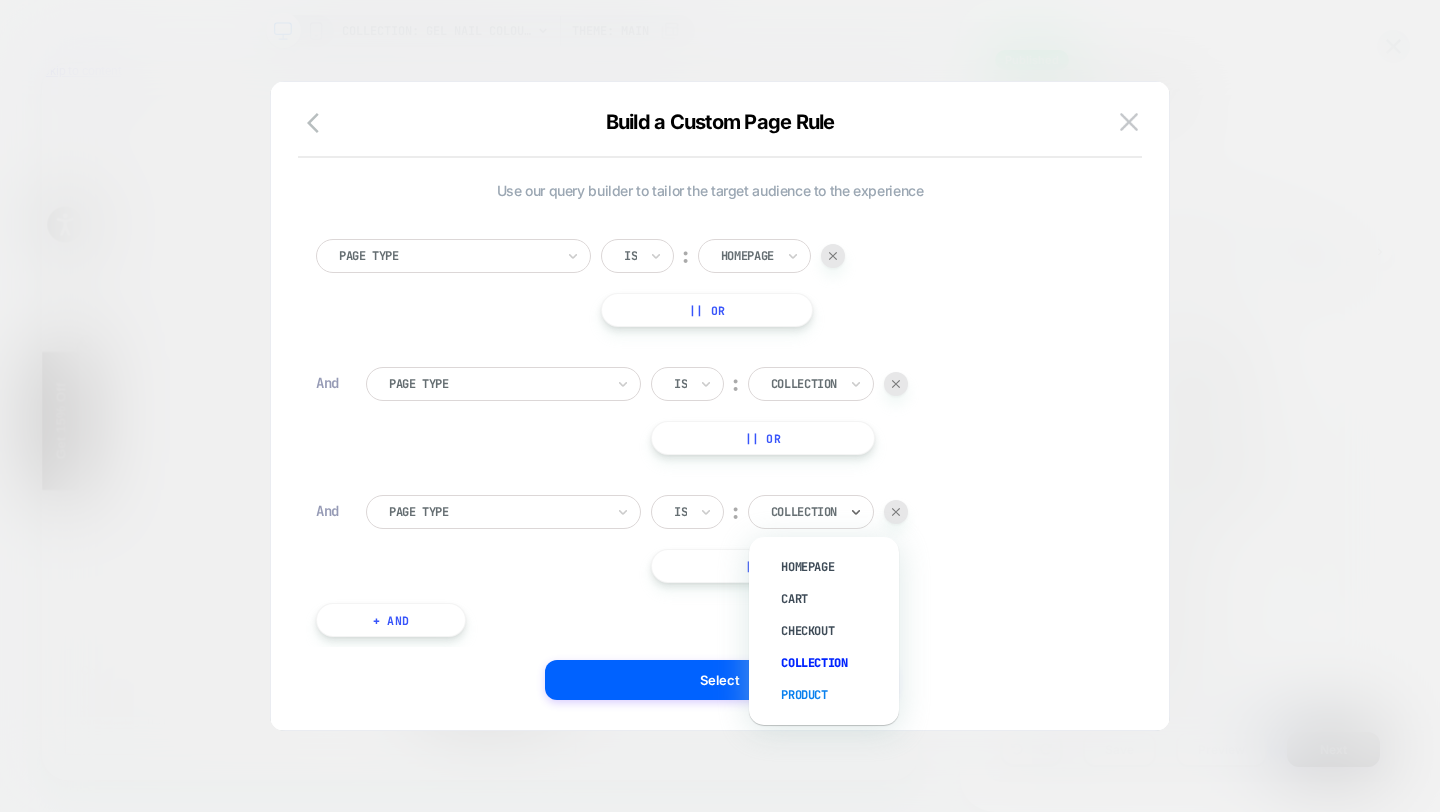 click on "Product" at bounding box center [834, 695] 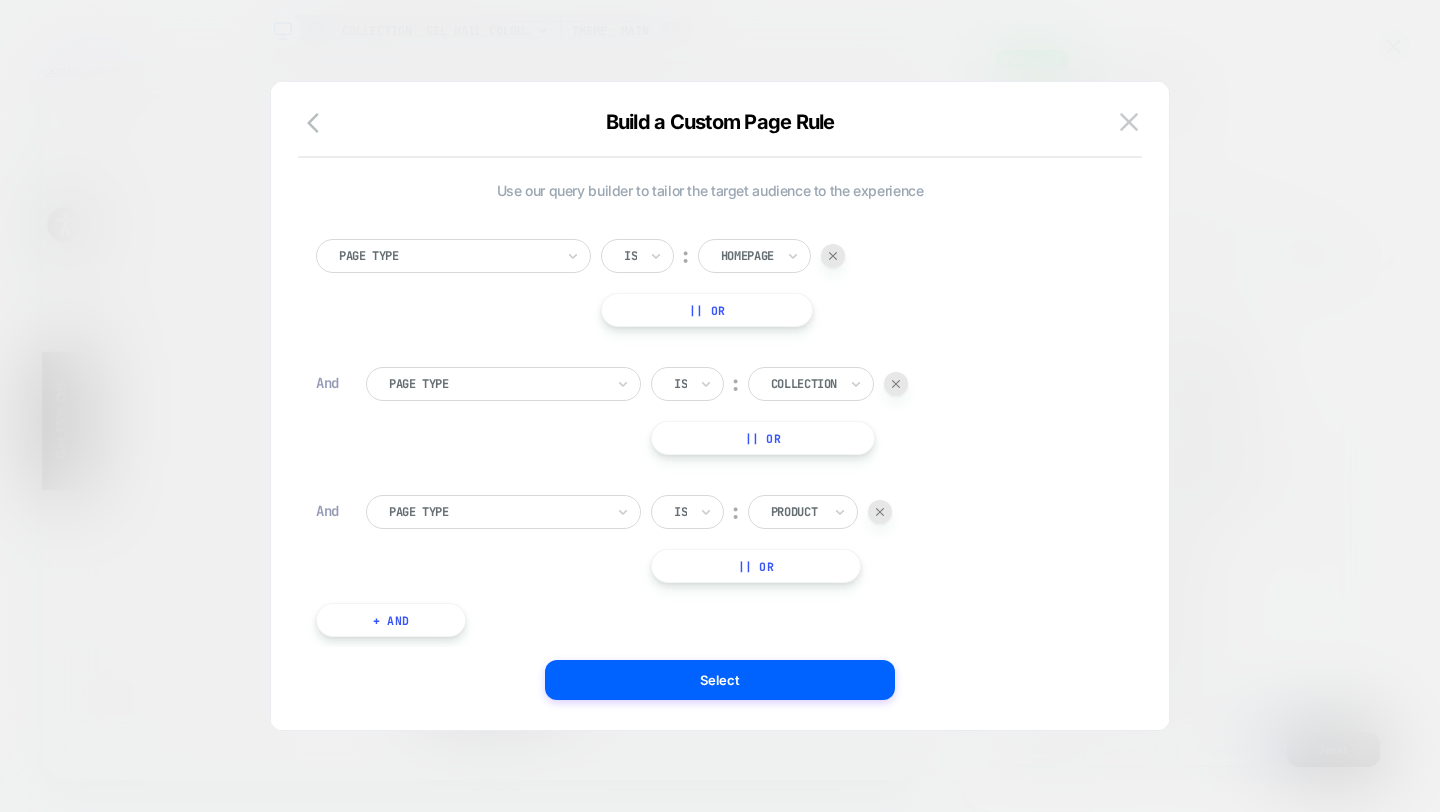 click on "+ And" at bounding box center (391, 620) 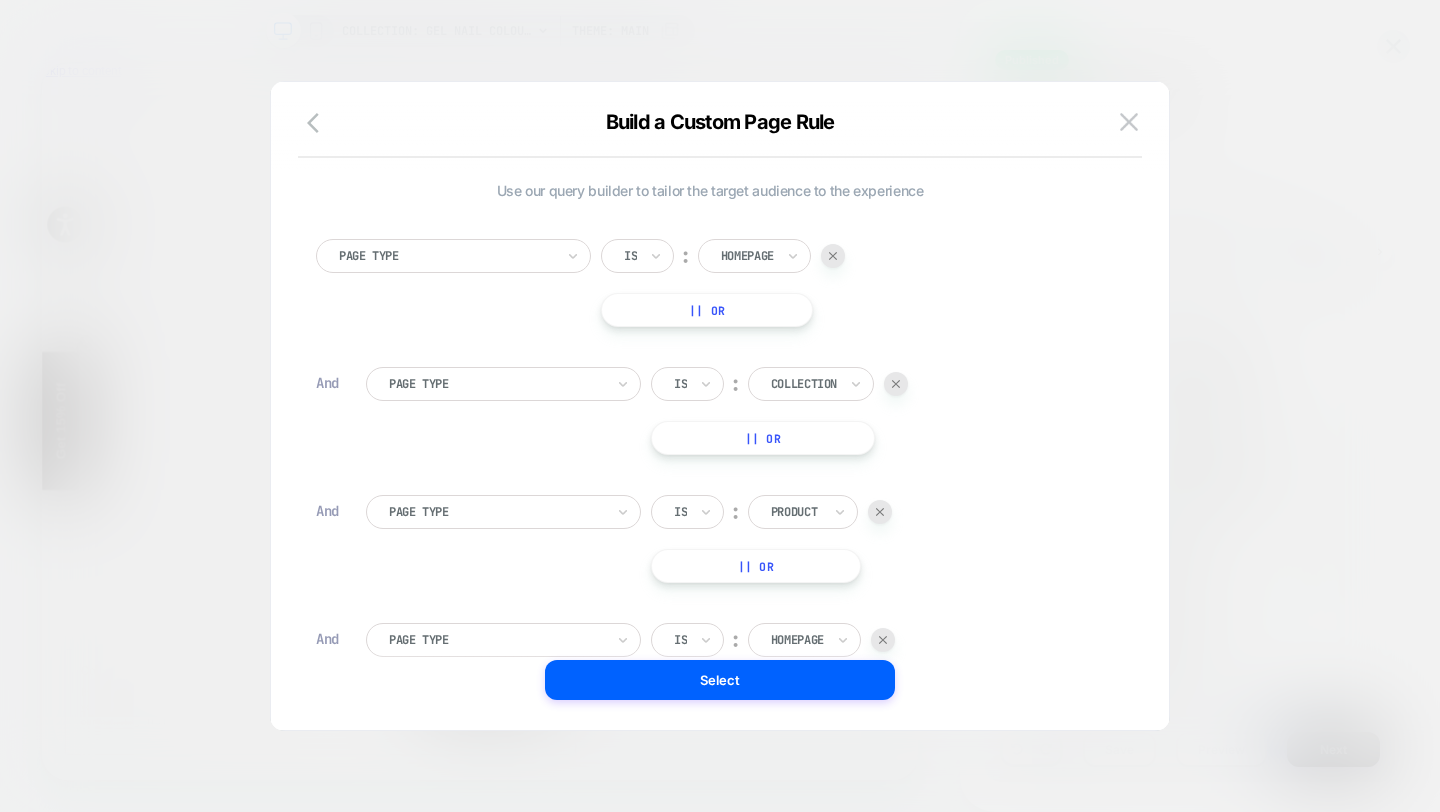 click on "Page Type" at bounding box center (503, 640) 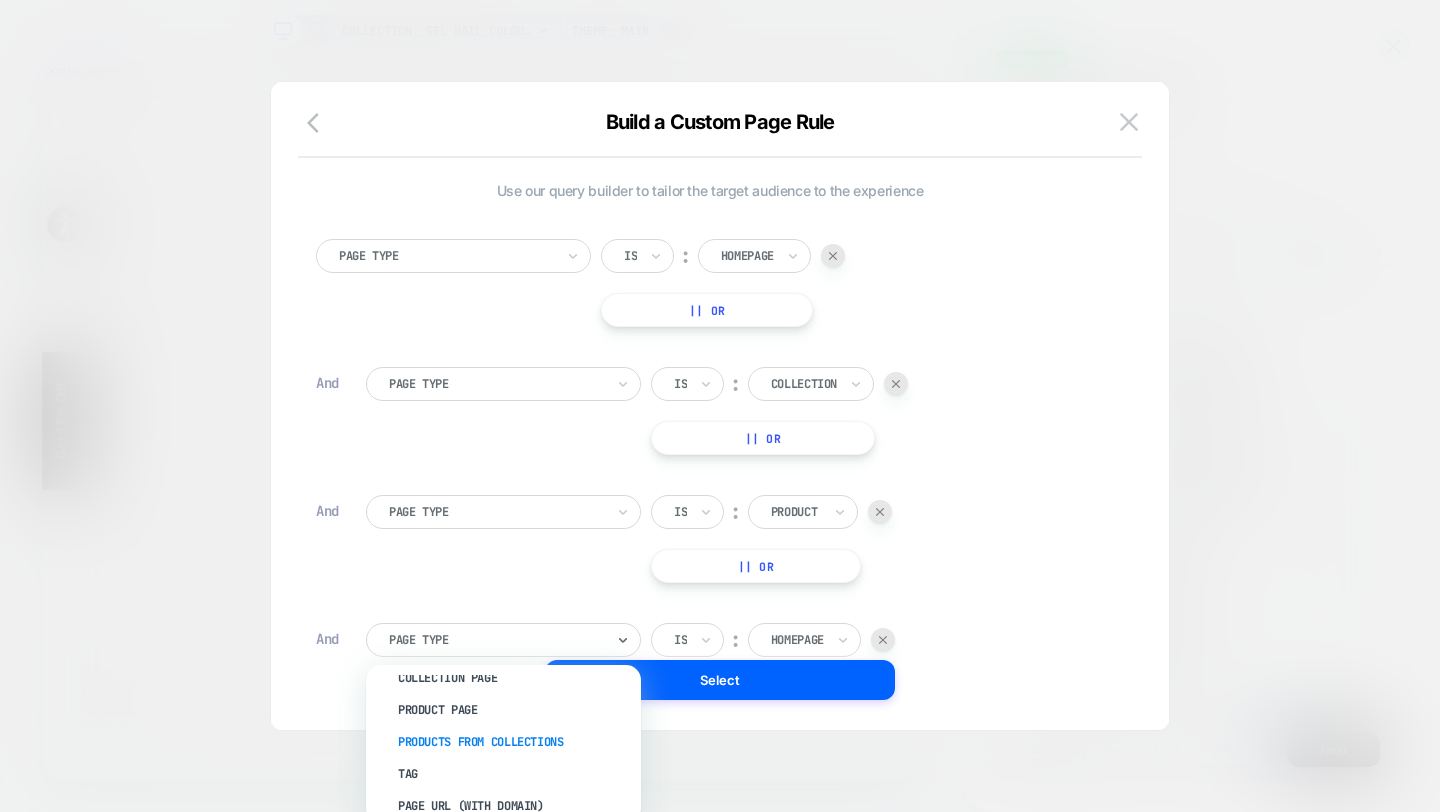 scroll, scrollTop: 109, scrollLeft: 0, axis: vertical 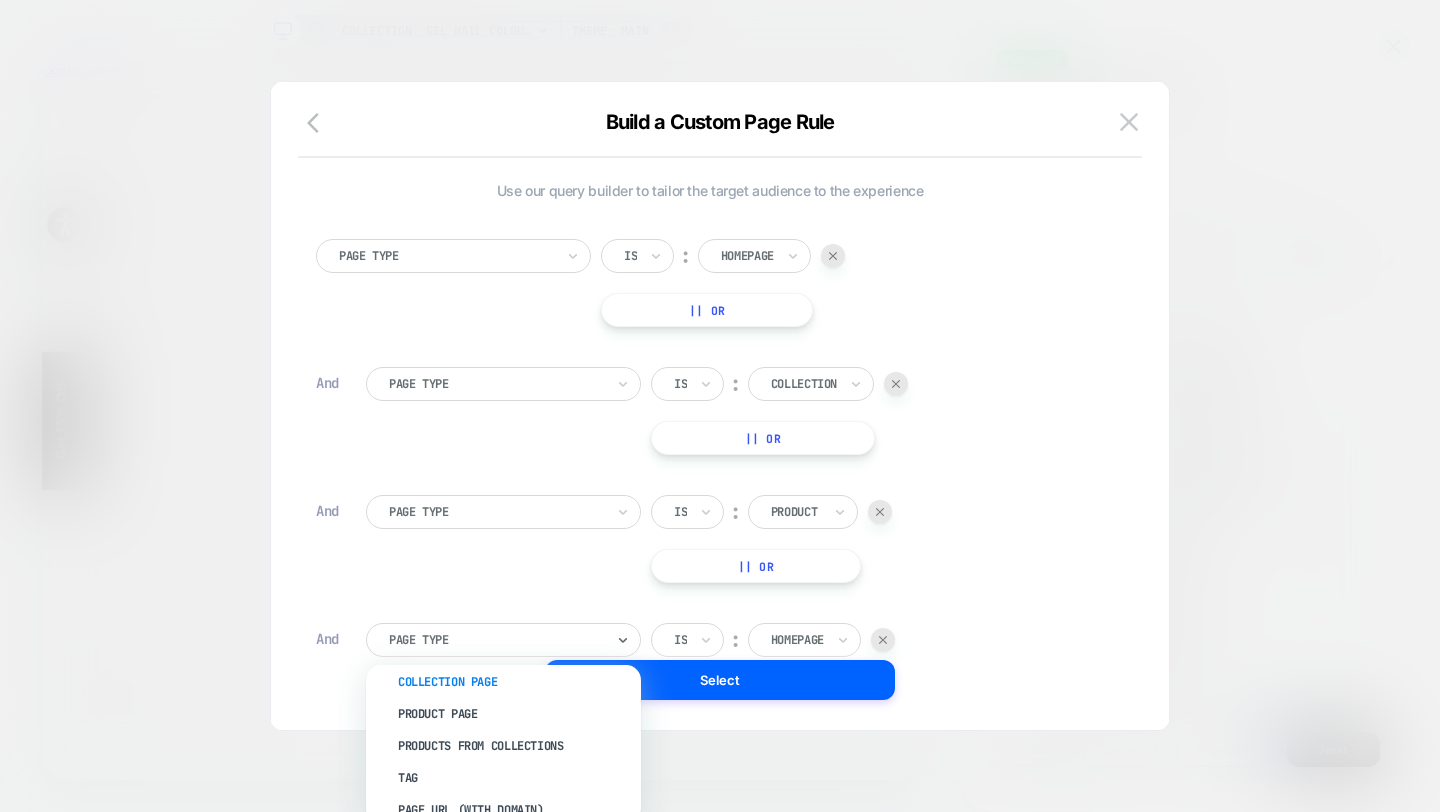 click on "Collection Page" at bounding box center [513, 682] 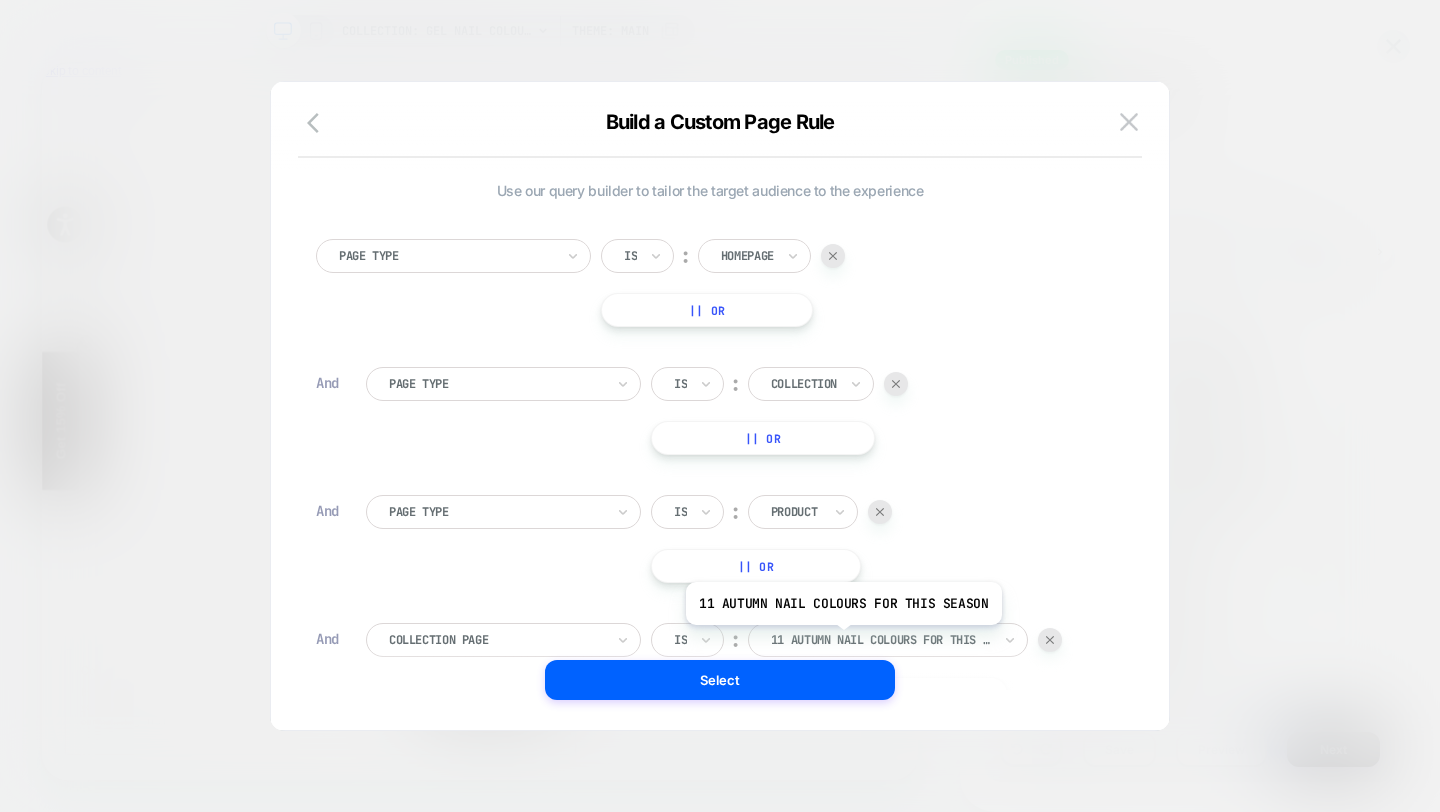 click at bounding box center (881, 640) 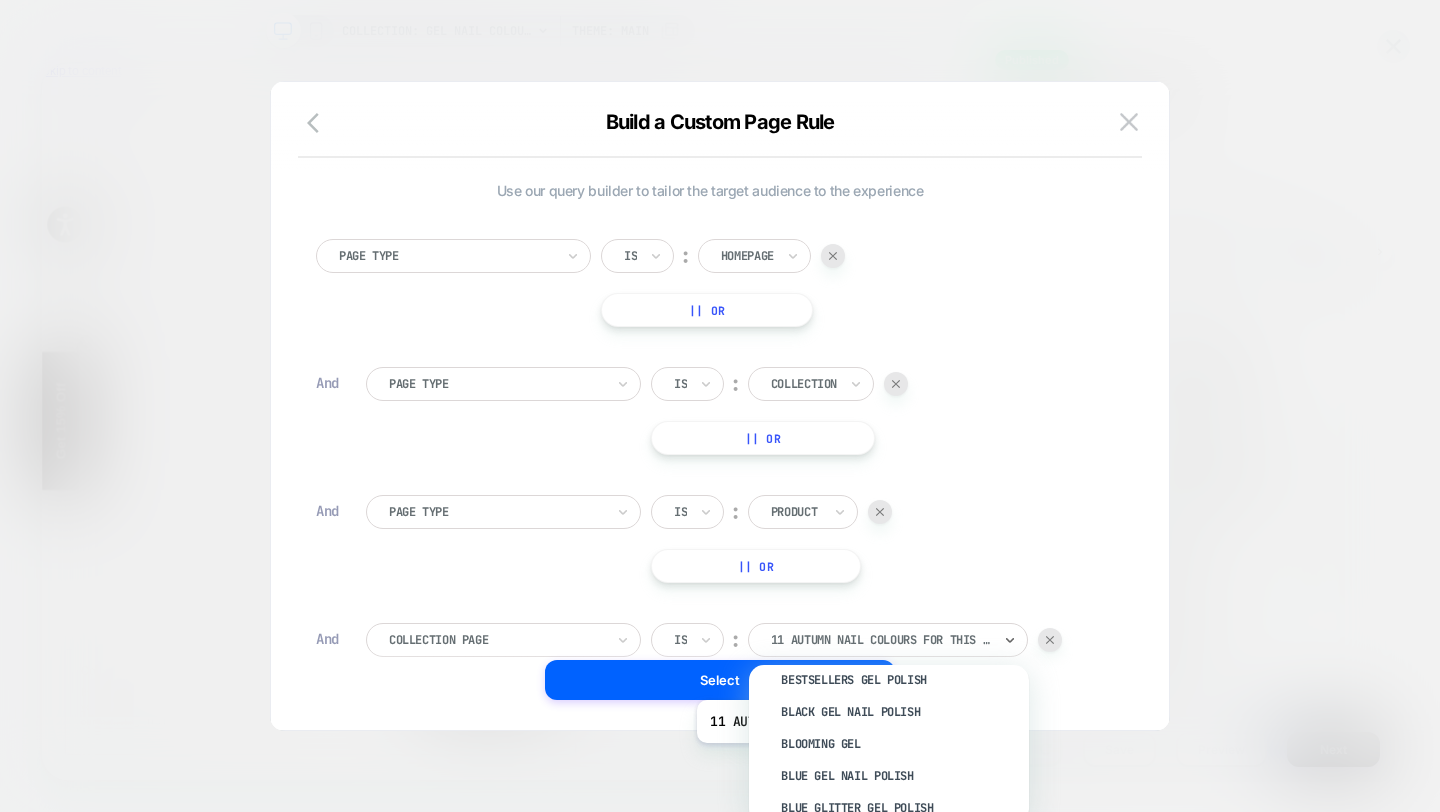 scroll, scrollTop: 882, scrollLeft: 0, axis: vertical 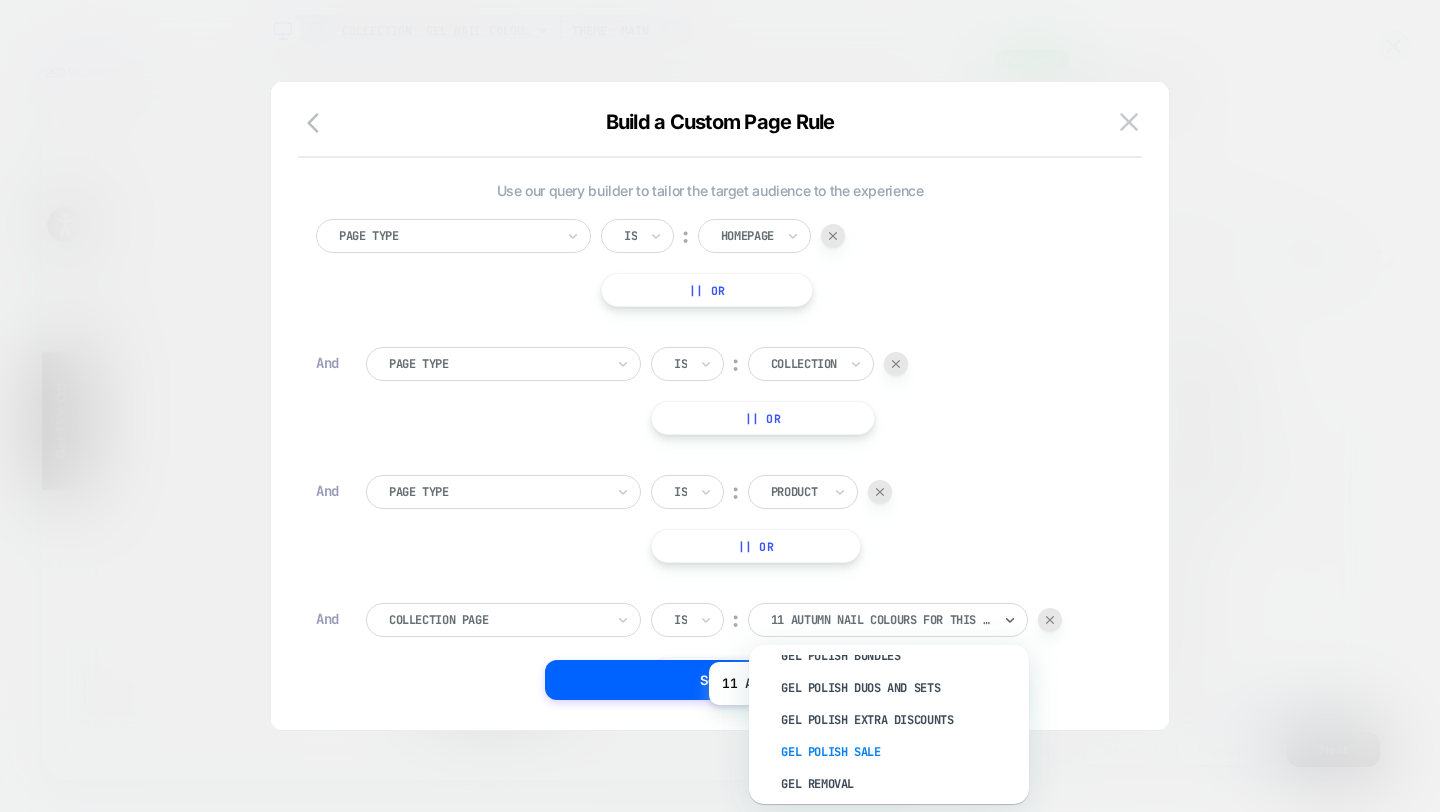 click on "Gel Polish Sale" at bounding box center [899, 752] 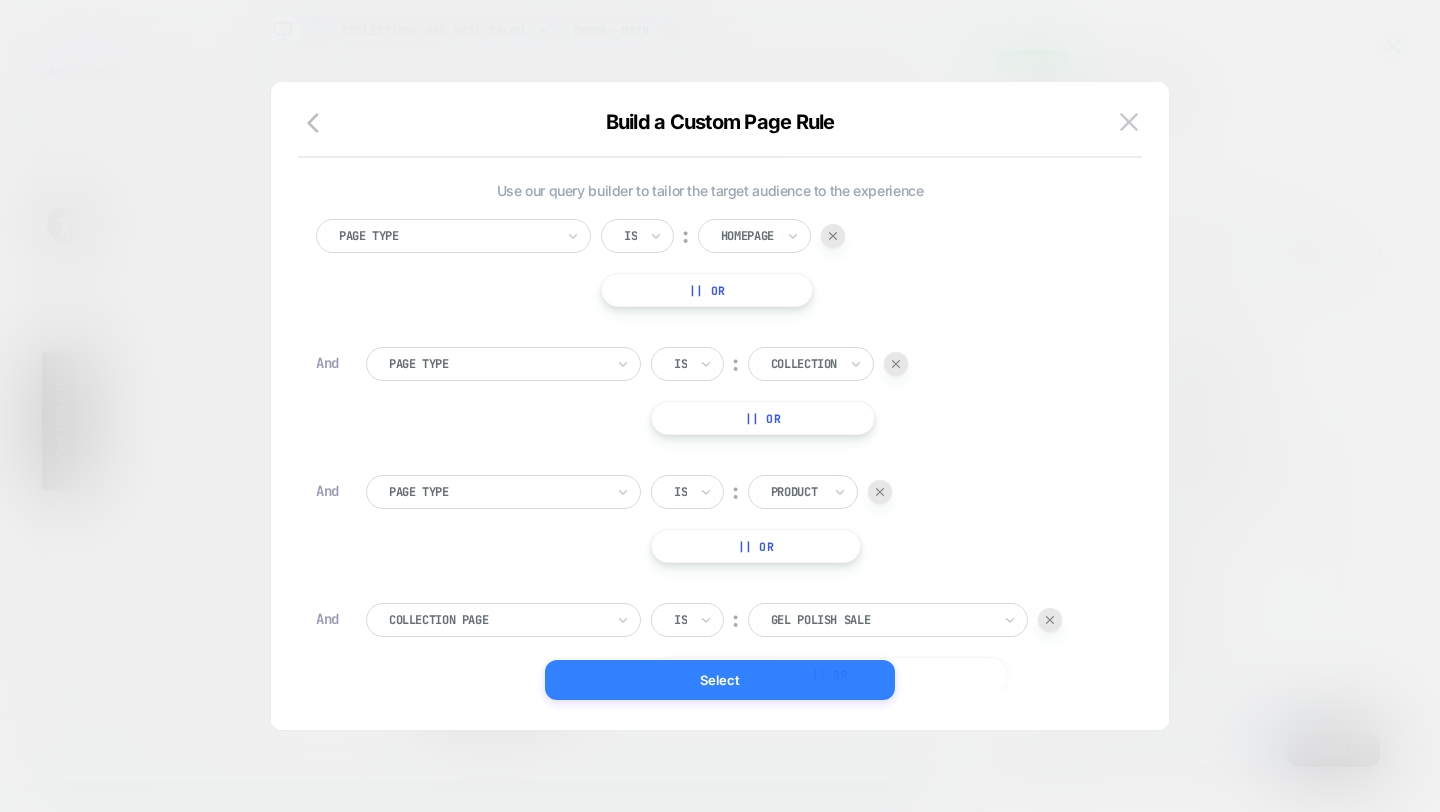 click on "Select" at bounding box center [720, 680] 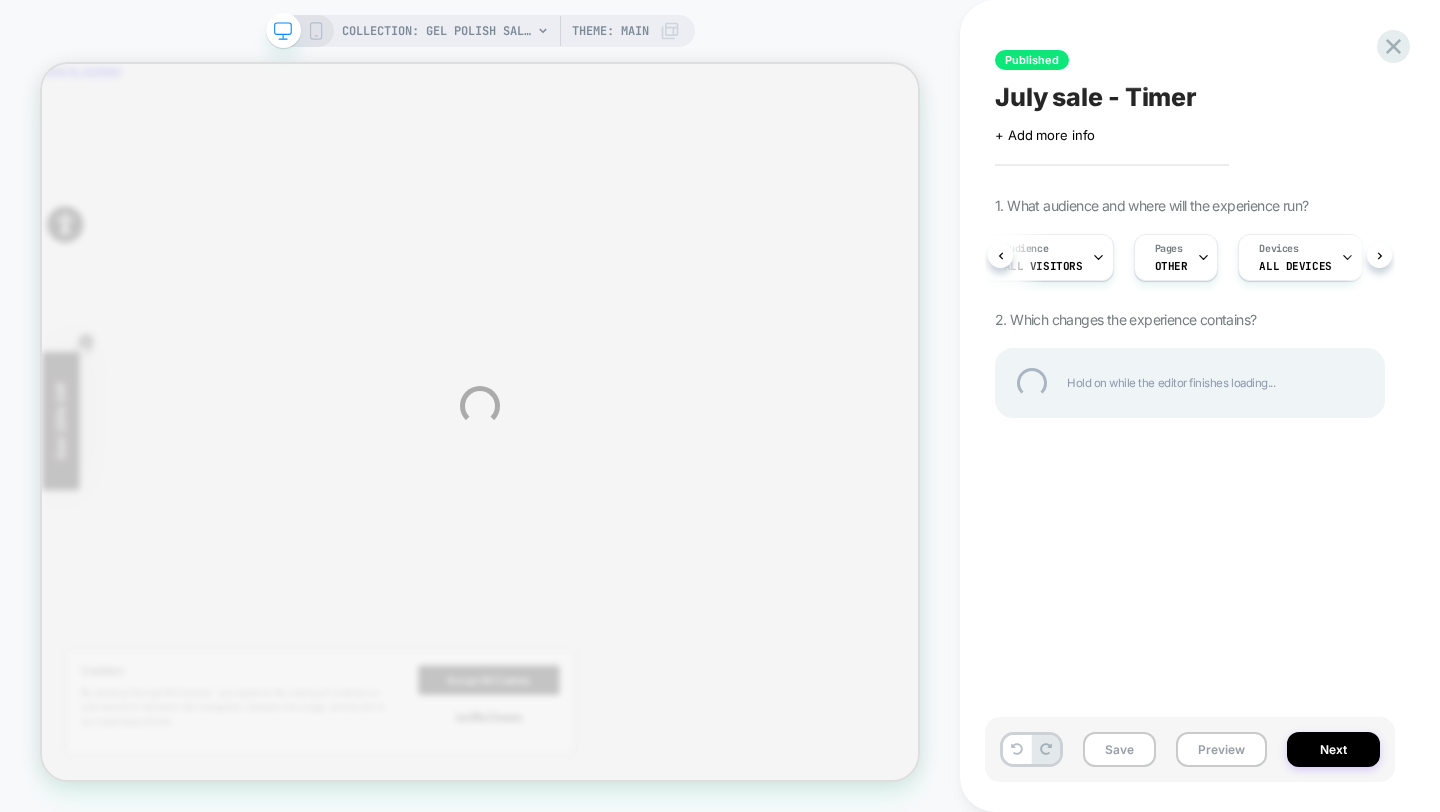 scroll, scrollTop: 0, scrollLeft: 0, axis: both 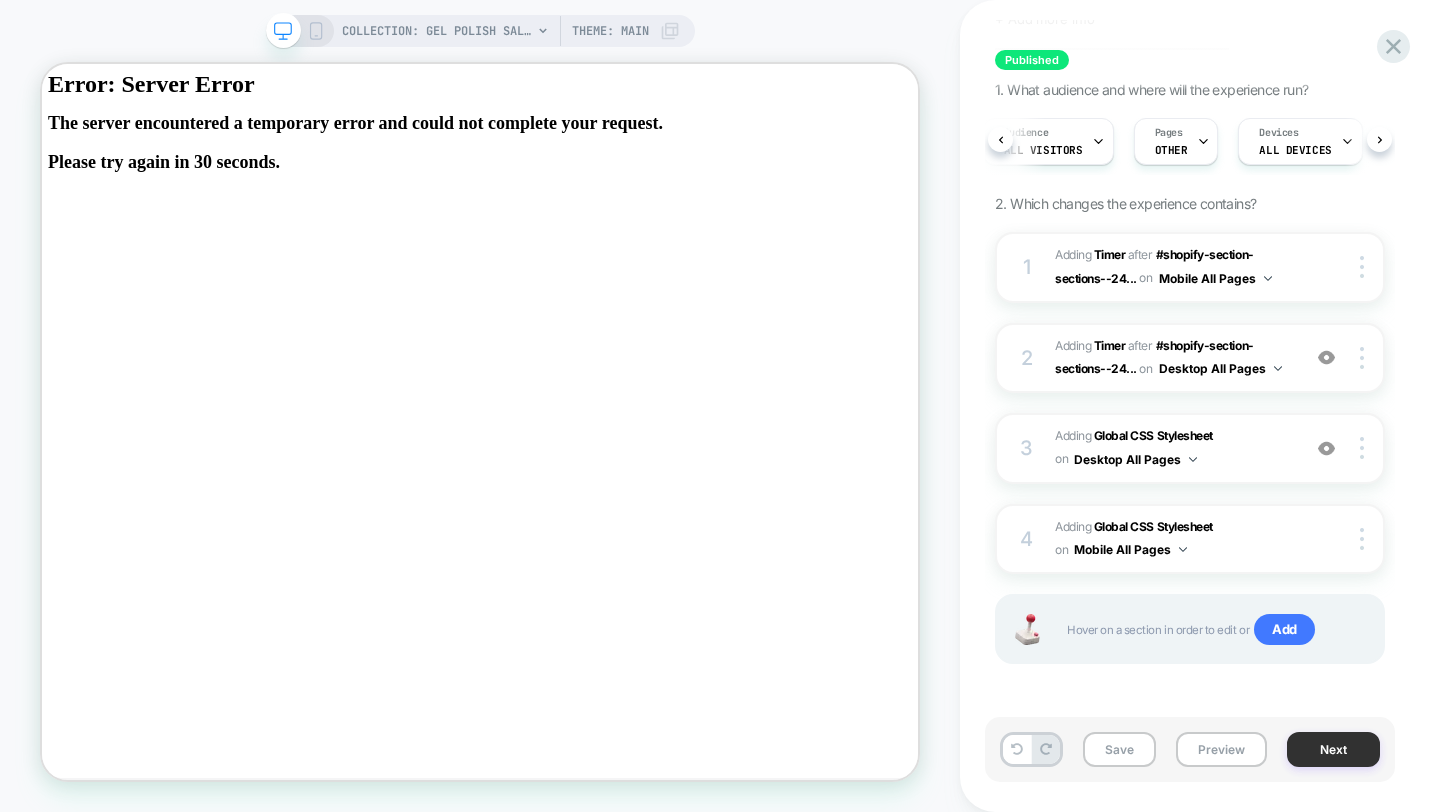 click on "Next" at bounding box center (1333, 749) 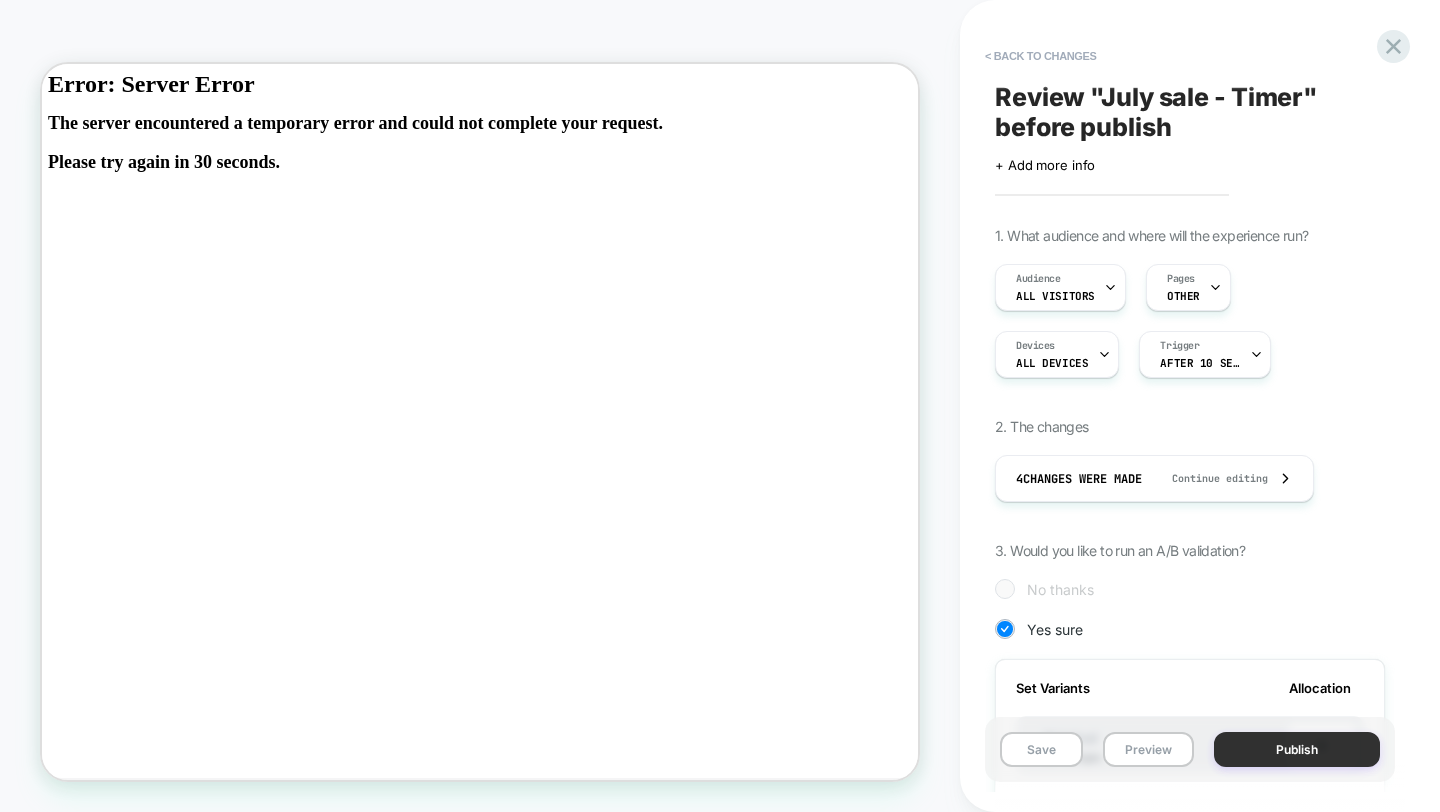 scroll, scrollTop: 0, scrollLeft: 2, axis: horizontal 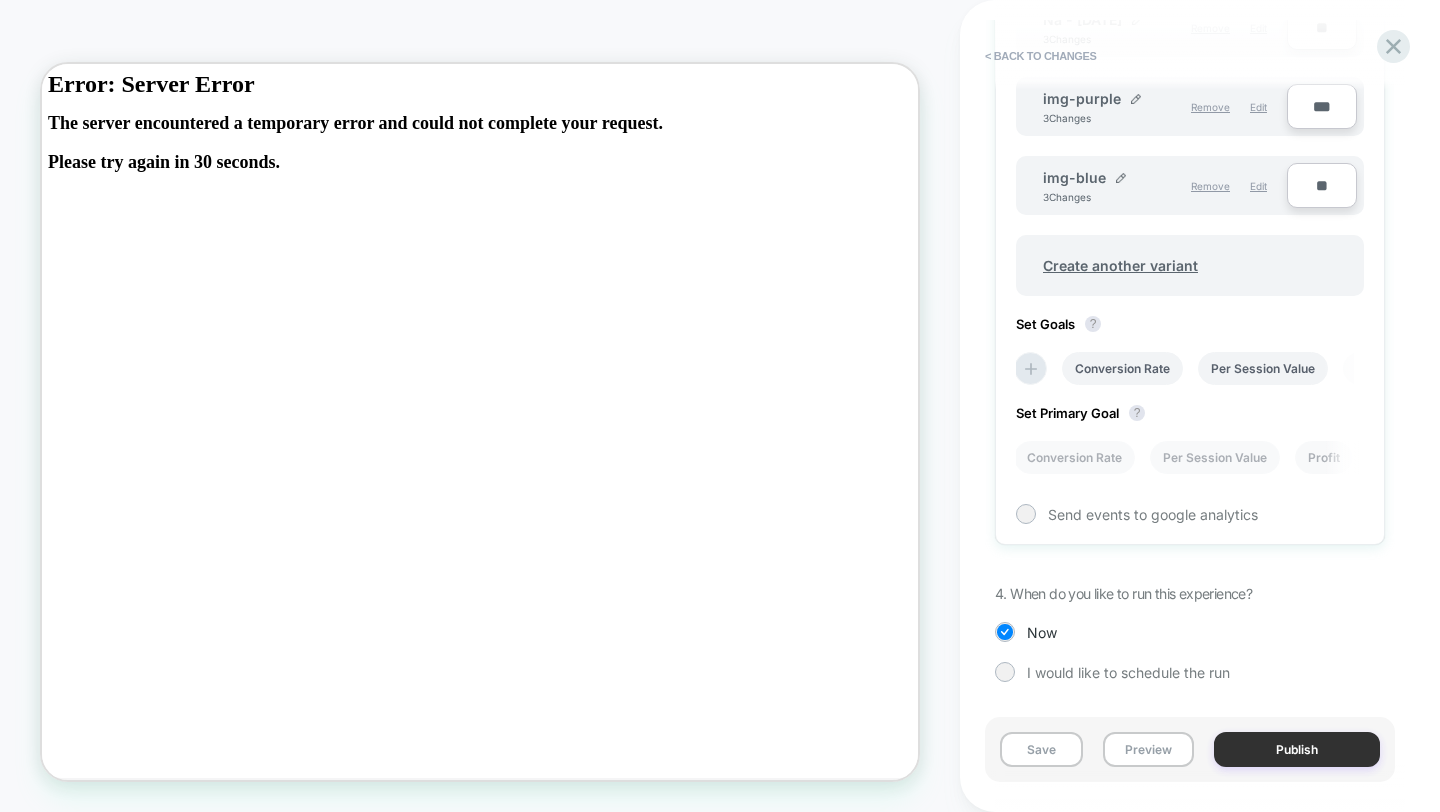 click on "Publish" at bounding box center (1297, 749) 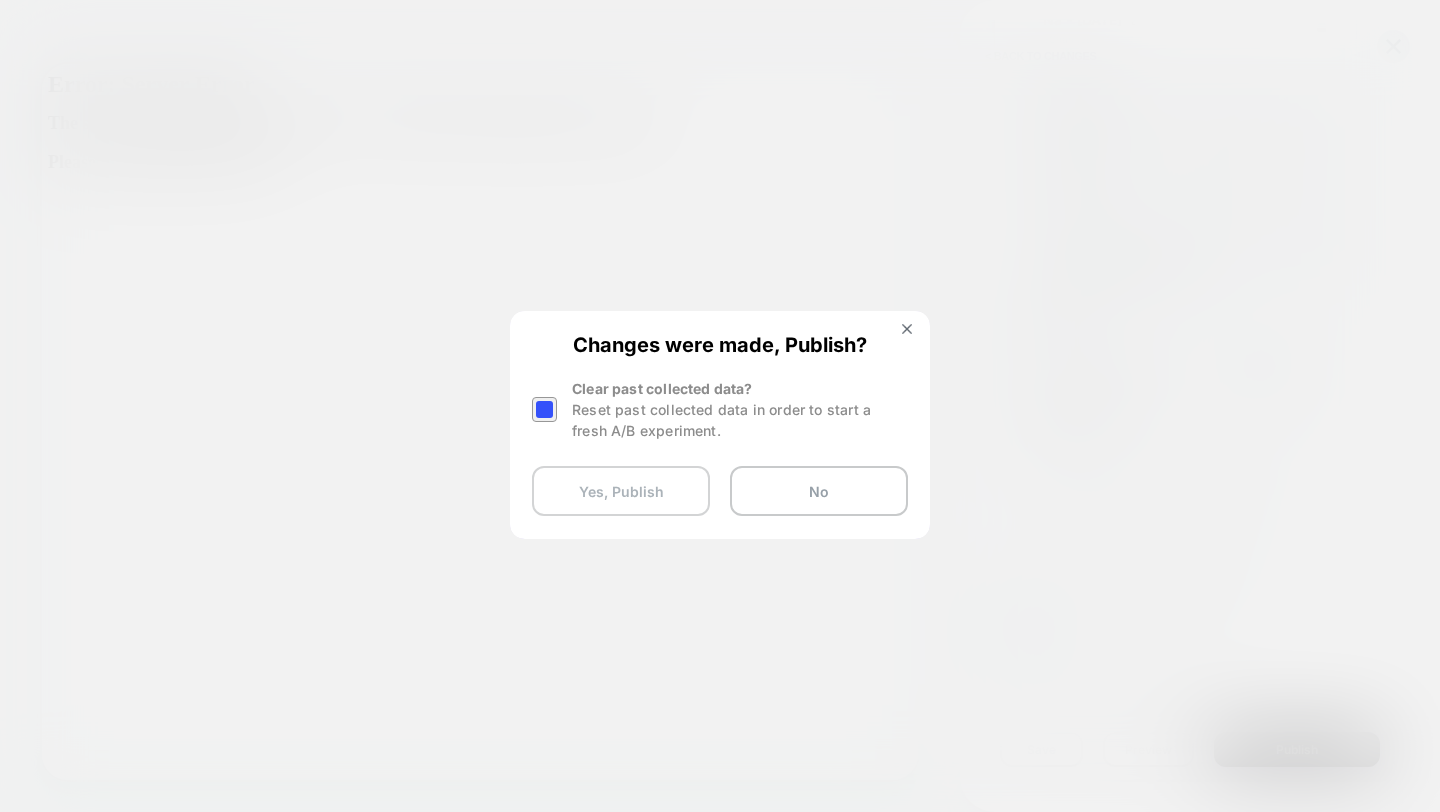 click on "Yes, Publish" at bounding box center (621, 491) 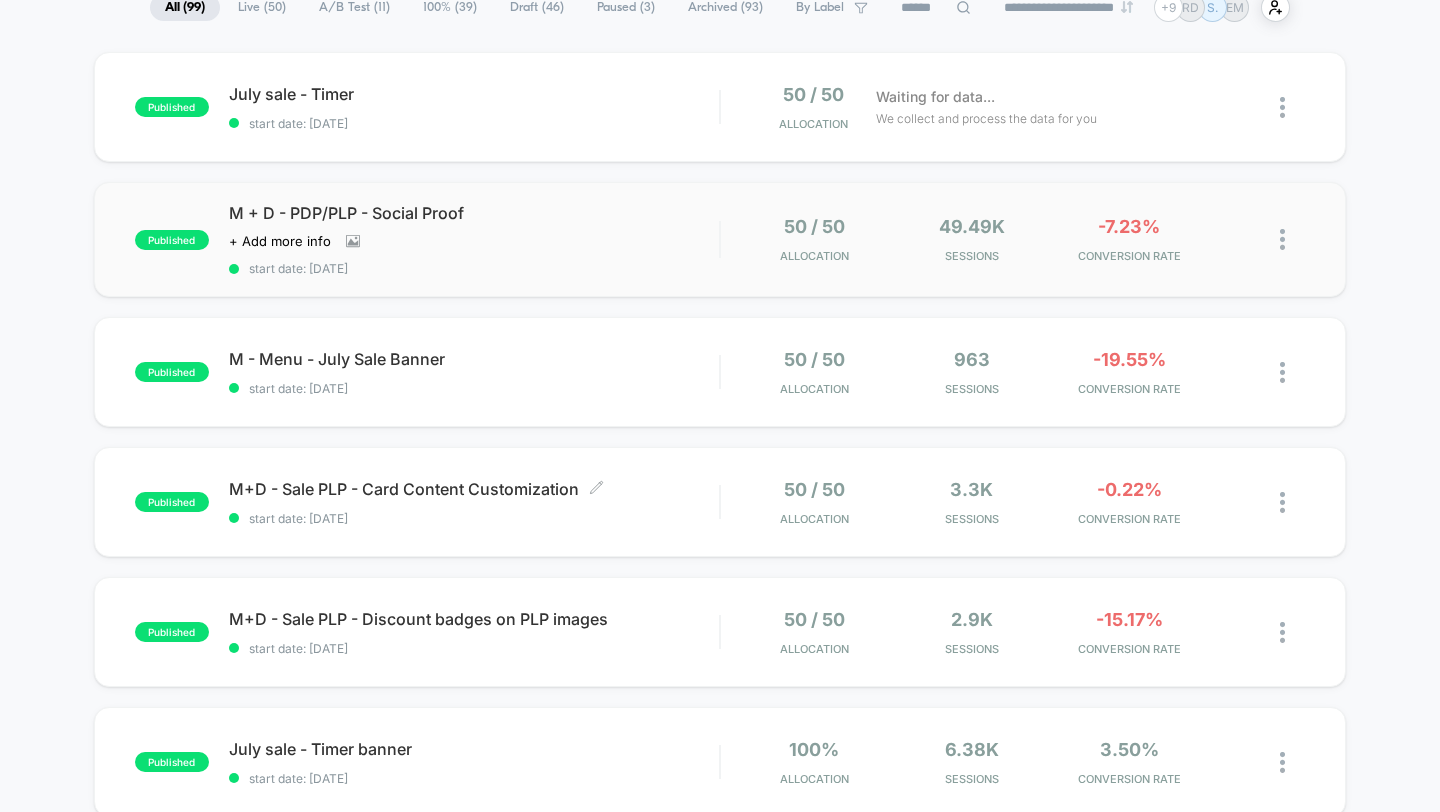 scroll, scrollTop: 150, scrollLeft: 0, axis: vertical 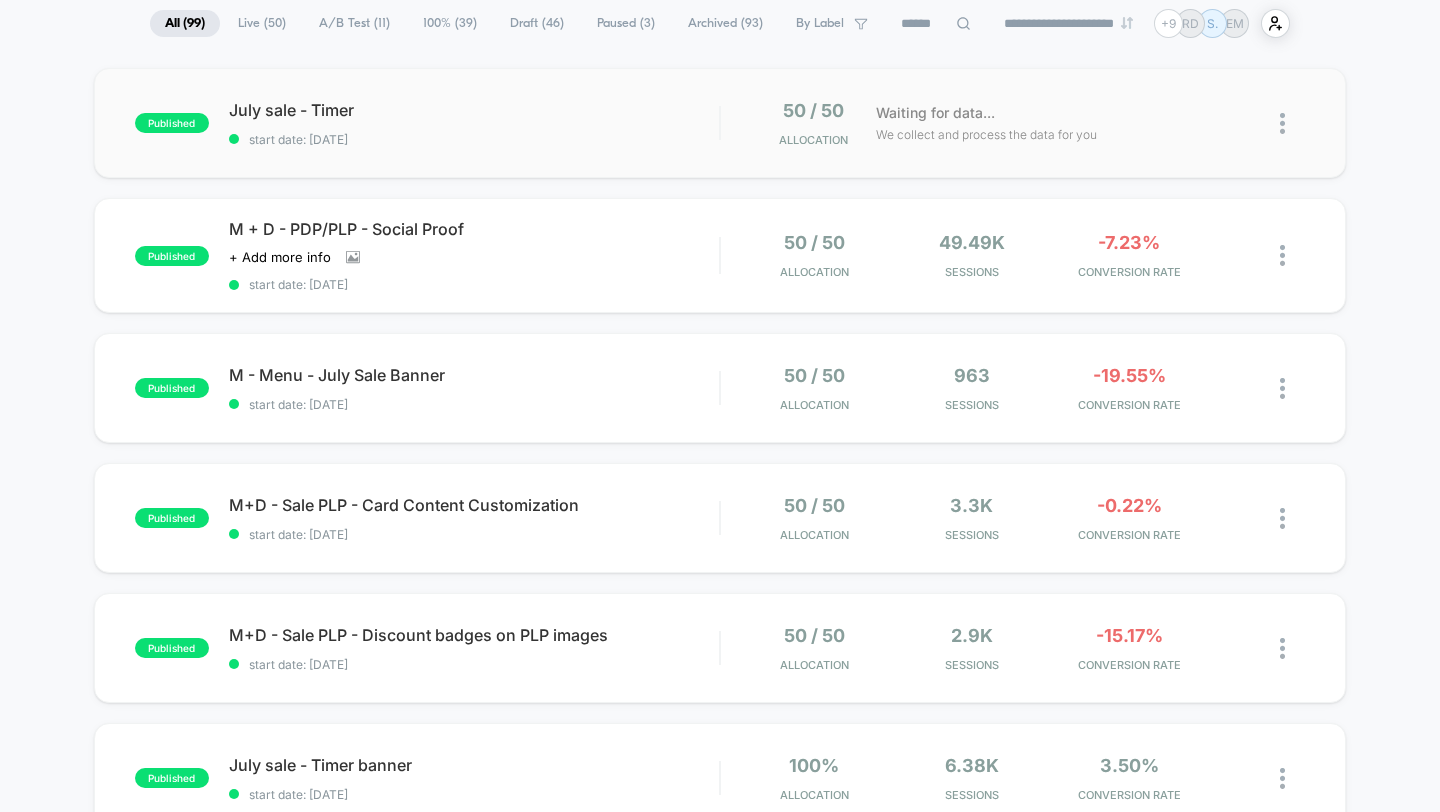 click at bounding box center [1282, 123] 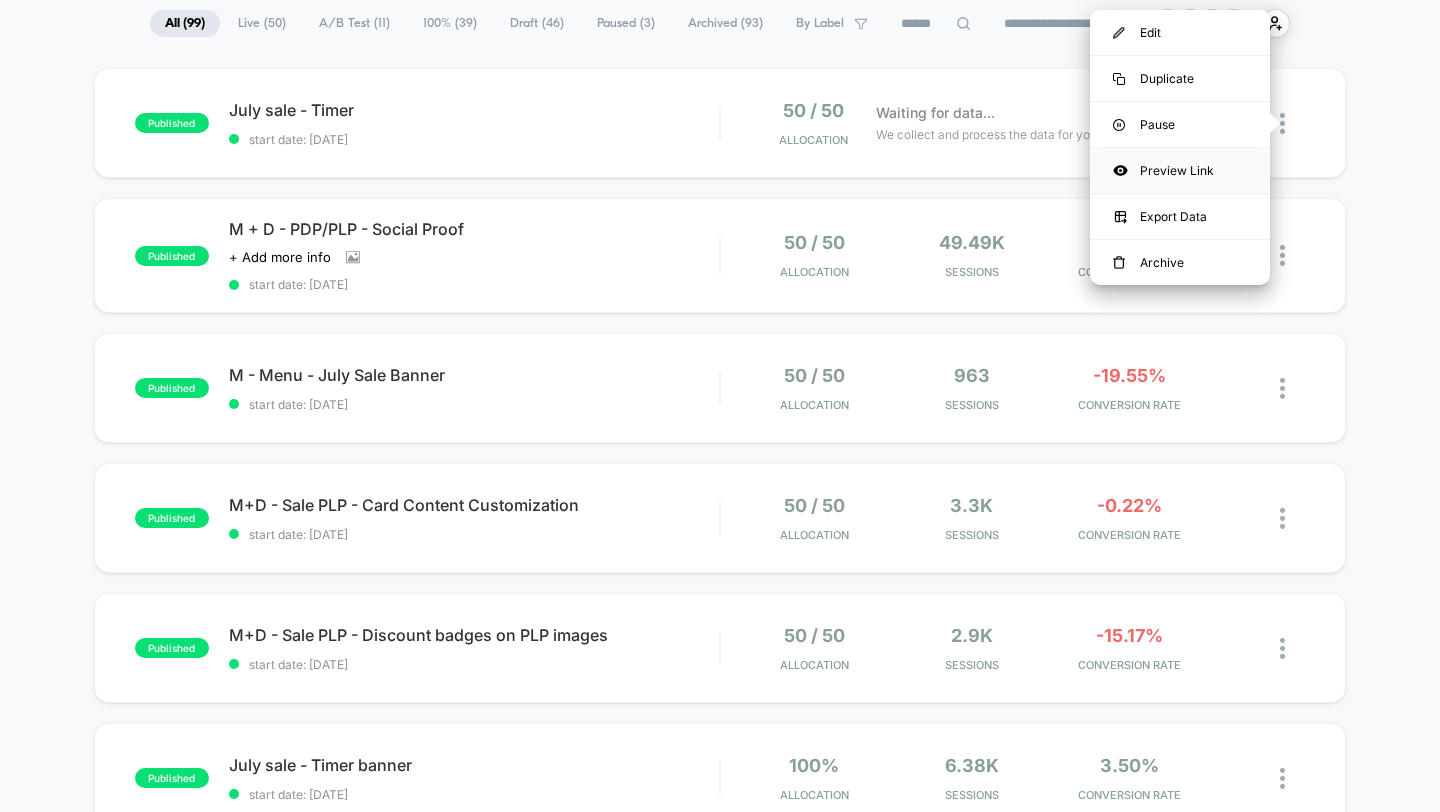 click on "Preview Link" at bounding box center [1180, 170] 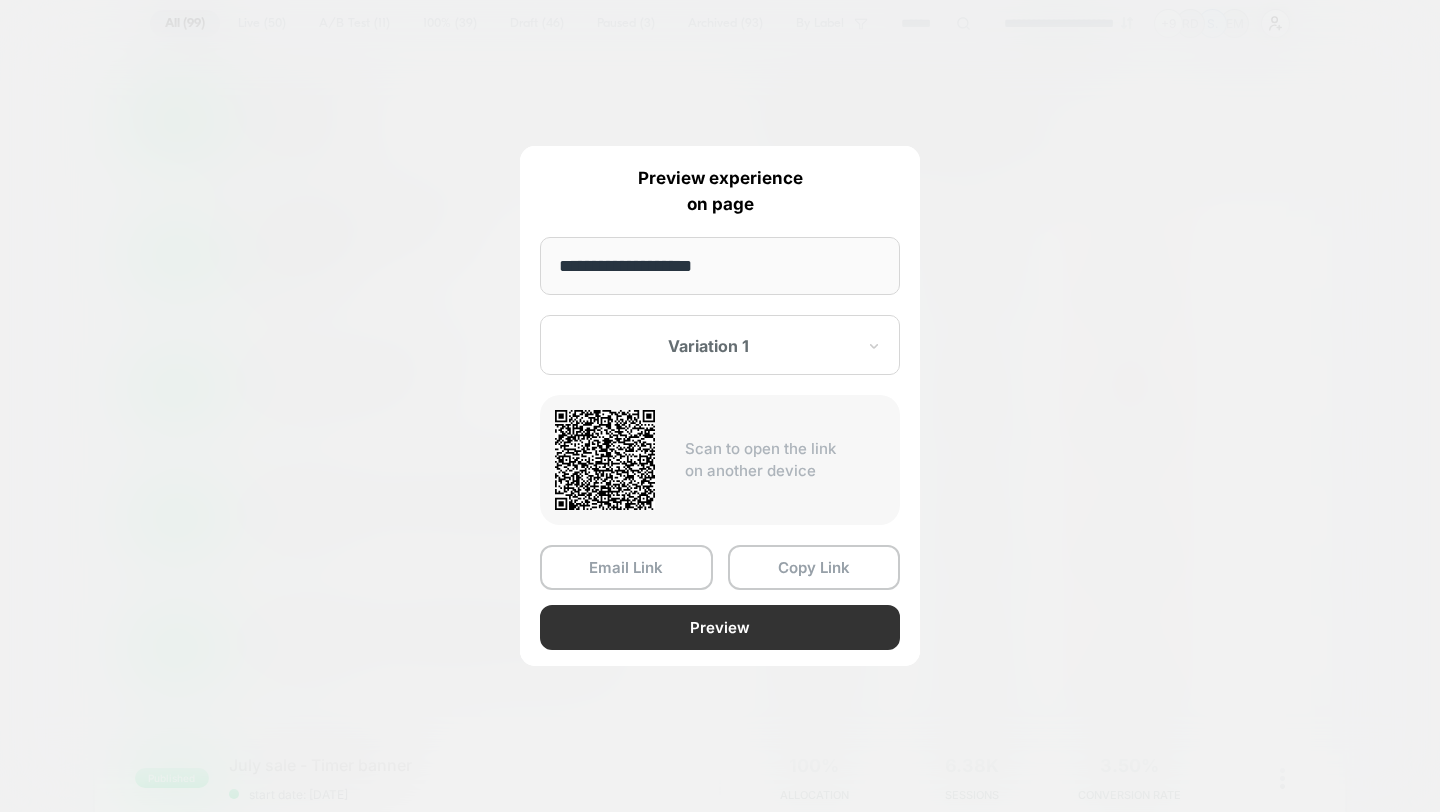 click on "Preview" at bounding box center (720, 627) 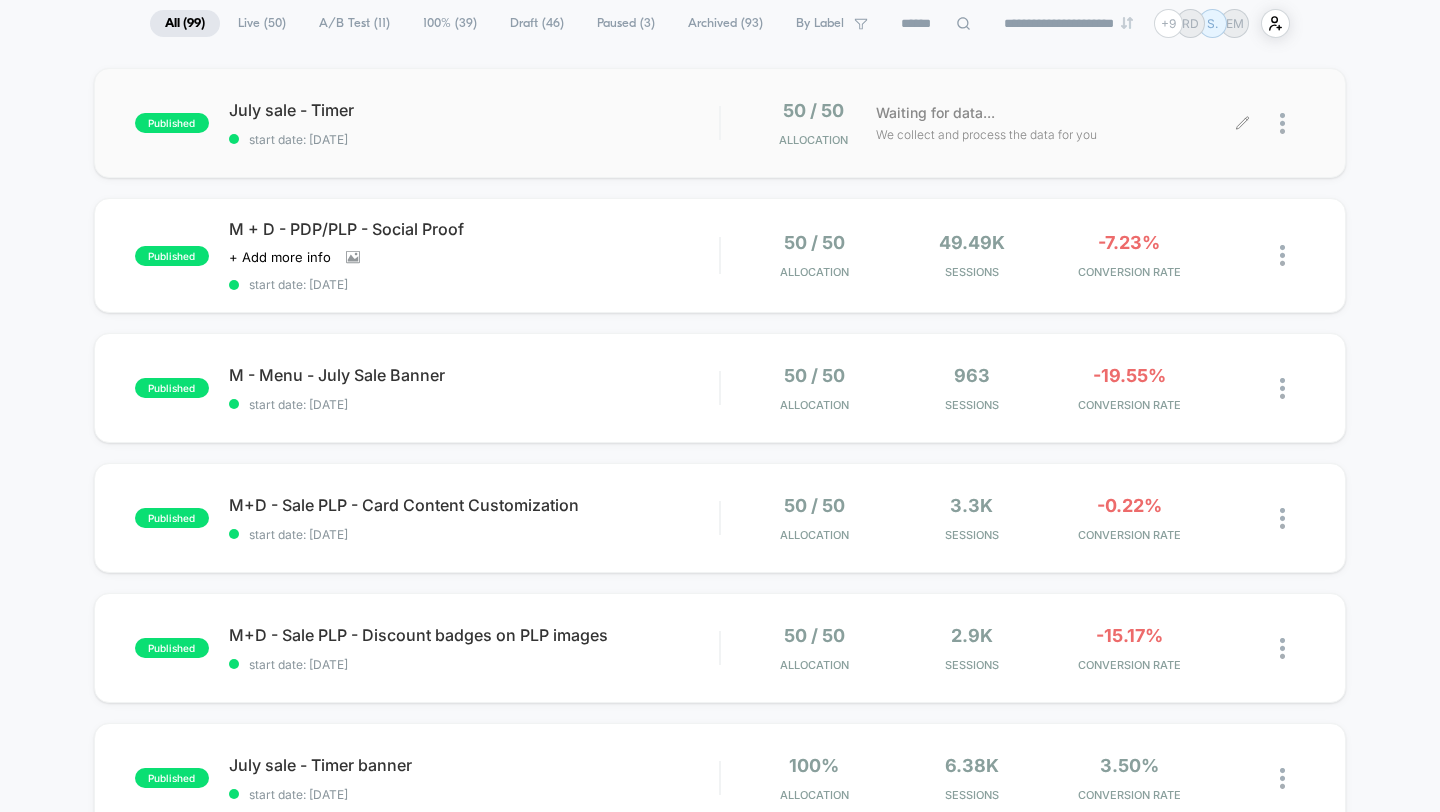 click at bounding box center (1274, 123) 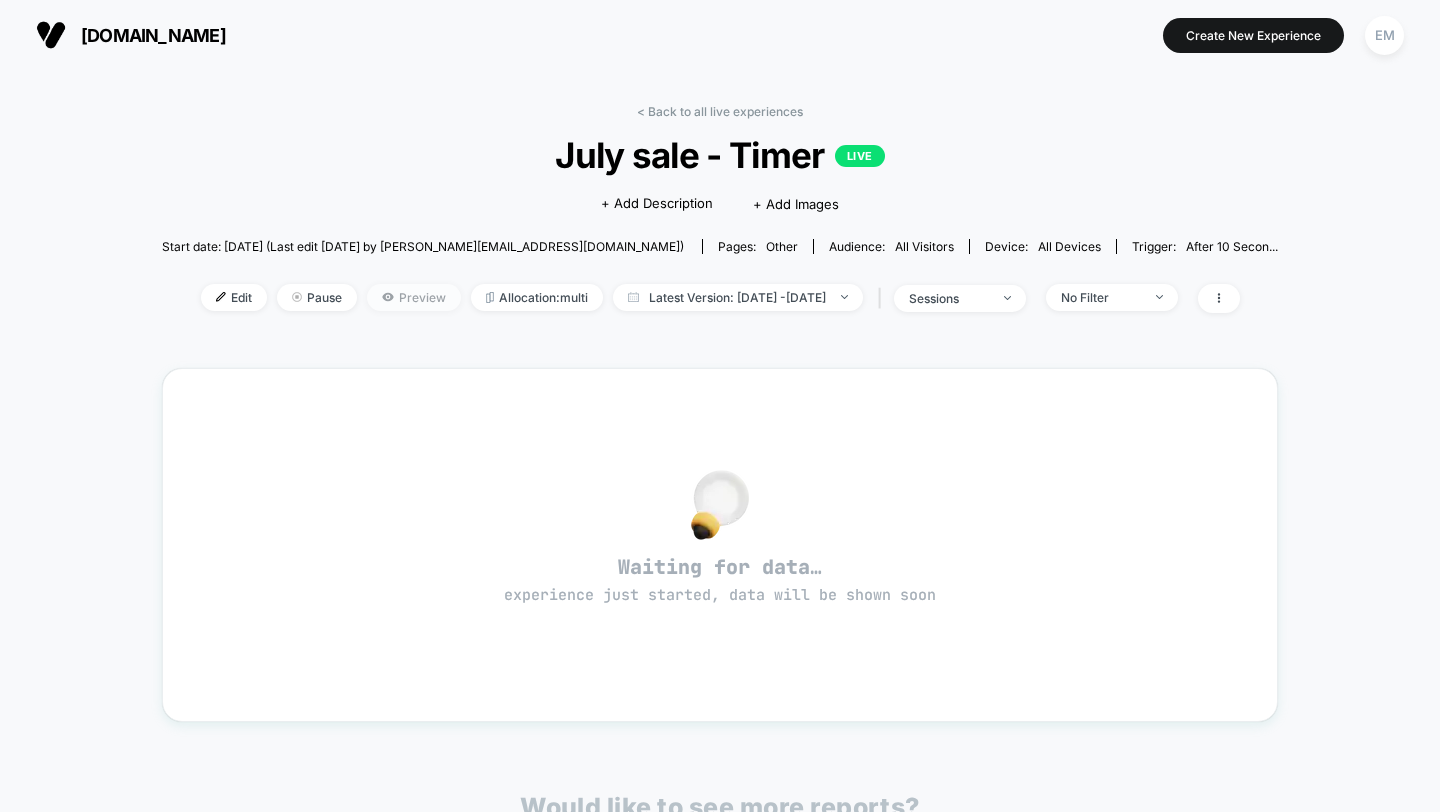 click on "Preview" at bounding box center [414, 297] 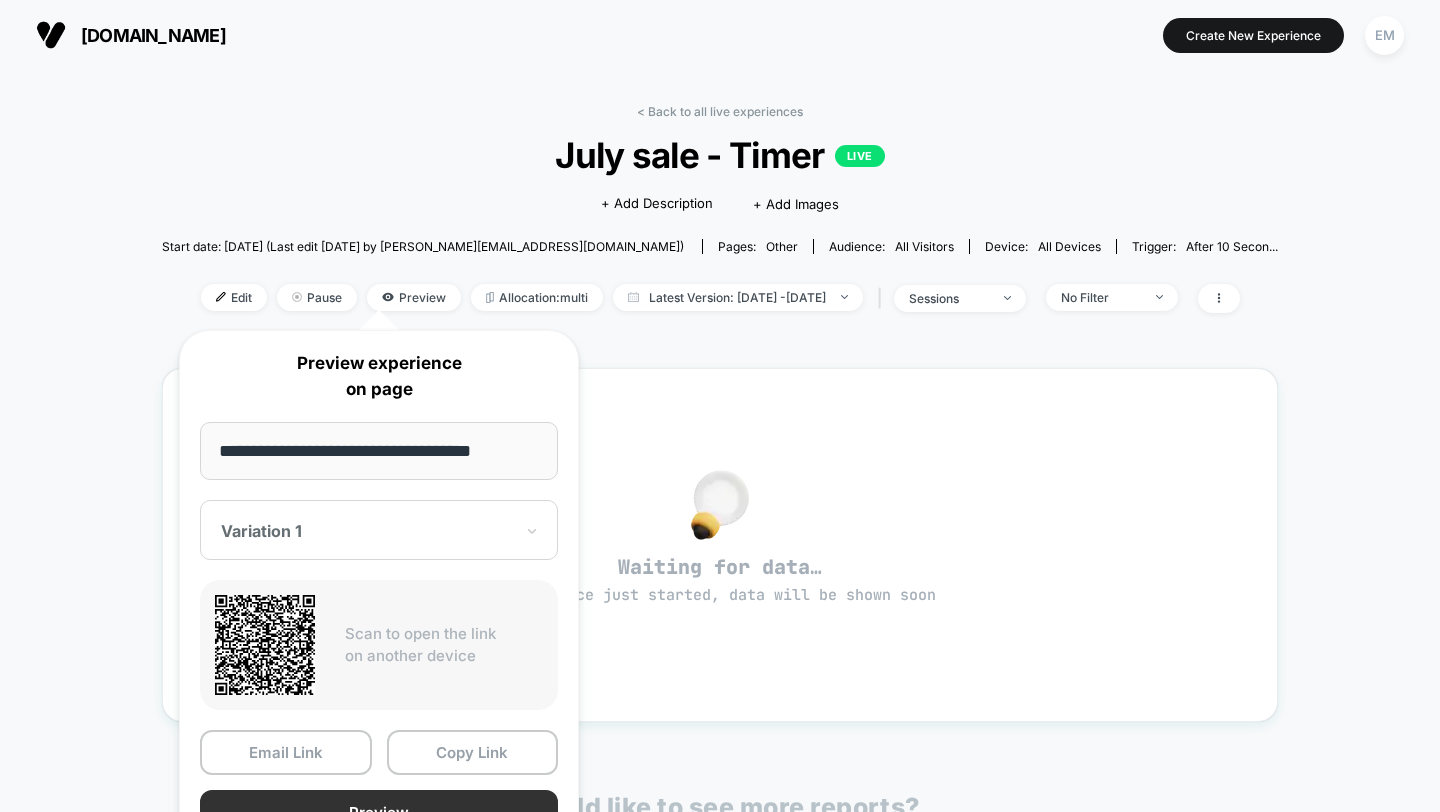 click on "Preview" at bounding box center [379, 812] 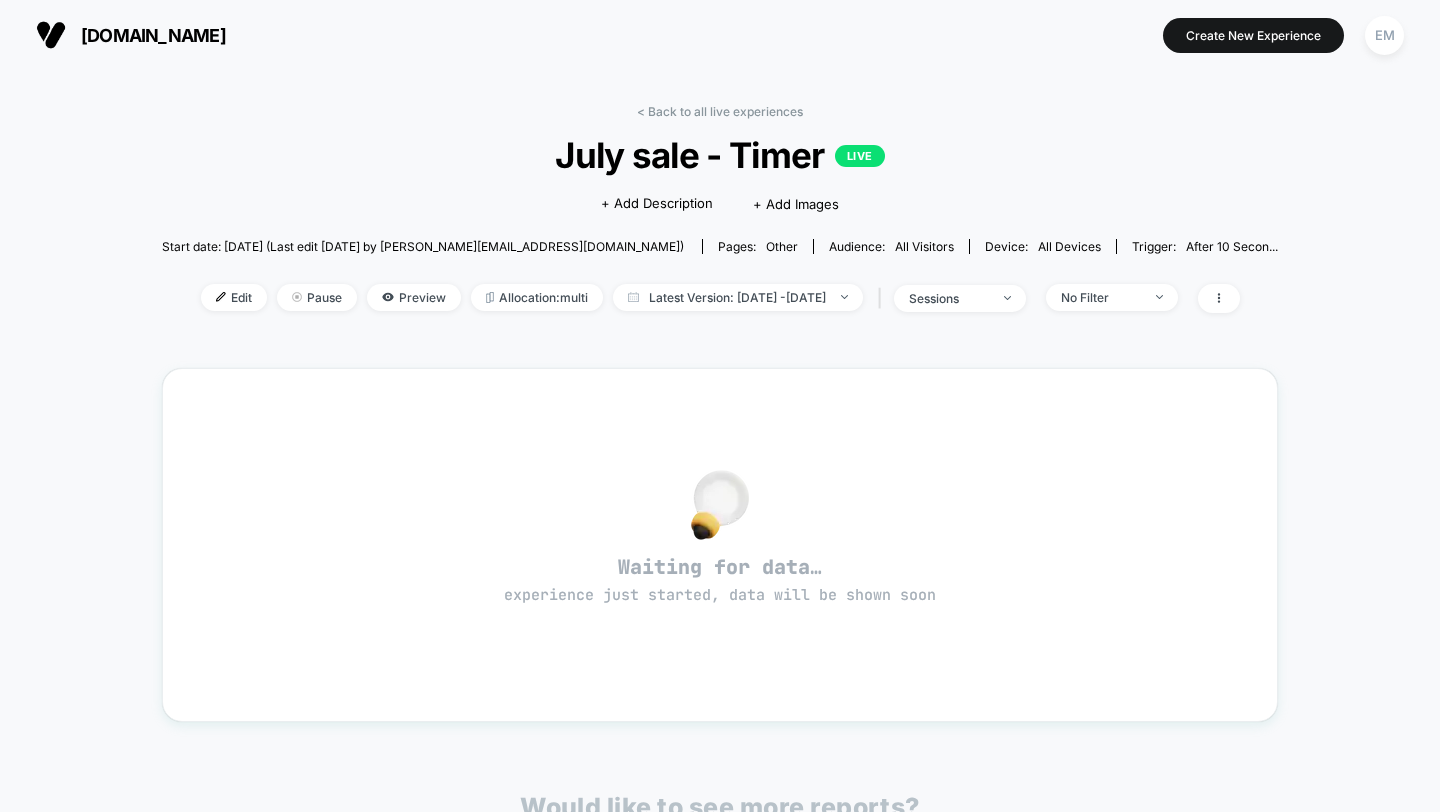 click on "[DOMAIN_NAME]" at bounding box center (153, 35) 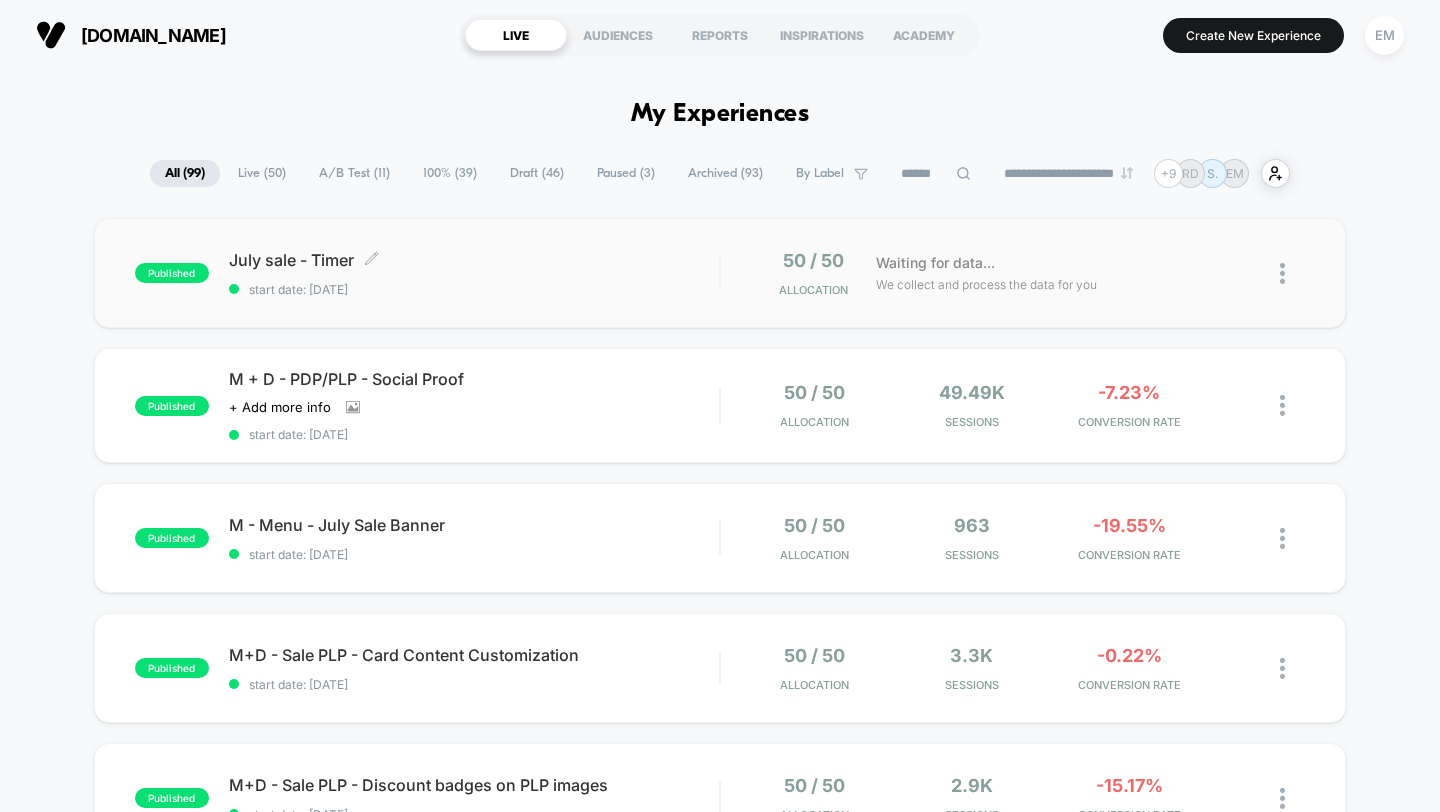 click on "July sale - Timer Click to edit experience details" at bounding box center [474, 260] 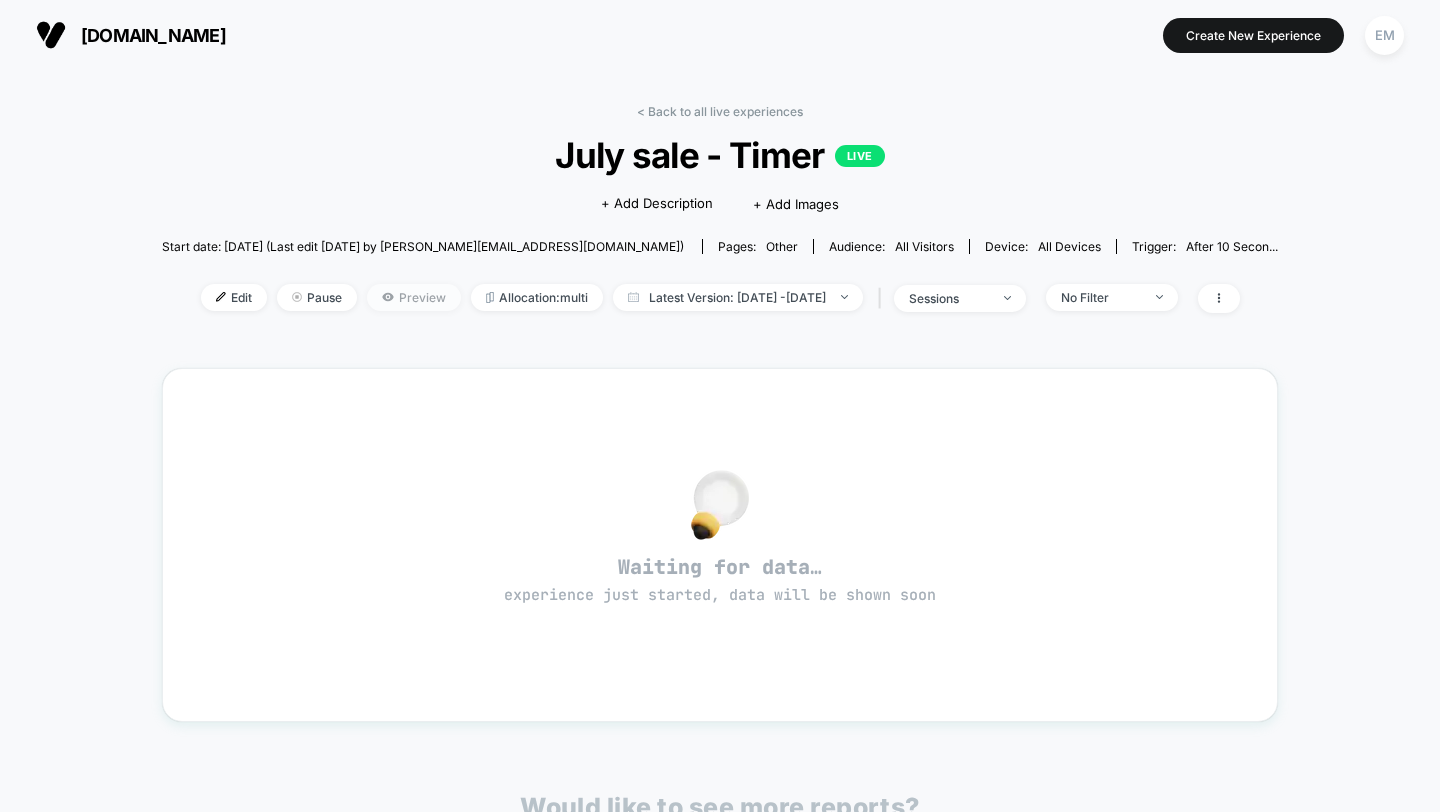 click 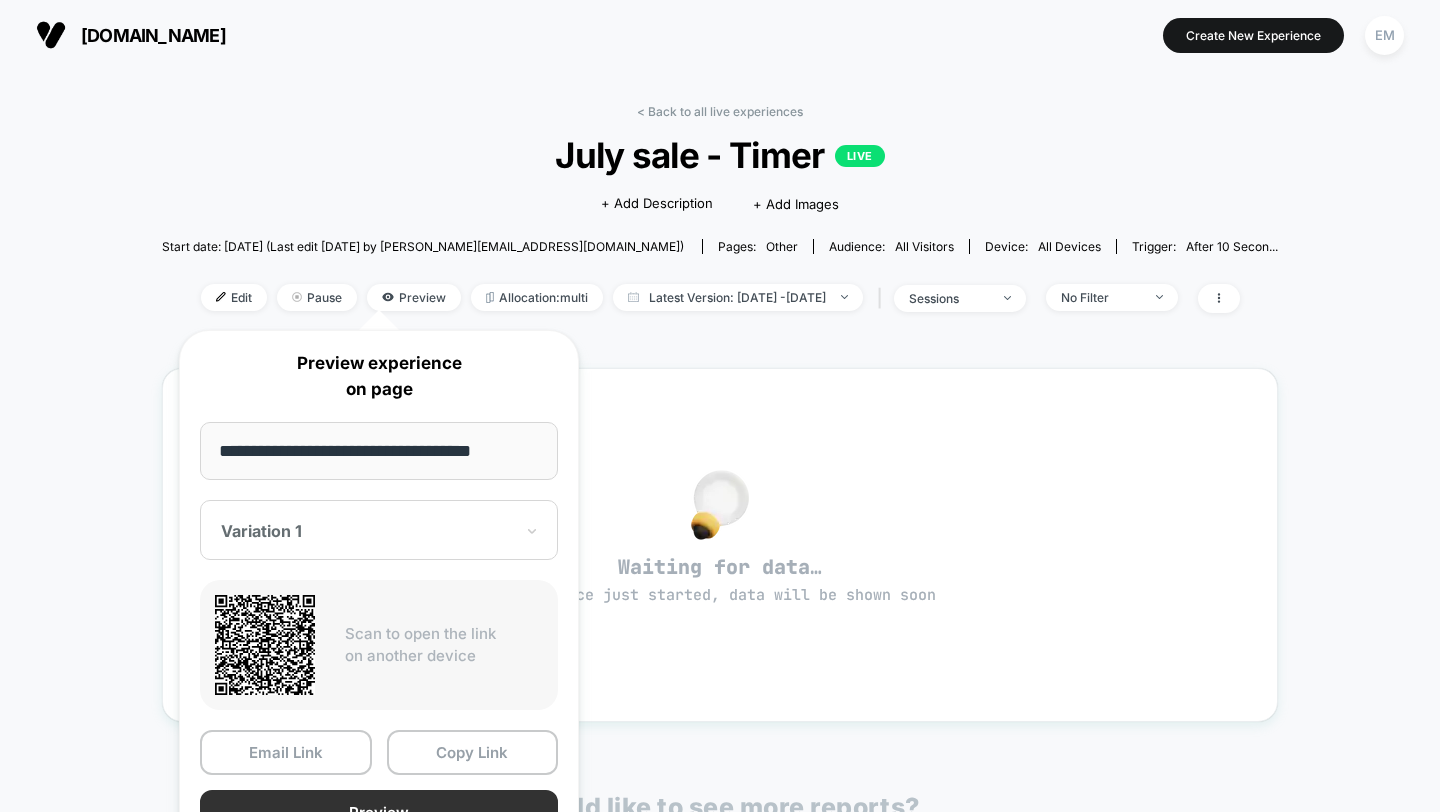 click on "Preview" at bounding box center [379, 812] 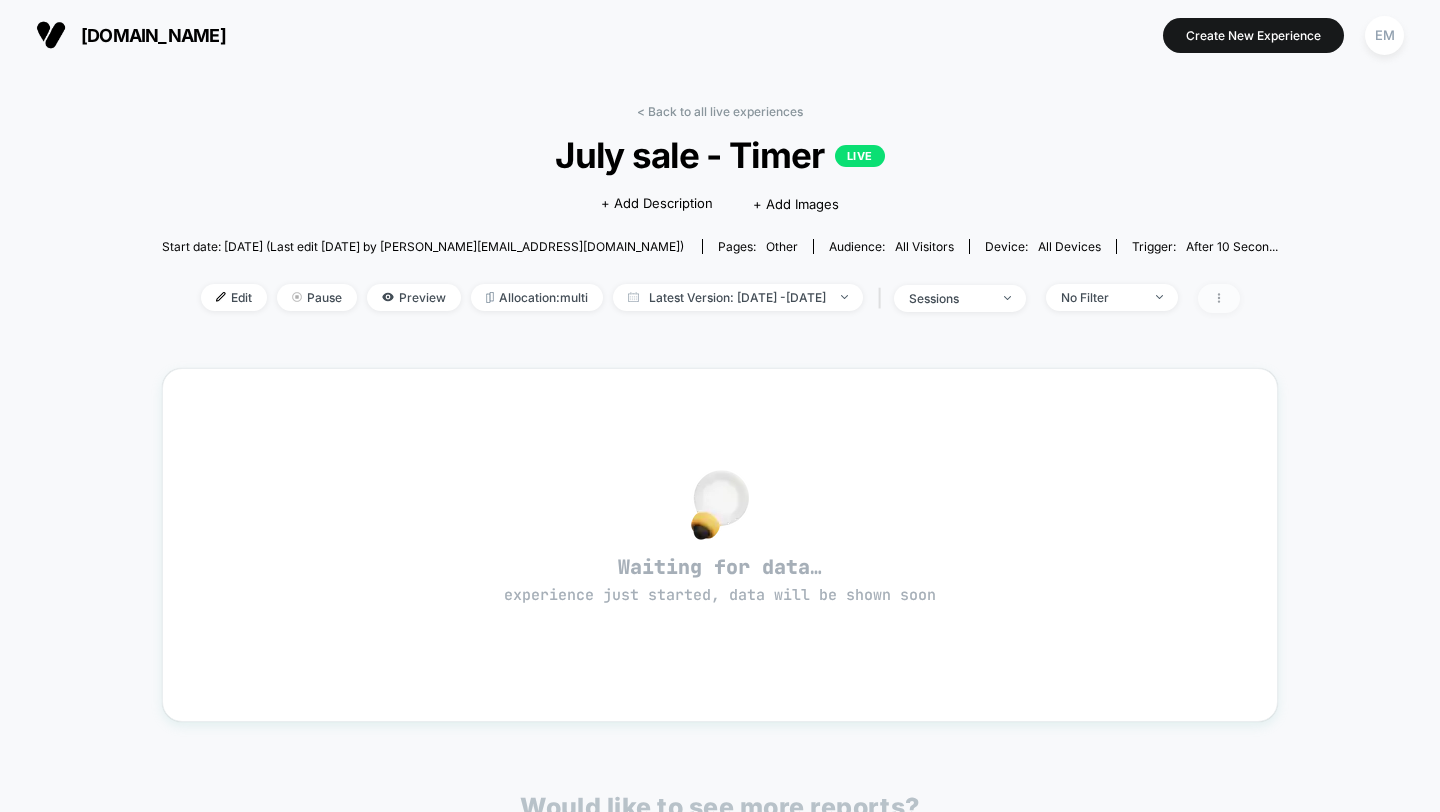 click at bounding box center (1219, 298) 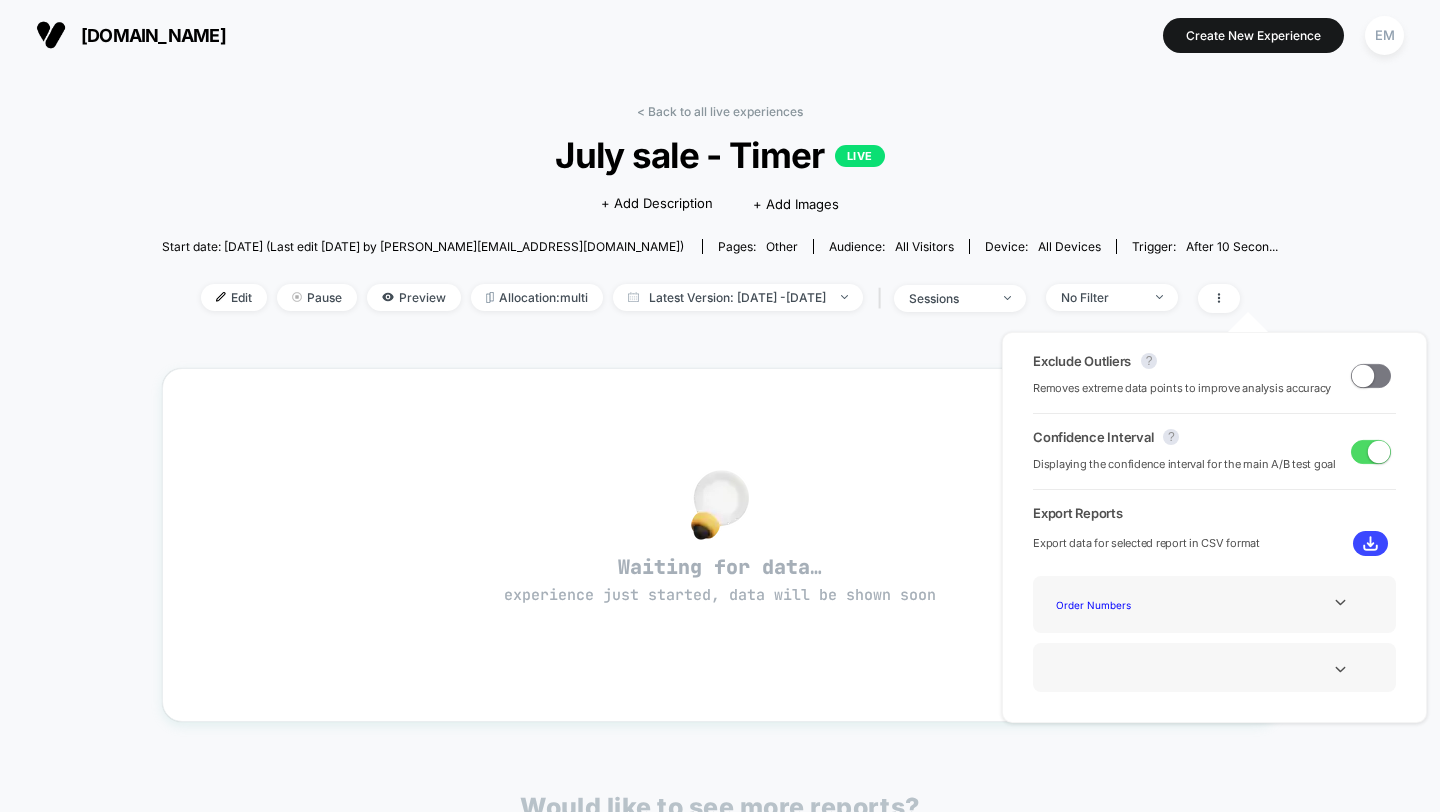 click on "< Back to all live experiences  July sale - Timer LIVE Click to edit experience details + Add Description + Add Images Start date: [DATE] (Last edit [DATE] by [PERSON_NAME][EMAIL_ADDRESS][DOMAIN_NAME]) Pages: other Audience: All Visitors Device: all devices Trigger: After 10 Secon... Edit Pause  Preview Allocation:  multi Latest Version:     [DATE]    -    [DATE] |   sessions   No Filter Waiting for data… experience just started, data will be shown soon Would like to see more reports? Revenue Sessions Avg Order Value Add To Cart Rate Transactions Items Per Purchase Product Details Views Rate Pages Per Session Signups Signups Rate Avg Session Duration Profit Per Session Returns Returns Per Session Subscriptions Subscriptions Rate Checkout Rate Custom 1 Custom 1 Rate Custom 2 Custom 2 Rate Custom 3 Custom 3 Rate" at bounding box center [720, 628] 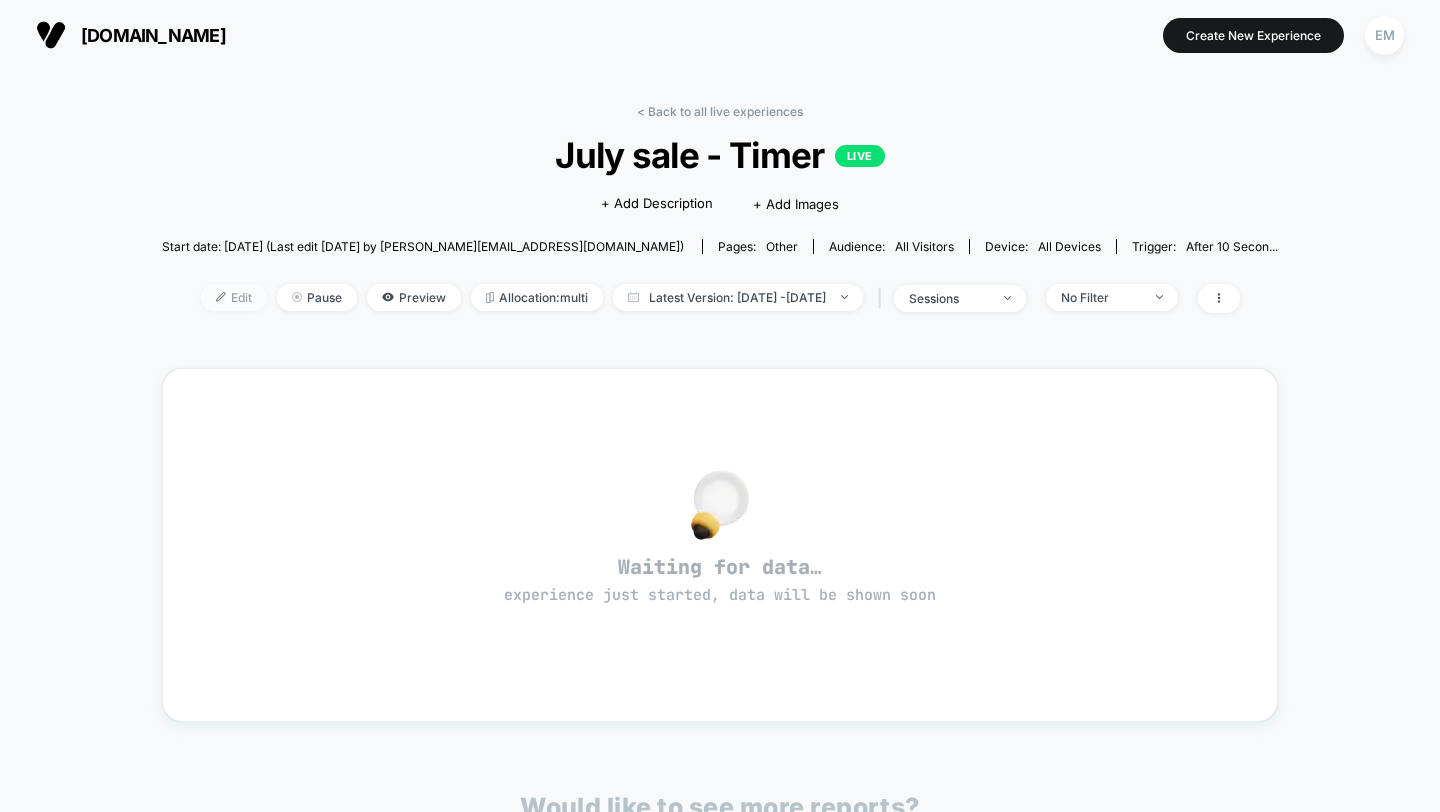 click on "Edit" at bounding box center (234, 297) 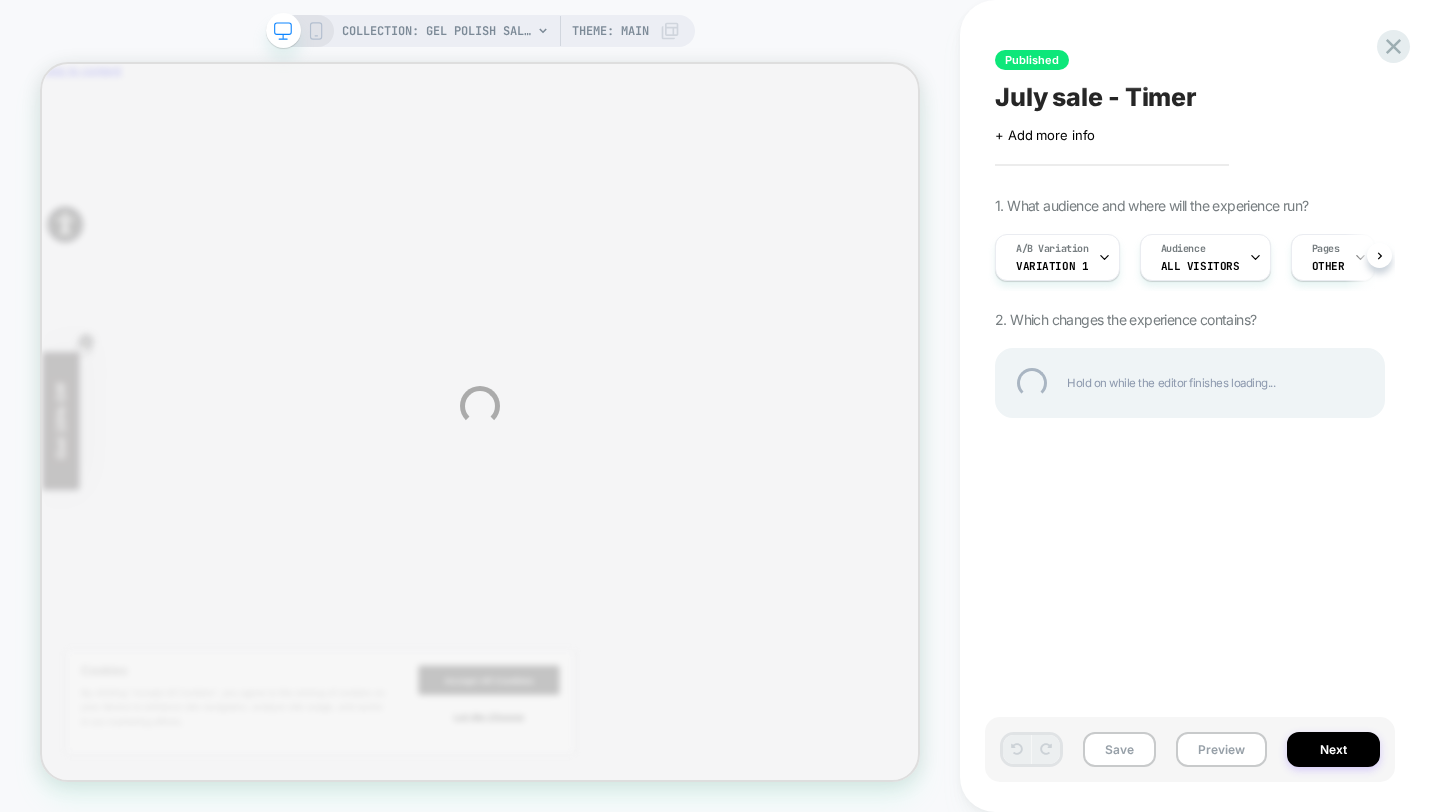 scroll, scrollTop: 0, scrollLeft: 0, axis: both 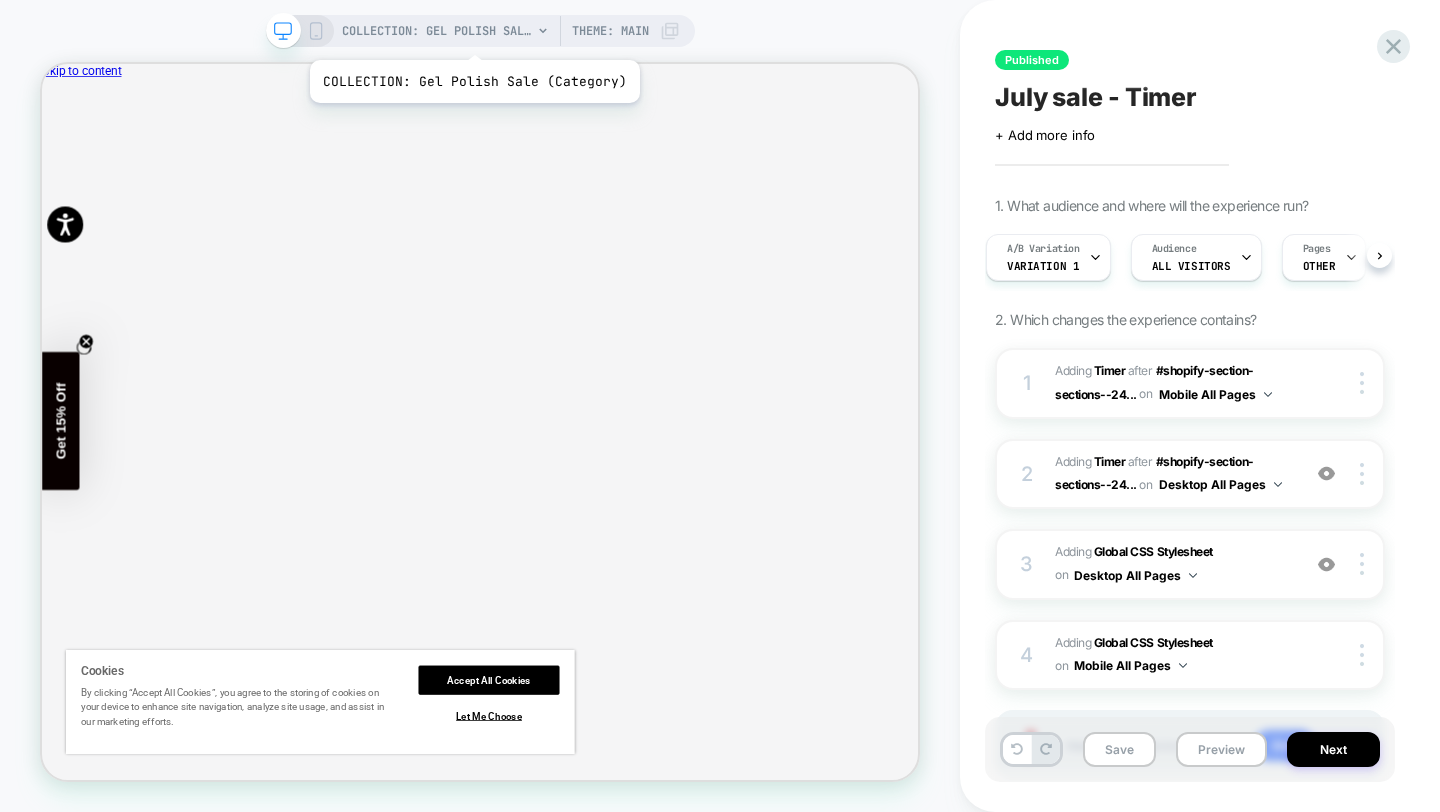 click on "COLLECTION: Gel Polish Sale (Category)" at bounding box center [437, 31] 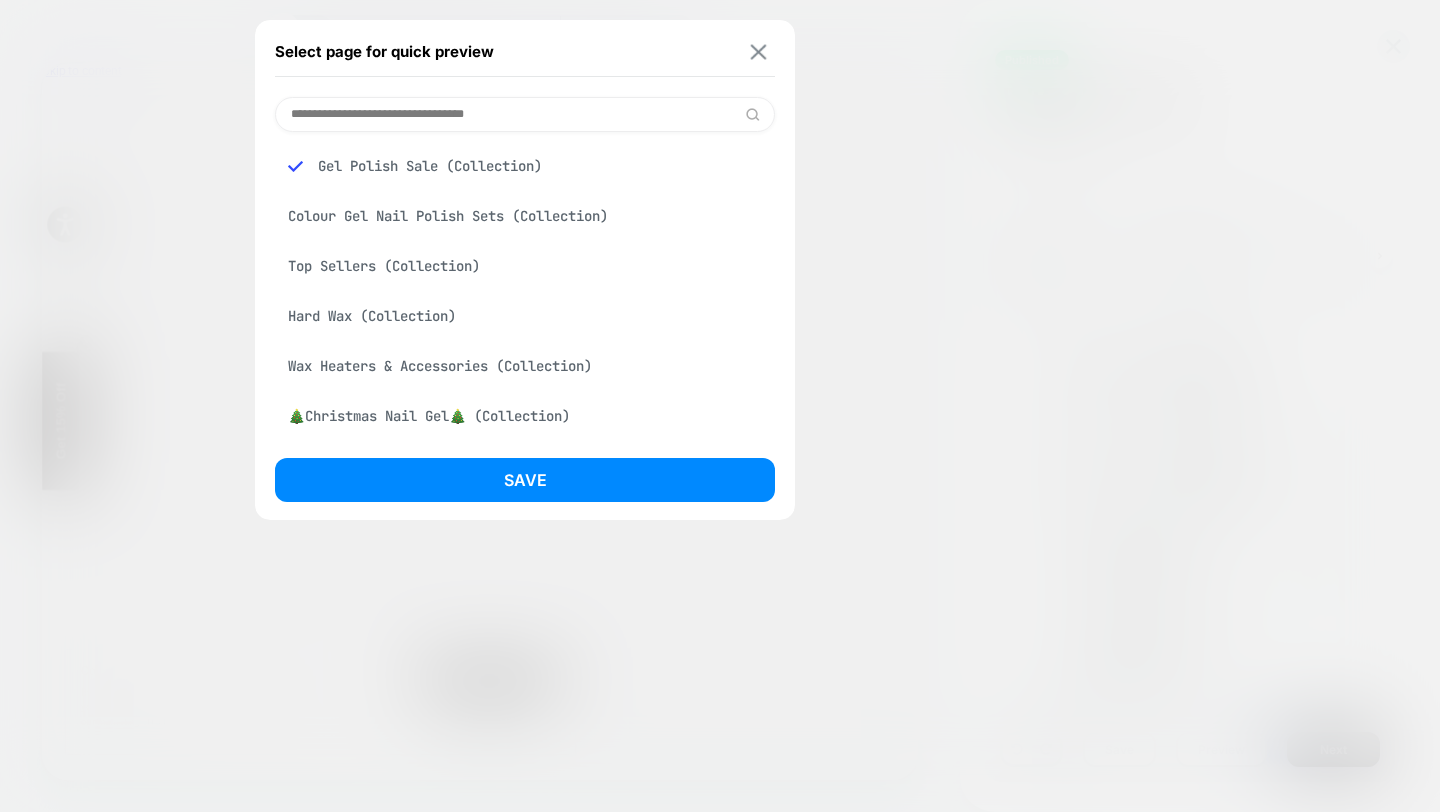 click at bounding box center (758, 51) 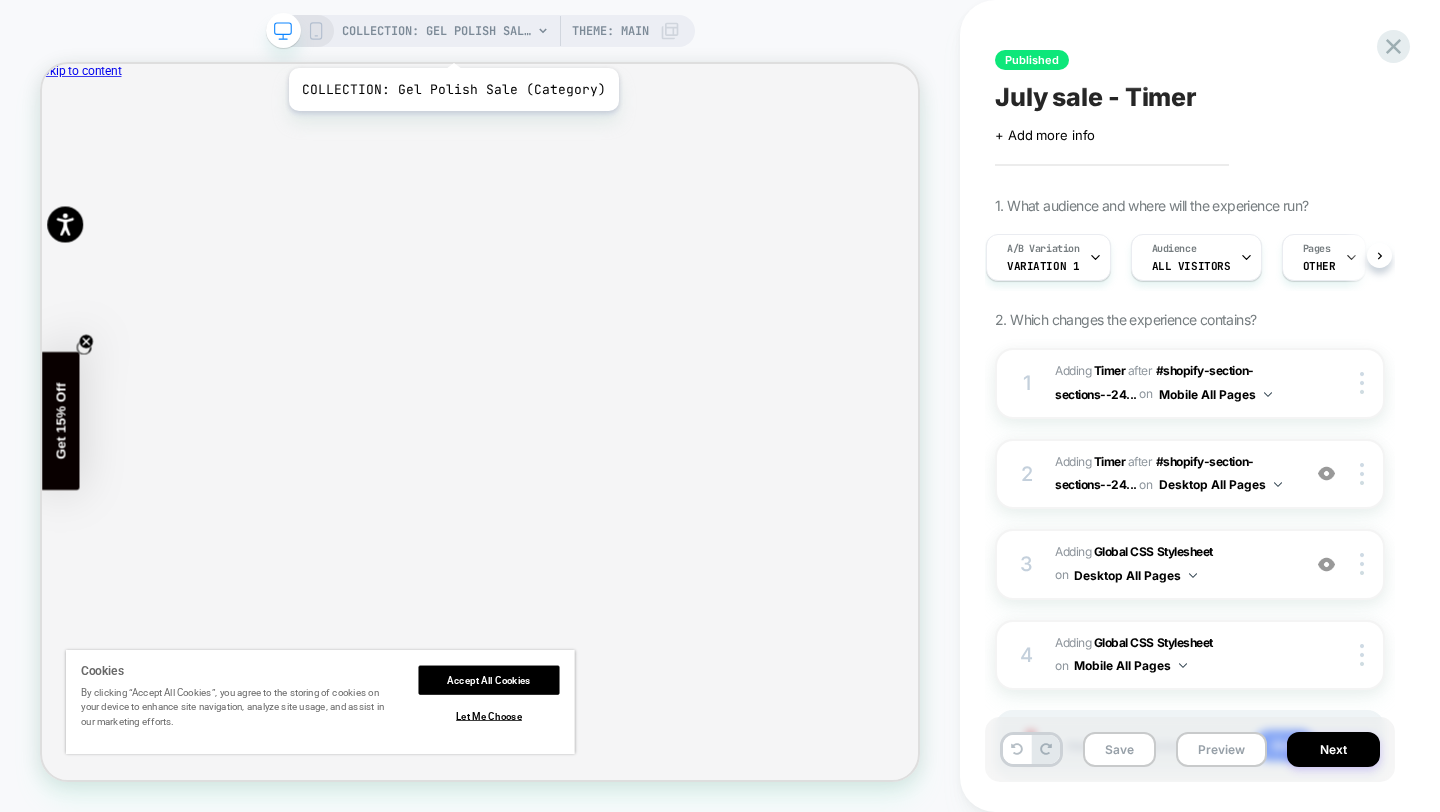 click on "COLLECTION: Gel Polish Sale (Category)" at bounding box center (437, 31) 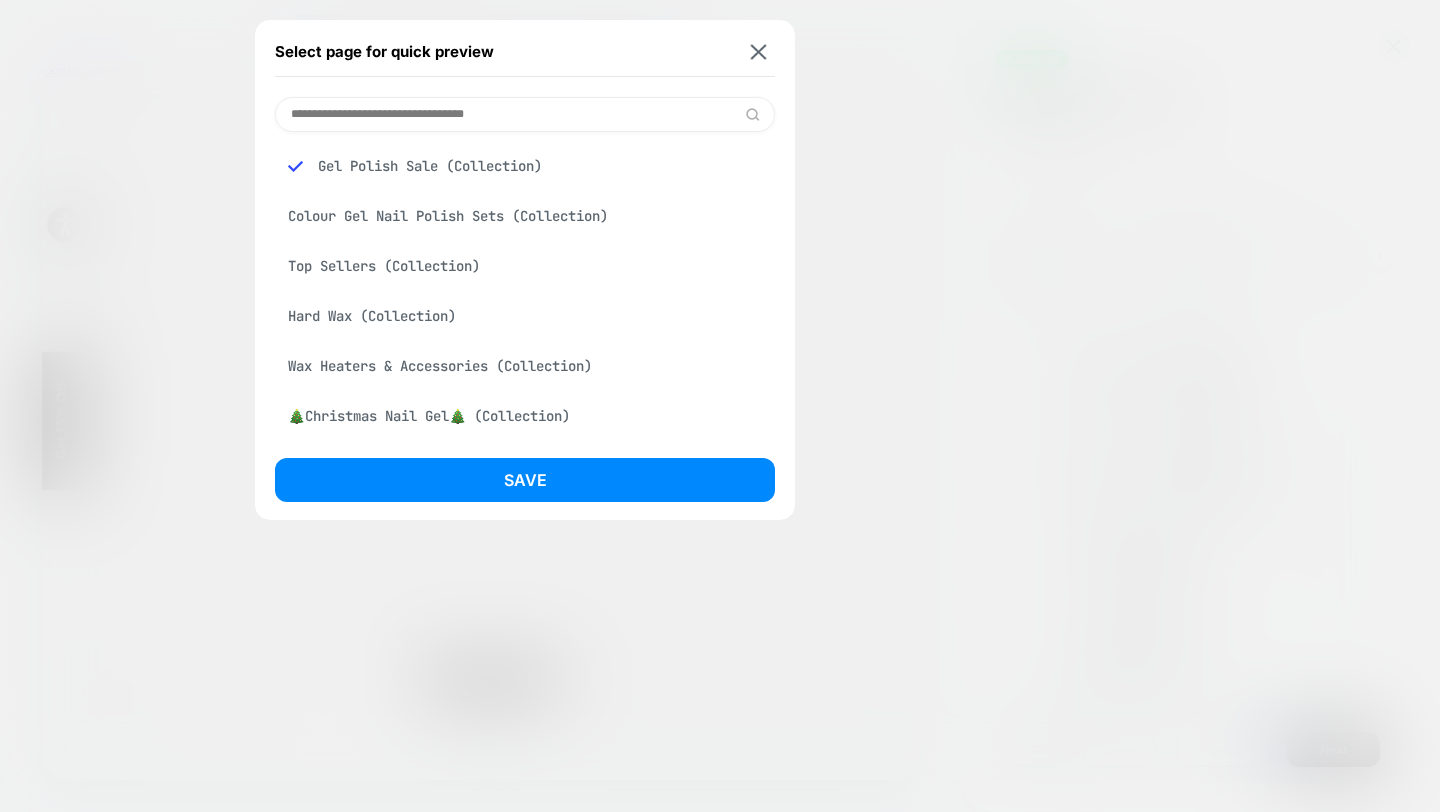 click on "Colour Gel Nail Polish Sets (Collection)" at bounding box center (525, 216) 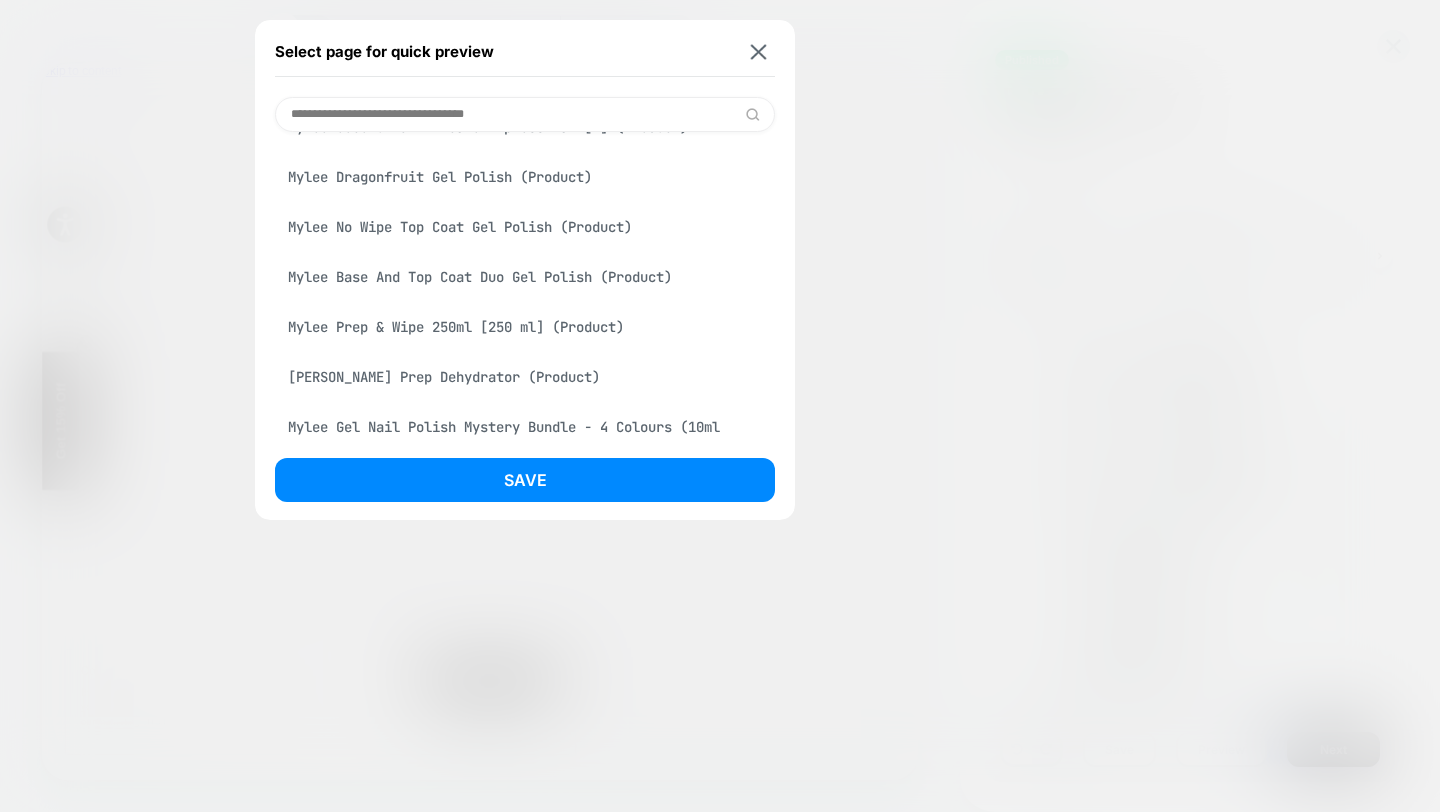 scroll, scrollTop: 1294, scrollLeft: 0, axis: vertical 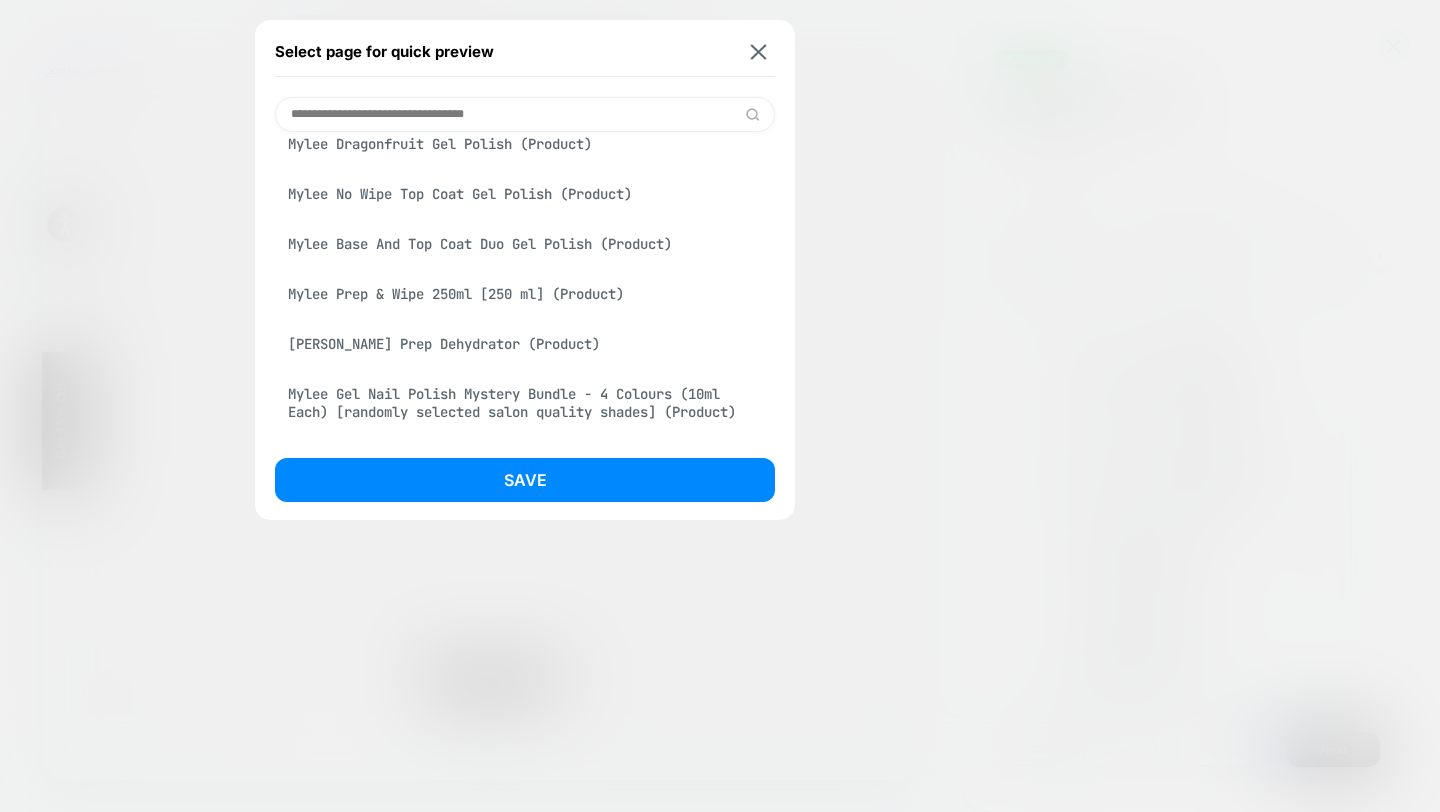 click at bounding box center [525, 114] 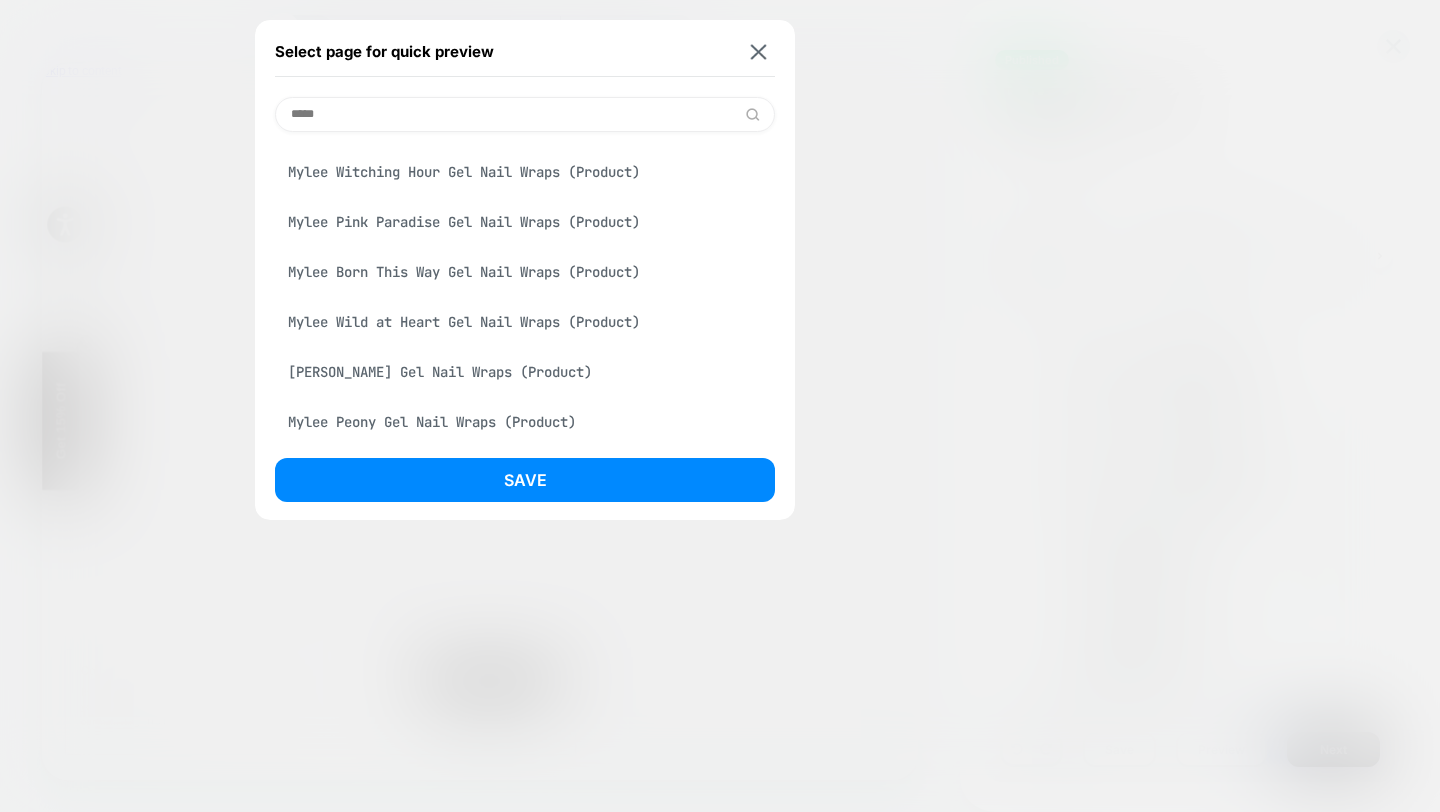 scroll, scrollTop: 2532, scrollLeft: 0, axis: vertical 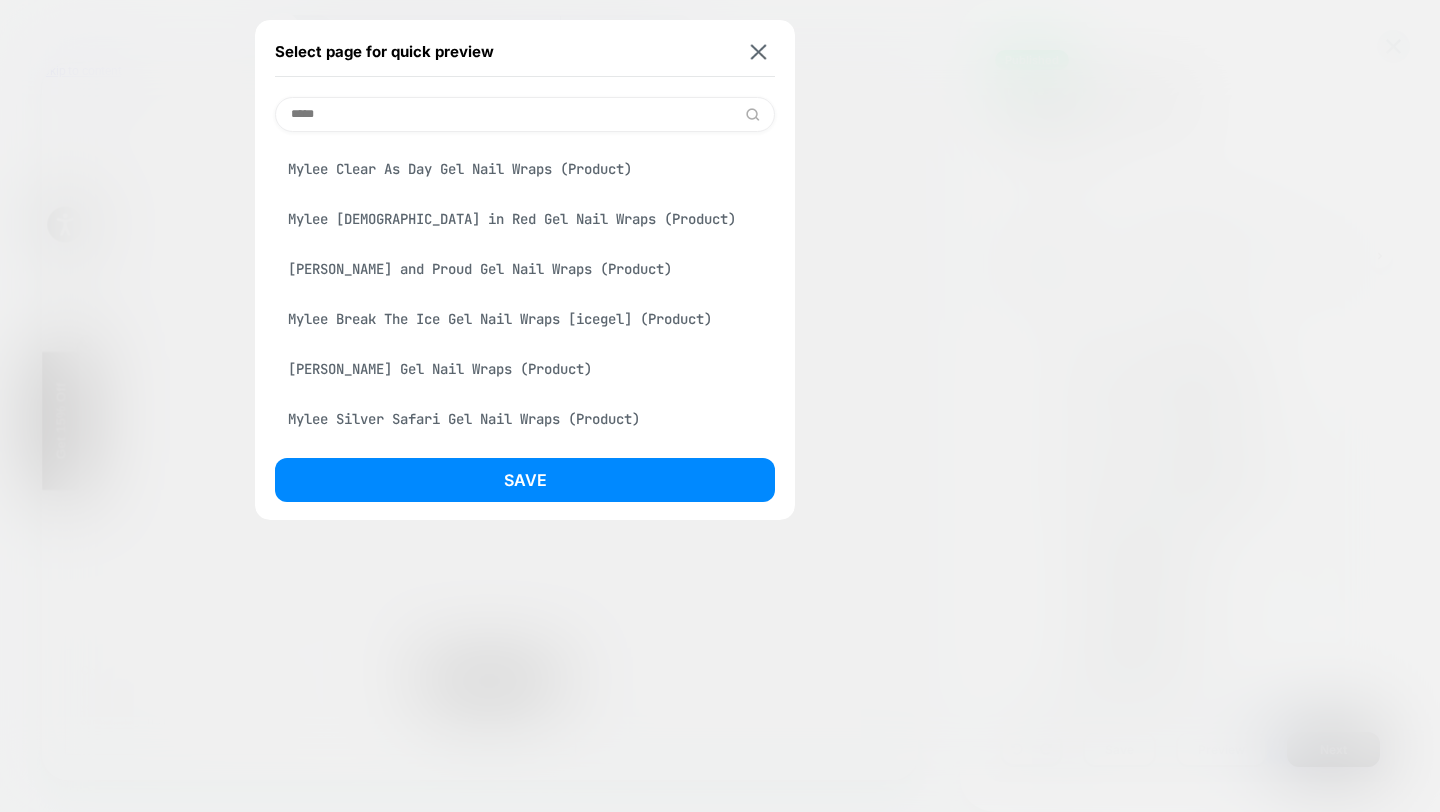 drag, startPoint x: 417, startPoint y: 120, endPoint x: 149, endPoint y: 116, distance: 268.02985 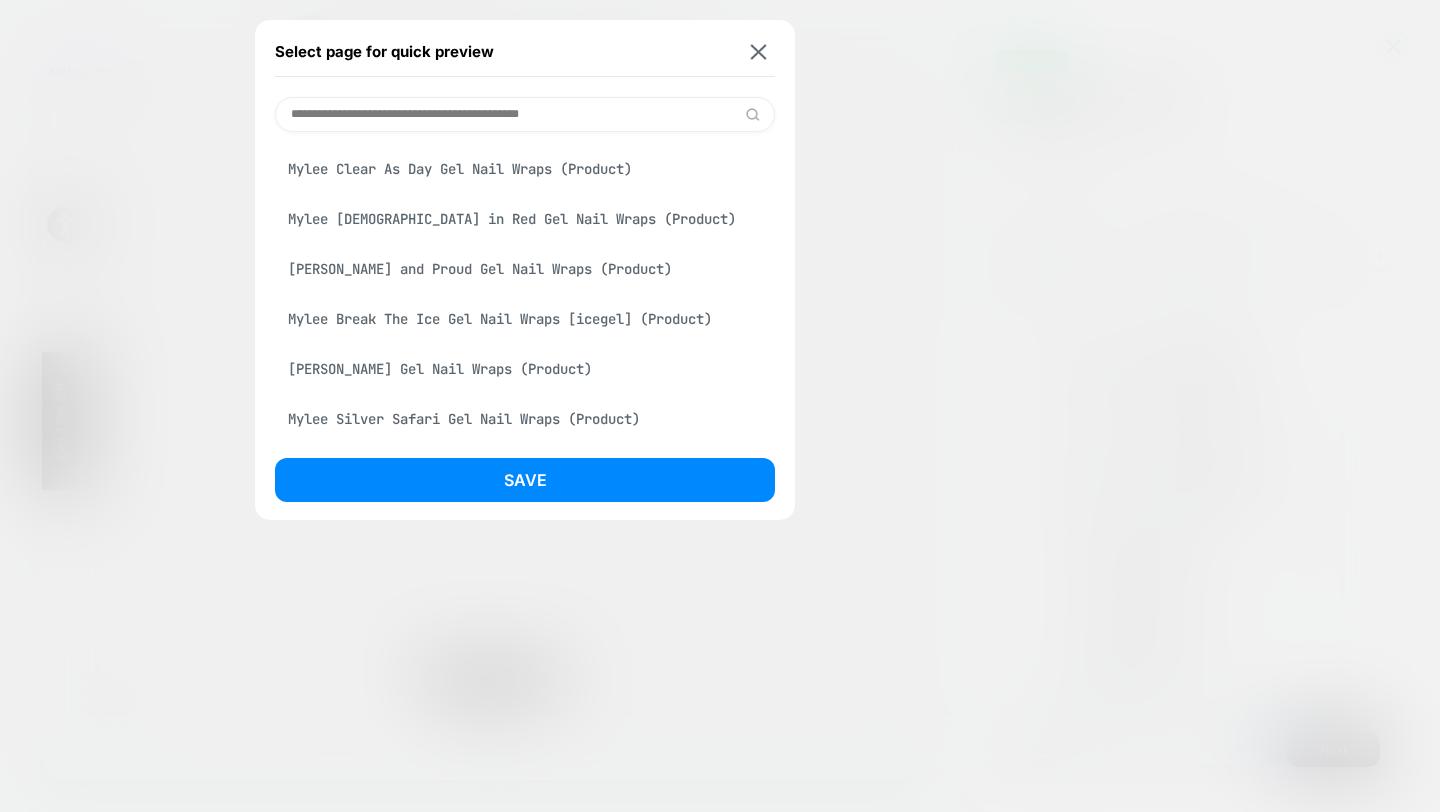 scroll, scrollTop: 0, scrollLeft: 0, axis: both 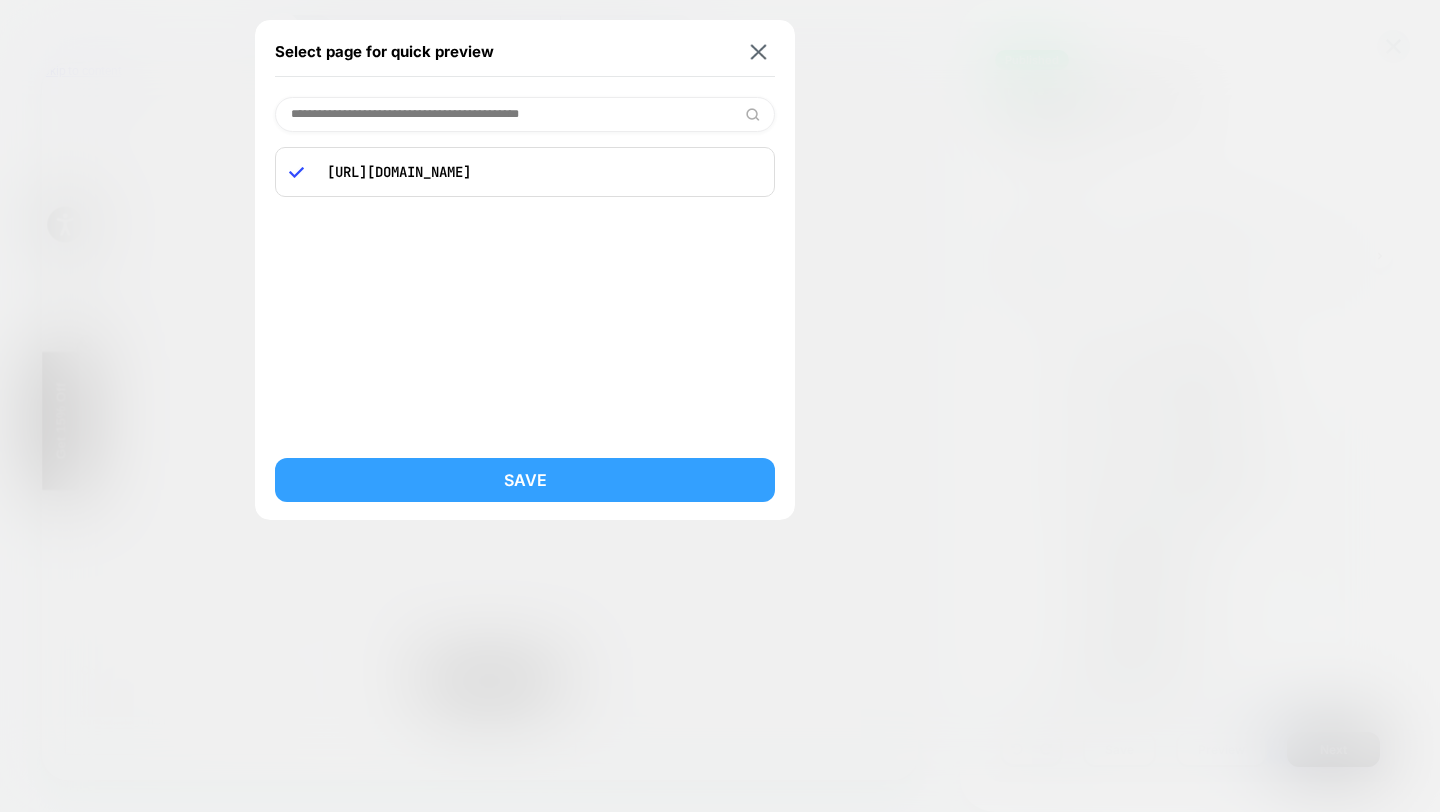 type on "**********" 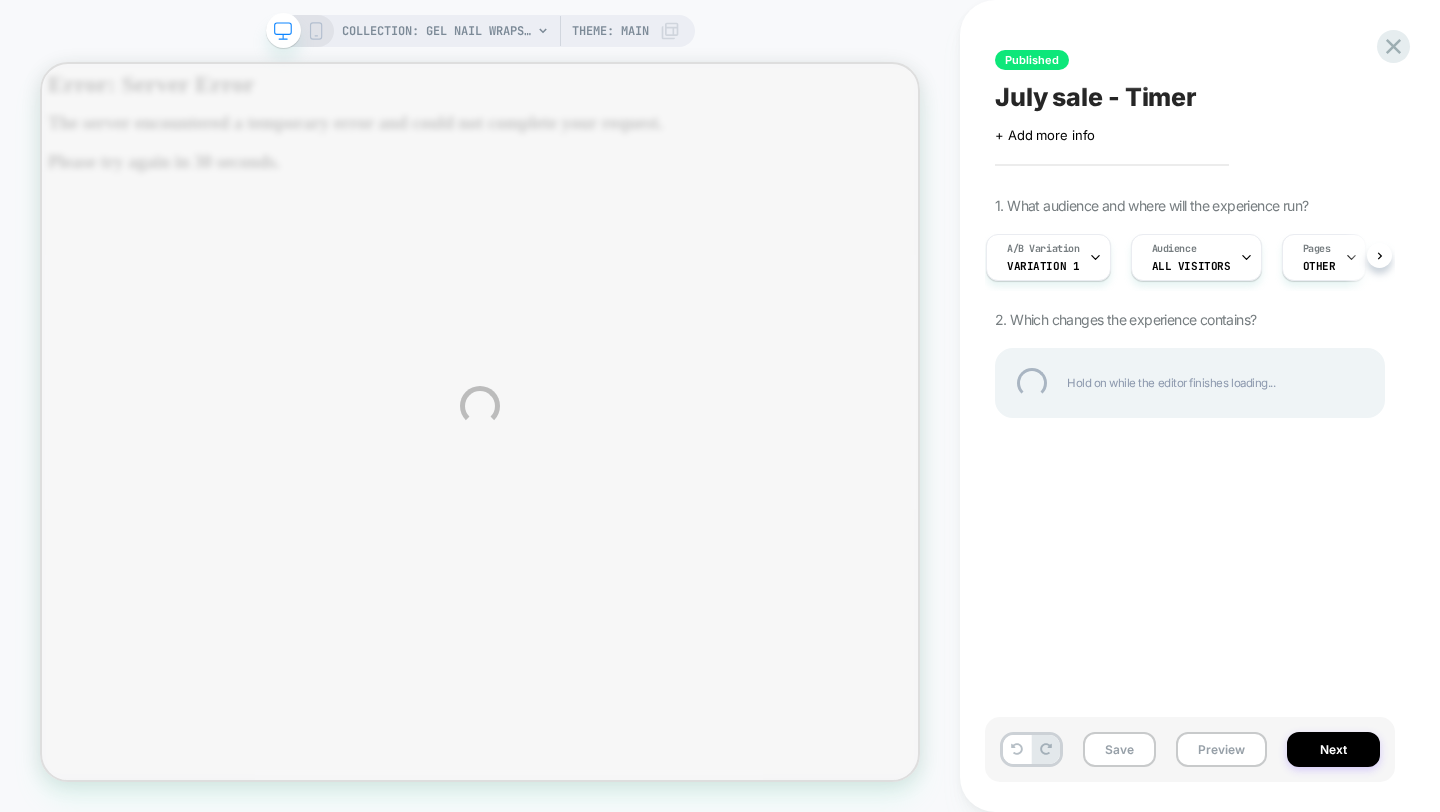 scroll, scrollTop: 0, scrollLeft: 0, axis: both 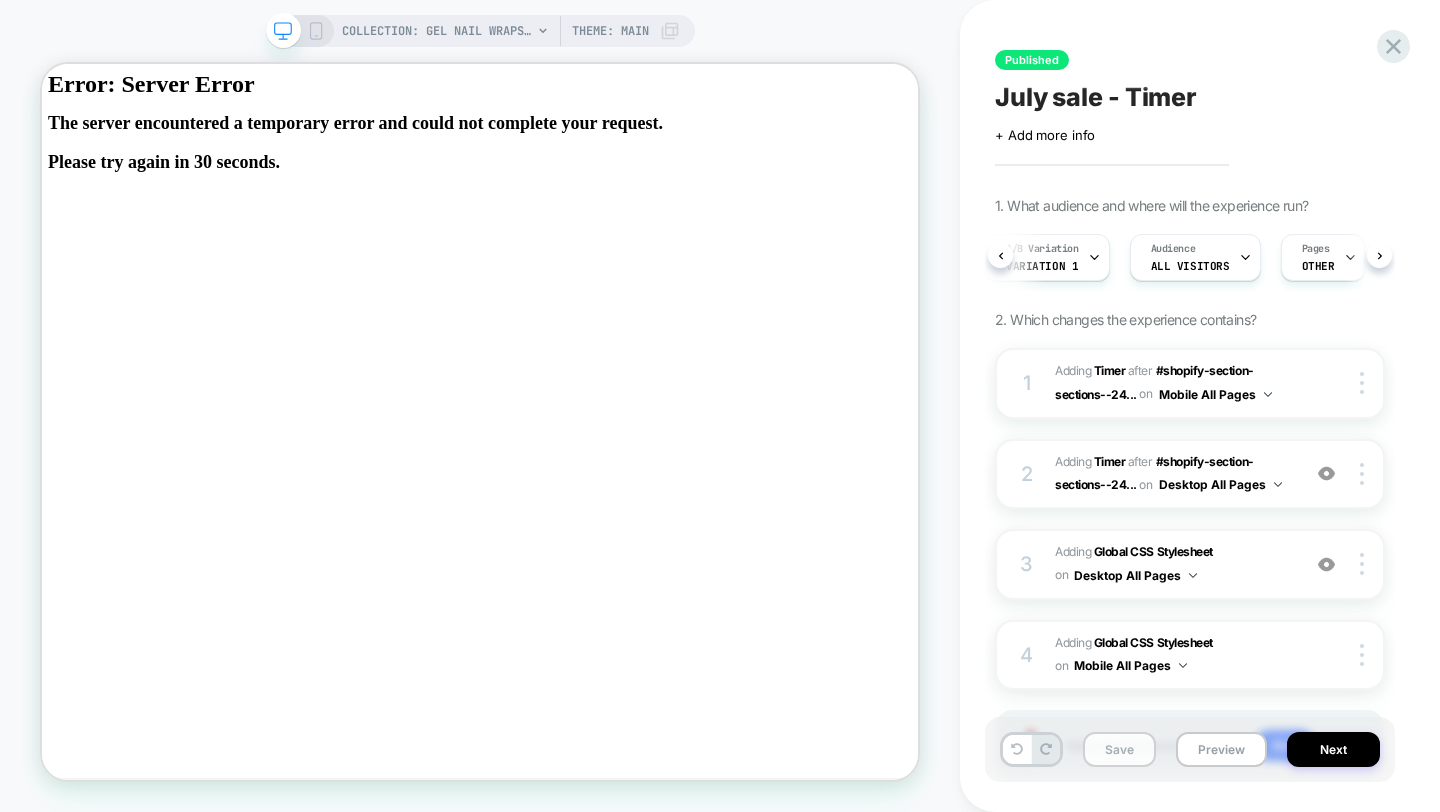 click on "Save" at bounding box center [1119, 749] 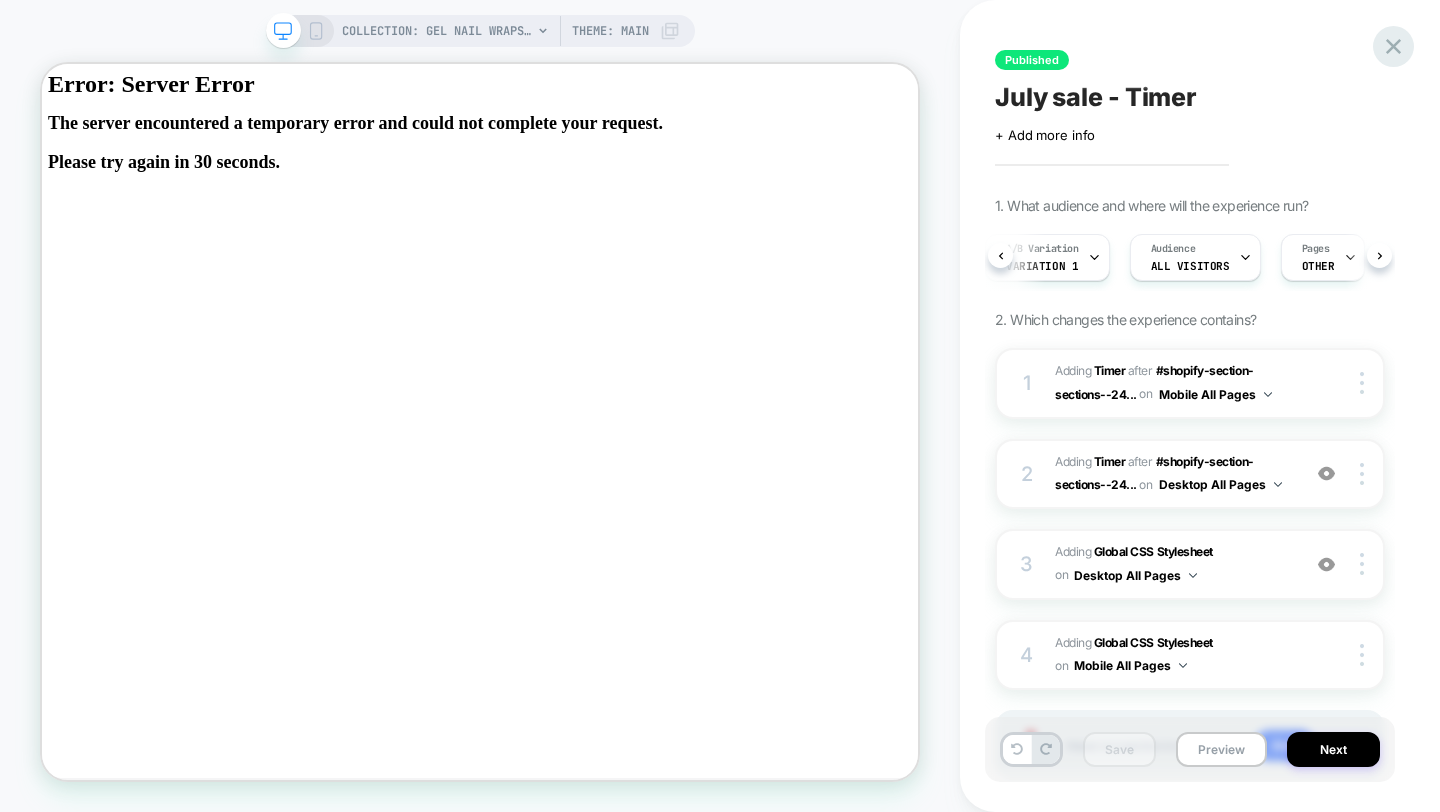 click 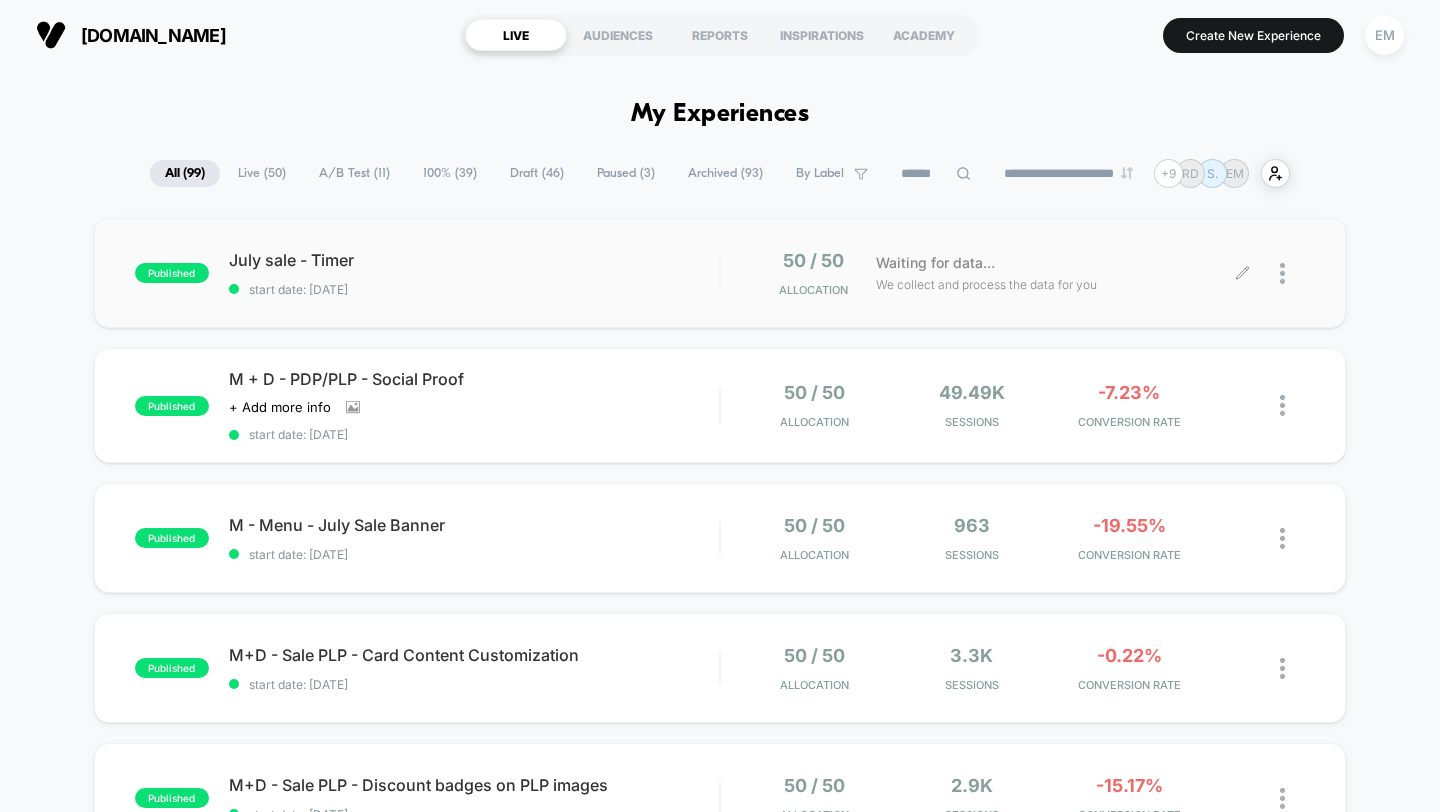 click at bounding box center [1274, 273] 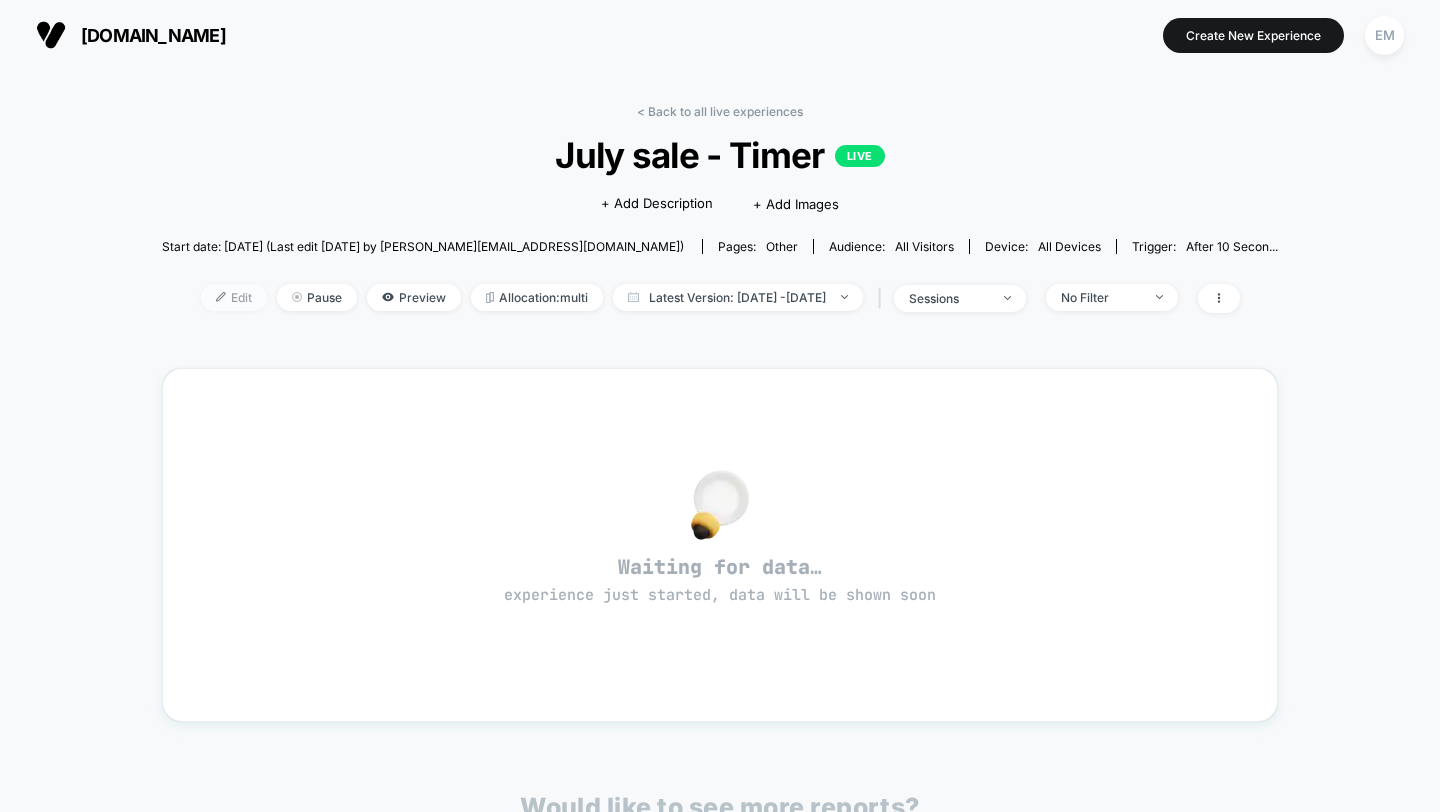 click on "Edit" at bounding box center (234, 297) 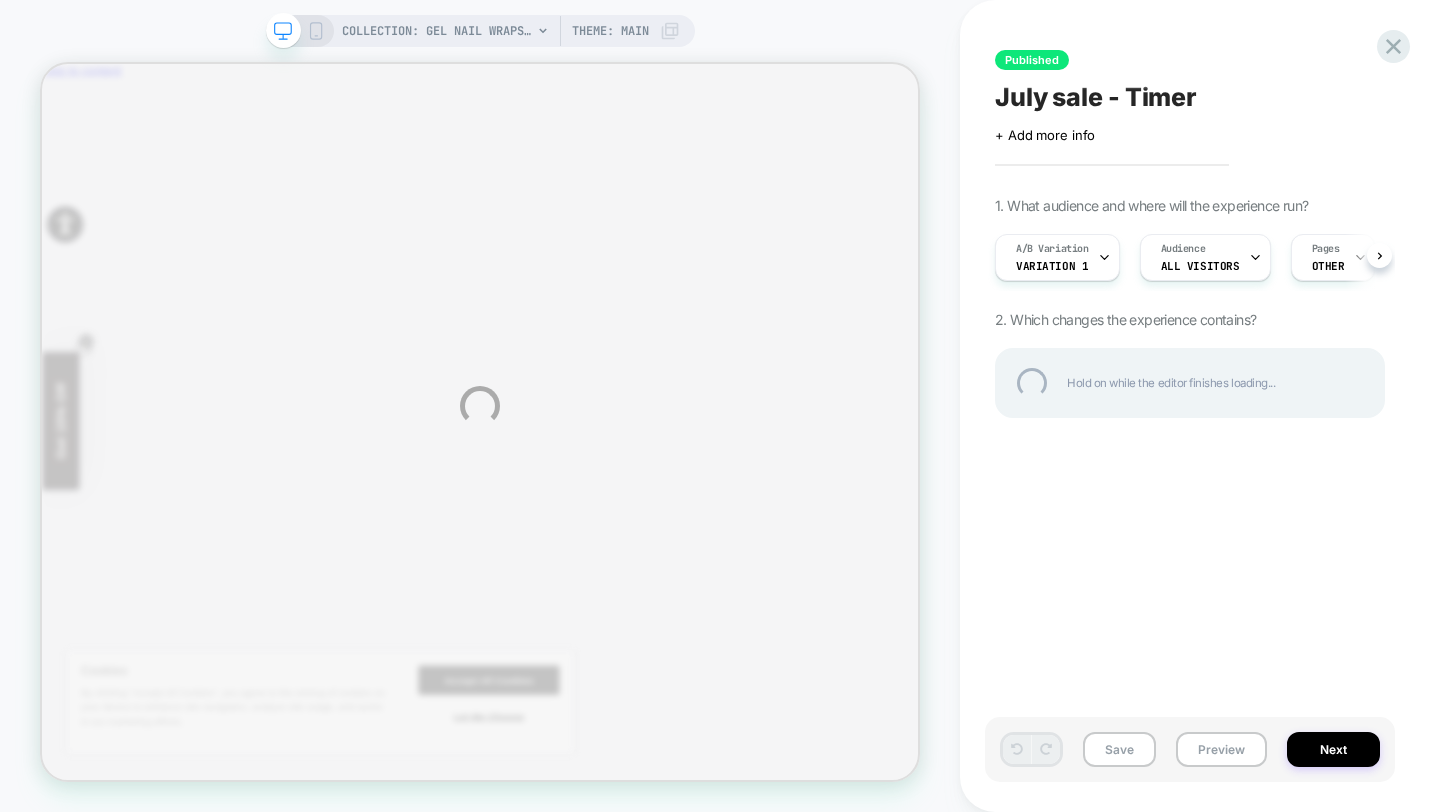 scroll, scrollTop: 0, scrollLeft: 0, axis: both 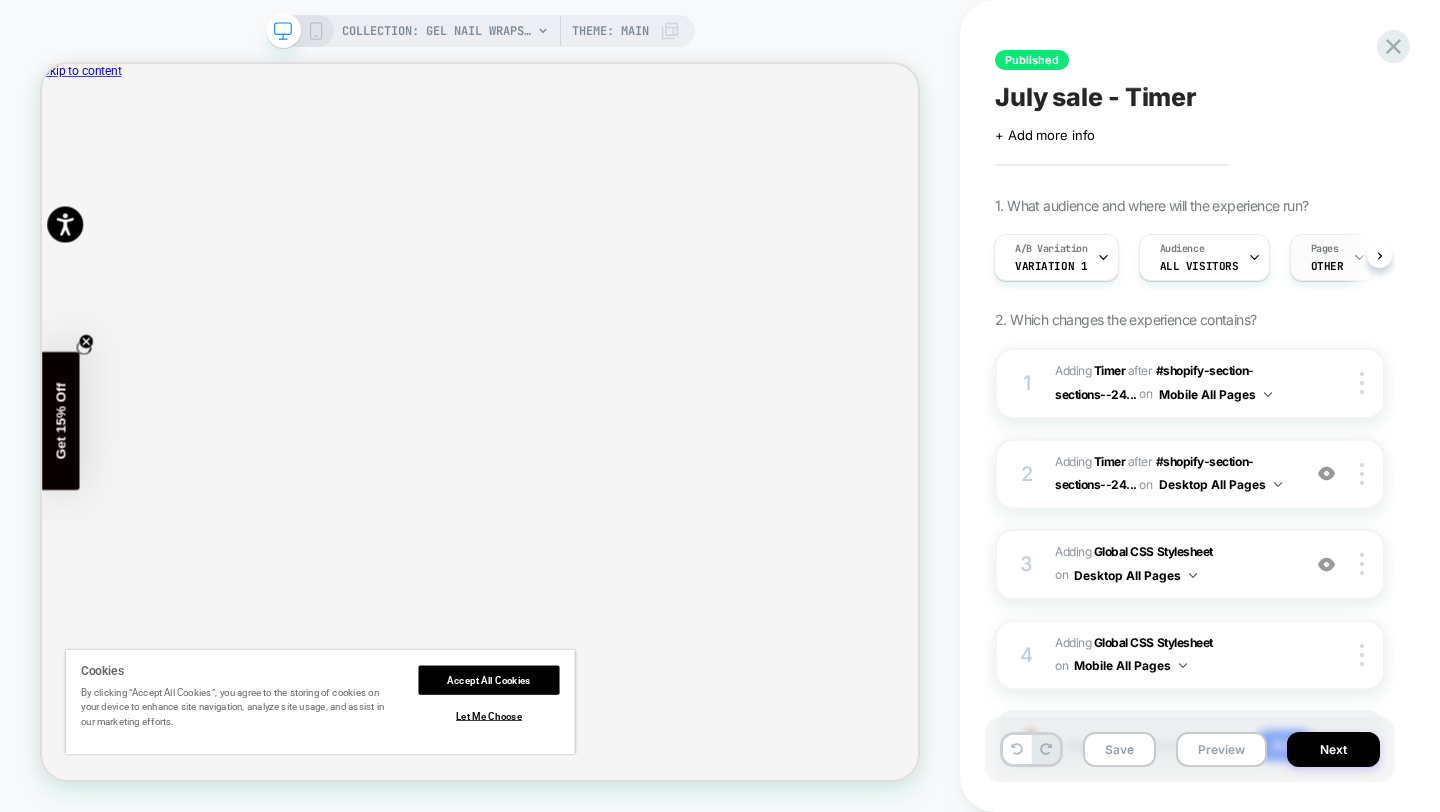 click on "Pages" at bounding box center [1325, 249] 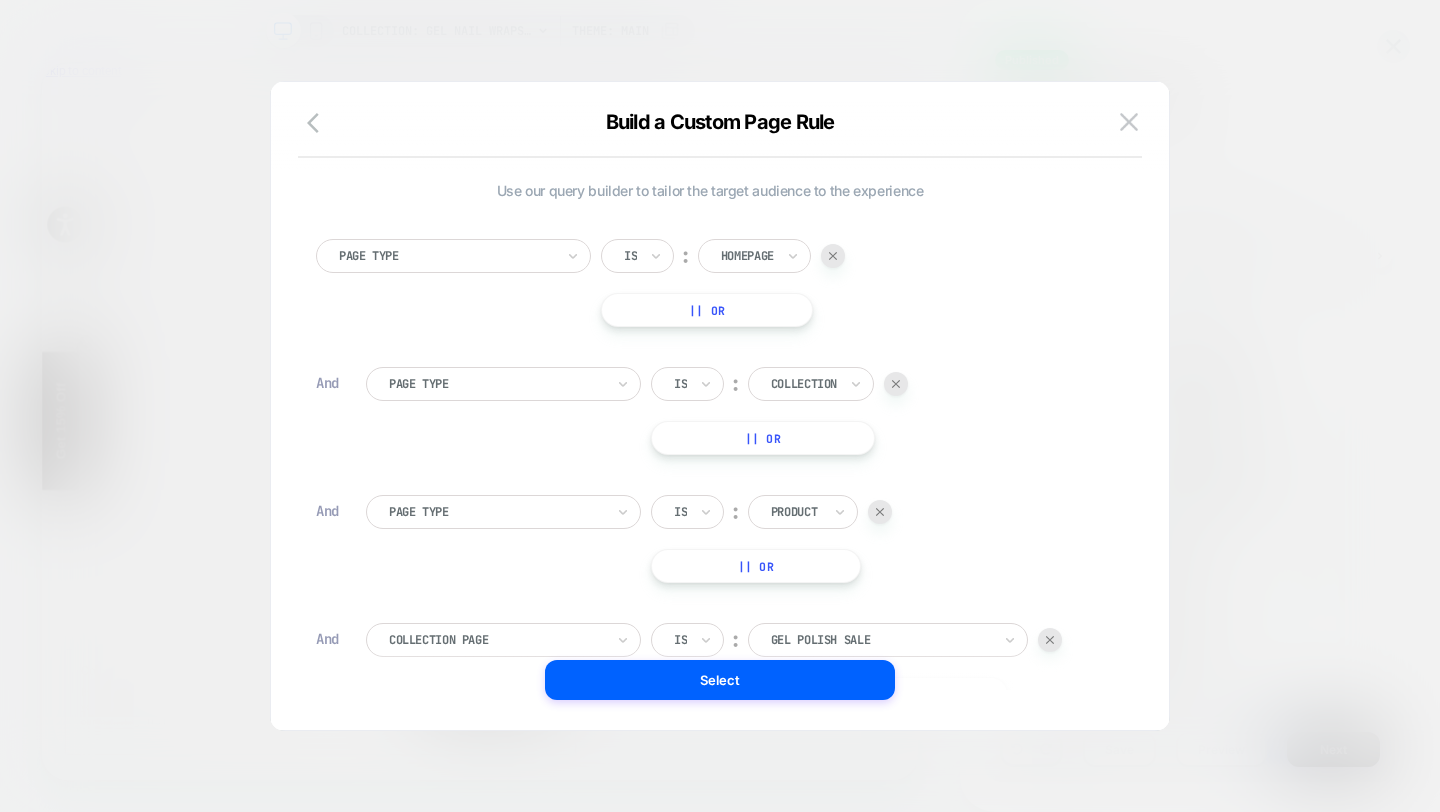 click on "|| Or" at bounding box center [707, 310] 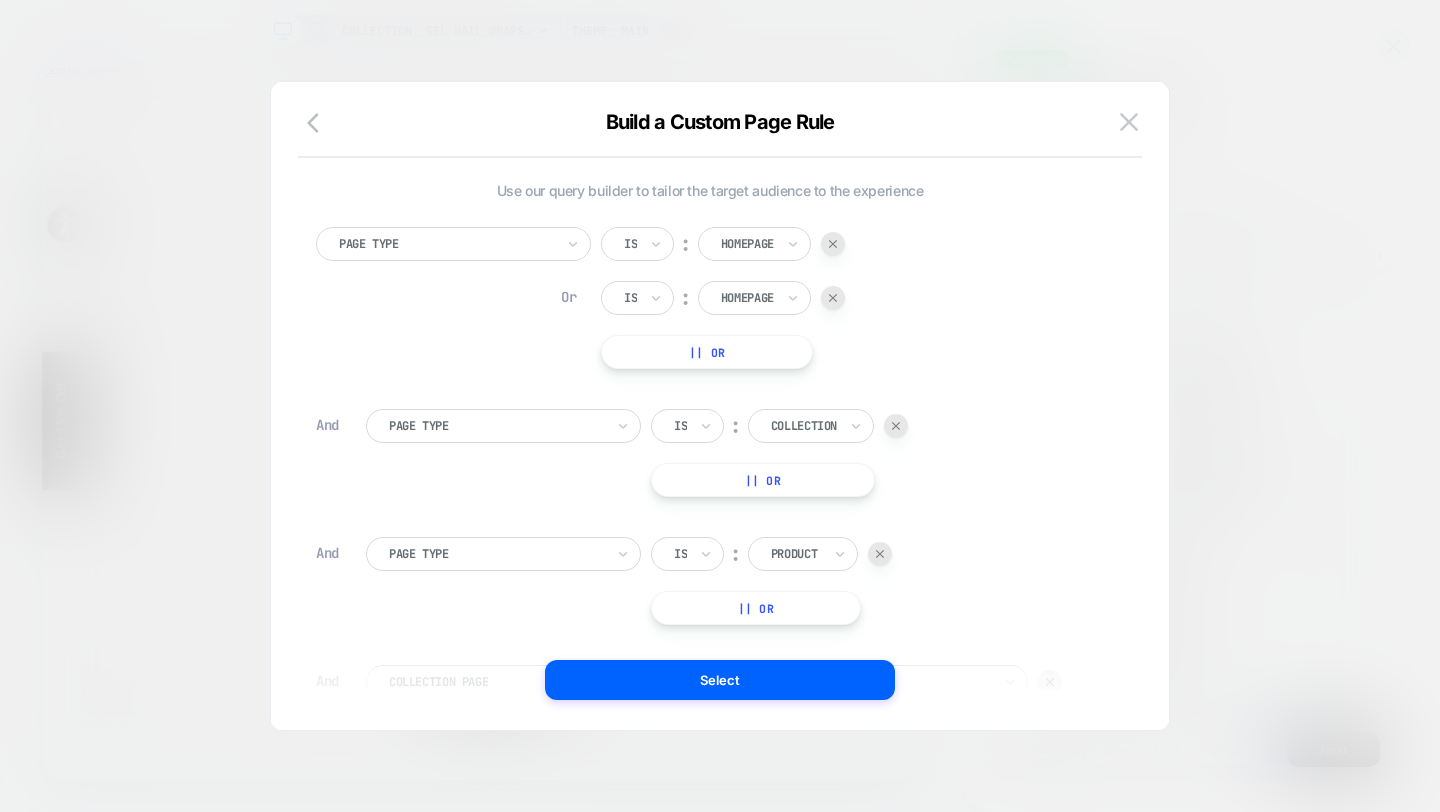 scroll, scrollTop: 20, scrollLeft: 0, axis: vertical 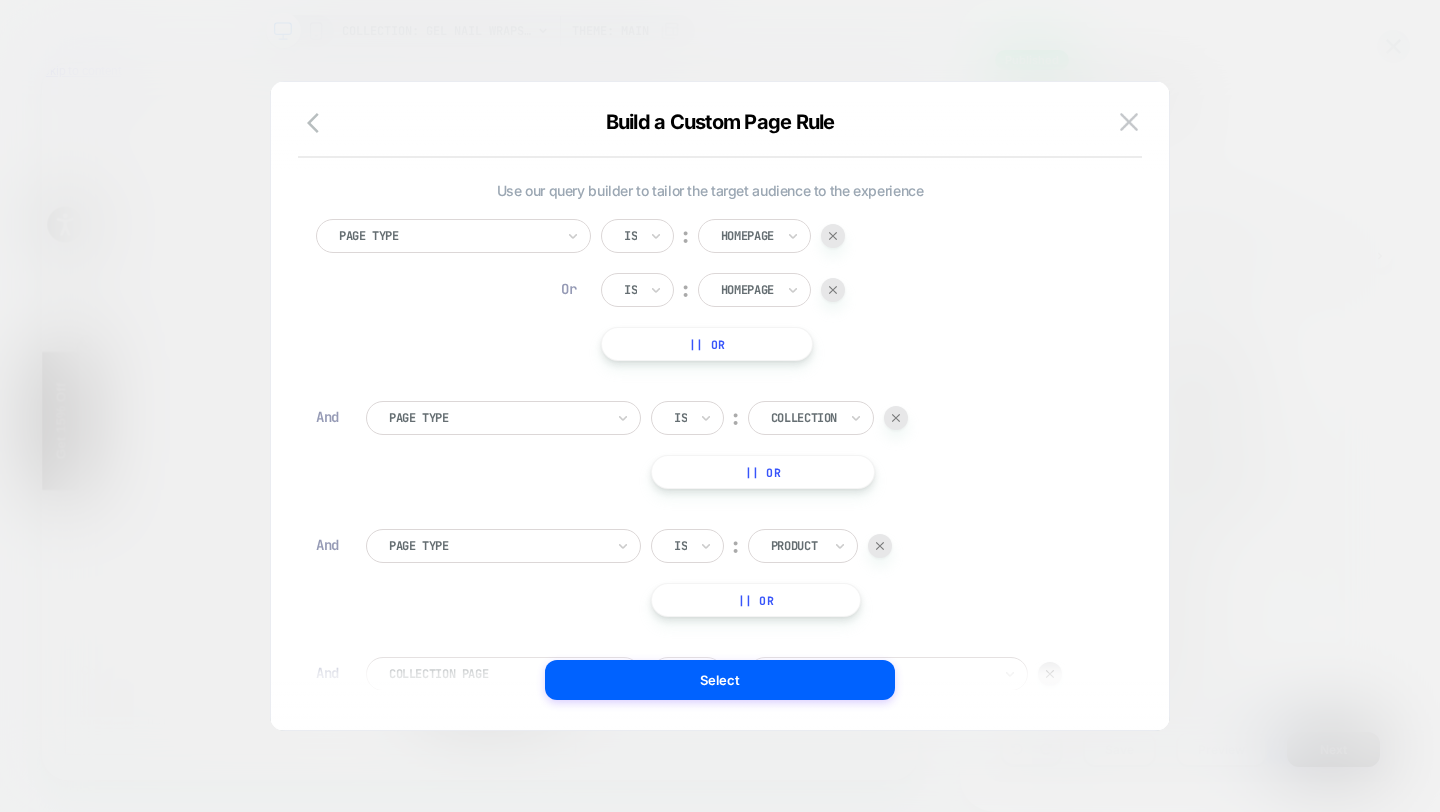 click at bounding box center [747, 290] 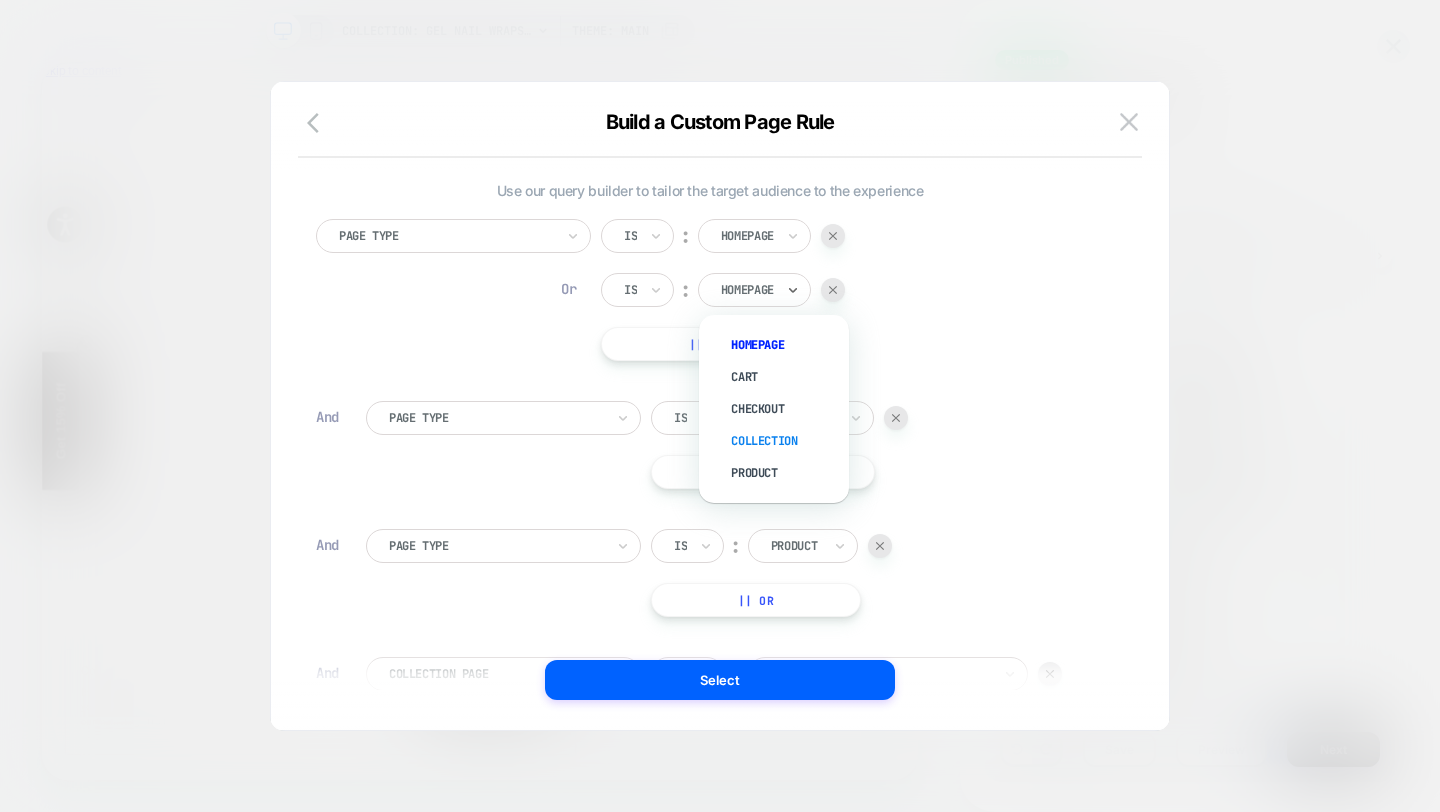 click on "Collection" at bounding box center (784, 441) 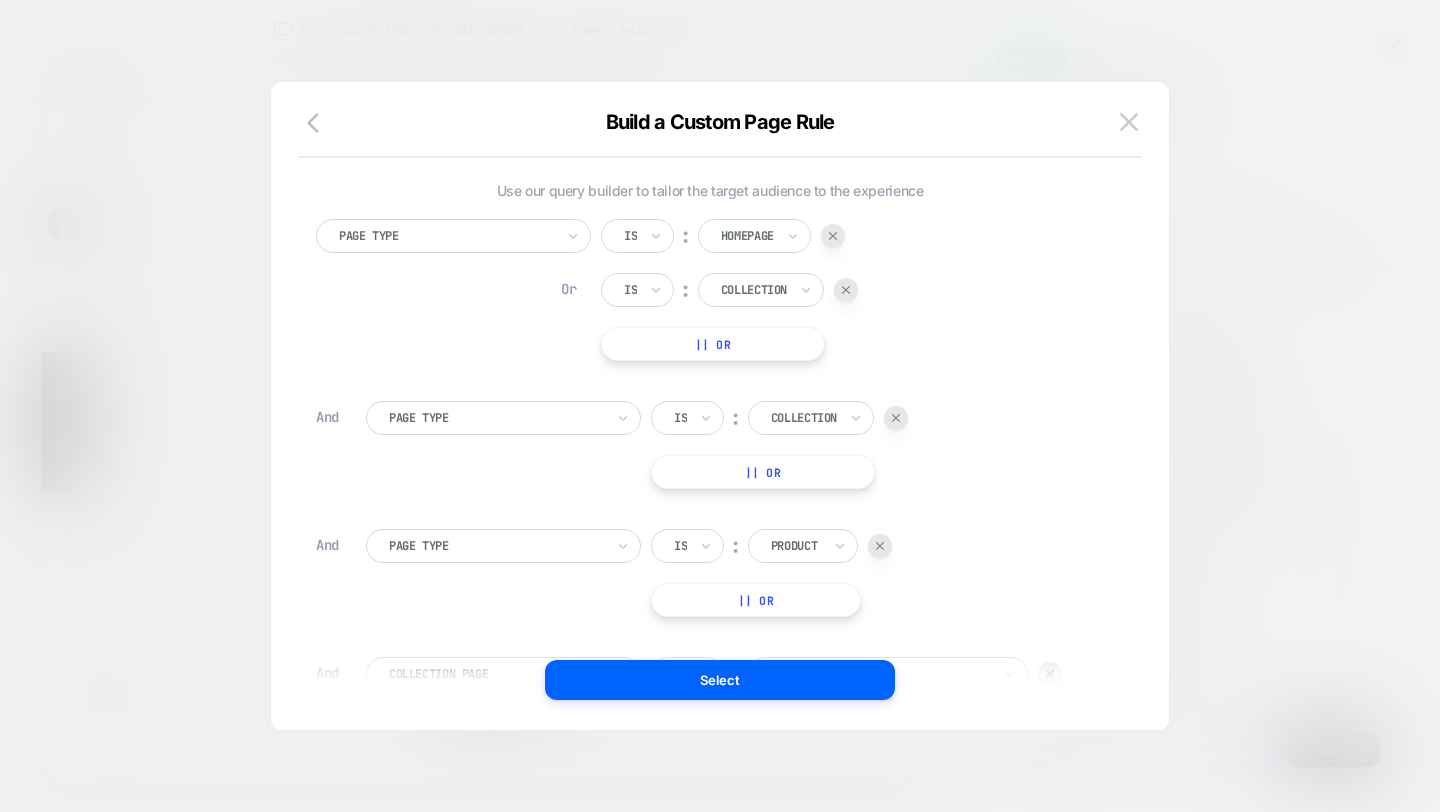 click on "|| Or" at bounding box center (713, 344) 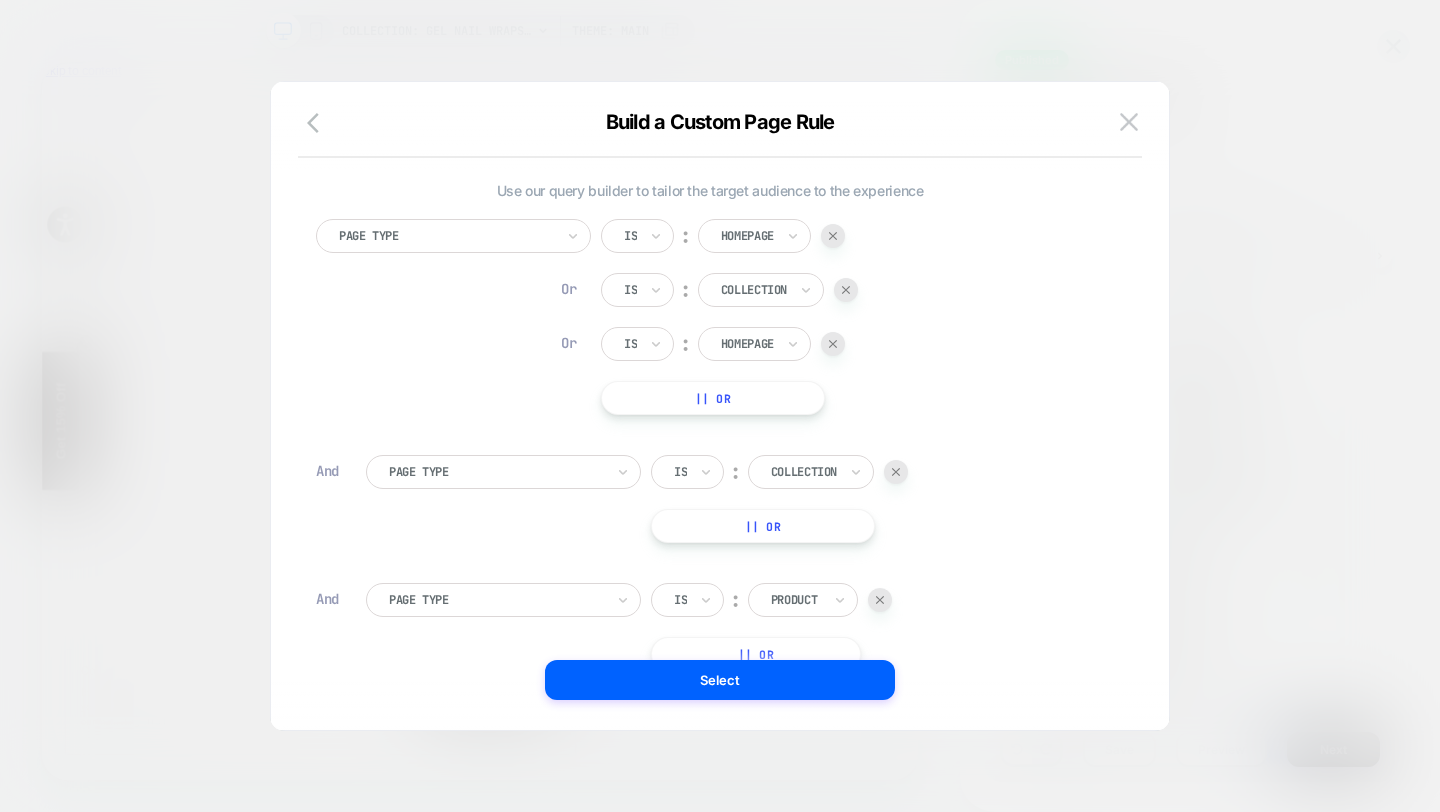 click at bounding box center [747, 344] 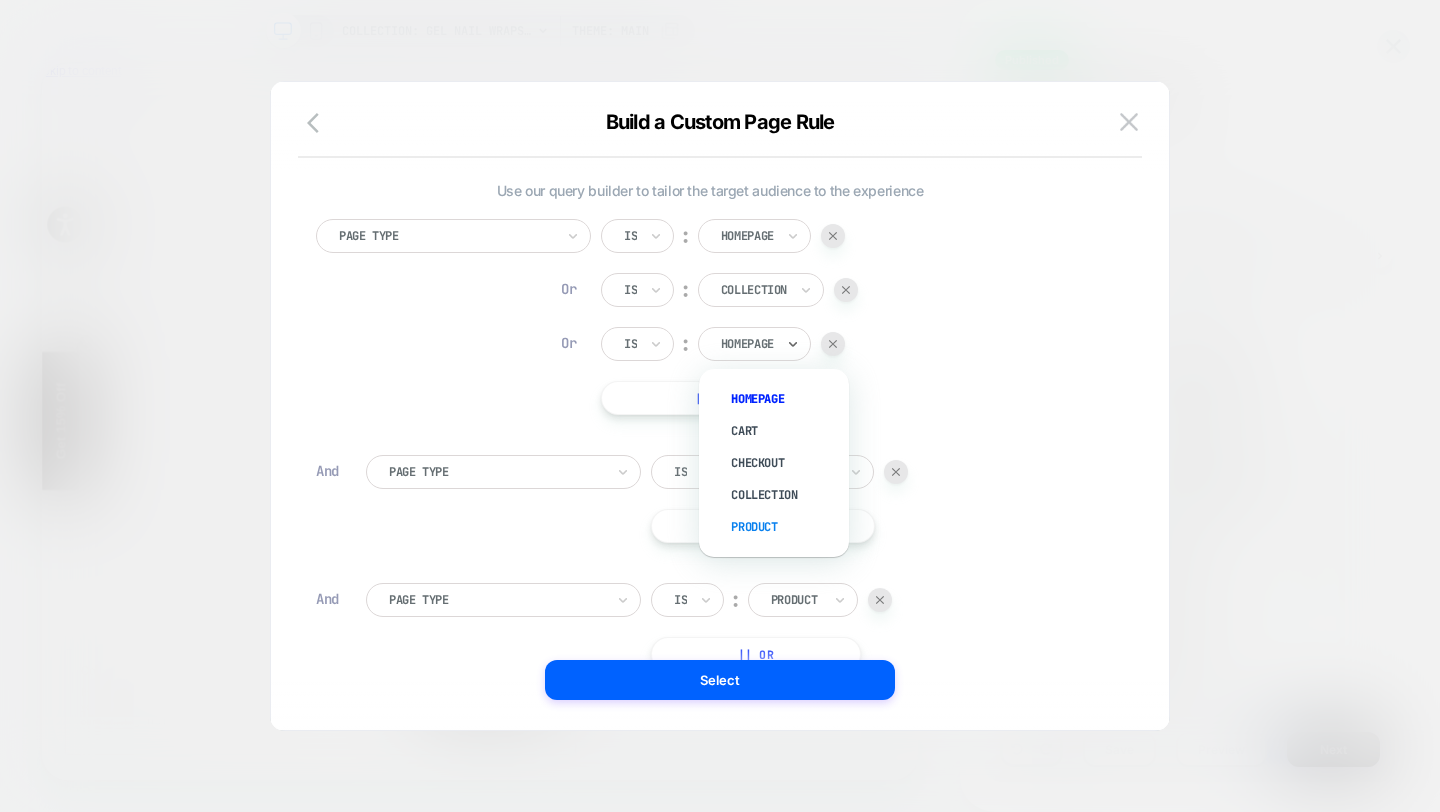 click on "Product" at bounding box center (784, 527) 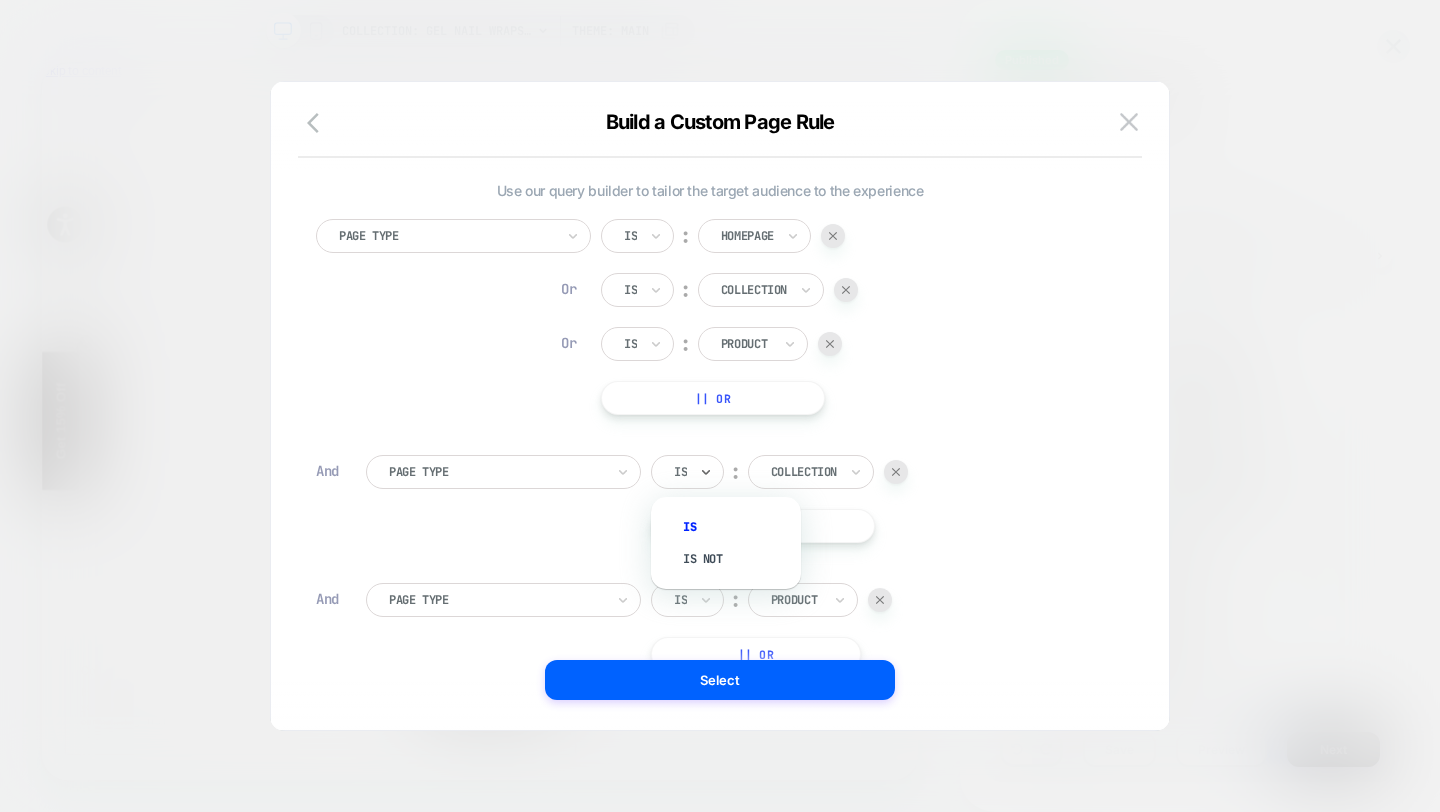 click at bounding box center [678, 472] 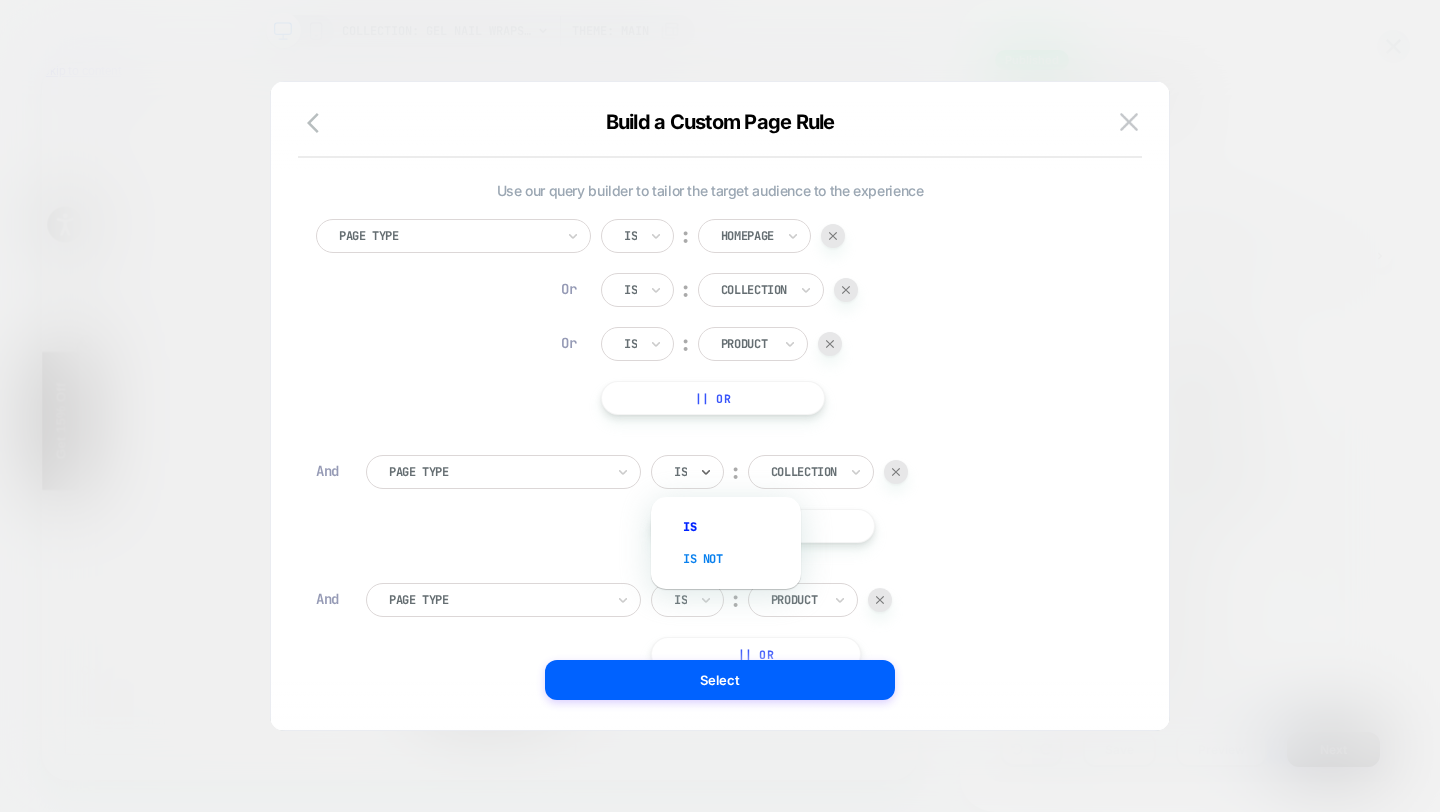 click on "Is not" at bounding box center [736, 559] 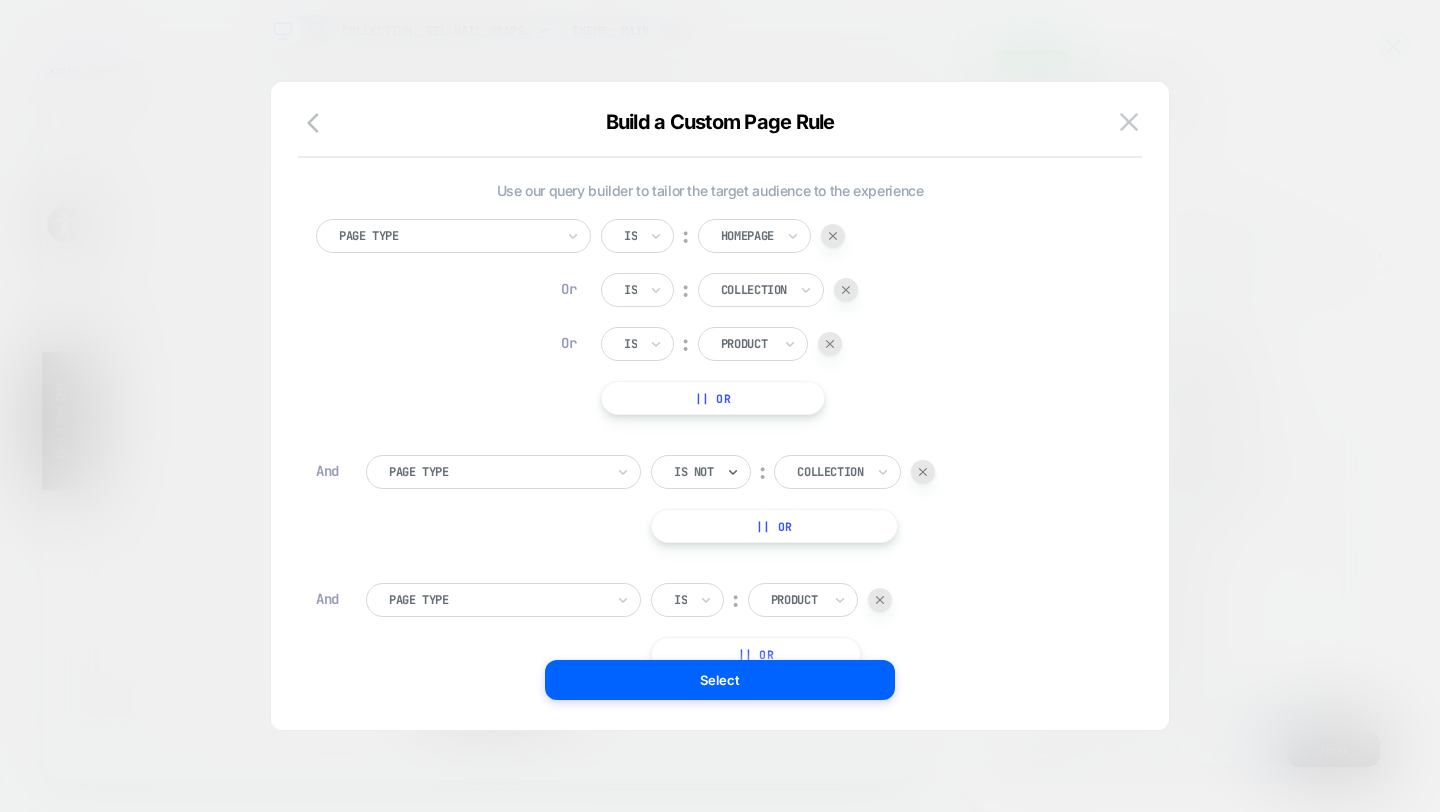 click on "Page Type" at bounding box center [503, 472] 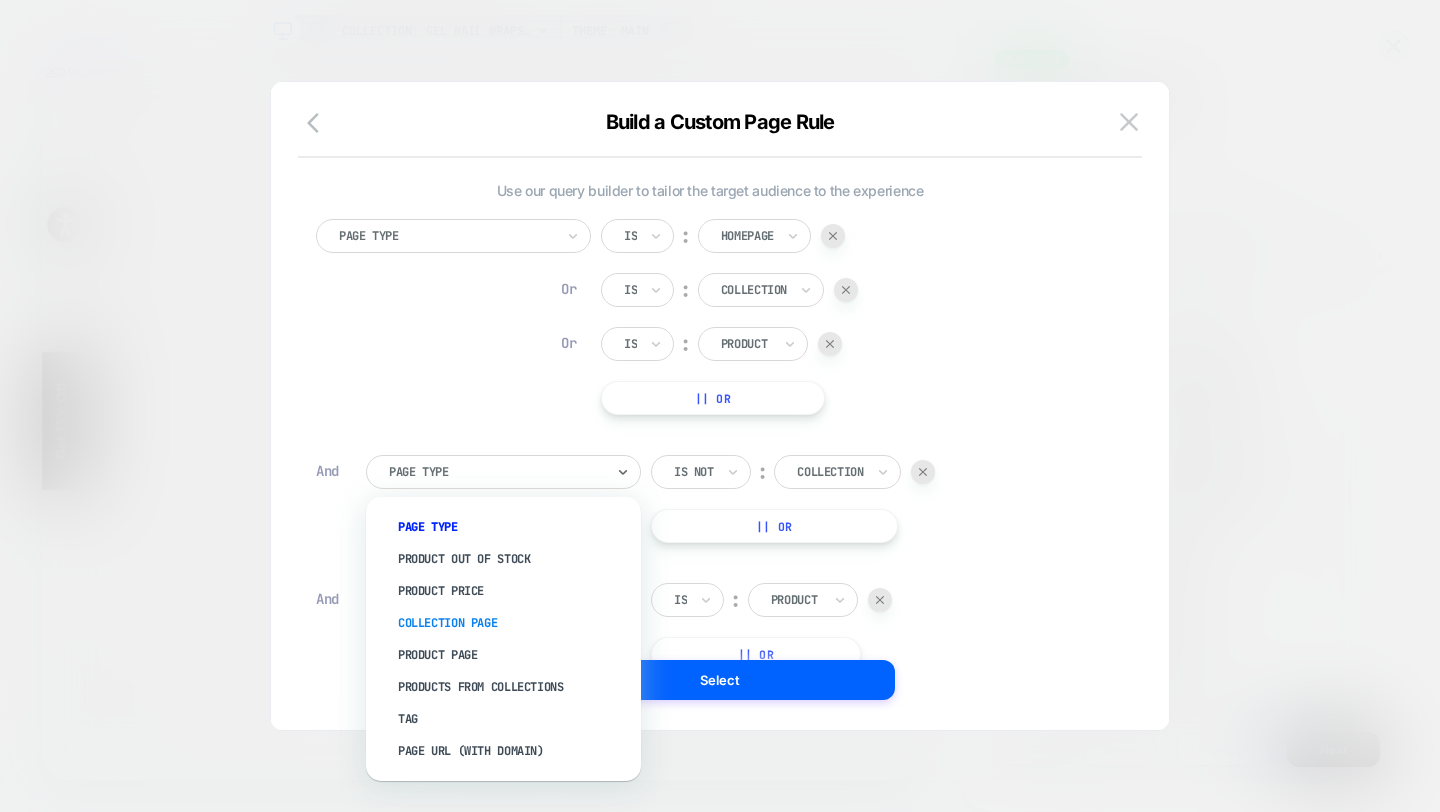 click on "Collection Page" at bounding box center [513, 623] 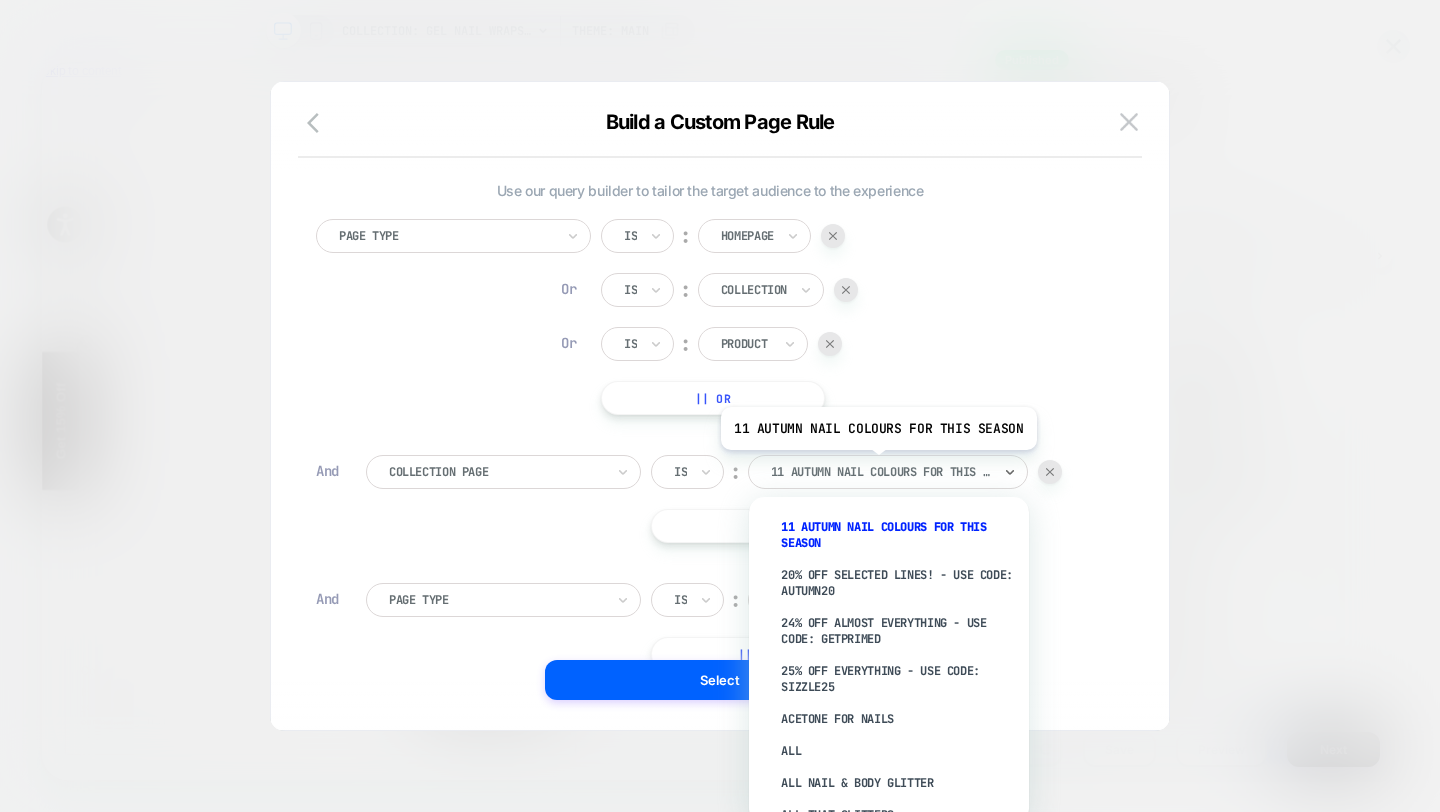 click at bounding box center (881, 472) 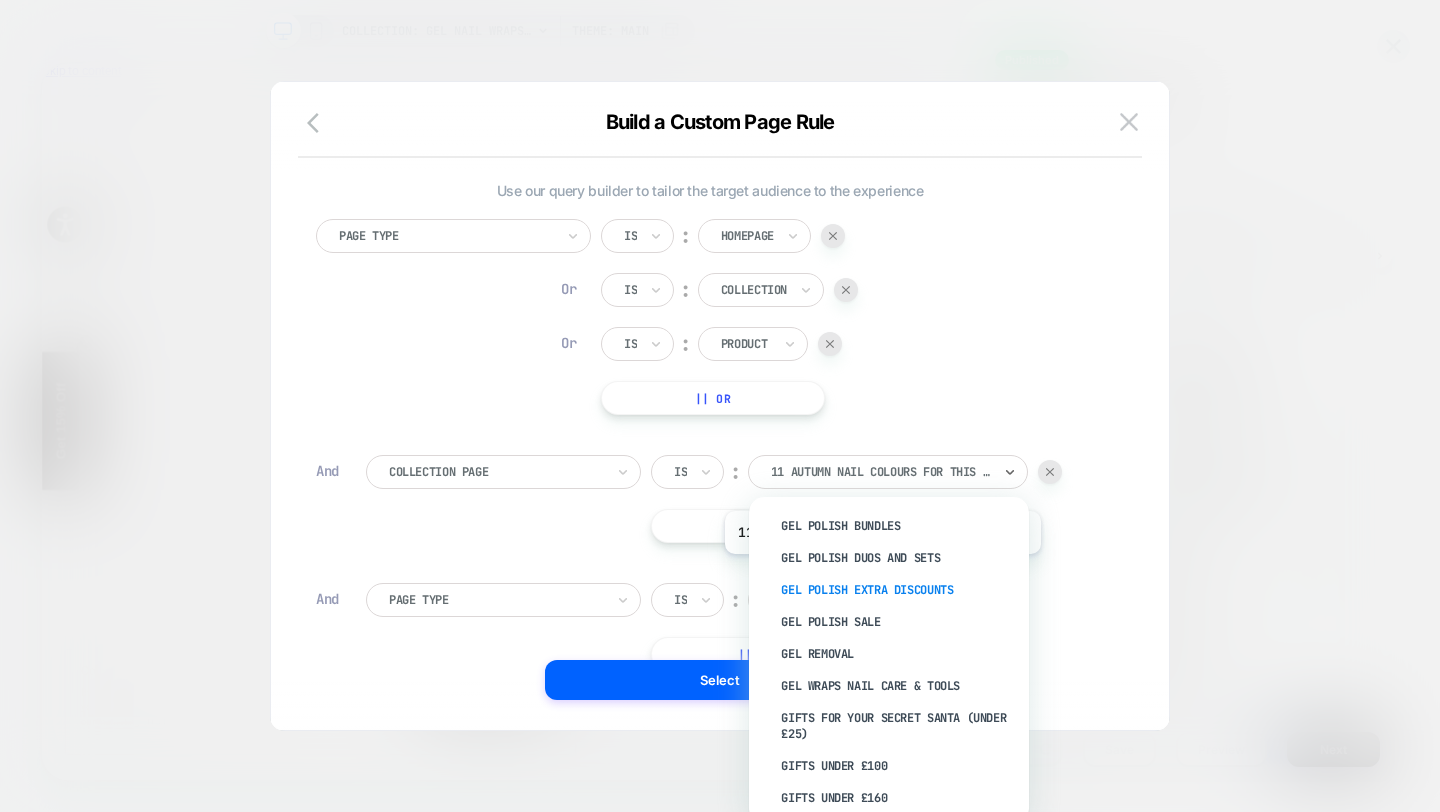 scroll, scrollTop: 2256, scrollLeft: 0, axis: vertical 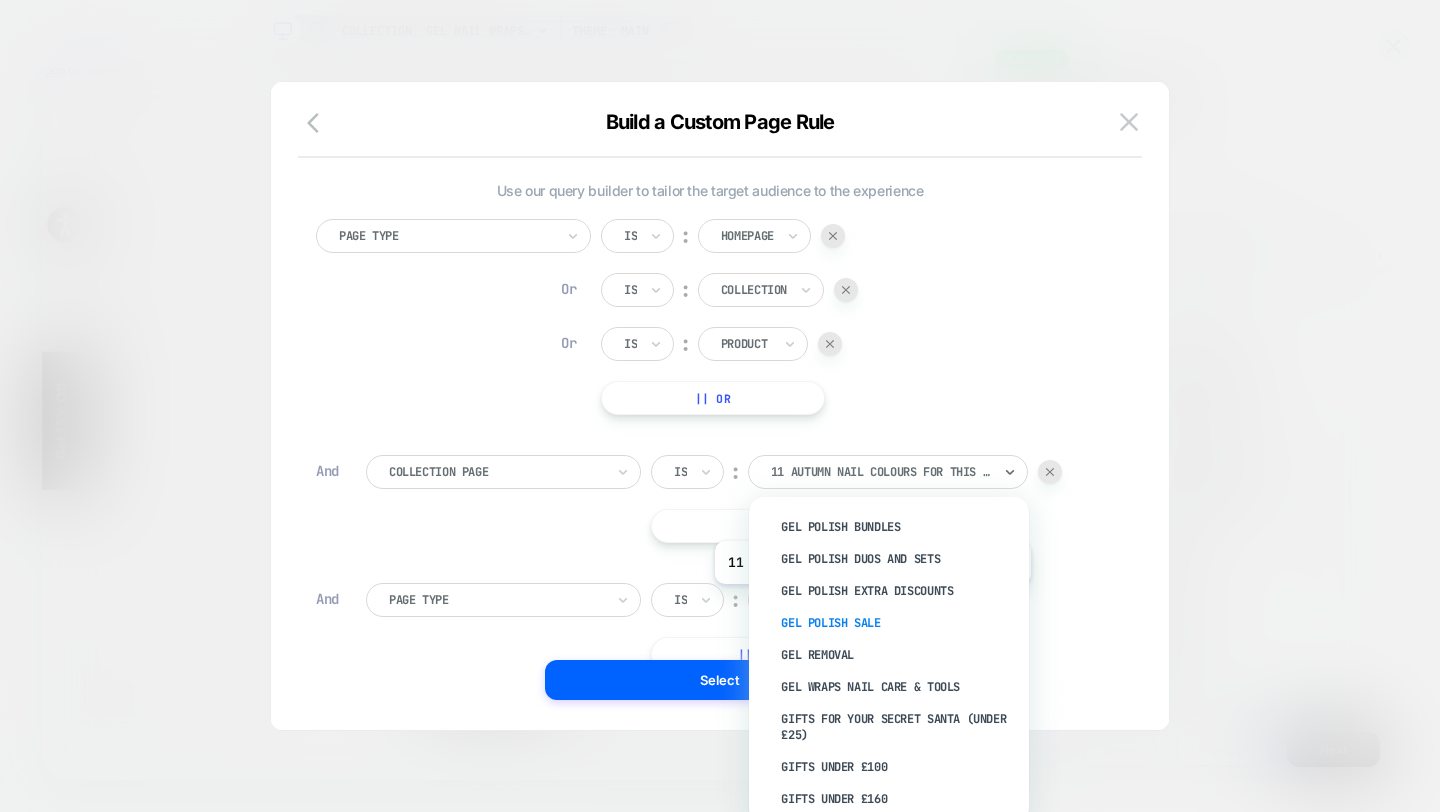click on "Gel Polish Sale" at bounding box center (899, 623) 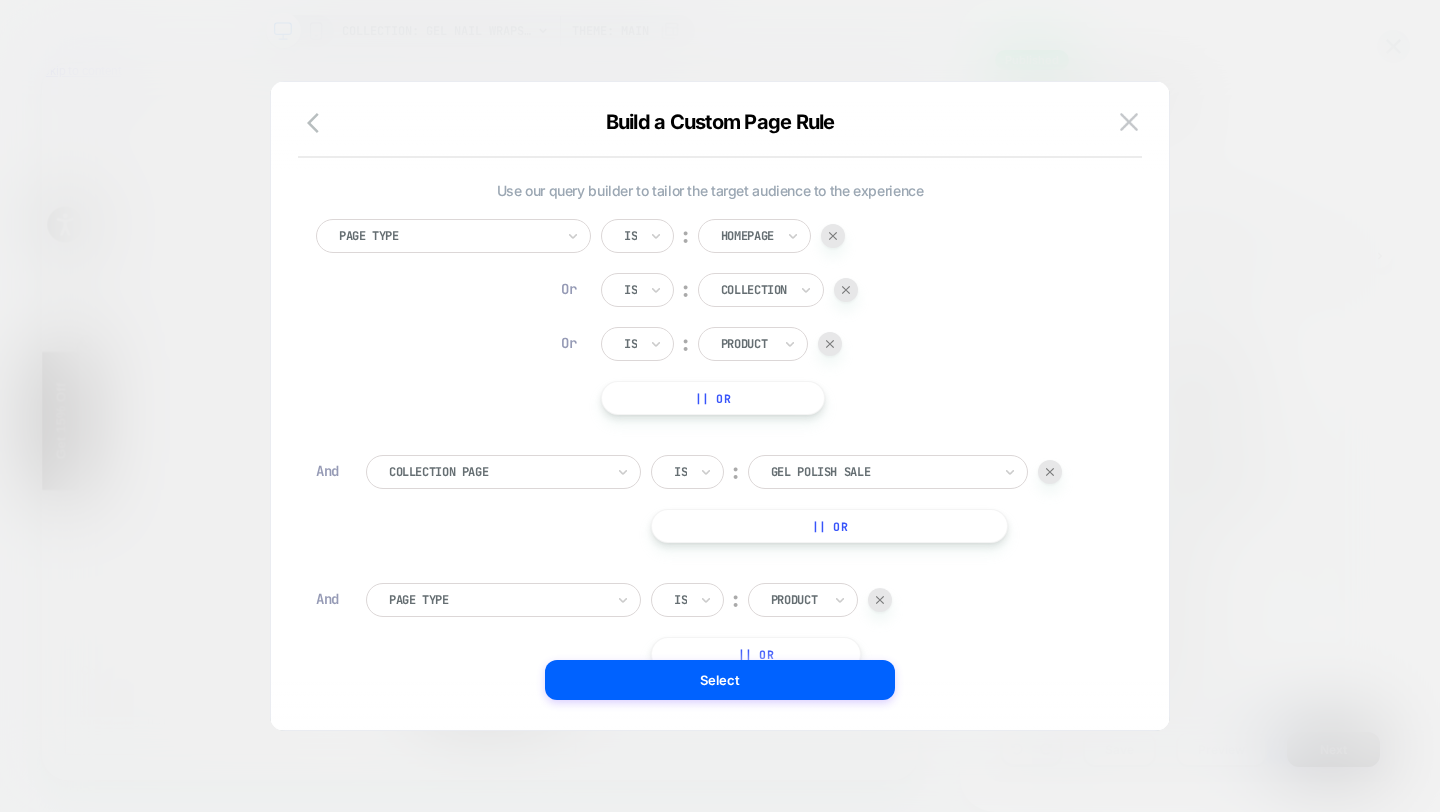 click at bounding box center [880, 600] 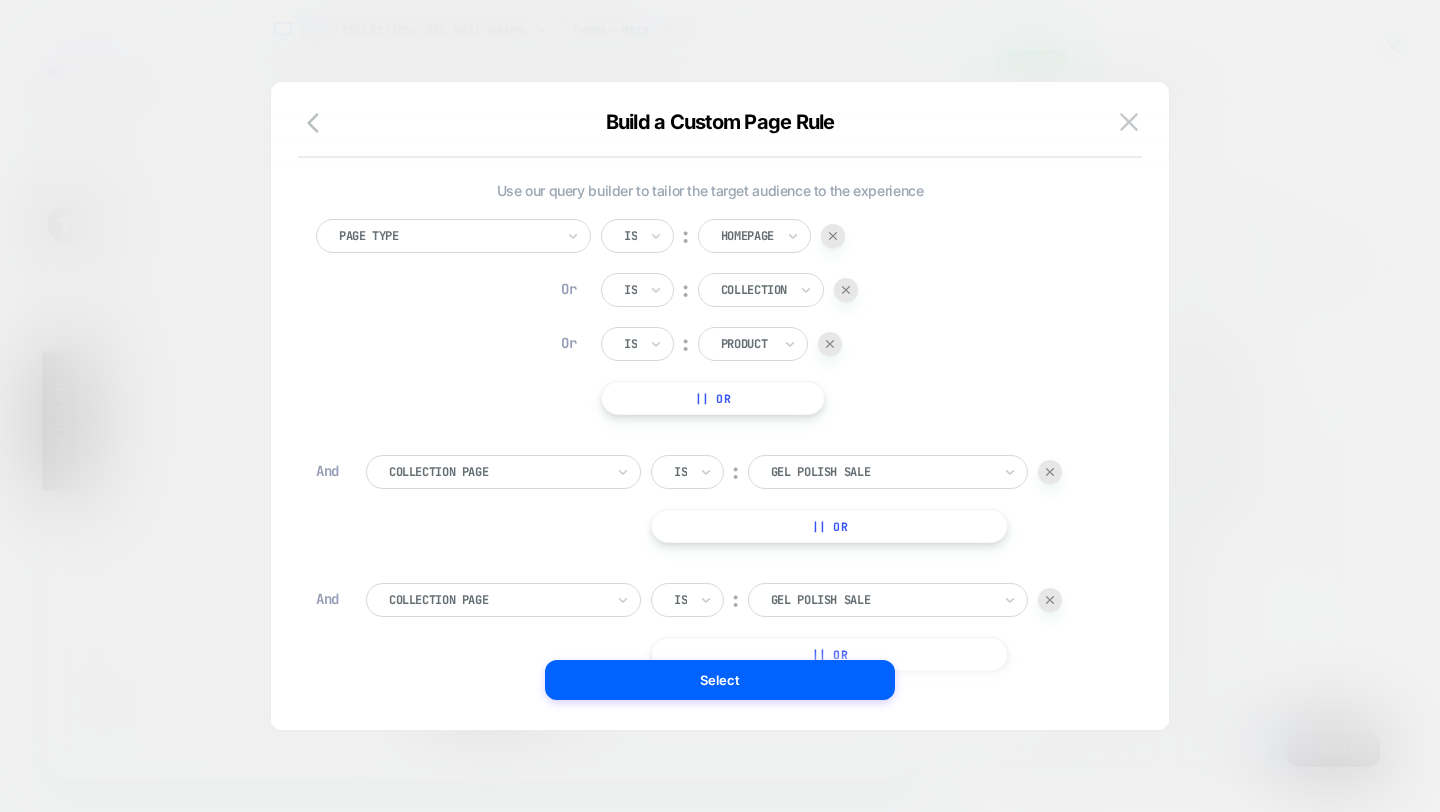 click on "|| Or" at bounding box center [713, 398] 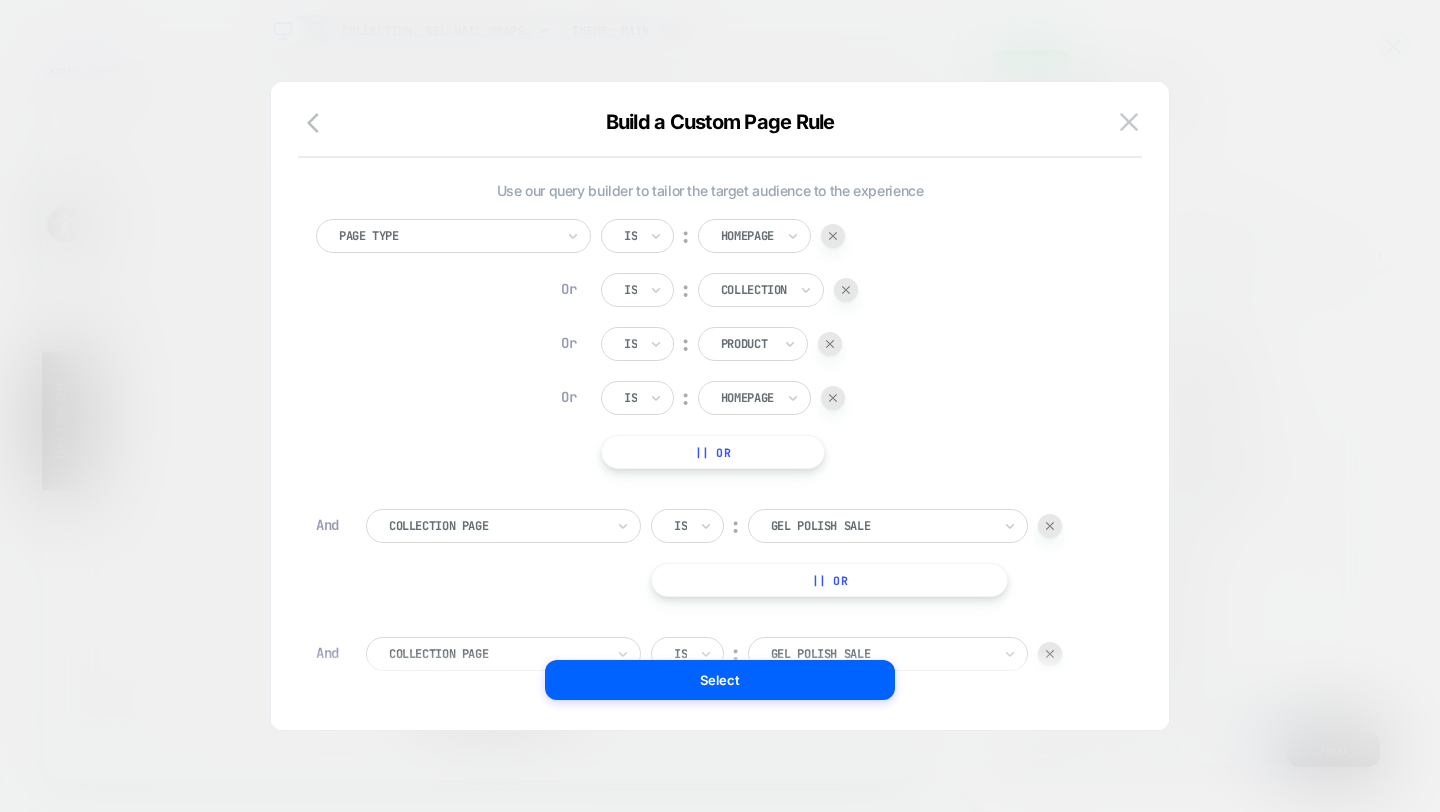 click on "Or Is ︰ Homepage" at bounding box center [723, 398] 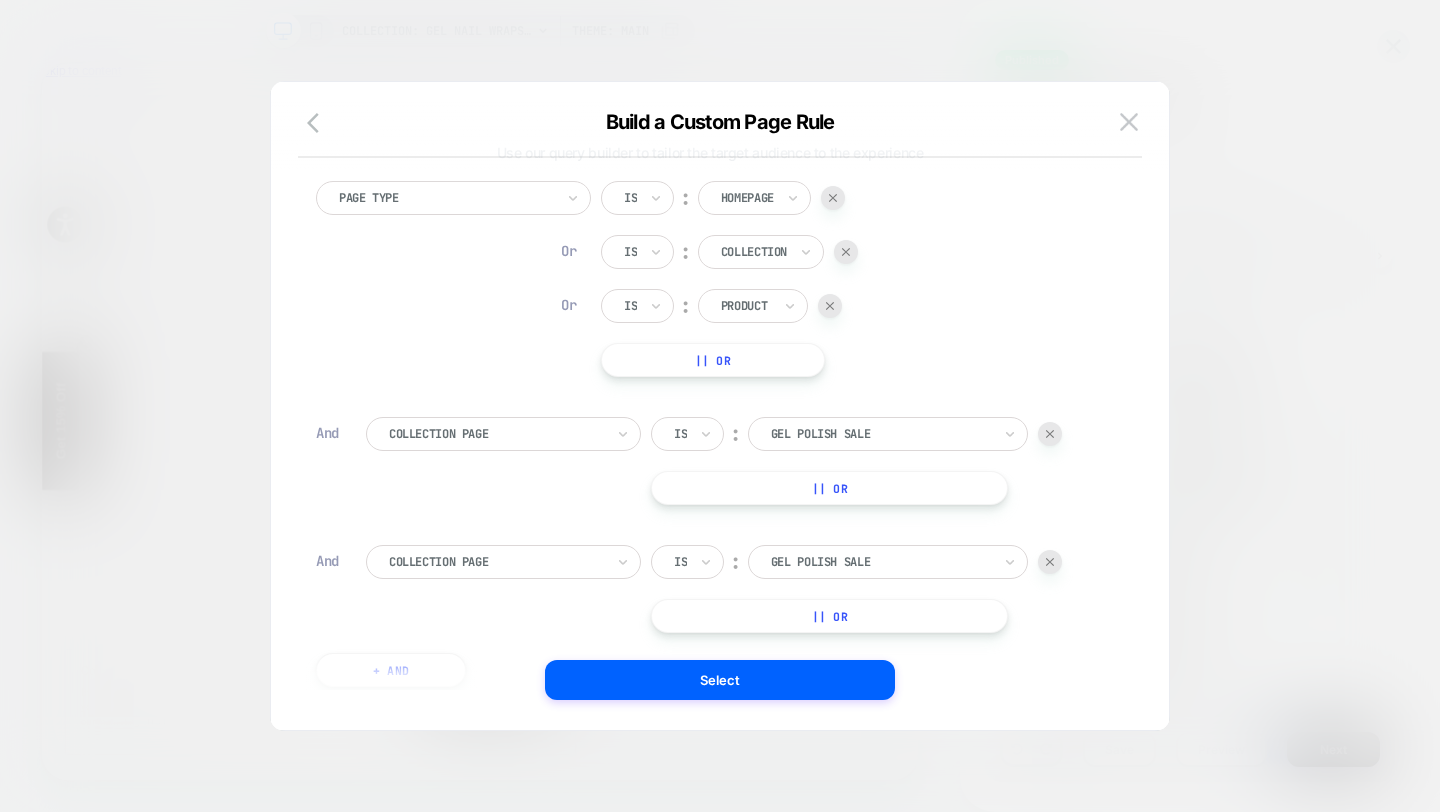 scroll, scrollTop: 45, scrollLeft: 0, axis: vertical 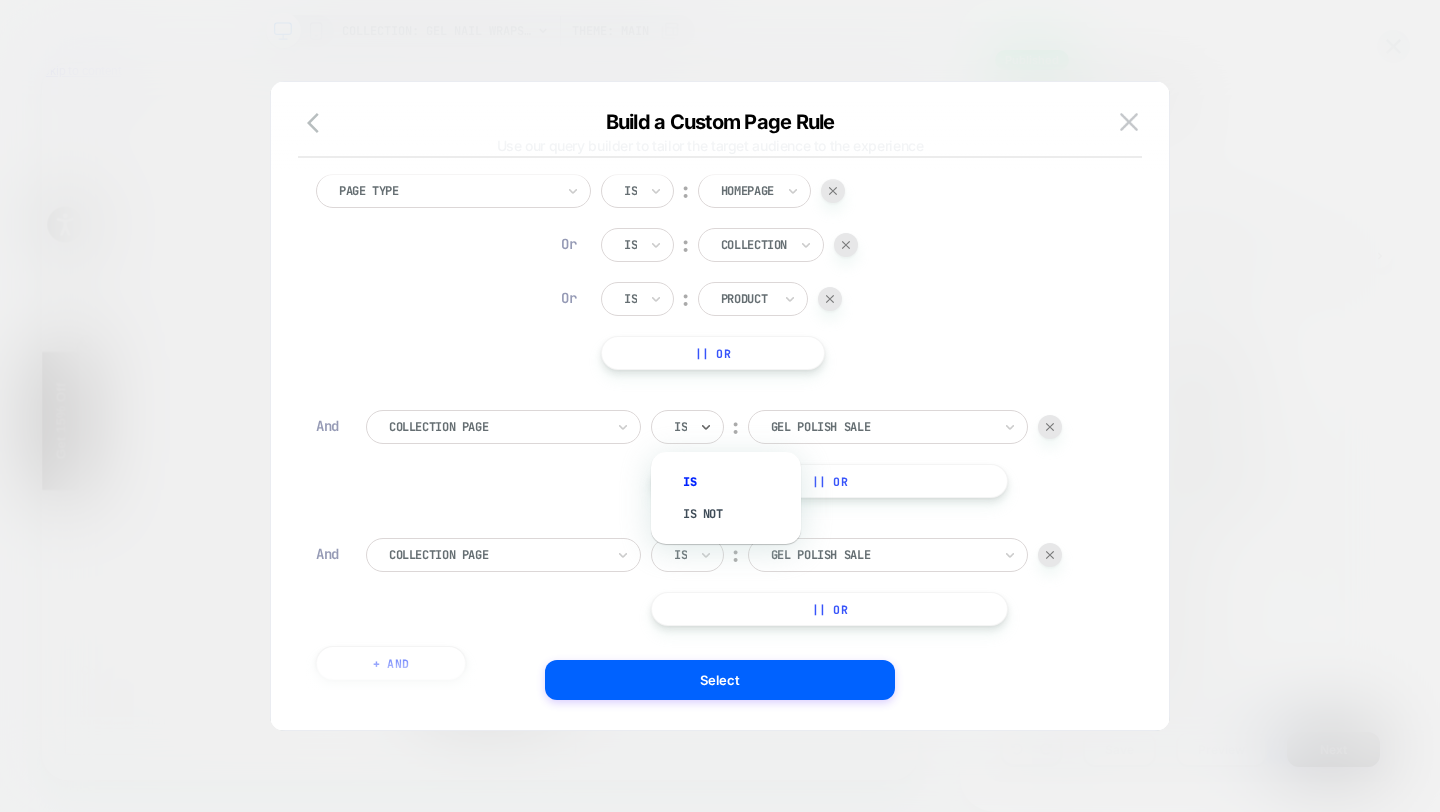 click on "Is" at bounding box center (687, 427) 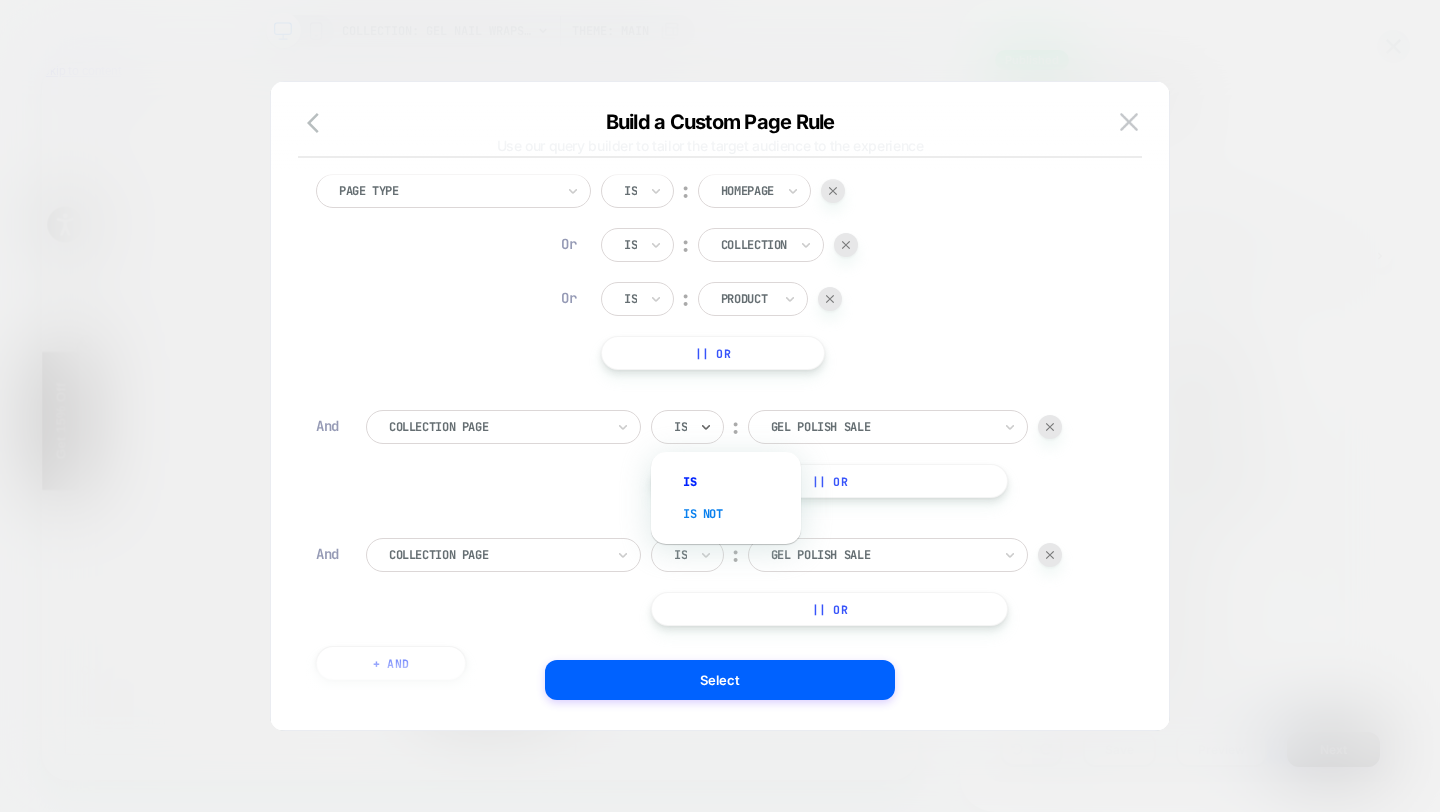 click on "Is not" at bounding box center [736, 514] 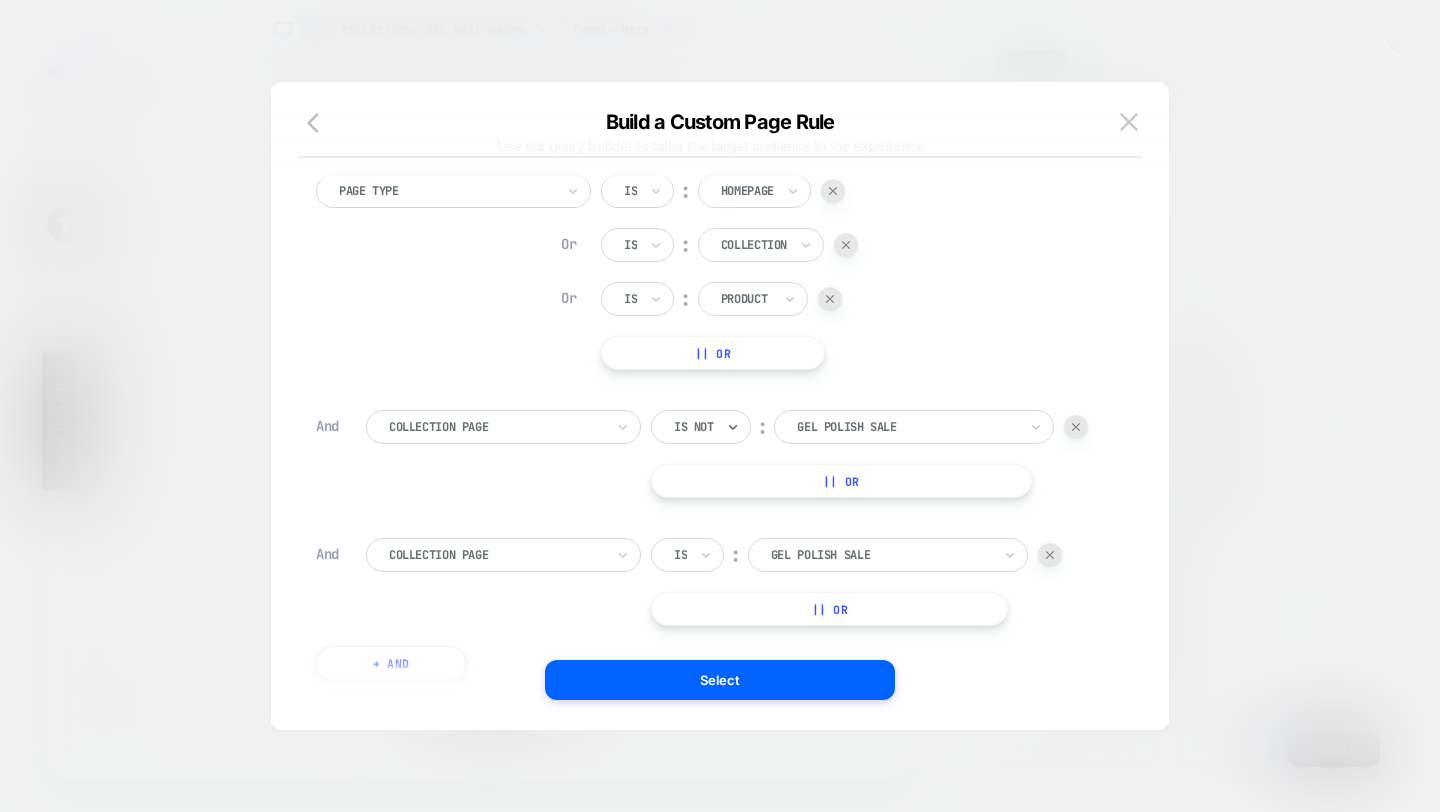 click at bounding box center [1050, 555] 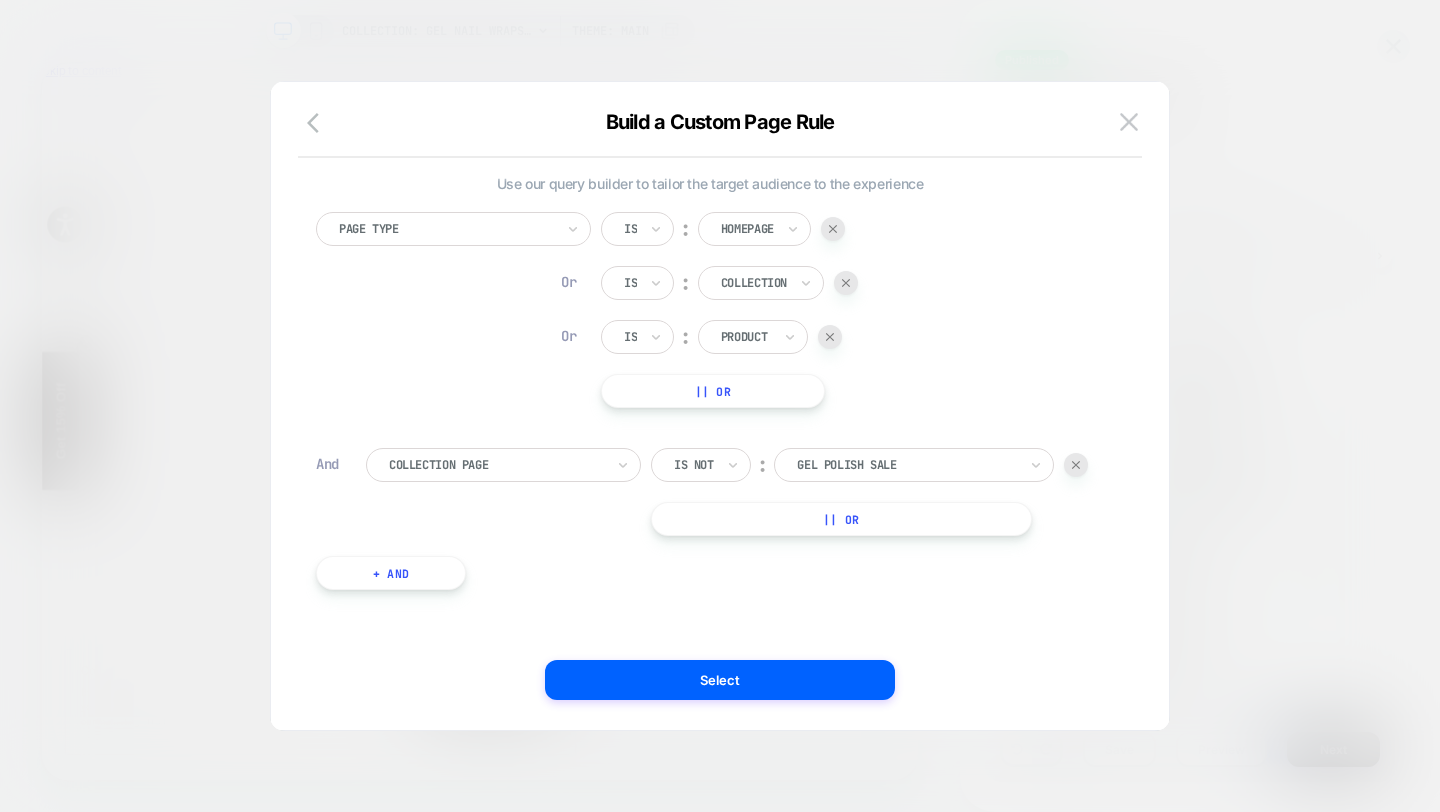 scroll, scrollTop: 7, scrollLeft: 0, axis: vertical 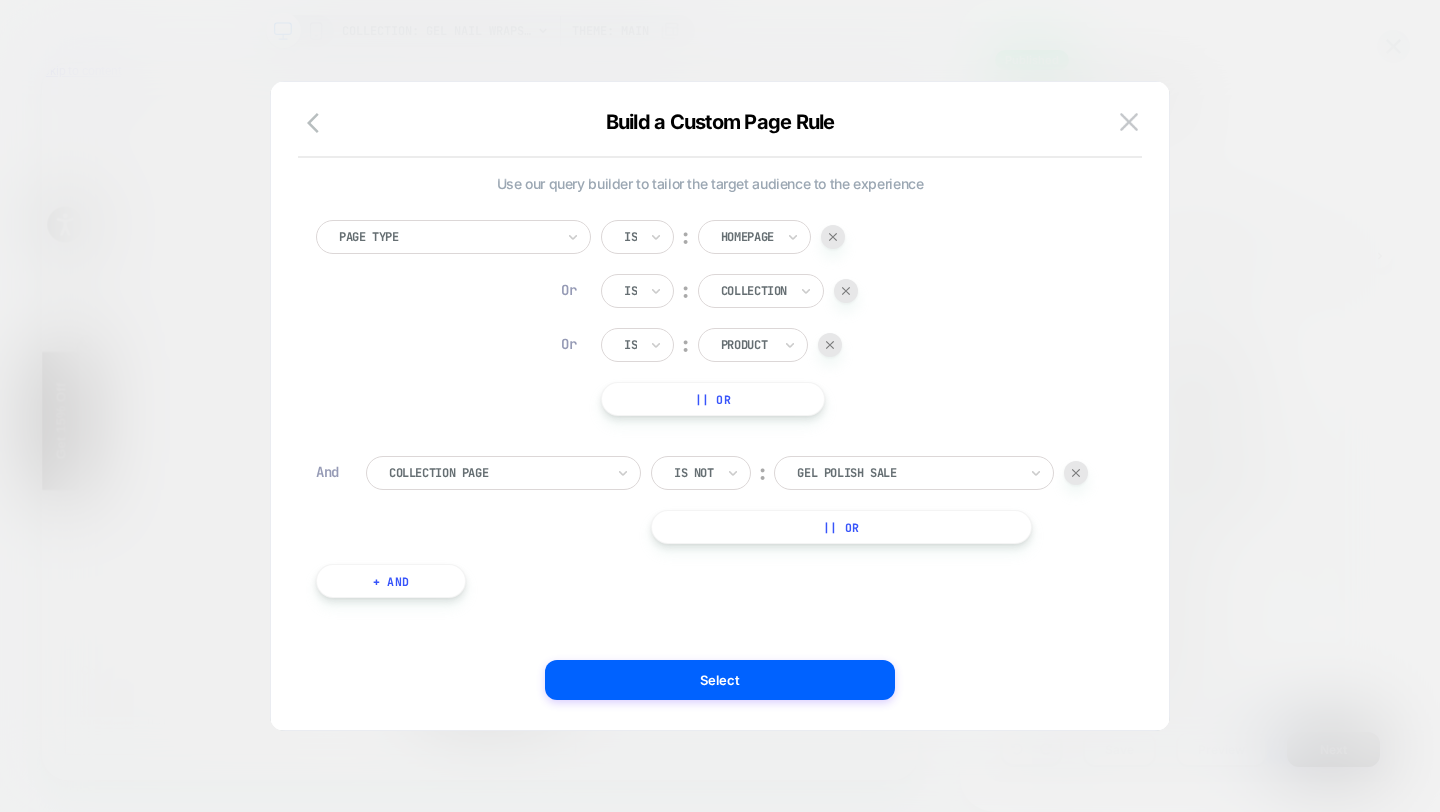 click on "Build a Custom Page Rule" at bounding box center (720, 134) 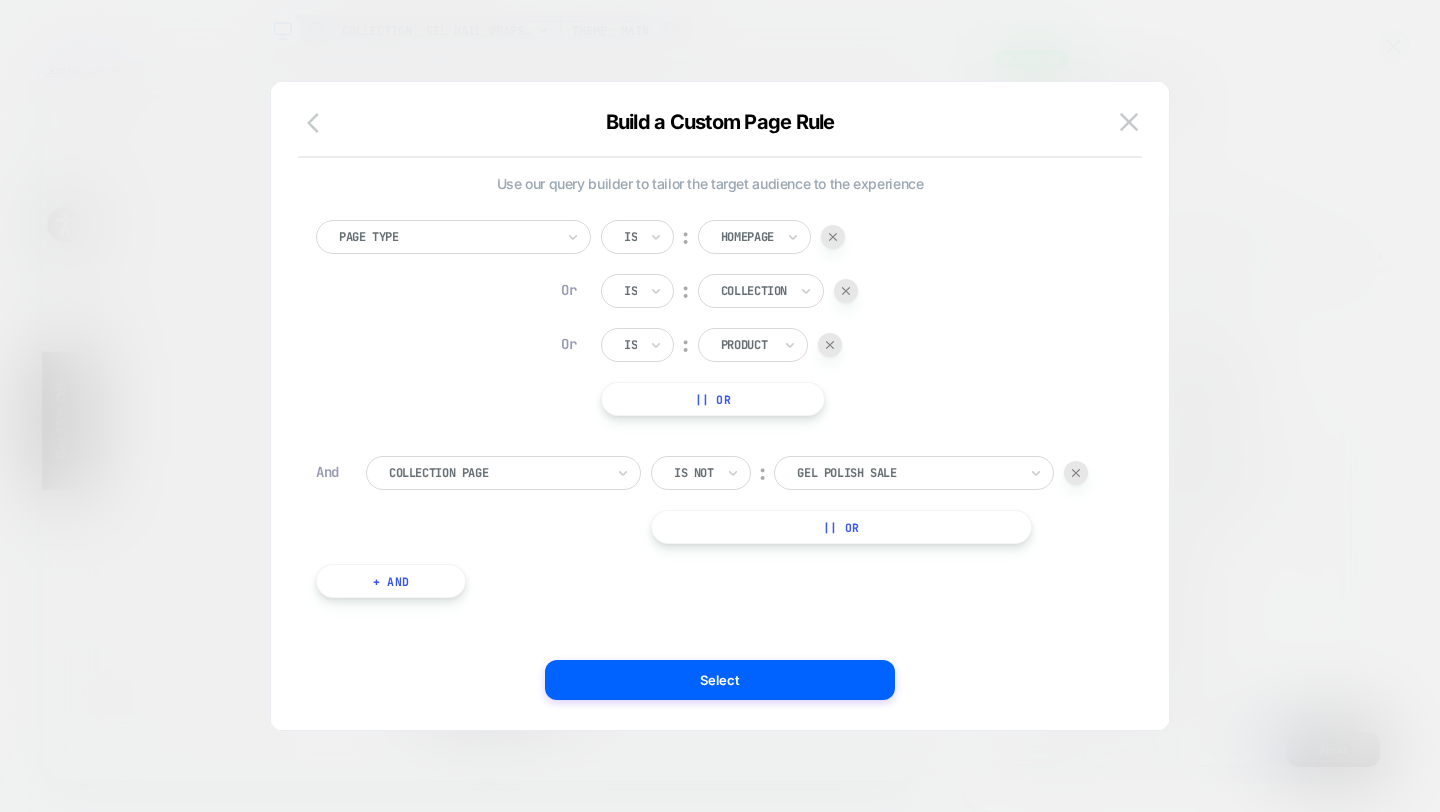 click 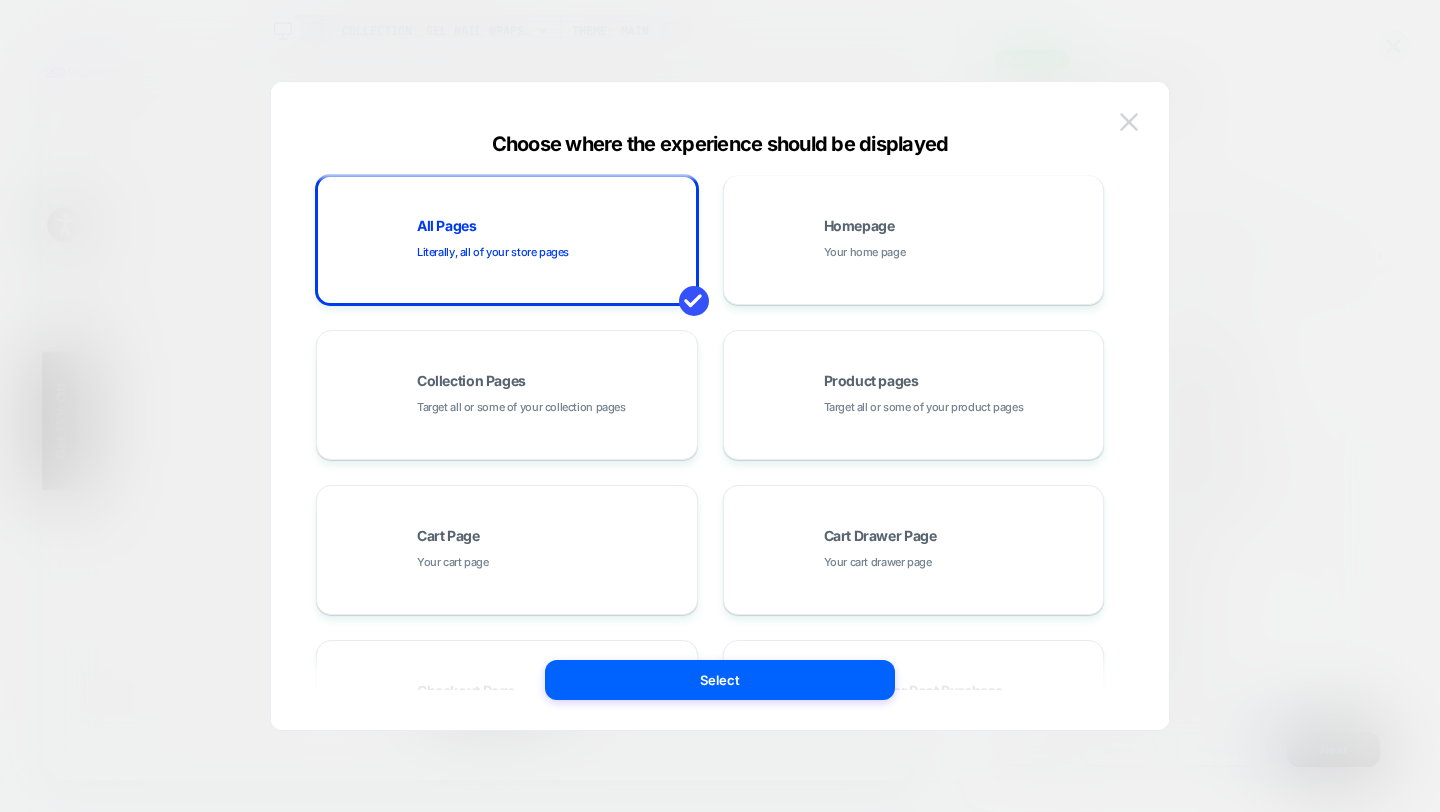 click at bounding box center (1129, 121) 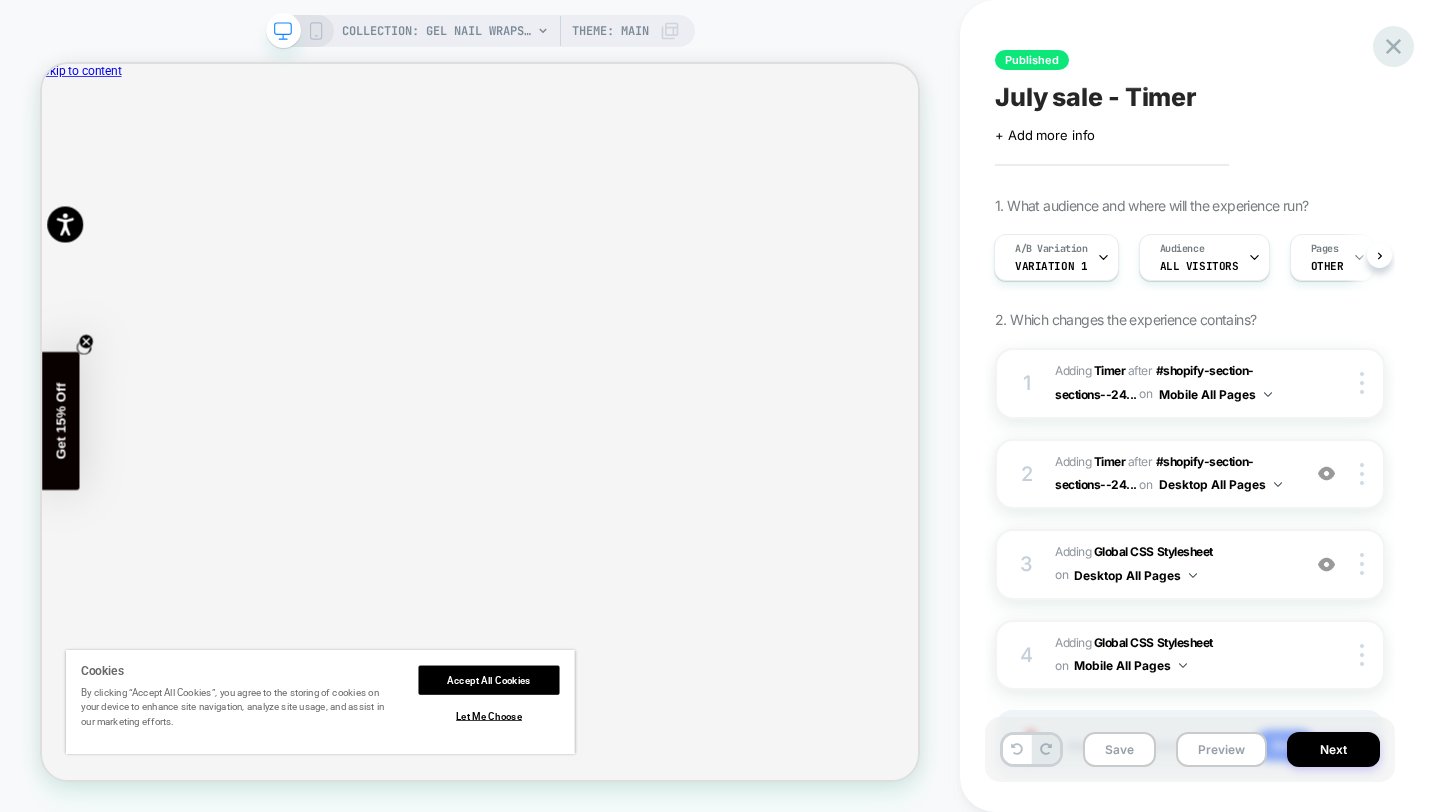 click 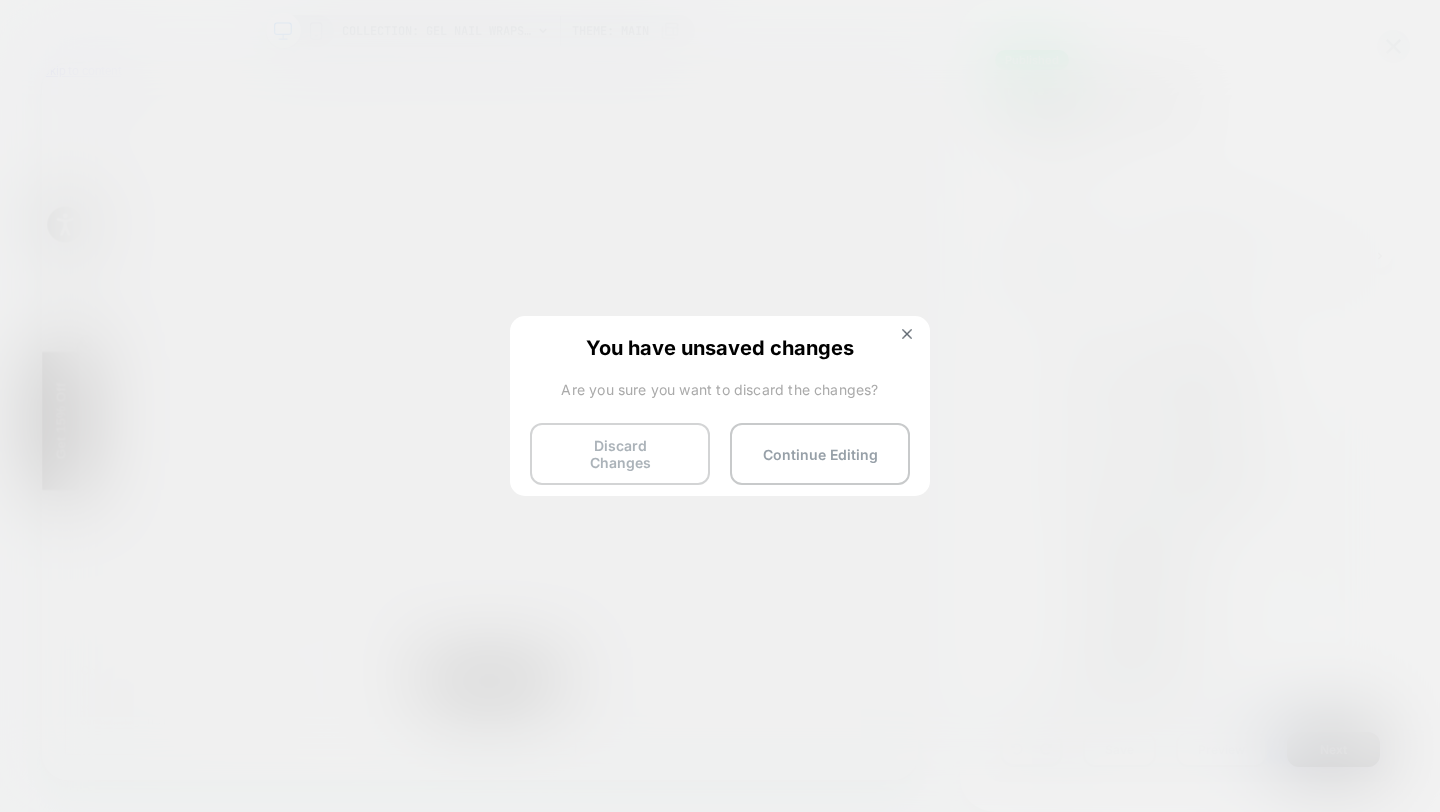 click on "Discard Changes" at bounding box center [620, 454] 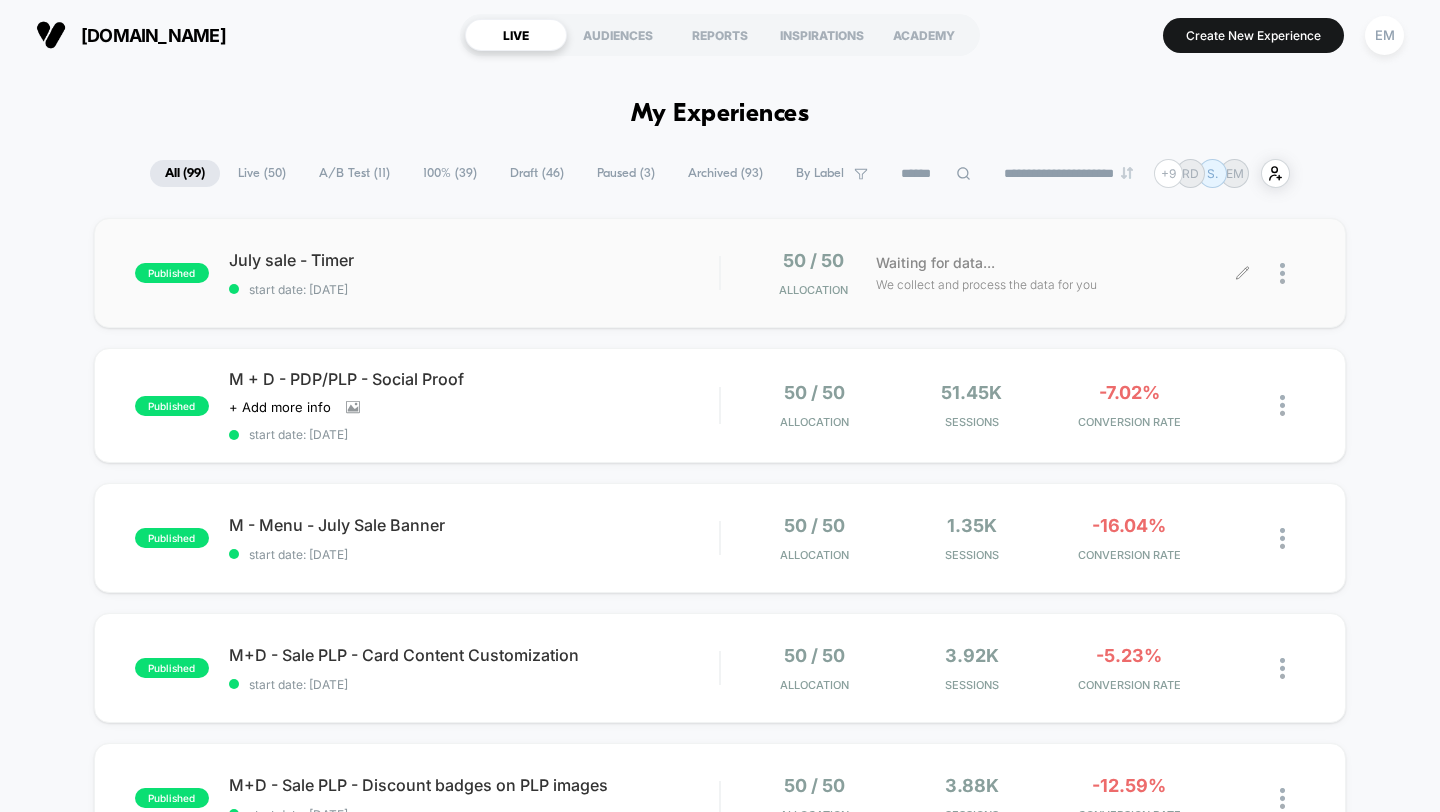 click at bounding box center [1292, 273] 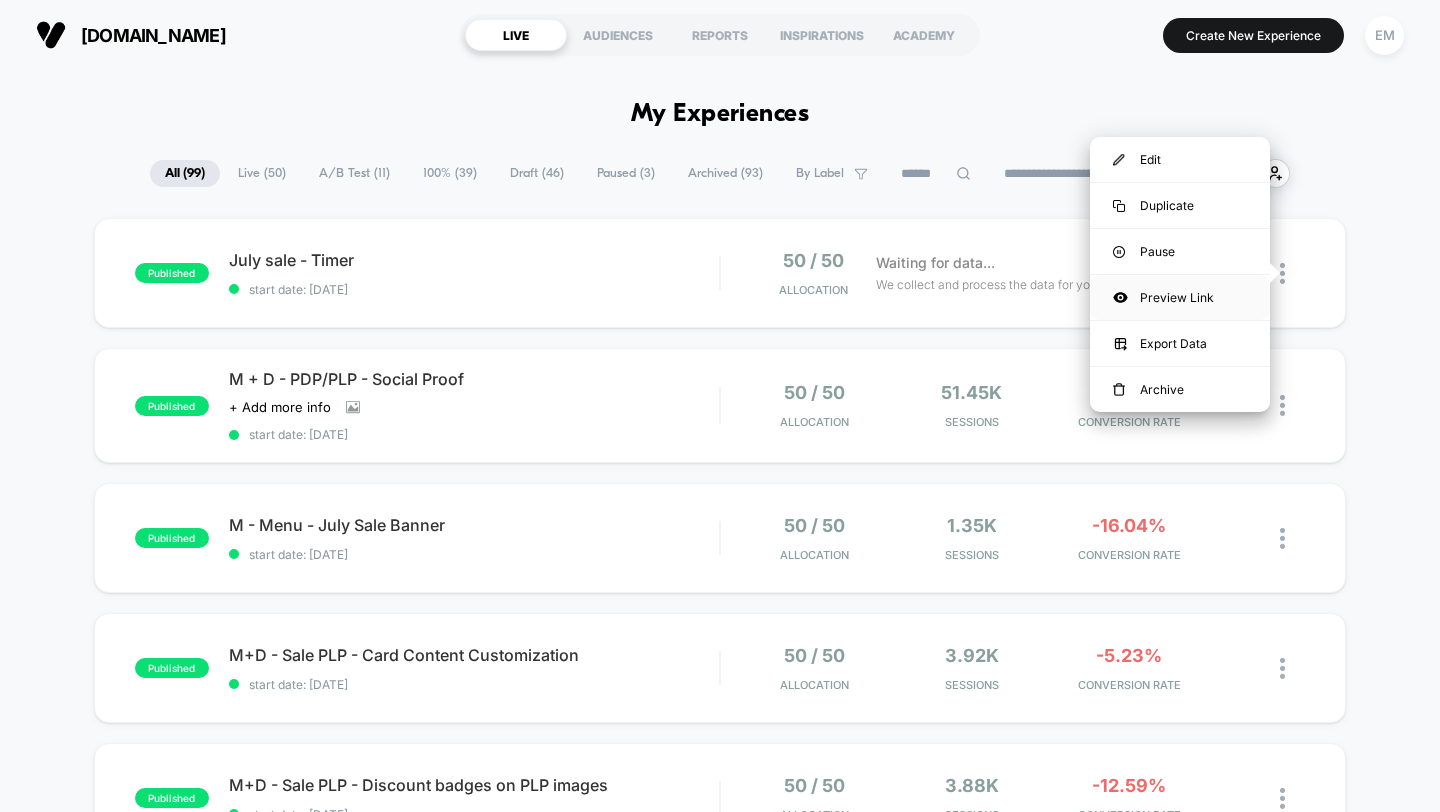 click on "Preview Link" at bounding box center [1180, 297] 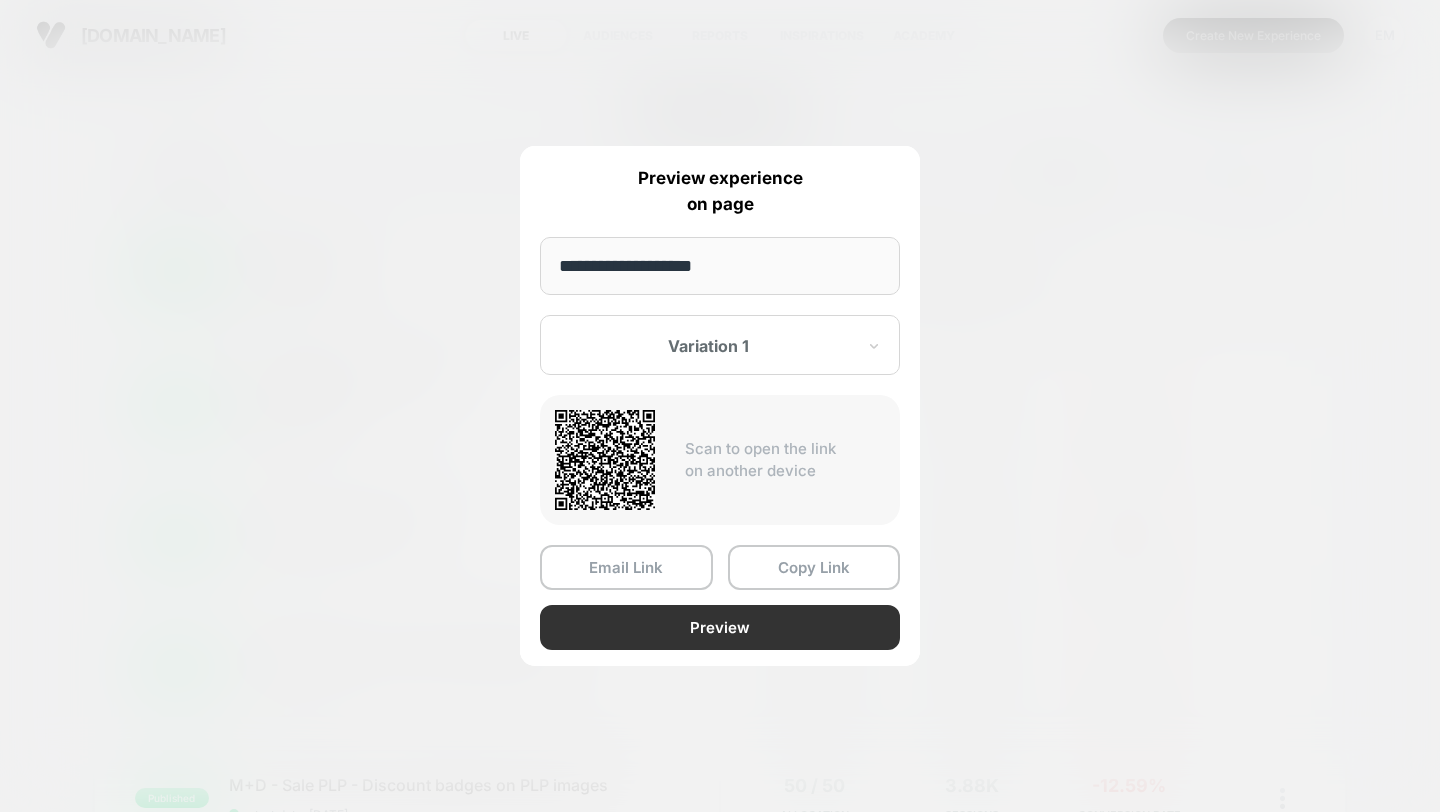 click on "Preview" at bounding box center (720, 627) 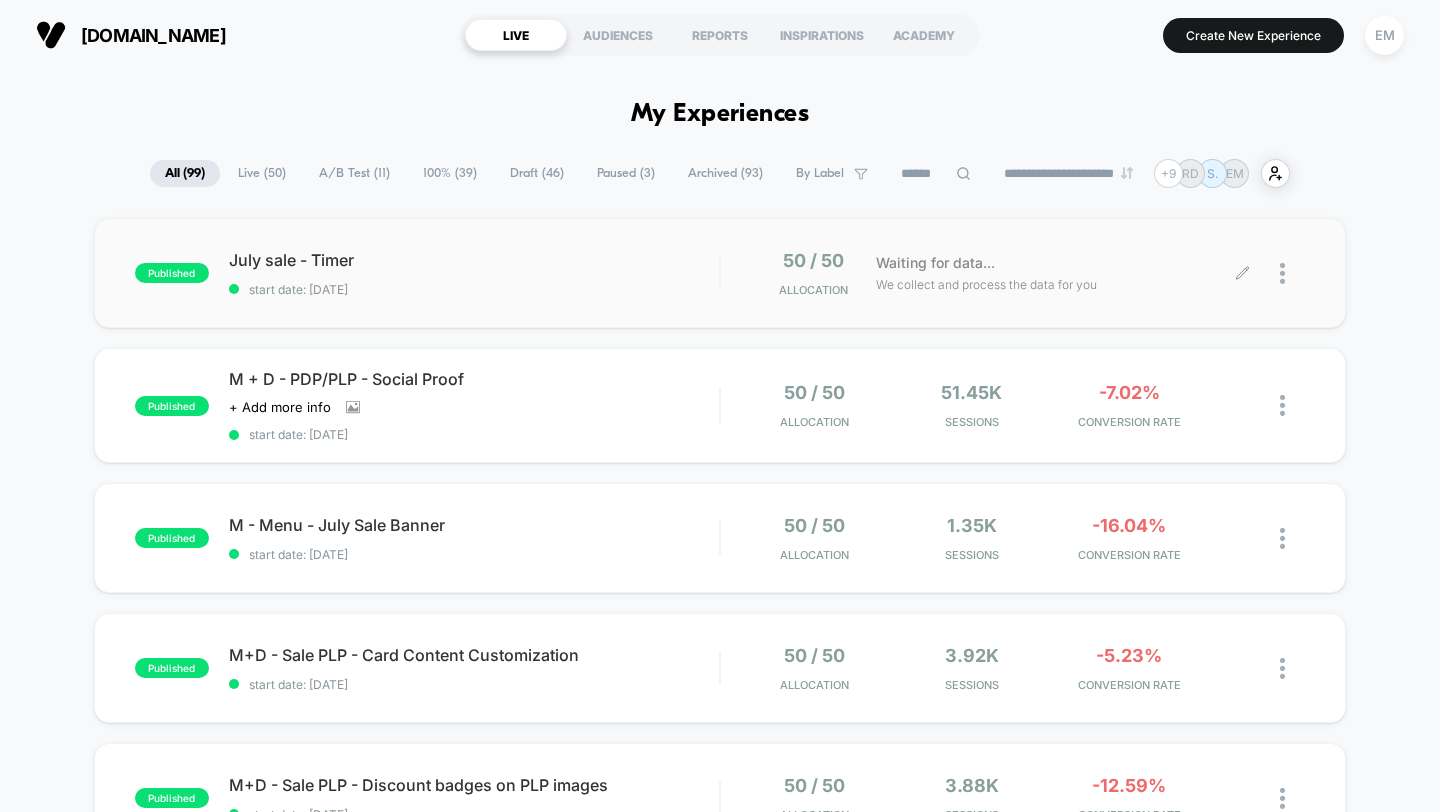 click at bounding box center [1274, 273] 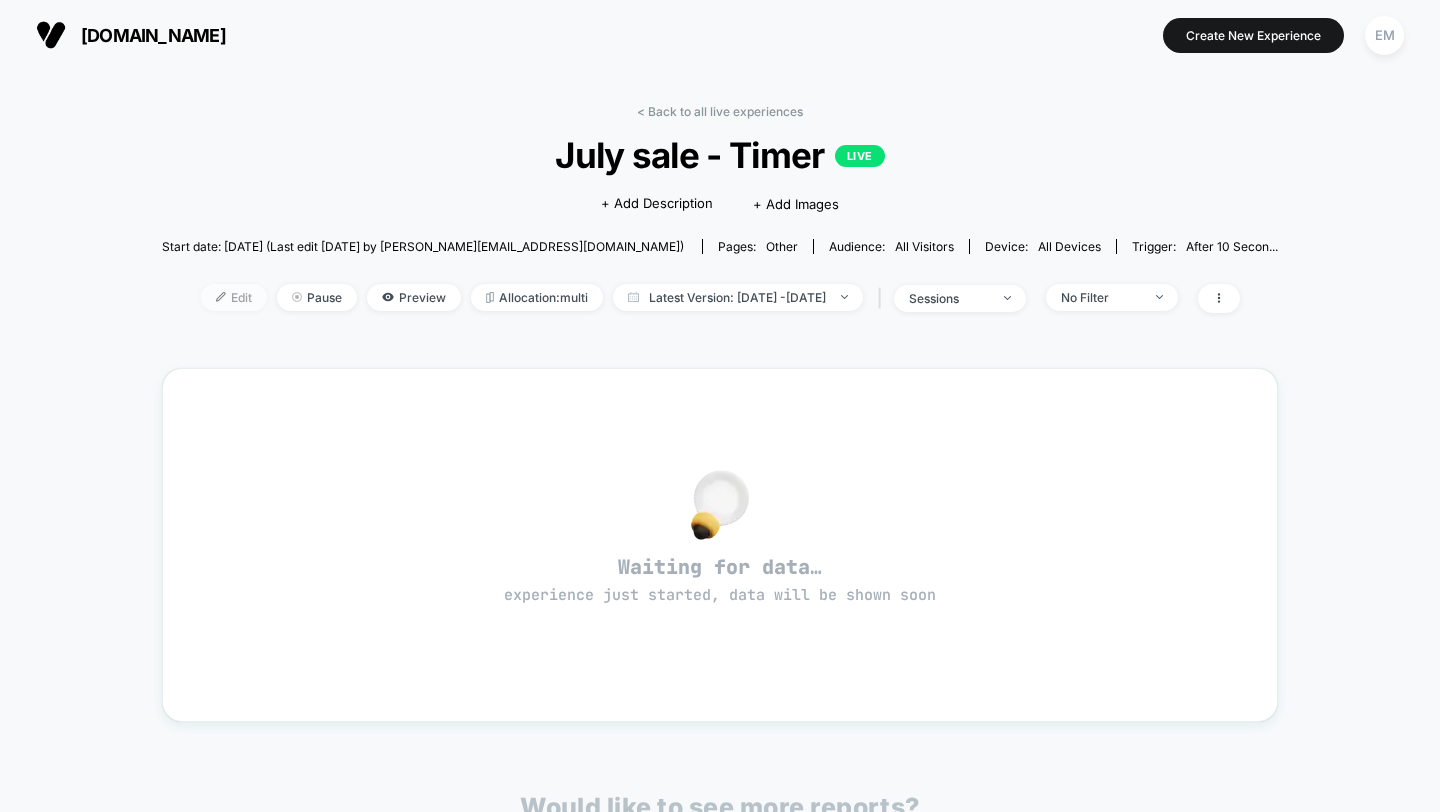 click on "Edit" at bounding box center (234, 297) 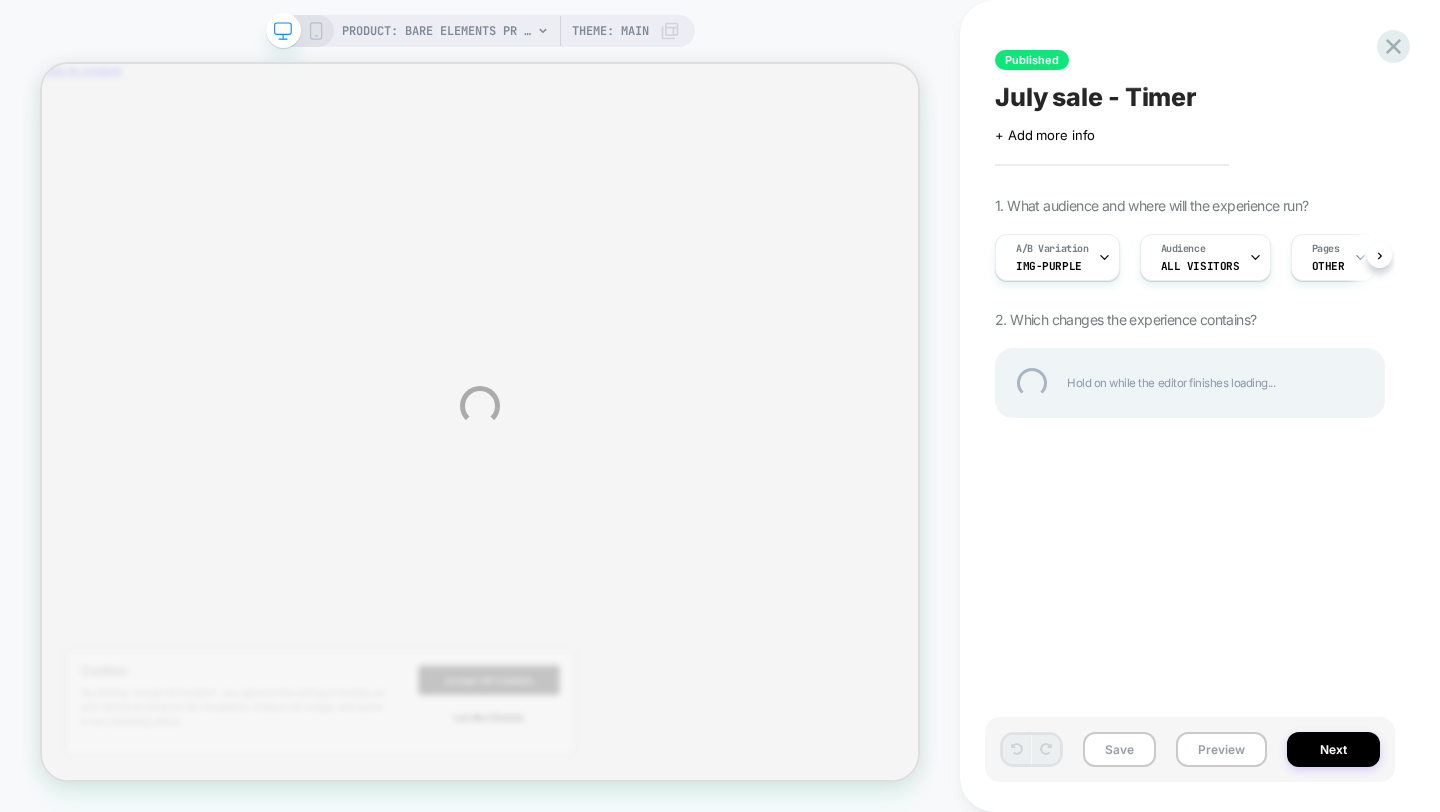 scroll, scrollTop: 0, scrollLeft: 0, axis: both 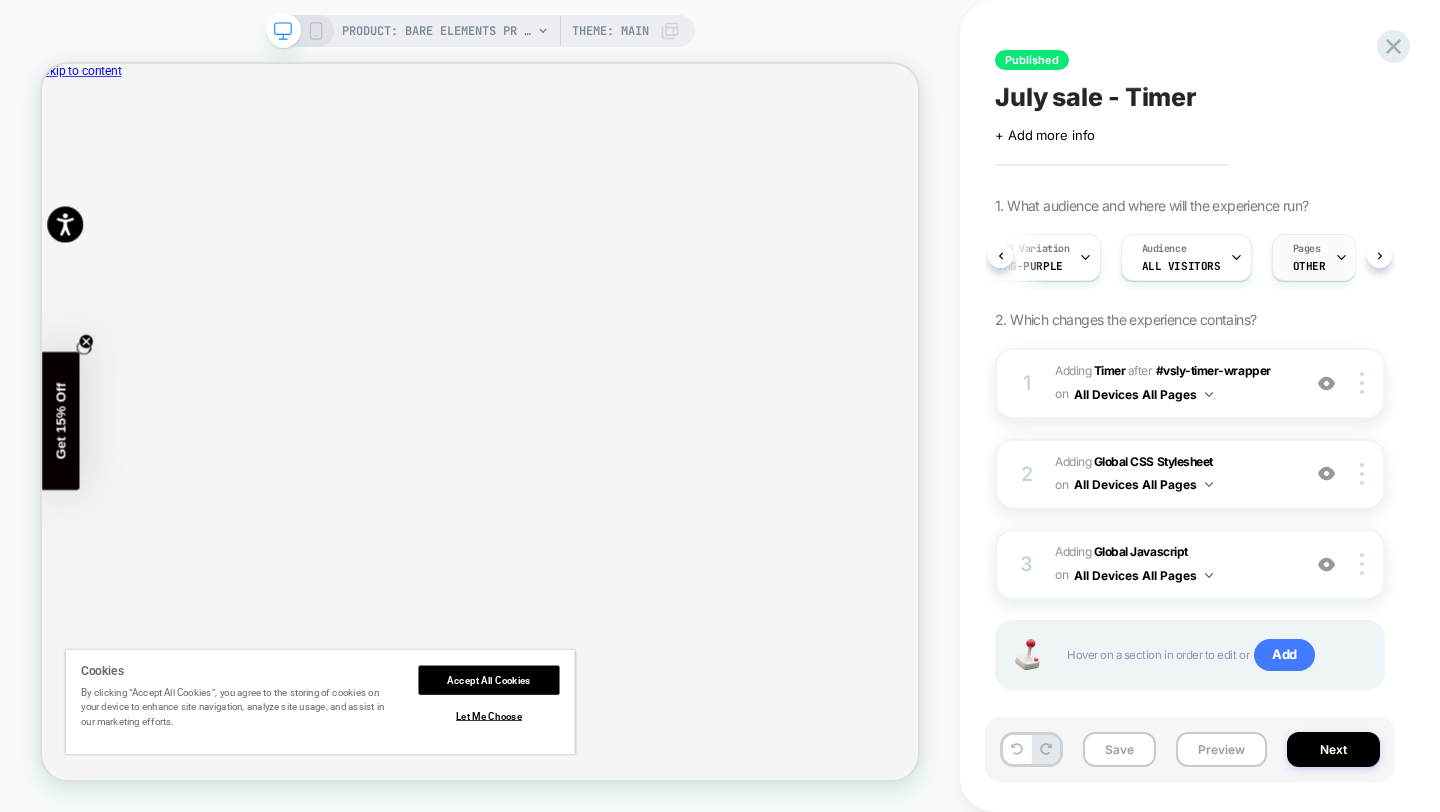 click on "OTHER" at bounding box center [1309, 266] 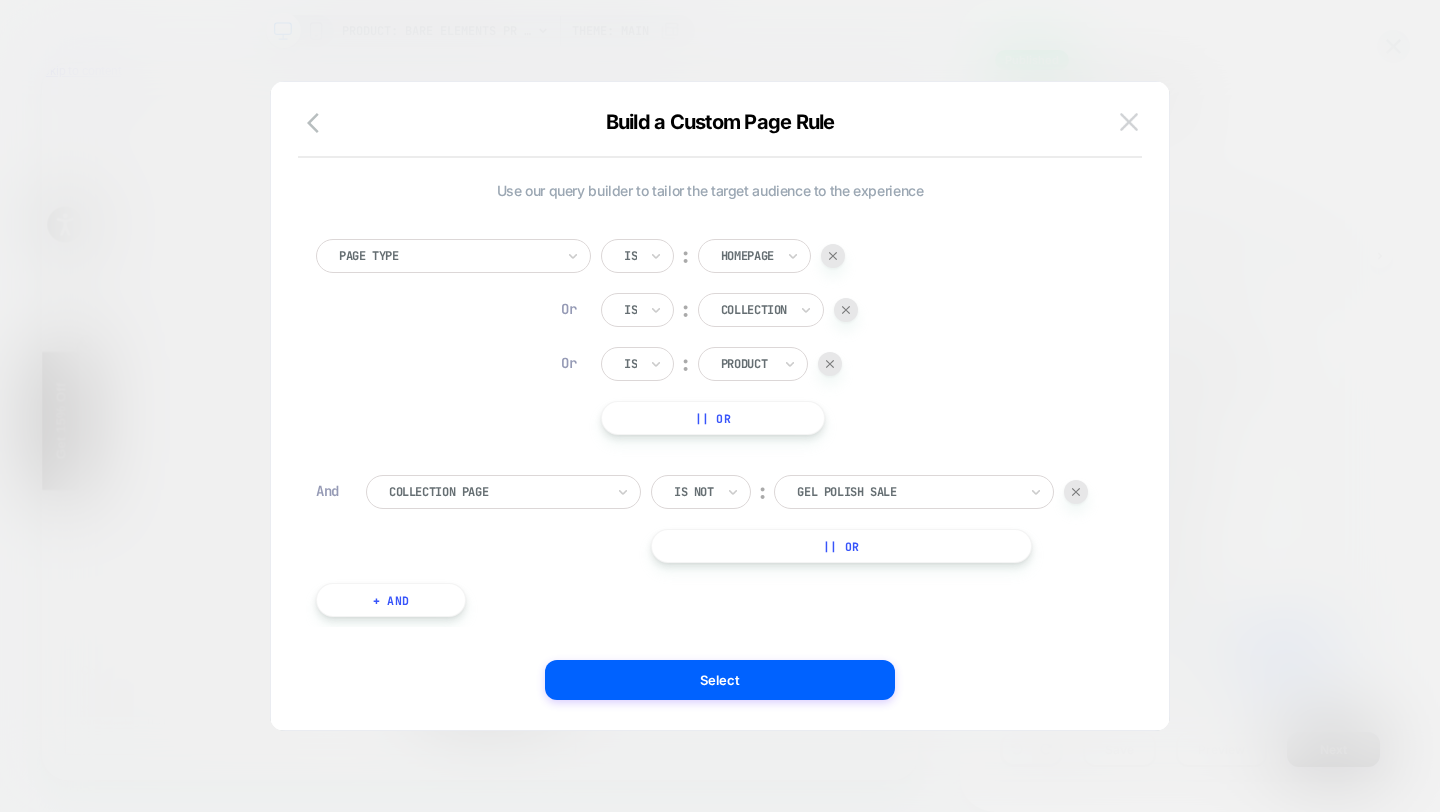 click at bounding box center [1129, 121] 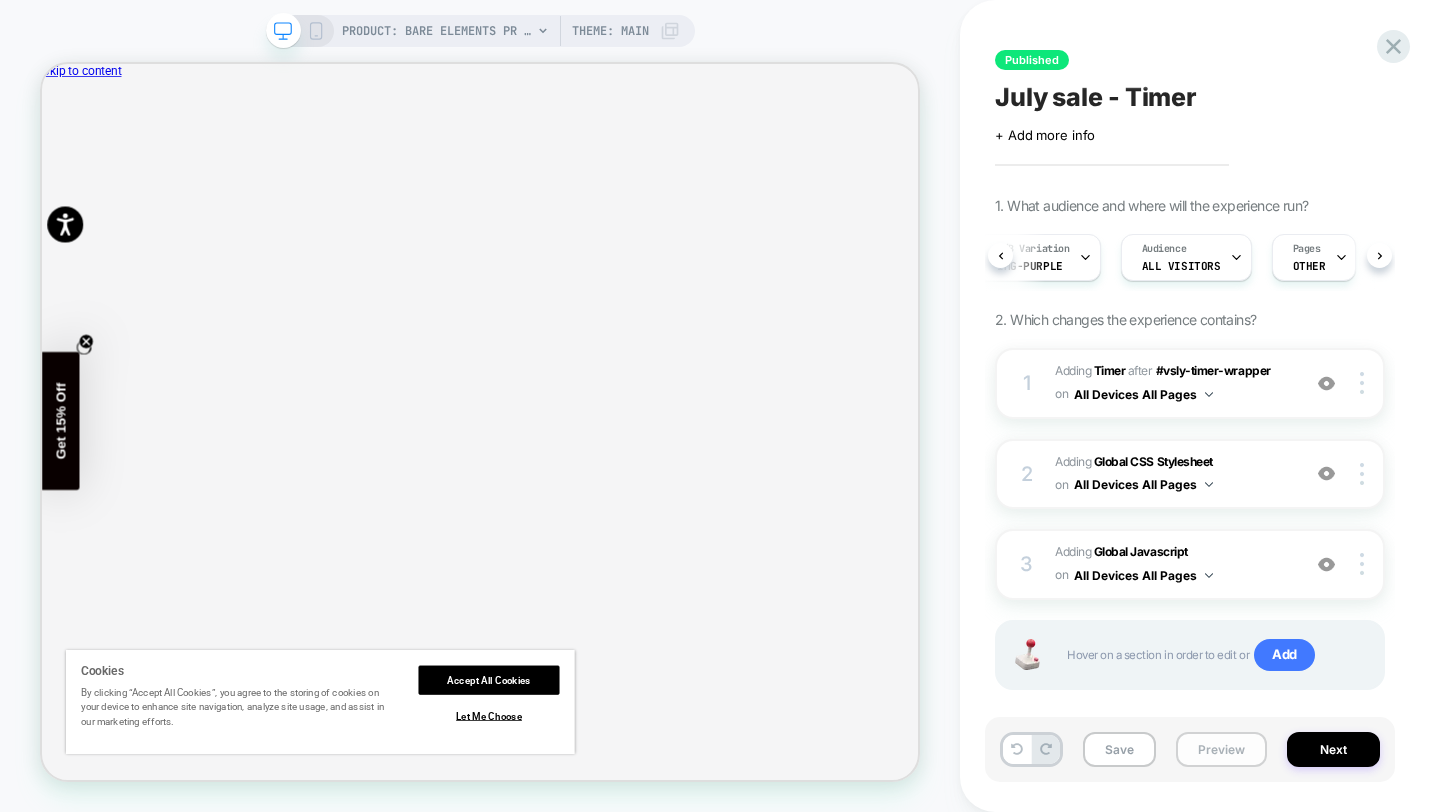 click on "Preview" at bounding box center (1221, 749) 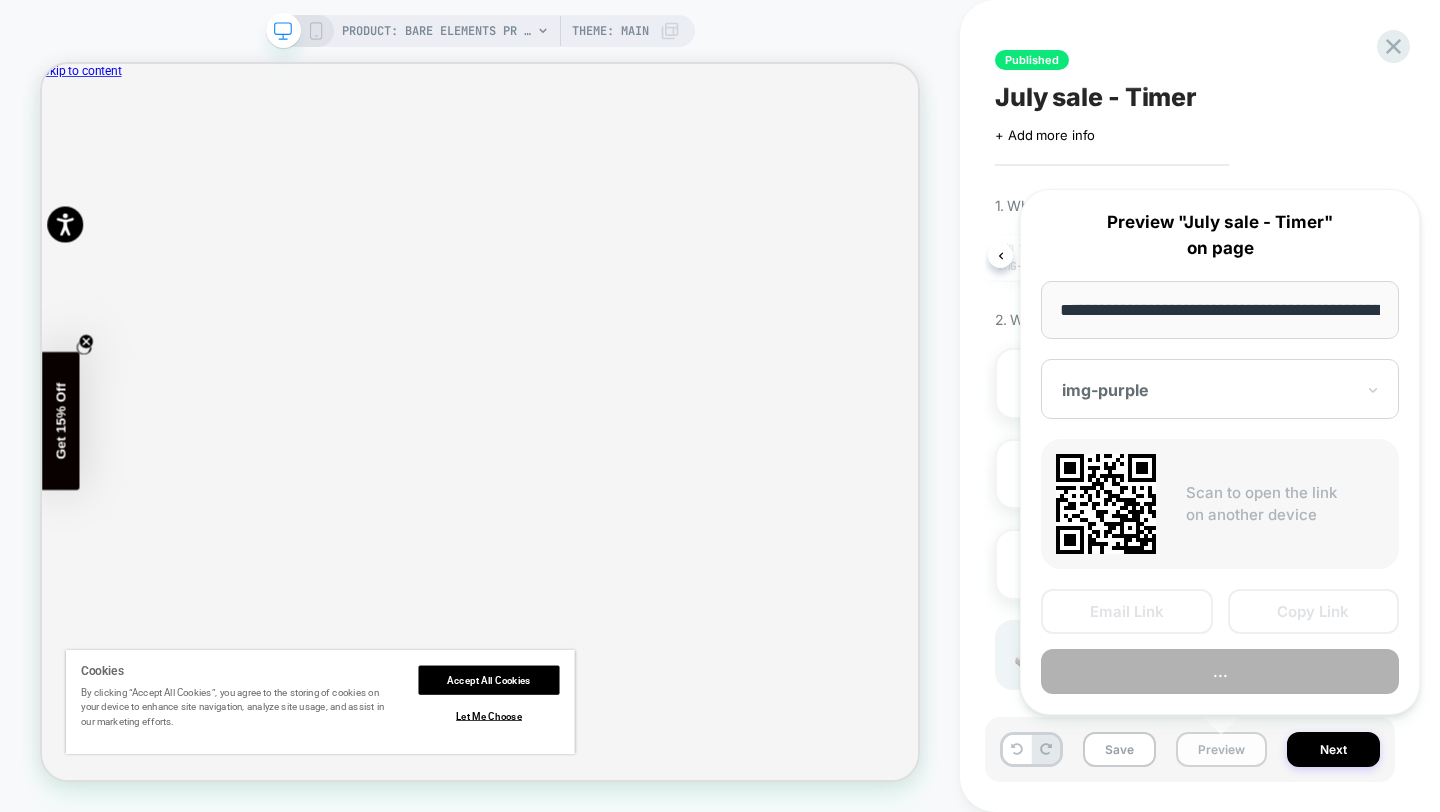 scroll, scrollTop: 0, scrollLeft: 308, axis: horizontal 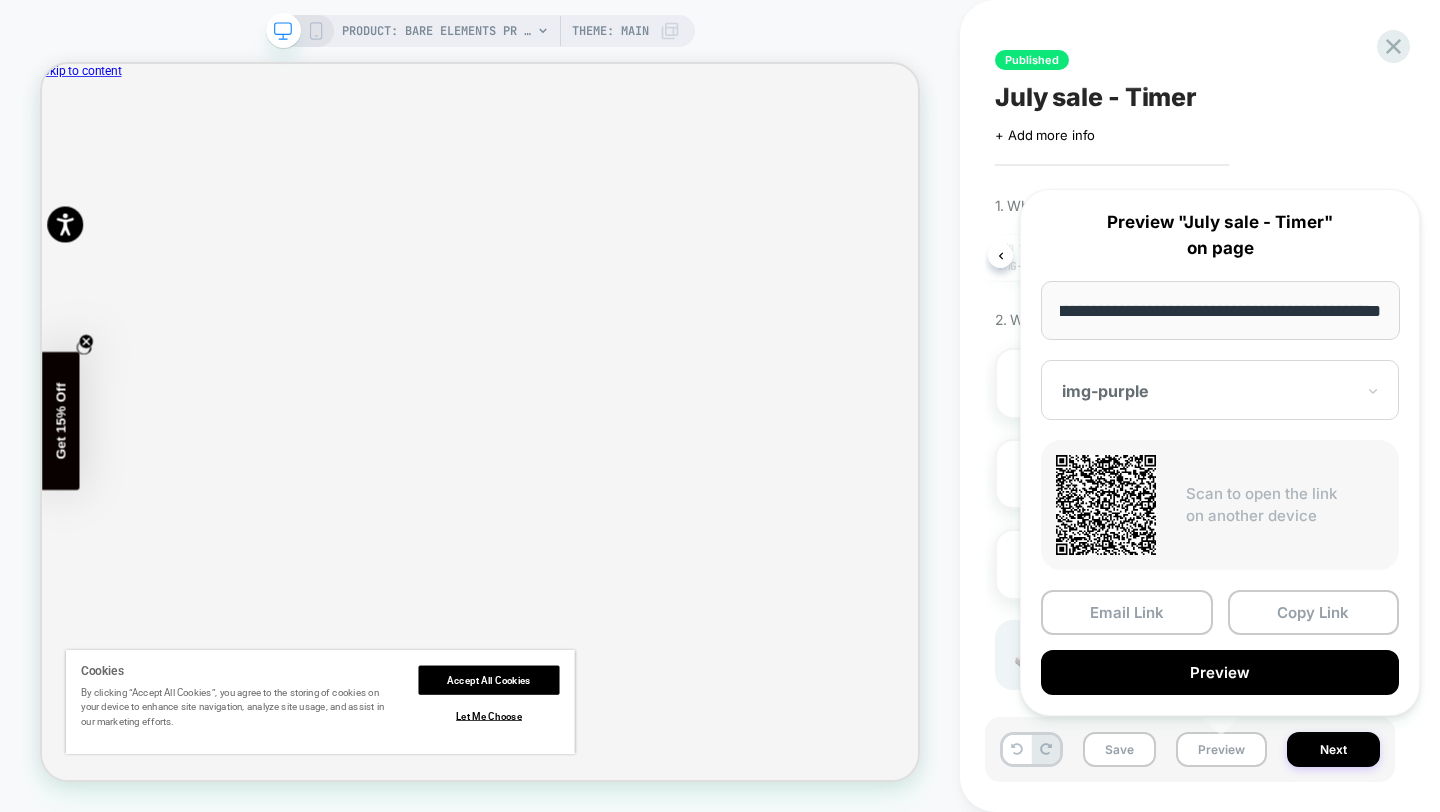 click on "**********" at bounding box center (1220, 310) 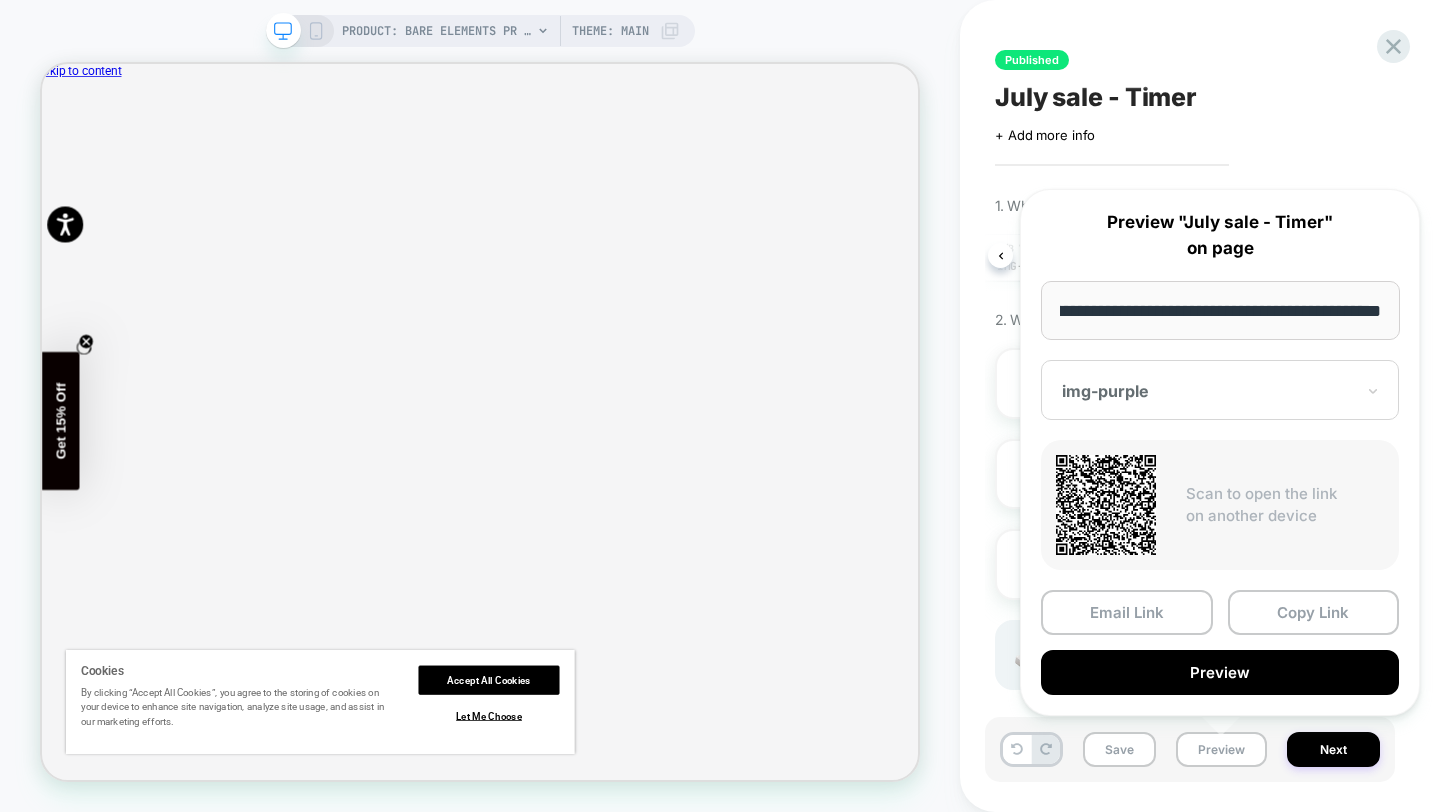 scroll, scrollTop: 0, scrollLeft: 0, axis: both 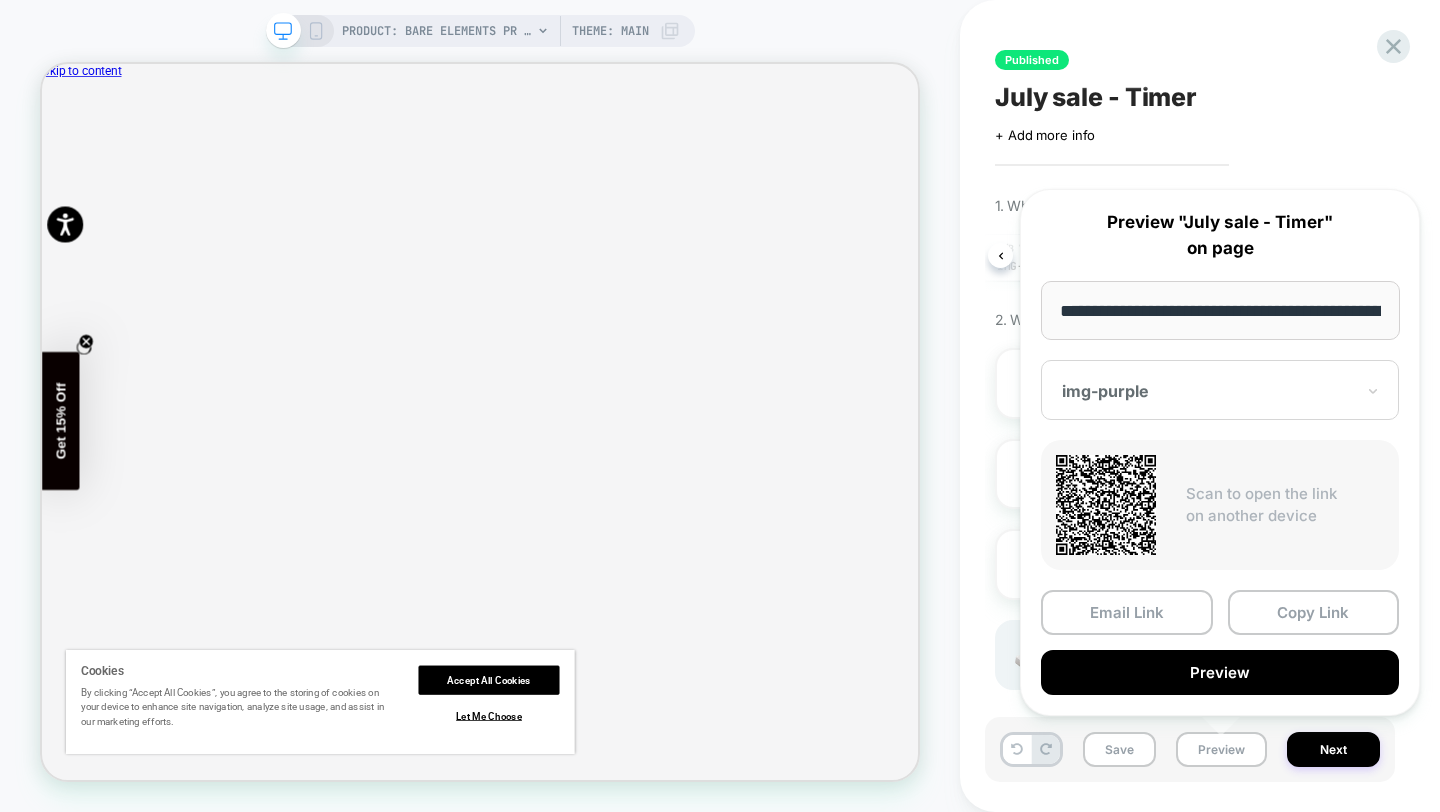 paste 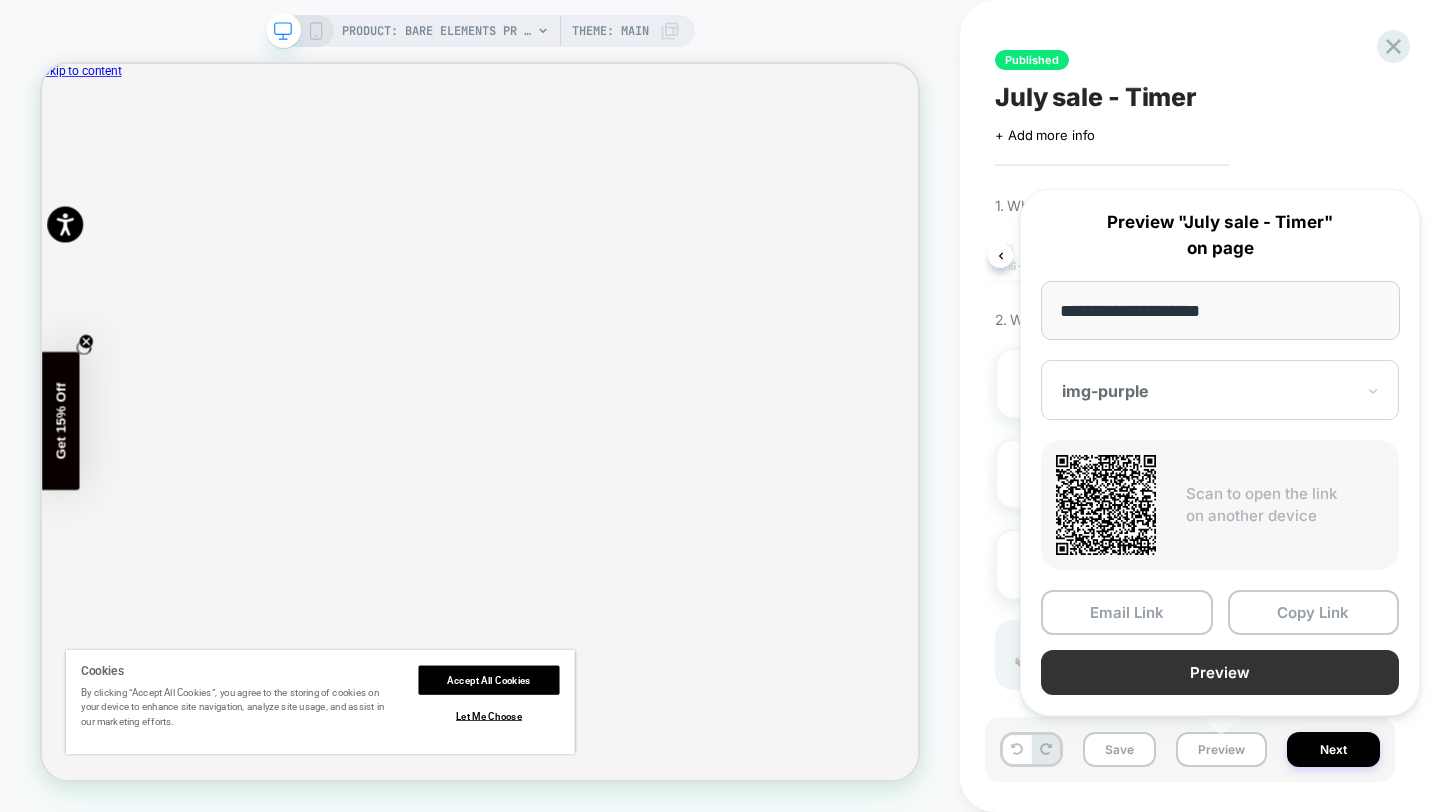 type on "**********" 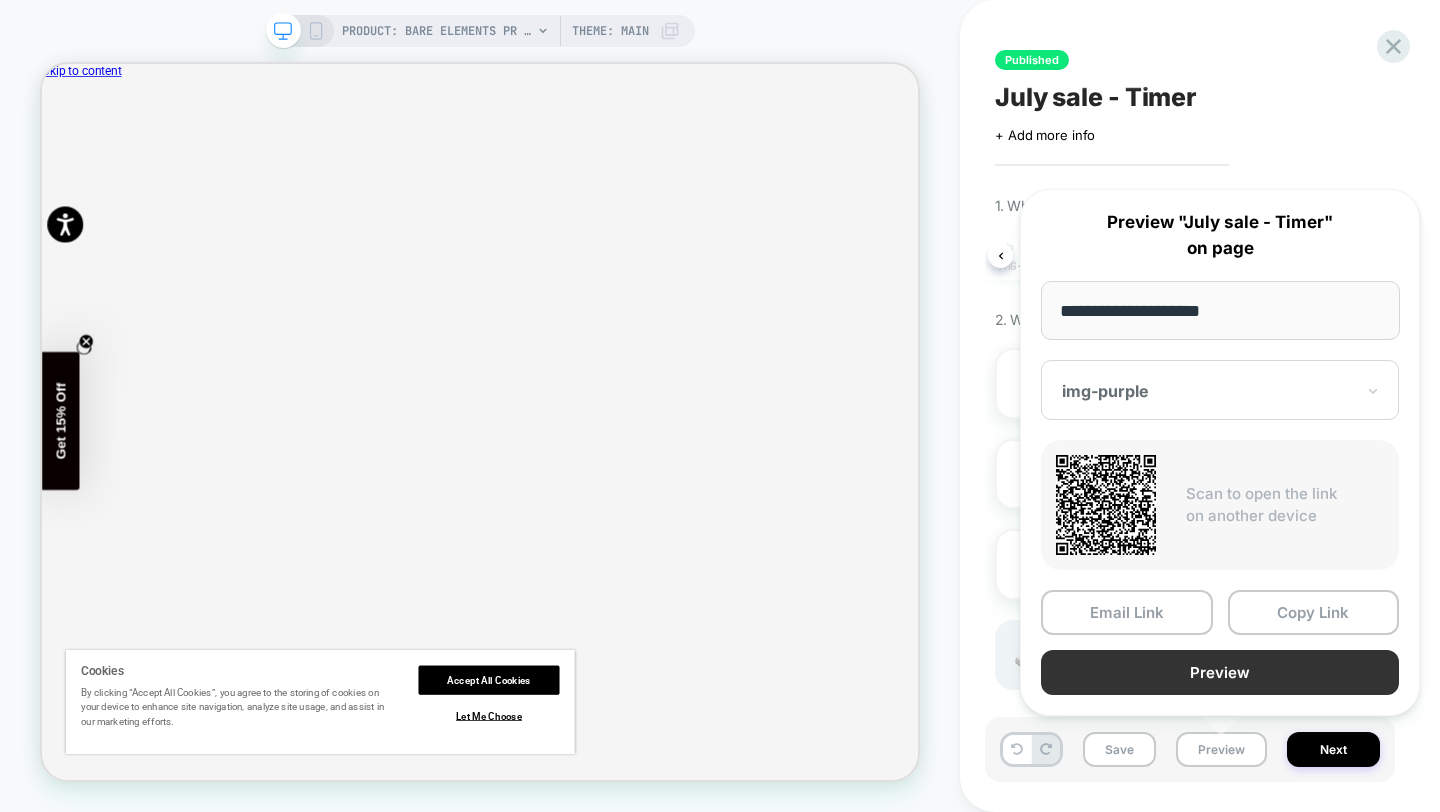 click on "Preview" at bounding box center (1220, 672) 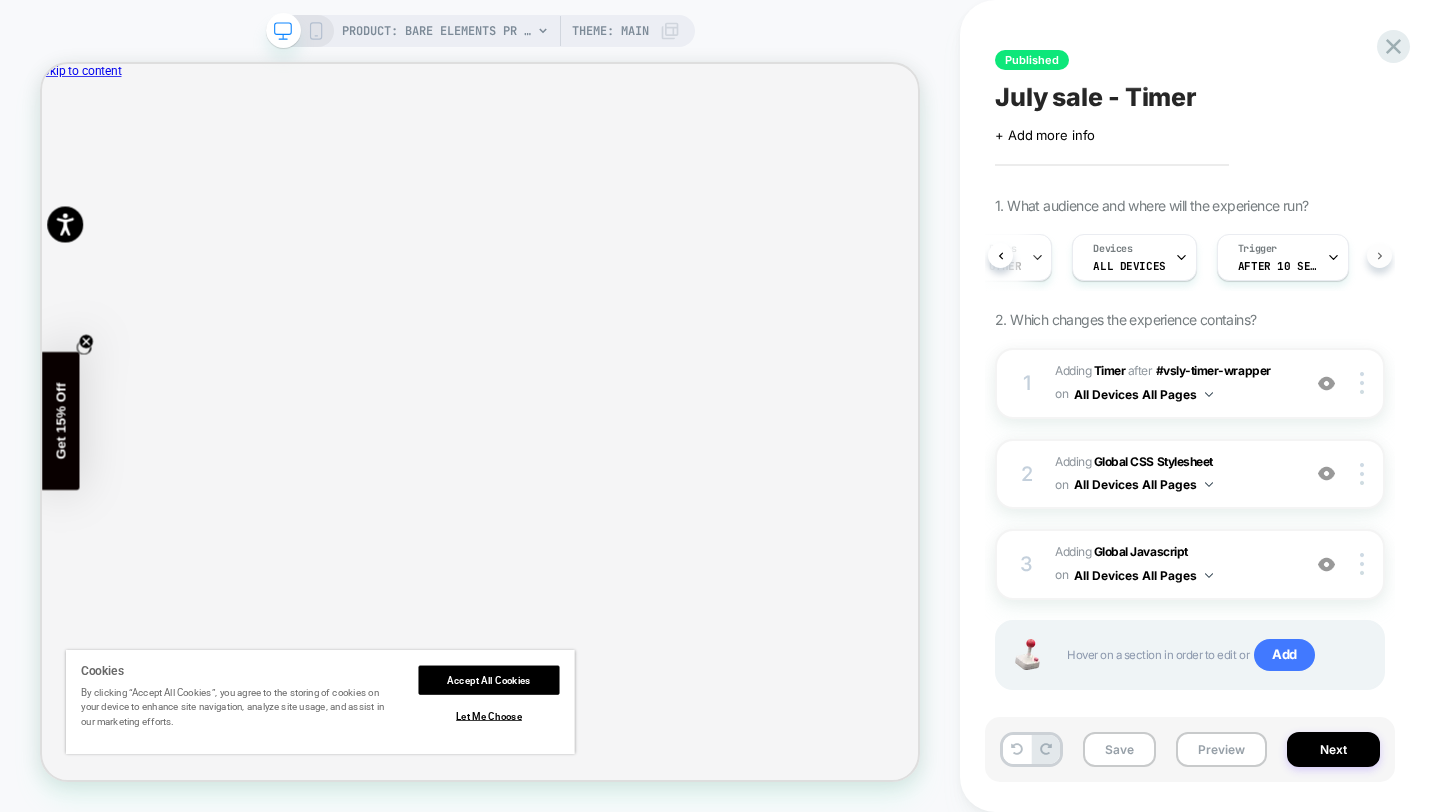 scroll, scrollTop: 0, scrollLeft: 343, axis: horizontal 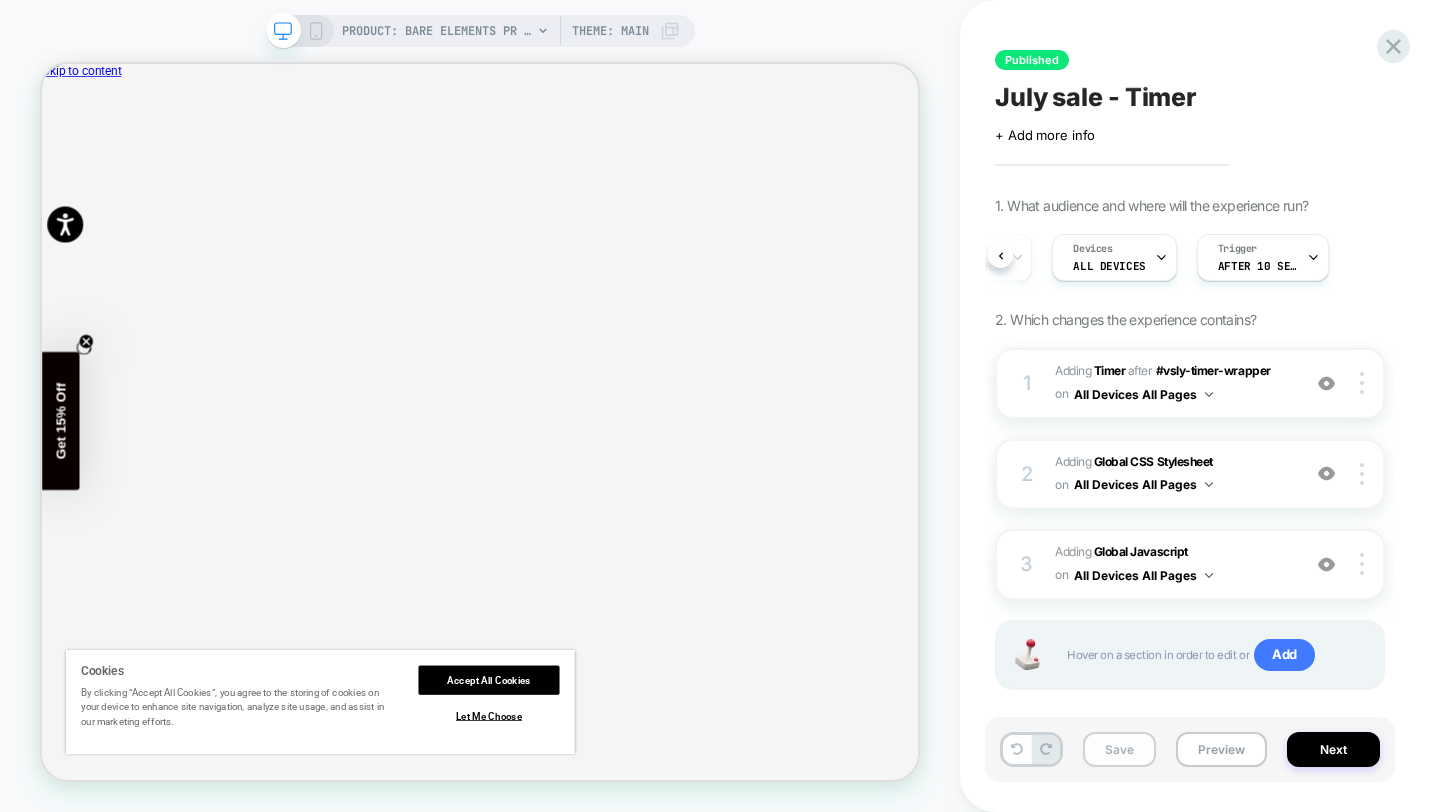 click on "Save" at bounding box center (1119, 749) 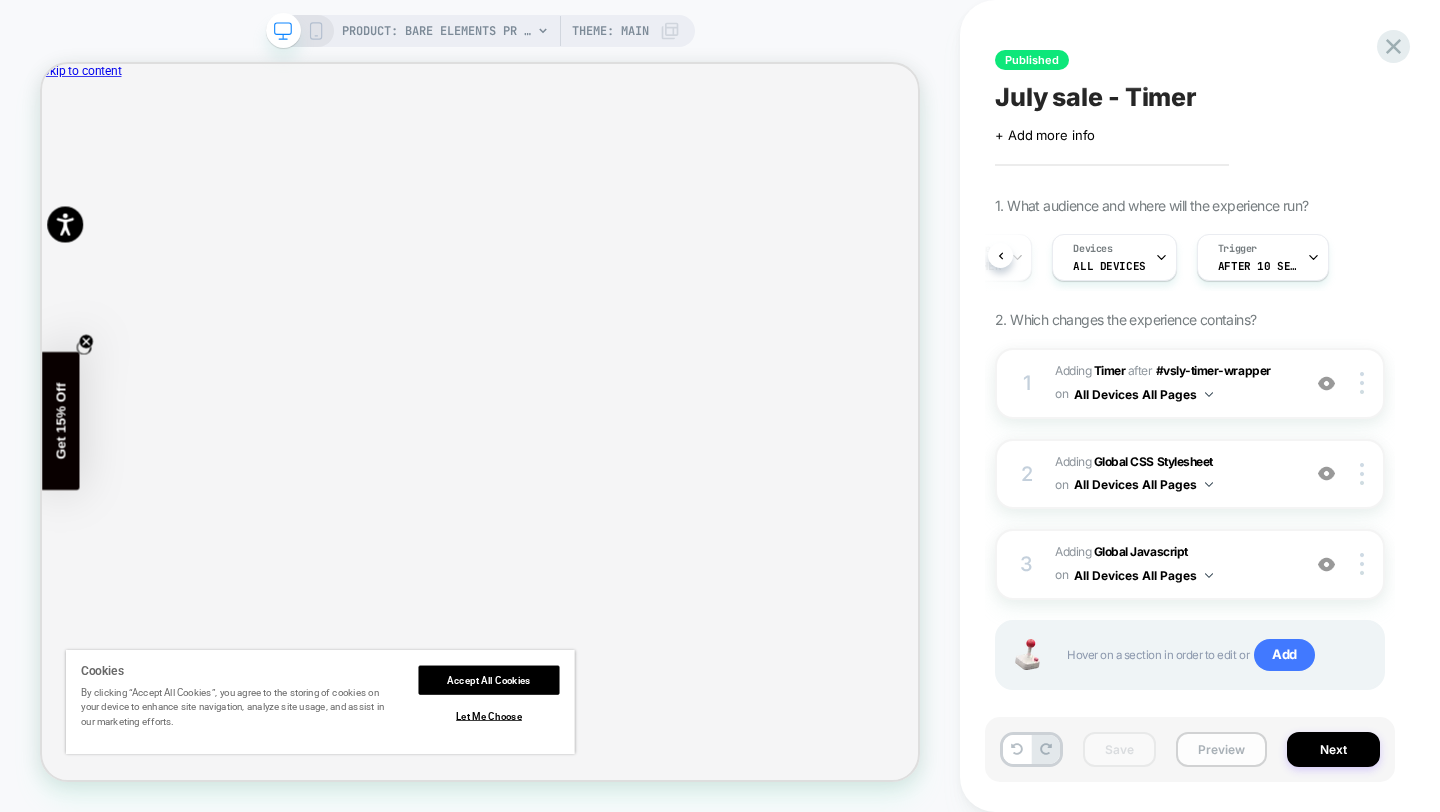 click on "Preview" at bounding box center [1221, 749] 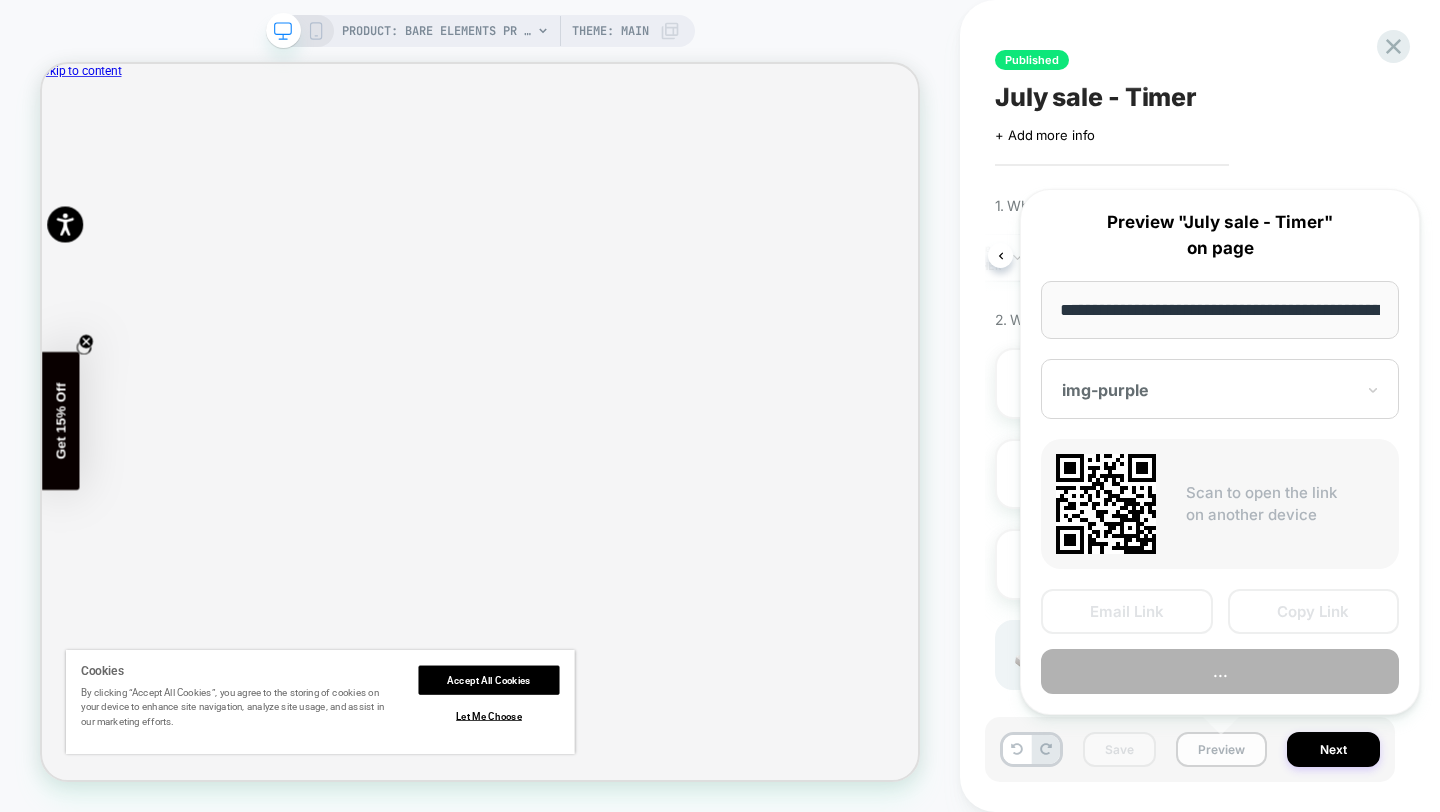 scroll, scrollTop: 0, scrollLeft: 308, axis: horizontal 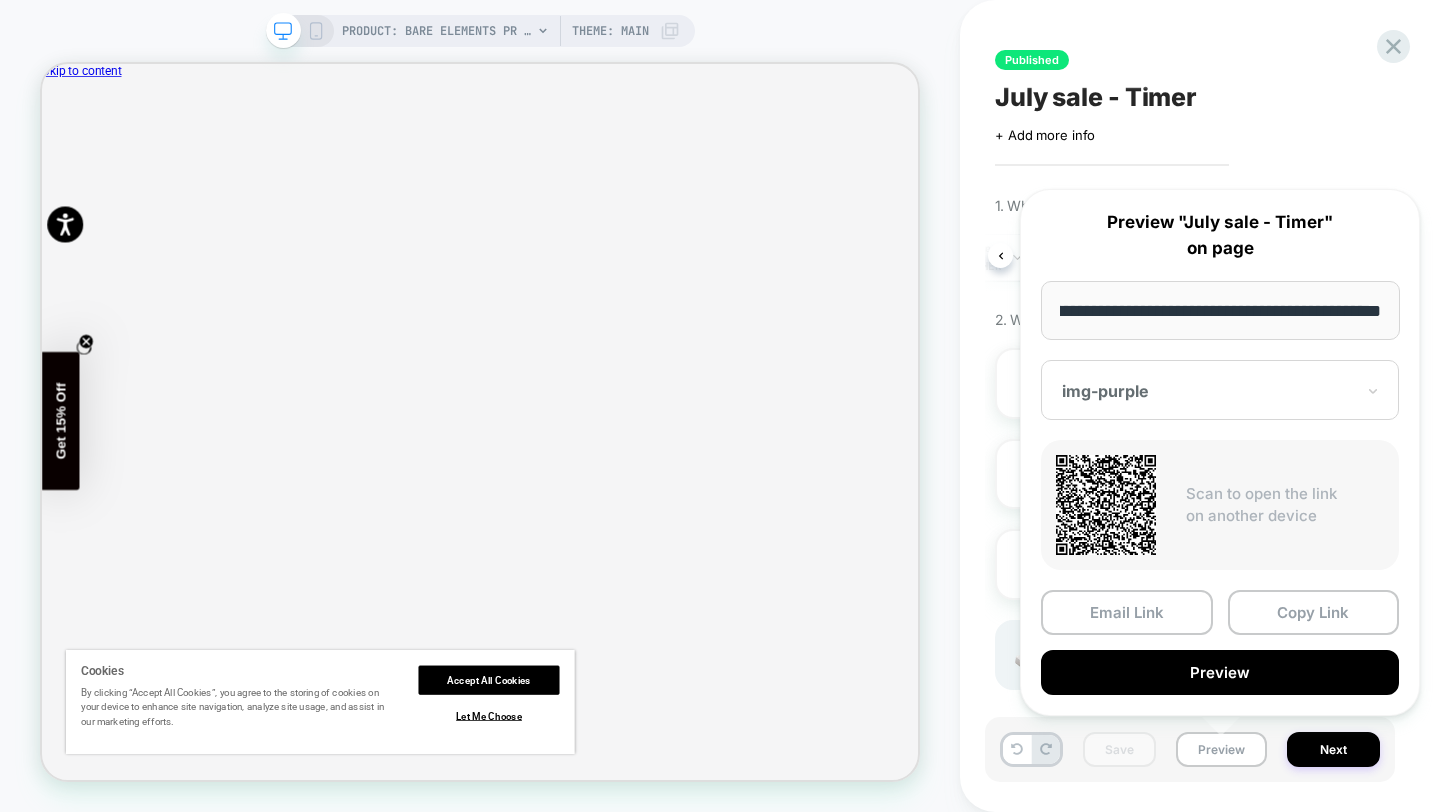 click on "**********" at bounding box center [1220, 310] 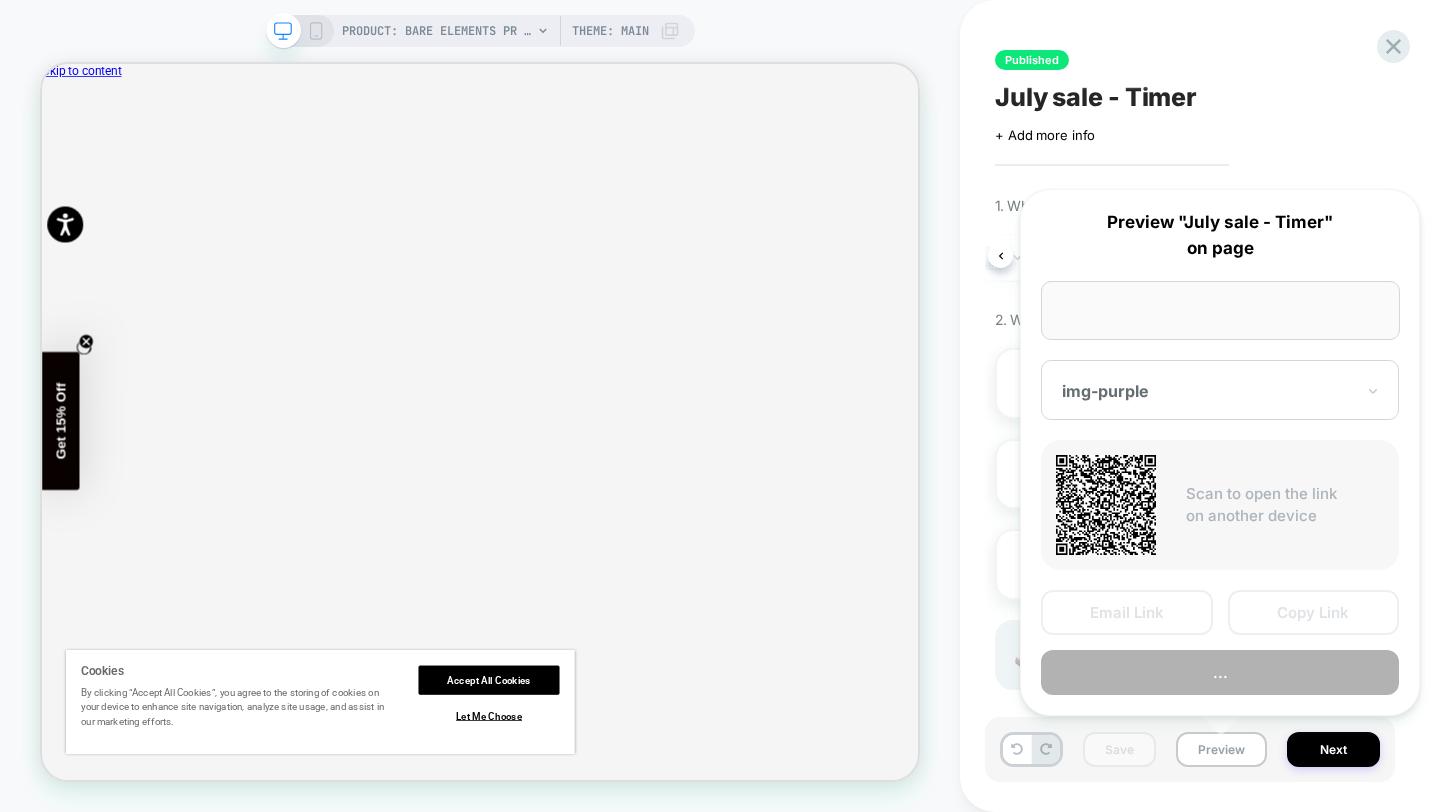 scroll, scrollTop: 0, scrollLeft: 0, axis: both 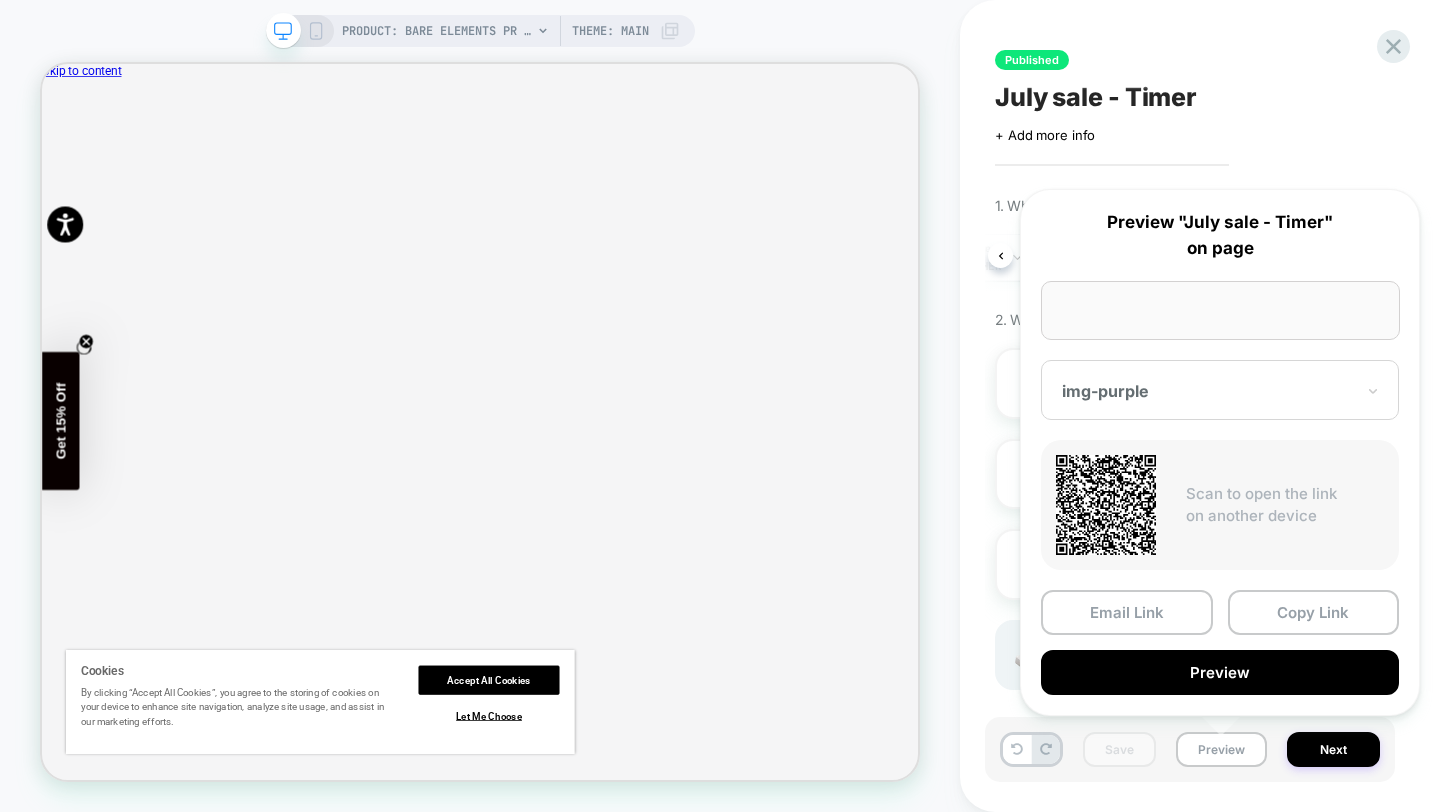 click at bounding box center [1220, 310] 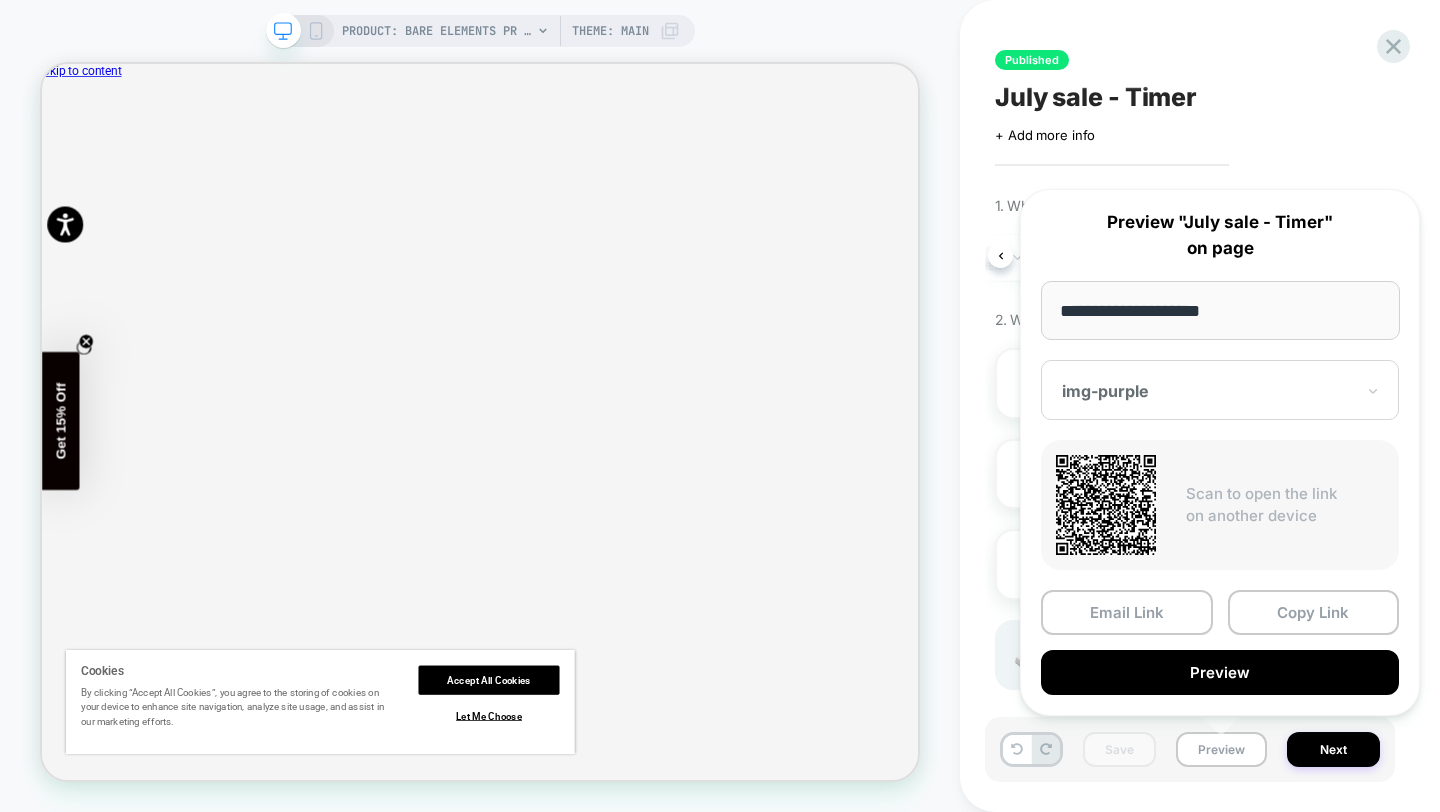 type on "**********" 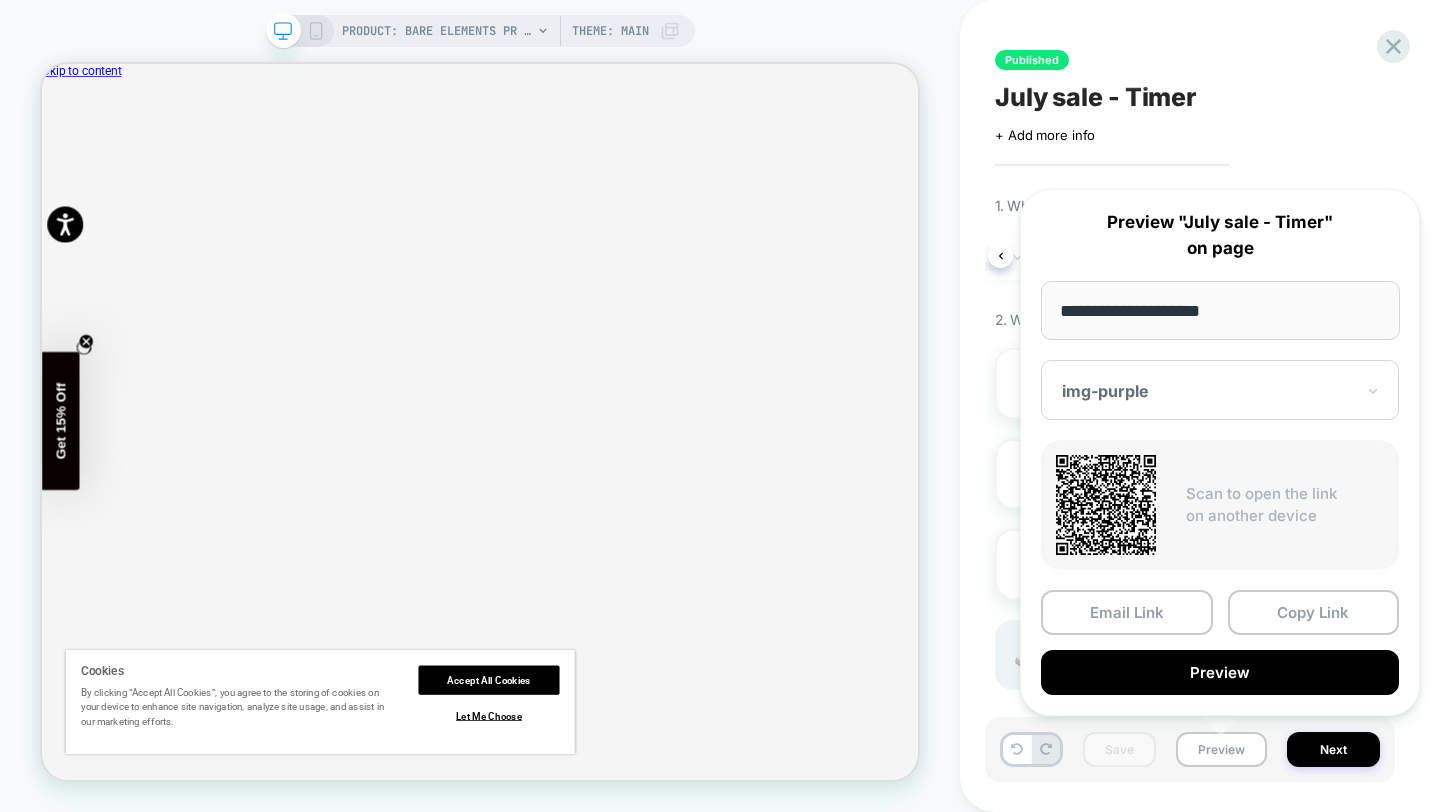 click on "Published July sale - Timer Click to edit experience details + Add more info 1. What audience and where will the experience run? A/B Variation img-purple Audience All Visitors Pages OTHER Devices ALL DEVICES Trigger After 10 Seconds 2. Which changes the experience contains? 1 #_loomi_addon_1728507024495_dup1732050018_dup1732052127_dup1734438701_dup1735815000_dup1739267975_dup1743080967_dup1747919861_dup1750030898_dup1752670518 Adding   Timer   AFTER #vsly-timer-wrapper #vsly-timer-wrapper   on All Devices All Pages Add Before Add After Duplicate Replace Position Copy CSS Selector Copy Widget Id Rename Target   Desktop Delete 2 Adding   Global CSS Stylesheet   on All Devices All Pages Add Before Add After Target   Desktop Delete 3 Adding   Global Javascript   on All Devices All Pages Add Before Add After Target   Desktop Delete Hover on a section in order to edit or  Add" at bounding box center [1190, 406] 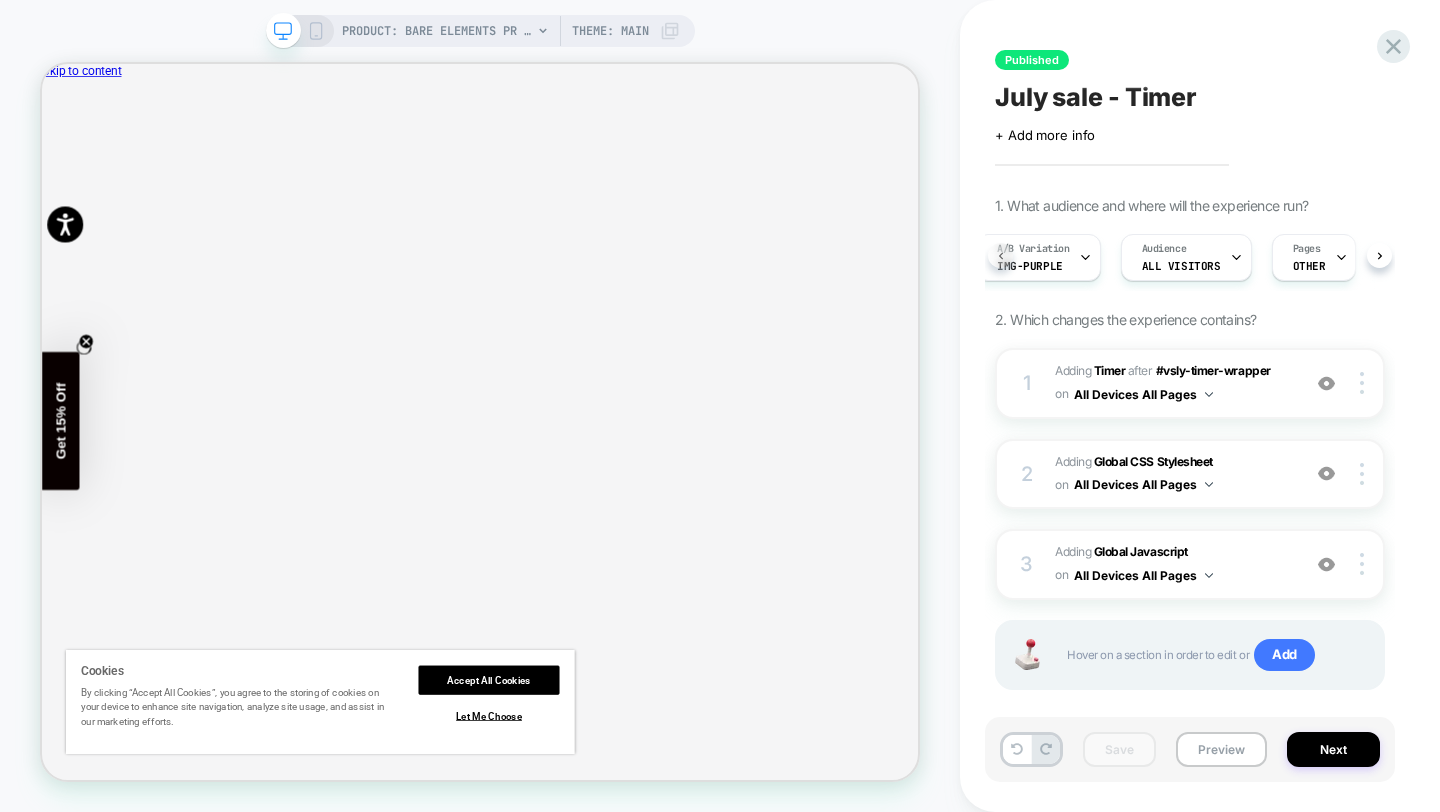 scroll, scrollTop: 0, scrollLeft: 3, axis: horizontal 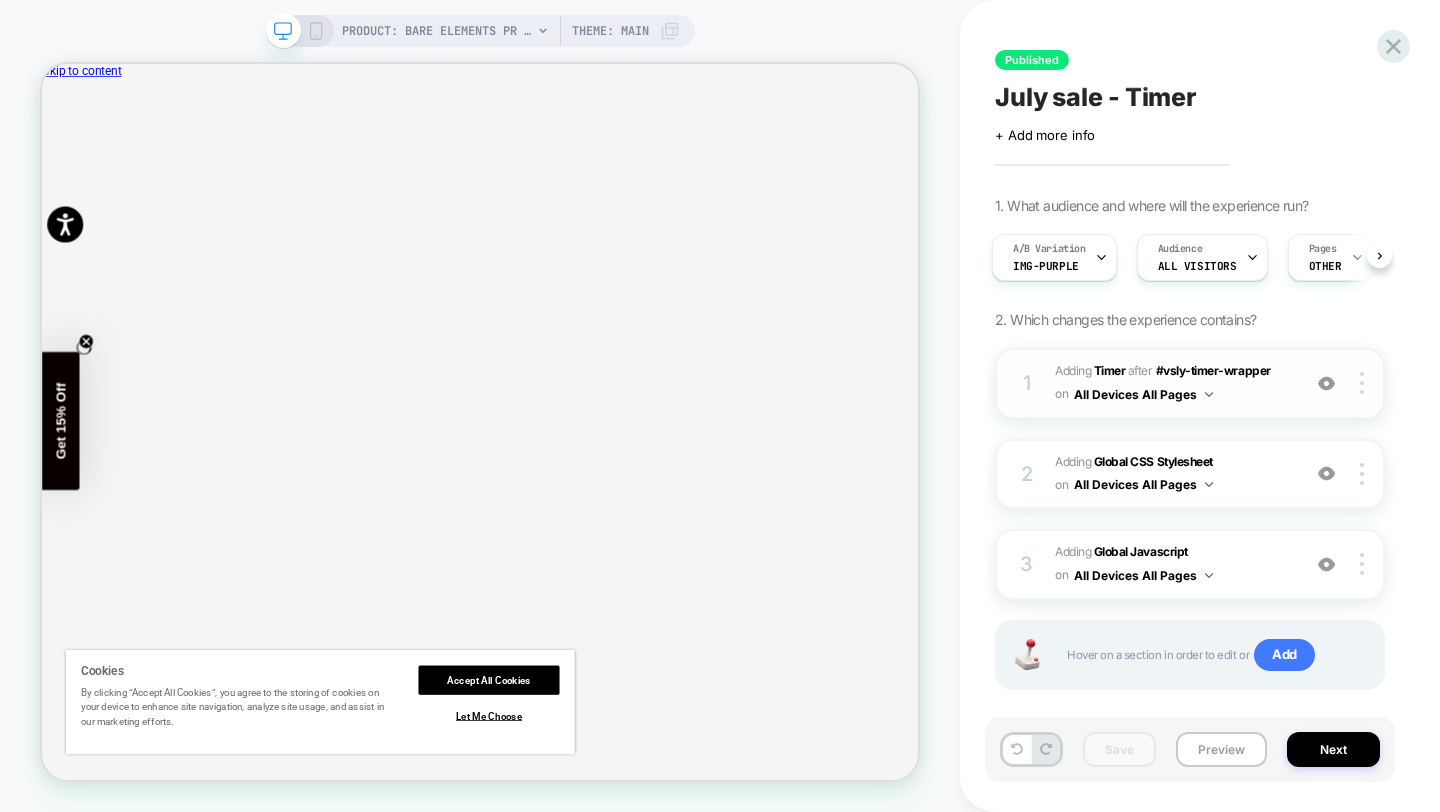 click at bounding box center [1209, 394] 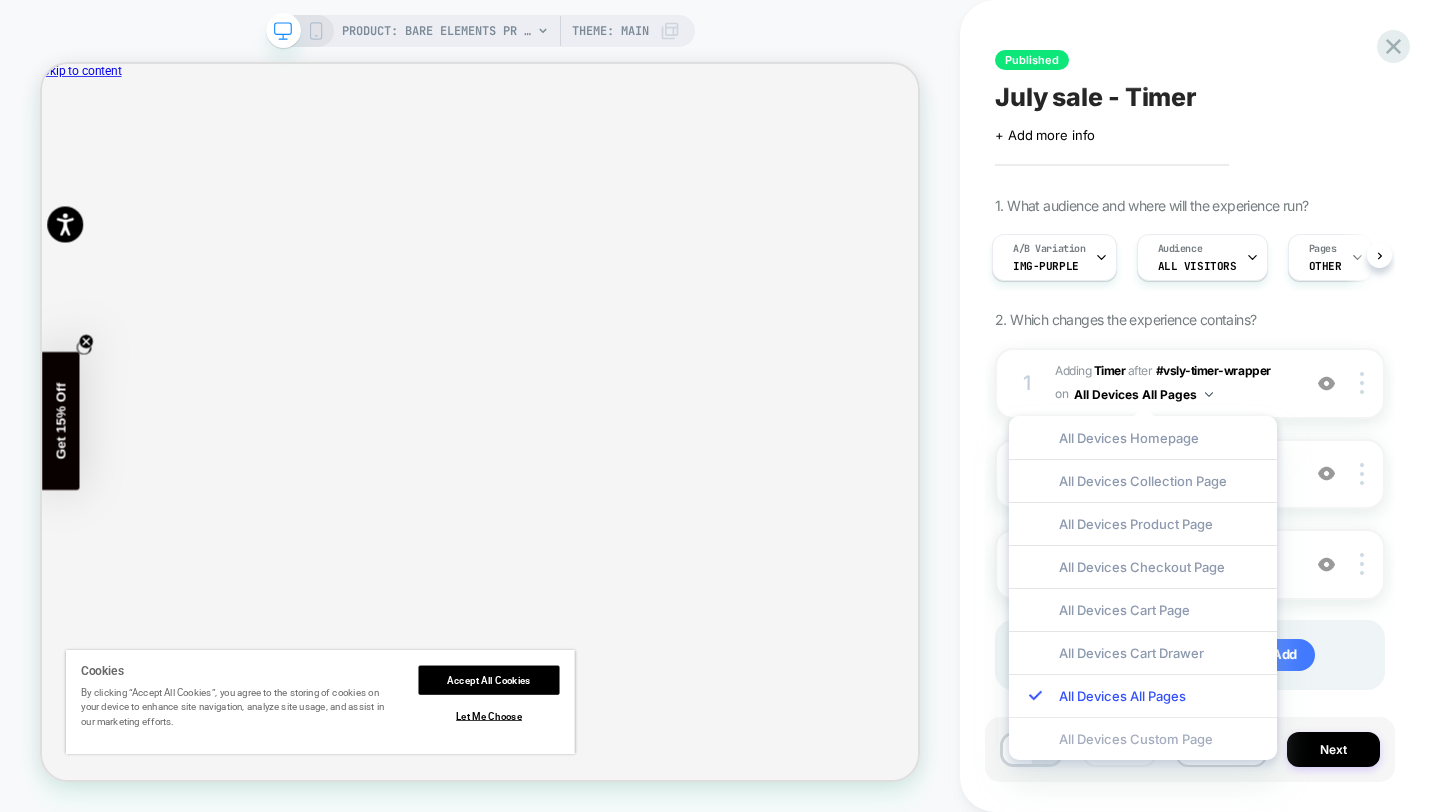 click on "All Devices       Custom Page" at bounding box center (1143, 738) 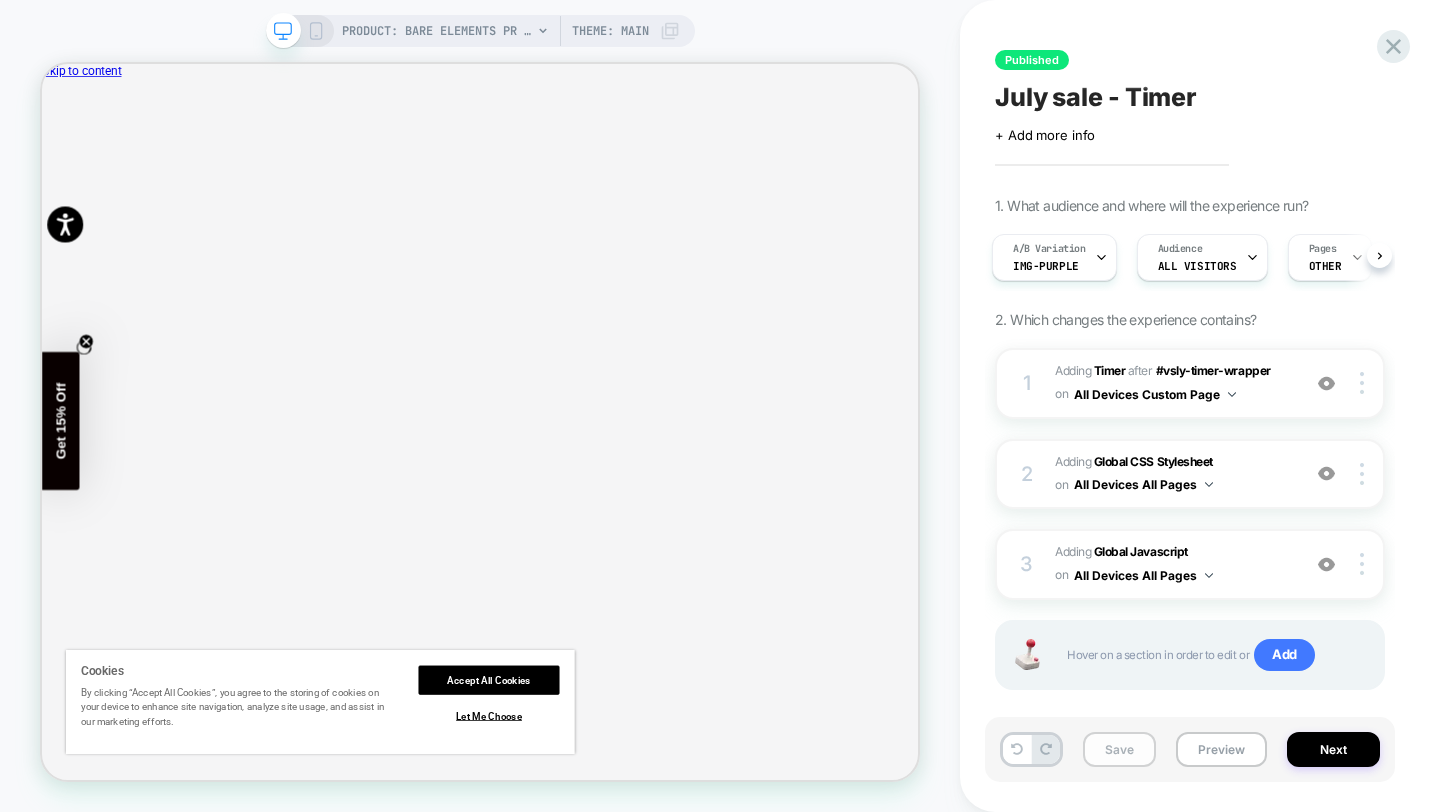 click on "Save" at bounding box center (1119, 749) 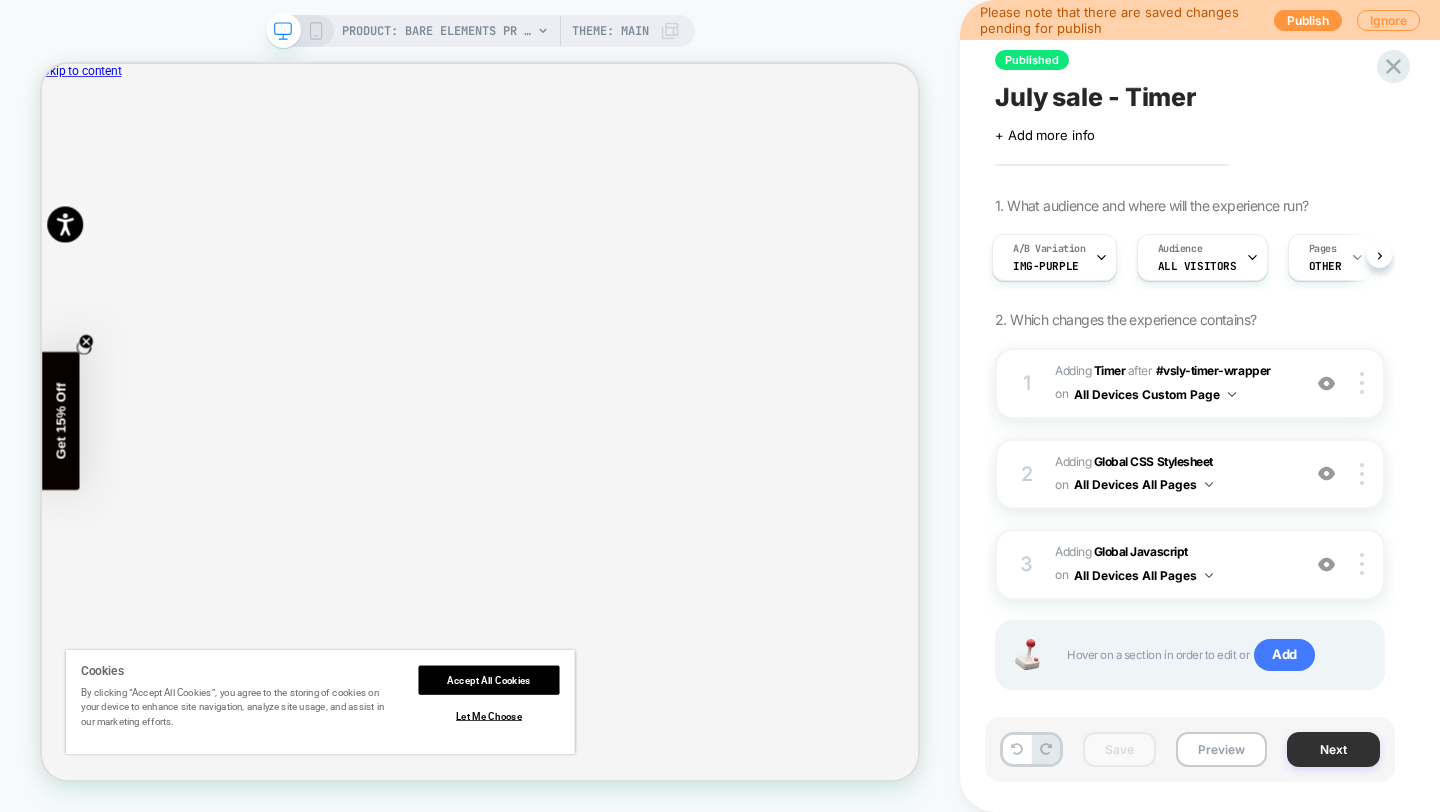 click on "Next" at bounding box center (1333, 749) 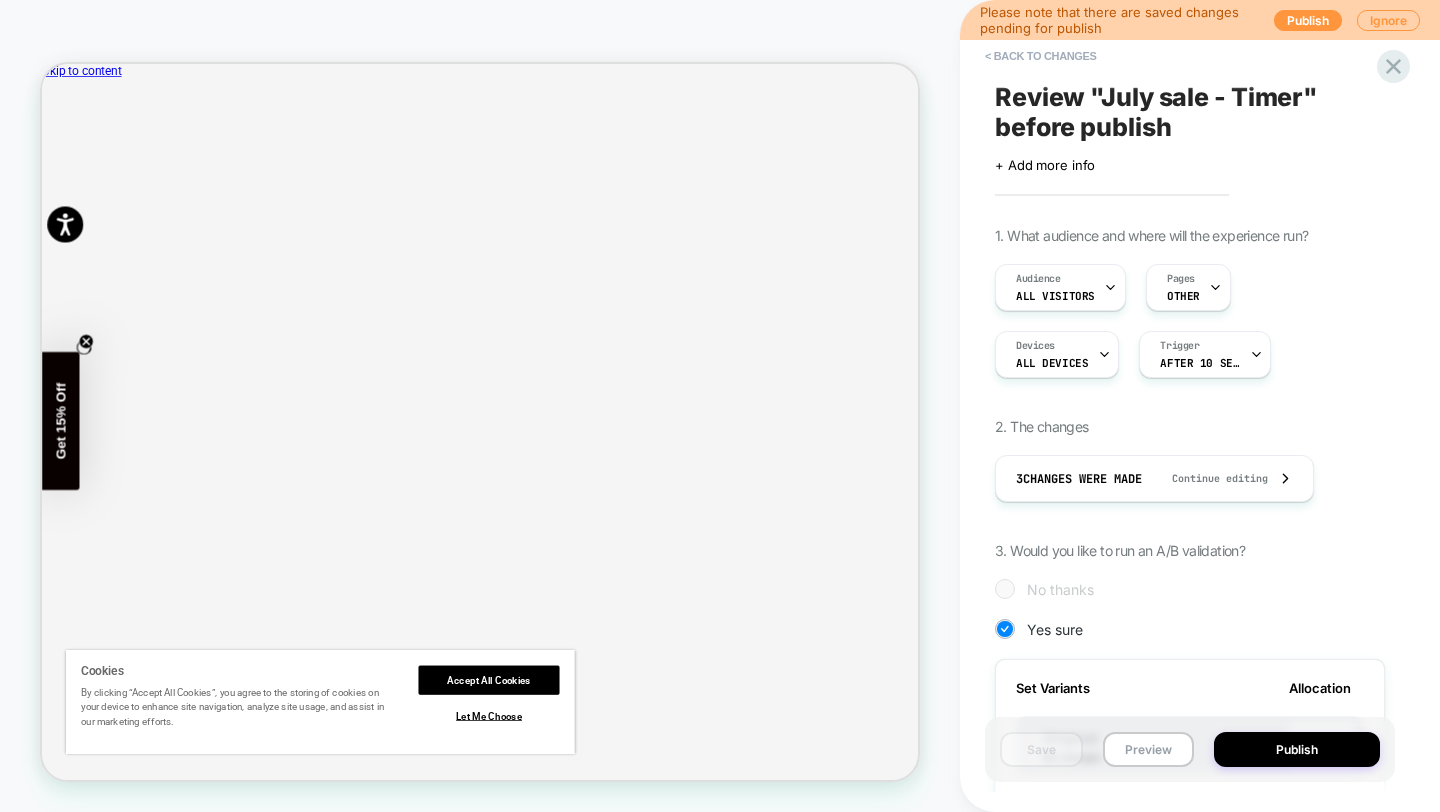 scroll, scrollTop: 0, scrollLeft: 2, axis: horizontal 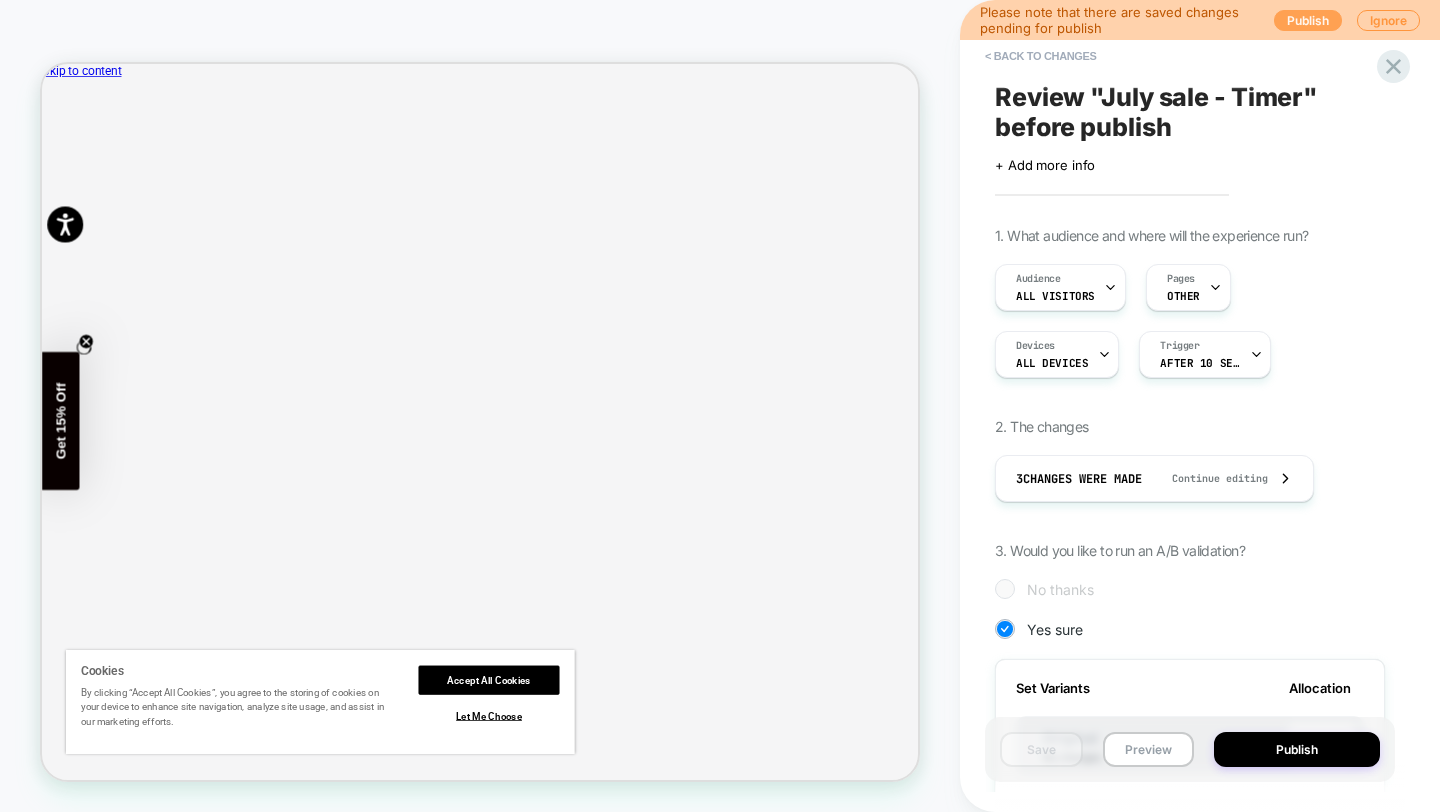 click on "Publish" at bounding box center (1308, 20) 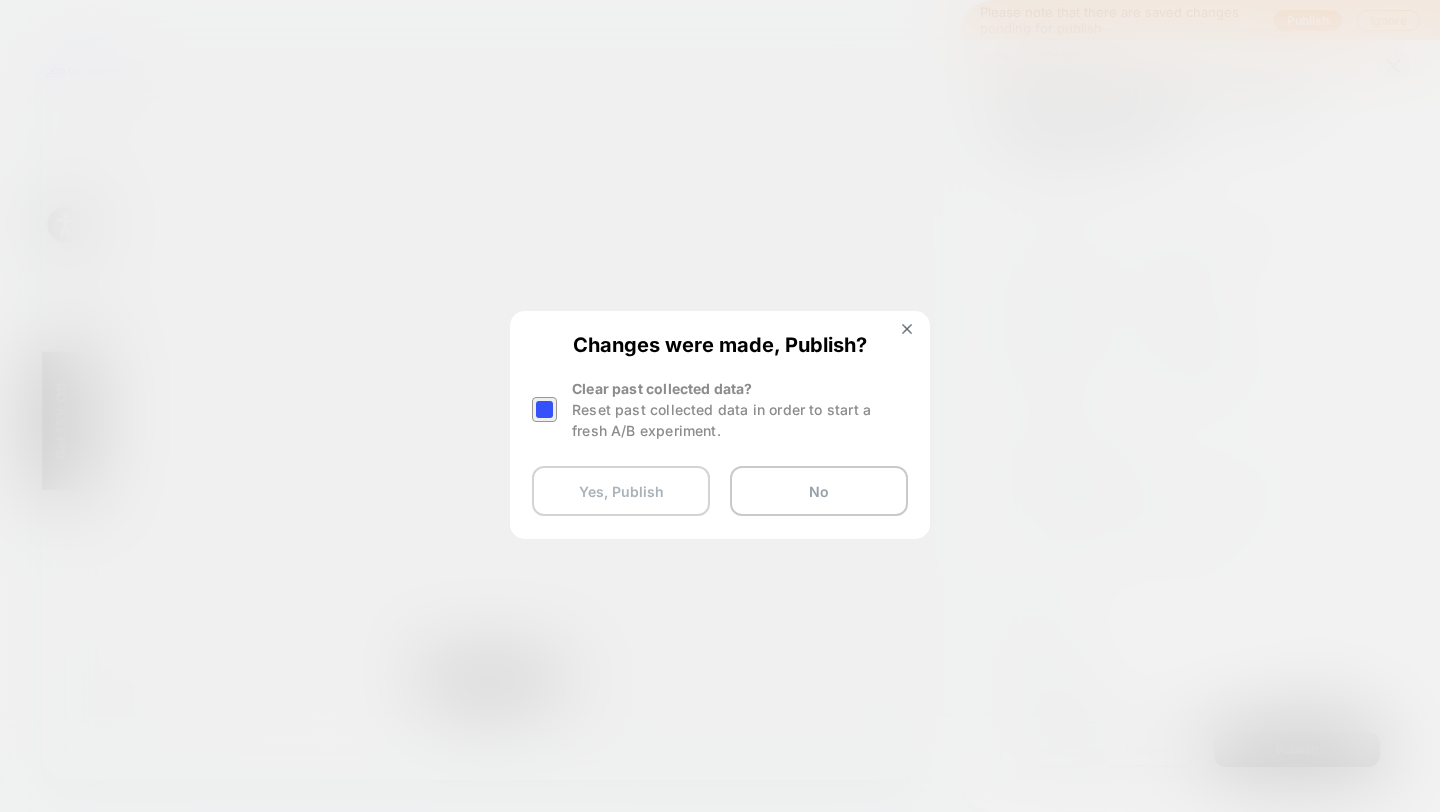 click on "Yes, Publish" at bounding box center (621, 491) 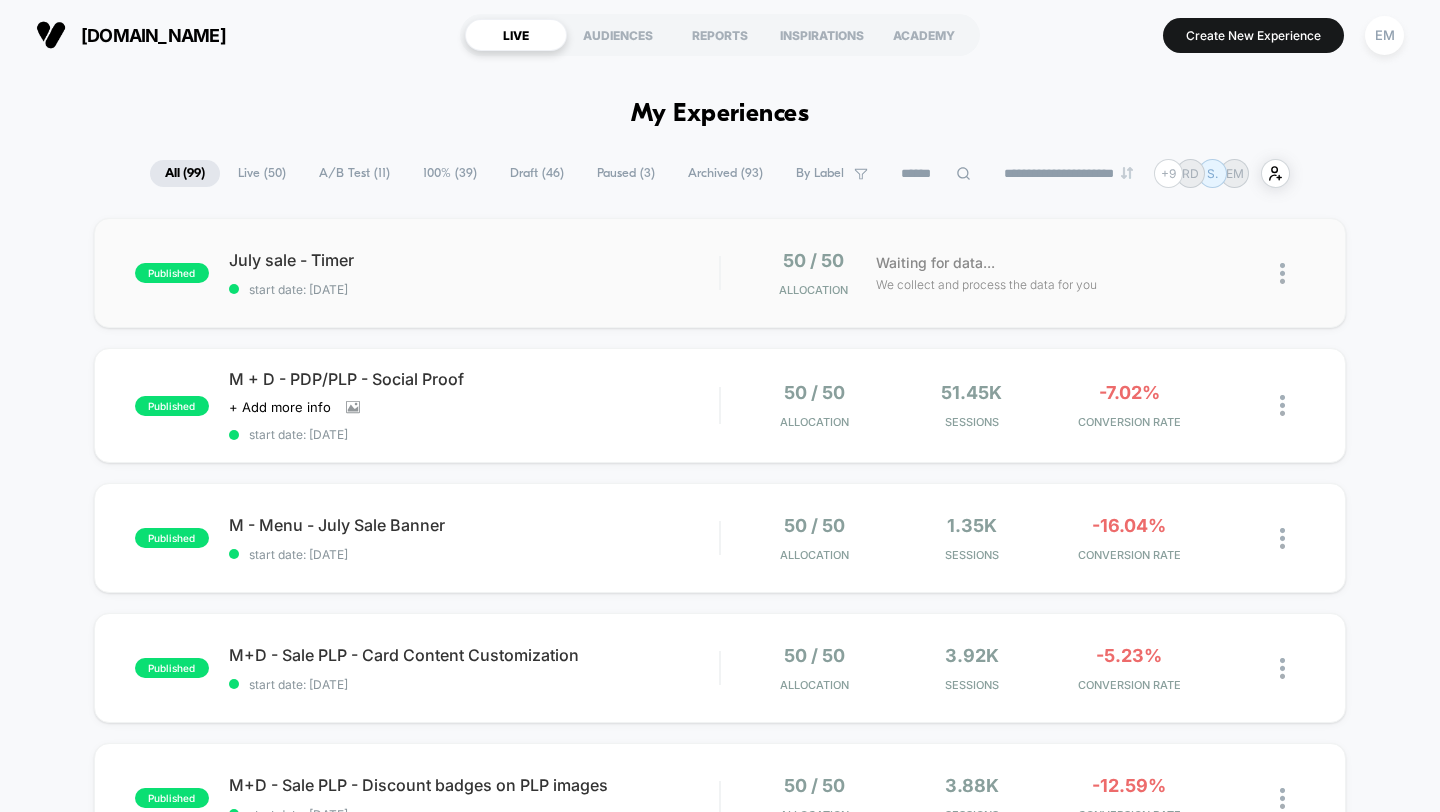 click at bounding box center [1282, 273] 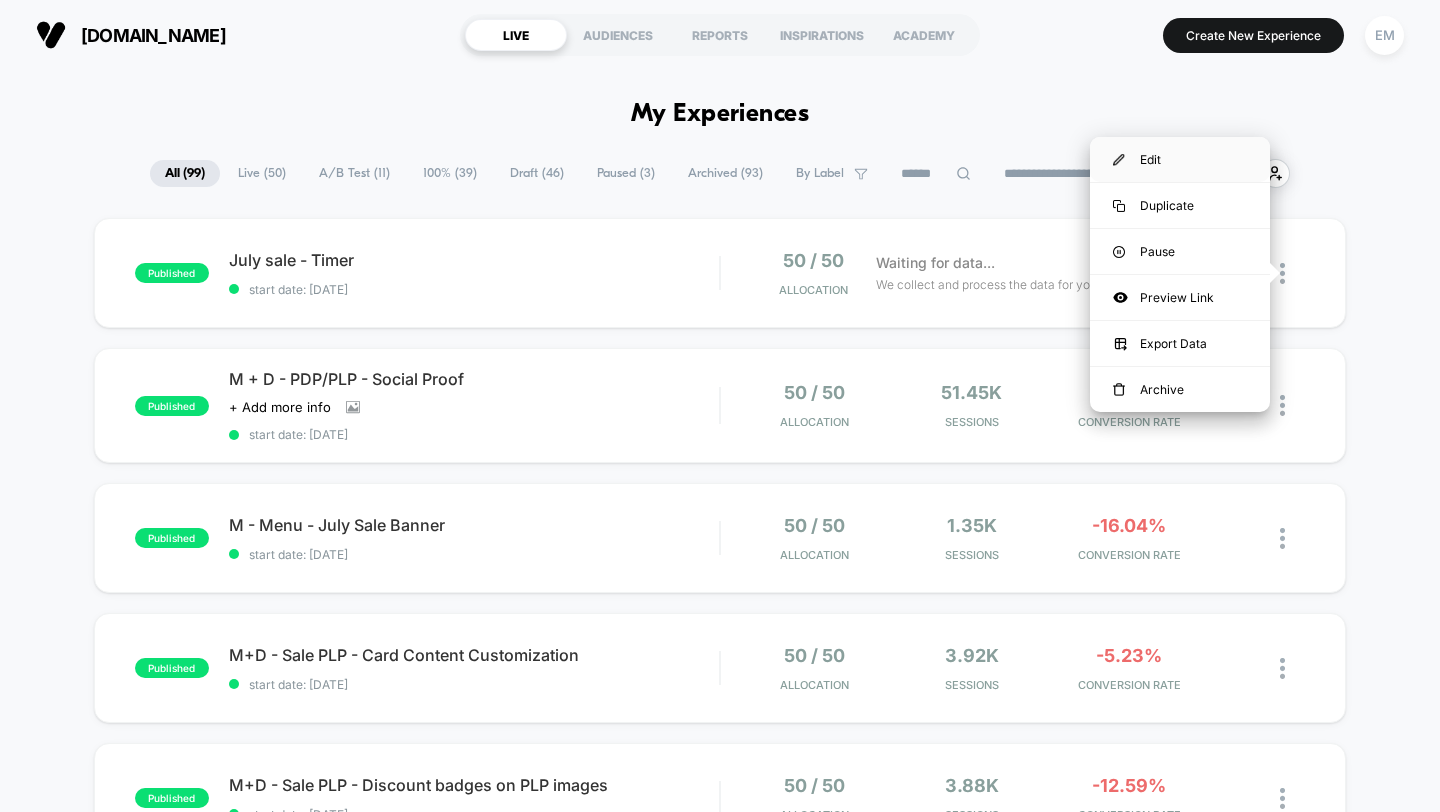 click on "Edit" at bounding box center [1180, 159] 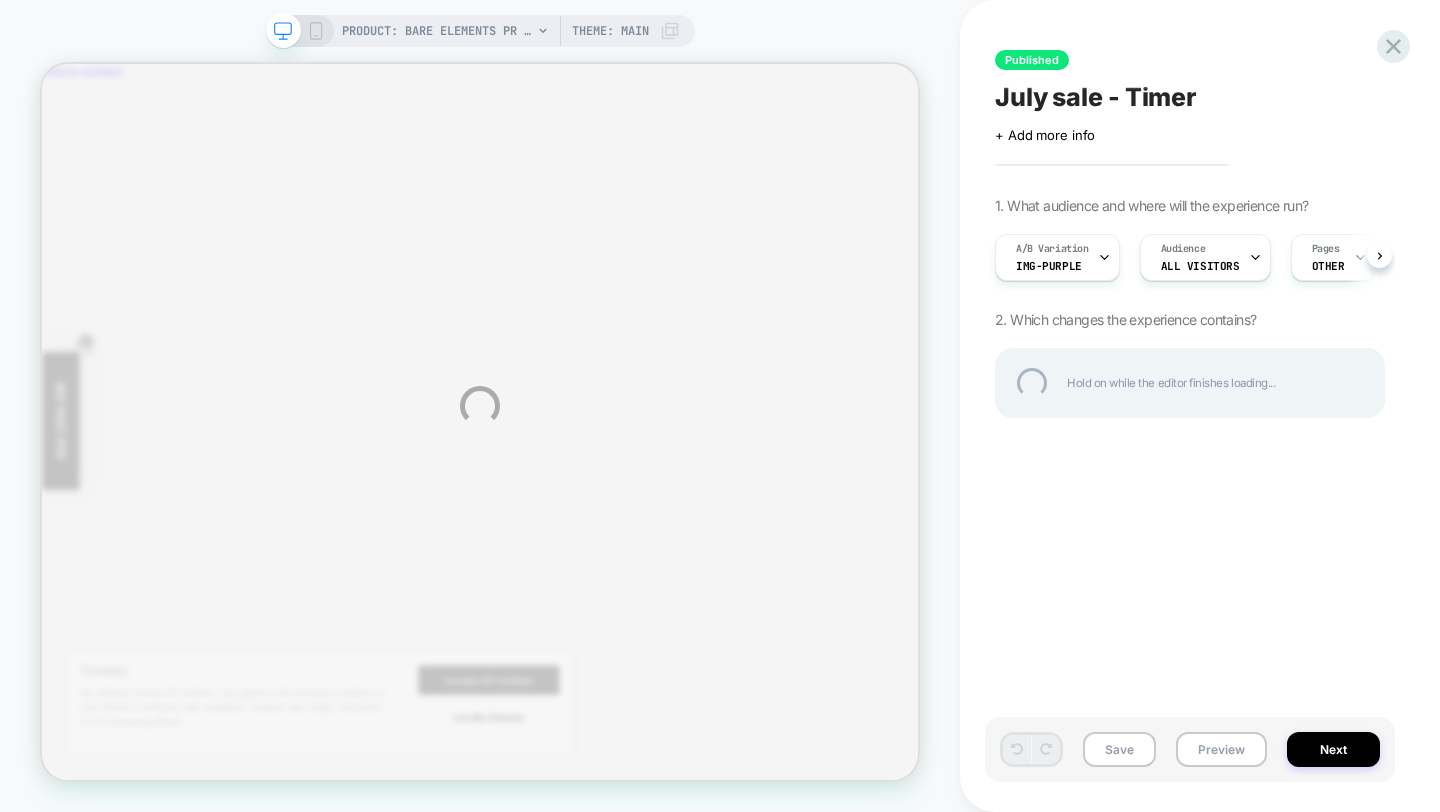 scroll, scrollTop: 0, scrollLeft: 0, axis: both 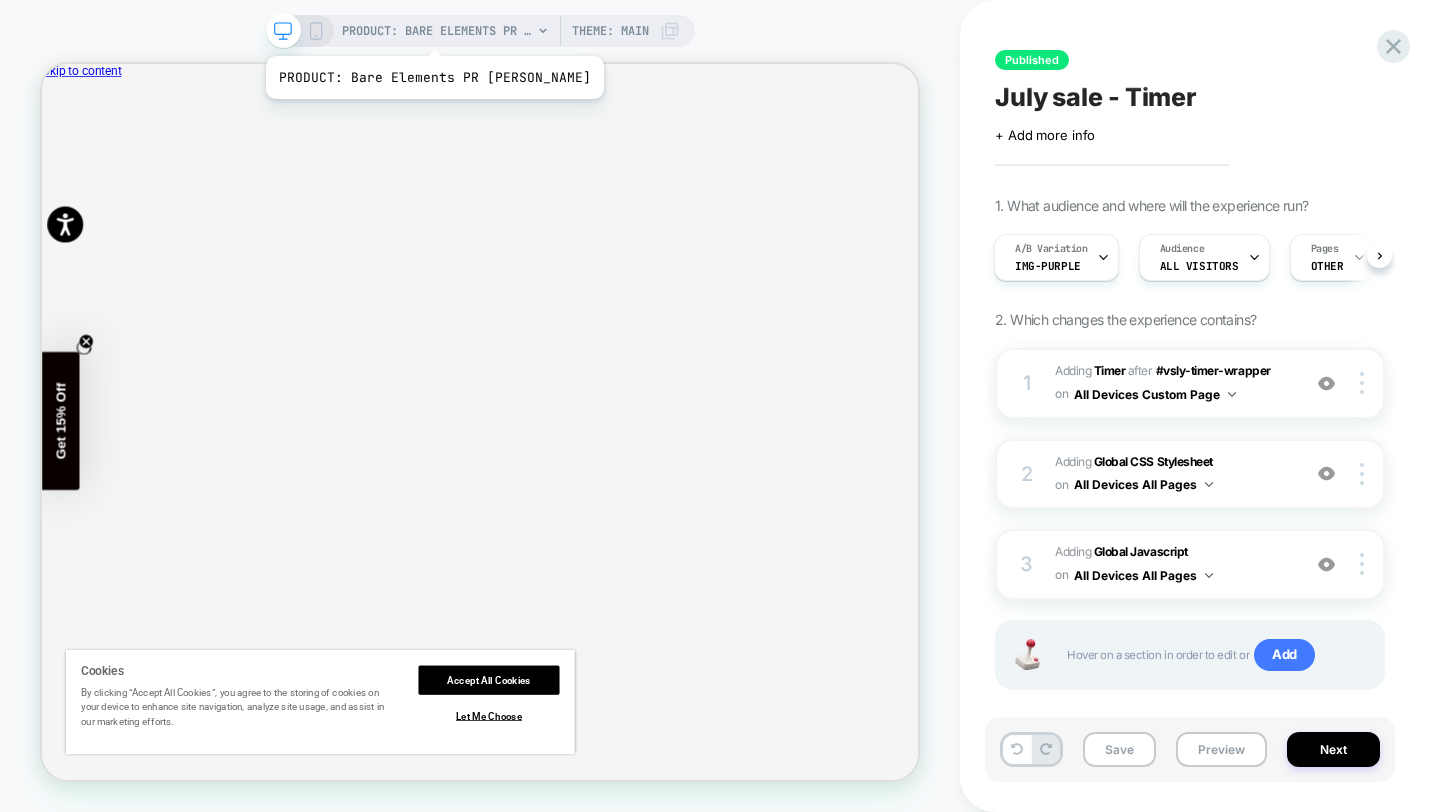 click on "PRODUCT: Bare Elements PR [PERSON_NAME]" at bounding box center (437, 31) 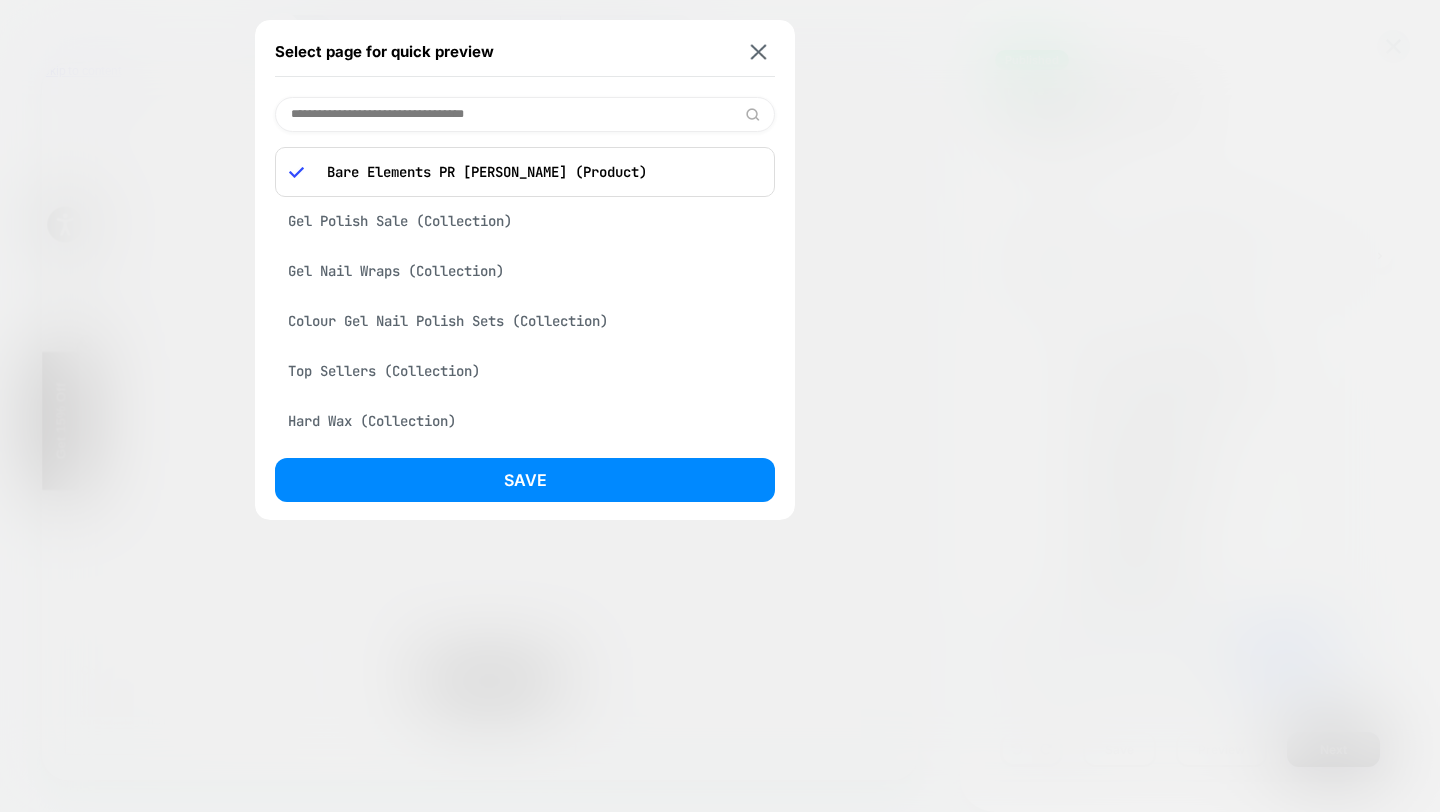 drag, startPoint x: 650, startPoint y: 176, endPoint x: 623, endPoint y: 177, distance: 27.018513 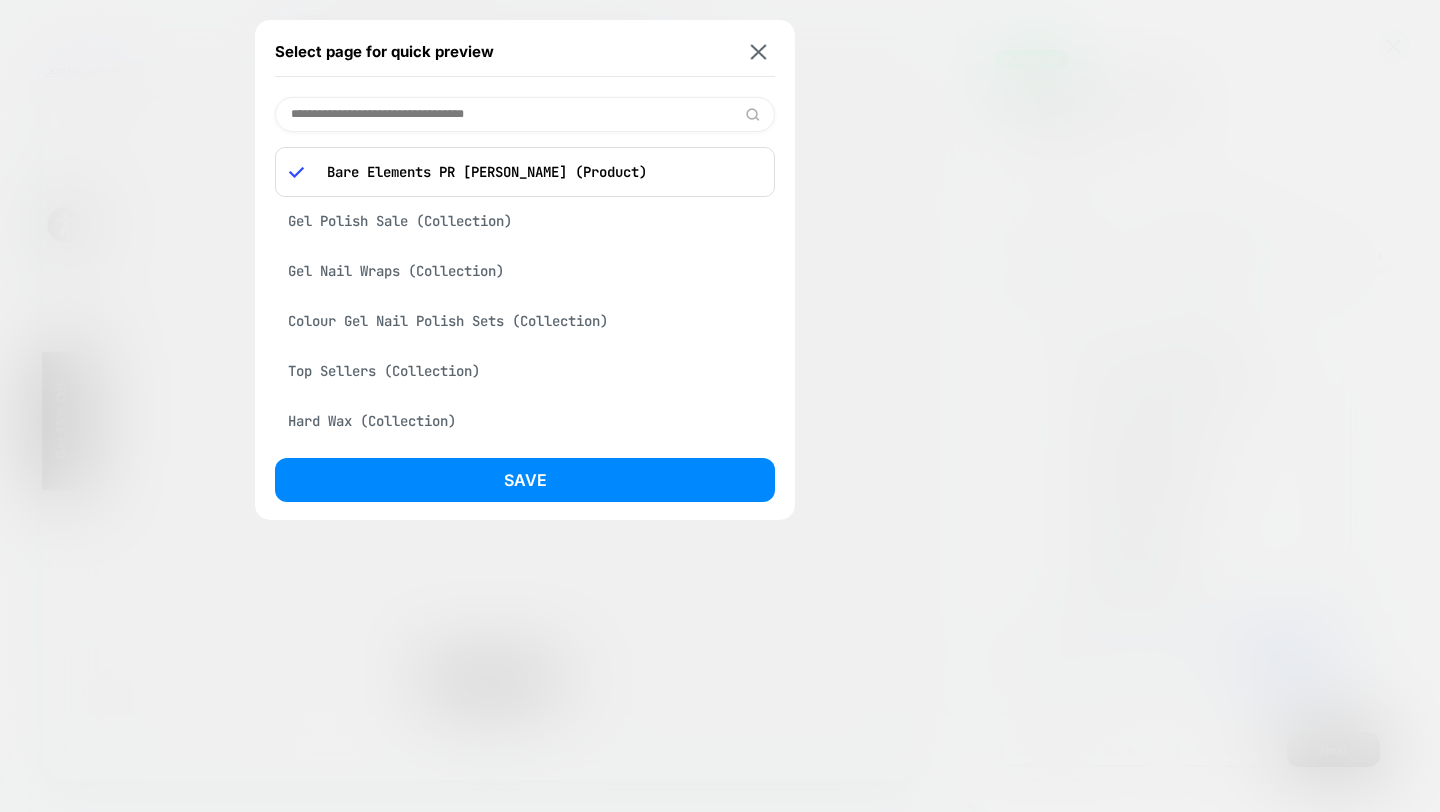 click at bounding box center (525, 114) 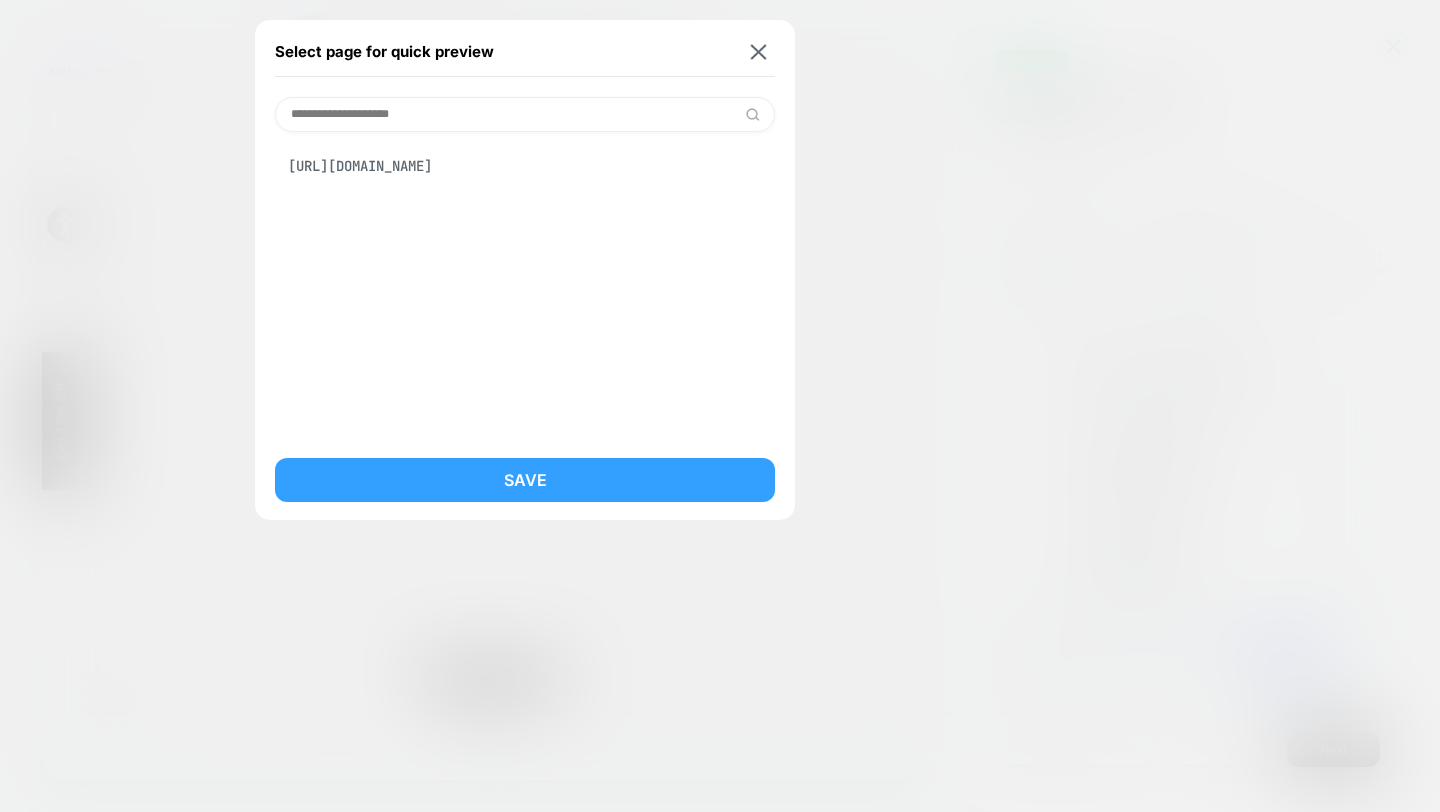 type on "**********" 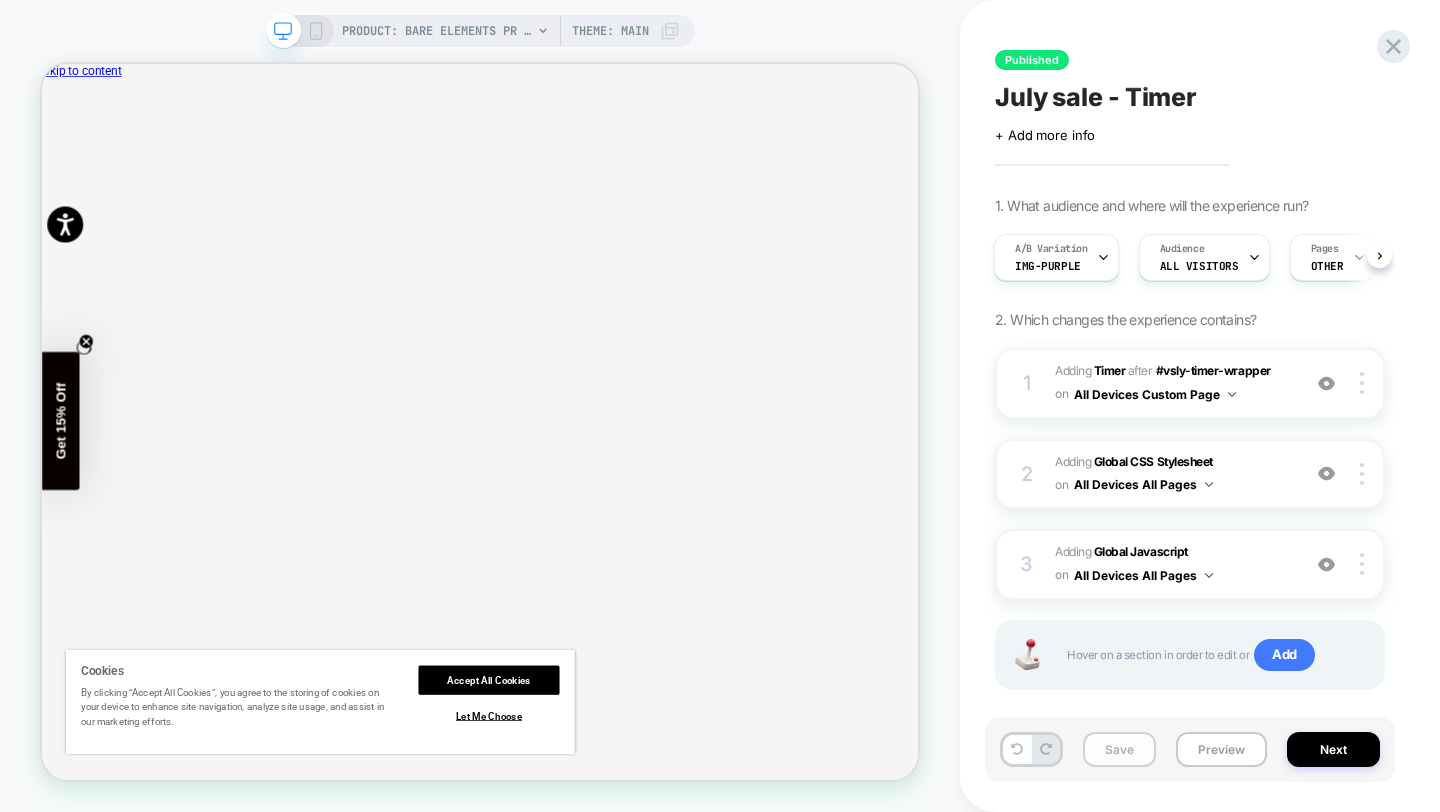 click on "Save" at bounding box center (1119, 749) 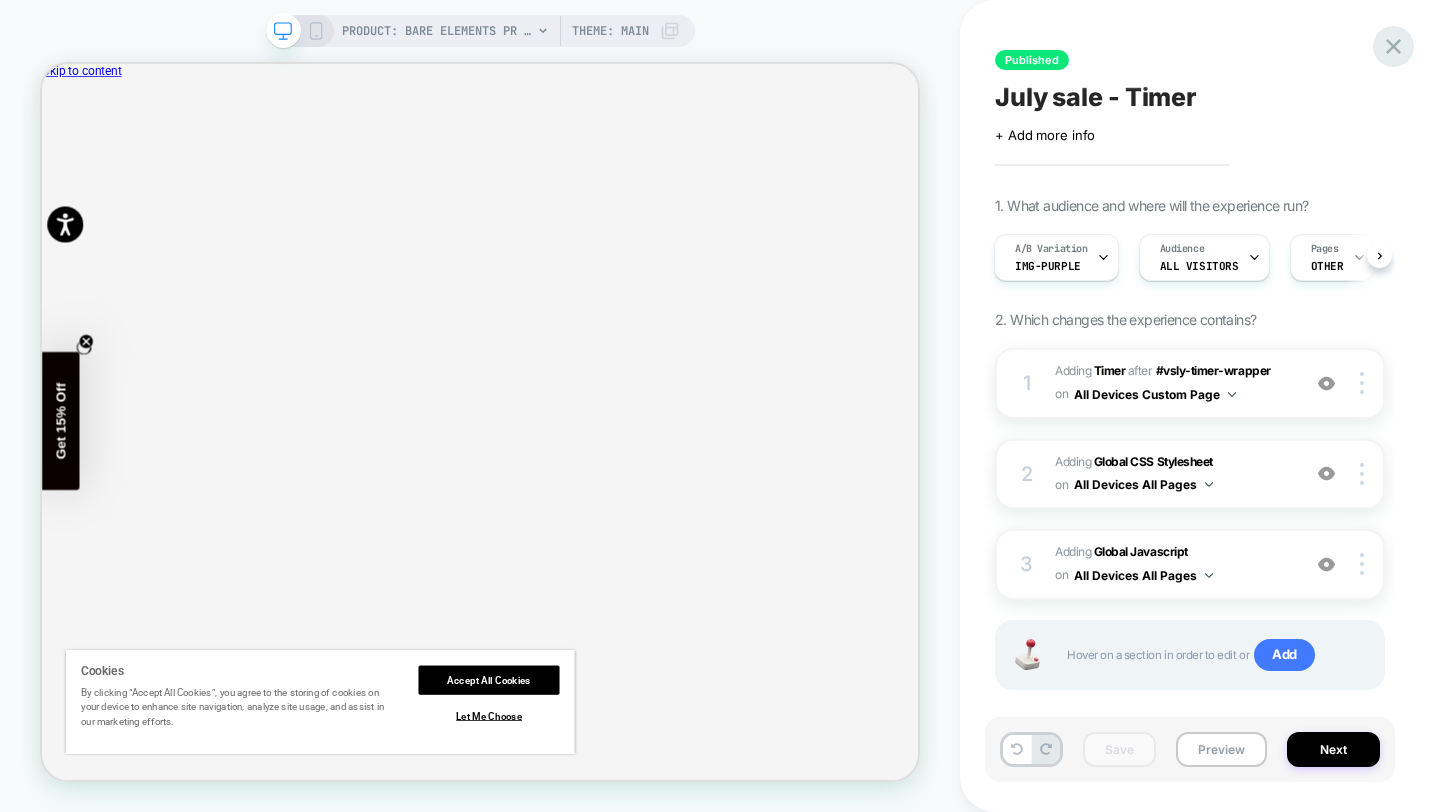 click 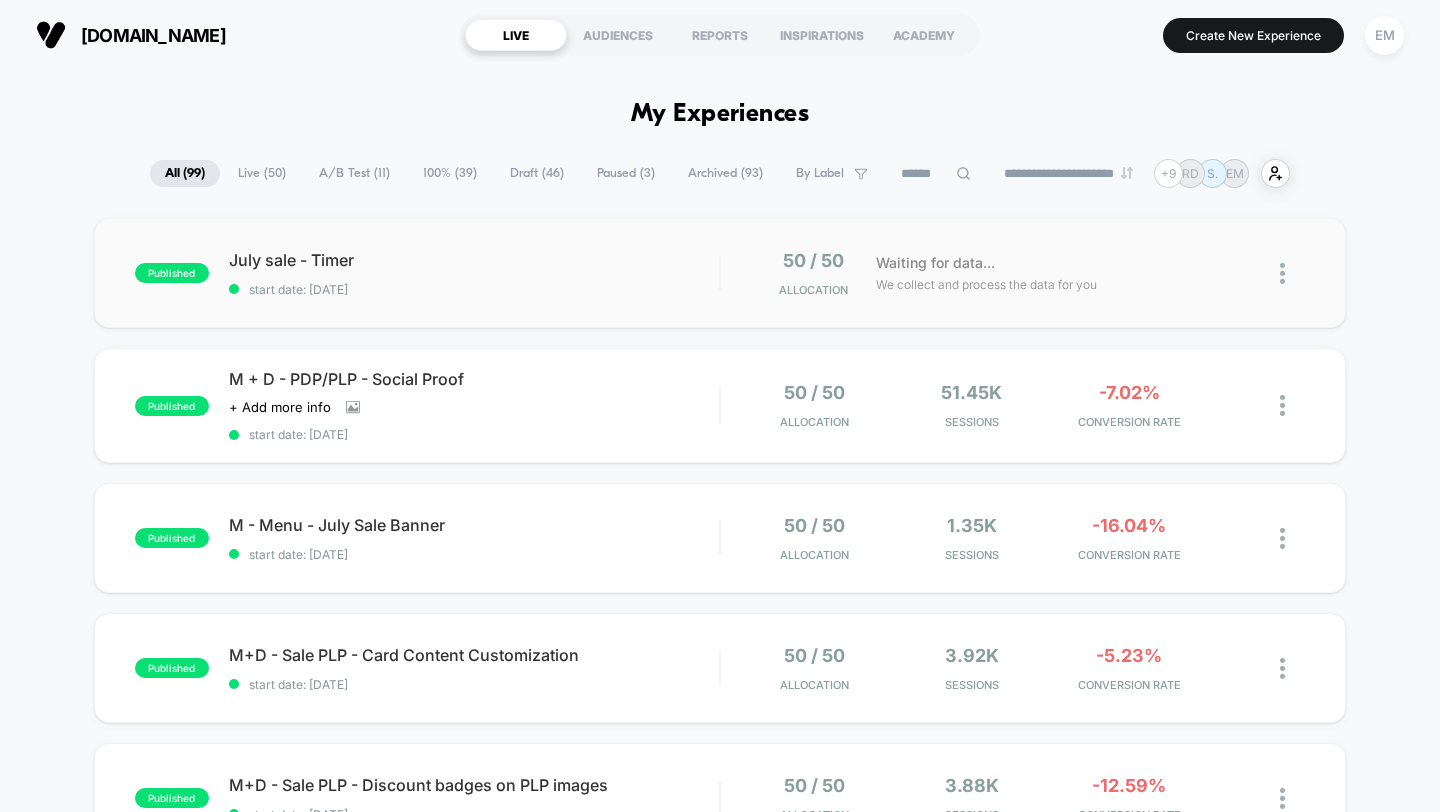 click at bounding box center [1282, 273] 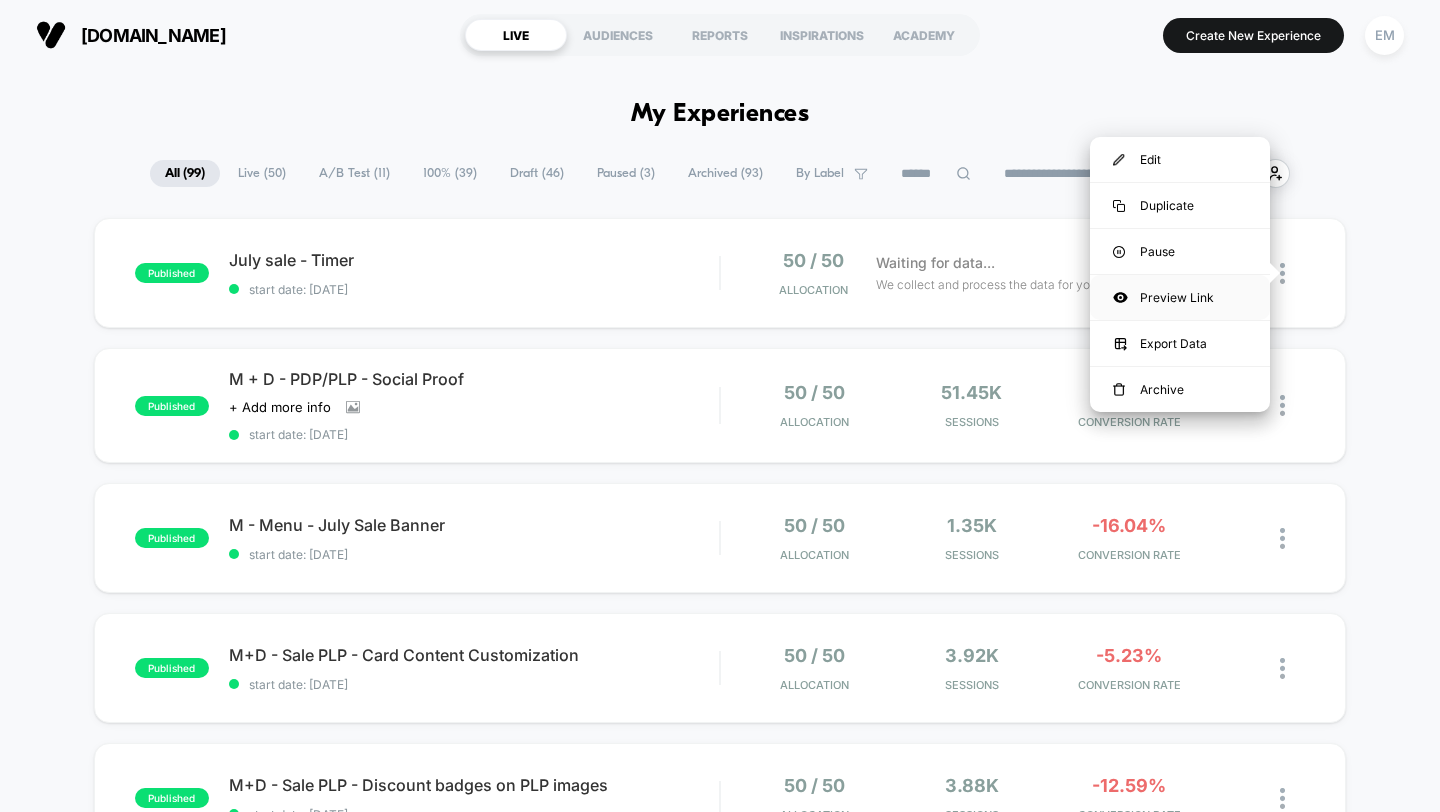 click on "Preview Link" at bounding box center (1180, 297) 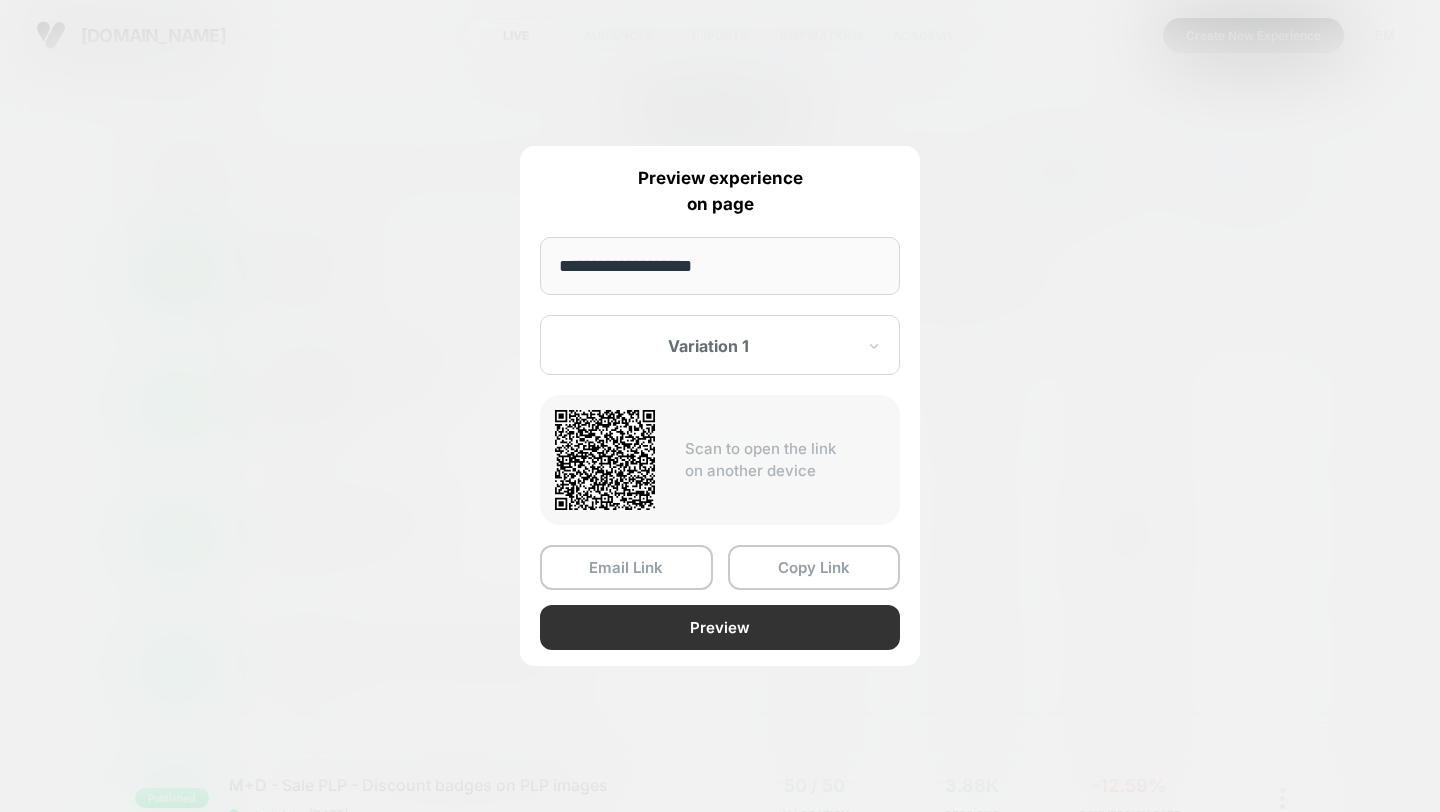 click on "Preview" at bounding box center [720, 627] 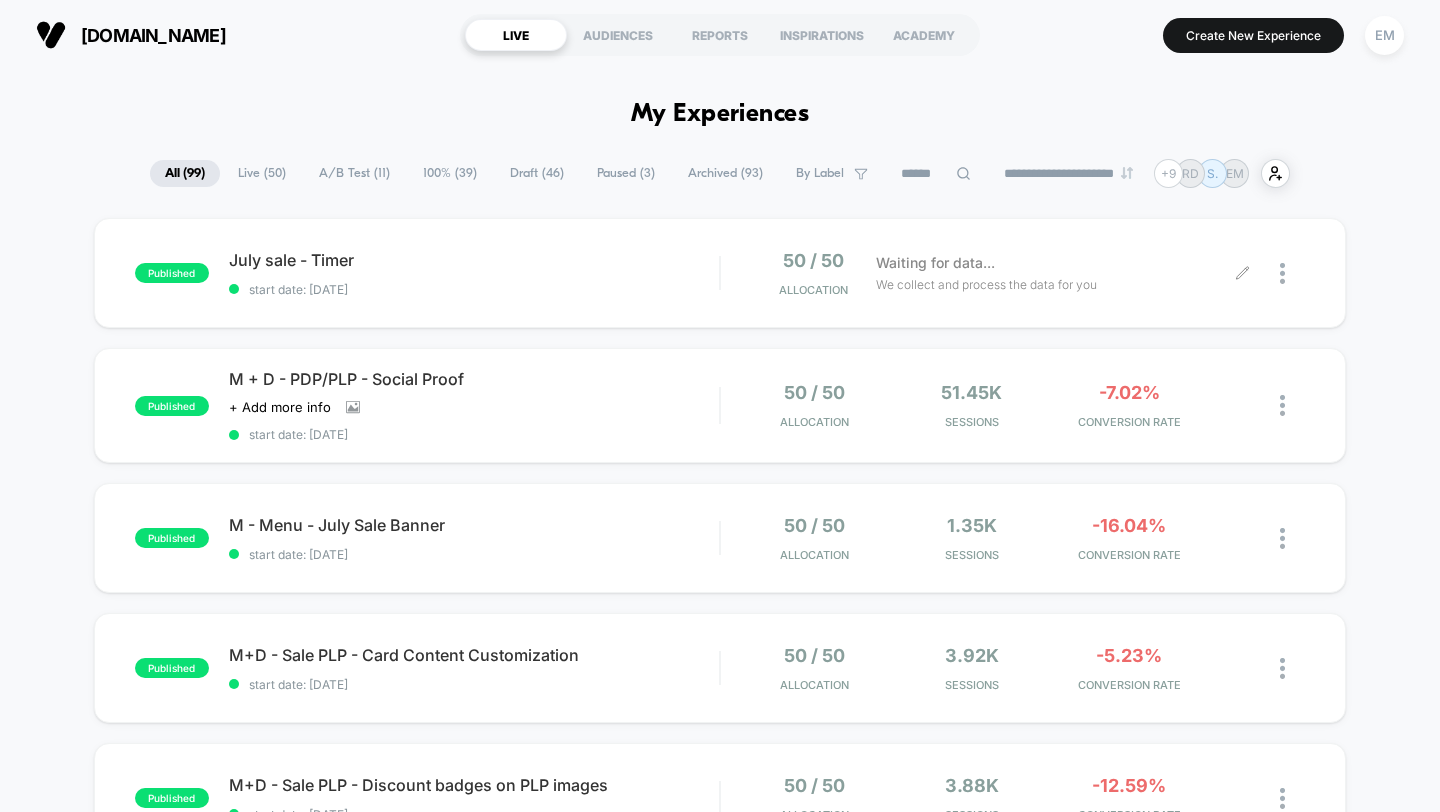 scroll, scrollTop: 0, scrollLeft: 0, axis: both 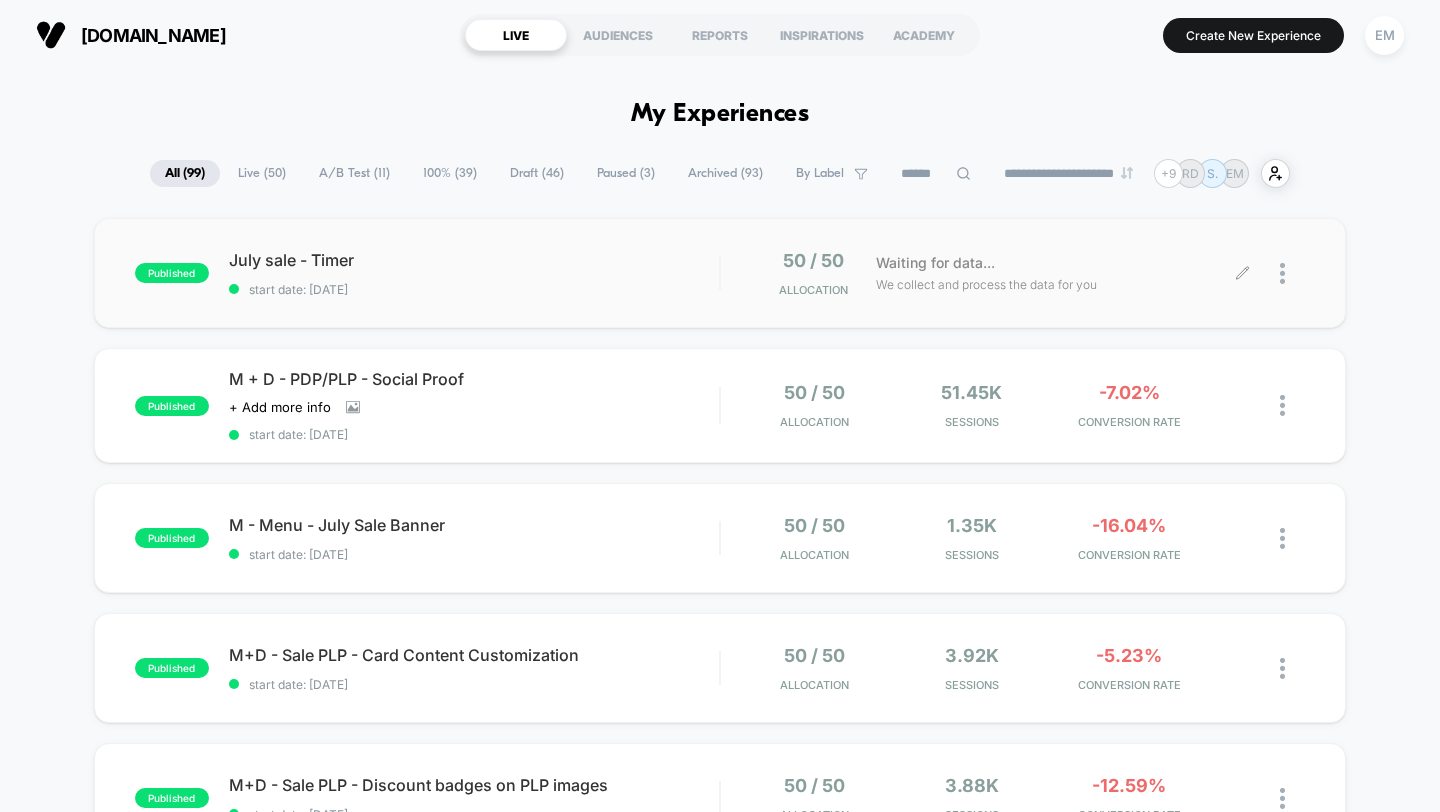 click 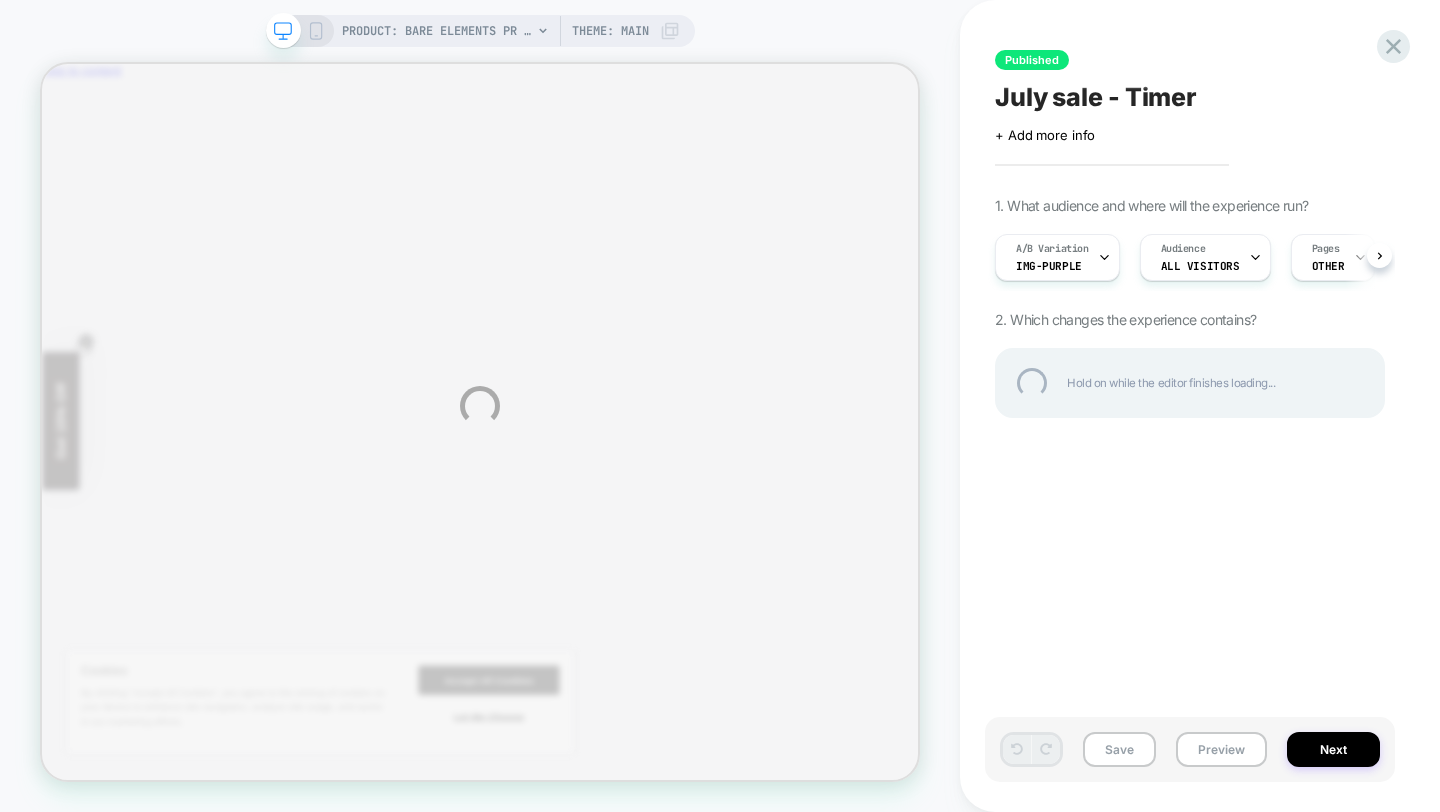scroll, scrollTop: 0, scrollLeft: 0, axis: both 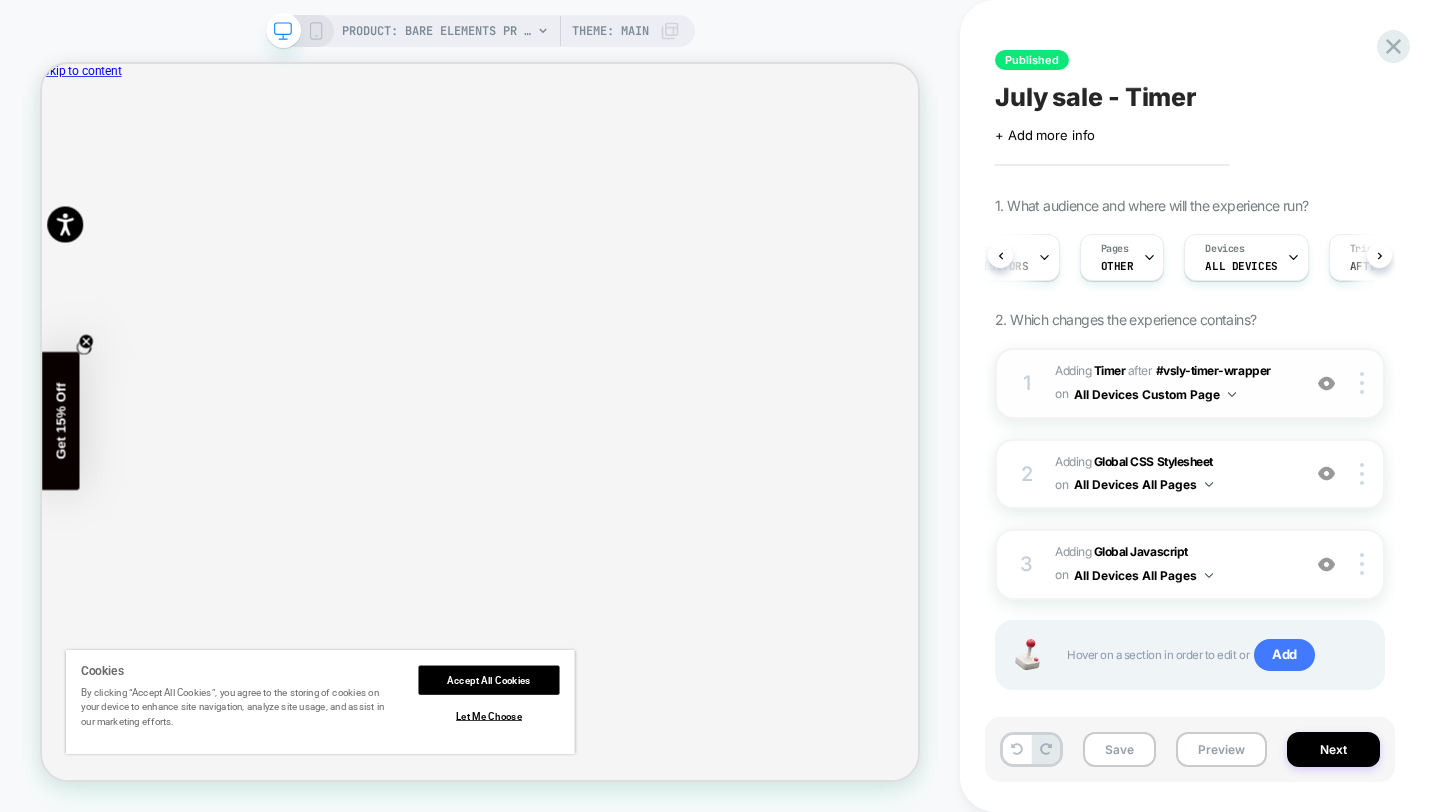 click at bounding box center [1232, 394] 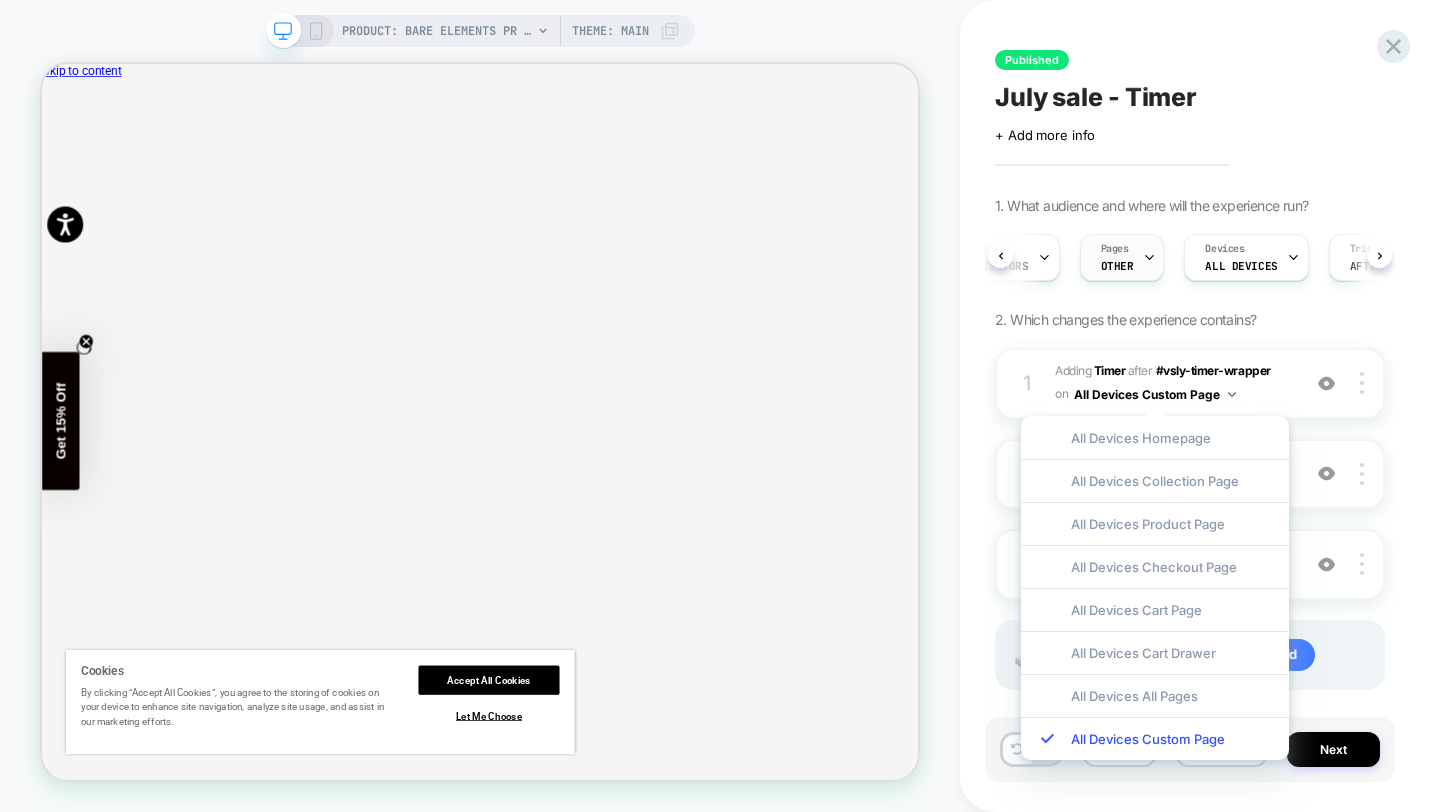 click on "Pages OTHER" at bounding box center (1117, 257) 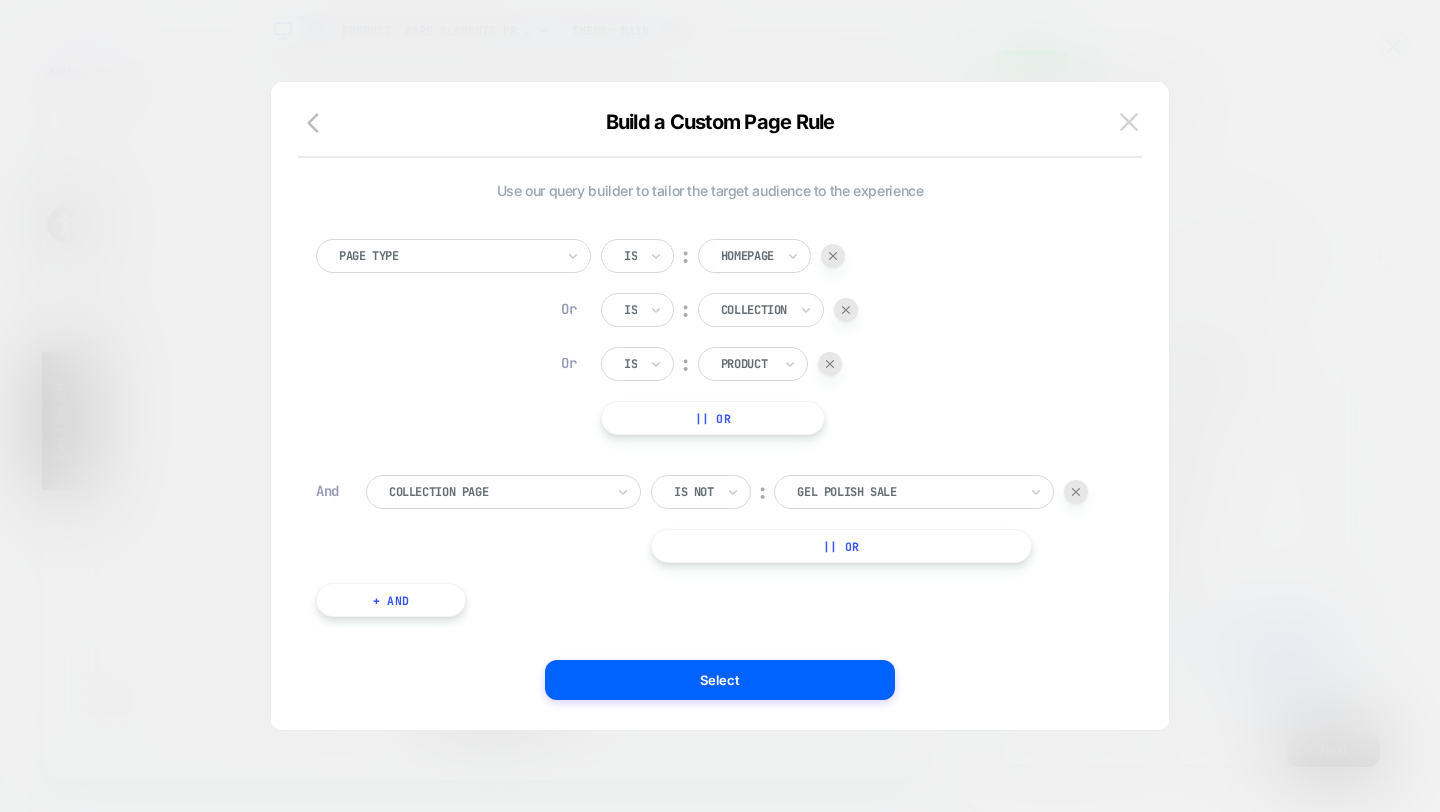 click at bounding box center [1129, 121] 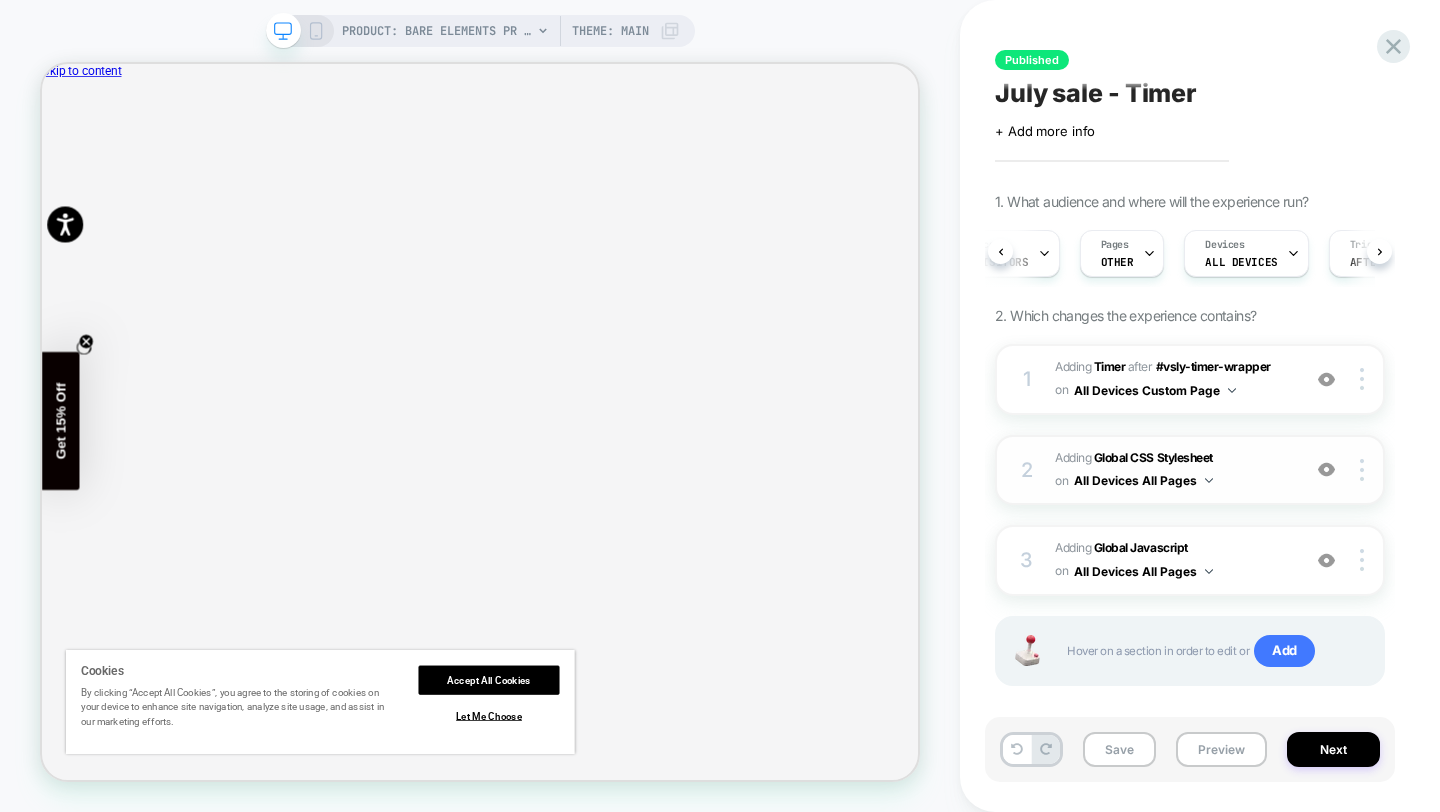 scroll, scrollTop: 8, scrollLeft: 0, axis: vertical 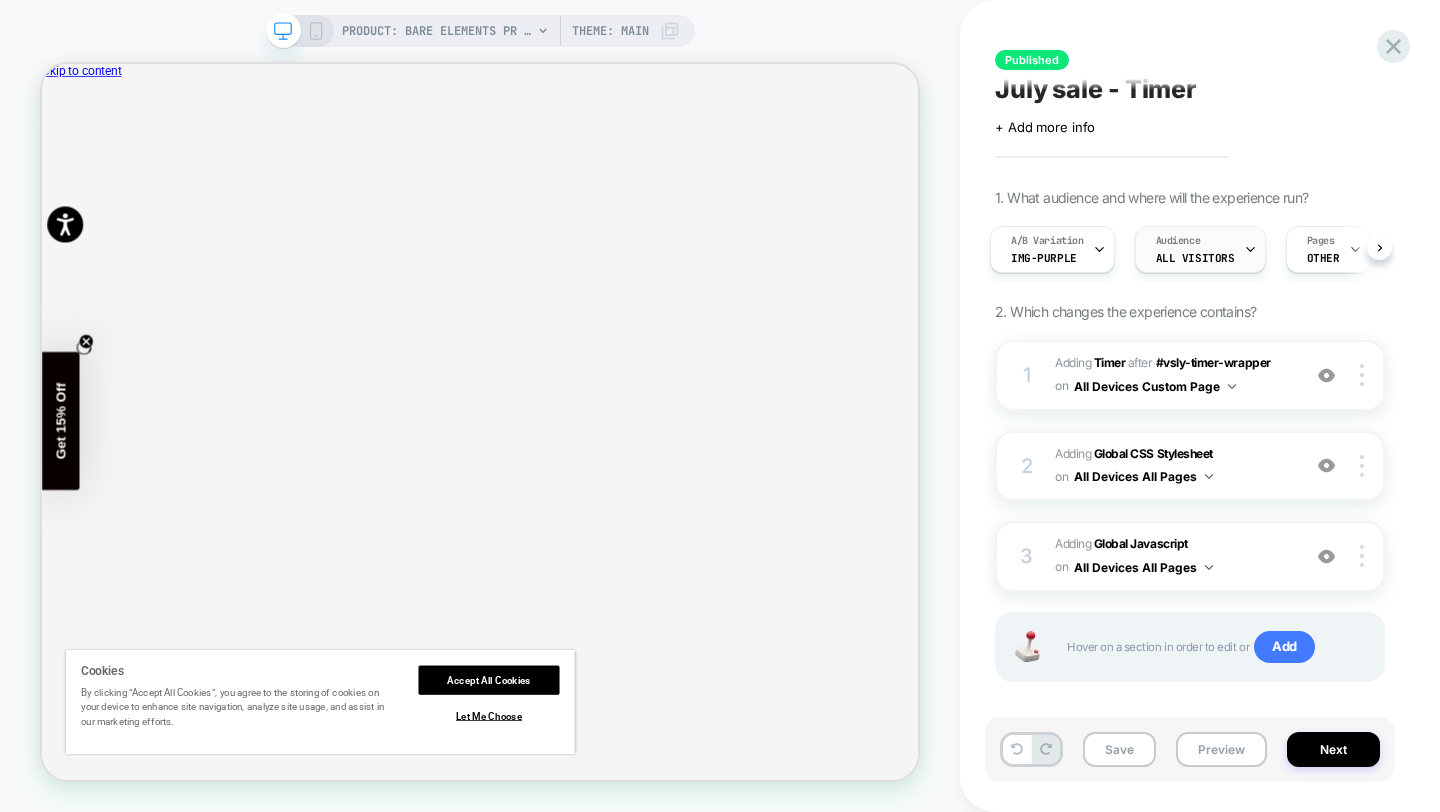 click on "All Visitors" at bounding box center (1195, 258) 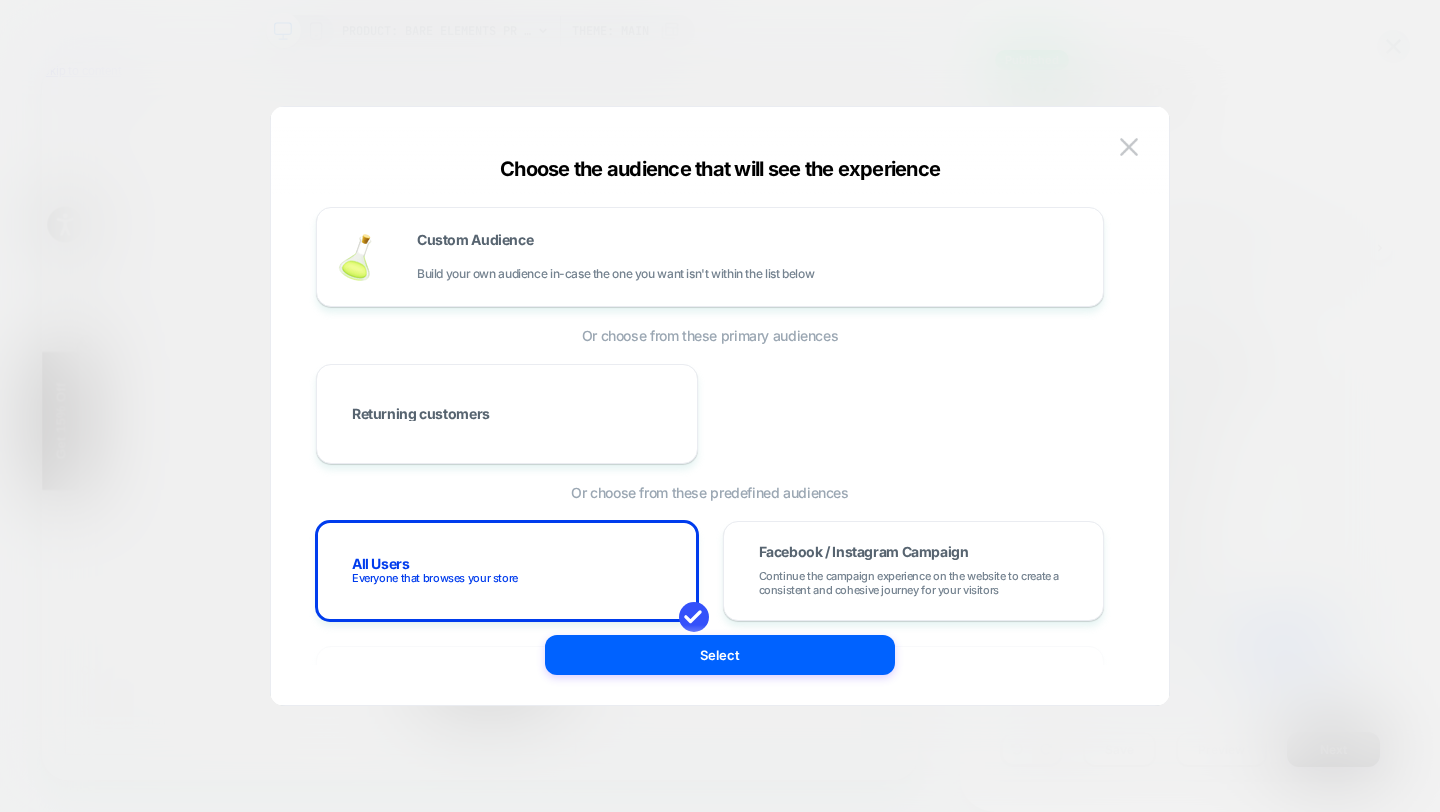 click on "Choose the audience that will see the experience Custom Audience Build your own audience in-case the one you want isn't within the list below Or choose from these primary audiences Returning customers Or choose from these predefined audiences All Users Everyone that browses your store Facebook / Instagram Campaign Continue the campaign experience on the website to create a consistent and cohesive journey for your visitors New Visitors Brand new visitors Returning Visitors Returning visitors Viewed Products Customers that at least viewed some of the products you offer Purchased Recently Customers that made a recent purchase in your store Purchased Last Week Customers that made a purchase in the last week Never Purchased Visitors that never made a purchase in your store One Timers Customers that have purchased only once Cart Abandons Visitors that has items in cart and didn't complete their order First session & subsequent sessions Logged-in Users Visitors who have logged in Guests Shopify Customer Tags Shop" at bounding box center [720, 416] 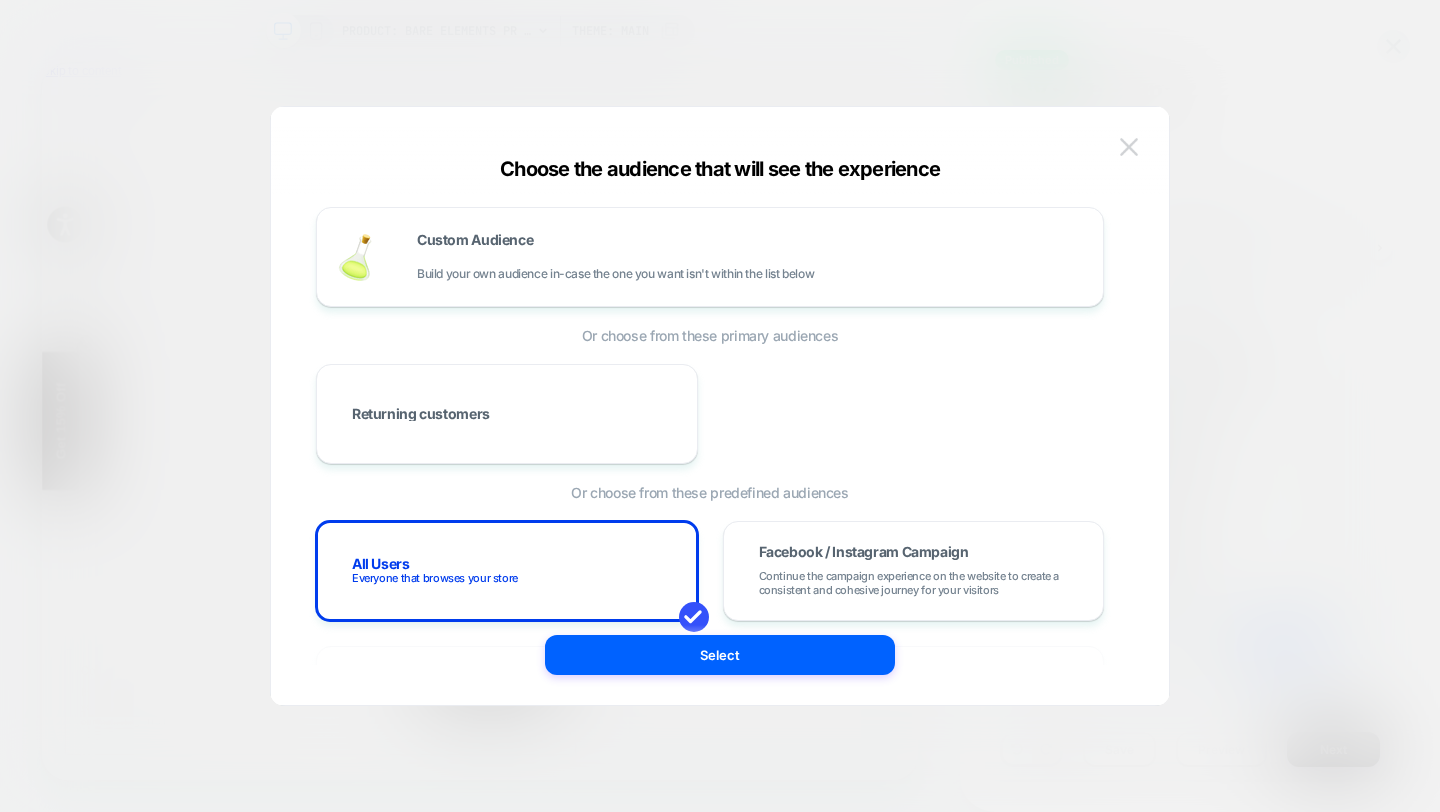 click at bounding box center [1129, 146] 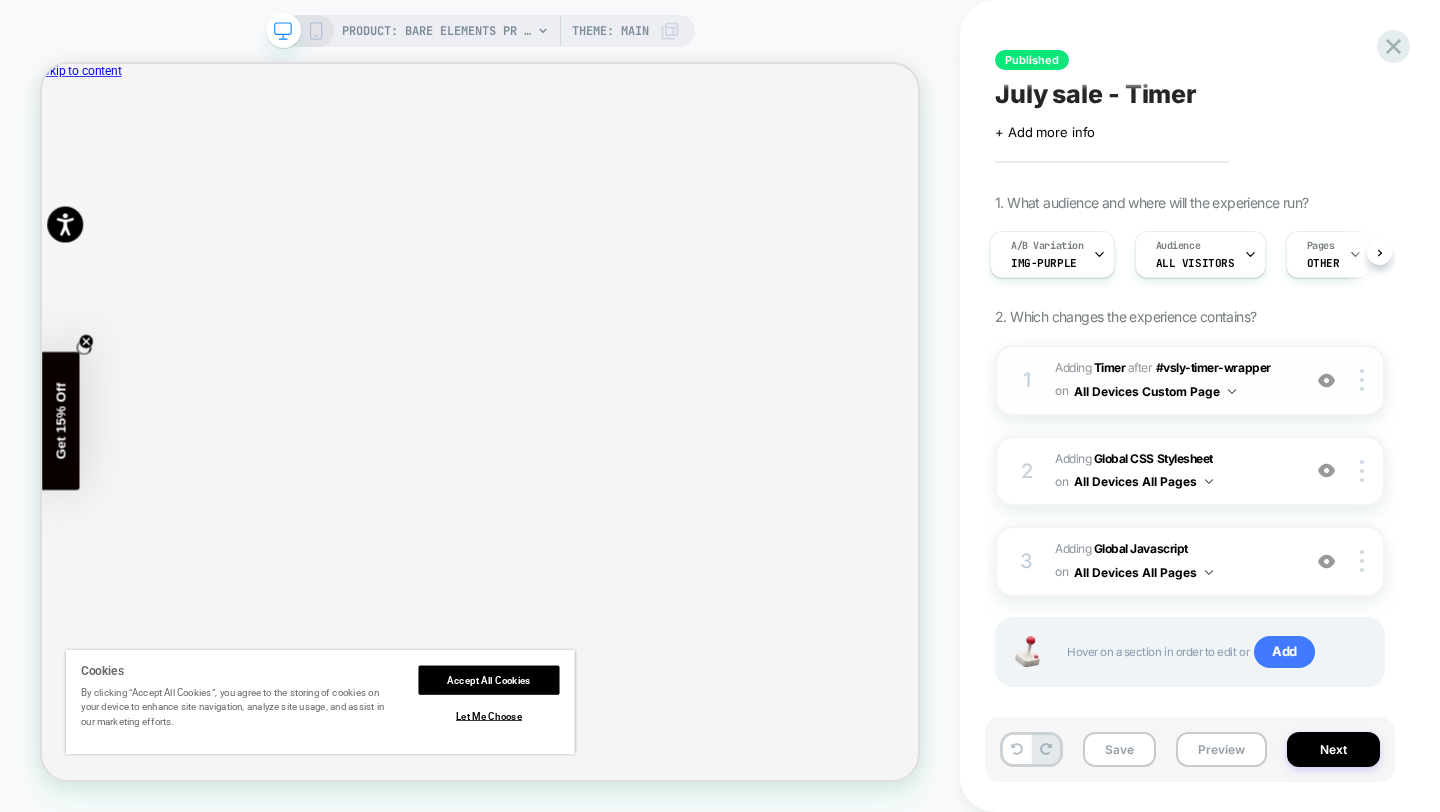 scroll, scrollTop: 0, scrollLeft: 0, axis: both 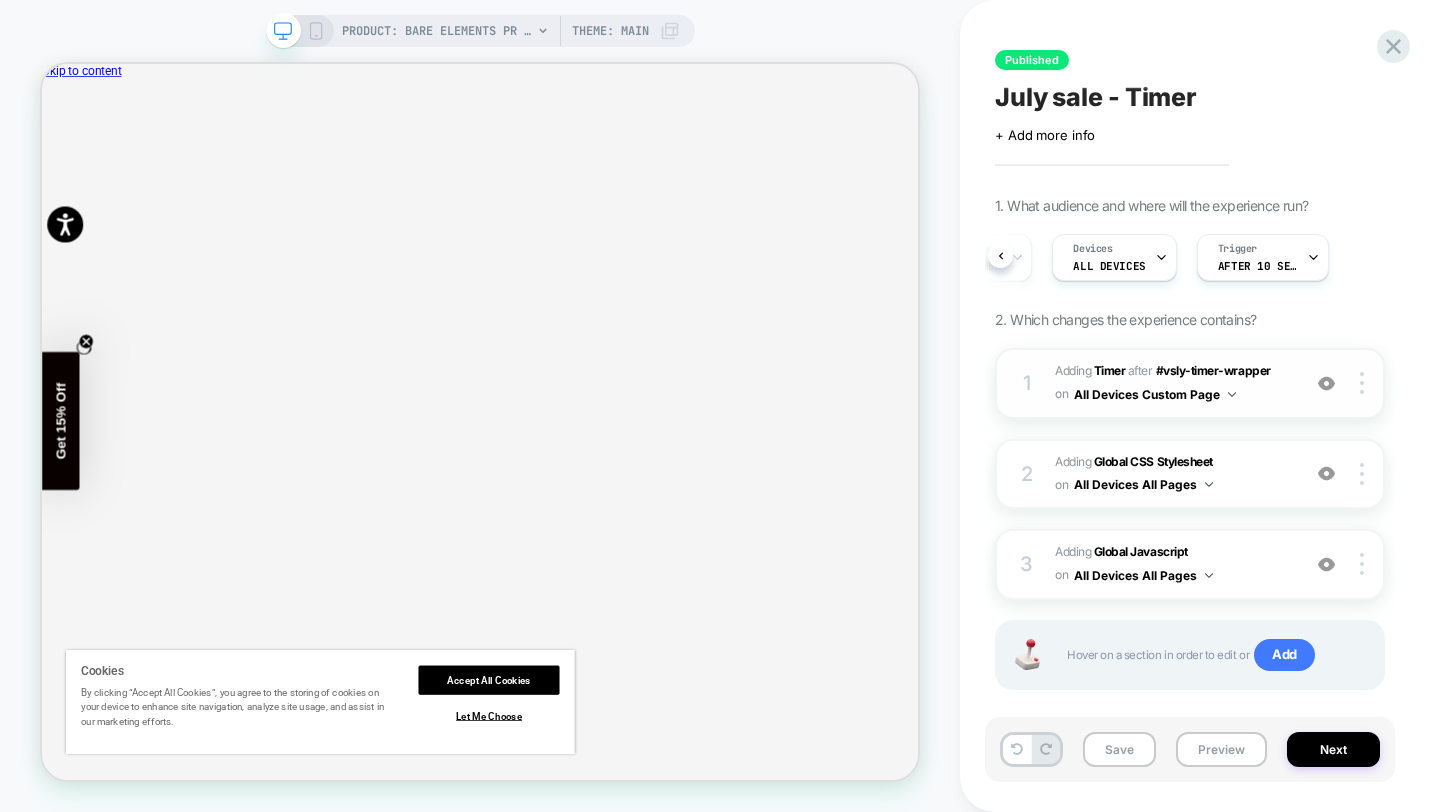 click on "All Devices Custom Page" at bounding box center (1155, 394) 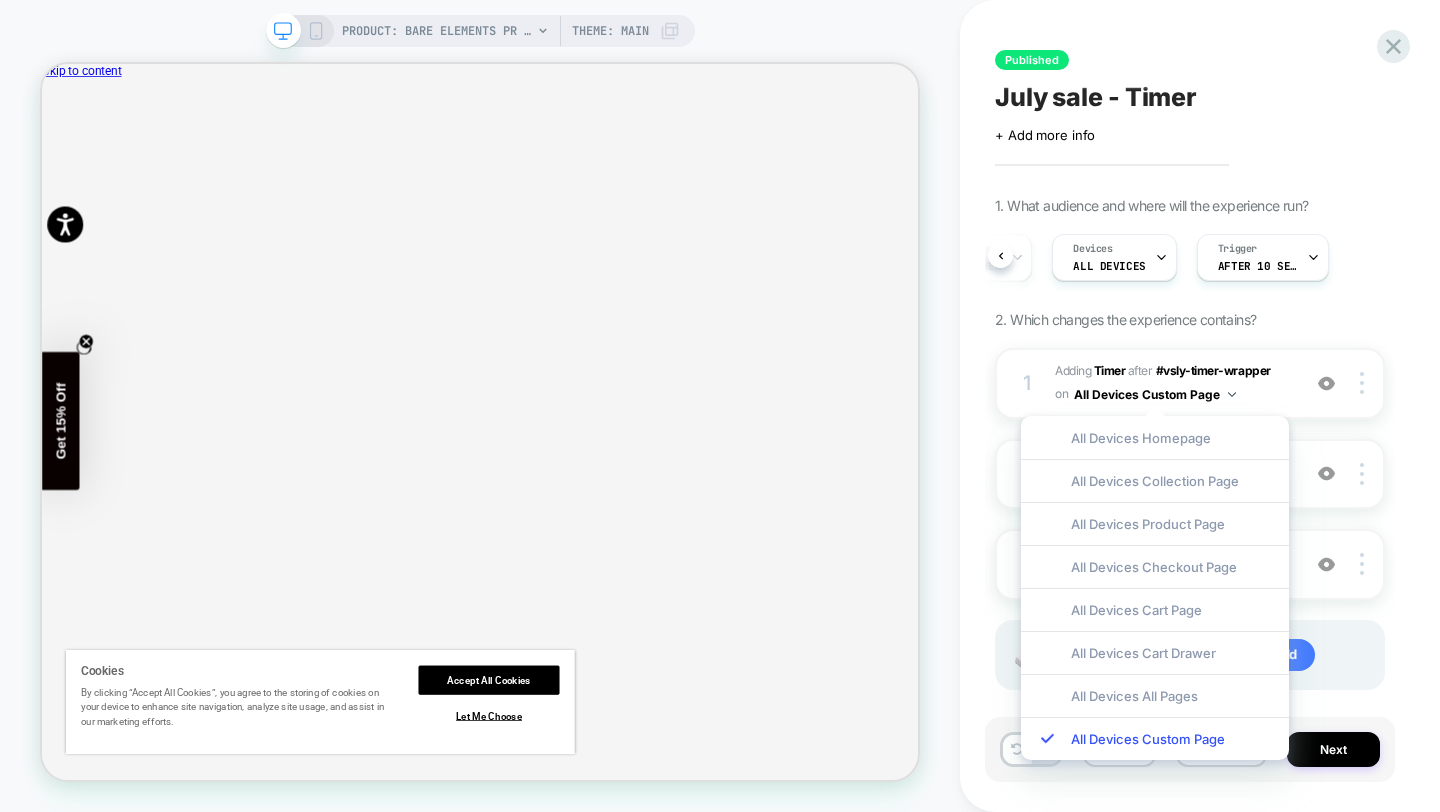 click on "Published July sale - Timer Click to edit experience details + Add more info 1. What audience and where will the experience run? A/B Variation img-purple Audience All Visitors Pages OTHER Devices ALL DEVICES Trigger After 10 Seconds 2. Which changes the experience contains? 1 #_loomi_addon_1728507024495_dup1732050018_dup1732052127_dup1734438701_dup1735815000_dup1739267975_dup1743080967_dup1747919861_dup1750030898_dup1752670518 Adding   Timer   AFTER #vsly-timer-wrapper #vsly-timer-wrapper   on All Devices Custom Page Add Before Add After Duplicate Replace Position Copy CSS Selector Copy Widget Id Rename Target   Desktop Delete 2 Adding   Global CSS Stylesheet   on All Devices All Pages Add Before Add After Target   Desktop Delete 3 Adding   Global Javascript   on All Devices All Pages Add Before Add After Target   Desktop Delete Hover on a section in order to edit or  Add  Save Preview Next" at bounding box center [1200, 406] 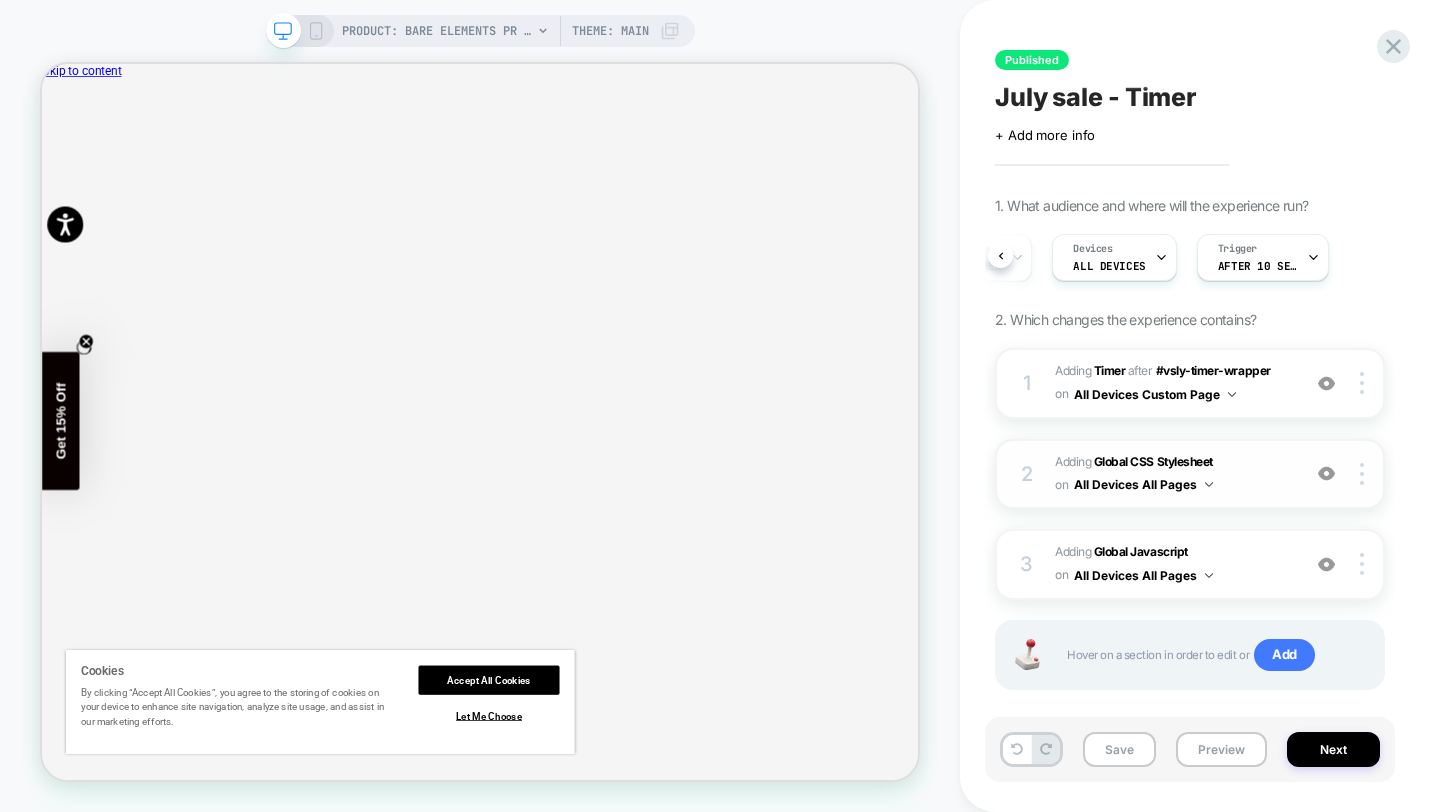 click on "All Devices All Pages" at bounding box center [1143, 484] 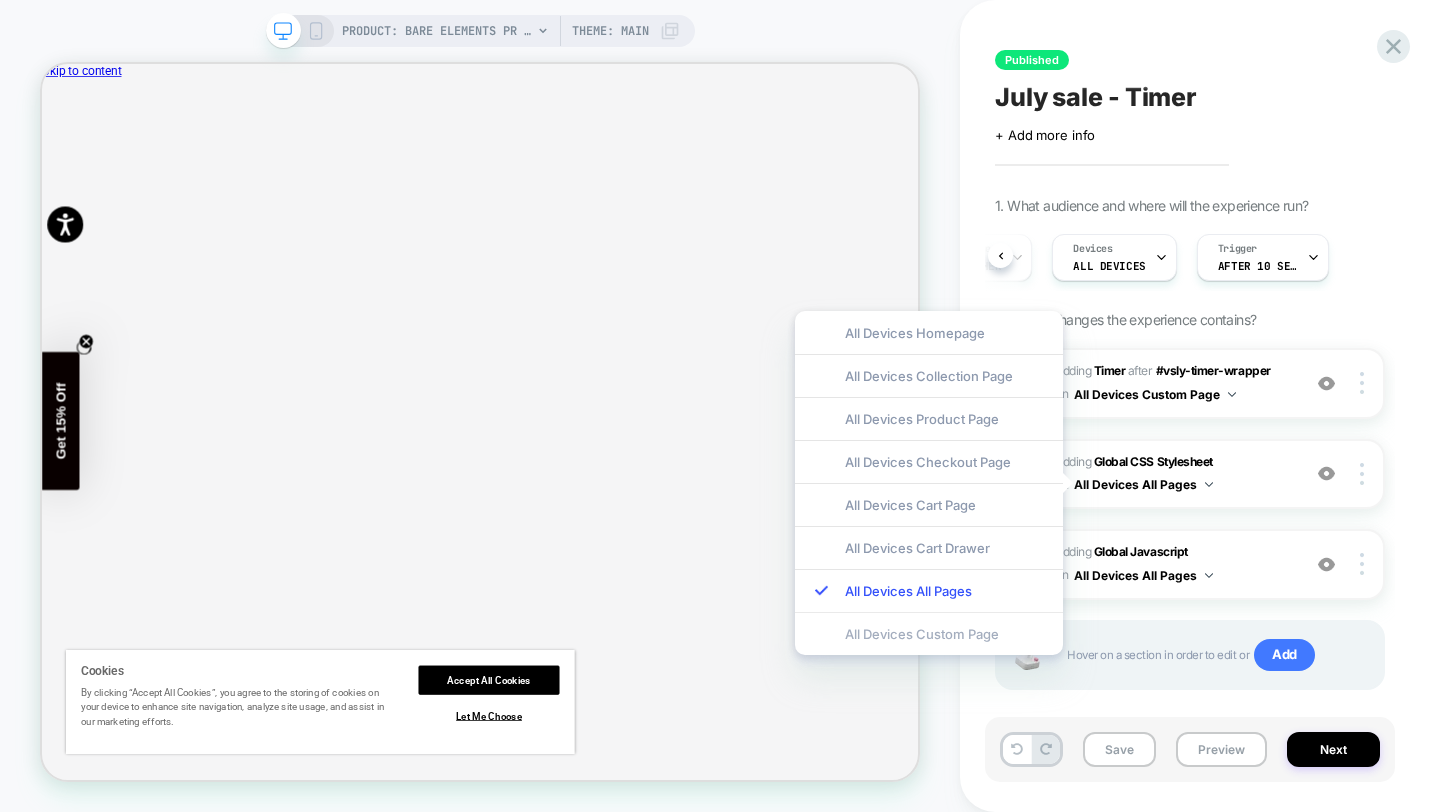 click on "All Devices       Custom Page" at bounding box center [929, 633] 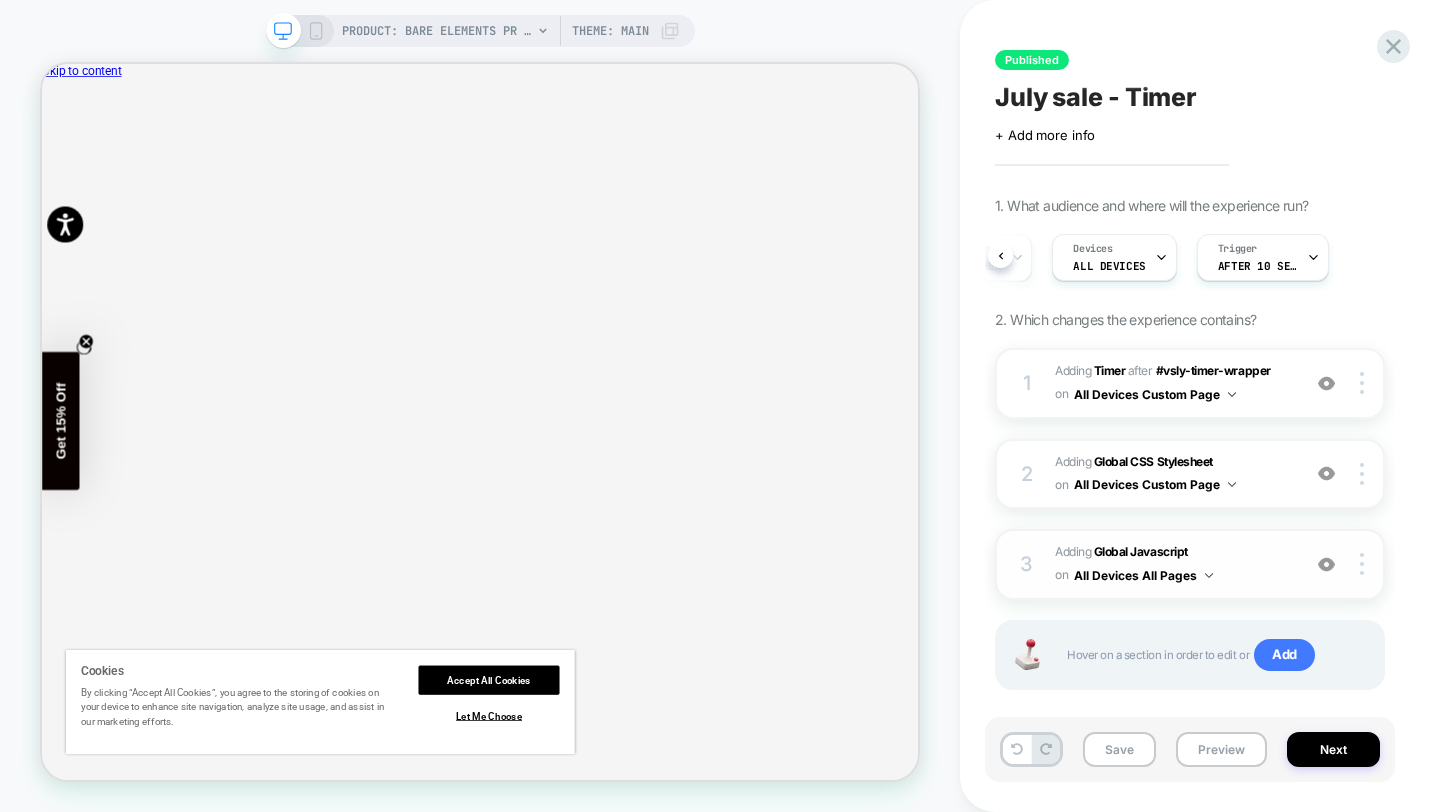 click on "All Devices All Pages" at bounding box center [1143, 575] 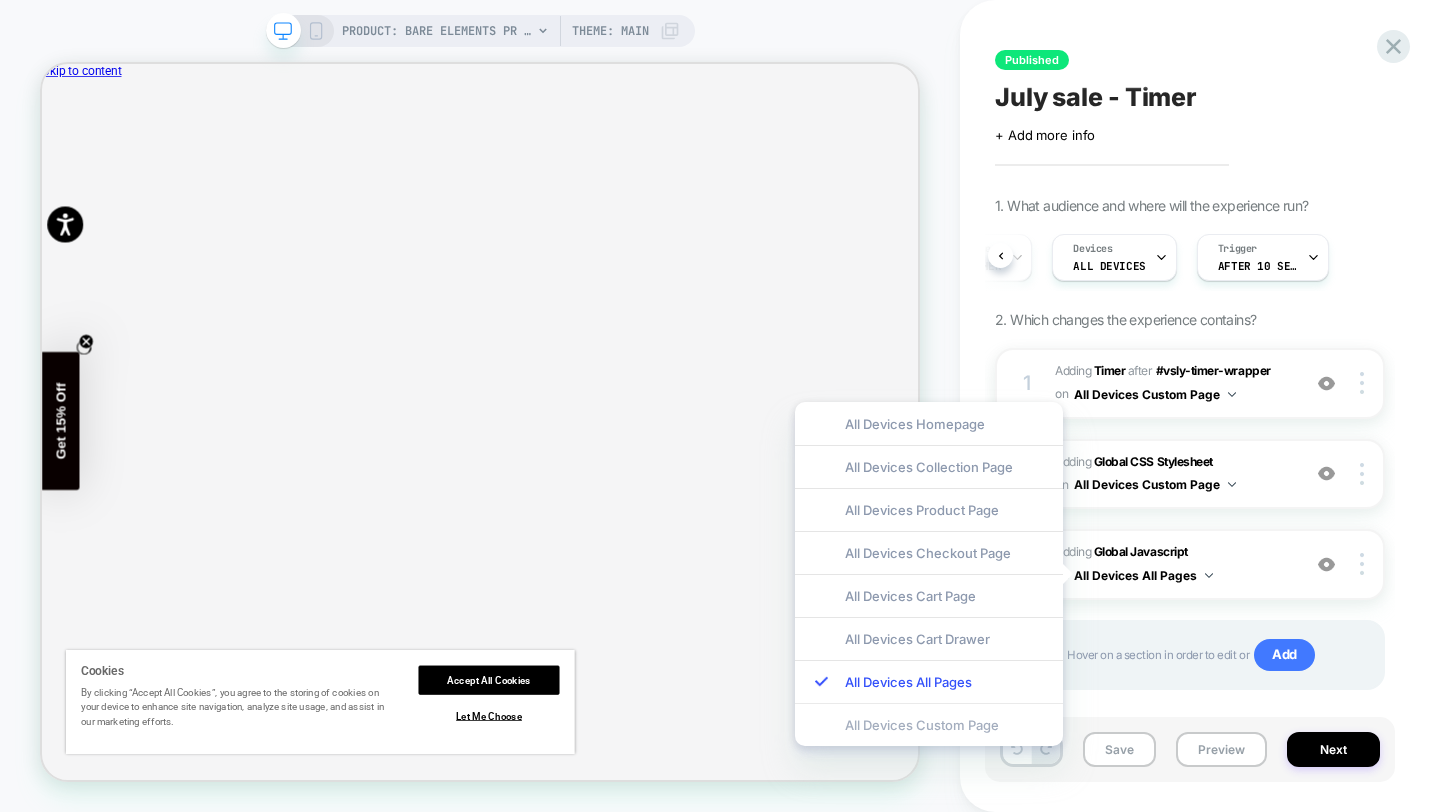 click on "All Devices       Custom Page" at bounding box center [929, 724] 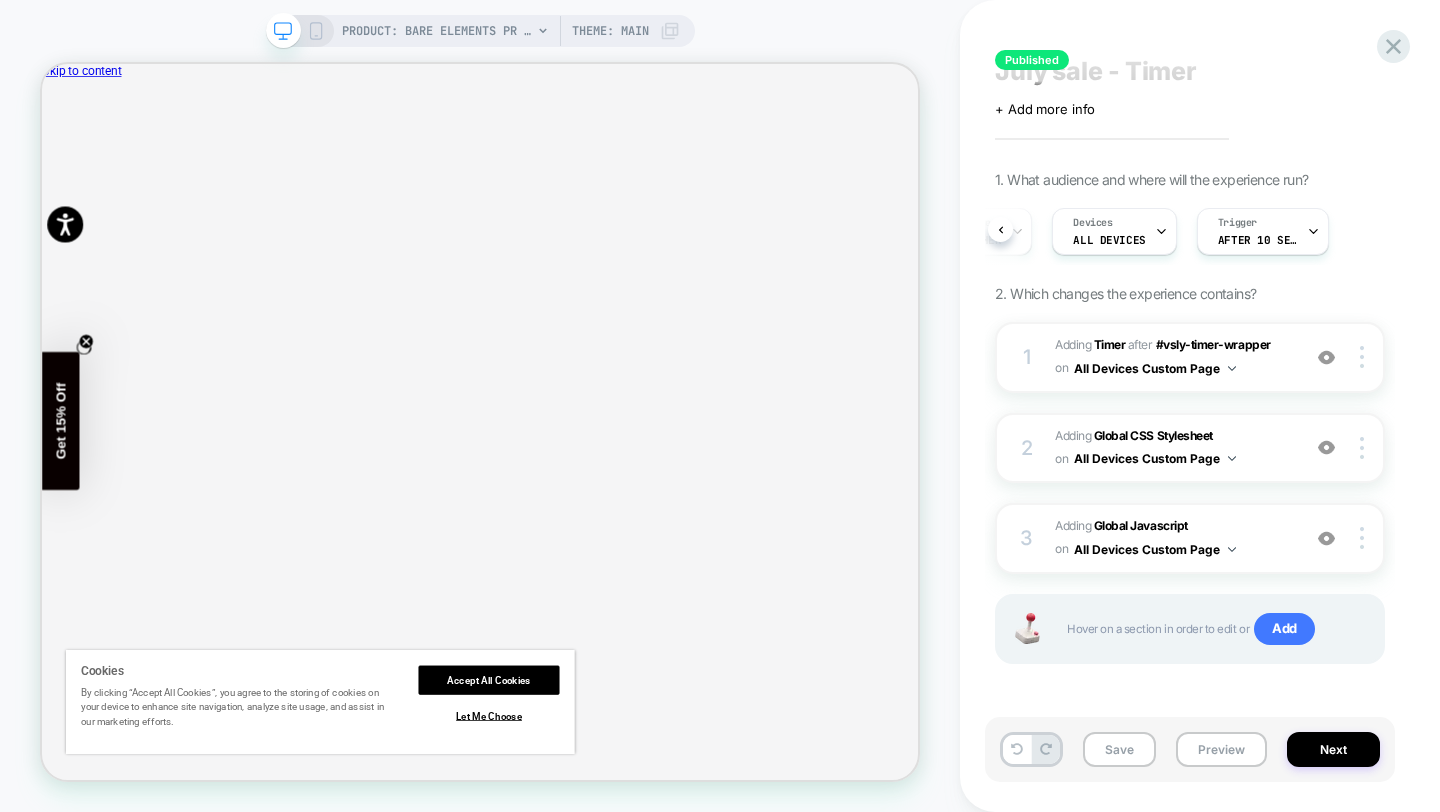 scroll, scrollTop: 0, scrollLeft: 0, axis: both 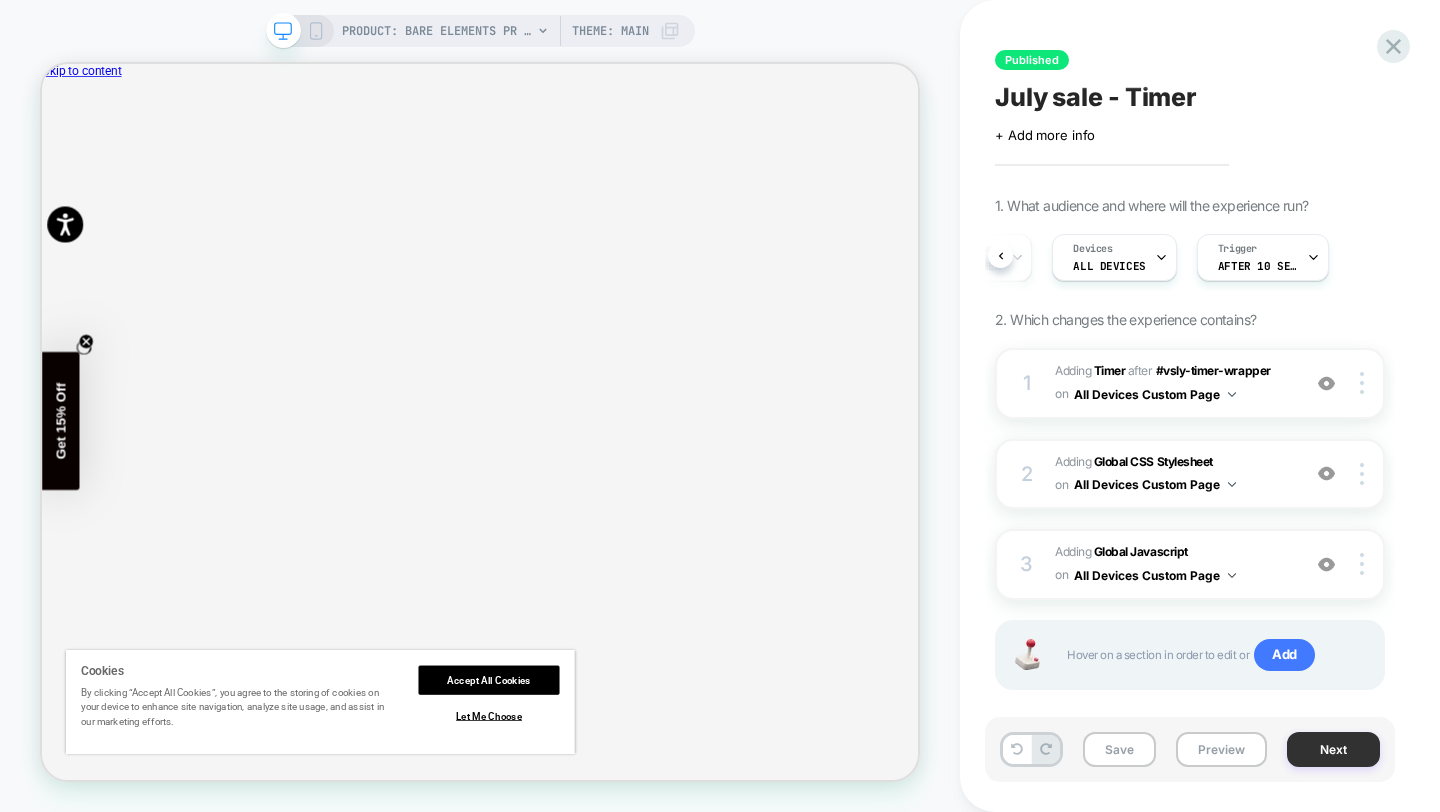 click on "Next" at bounding box center (1333, 749) 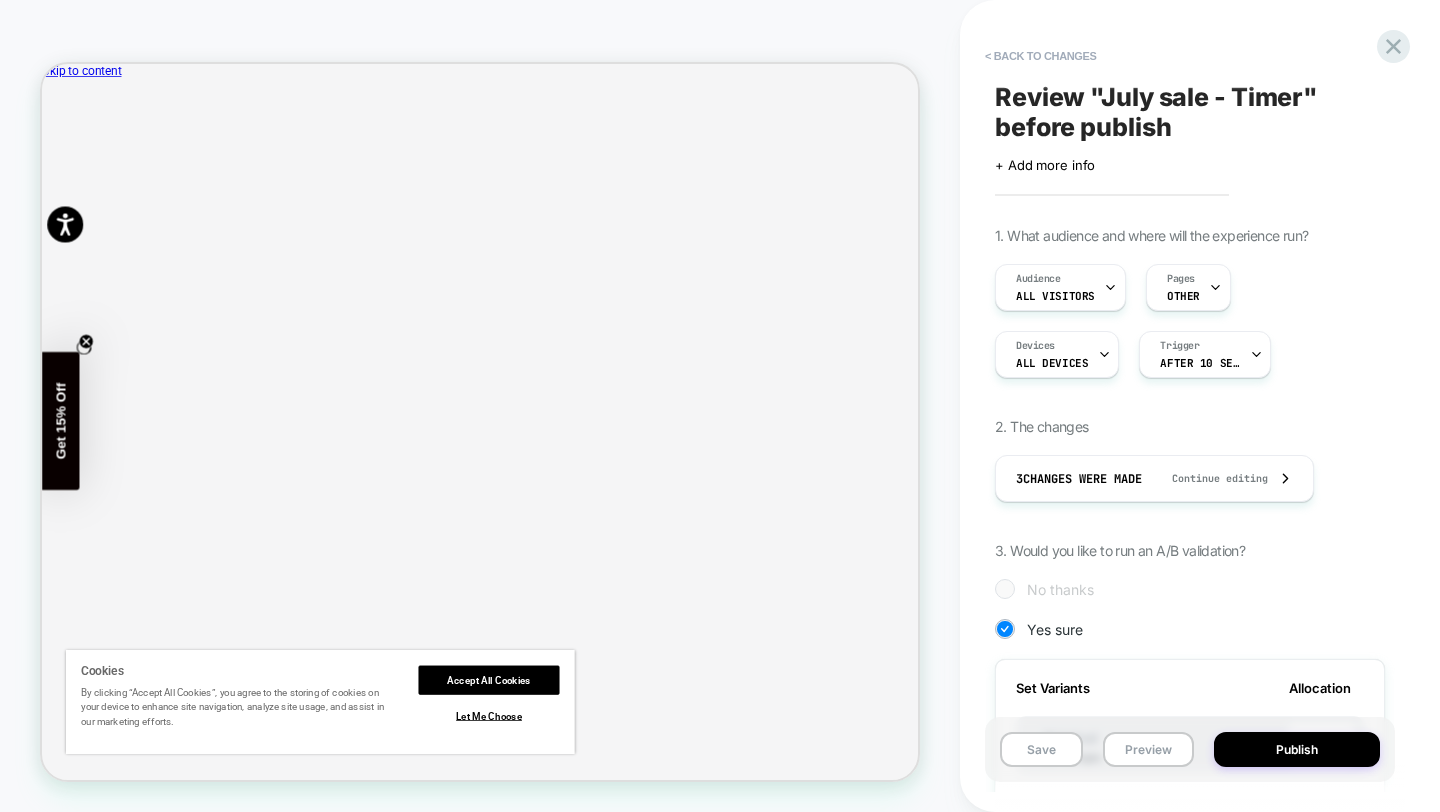 scroll, scrollTop: 0, scrollLeft: 2, axis: horizontal 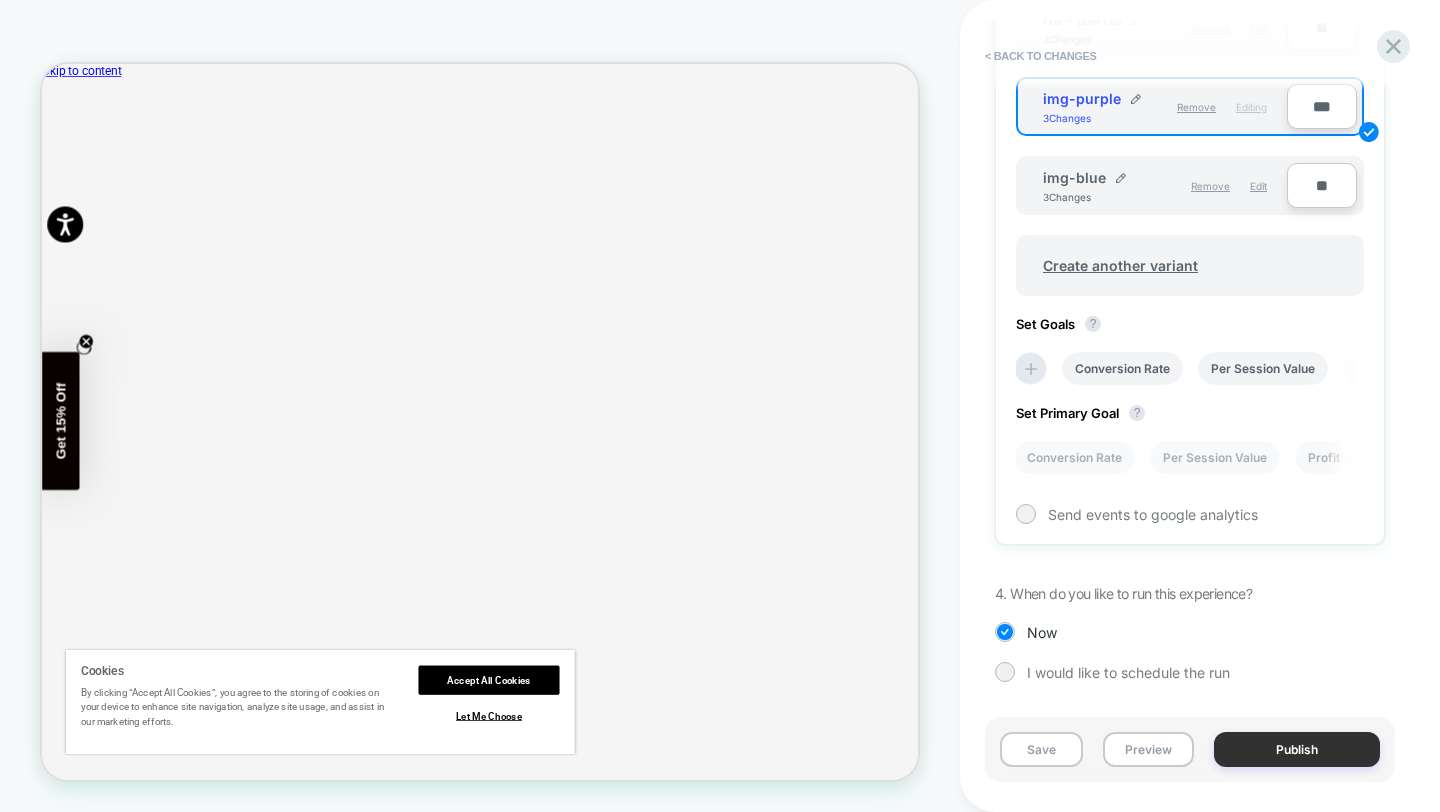 click on "Publish" at bounding box center (1297, 749) 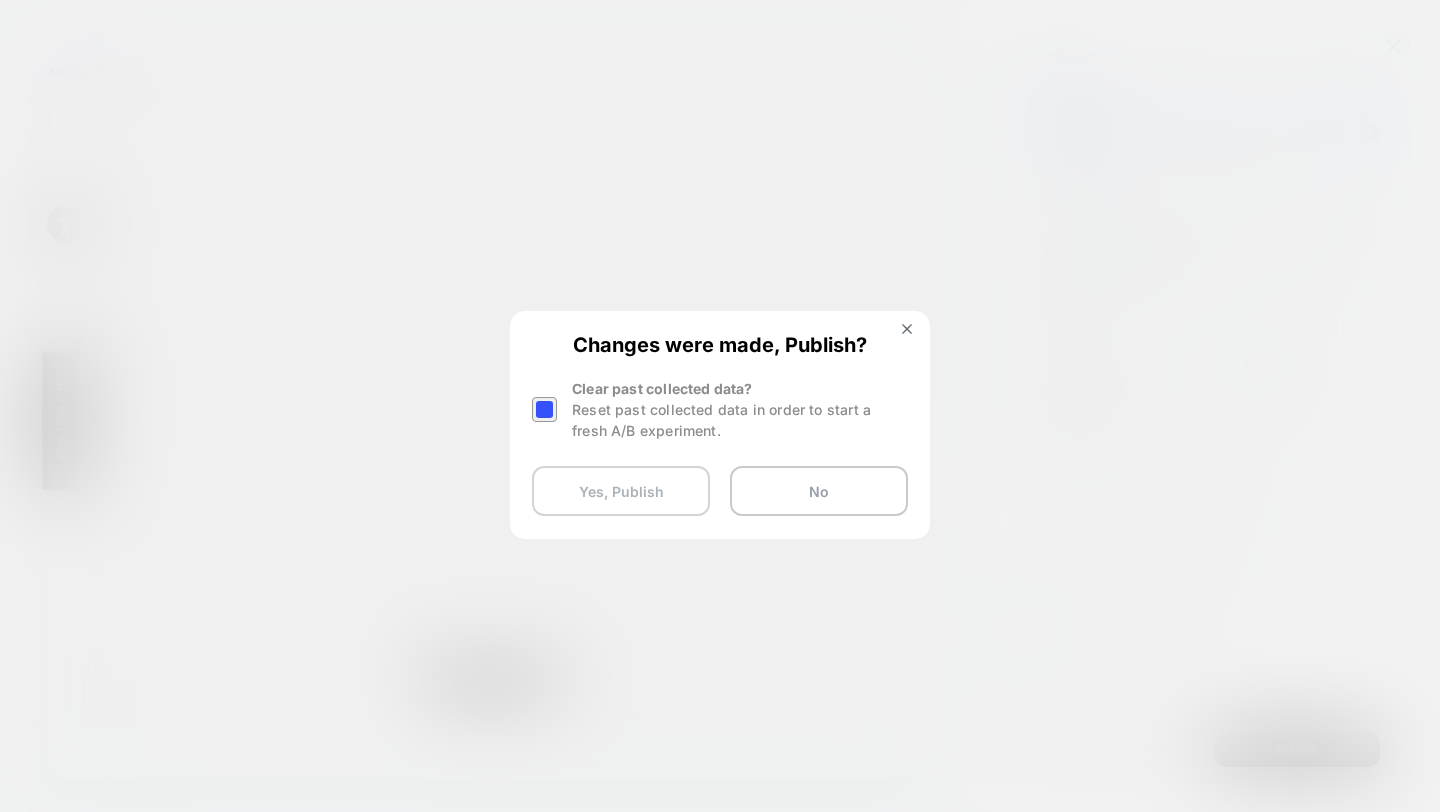 click on "Yes, Publish" at bounding box center (621, 491) 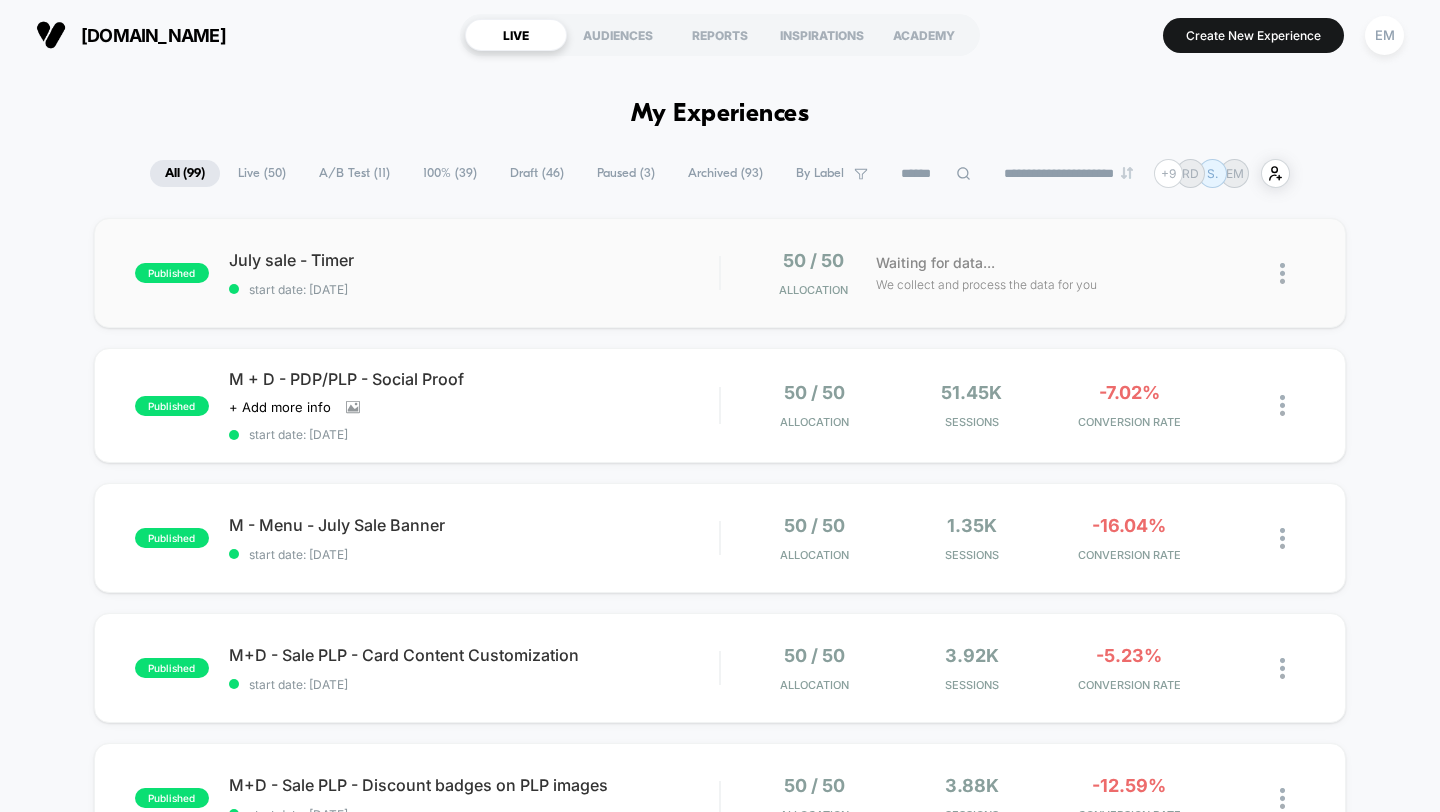 click at bounding box center [1282, 273] 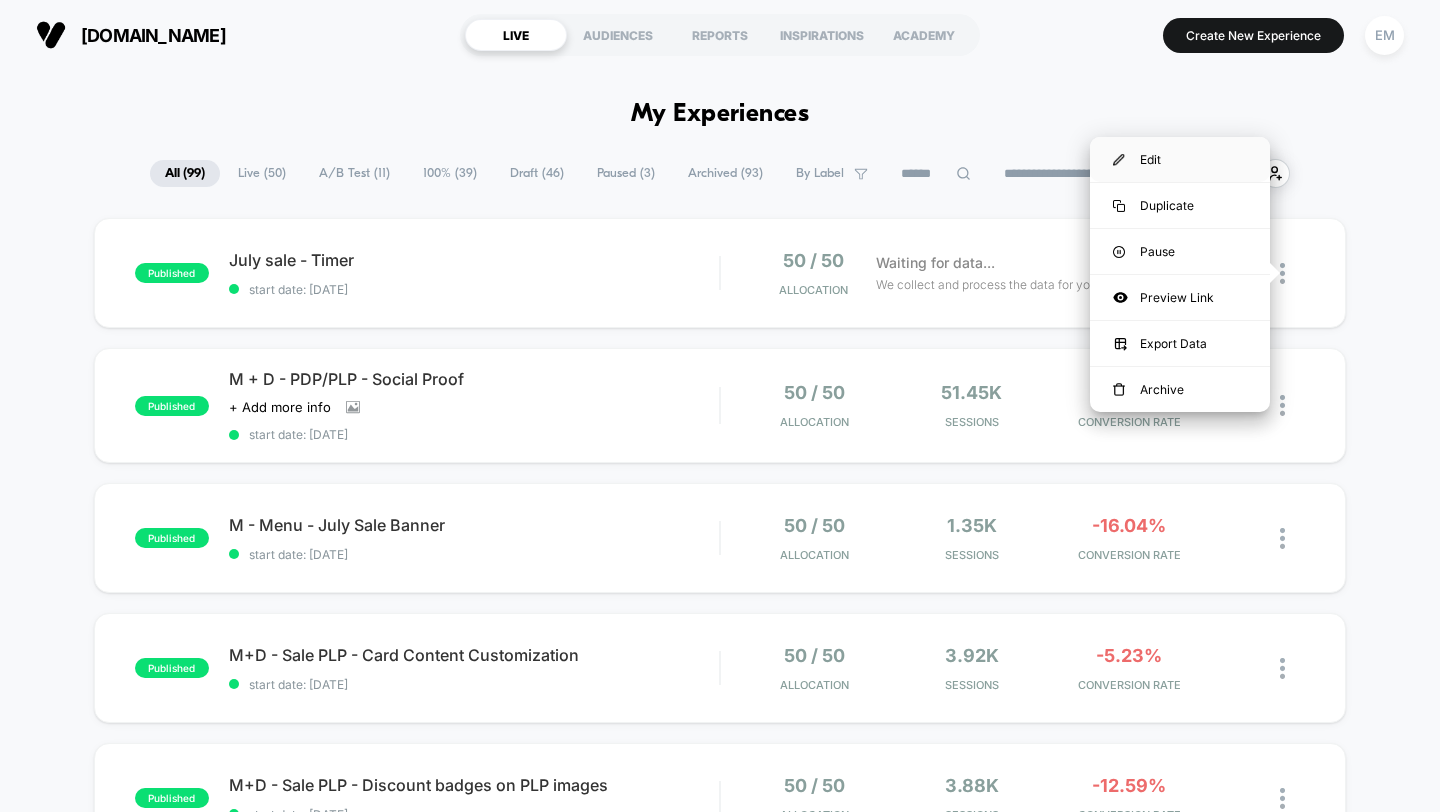 click on "Edit" at bounding box center [1180, 159] 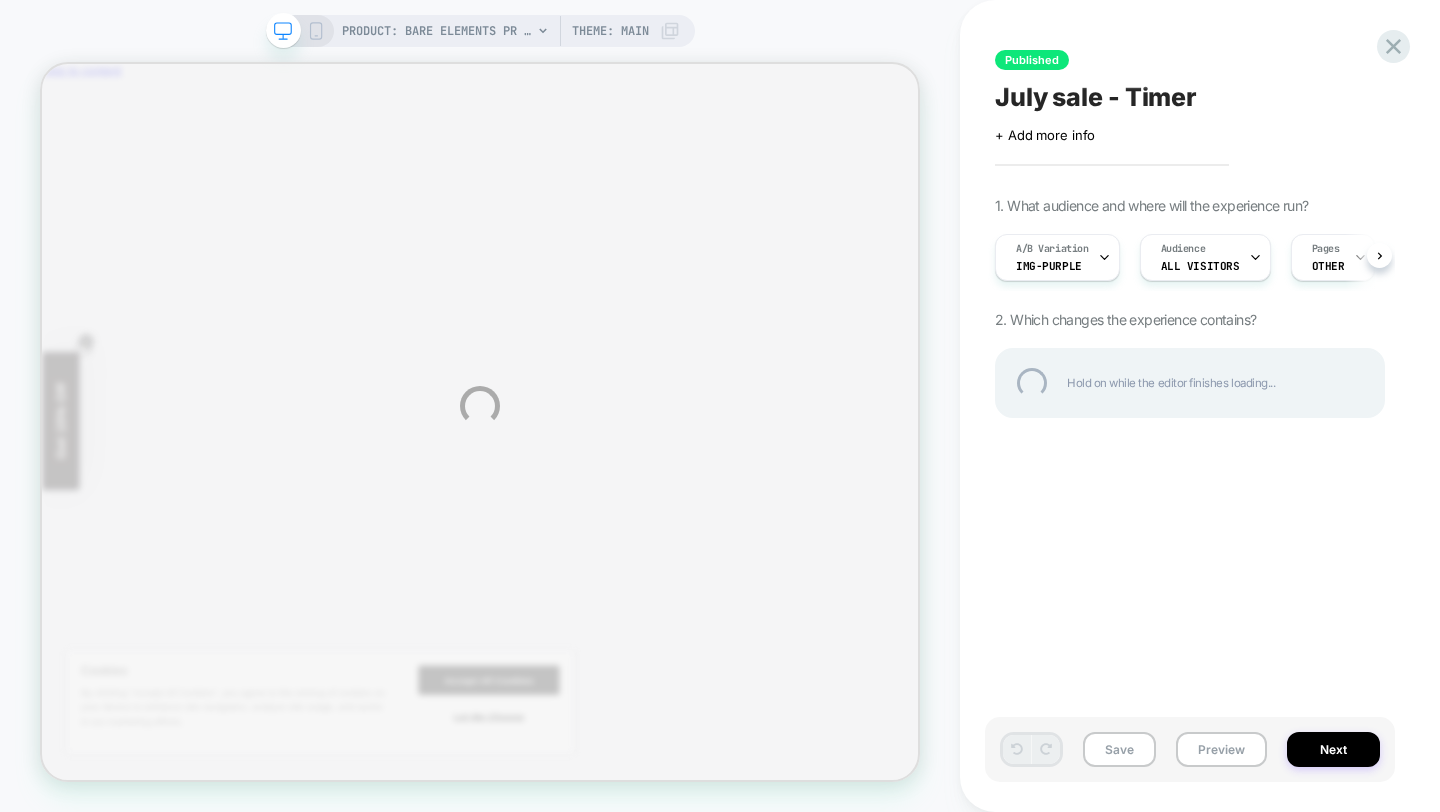 scroll, scrollTop: 0, scrollLeft: 0, axis: both 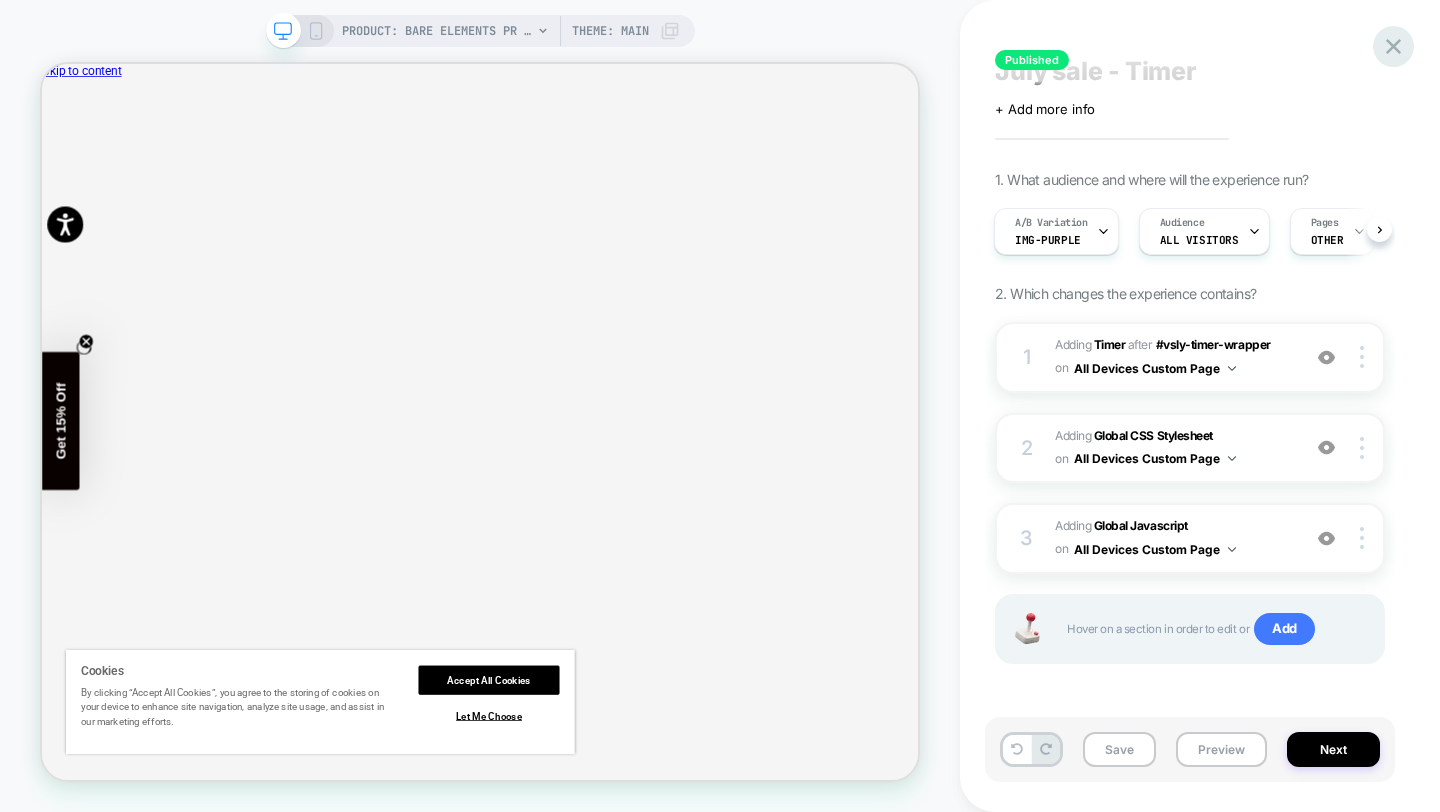 click 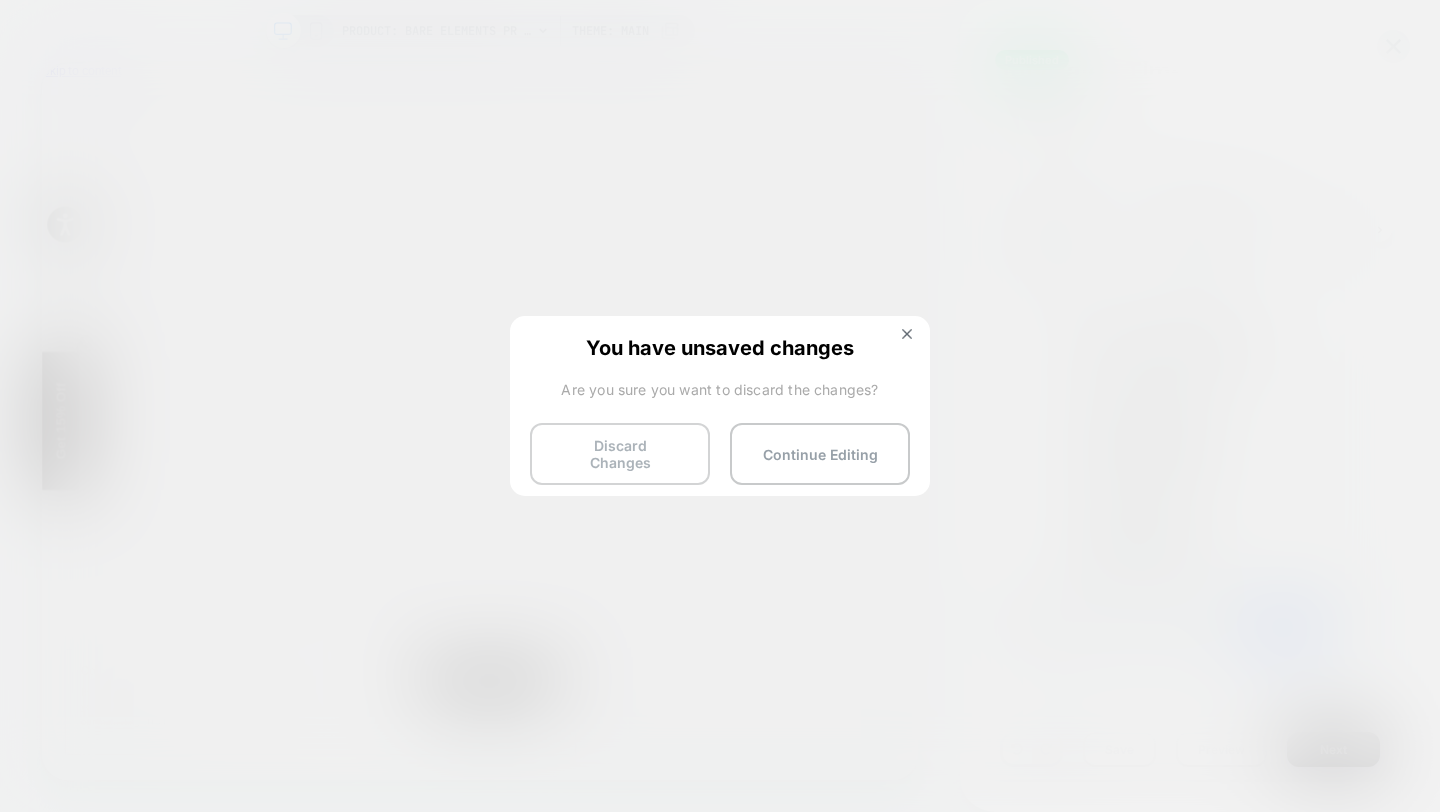 click on "Discard Changes" at bounding box center [620, 454] 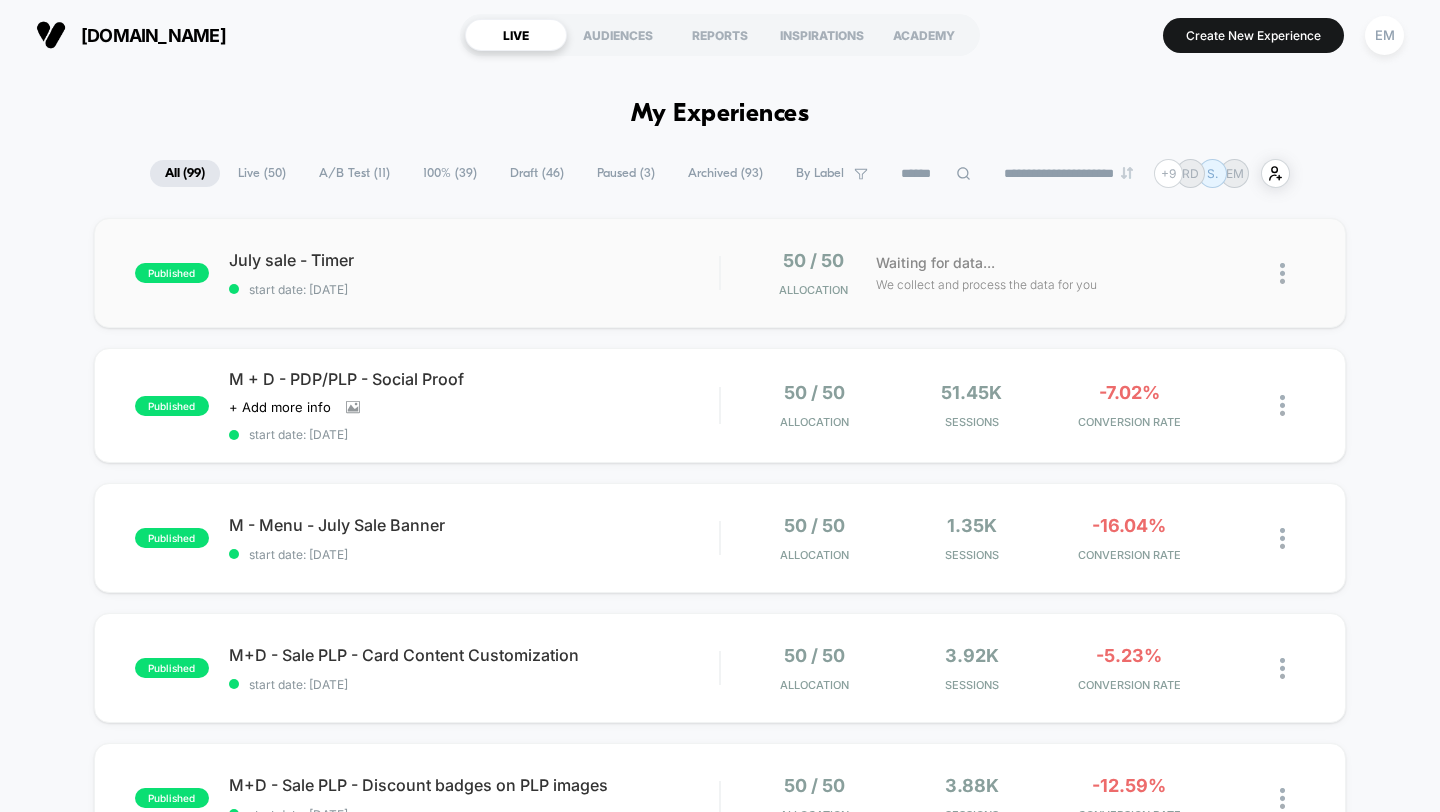 click at bounding box center [1282, 273] 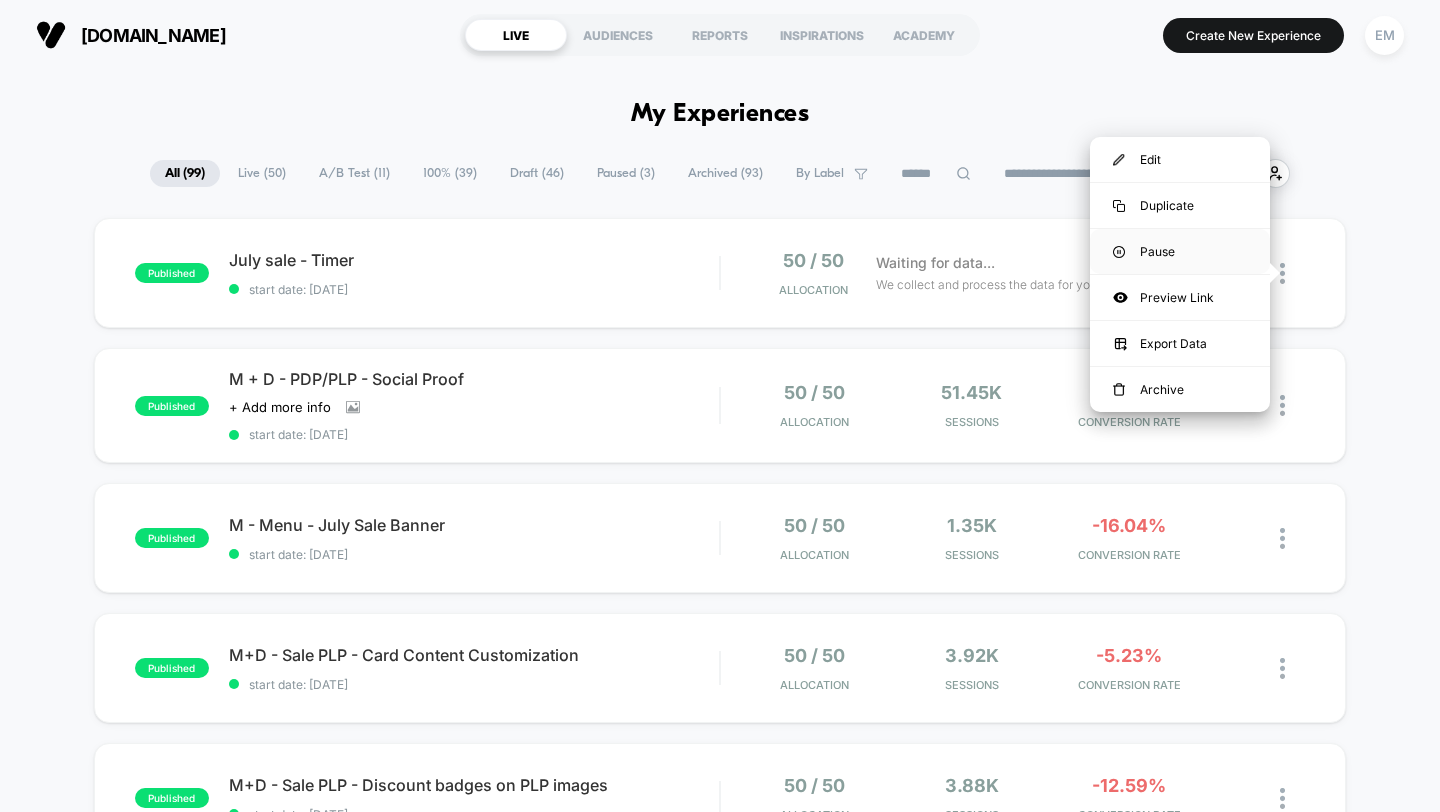 click on "Pause" at bounding box center [1180, 251] 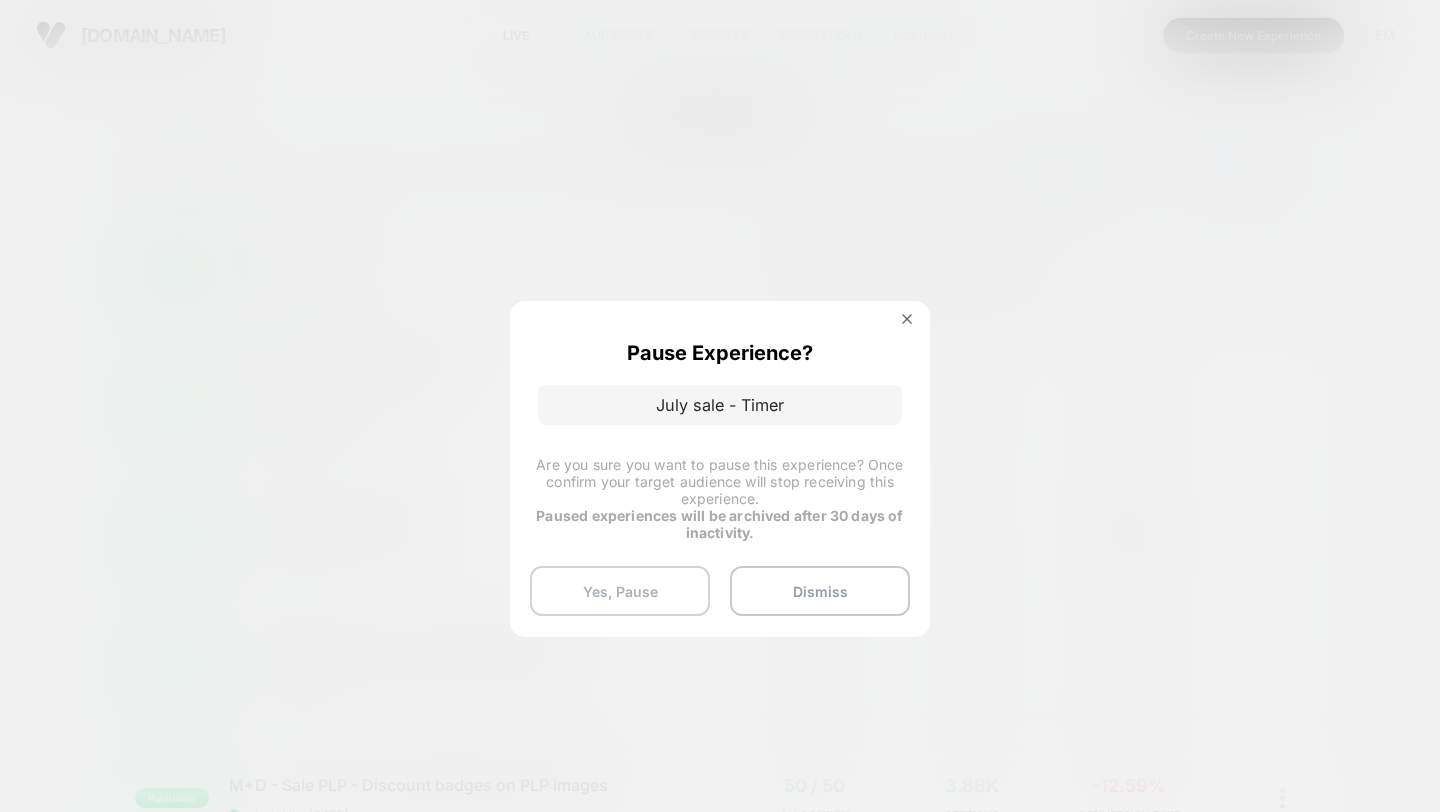 click on "Yes, Pause" at bounding box center [620, 591] 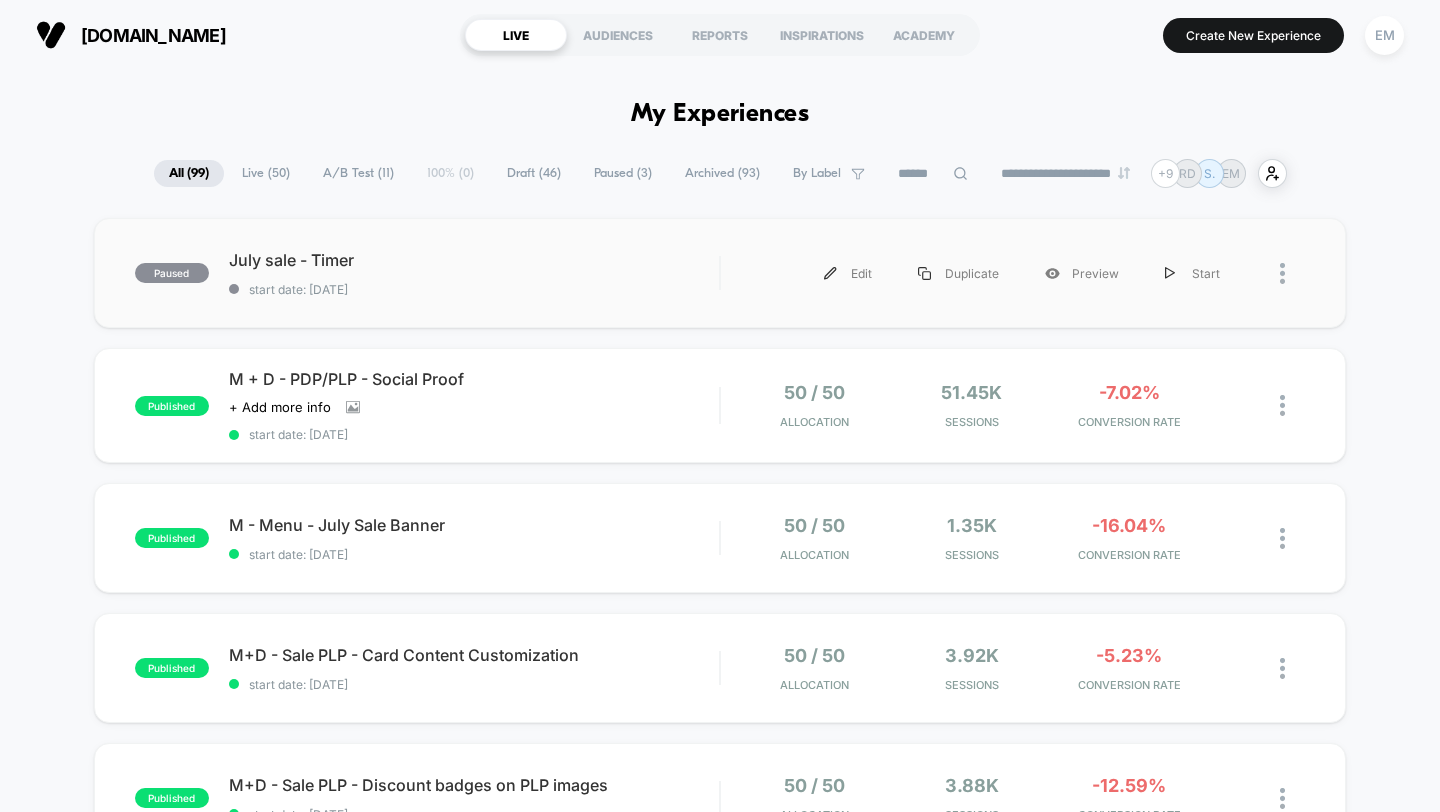 click at bounding box center (1274, 273) 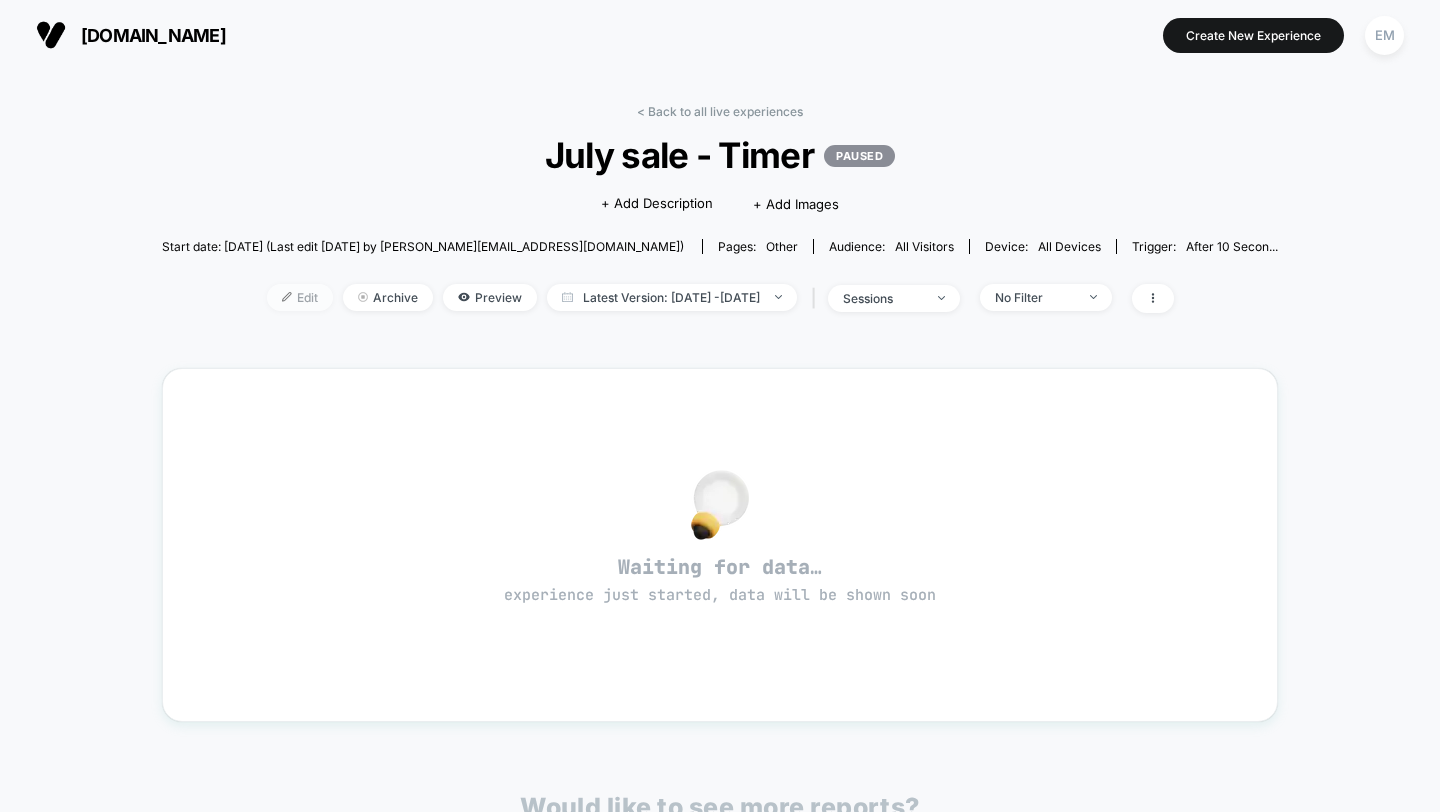 click on "Edit" at bounding box center [300, 297] 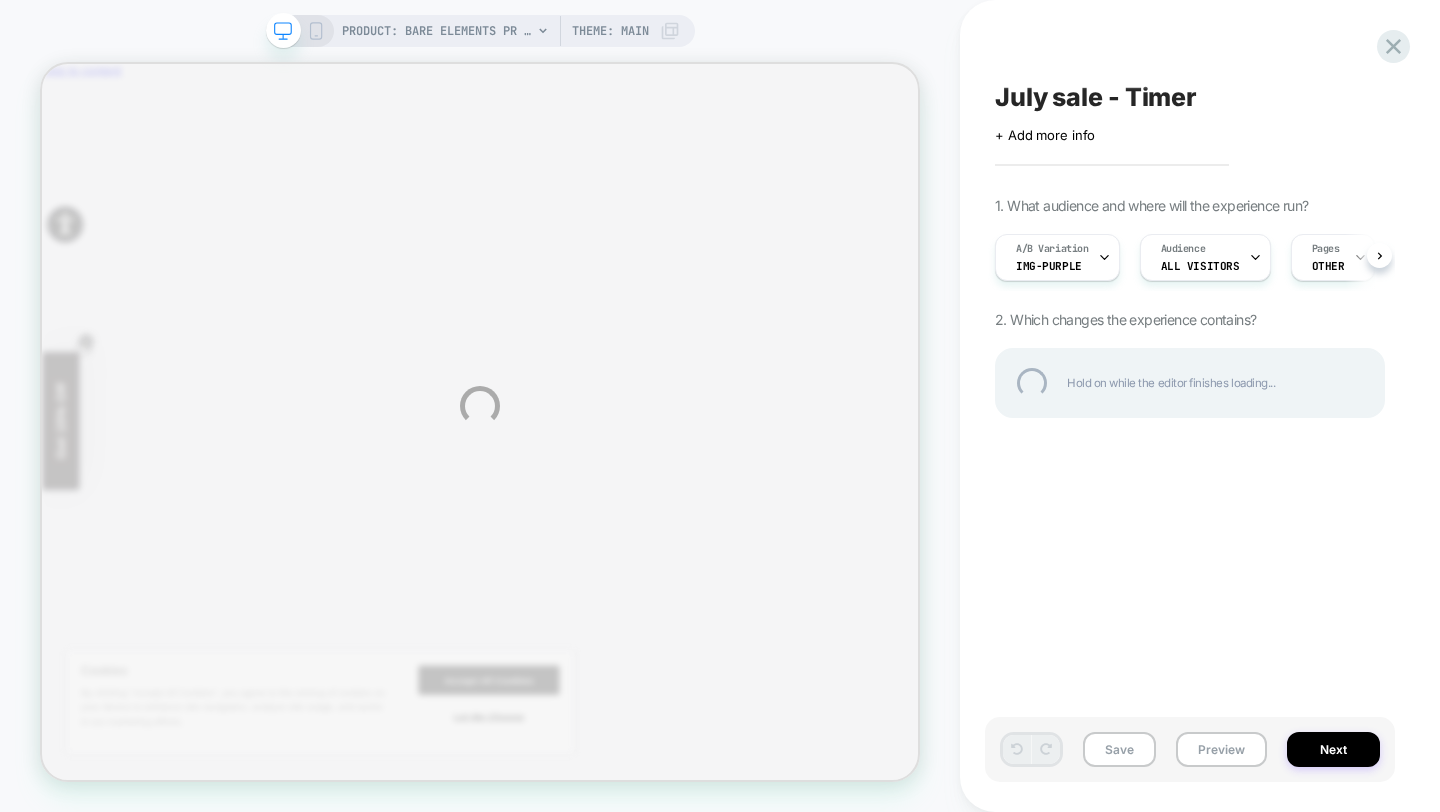 scroll, scrollTop: 0, scrollLeft: 0, axis: both 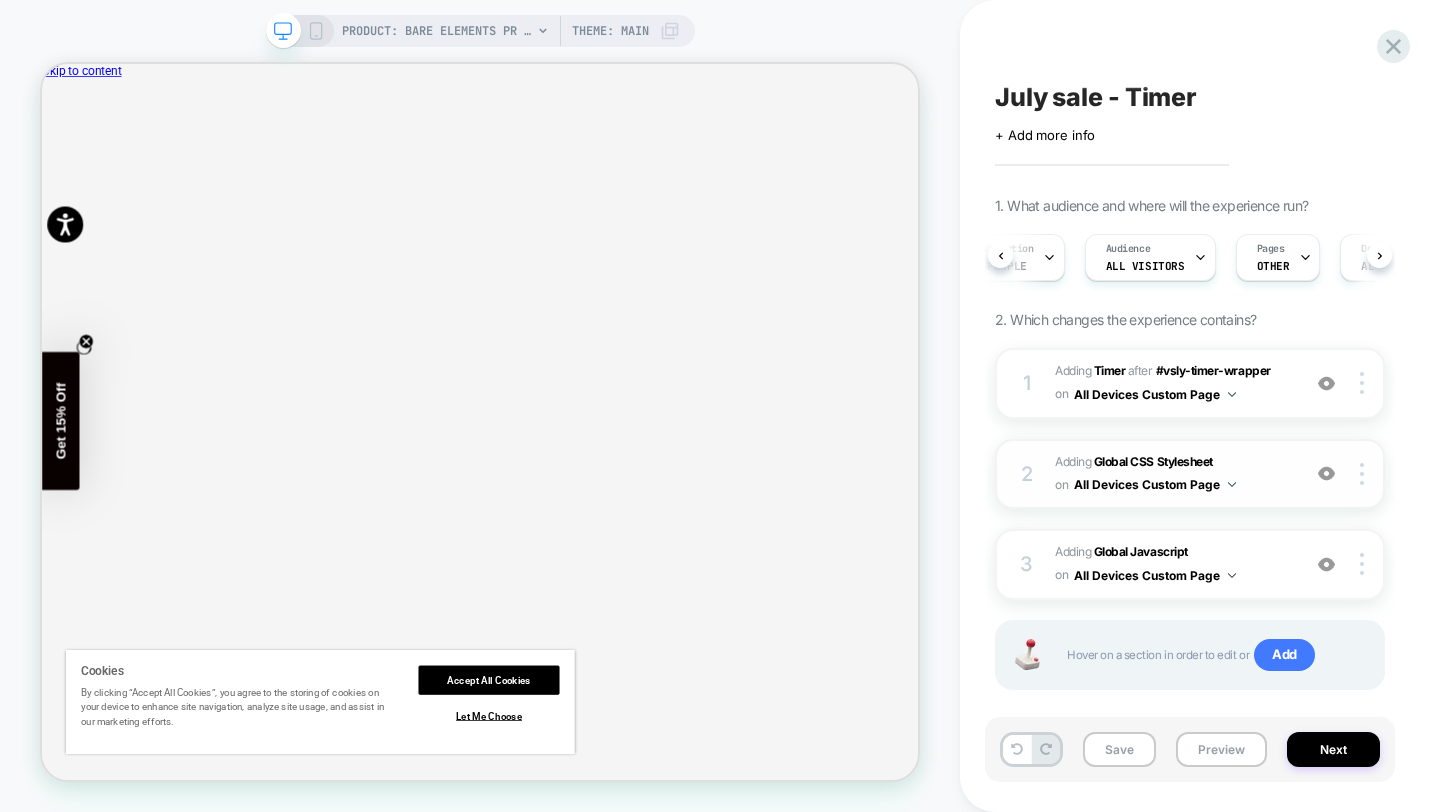 click on "All Devices Custom Page" at bounding box center [1155, 484] 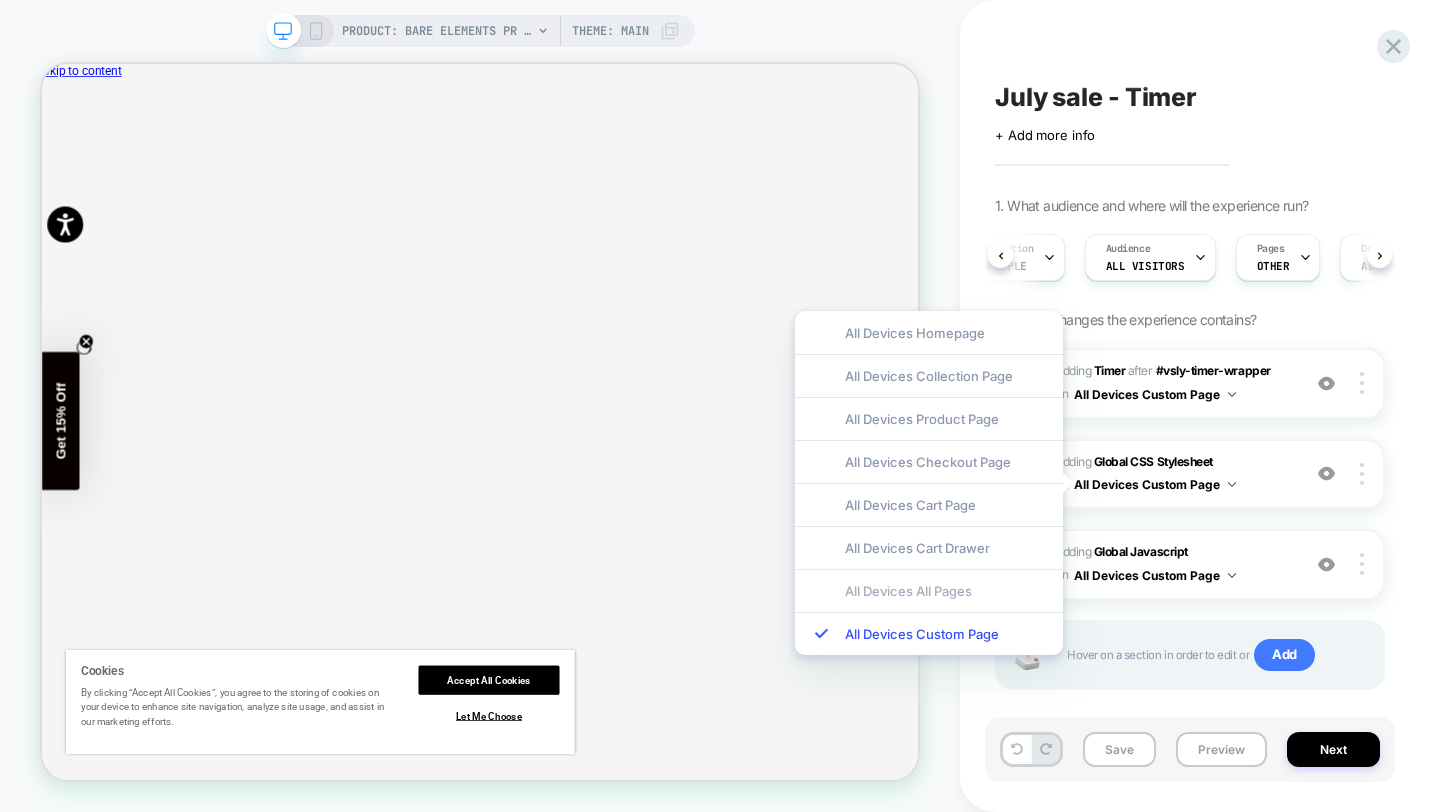 click on "All Devices       All Pages" at bounding box center (929, 590) 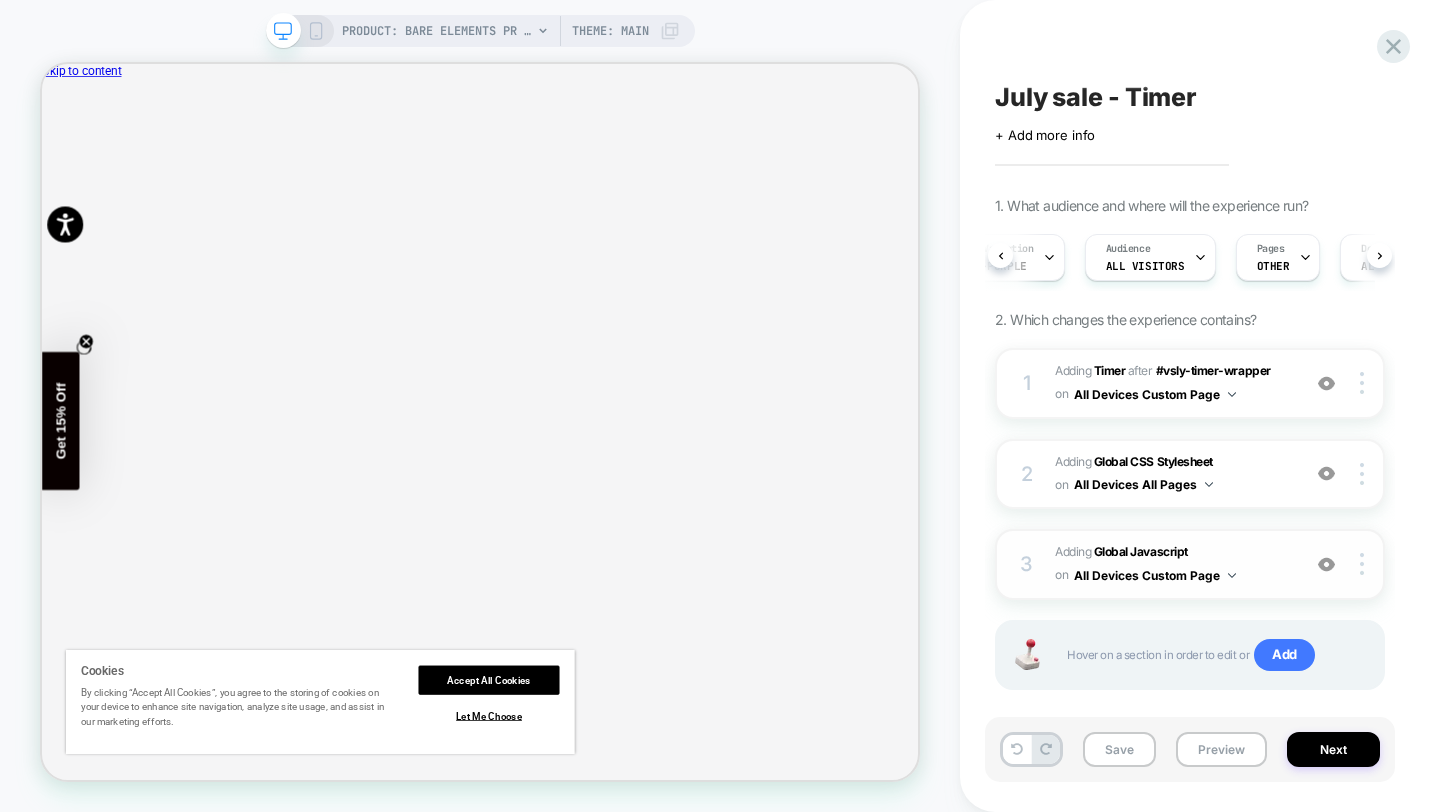click on "on All Devices Custom Page" at bounding box center (1145, 575) 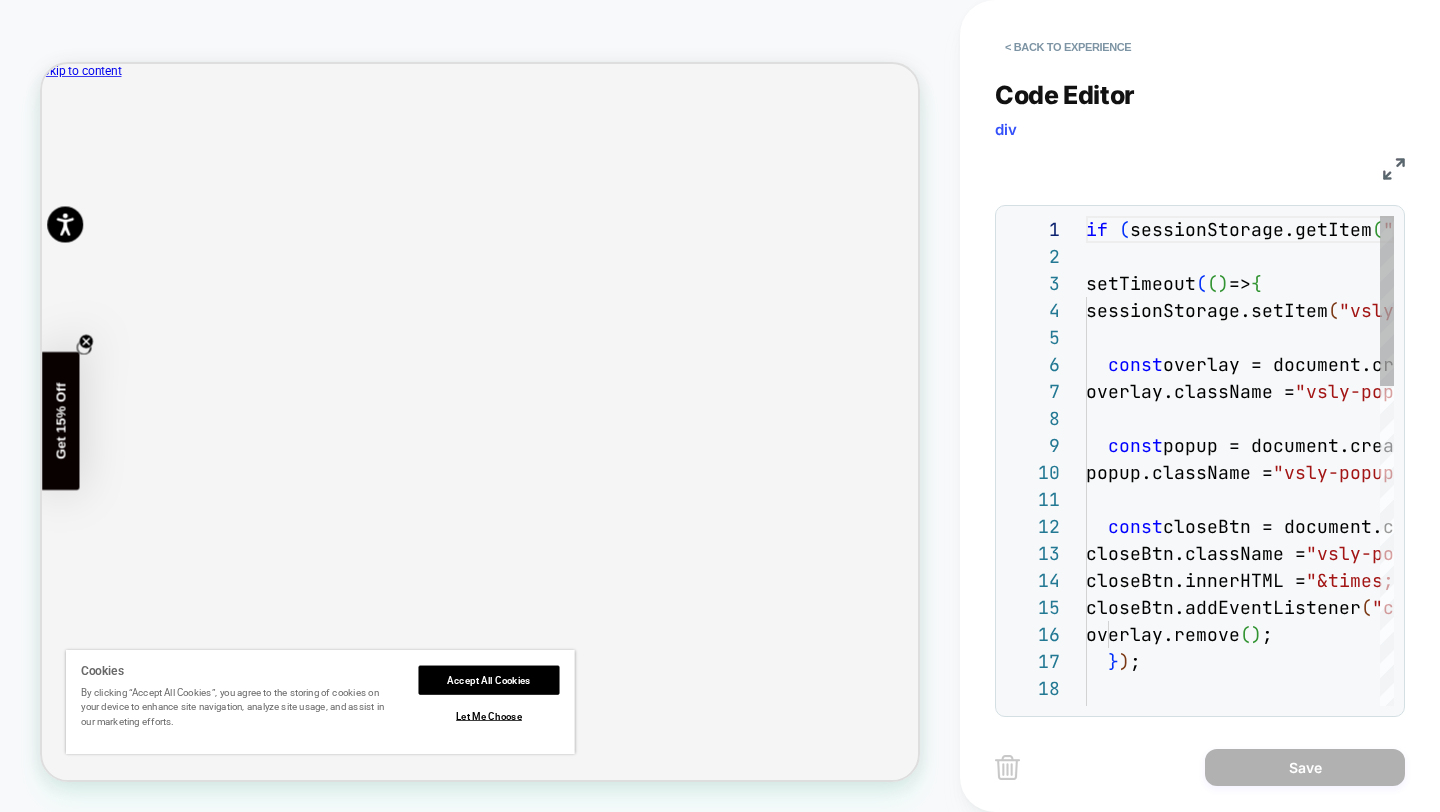 scroll, scrollTop: 270, scrollLeft: 0, axis: vertical 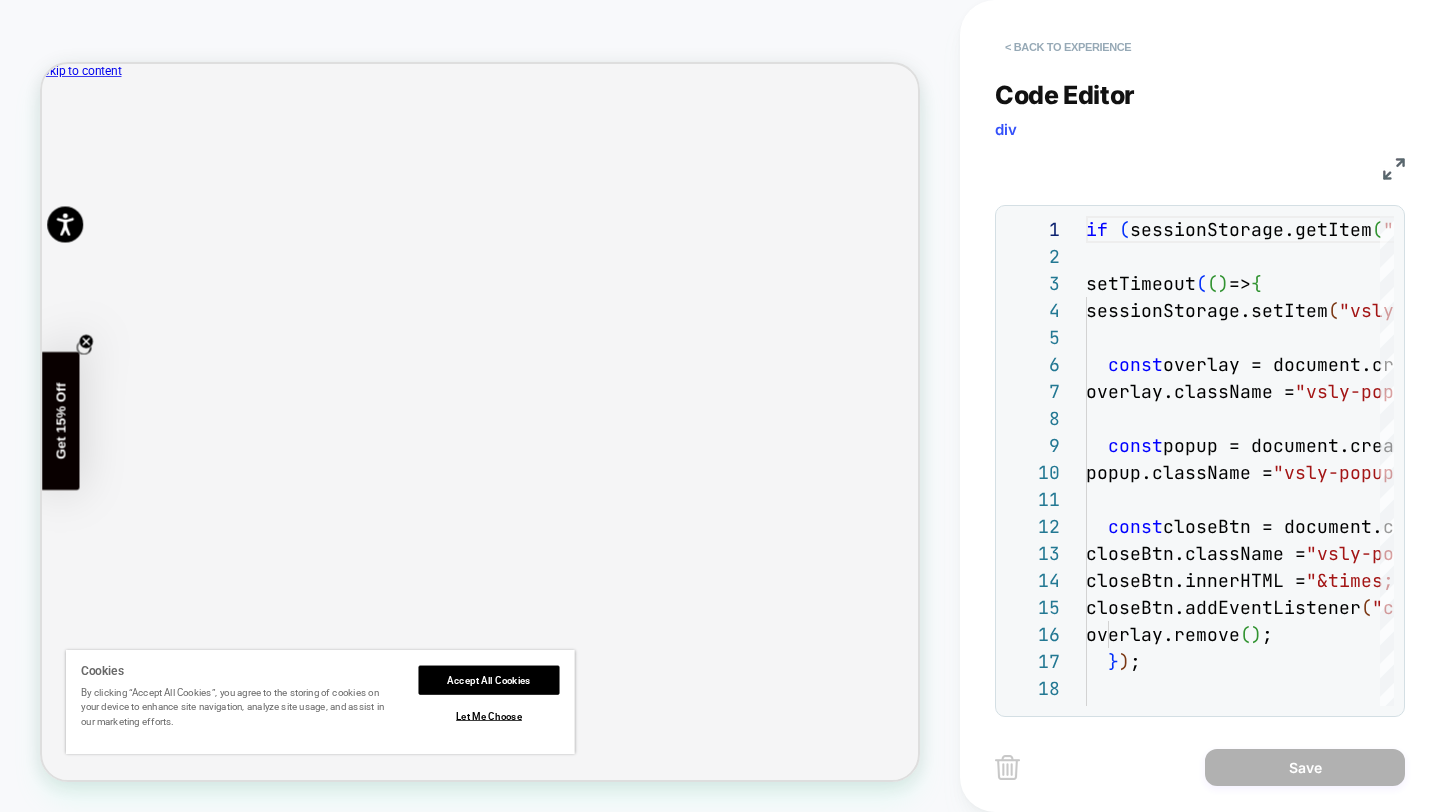 click on "< Back to experience" at bounding box center (1068, 47) 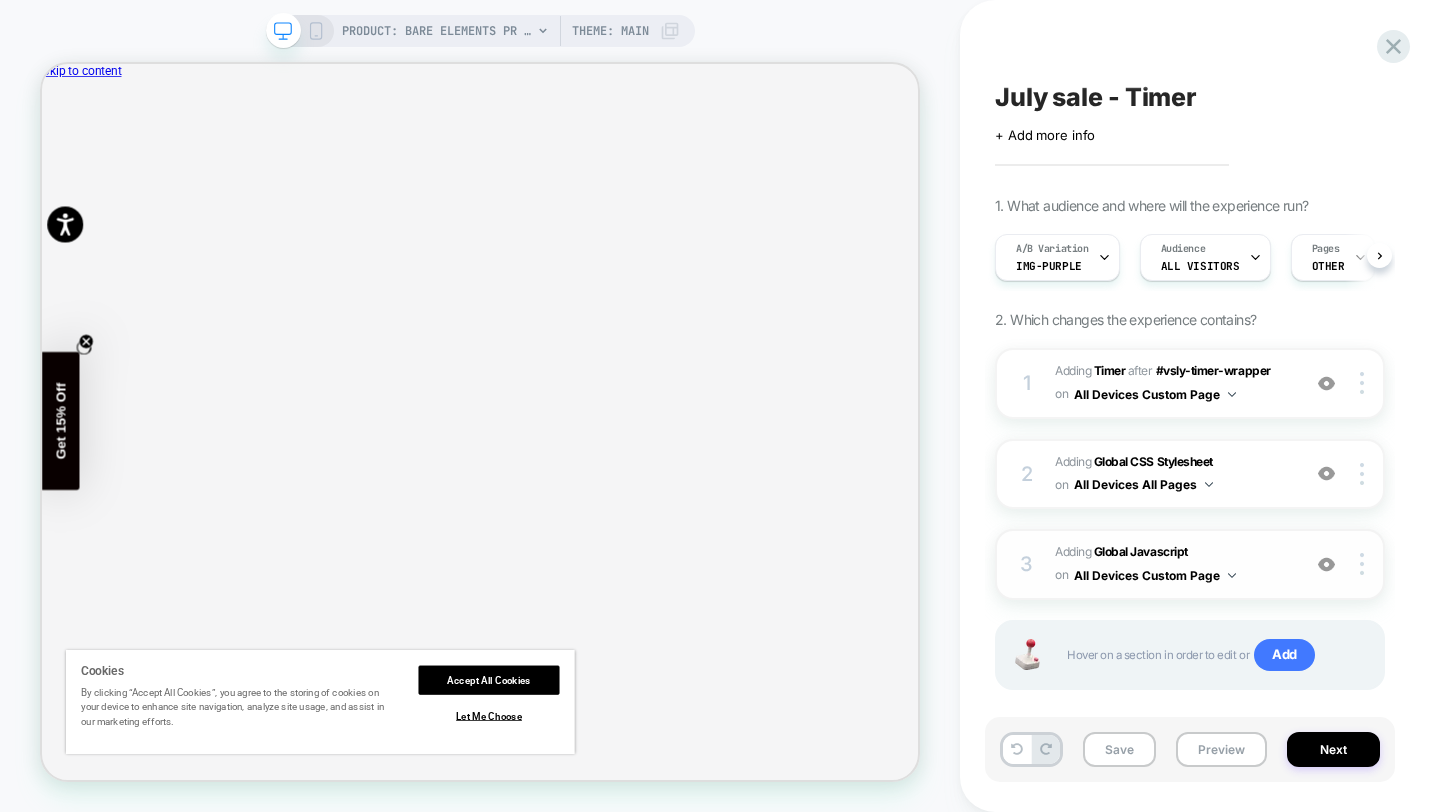 scroll, scrollTop: 0, scrollLeft: 1, axis: horizontal 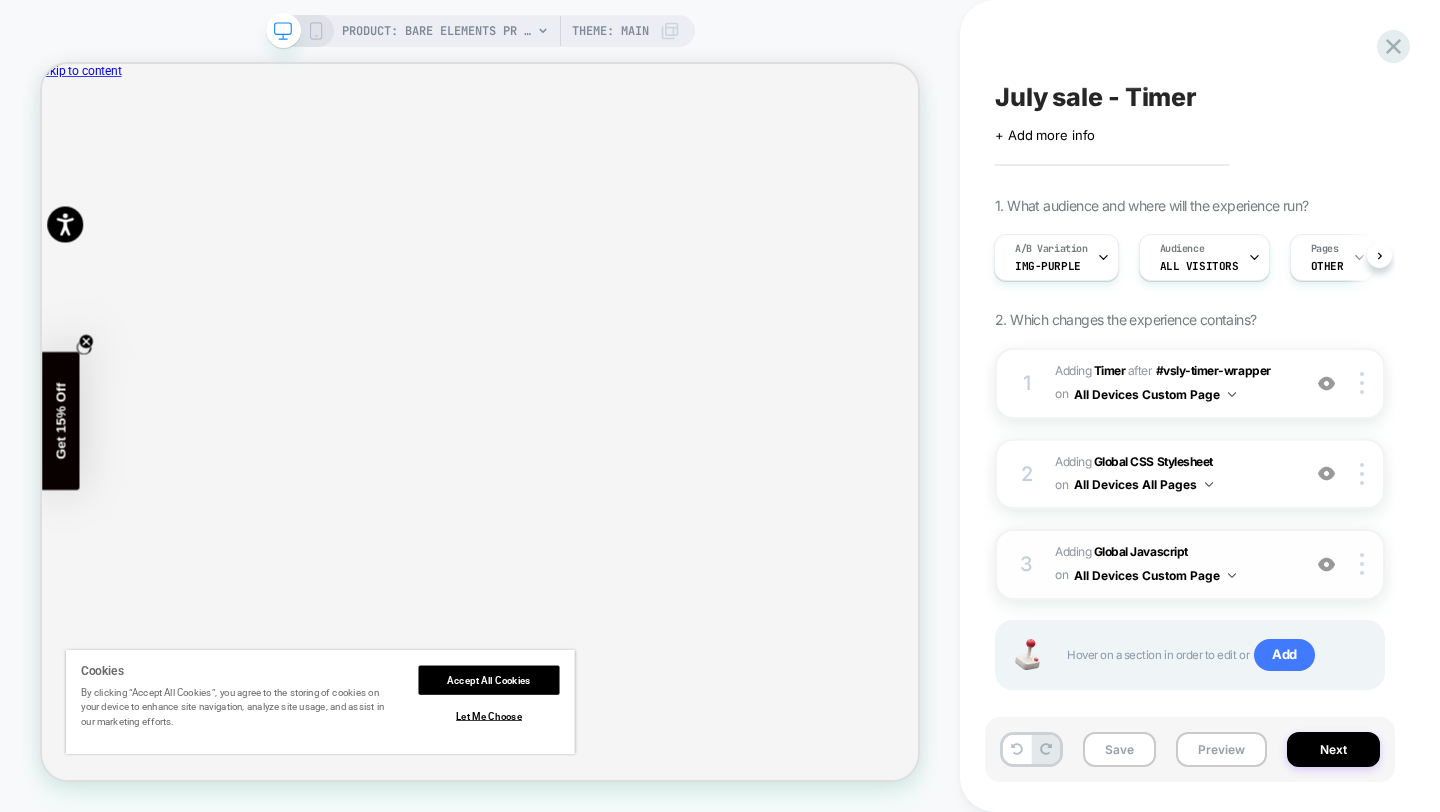 click on "Adding   Global Javascript   on All Devices Custom Page" at bounding box center (1172, 564) 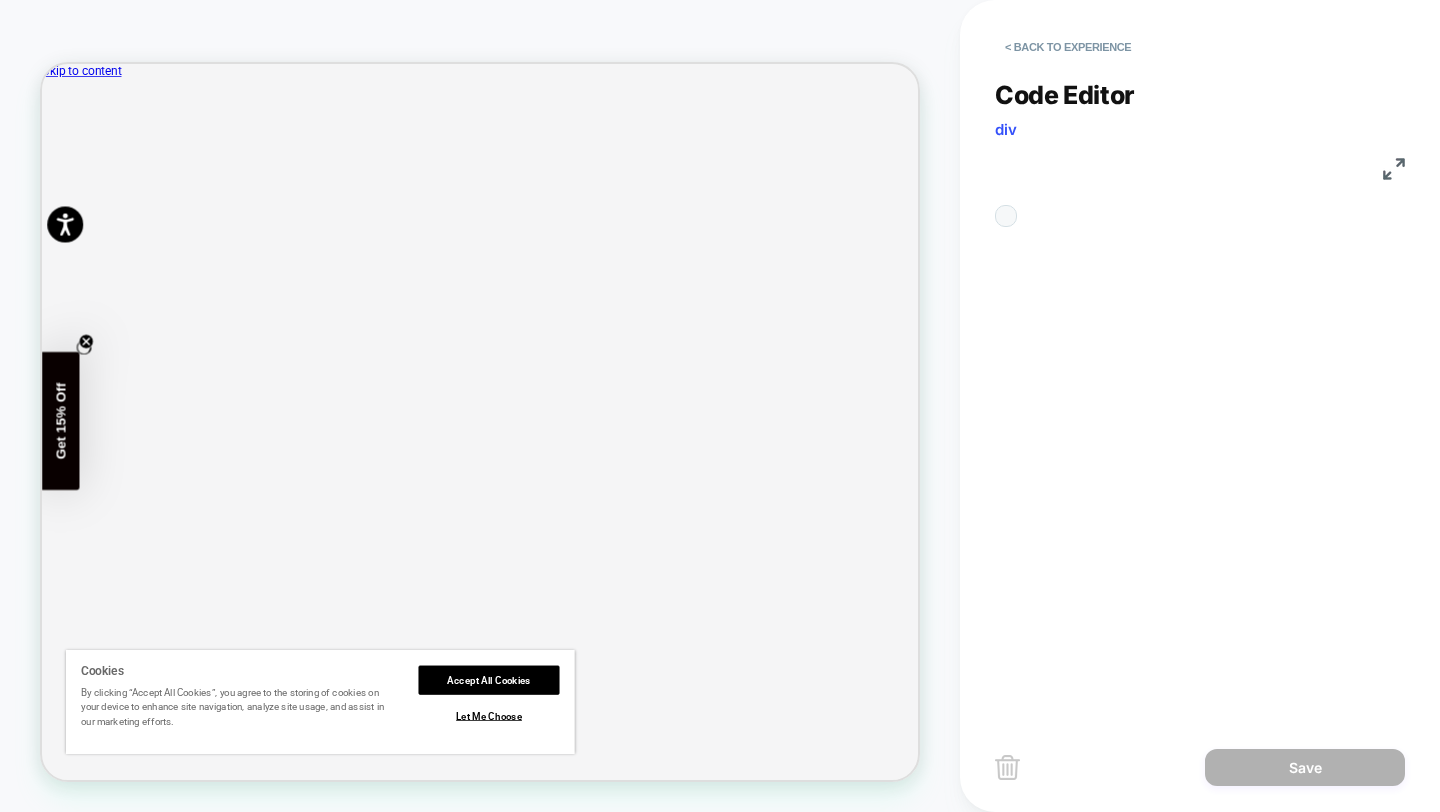 scroll, scrollTop: 270, scrollLeft: 0, axis: vertical 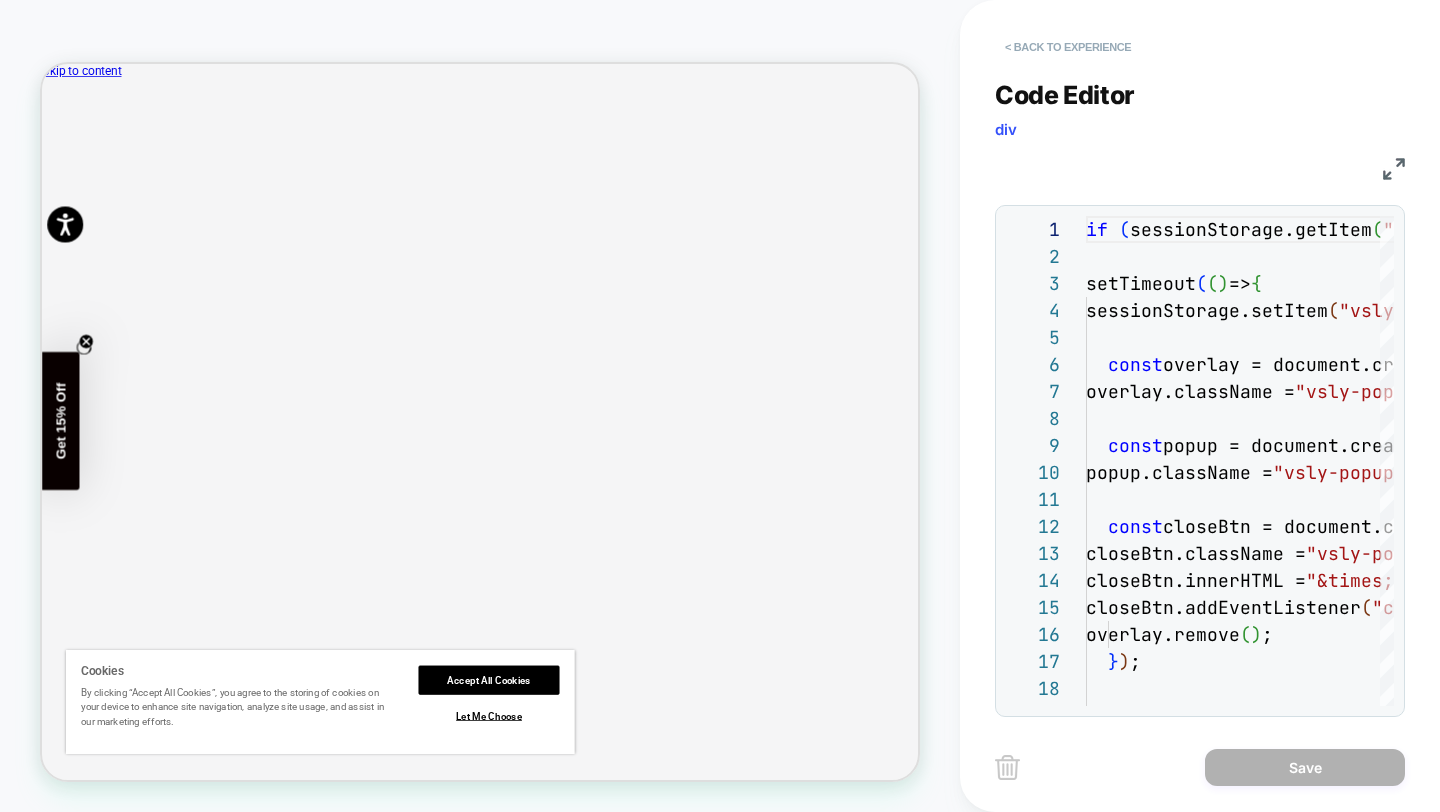click on "< Back to experience" at bounding box center [1068, 47] 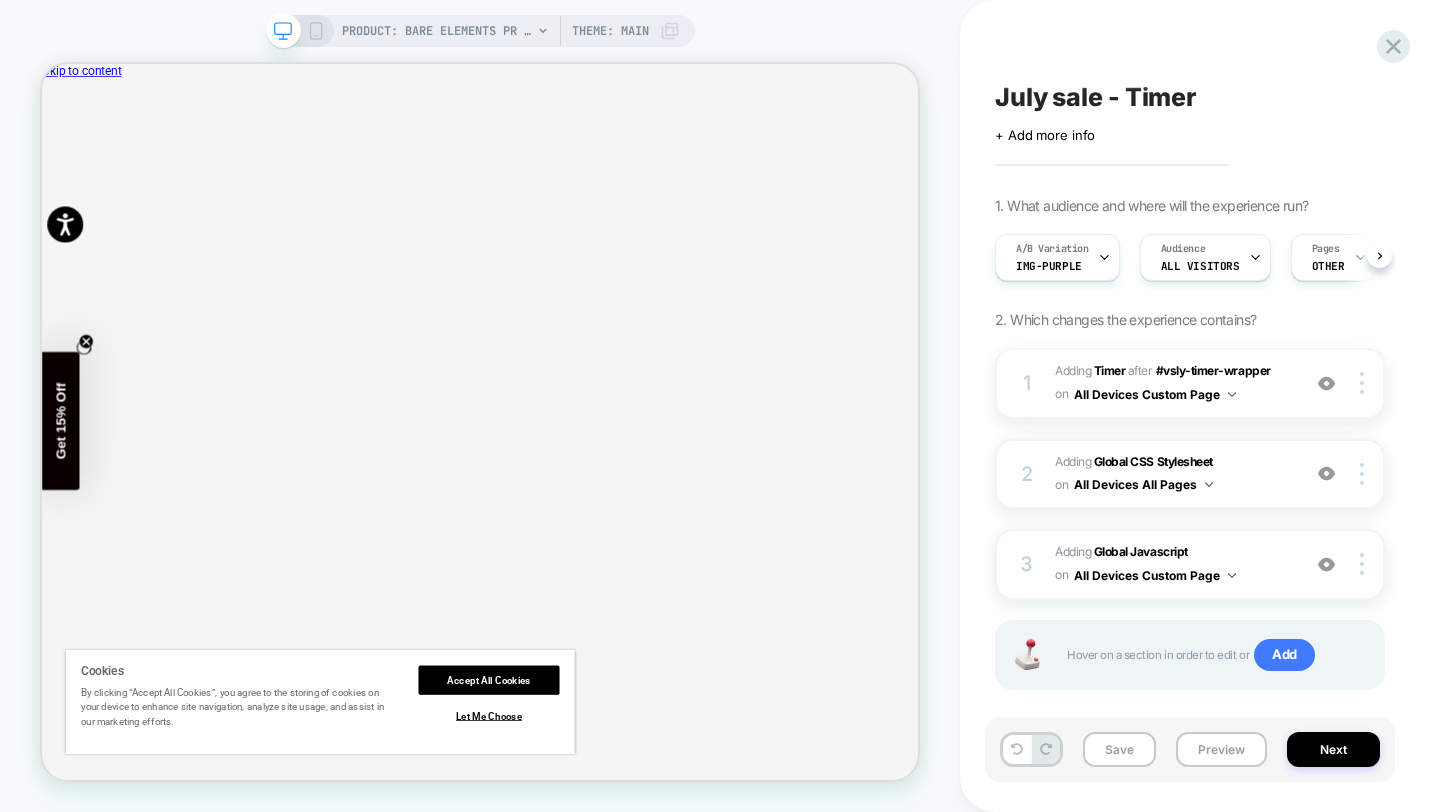 scroll, scrollTop: 0, scrollLeft: 1, axis: horizontal 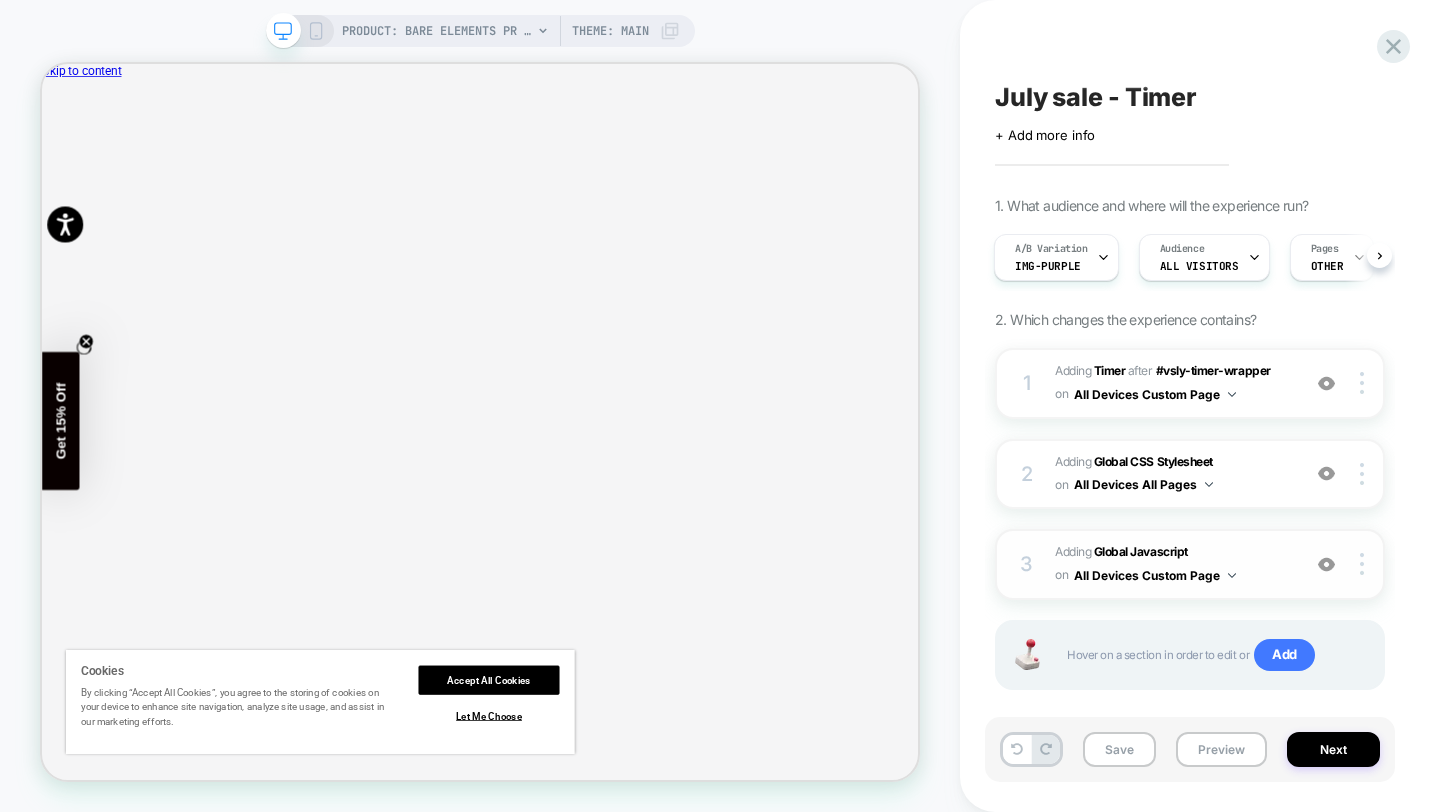 click on "All Devices Custom Page" at bounding box center (1155, 575) 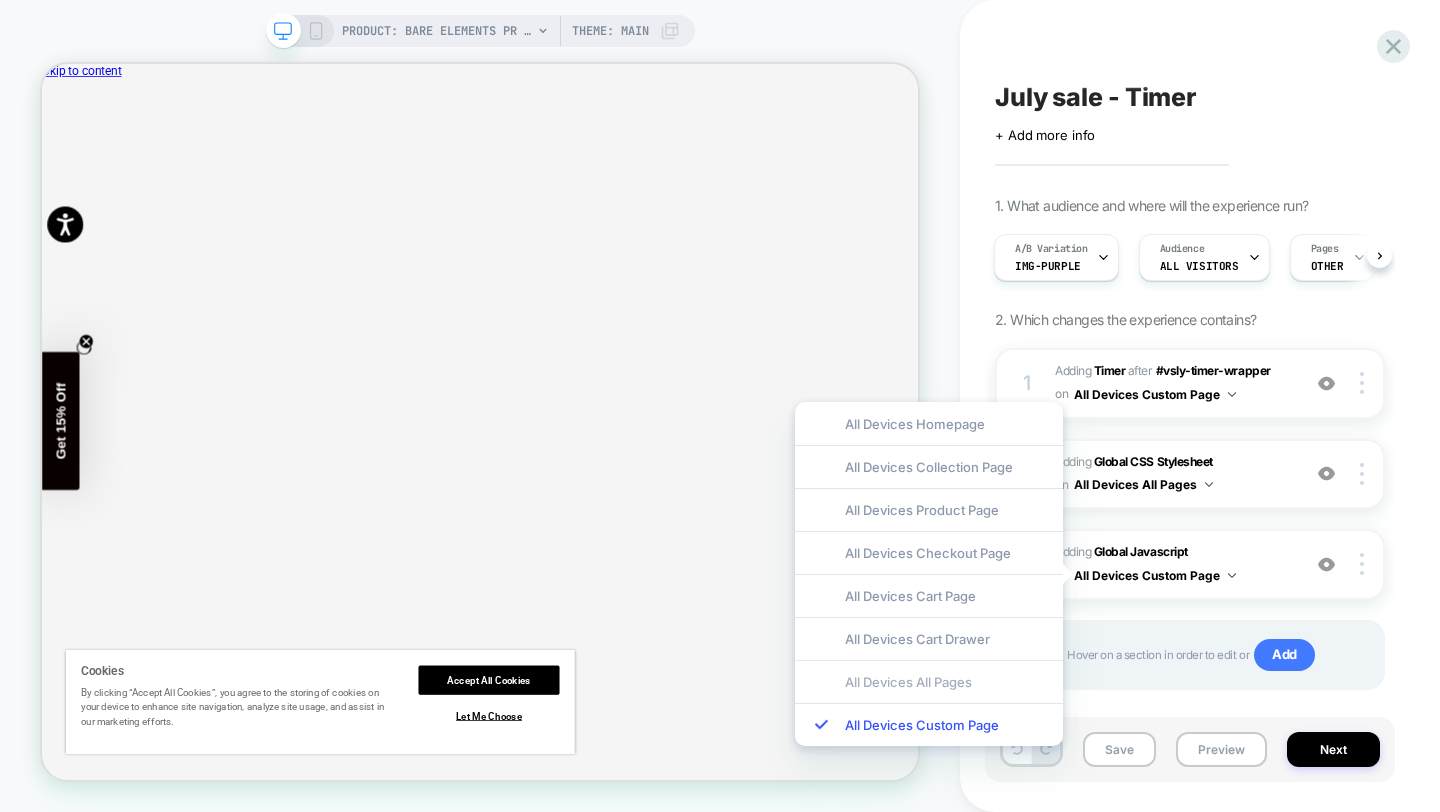 click on "All Devices       All Pages" at bounding box center (929, 681) 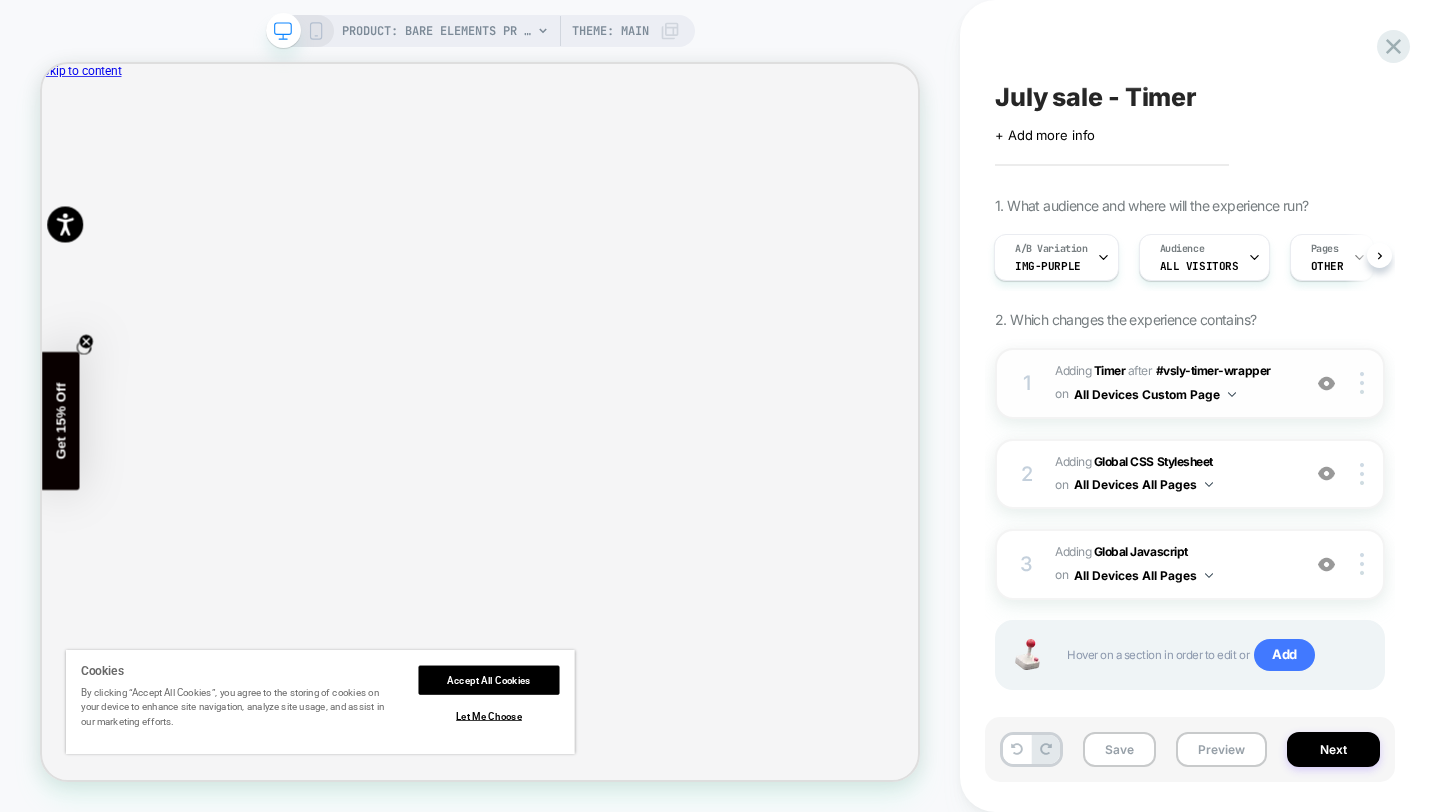 click at bounding box center (1232, 394) 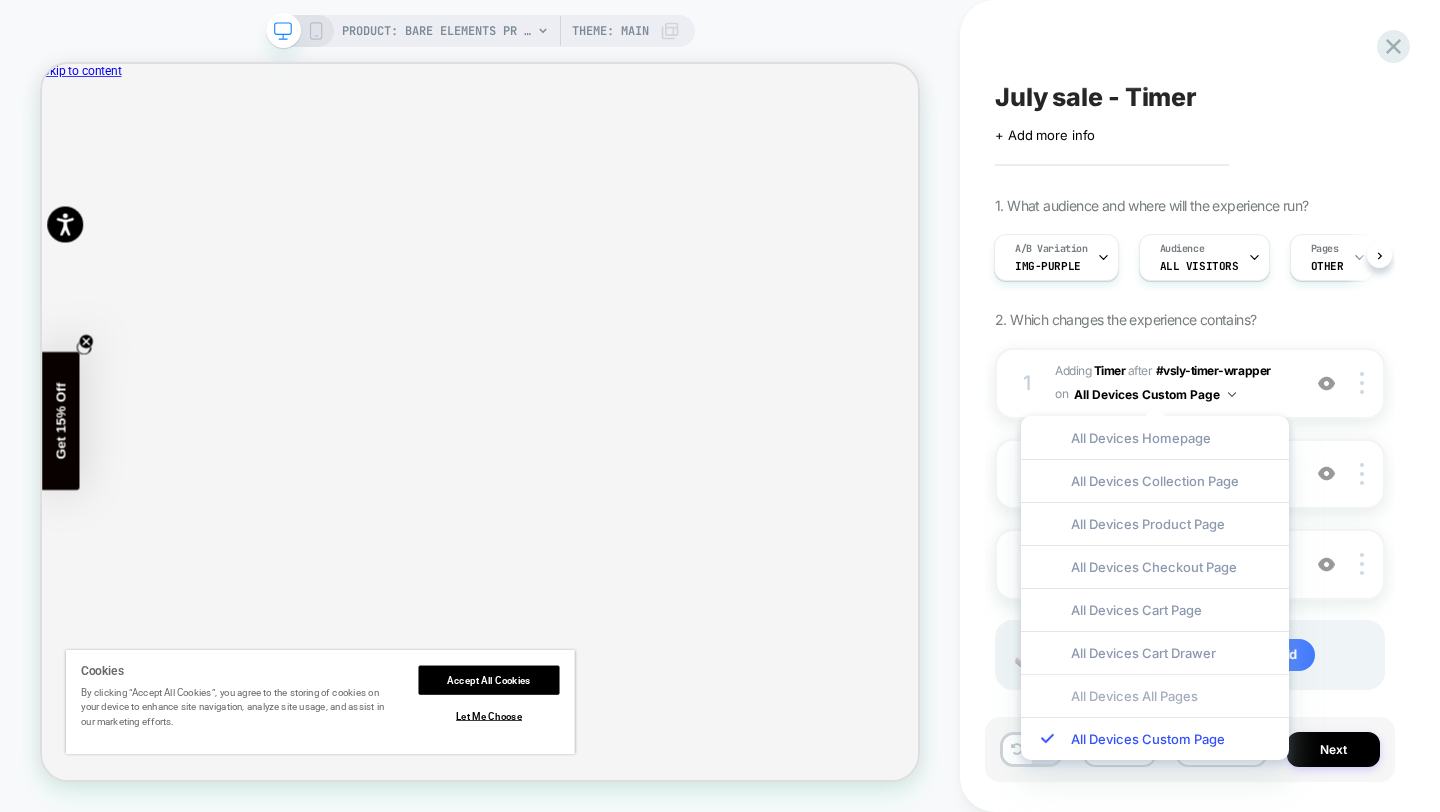 click on "All Devices       All Pages" at bounding box center [1155, 695] 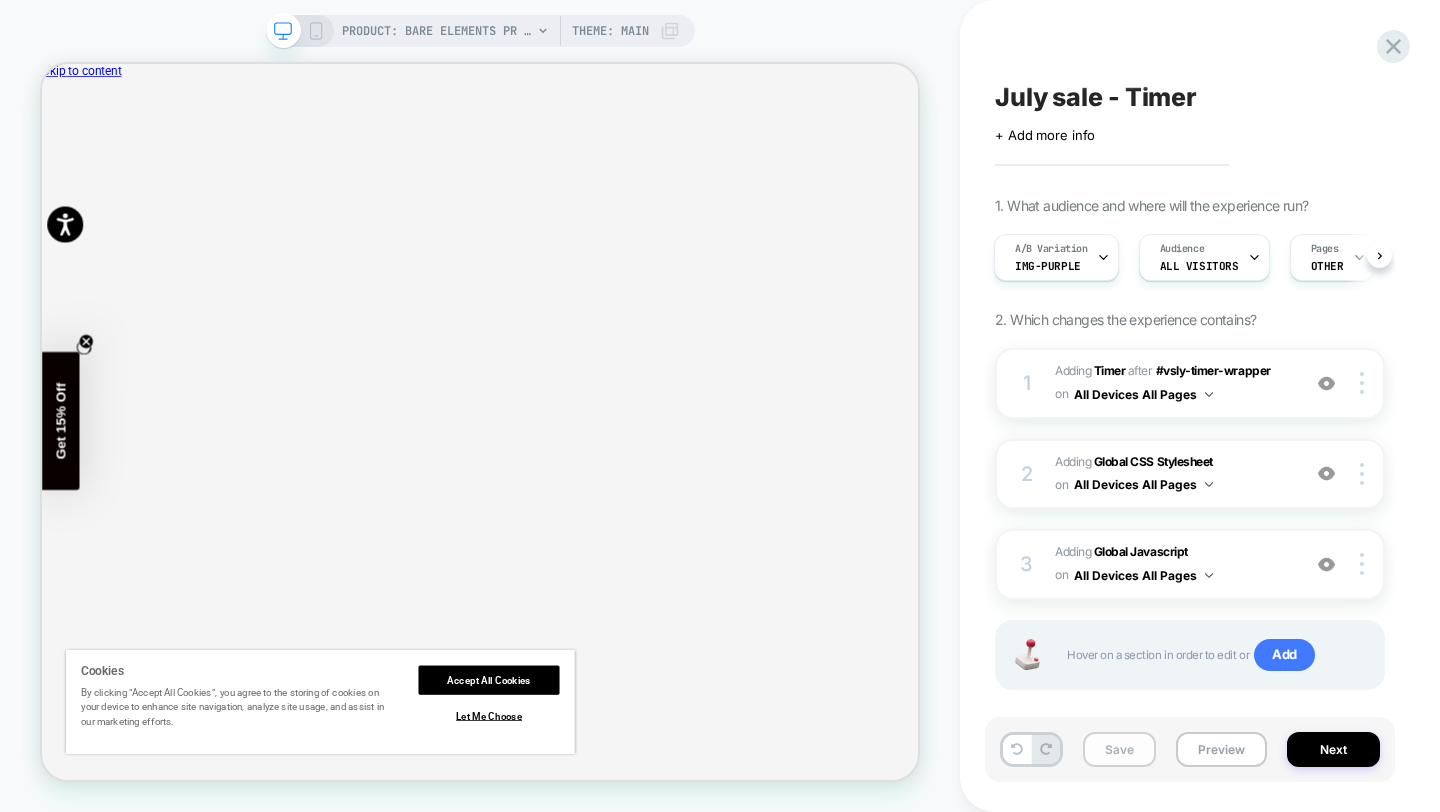 click on "Save" at bounding box center [1119, 749] 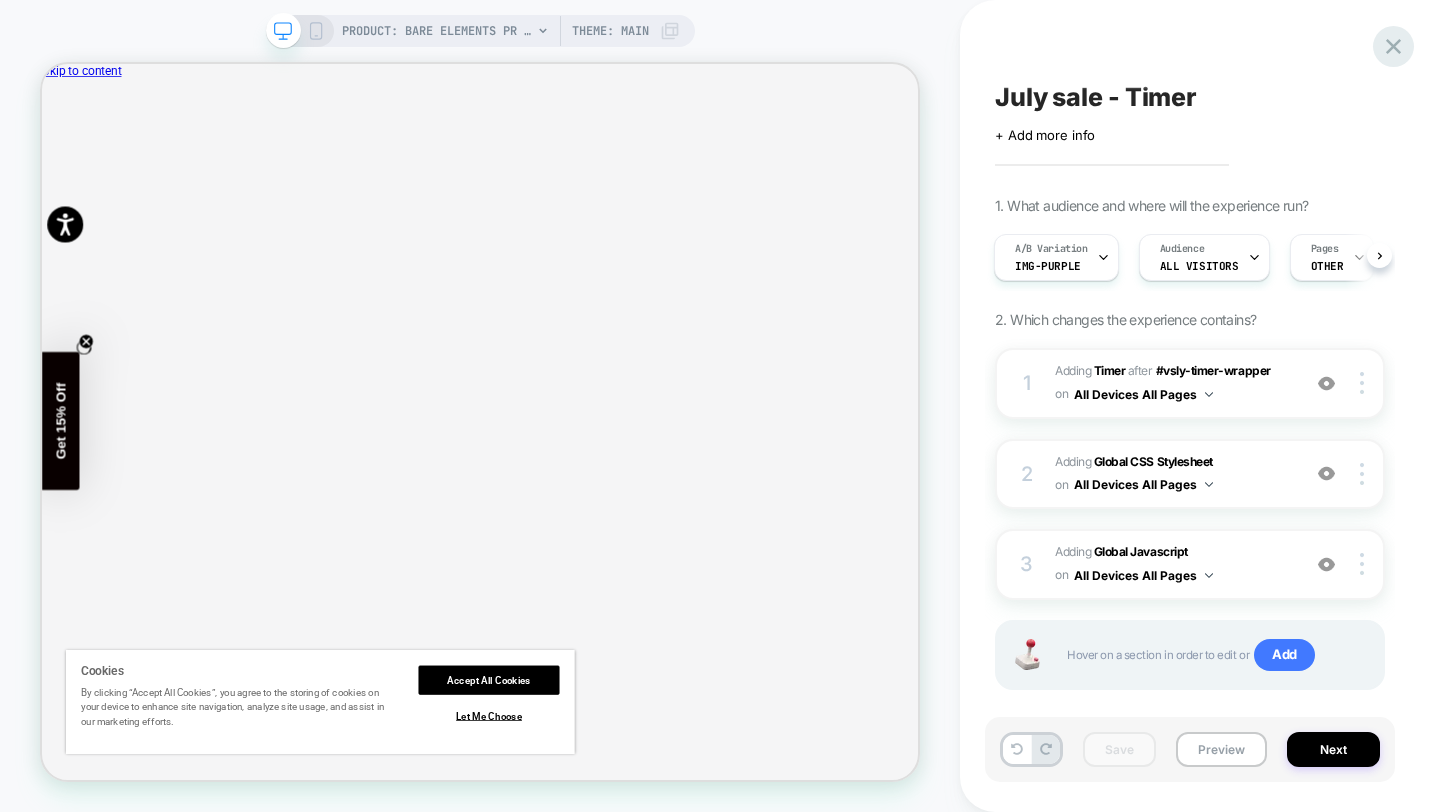 click 